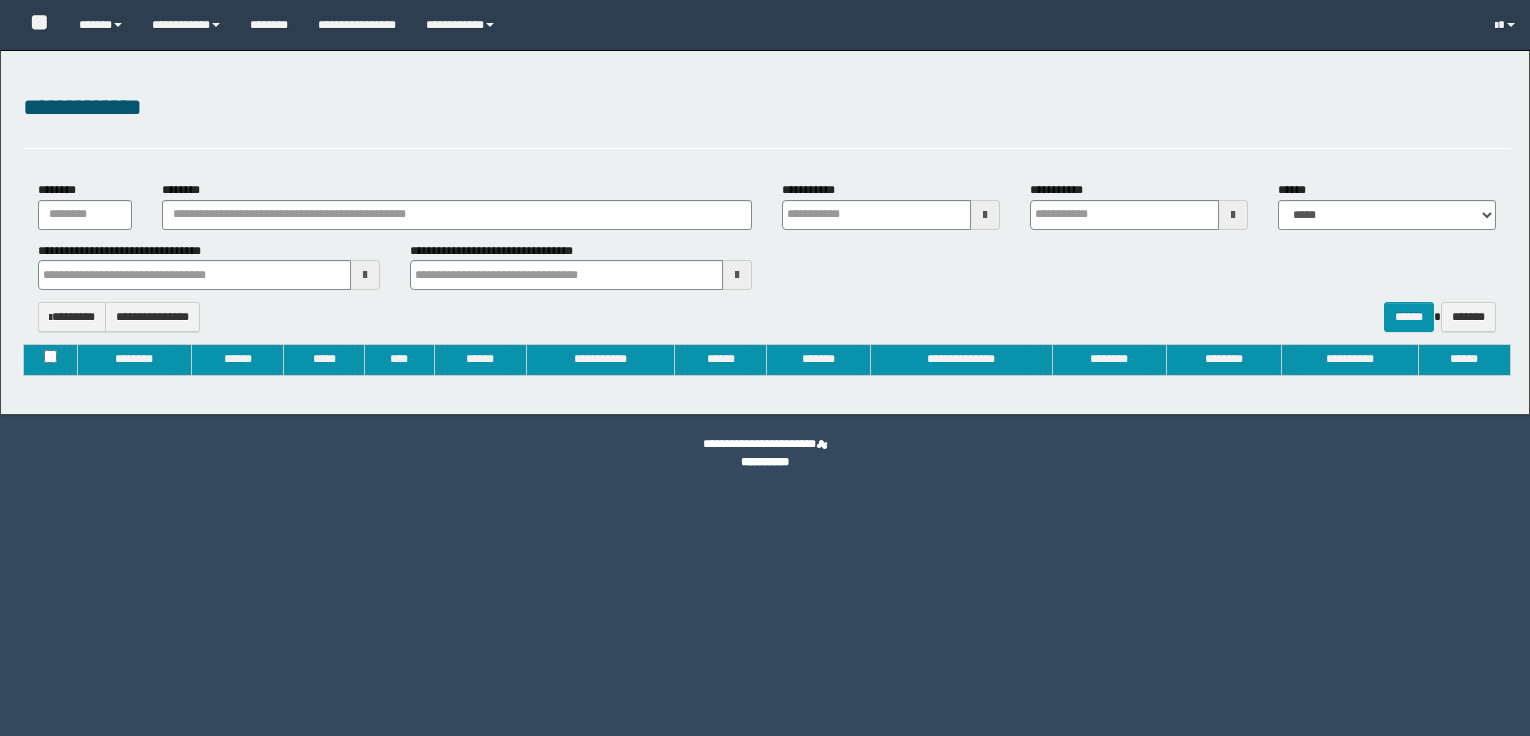 type on "**********" 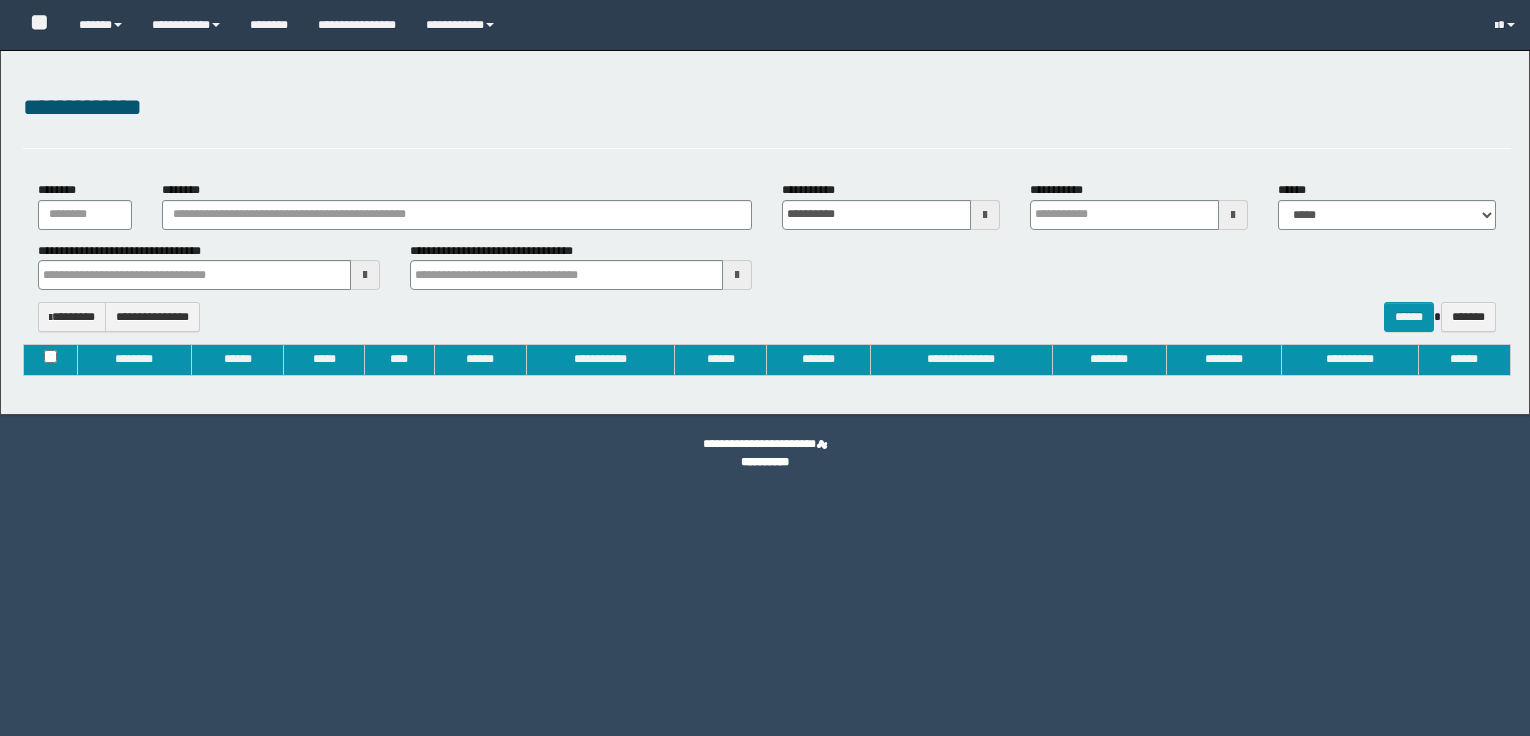 type on "**********" 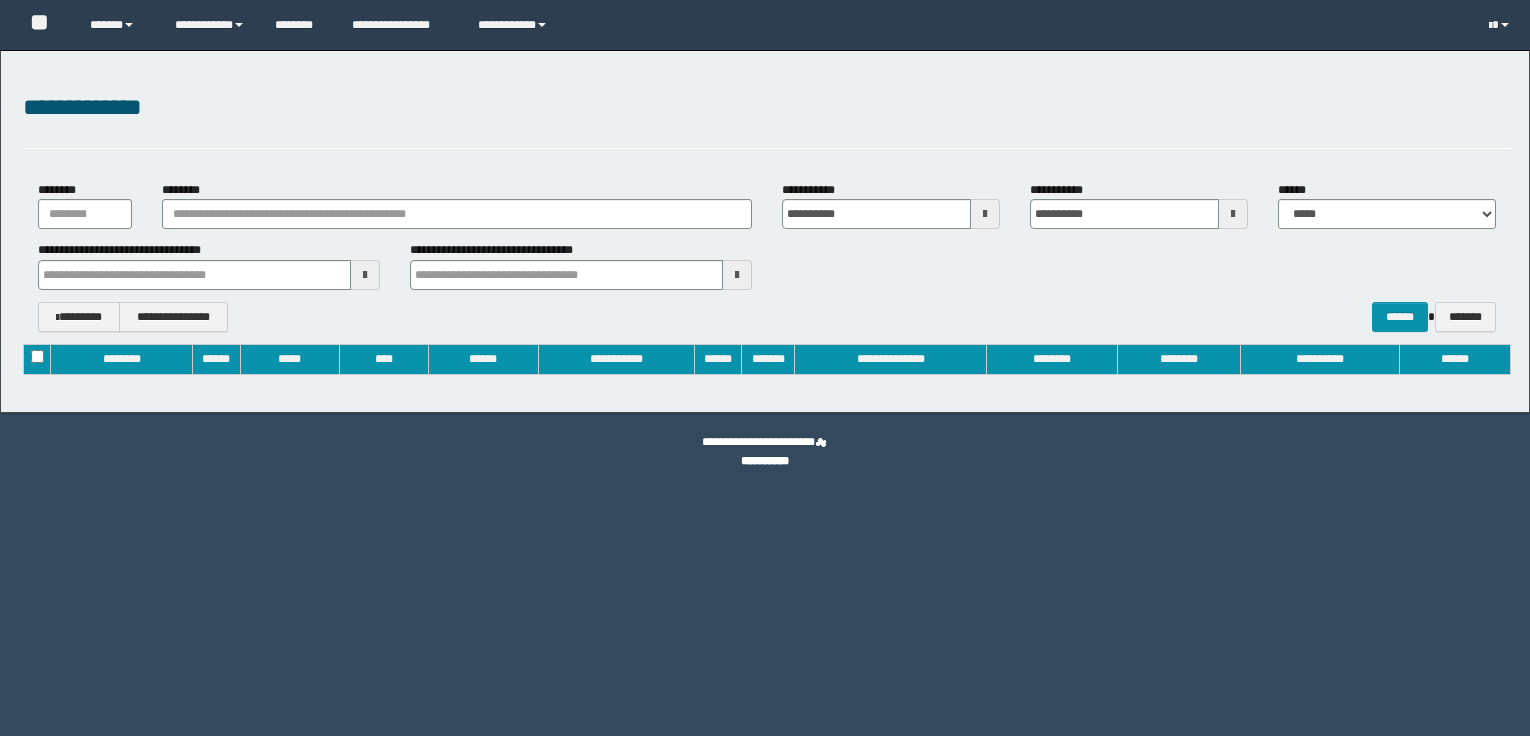 scroll, scrollTop: 0, scrollLeft: 0, axis: both 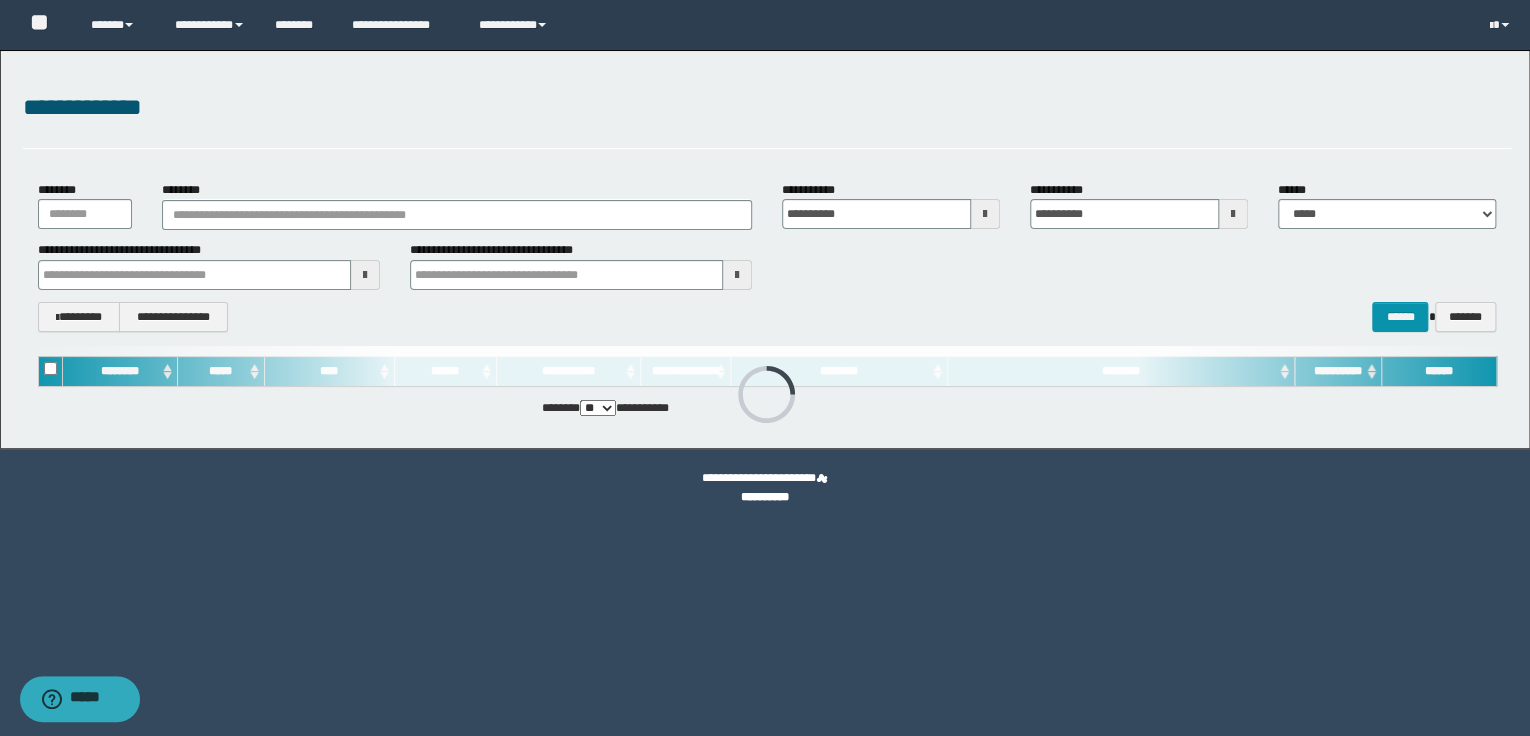 click at bounding box center (985, 214) 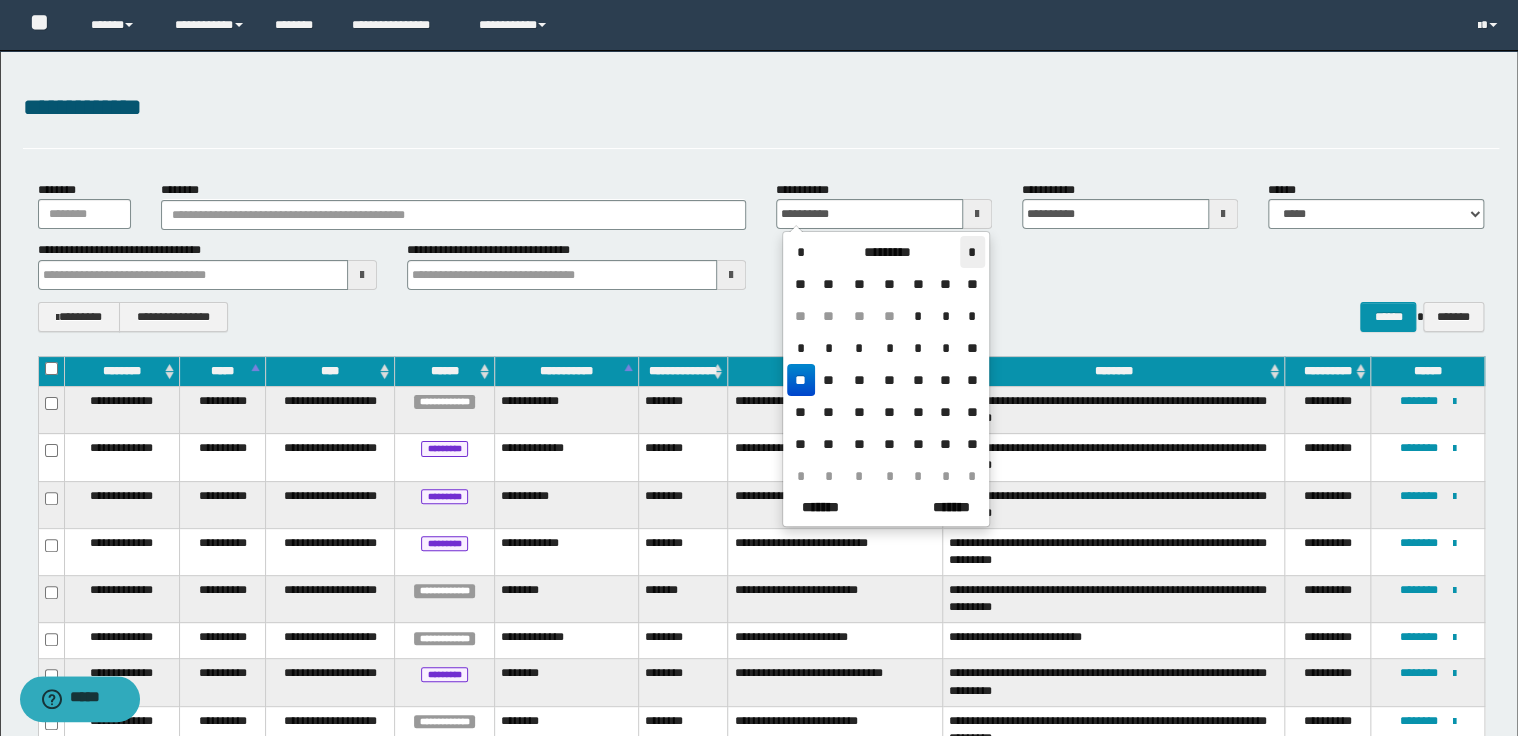 click on "*" at bounding box center (972, 252) 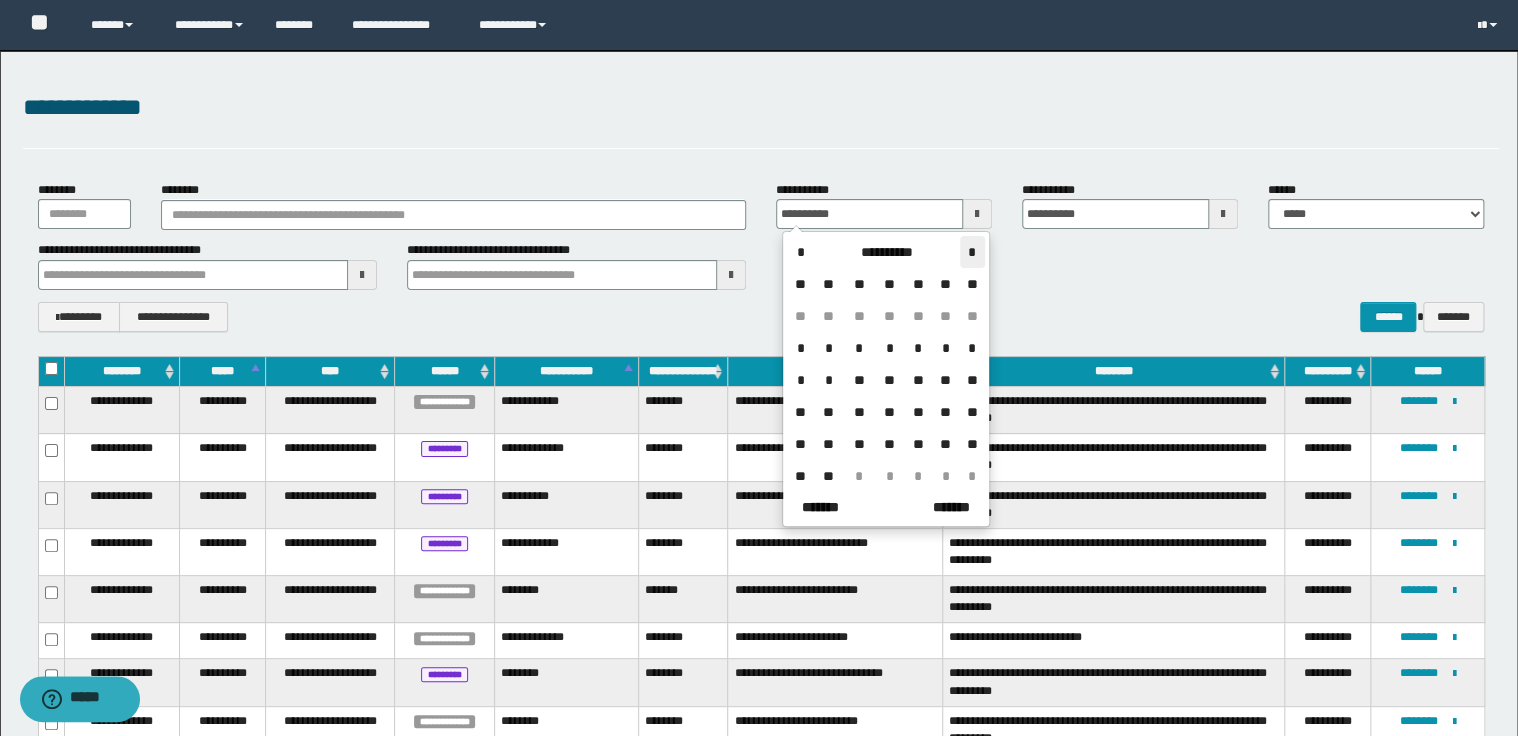 click on "*" at bounding box center (972, 252) 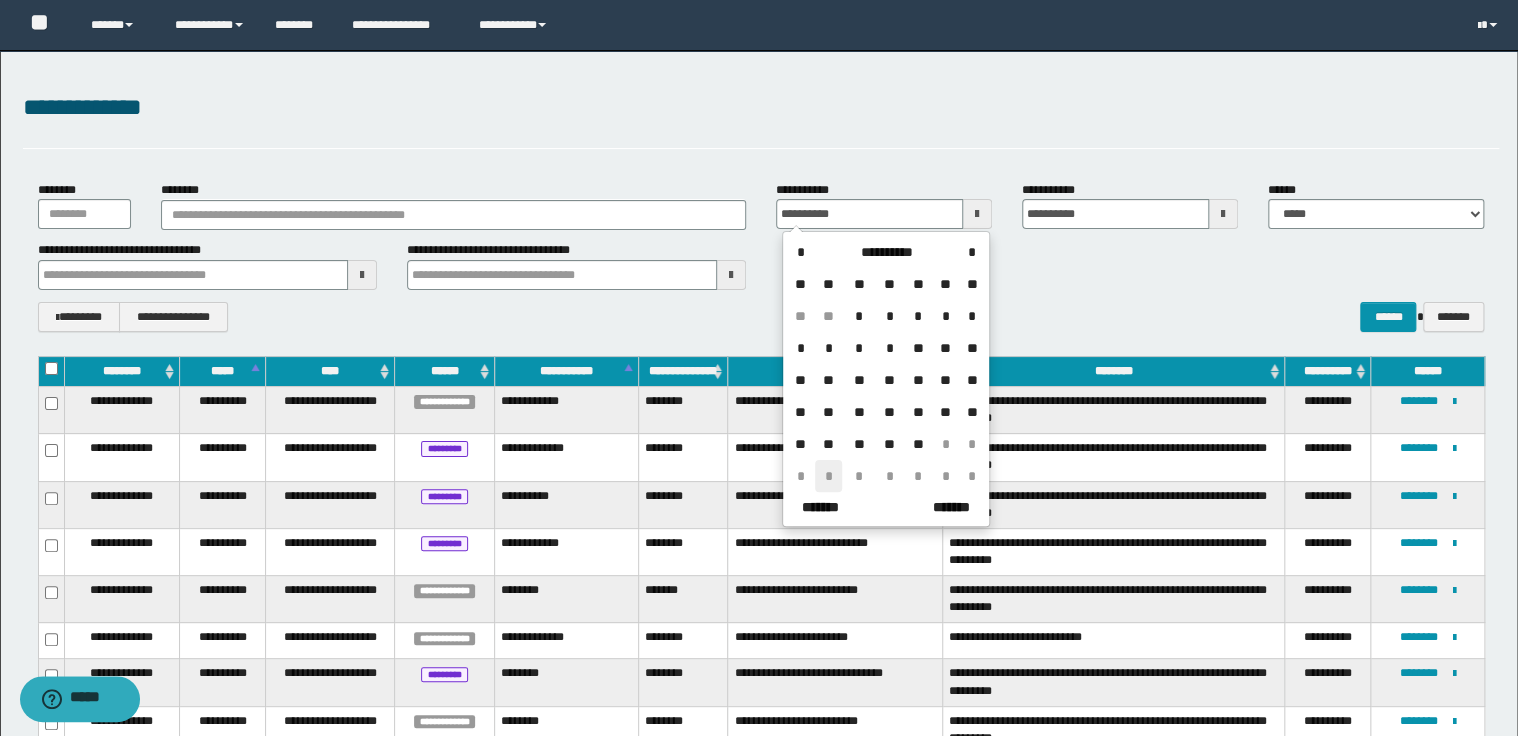 click on "*" at bounding box center (829, 476) 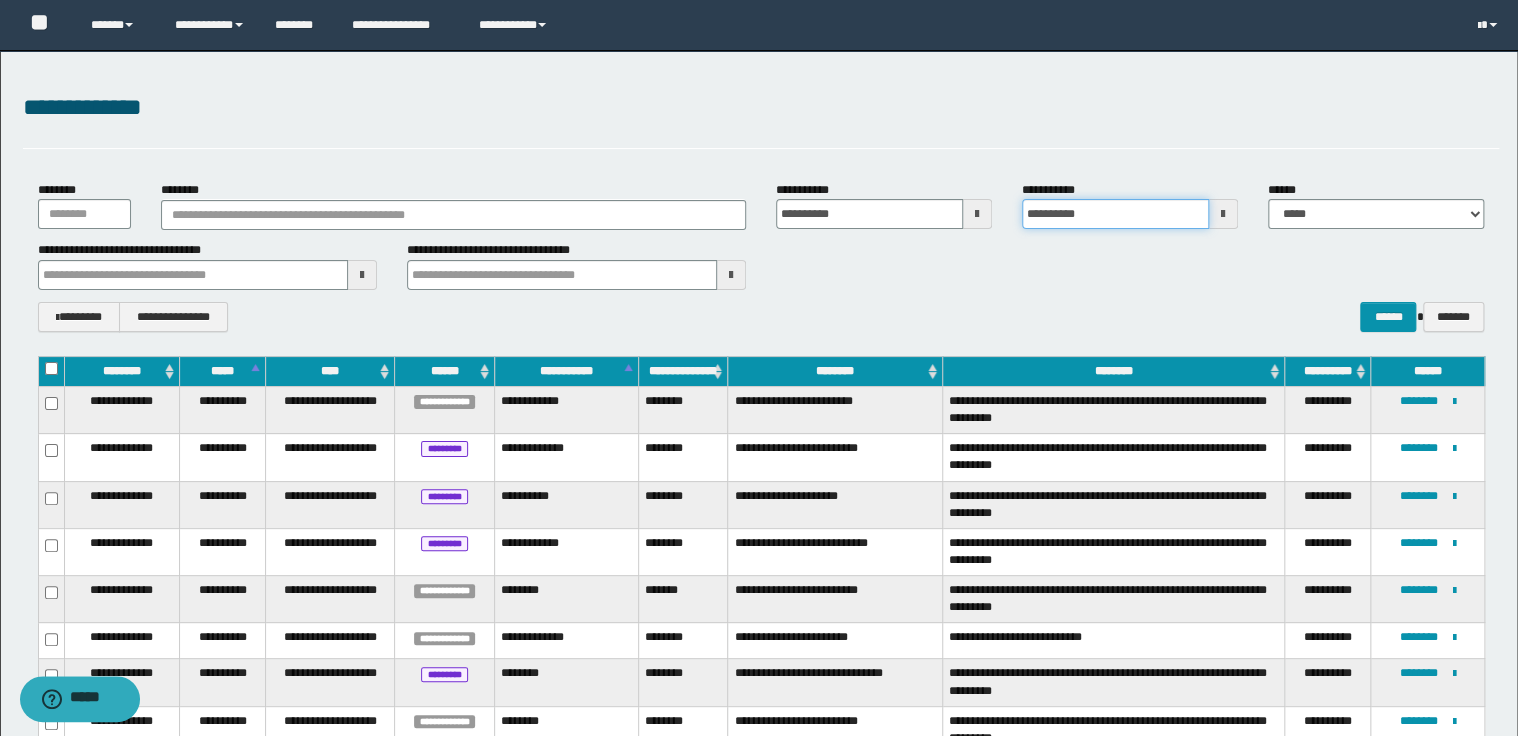 click on "**********" at bounding box center (1115, 214) 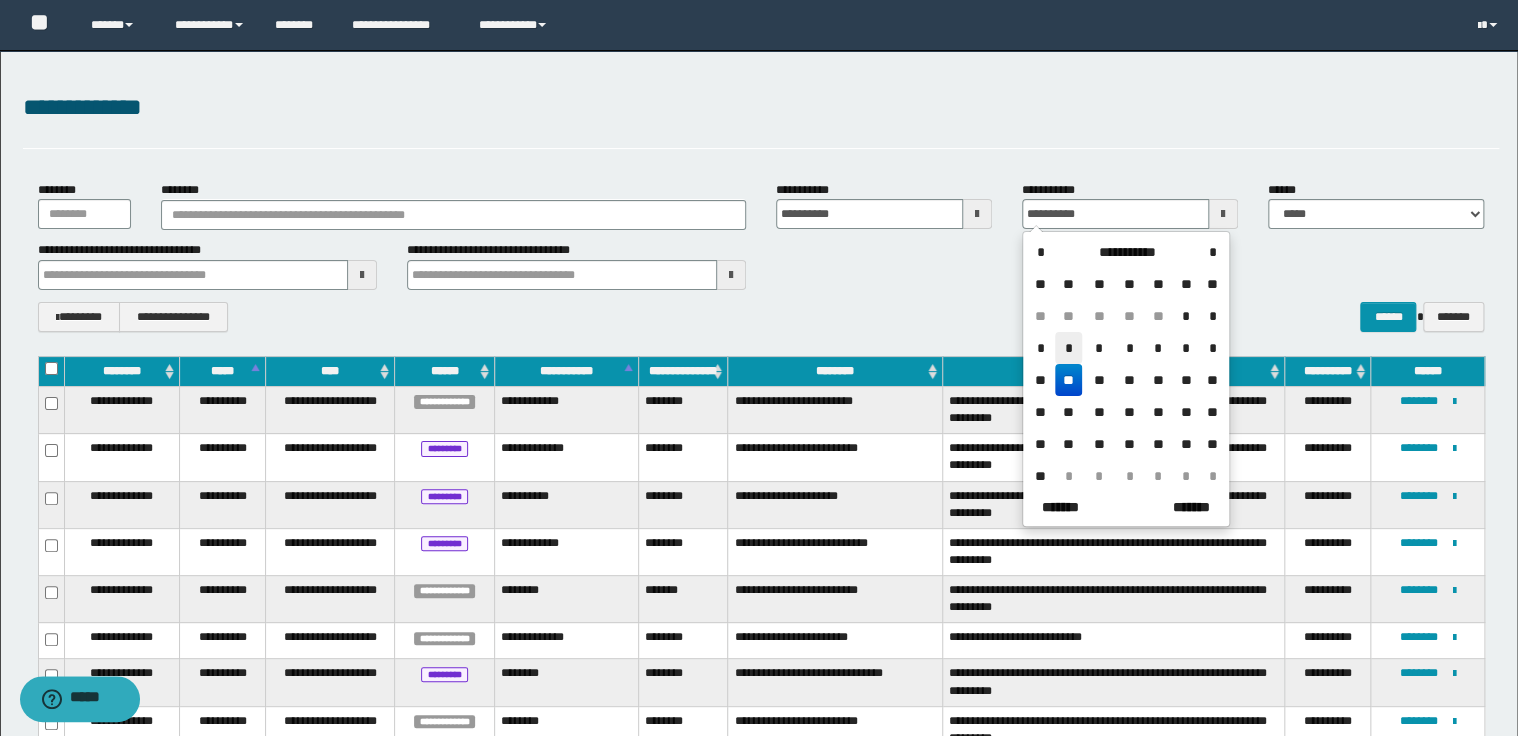 click on "*" at bounding box center (1069, 348) 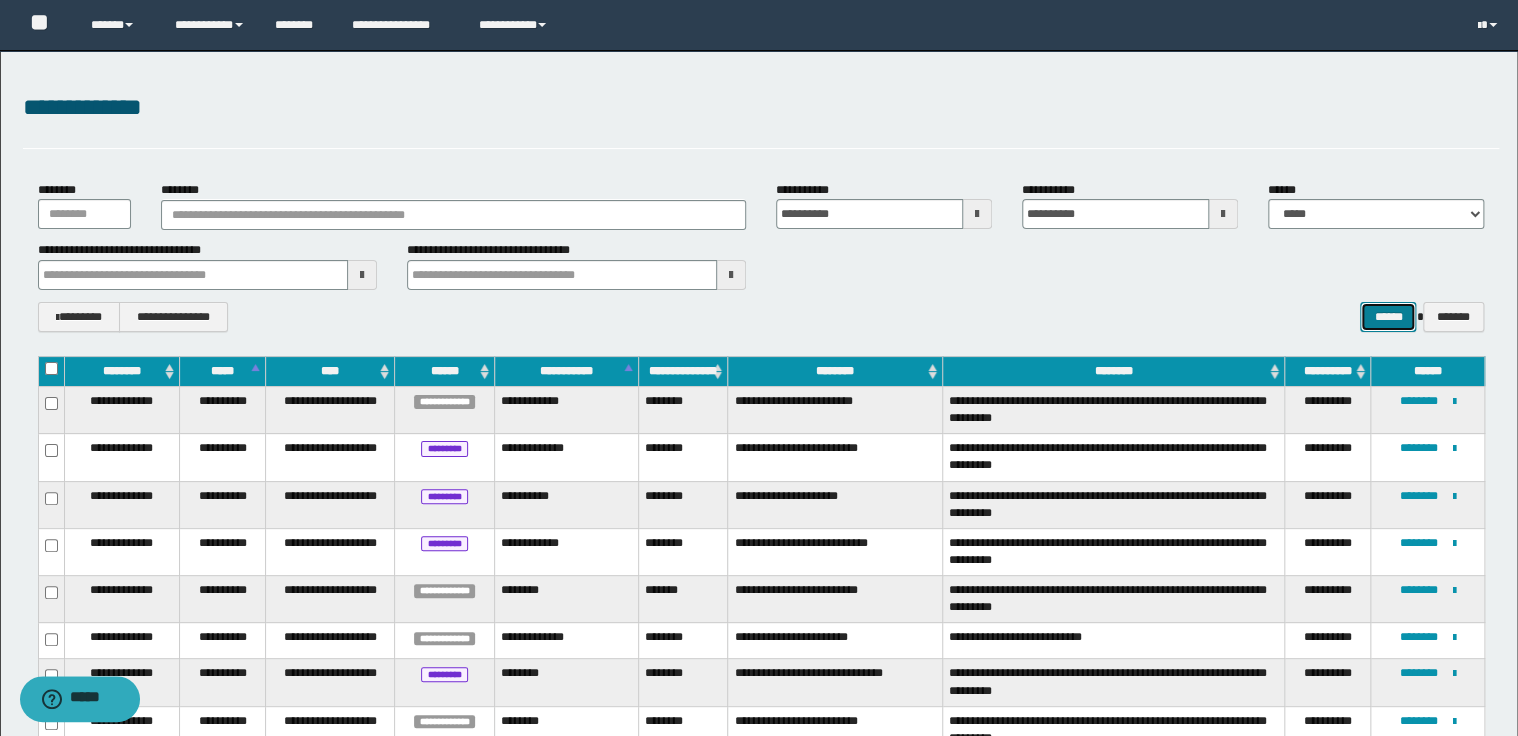 click on "******" at bounding box center (1388, 317) 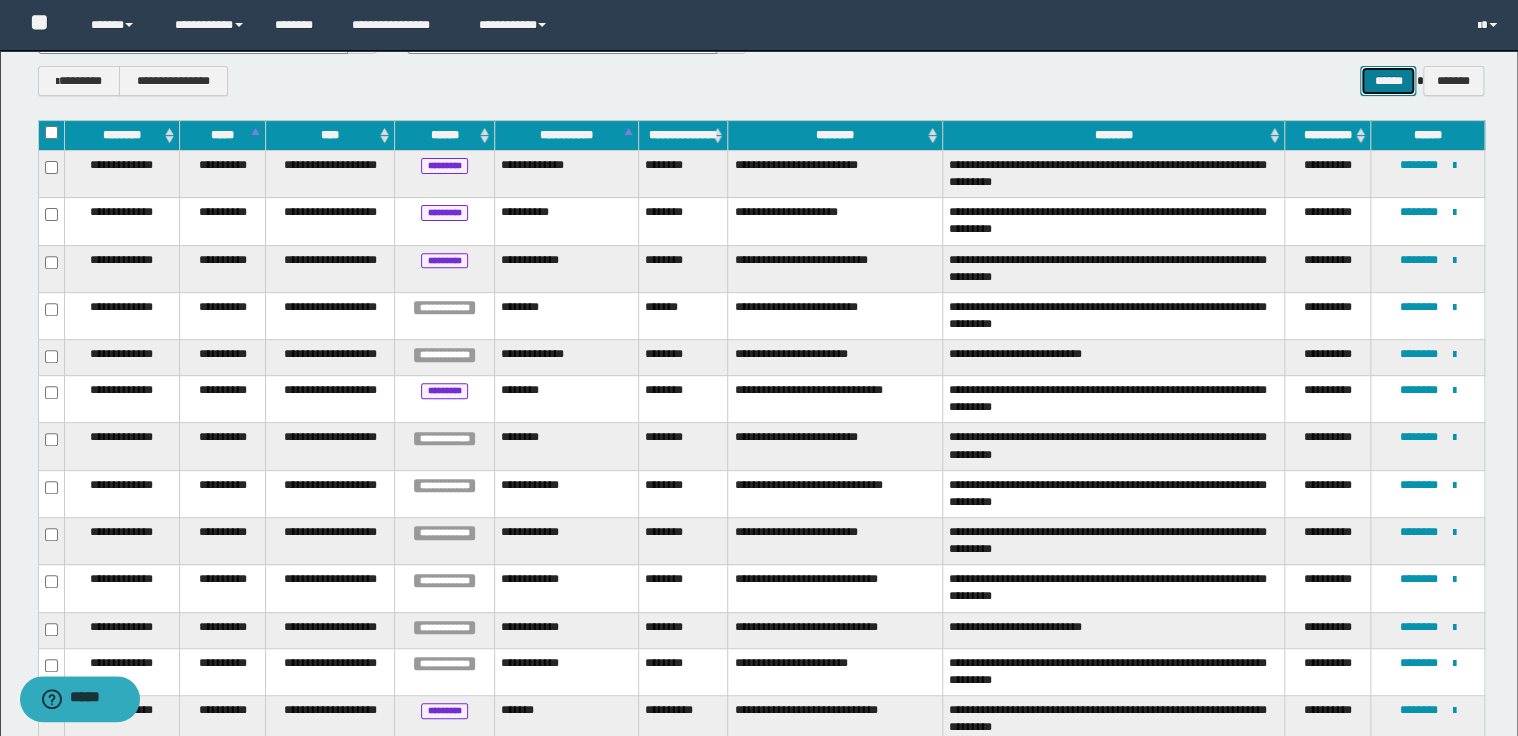 scroll, scrollTop: 240, scrollLeft: 0, axis: vertical 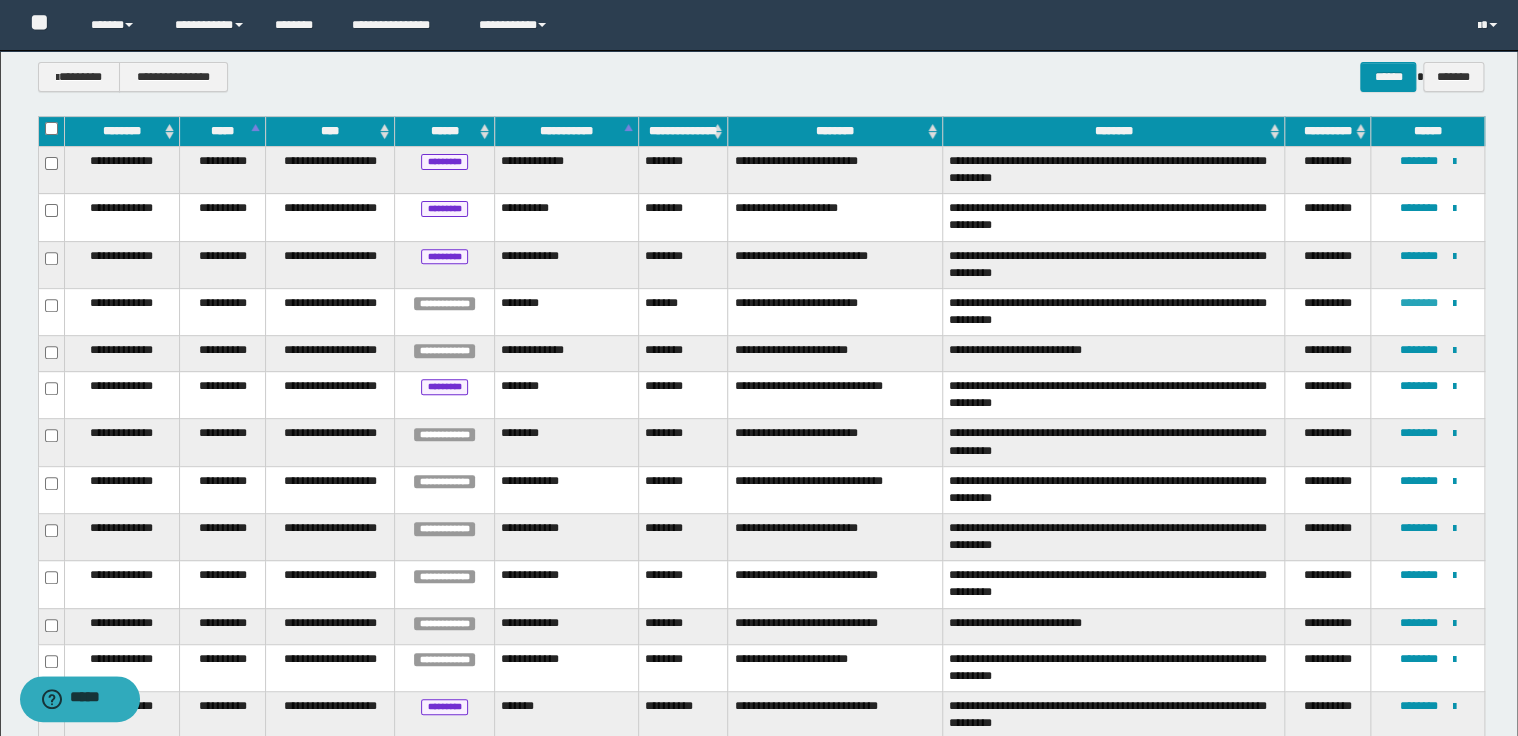 click on "********" at bounding box center (1419, 303) 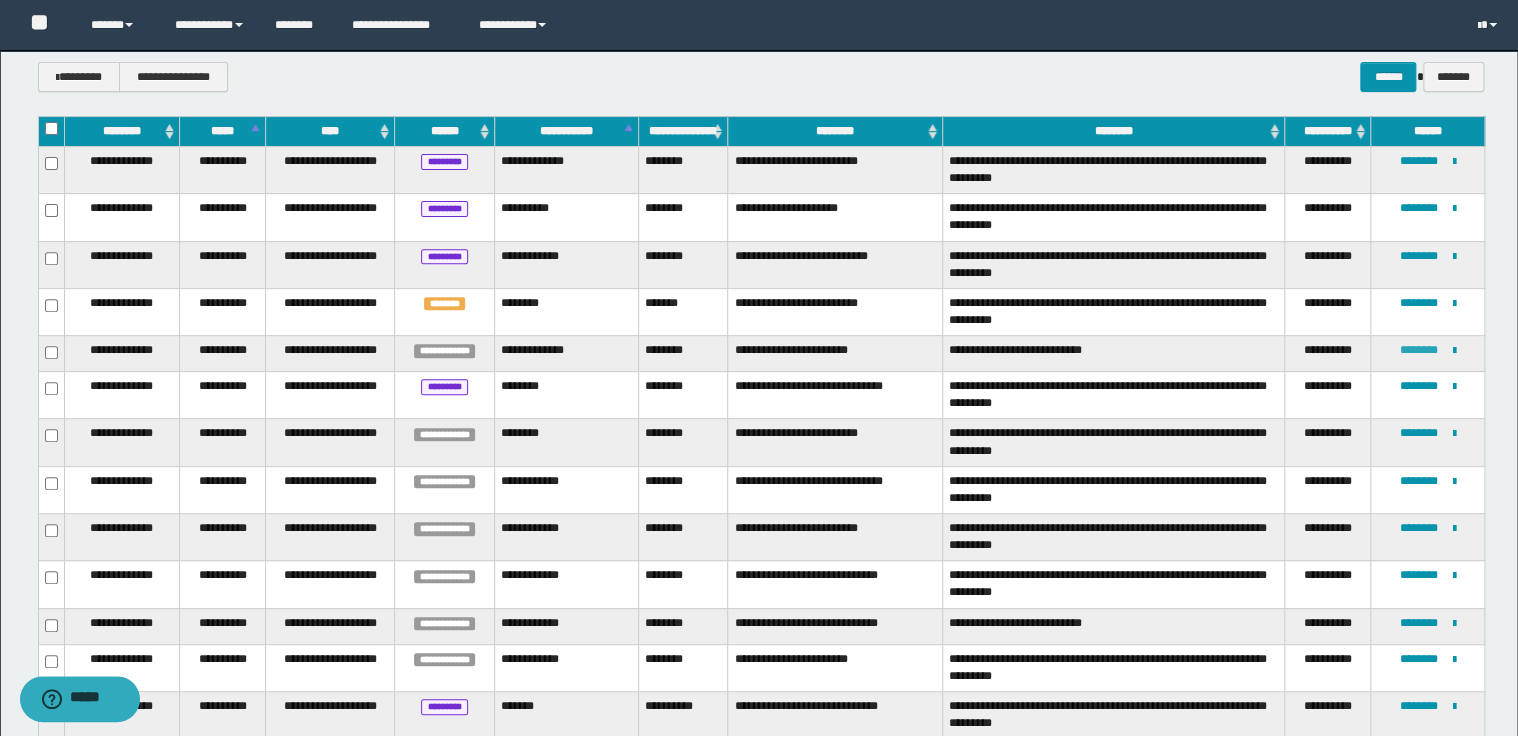 click on "********" at bounding box center [1419, 350] 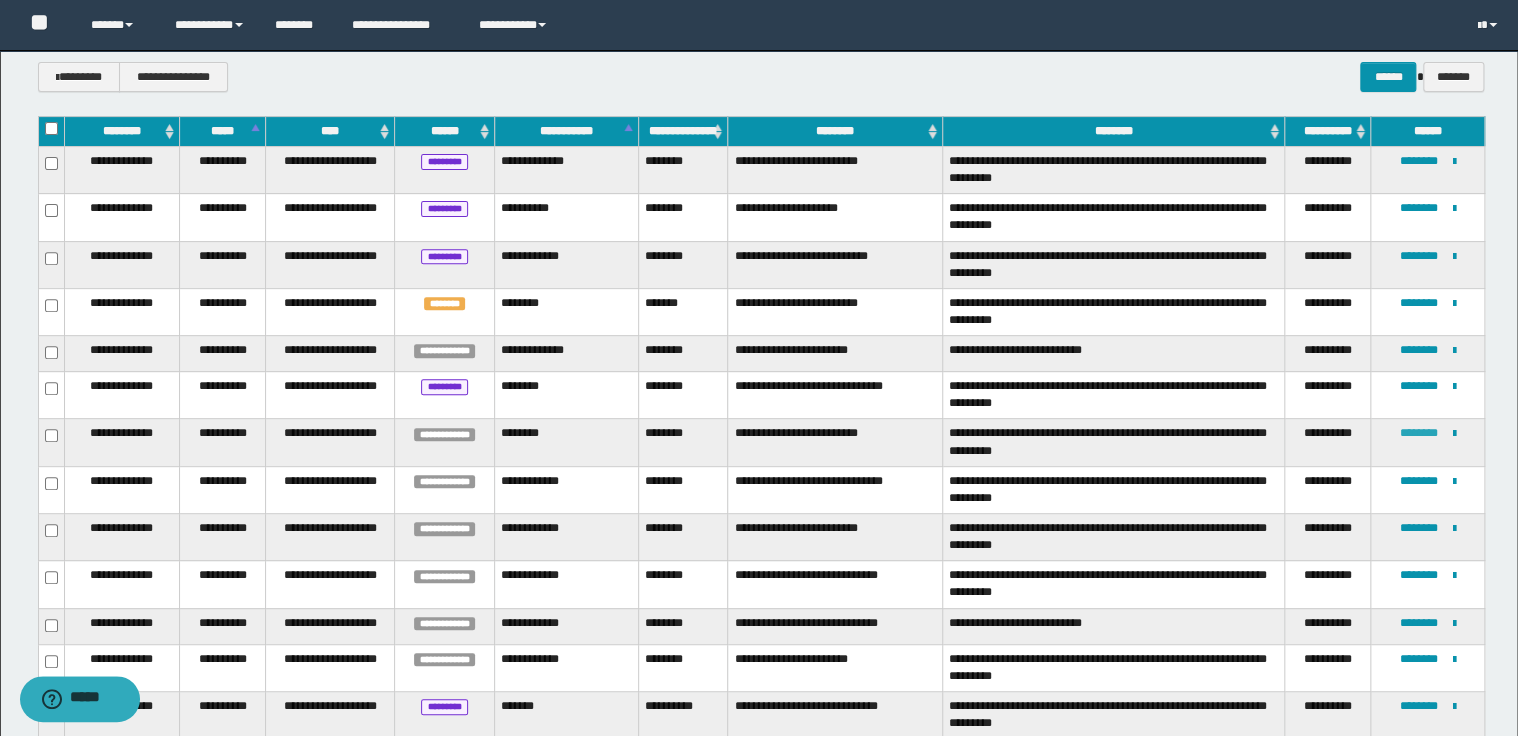 click on "********" at bounding box center (1419, 433) 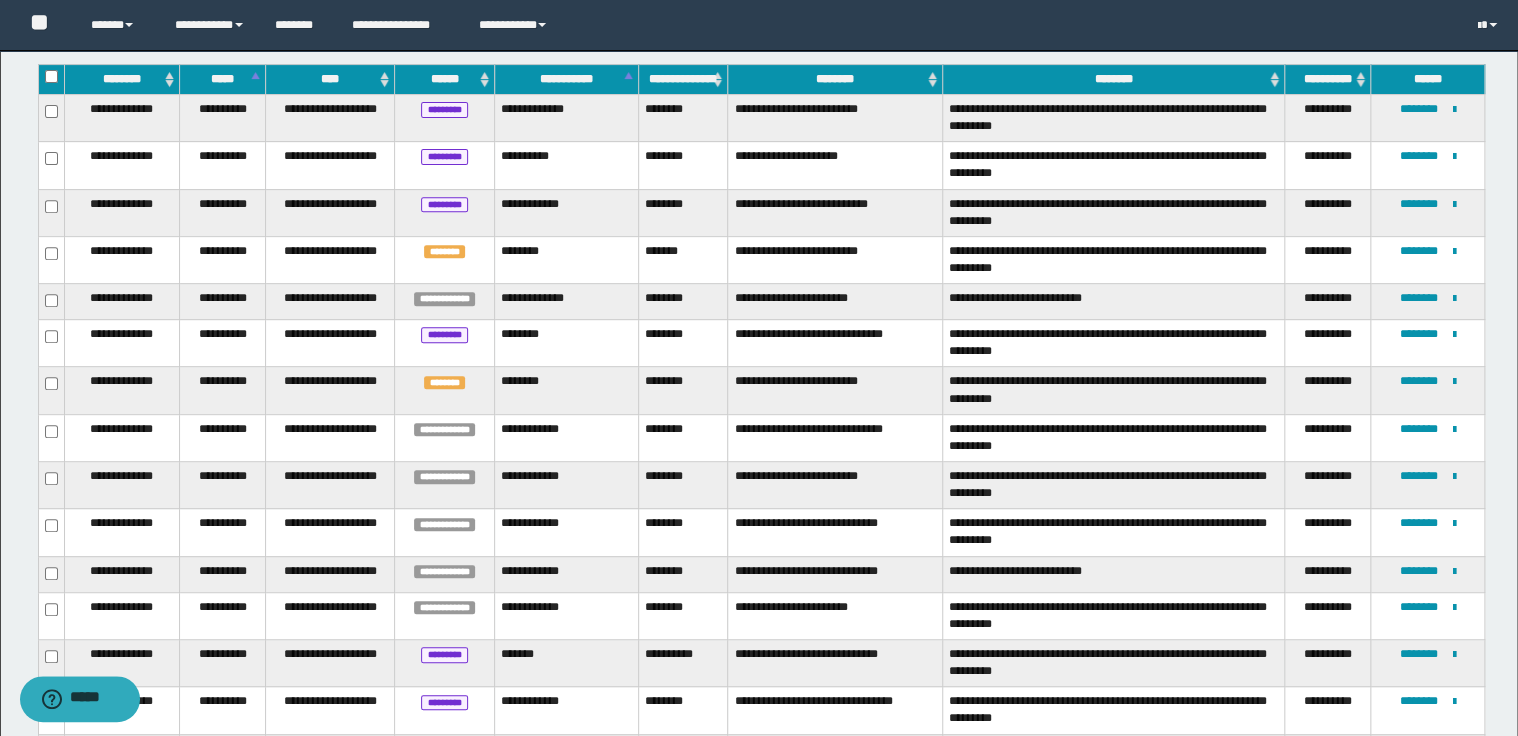 scroll, scrollTop: 320, scrollLeft: 0, axis: vertical 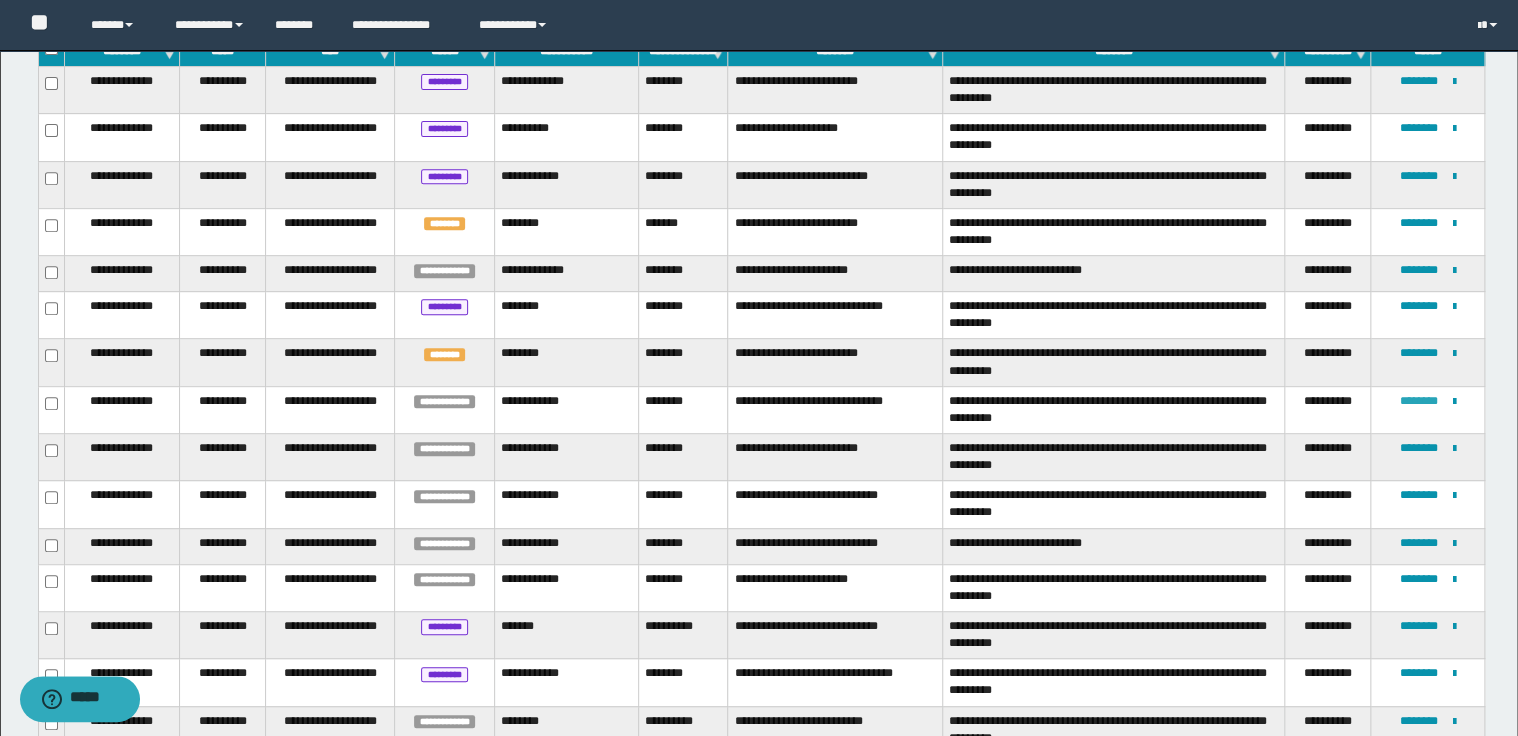 click on "********" at bounding box center (1419, 401) 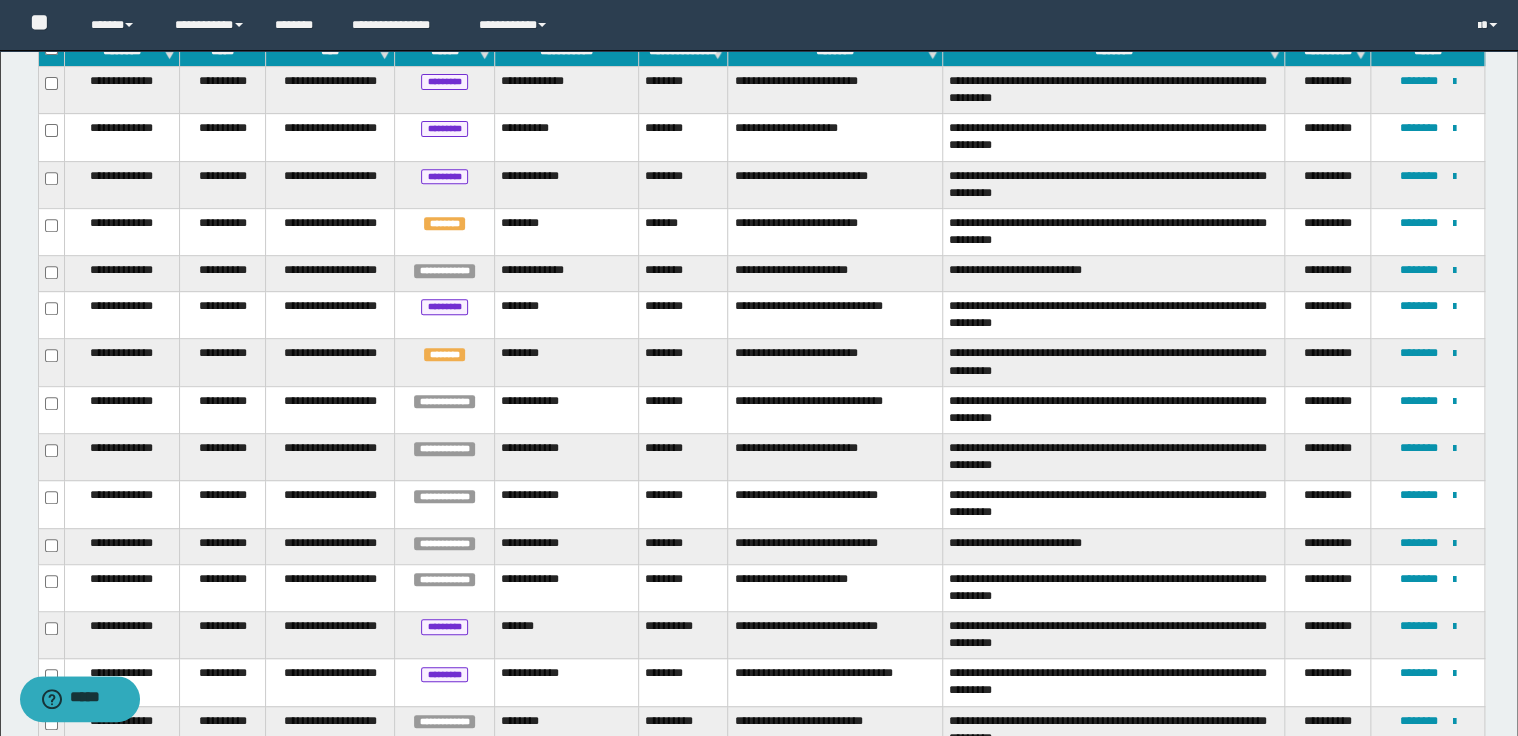 type 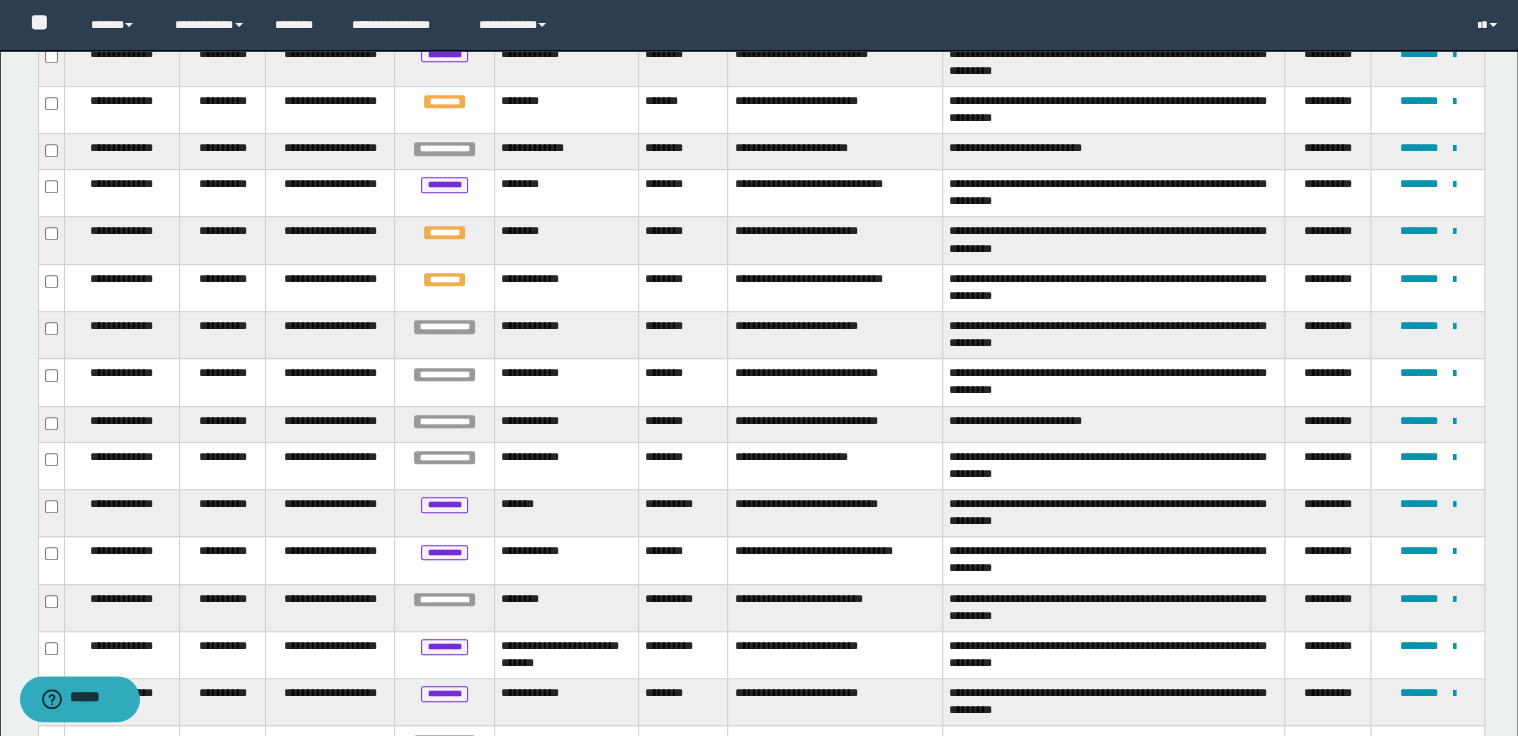 scroll, scrollTop: 480, scrollLeft: 0, axis: vertical 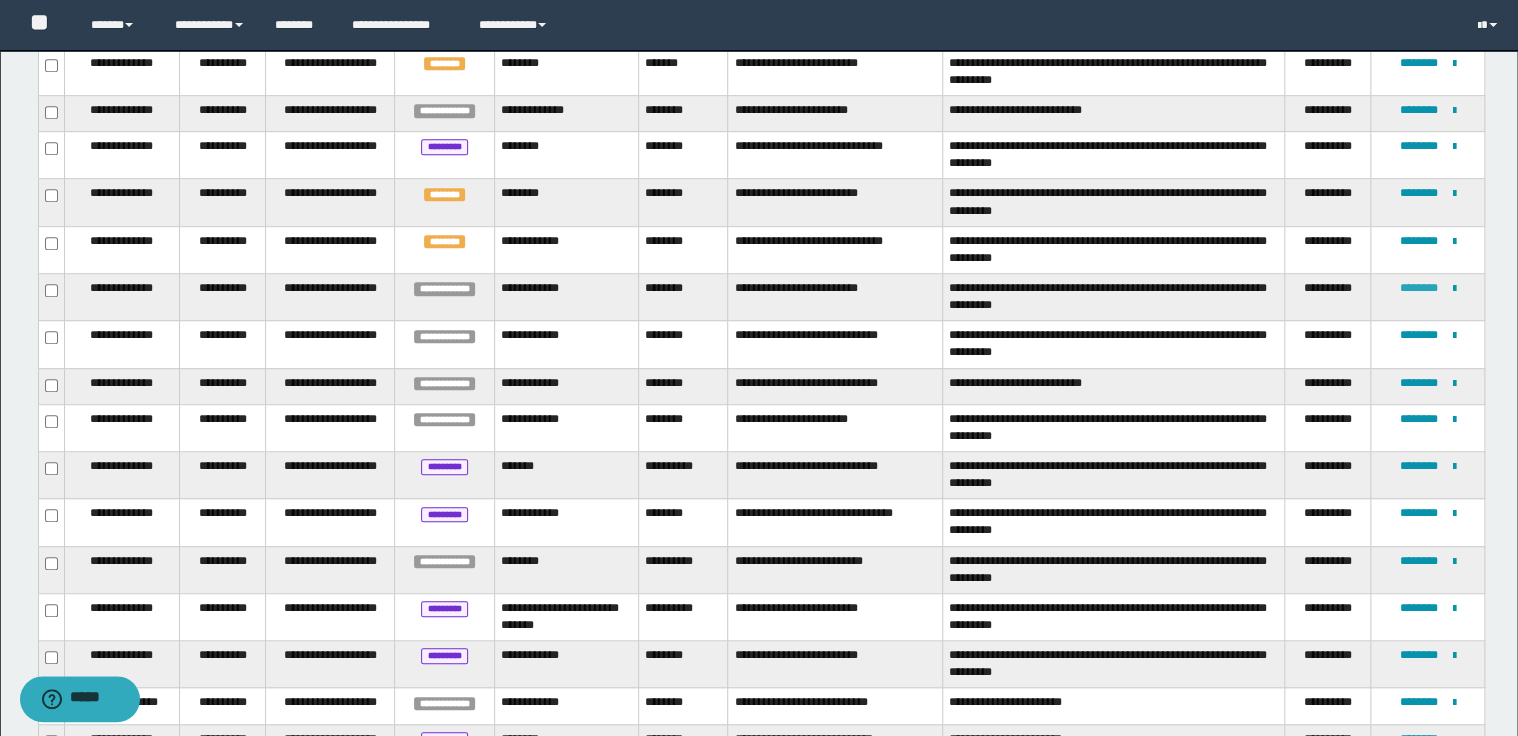 click on "********" at bounding box center (1419, 288) 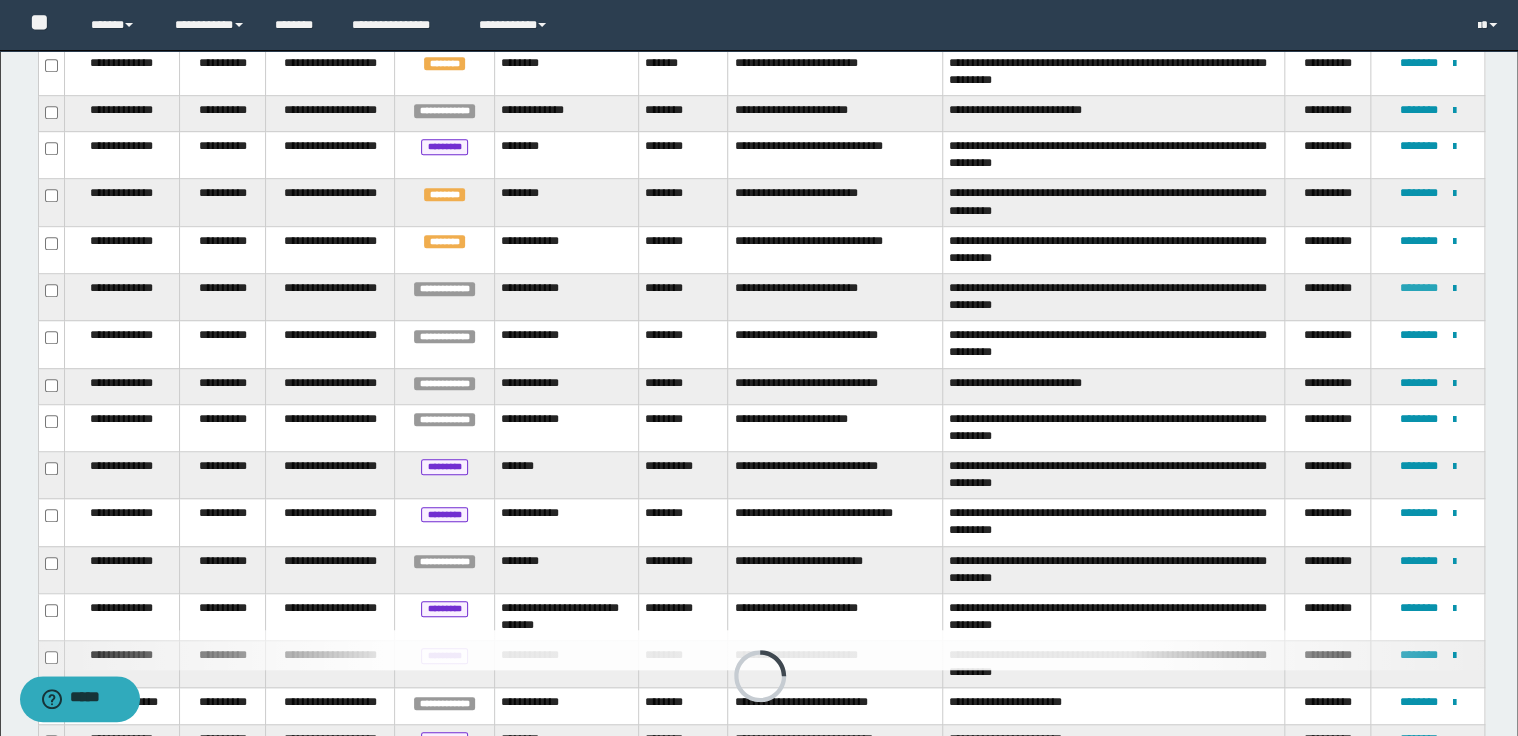 scroll, scrollTop: 297, scrollLeft: 0, axis: vertical 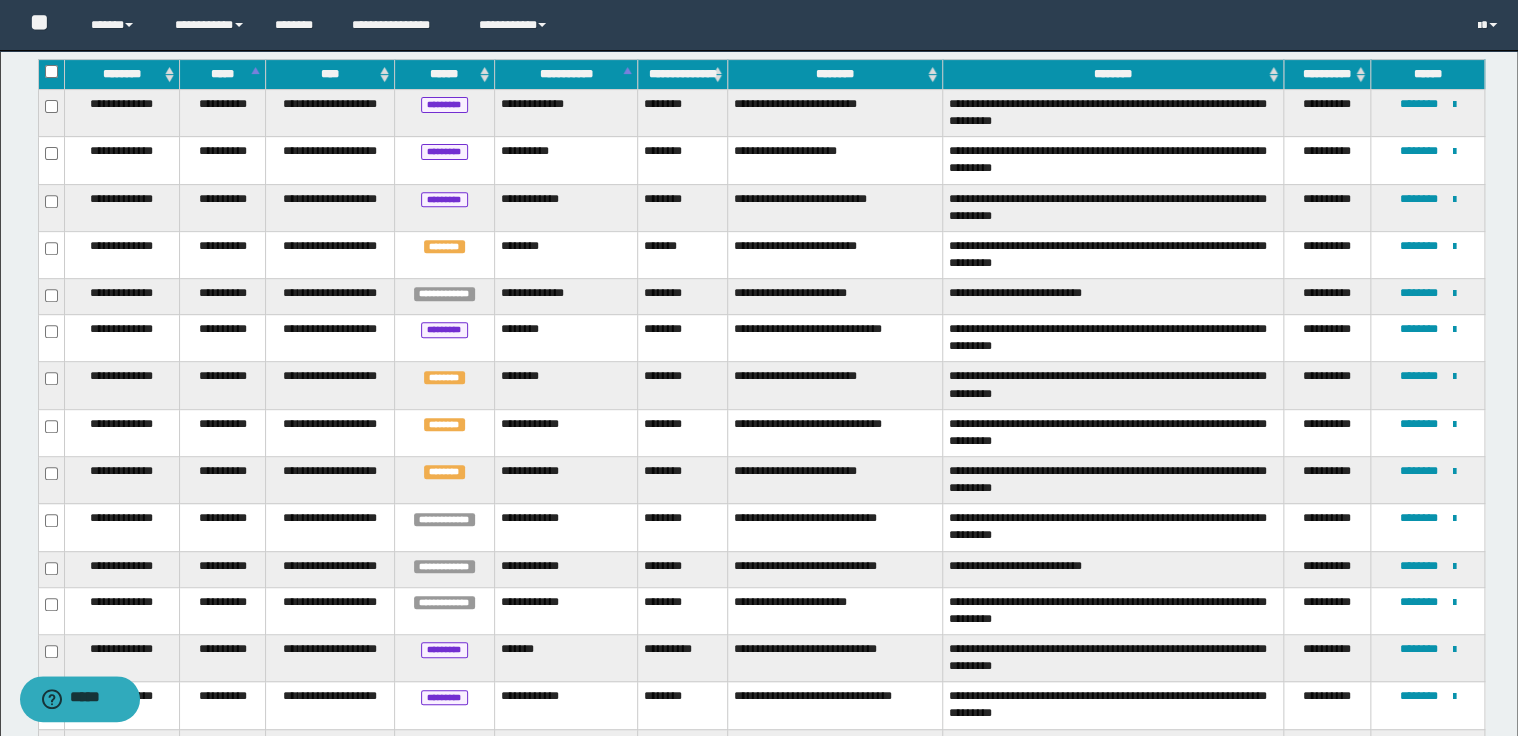 type 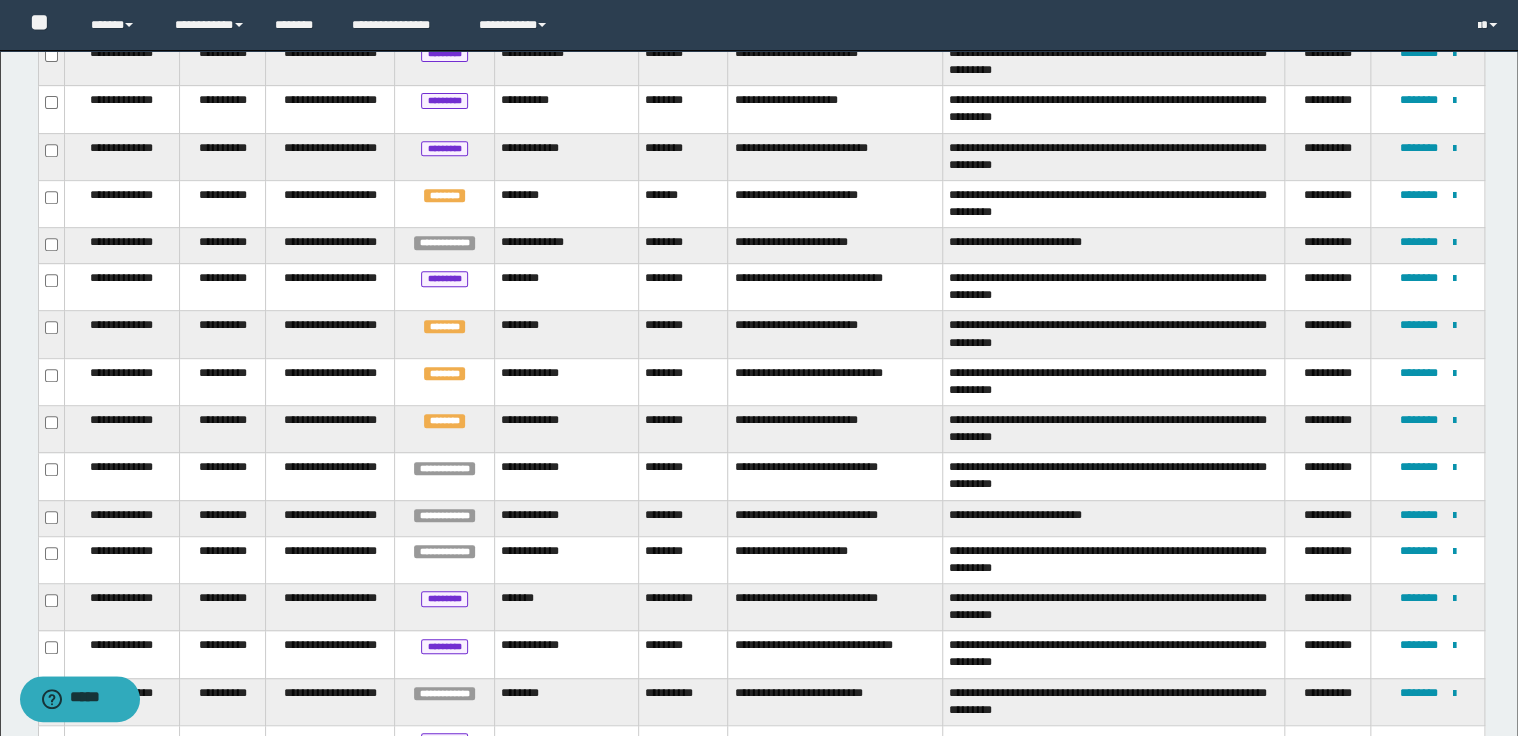 scroll, scrollTop: 377, scrollLeft: 0, axis: vertical 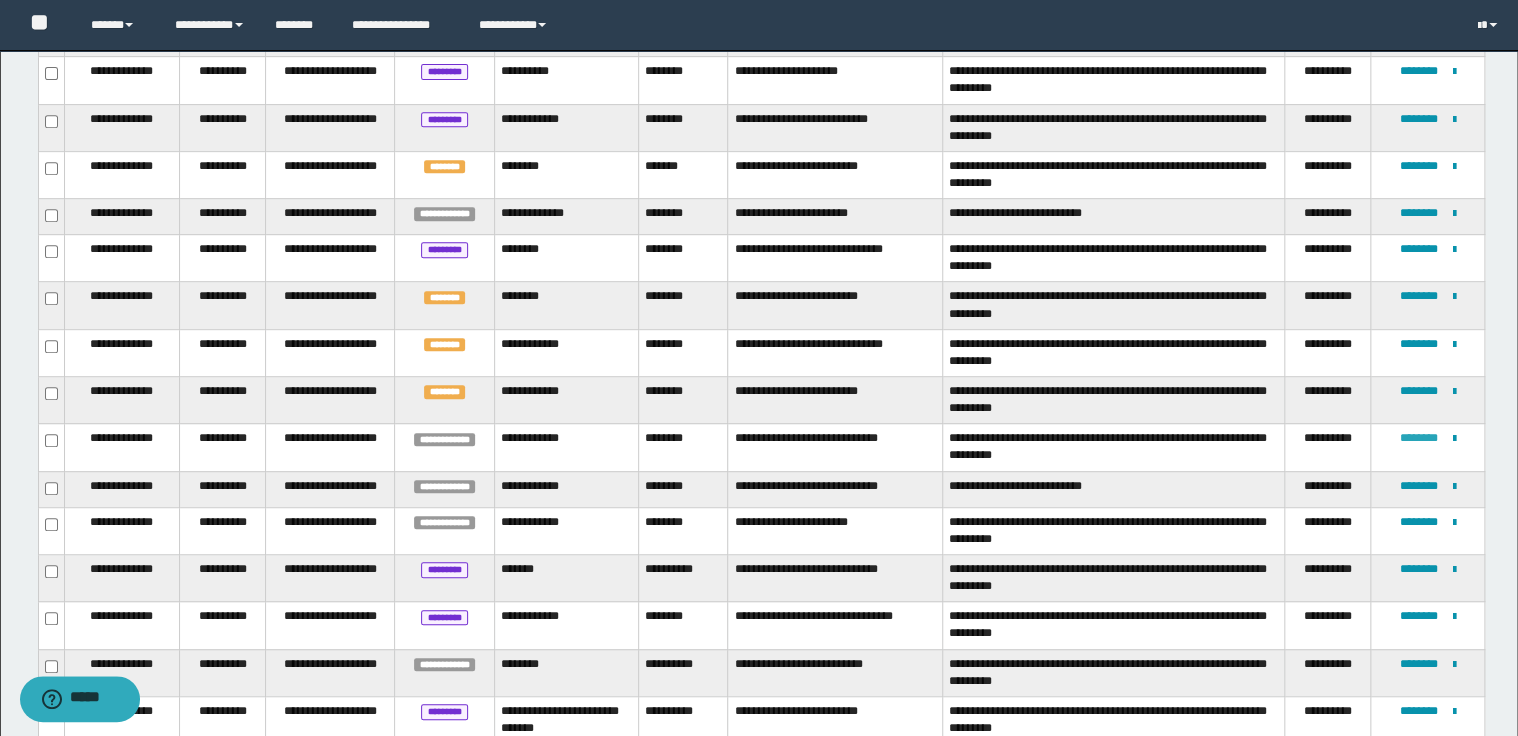 click on "********" at bounding box center (1419, 438) 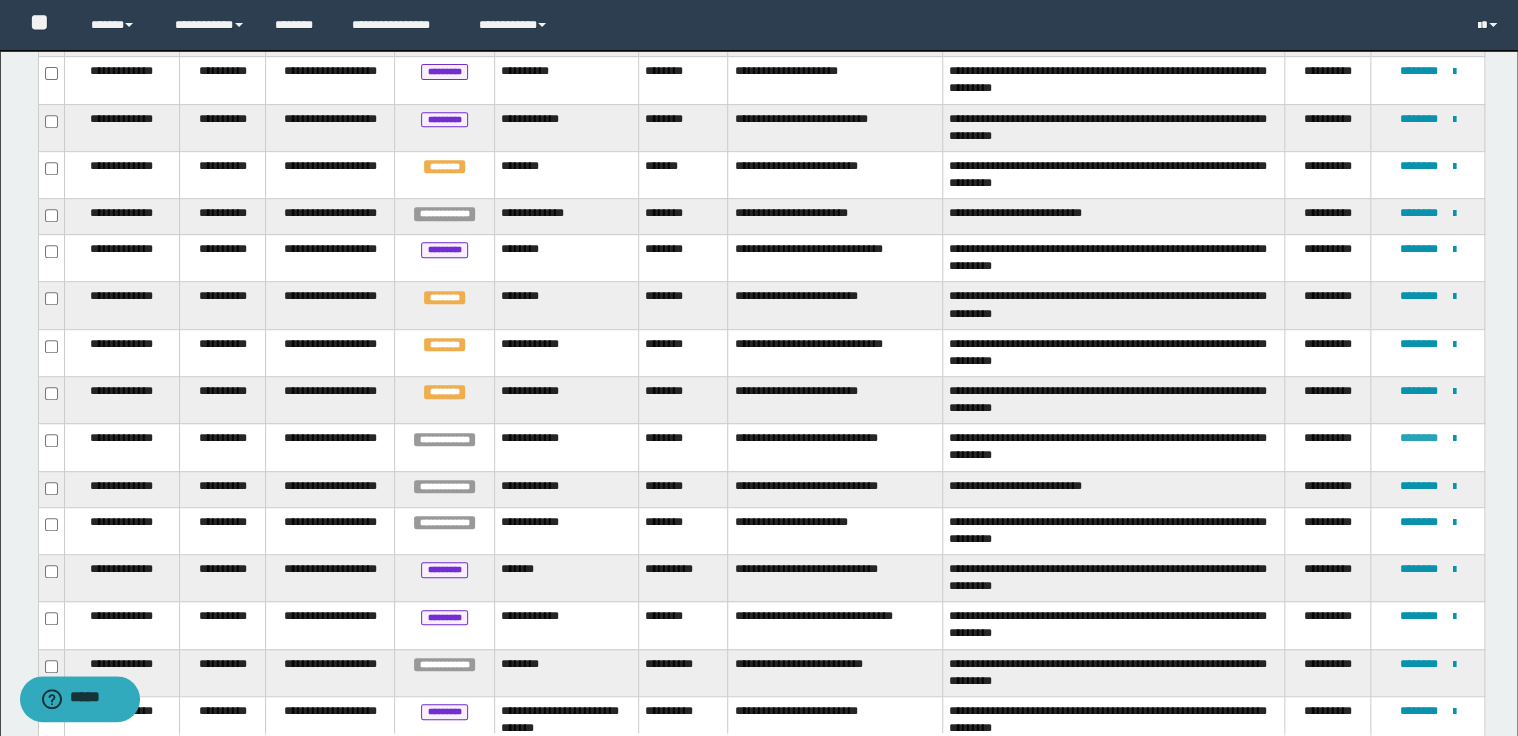 type 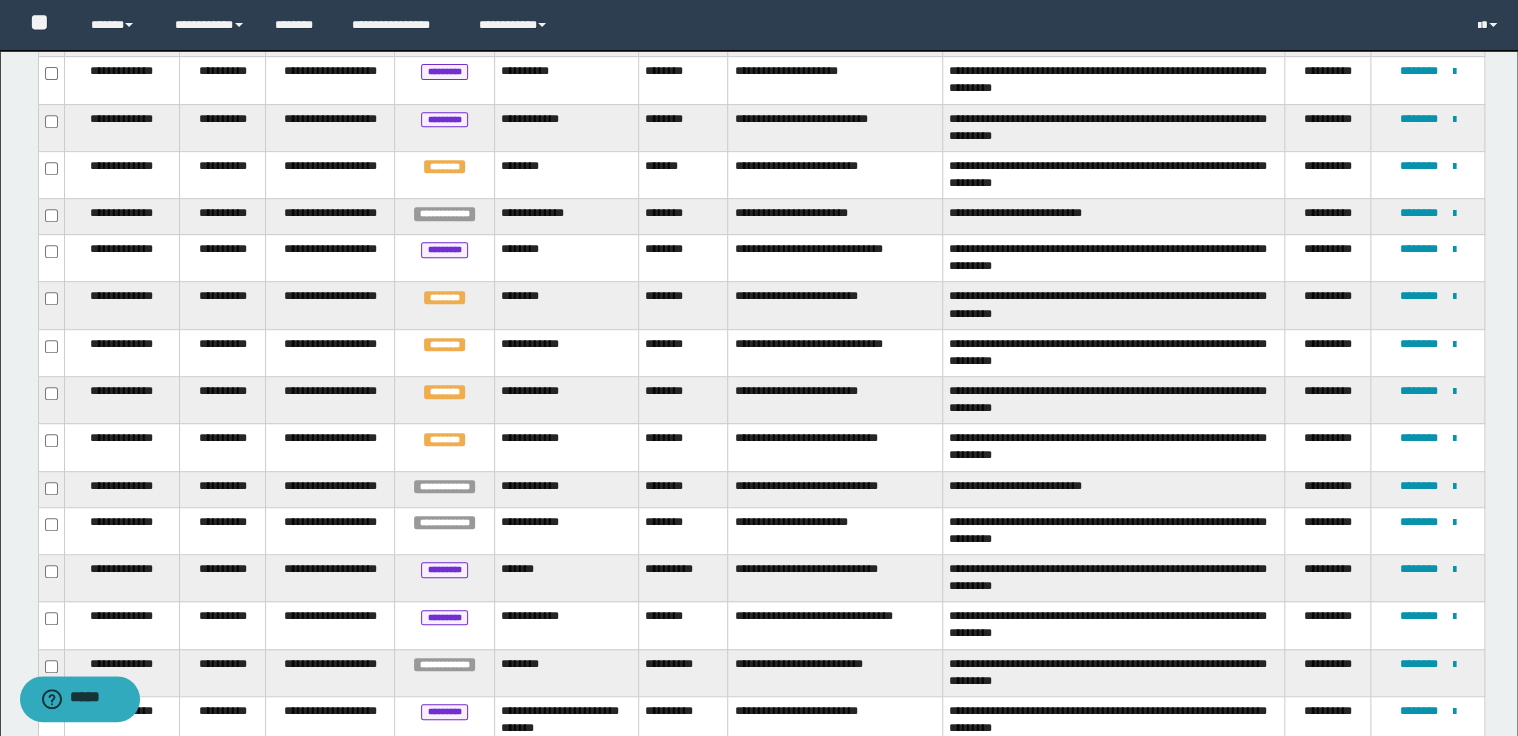 type 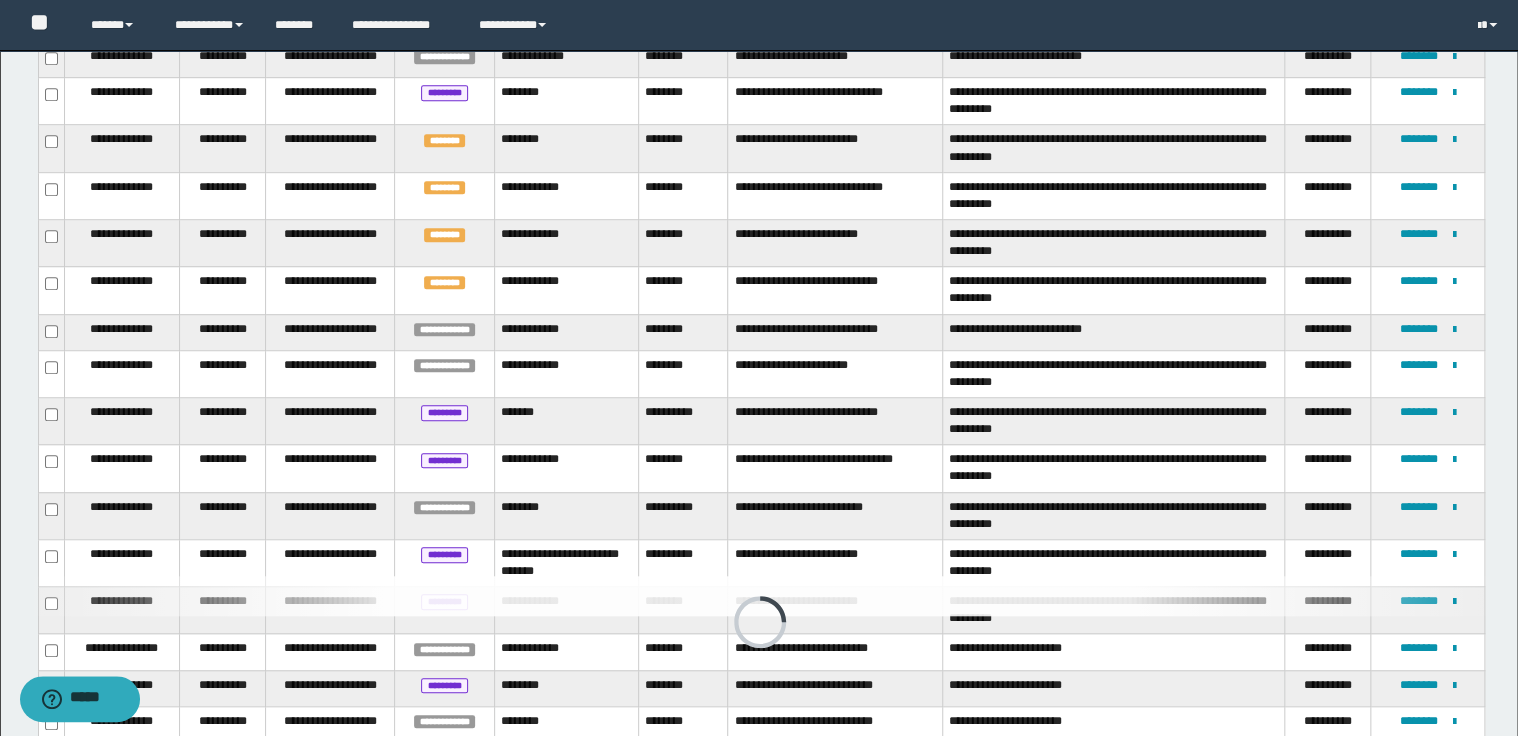 scroll, scrollTop: 537, scrollLeft: 0, axis: vertical 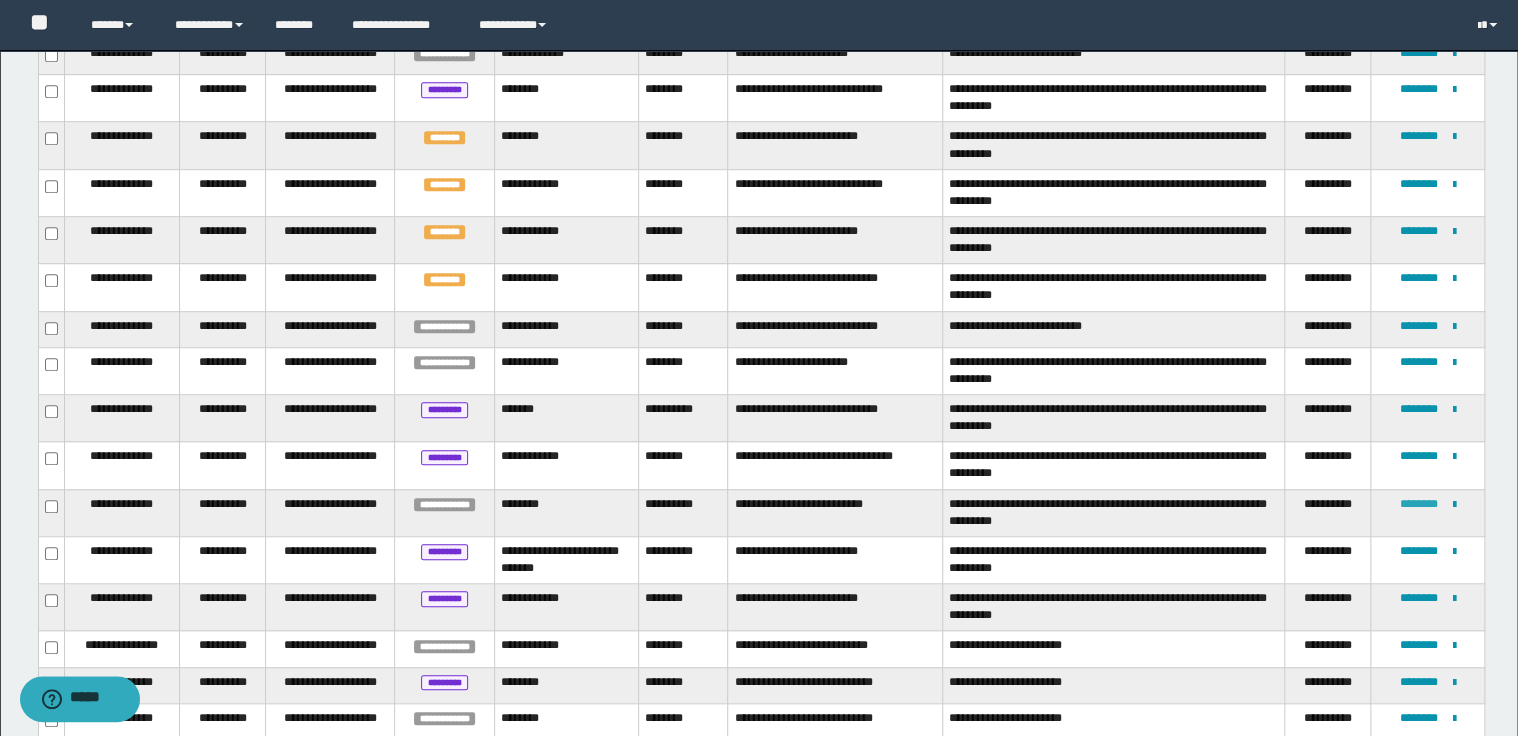 click on "********" at bounding box center (1419, 504) 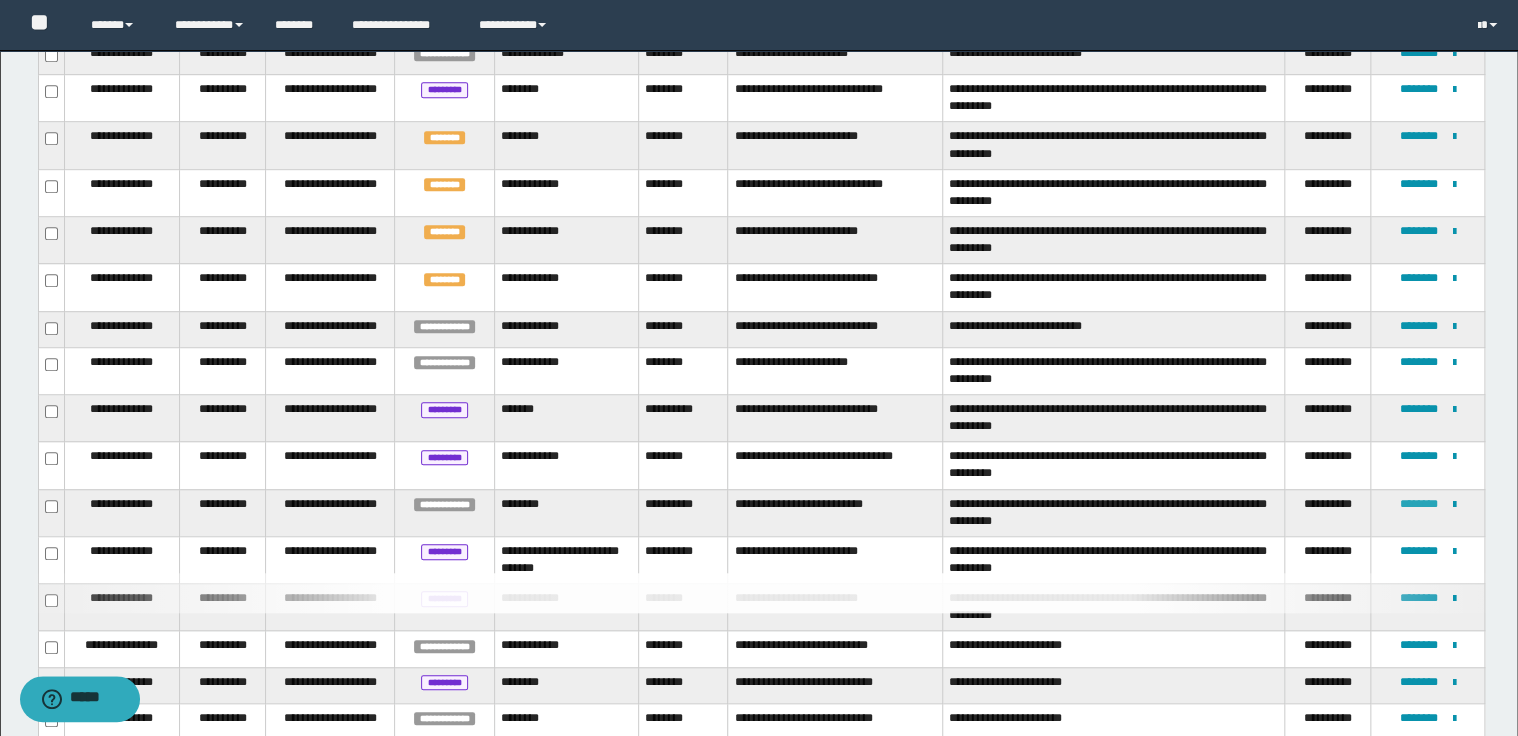 type 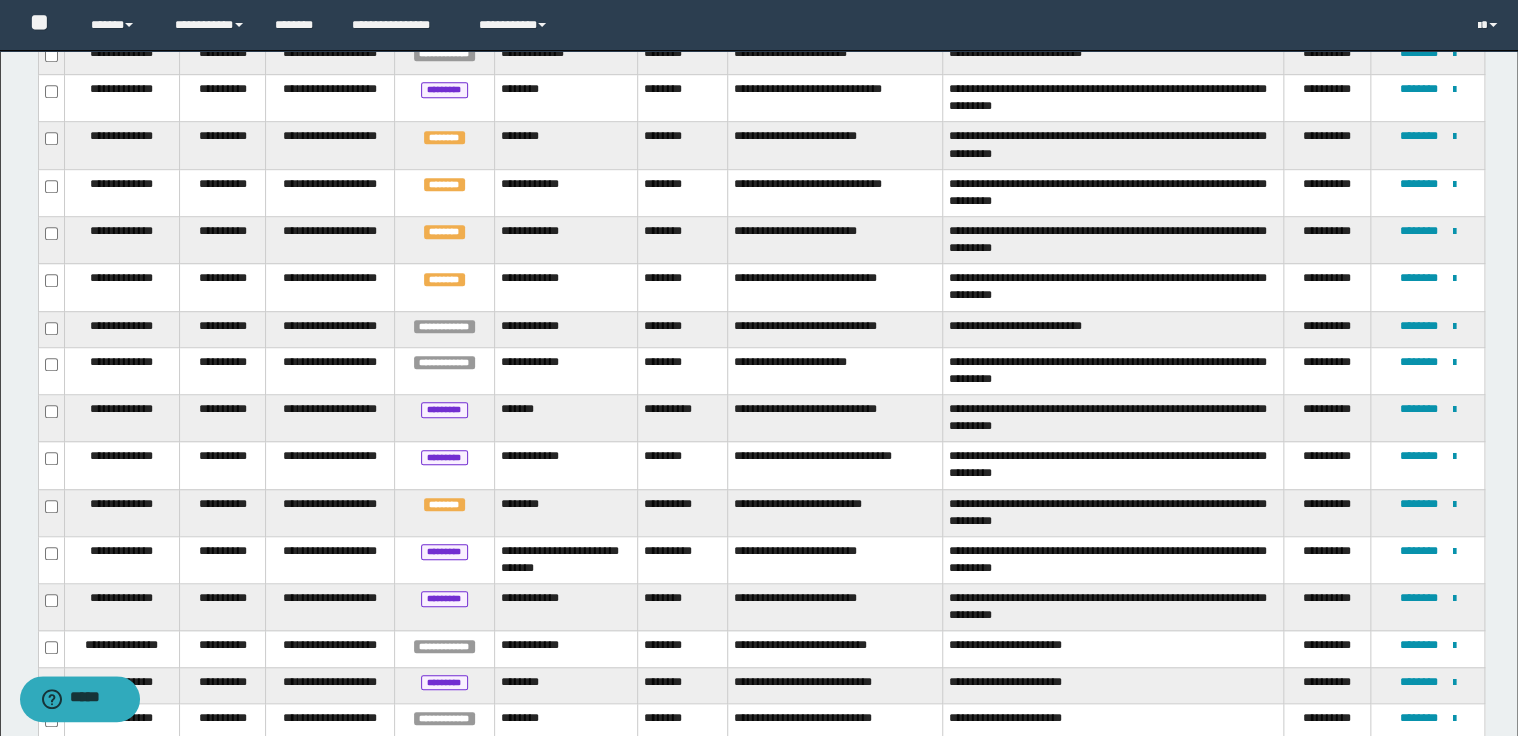 type 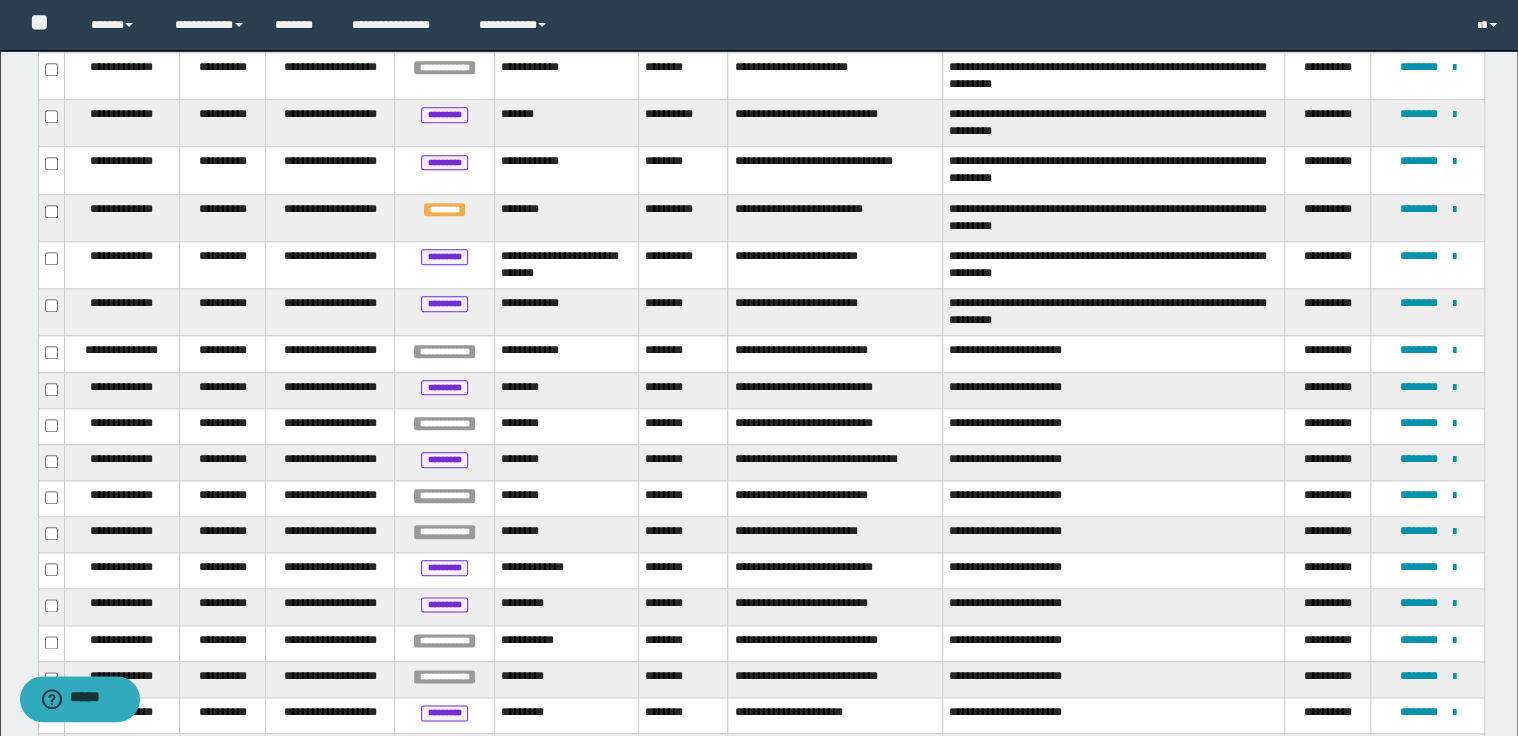 scroll, scrollTop: 860, scrollLeft: 0, axis: vertical 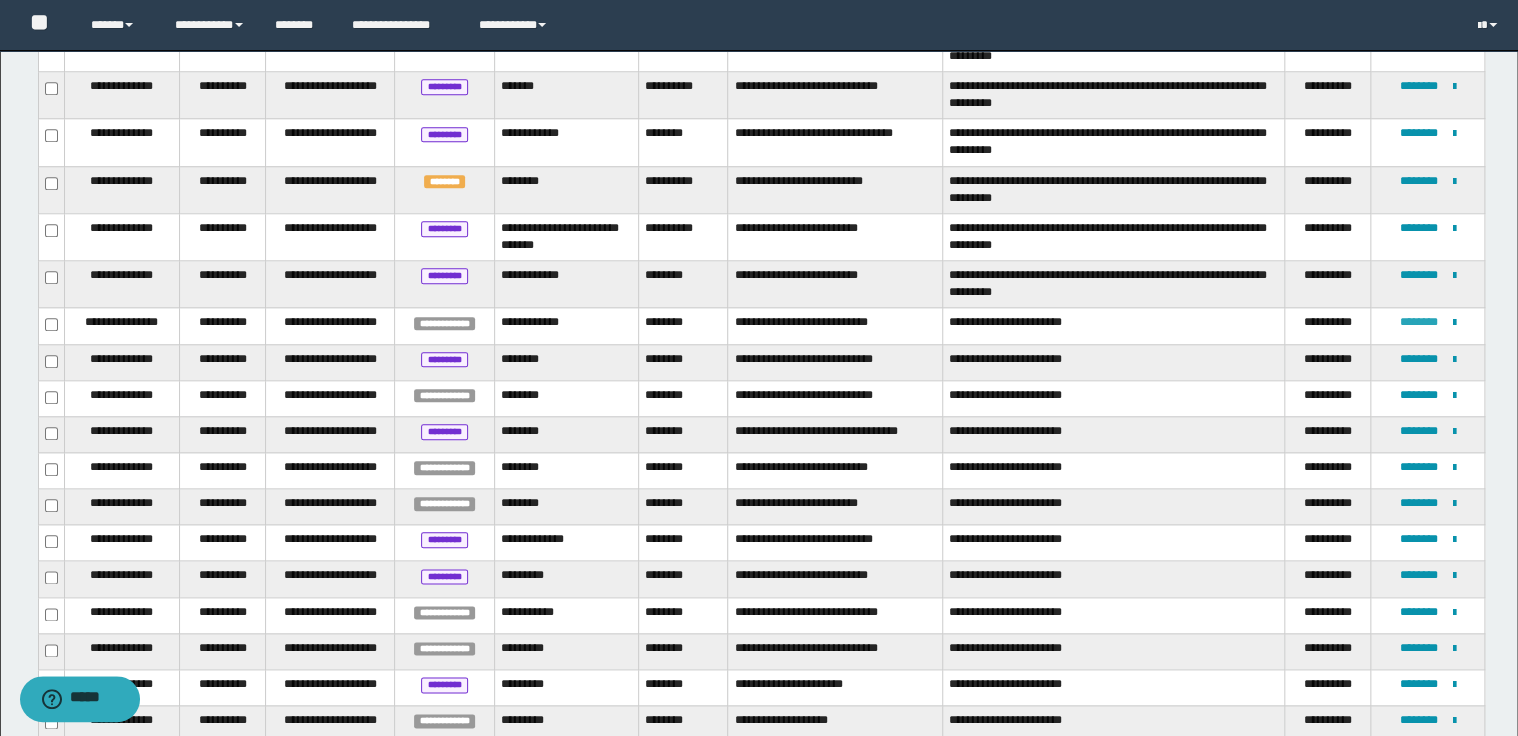 click on "********" at bounding box center [1419, 322] 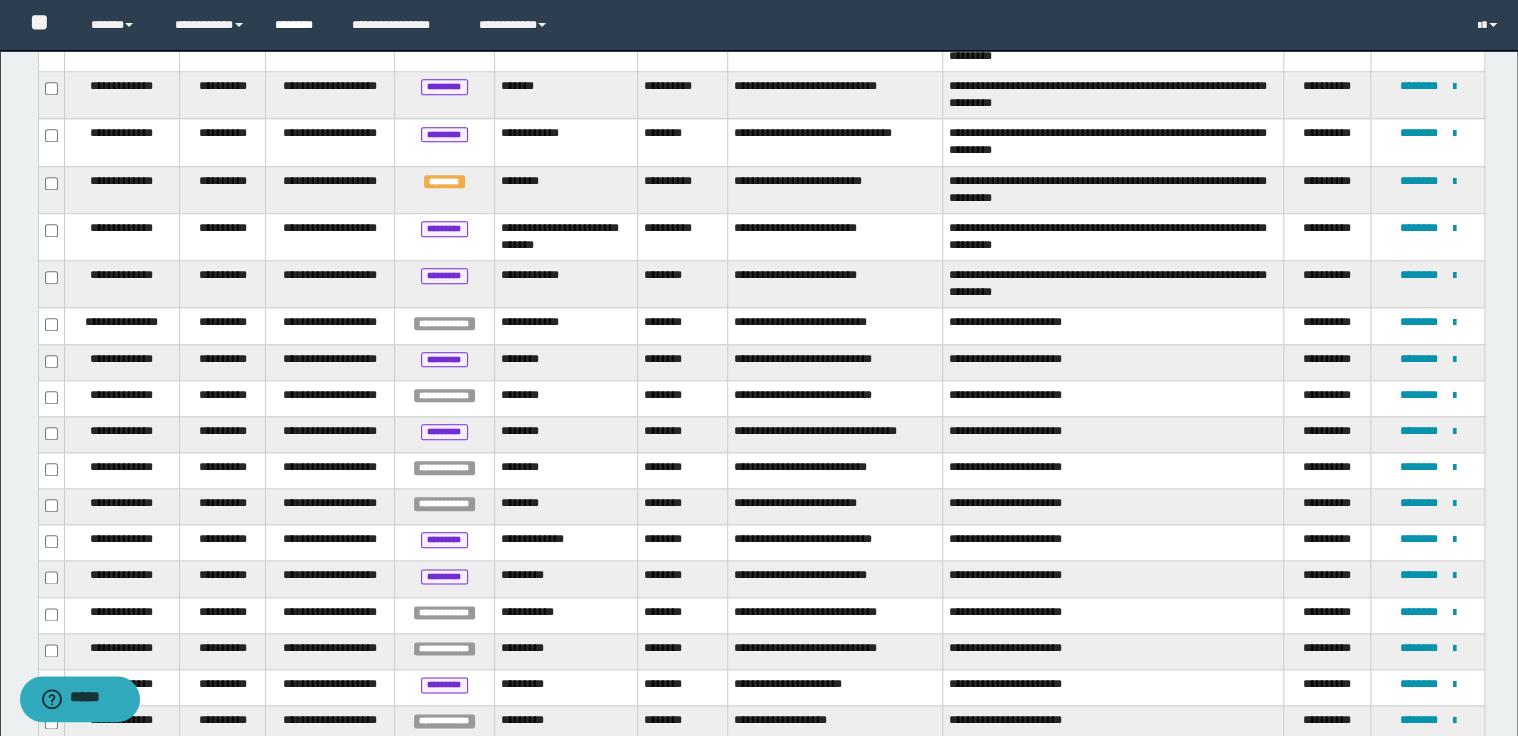 type 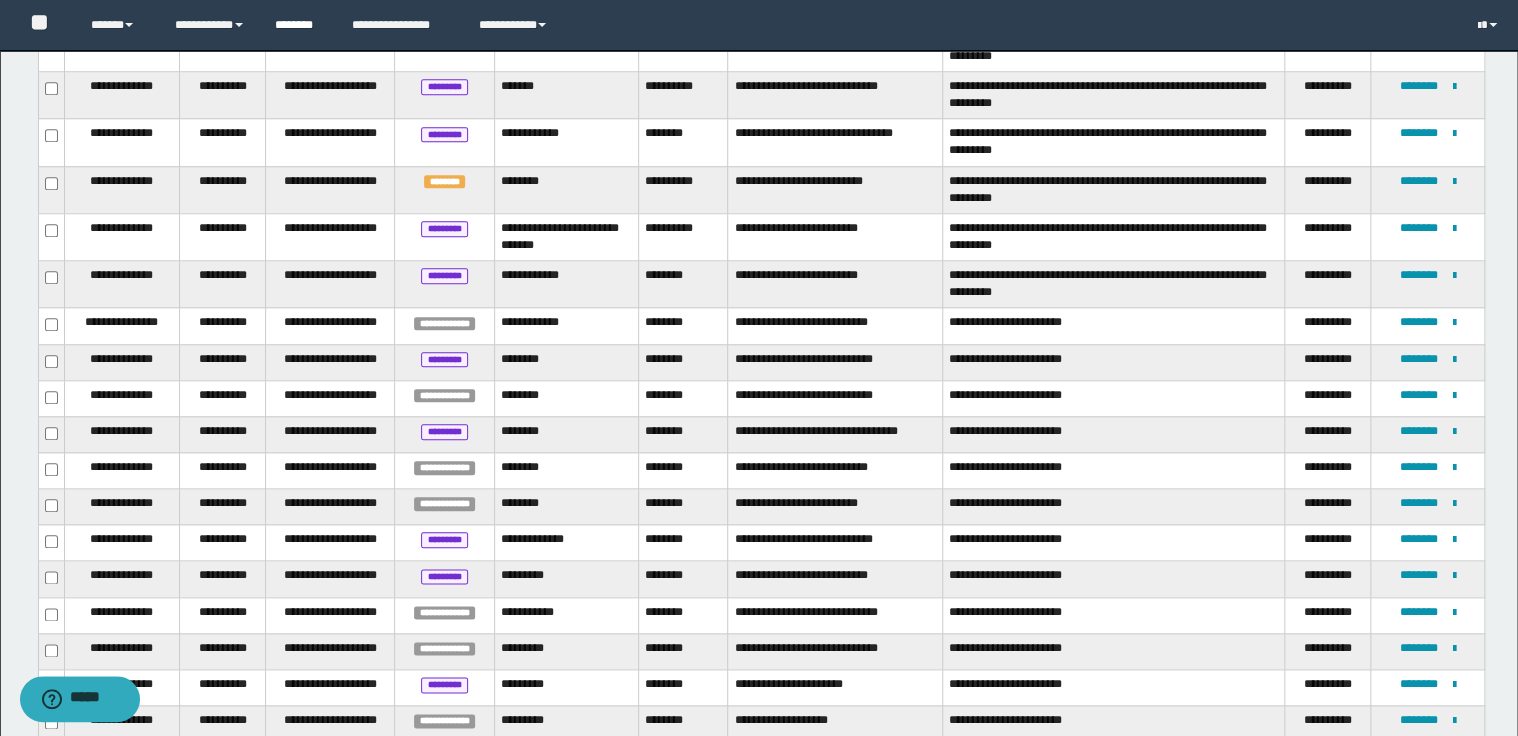 scroll, scrollTop: 473, scrollLeft: 0, axis: vertical 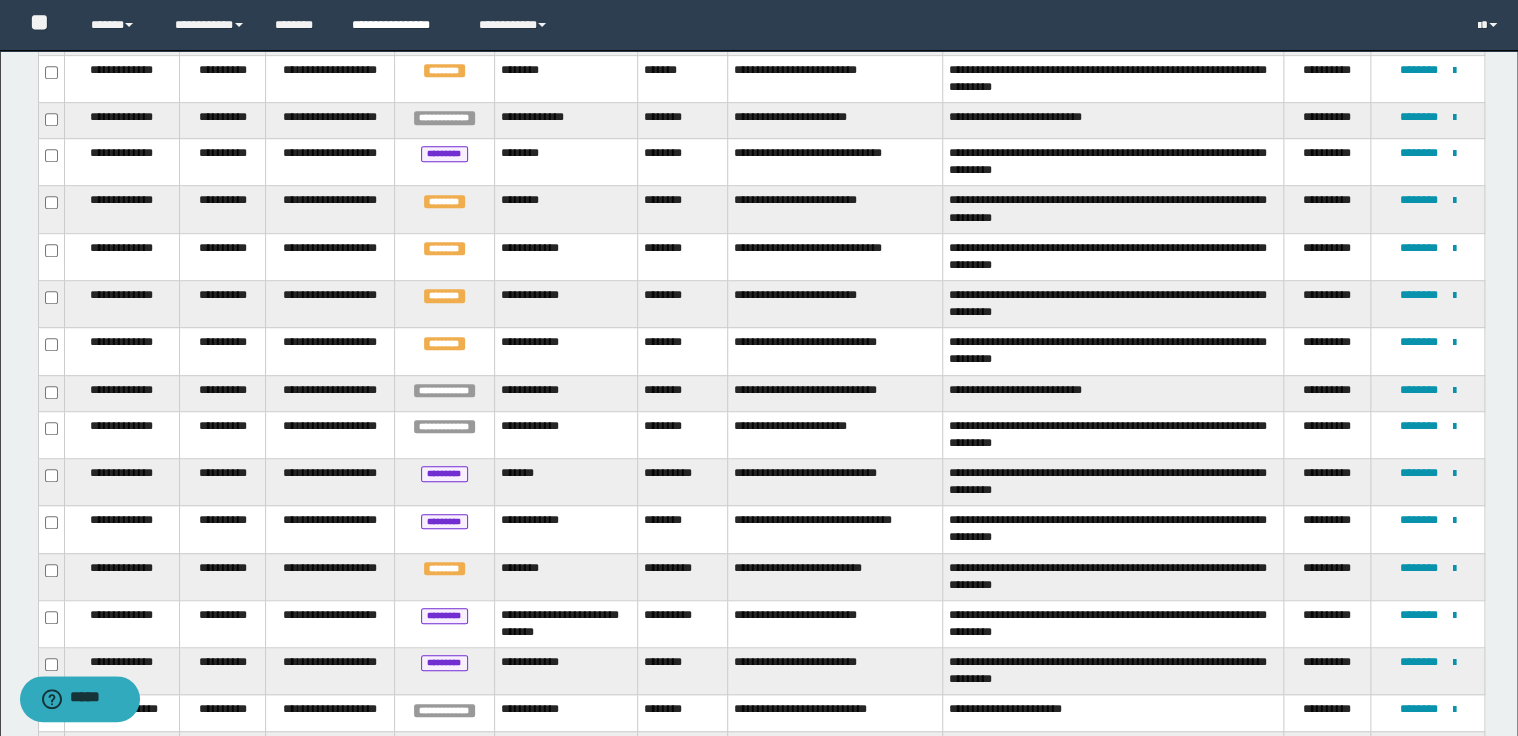 type 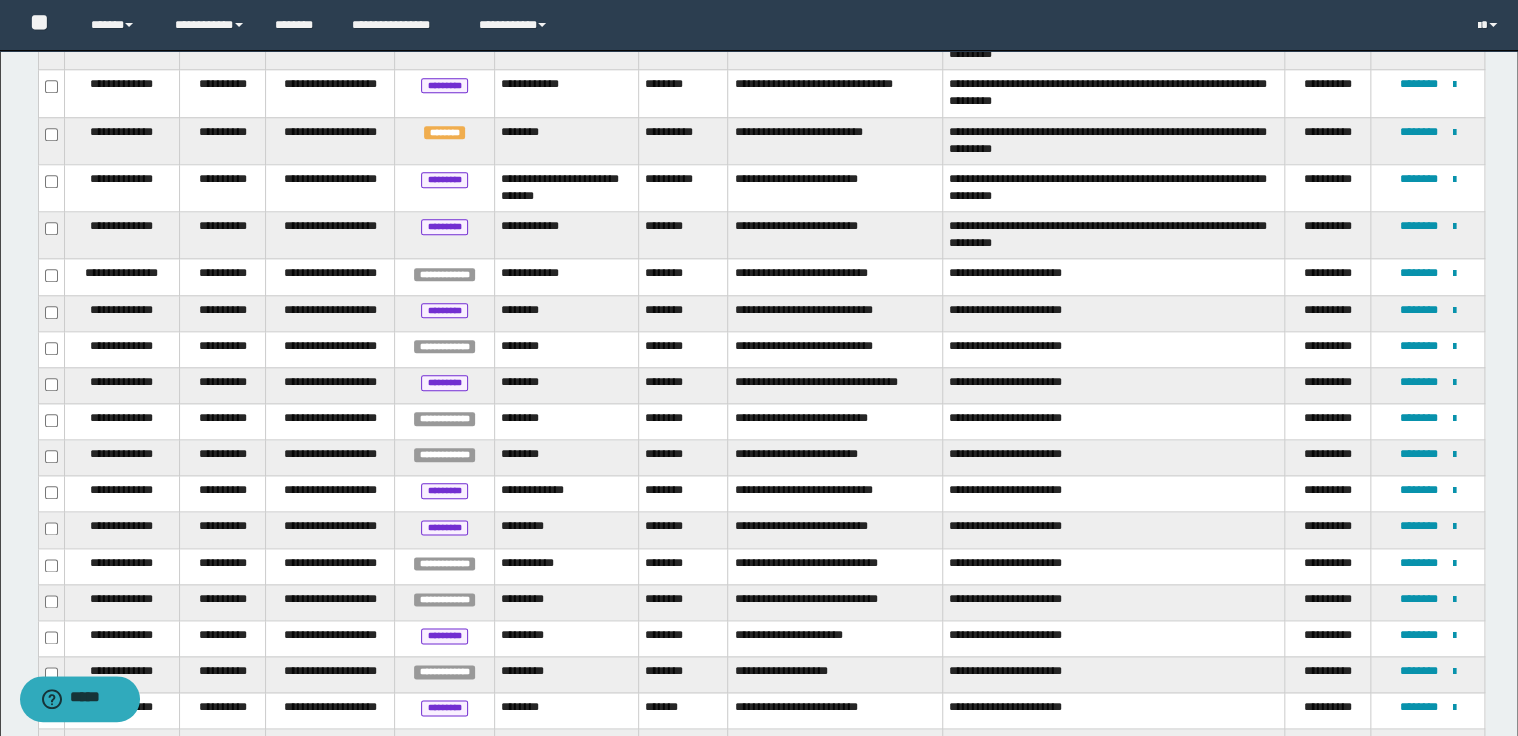 scroll, scrollTop: 953, scrollLeft: 0, axis: vertical 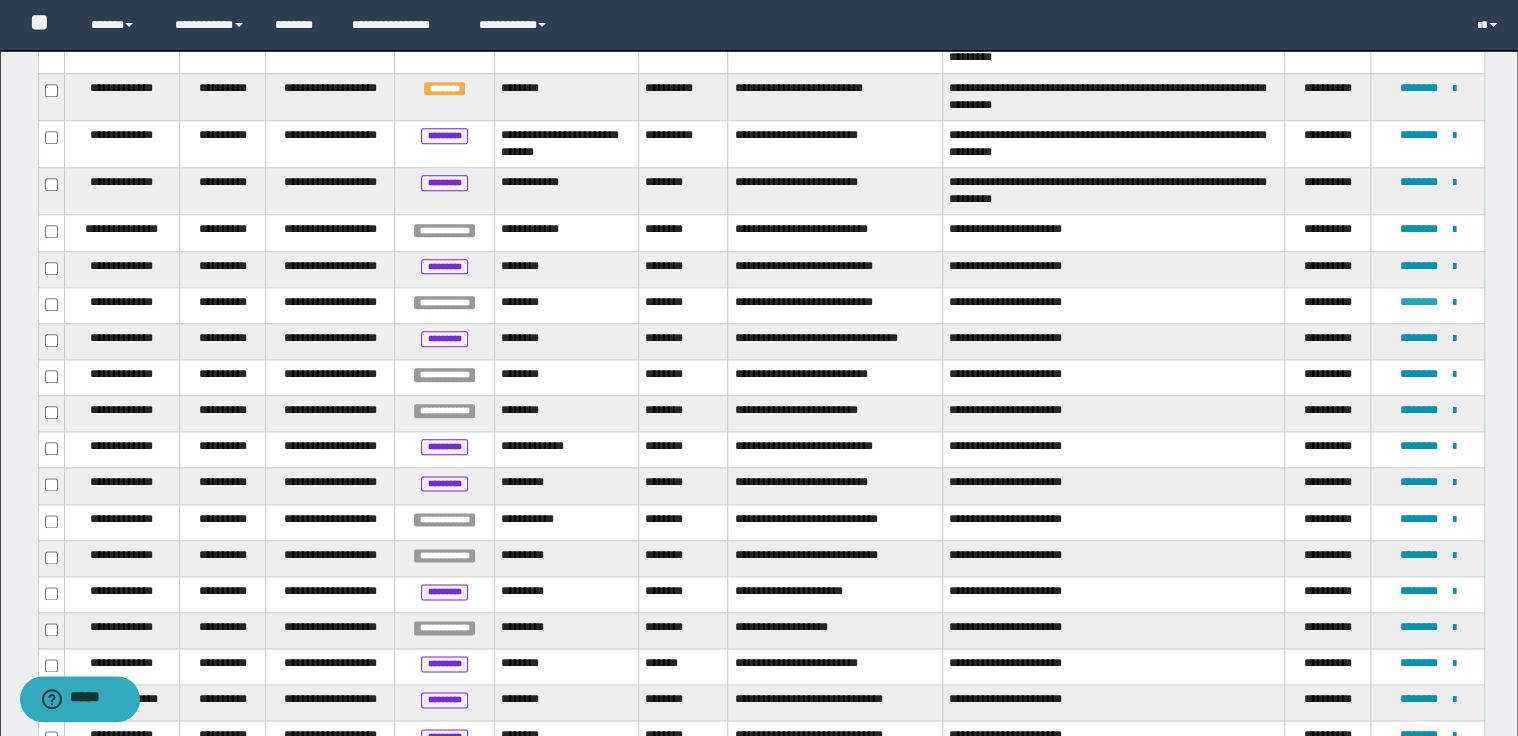 click on "********" at bounding box center [1419, 302] 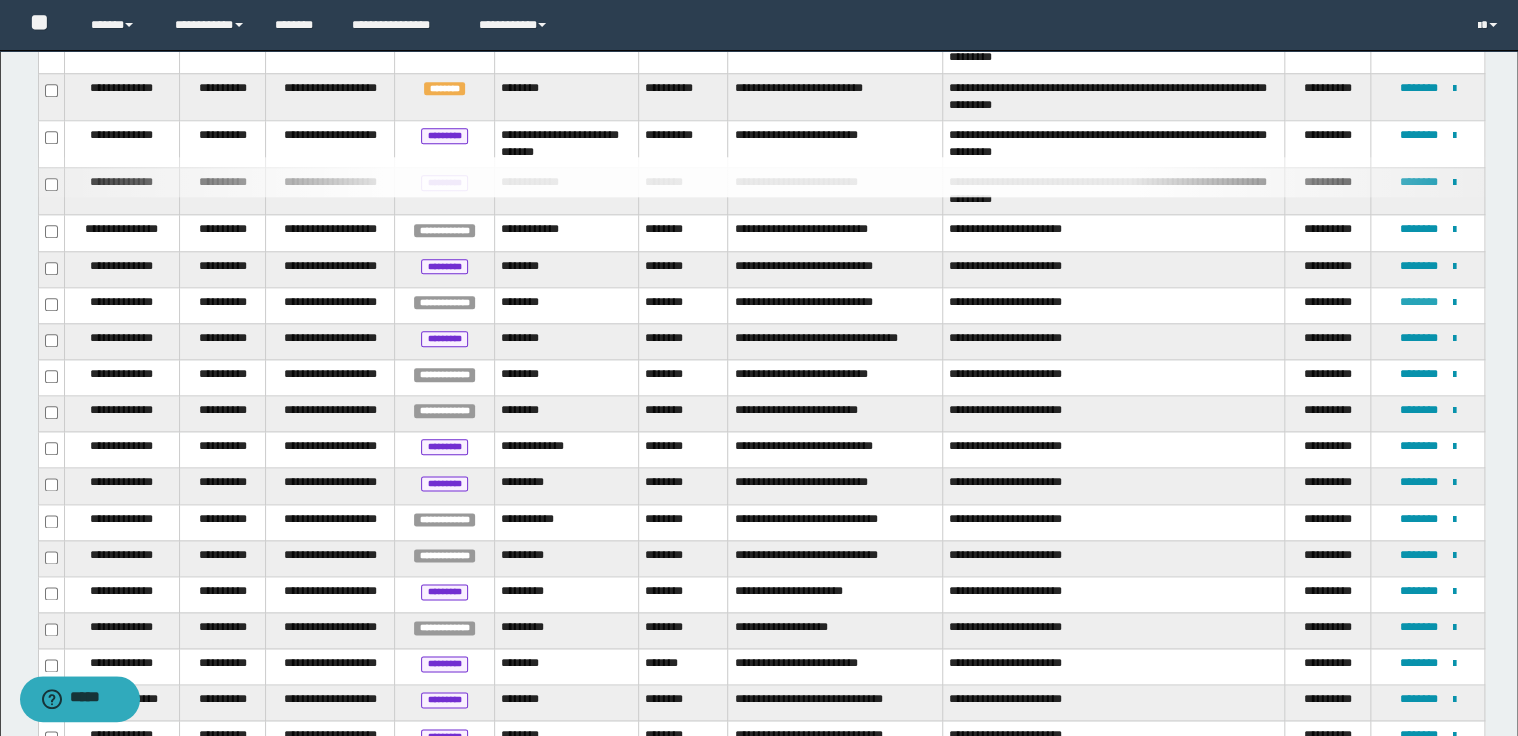 type 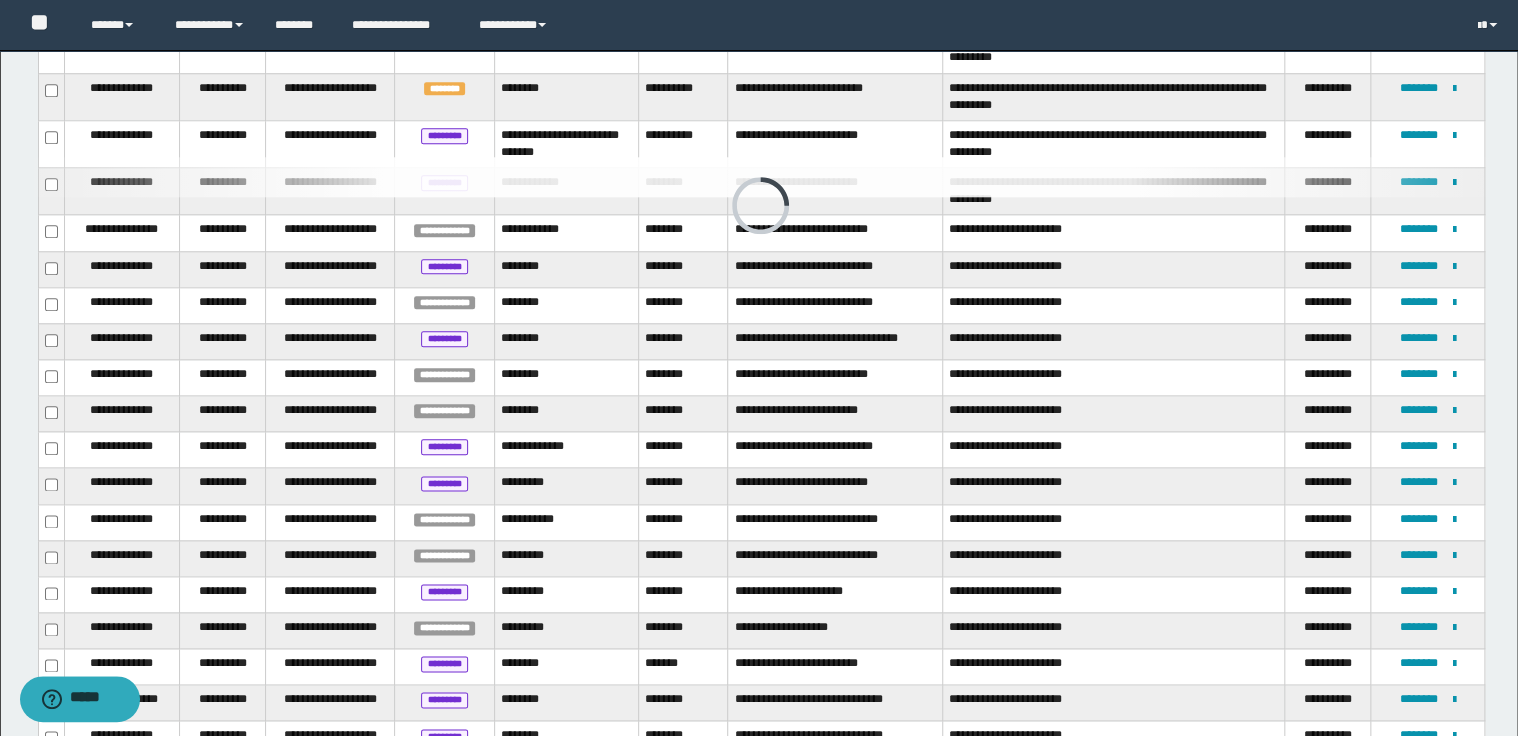type 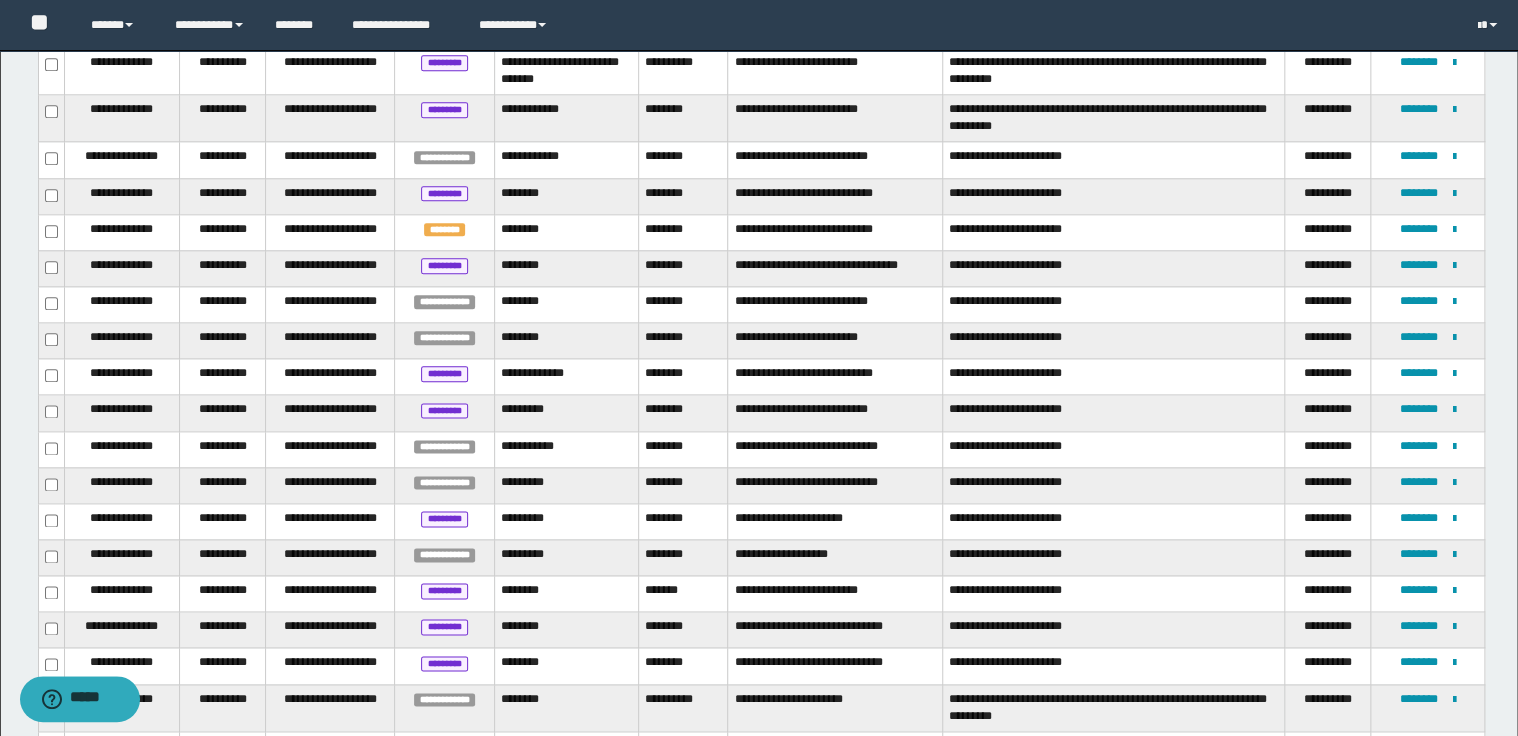 scroll, scrollTop: 1032, scrollLeft: 0, axis: vertical 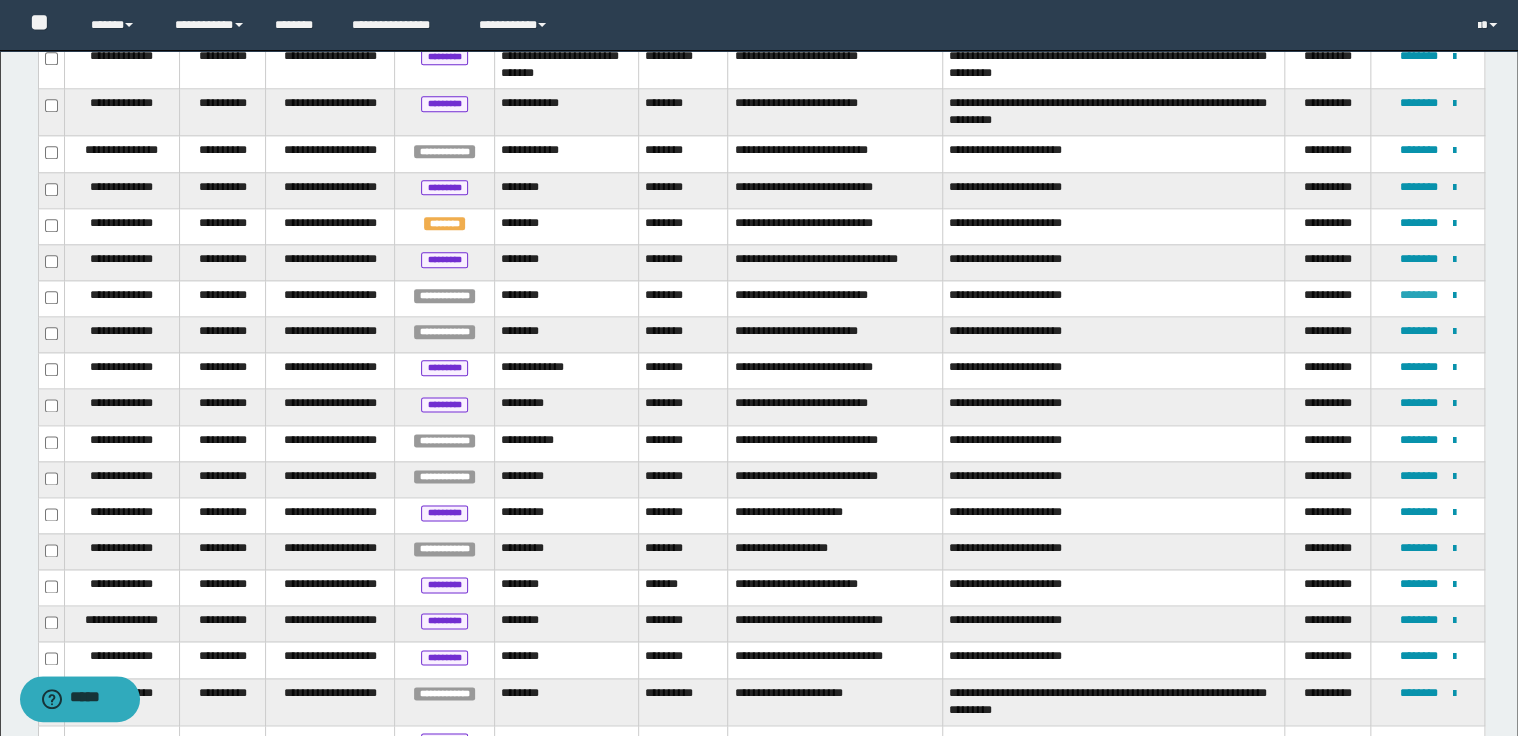 click on "********" at bounding box center (1419, 295) 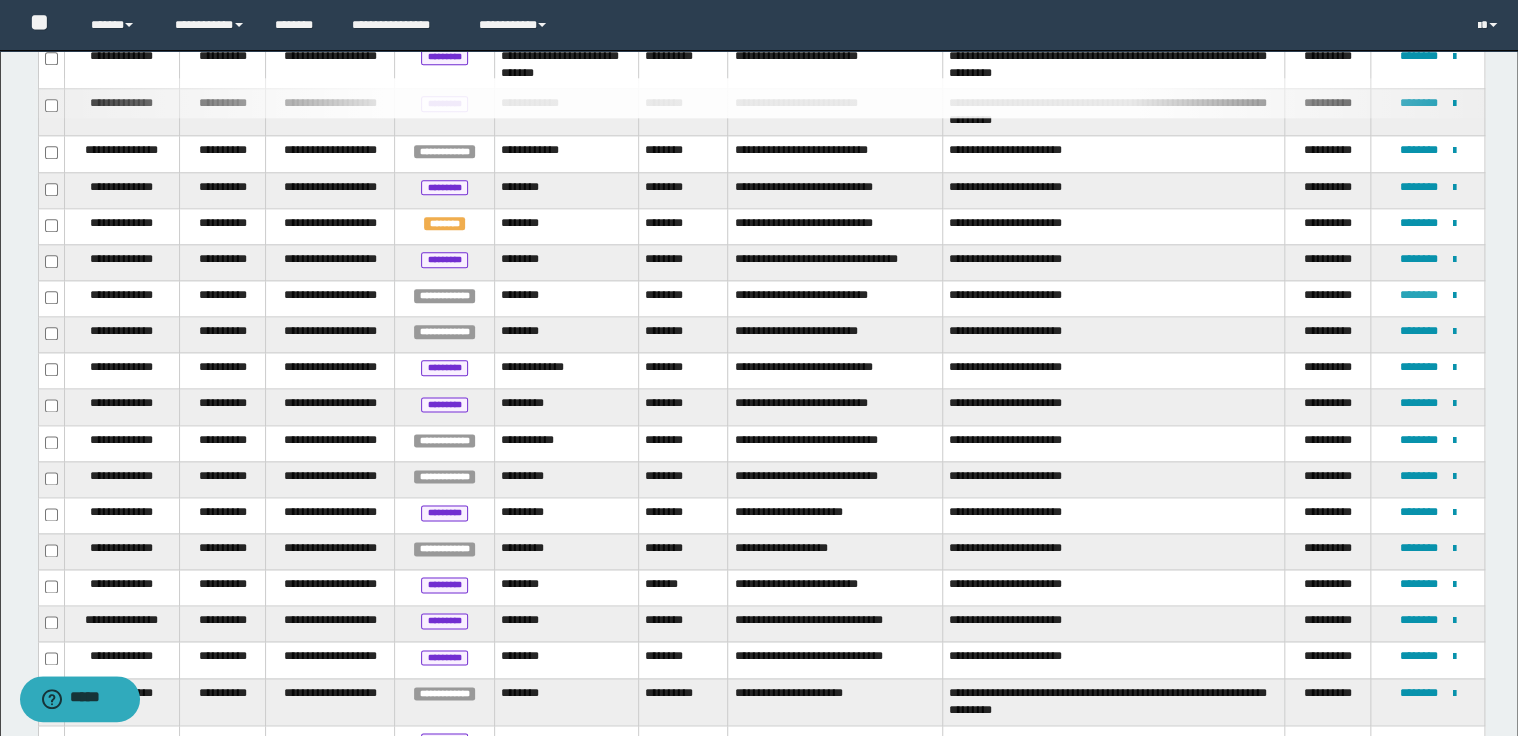 type 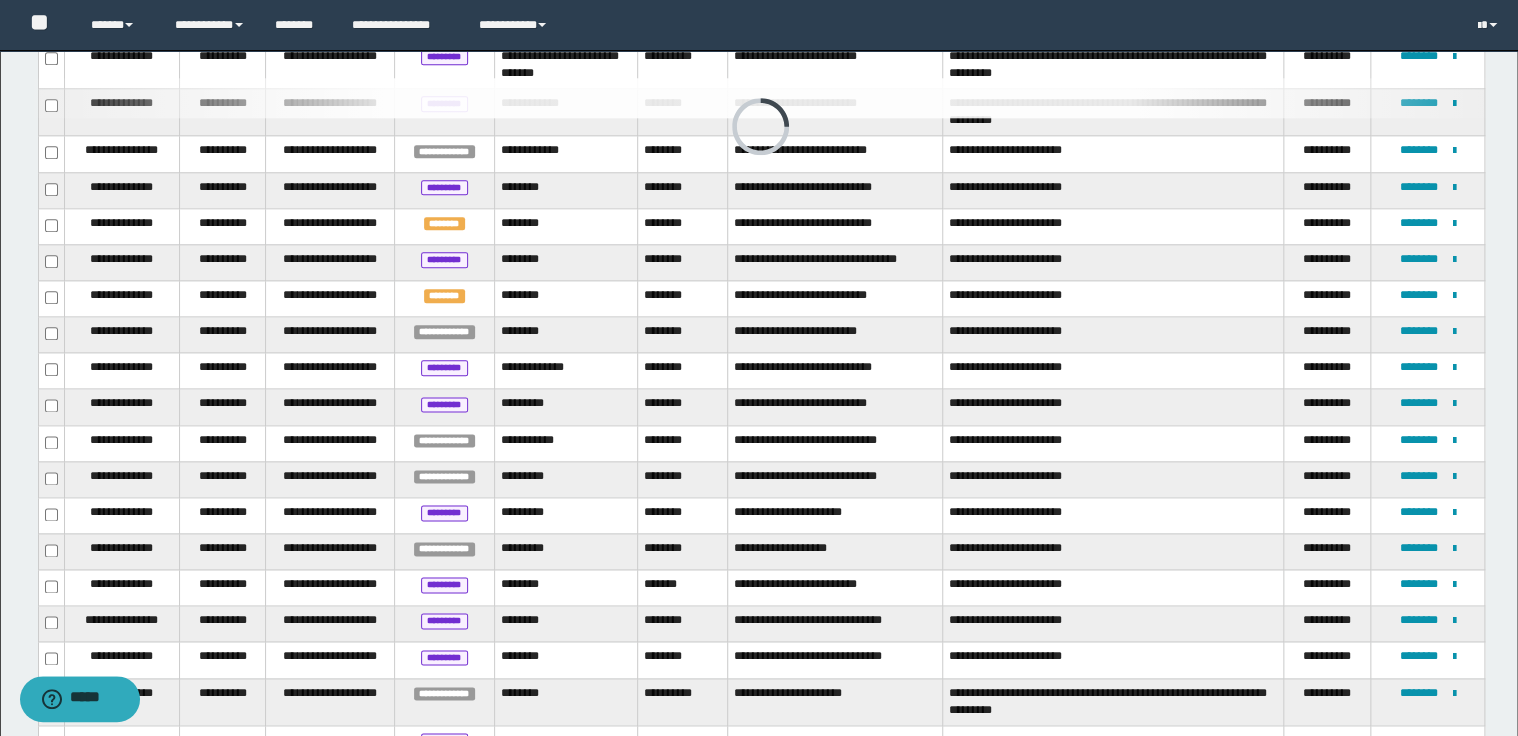 type 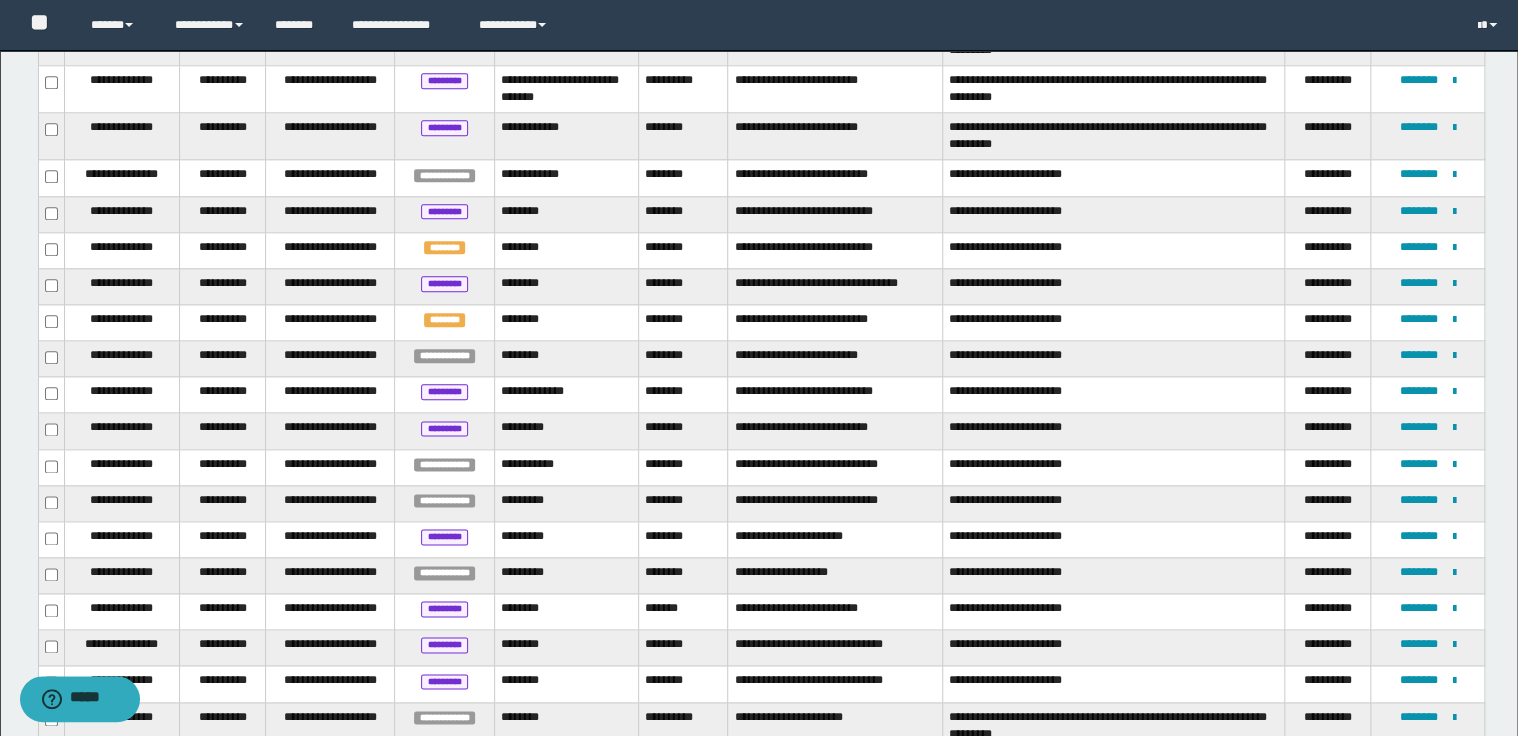 scroll, scrollTop: 1031, scrollLeft: 0, axis: vertical 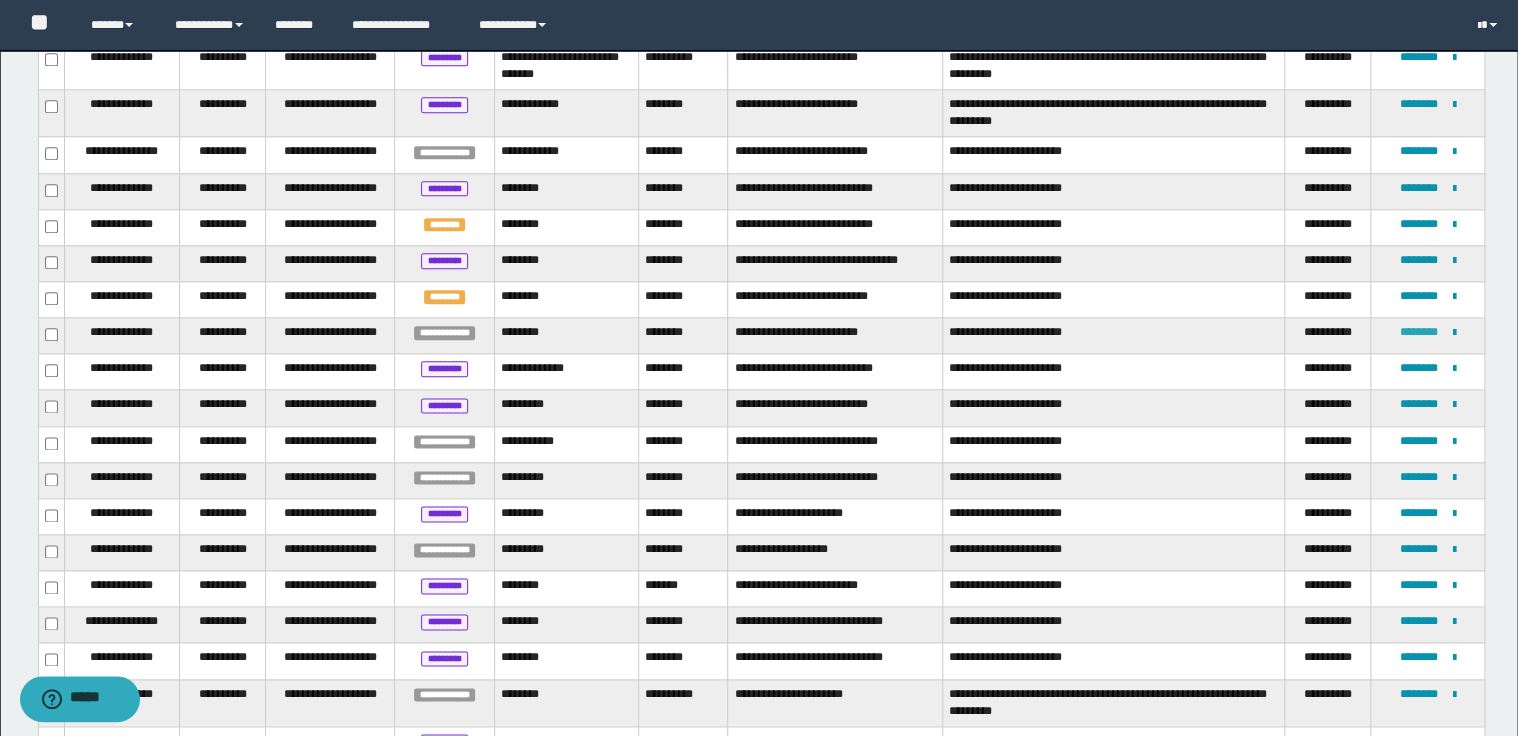 click on "********" at bounding box center [1419, 332] 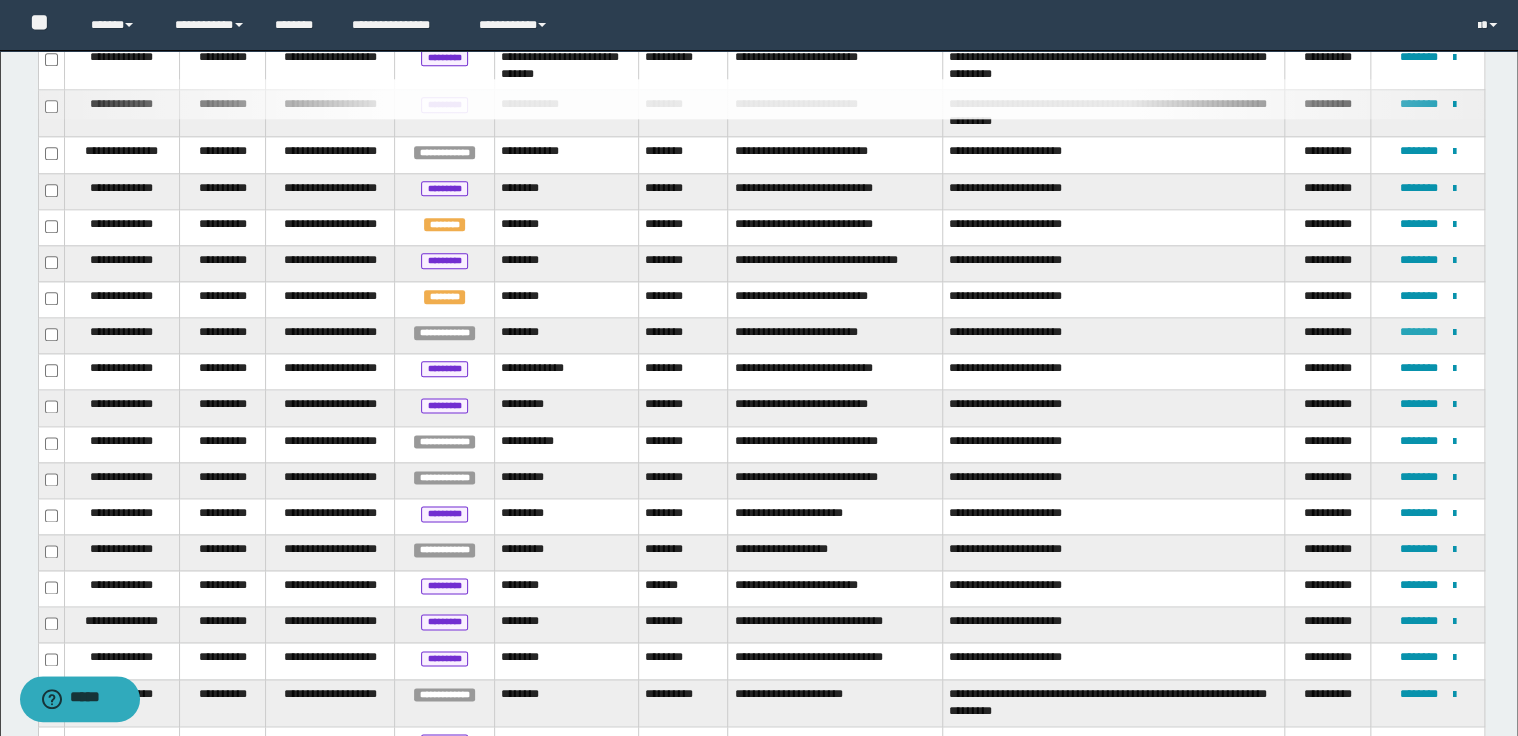 type 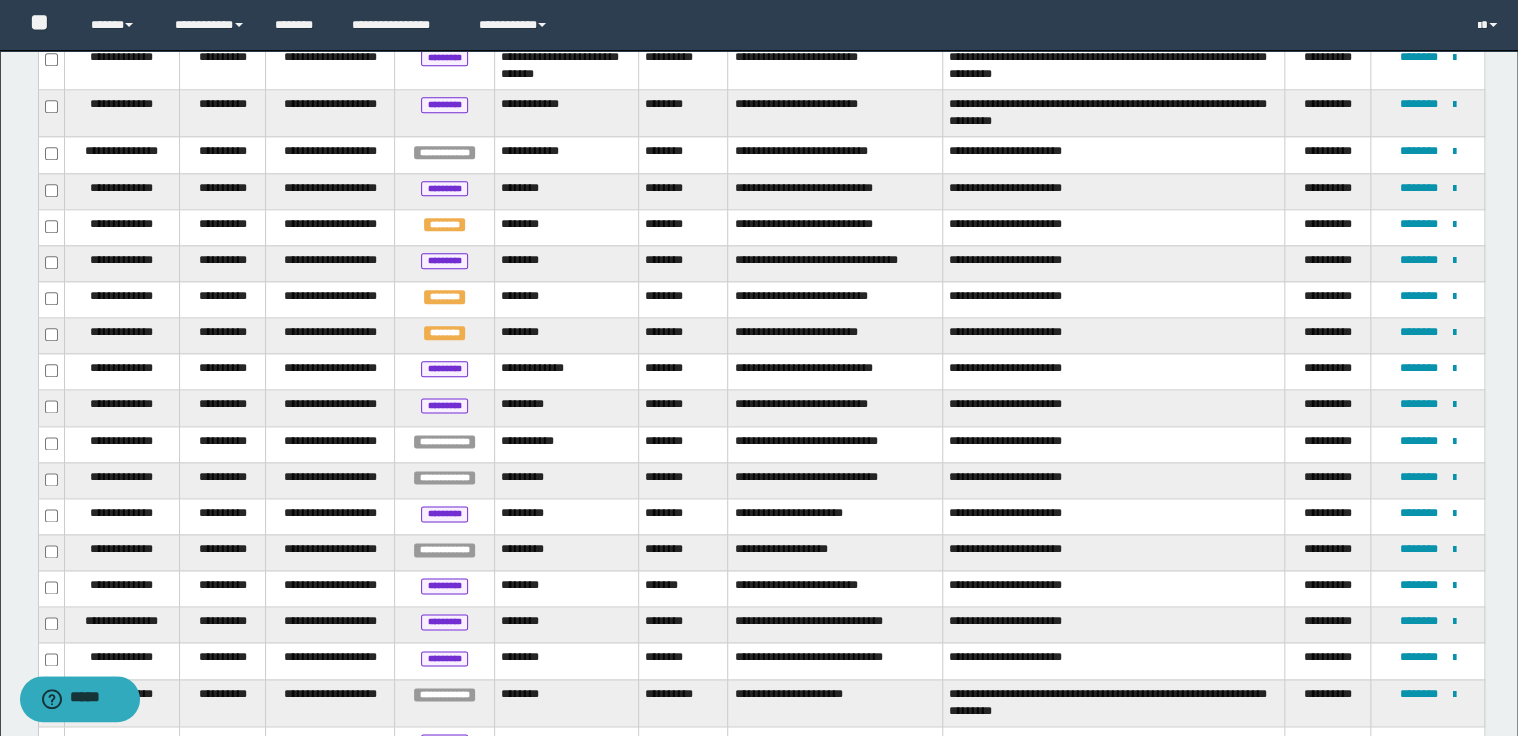 type 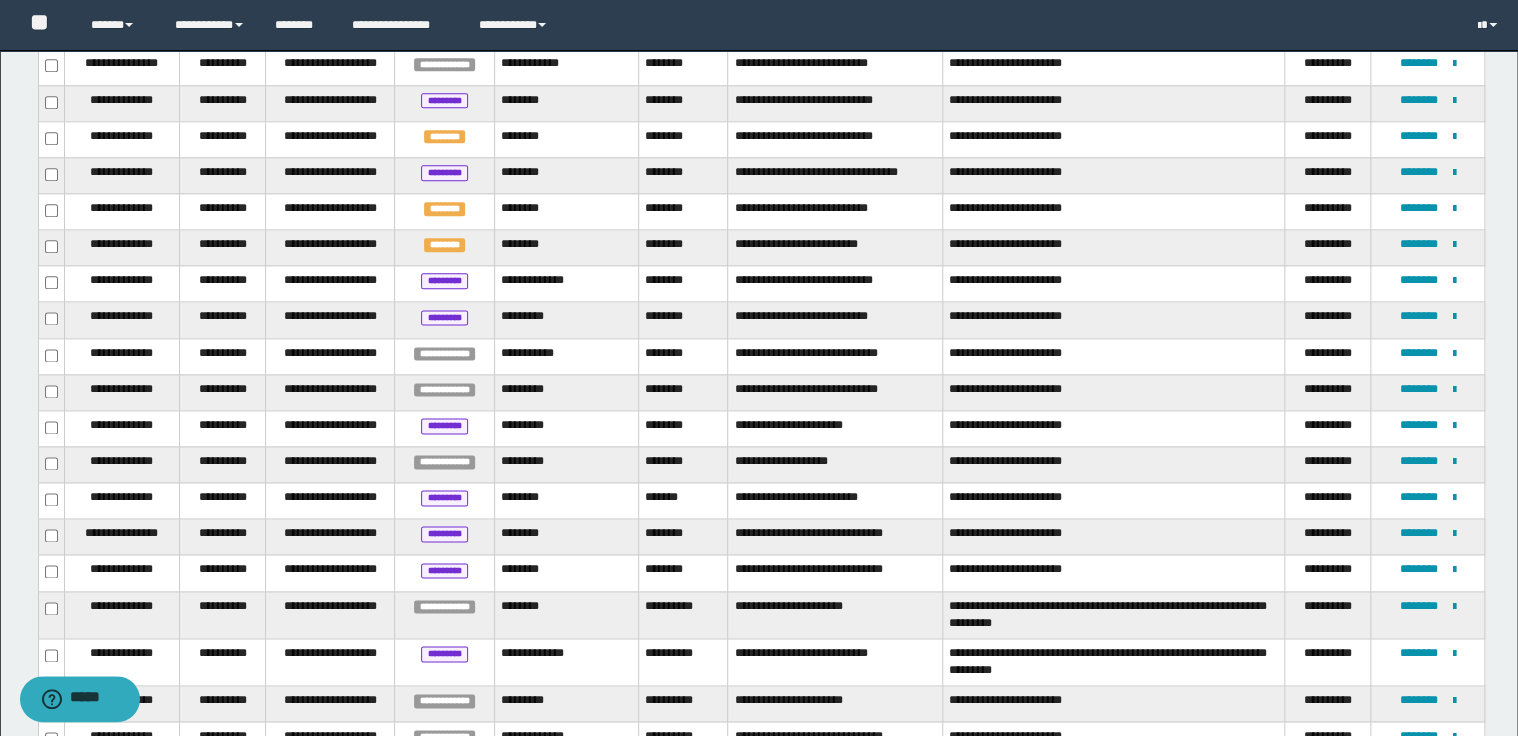scroll, scrollTop: 1156, scrollLeft: 0, axis: vertical 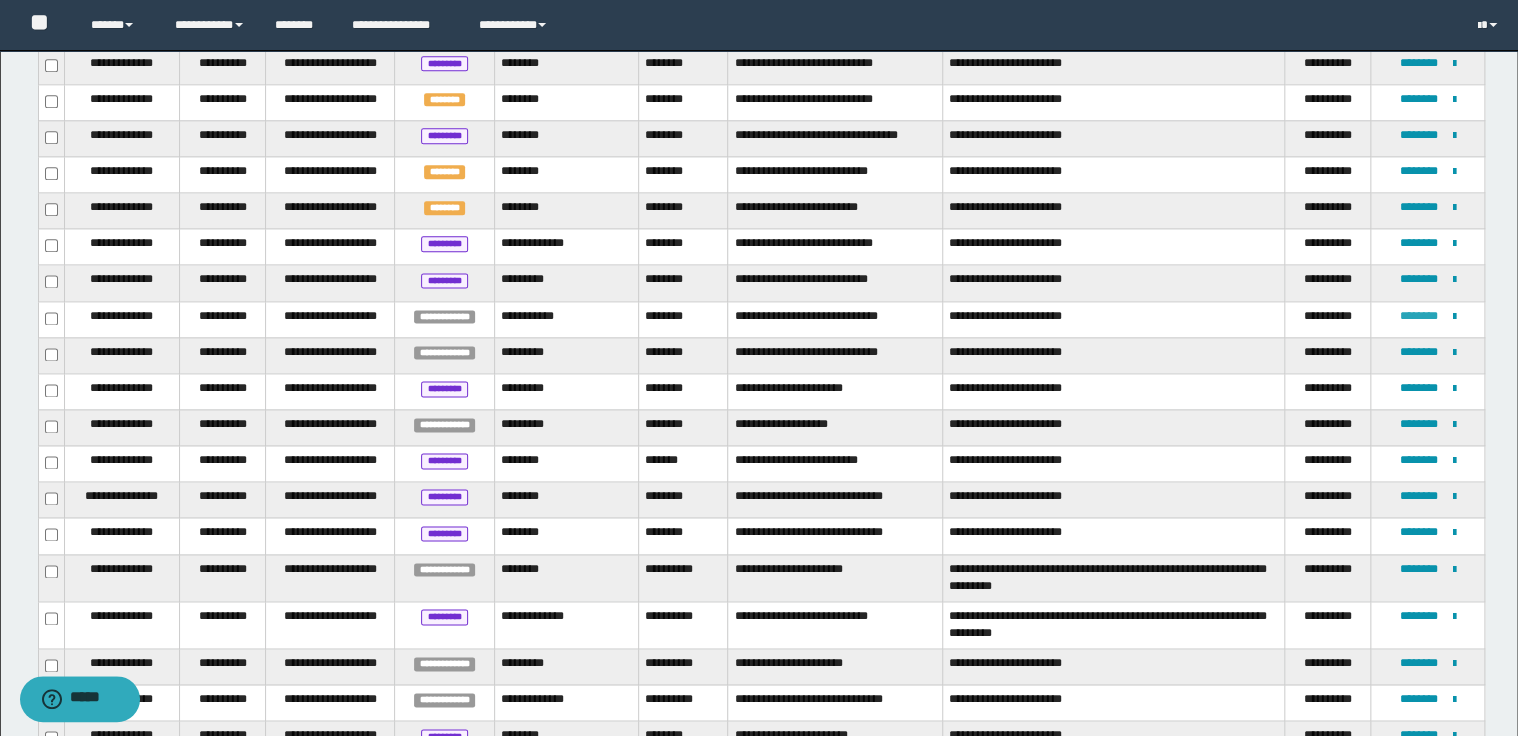 click on "********" at bounding box center [1419, 316] 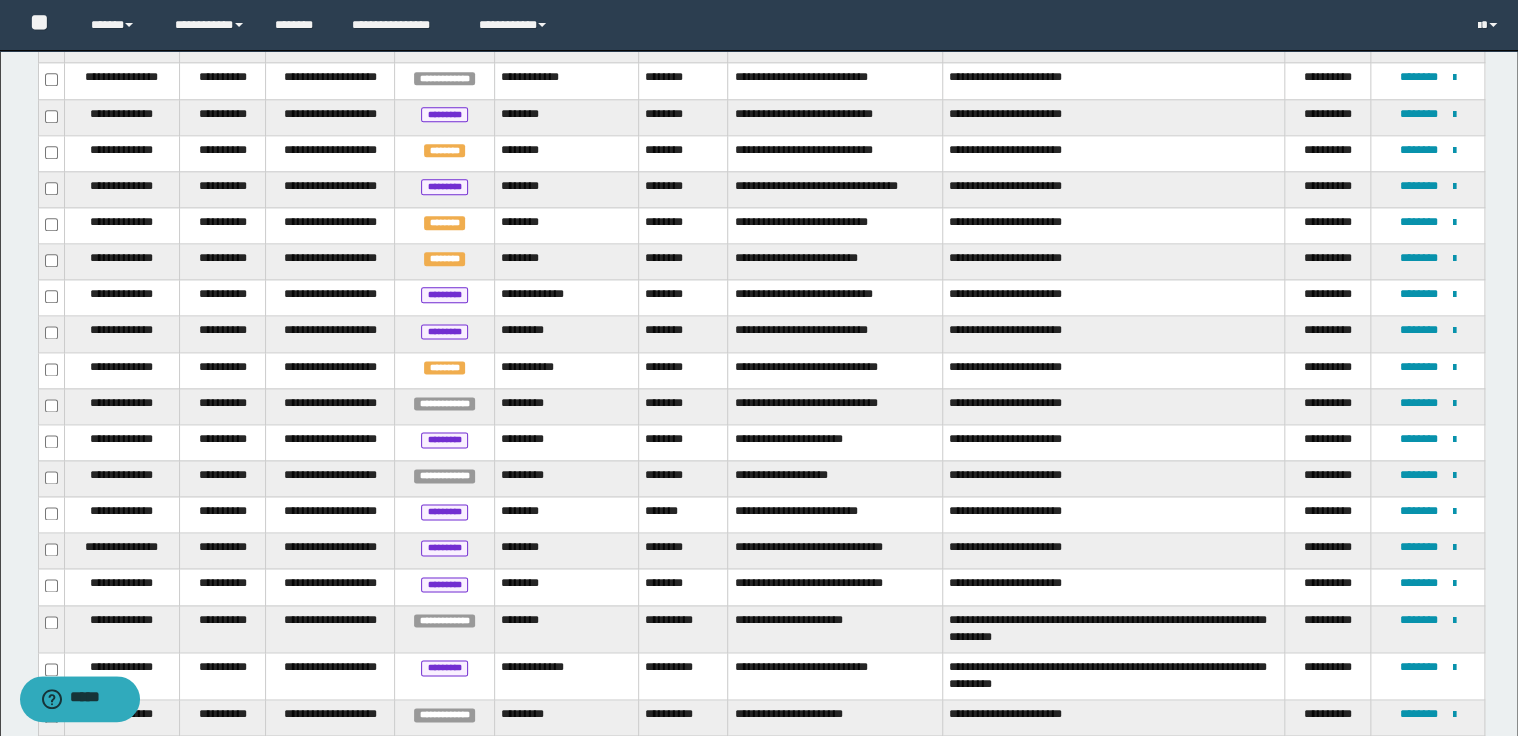 scroll, scrollTop: 1134, scrollLeft: 0, axis: vertical 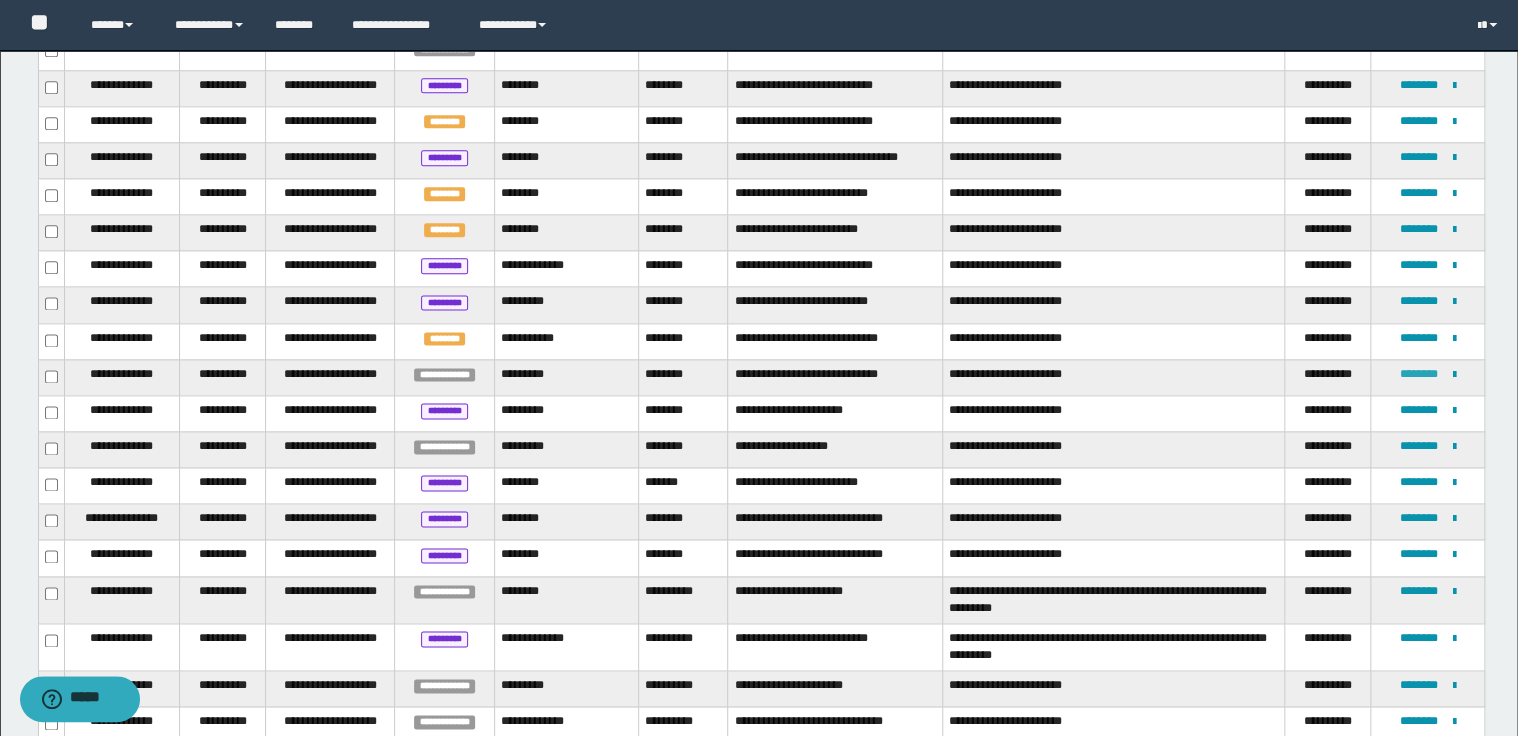click on "********" at bounding box center [1419, 374] 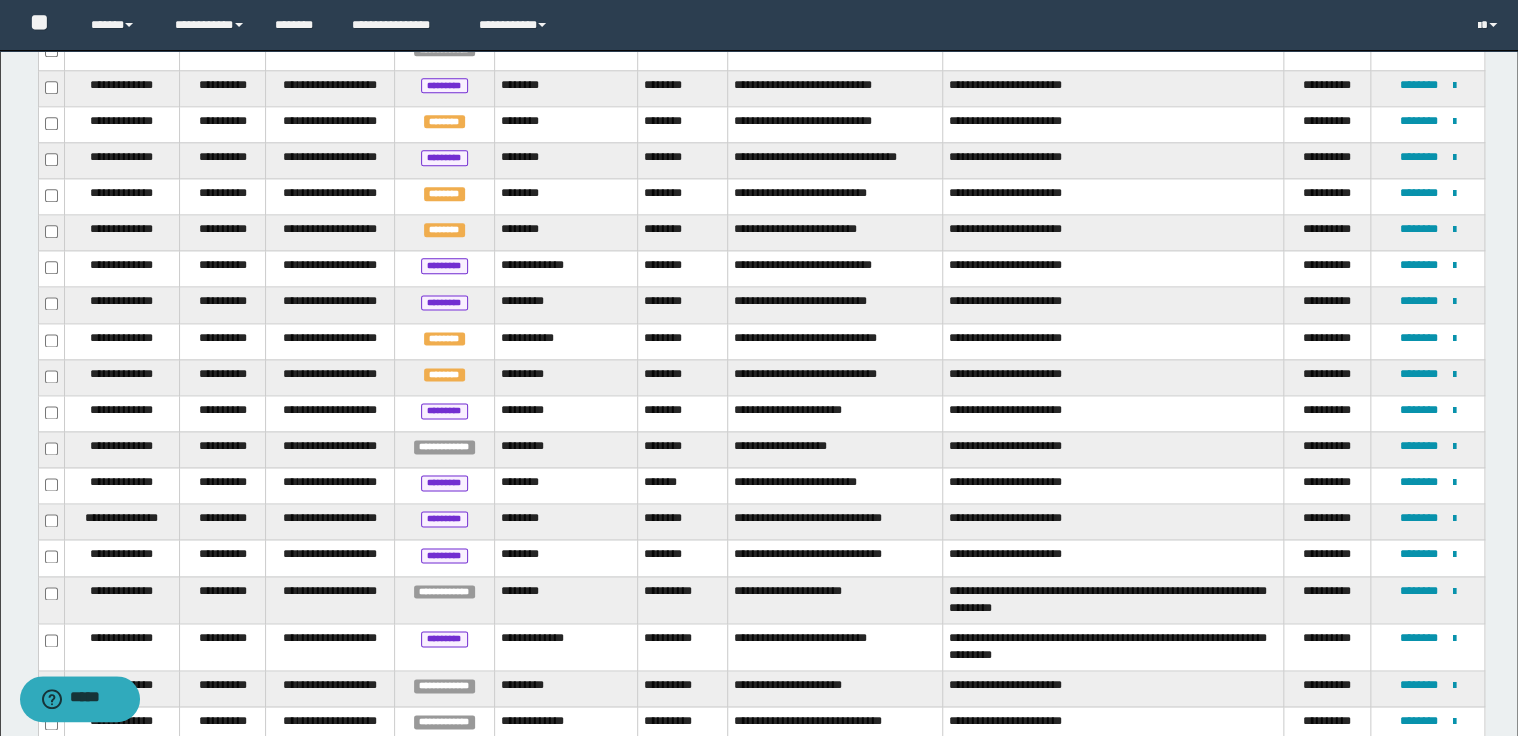 type 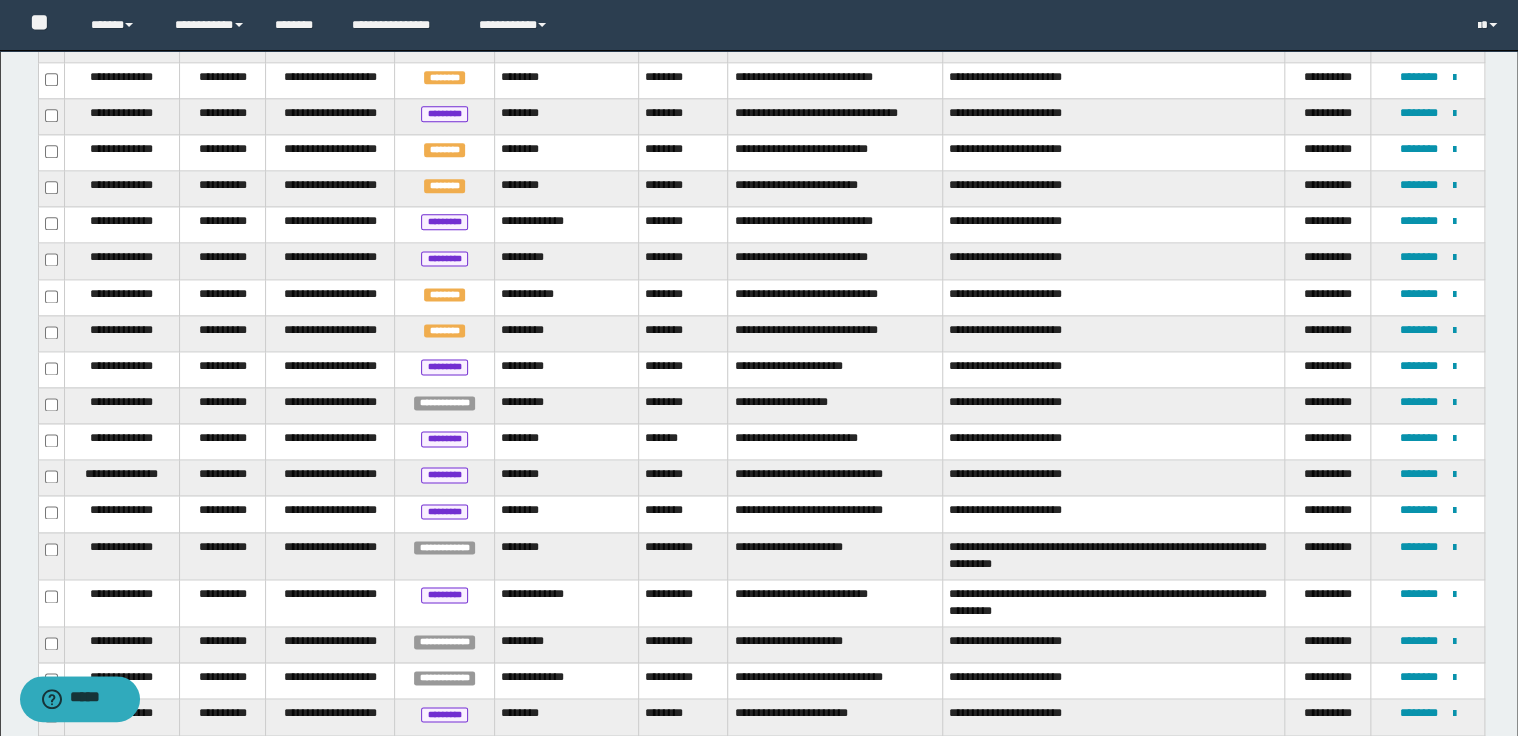 scroll, scrollTop: 1180, scrollLeft: 0, axis: vertical 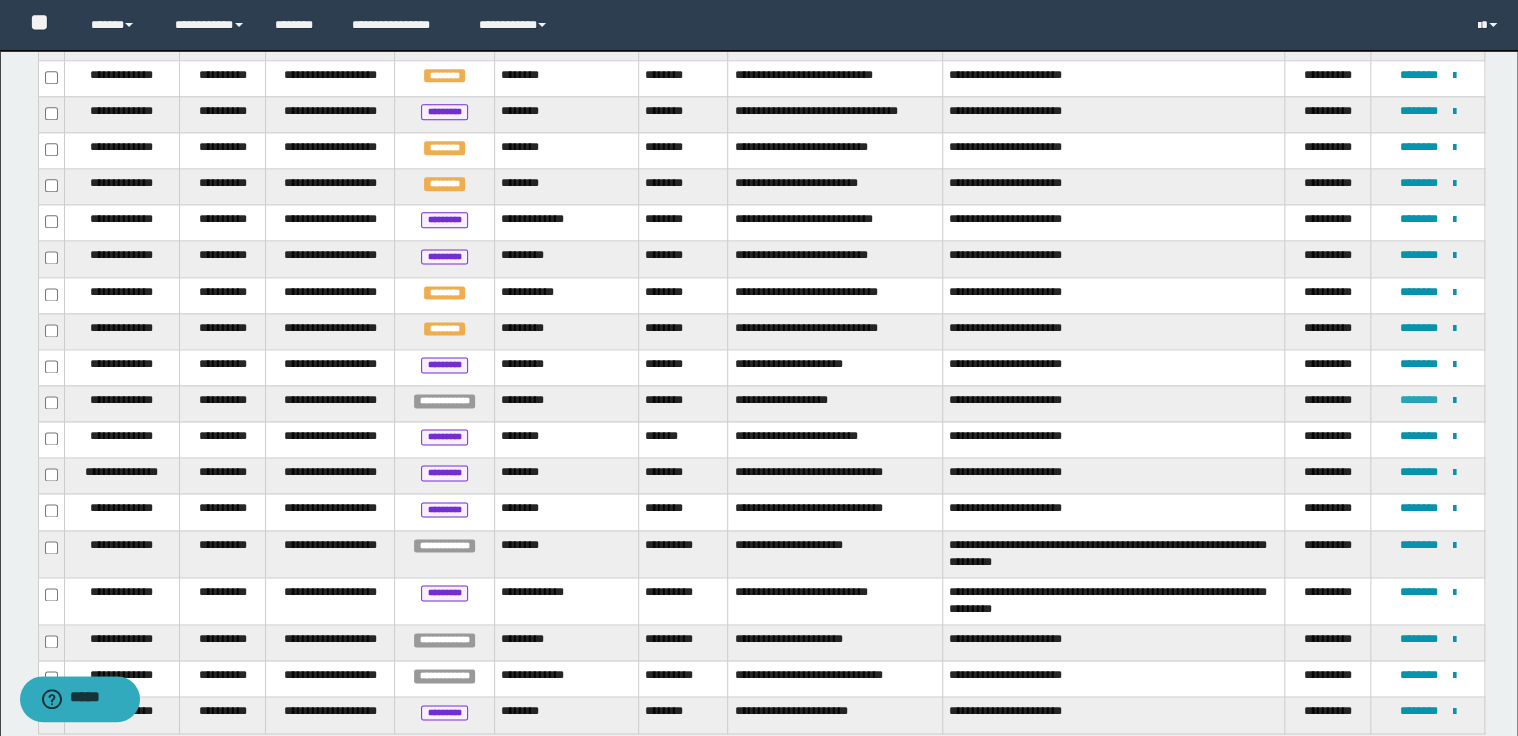 click on "********" at bounding box center [1419, 400] 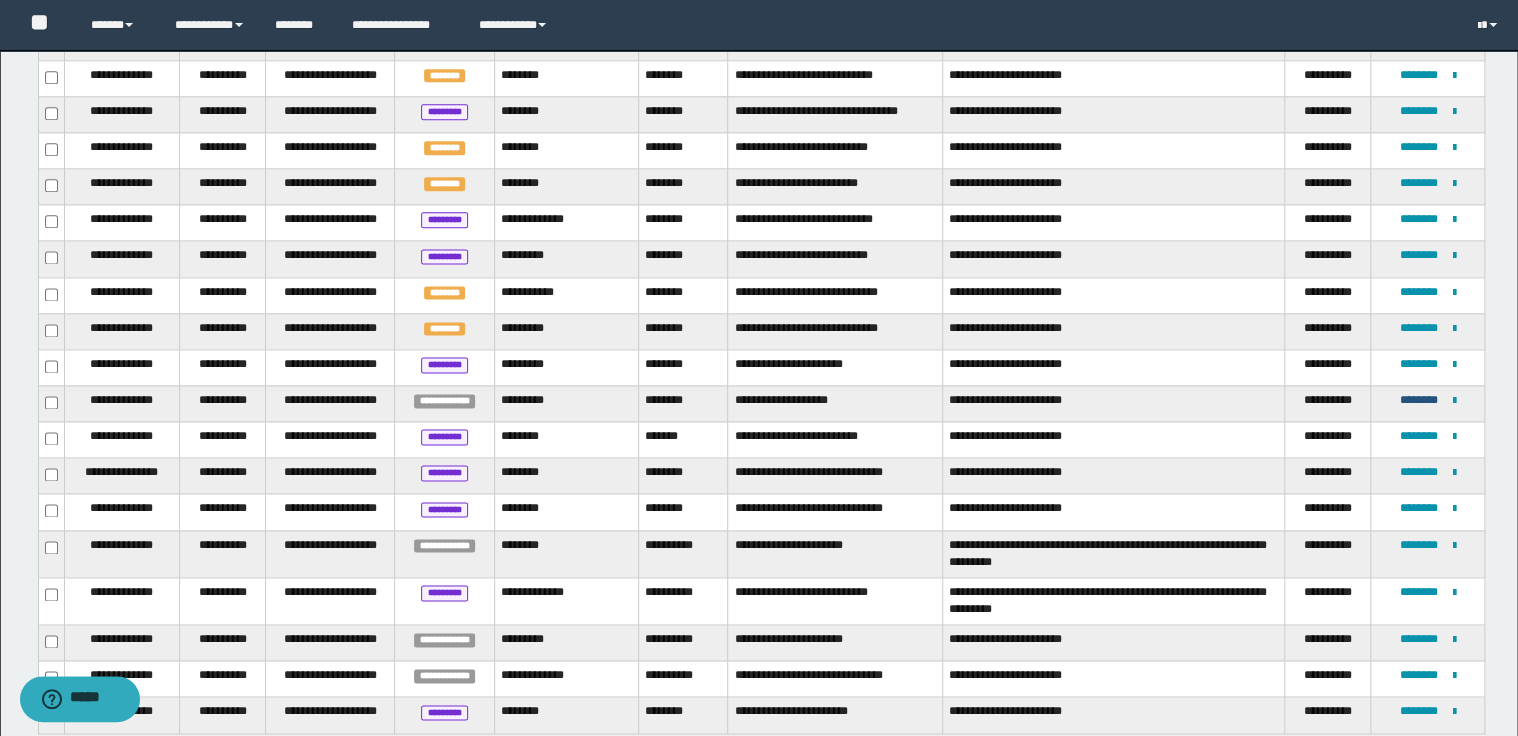 type 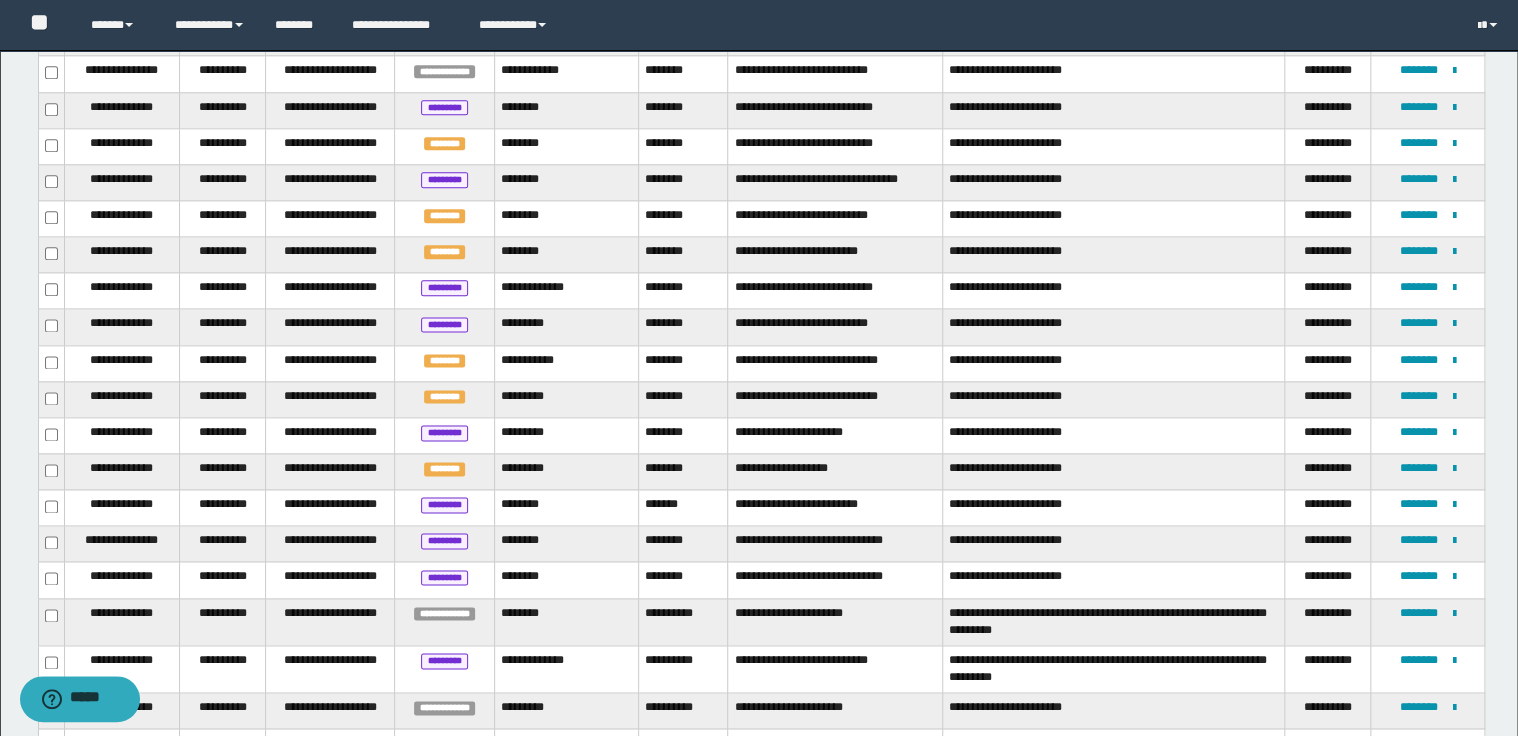 scroll, scrollTop: 1272, scrollLeft: 0, axis: vertical 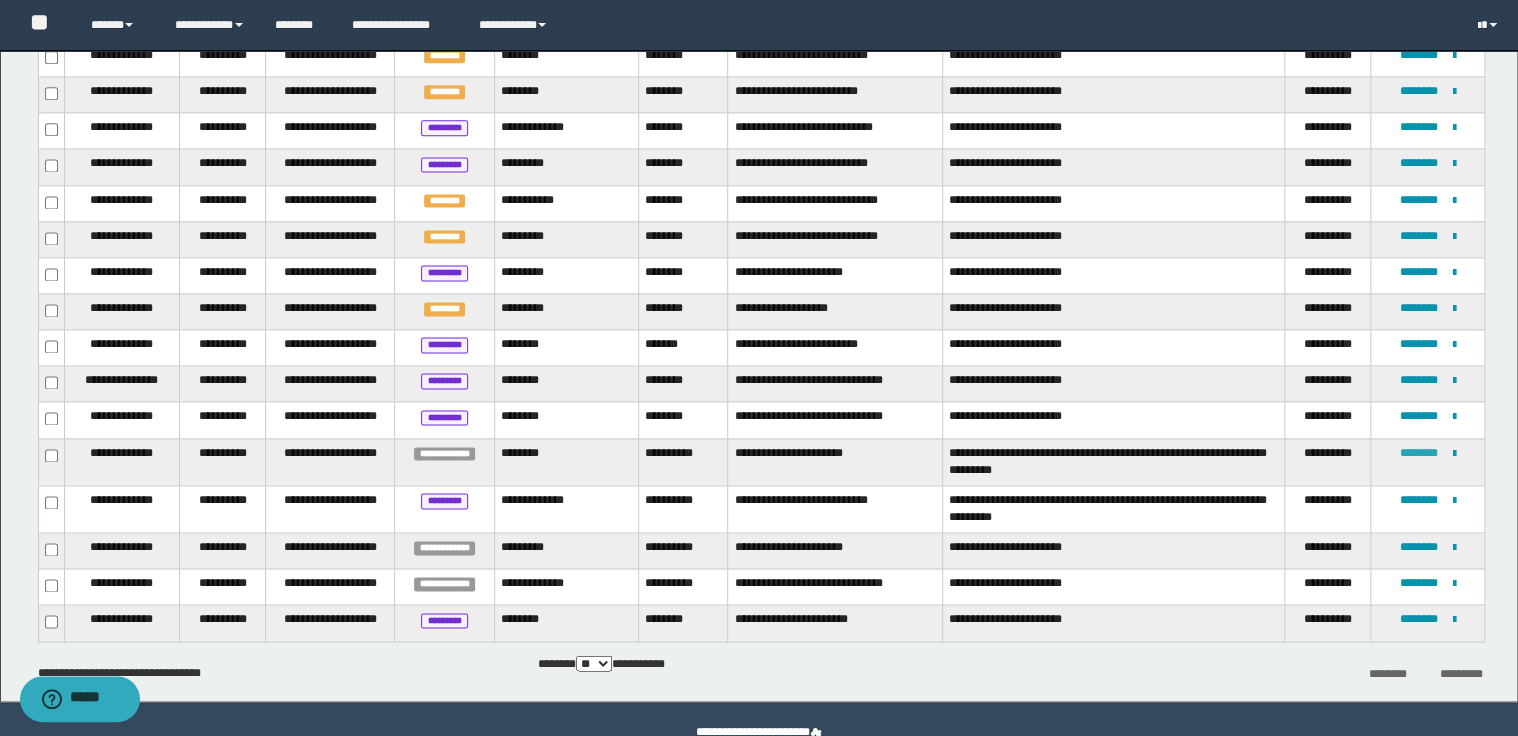 click on "********" at bounding box center [1419, 453] 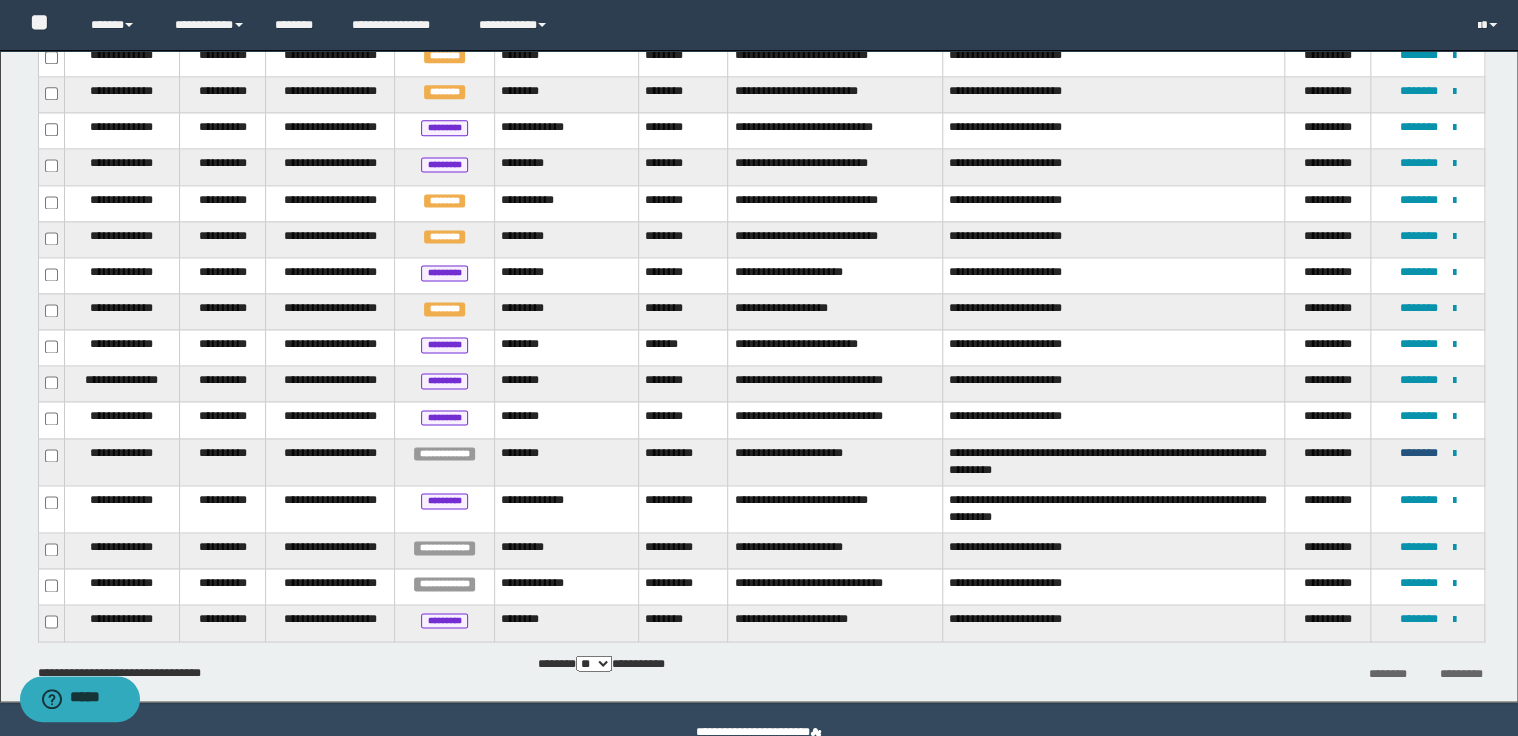 type 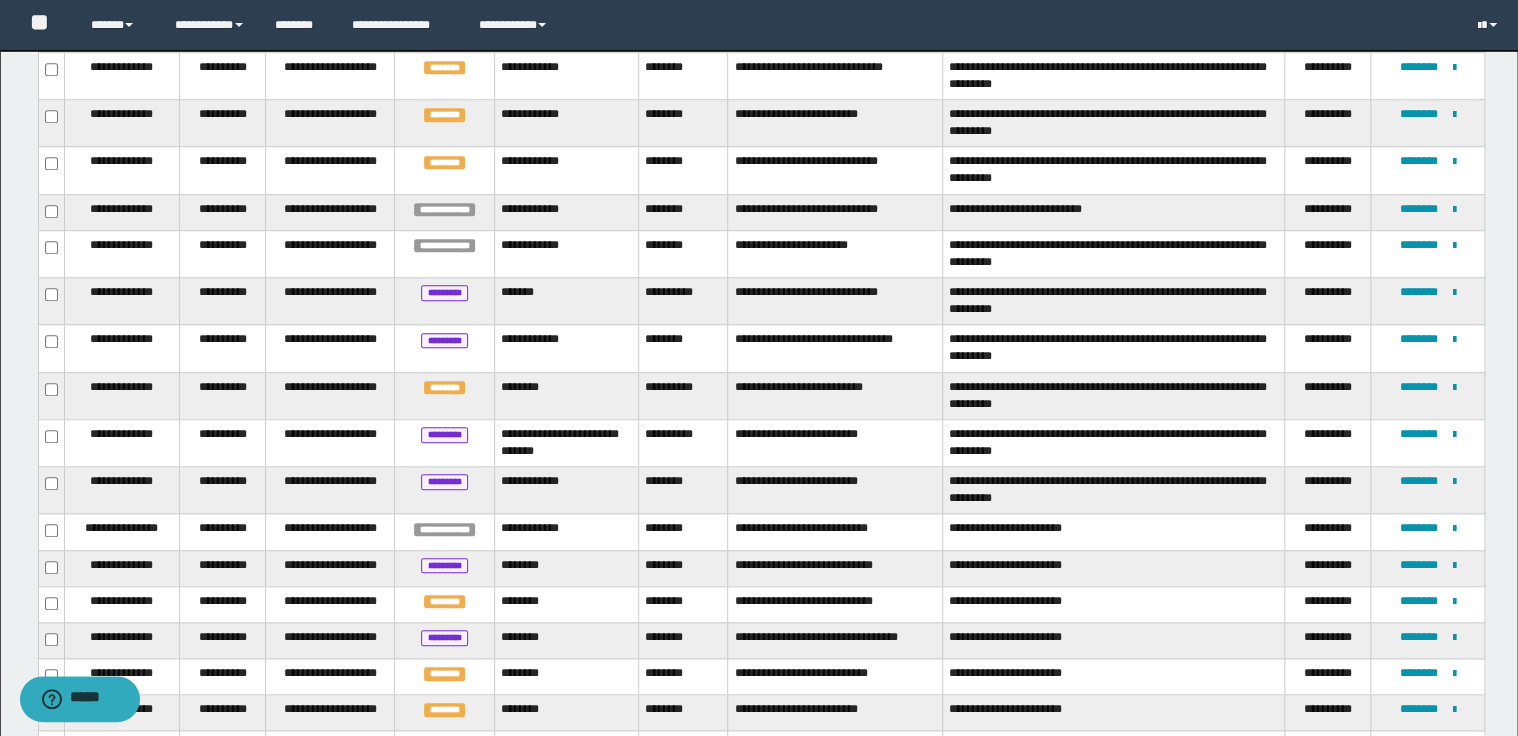 scroll, scrollTop: 640, scrollLeft: 0, axis: vertical 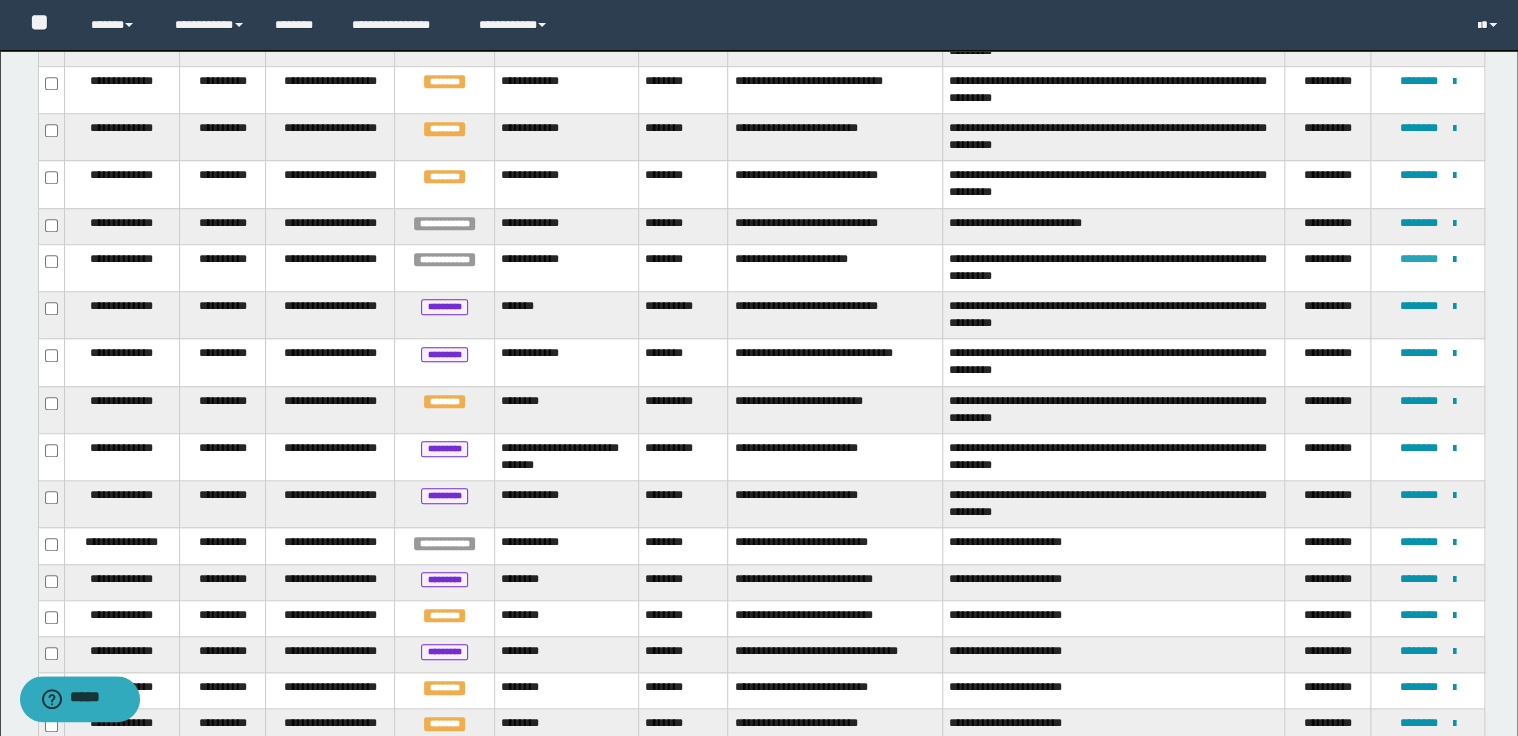 click on "********" at bounding box center (1419, 259) 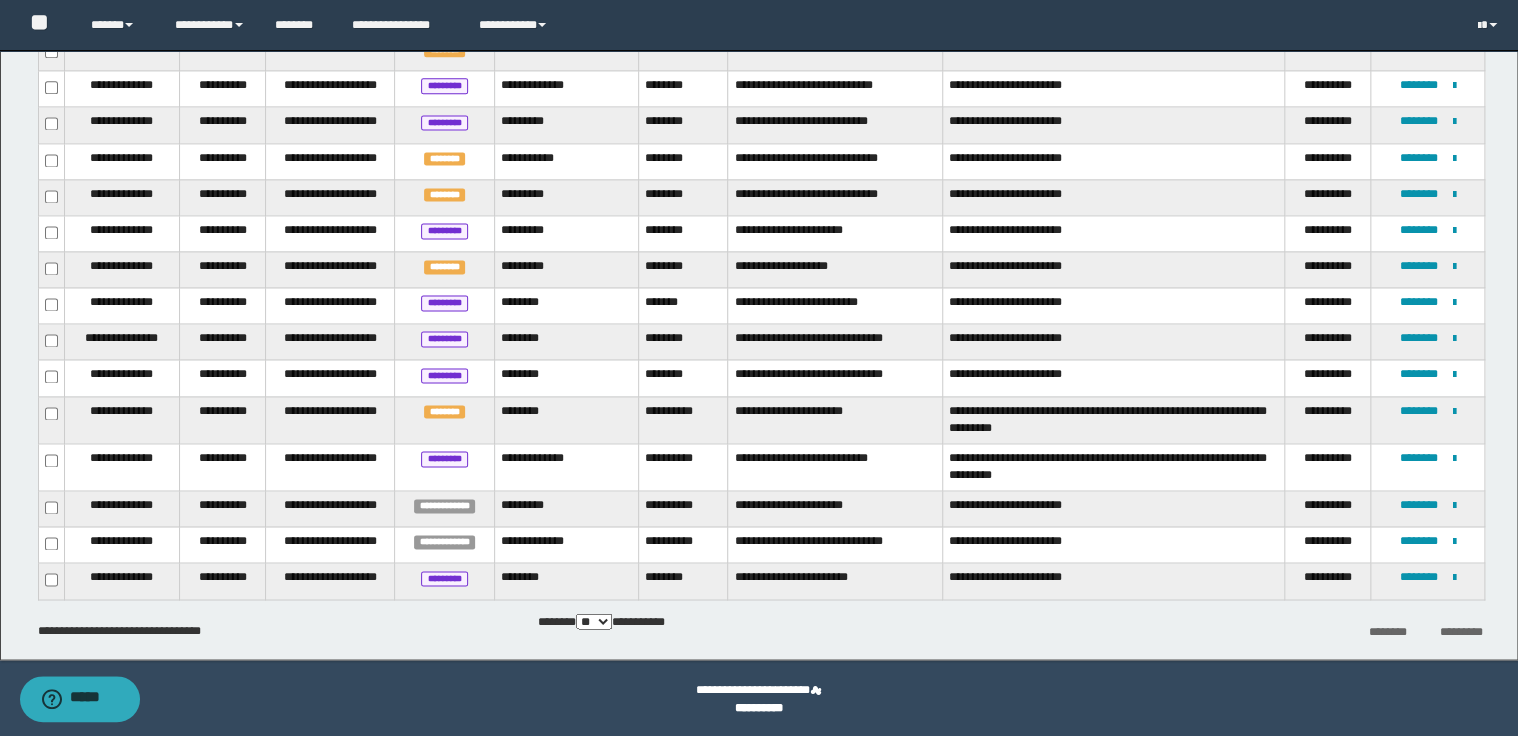 scroll, scrollTop: 1315, scrollLeft: 0, axis: vertical 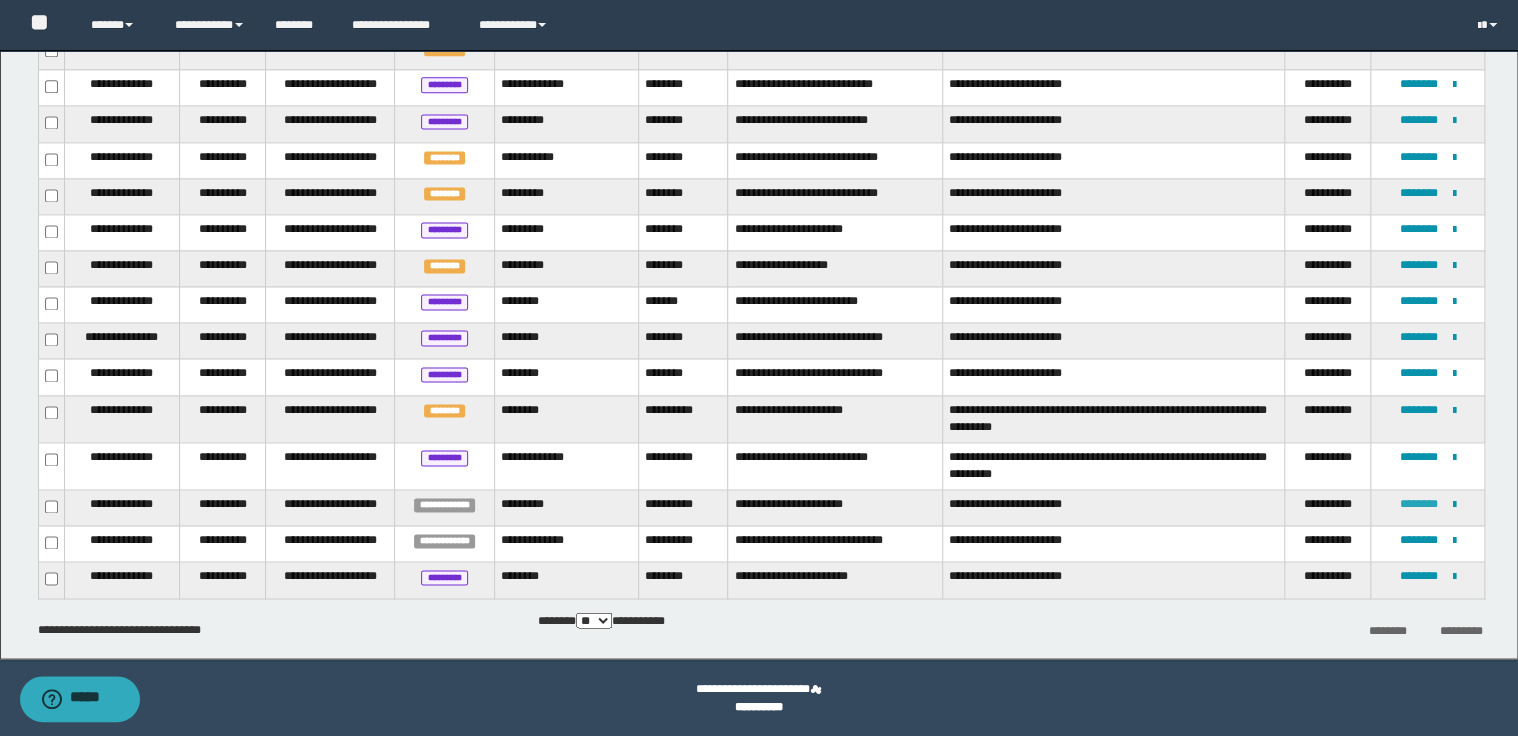 click on "********" at bounding box center [1419, 504] 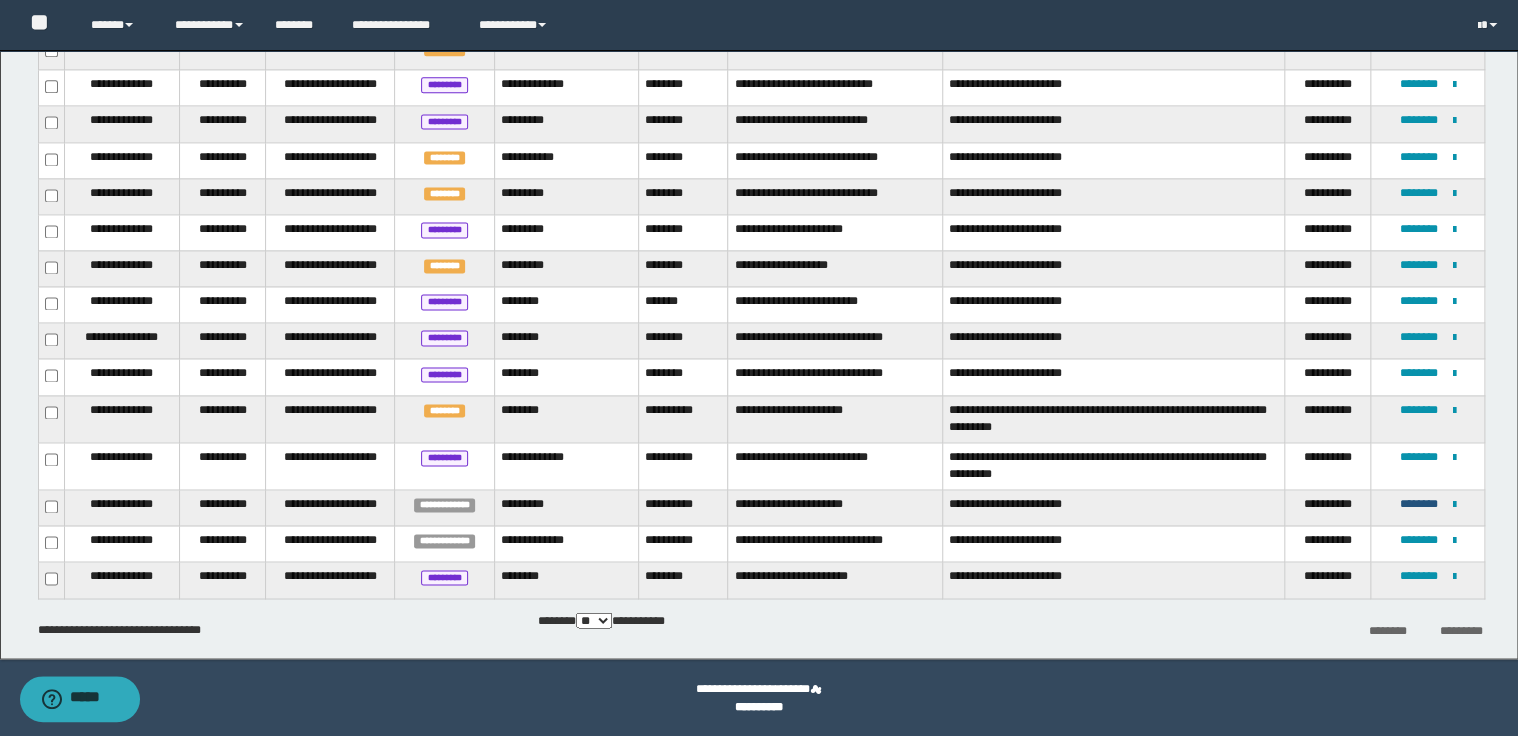 type 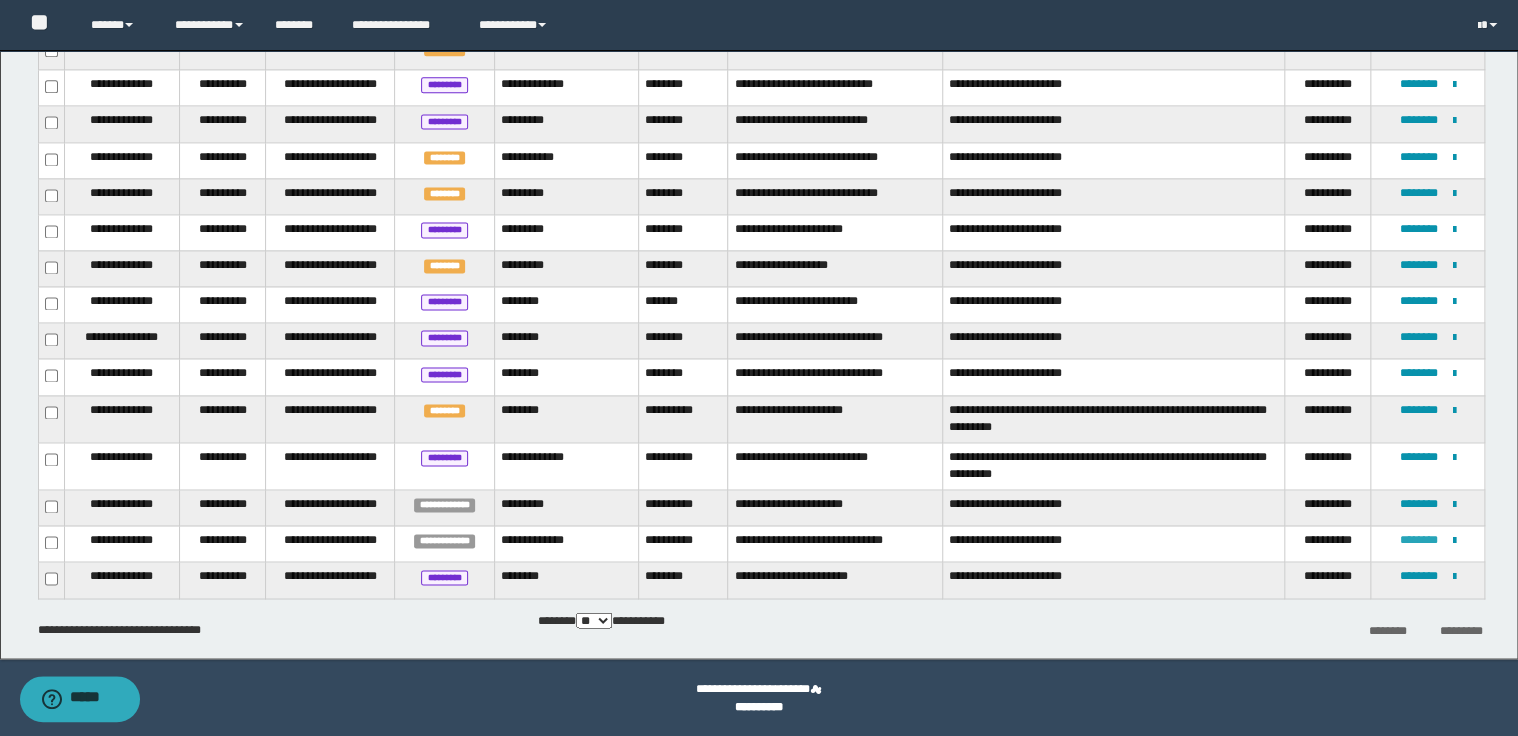 click on "********" at bounding box center (1419, 540) 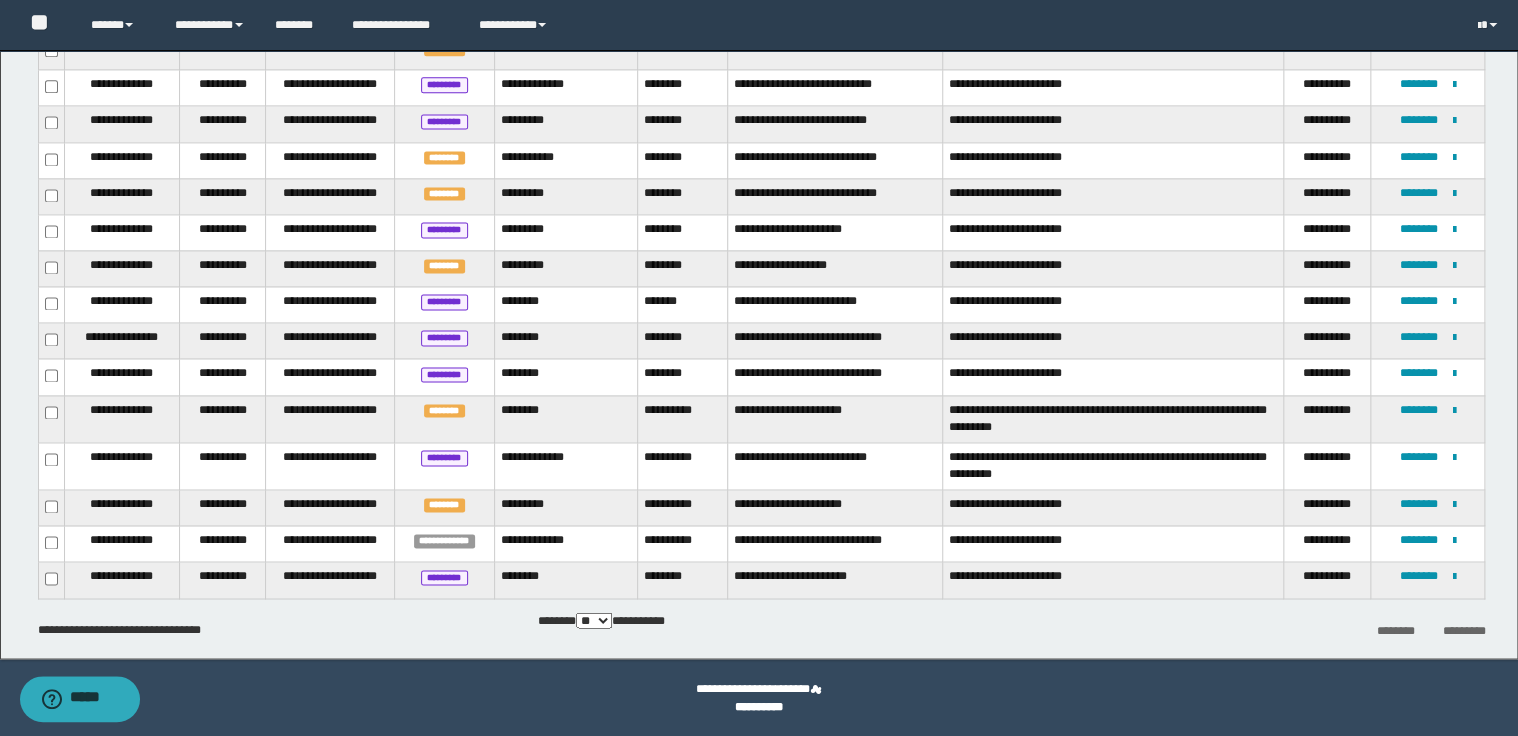 type 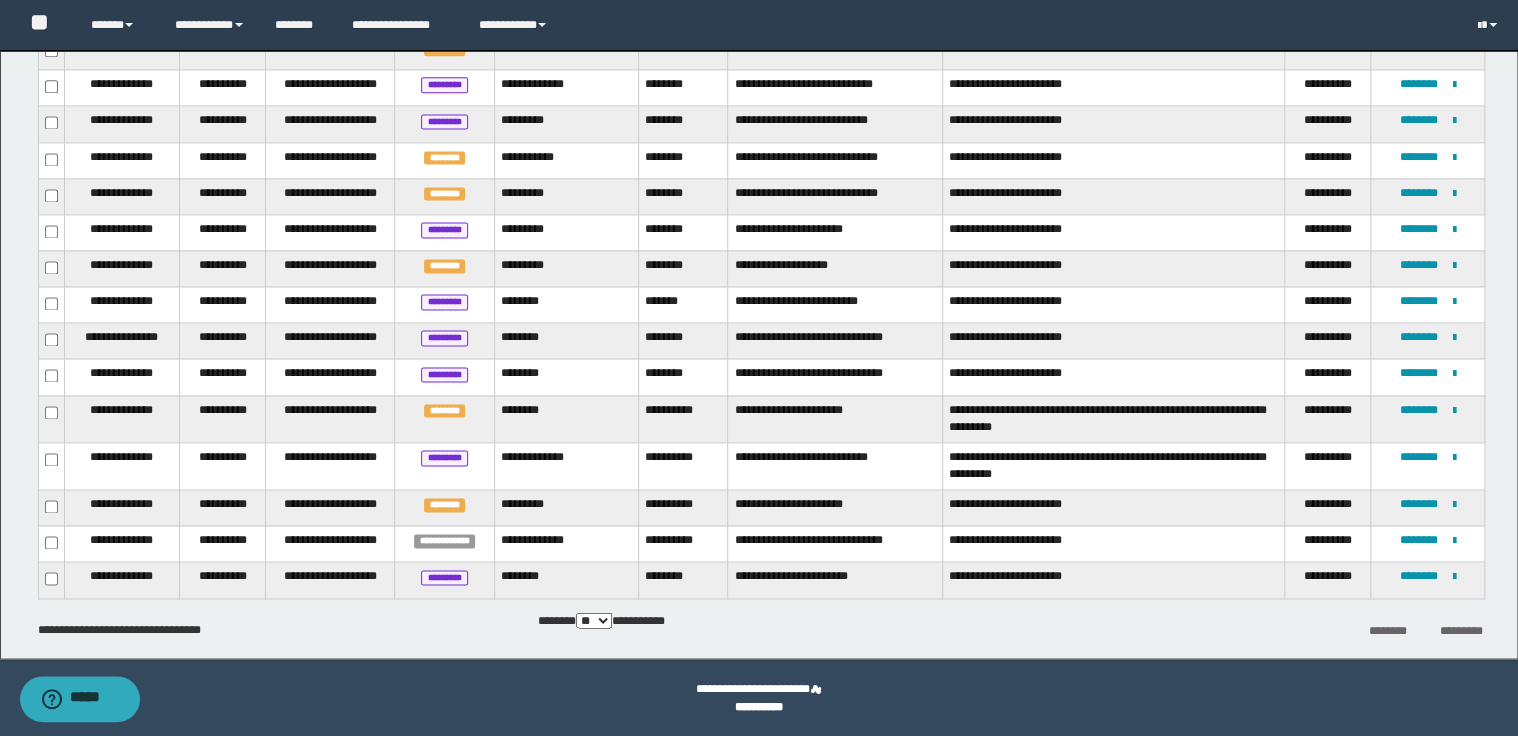 scroll, scrollTop: 0, scrollLeft: 0, axis: both 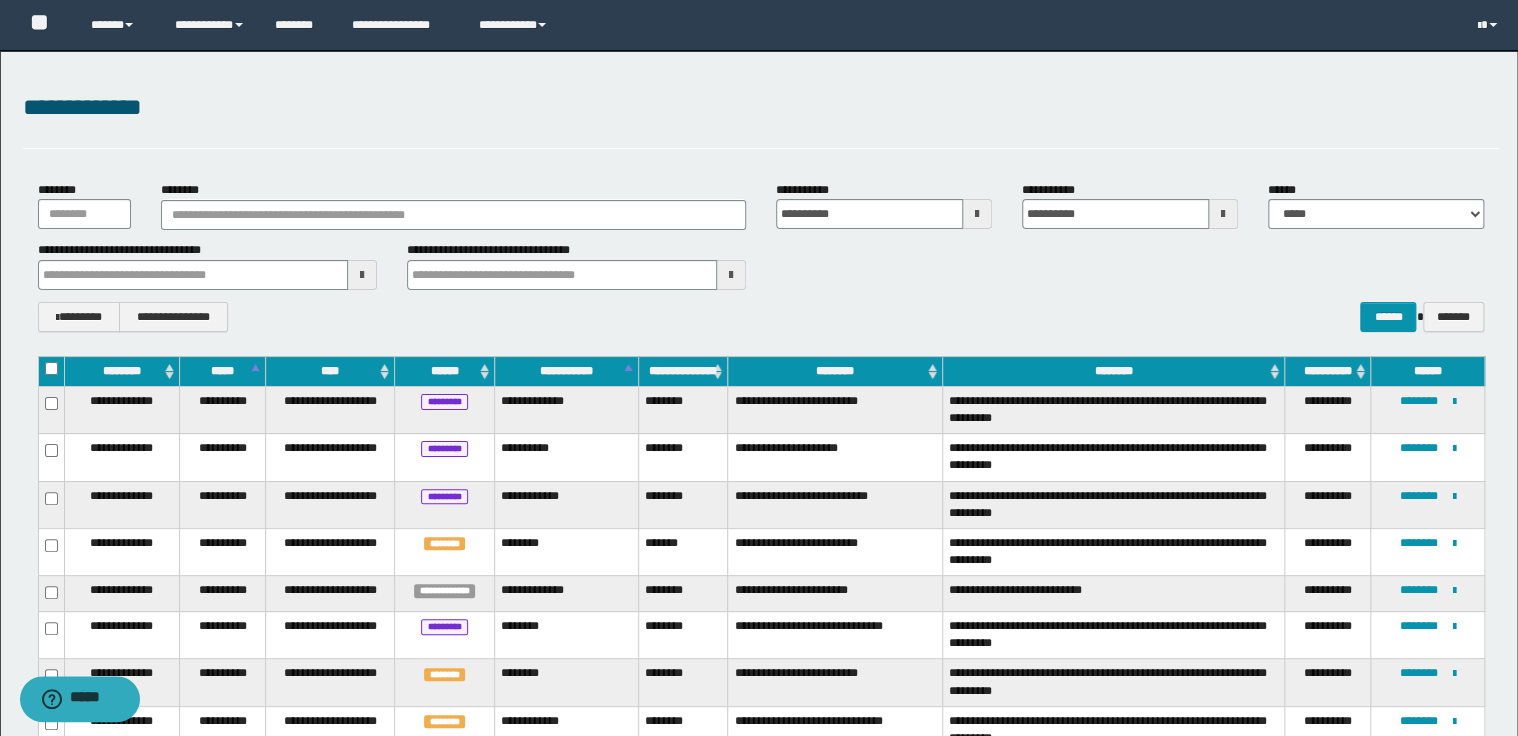 type 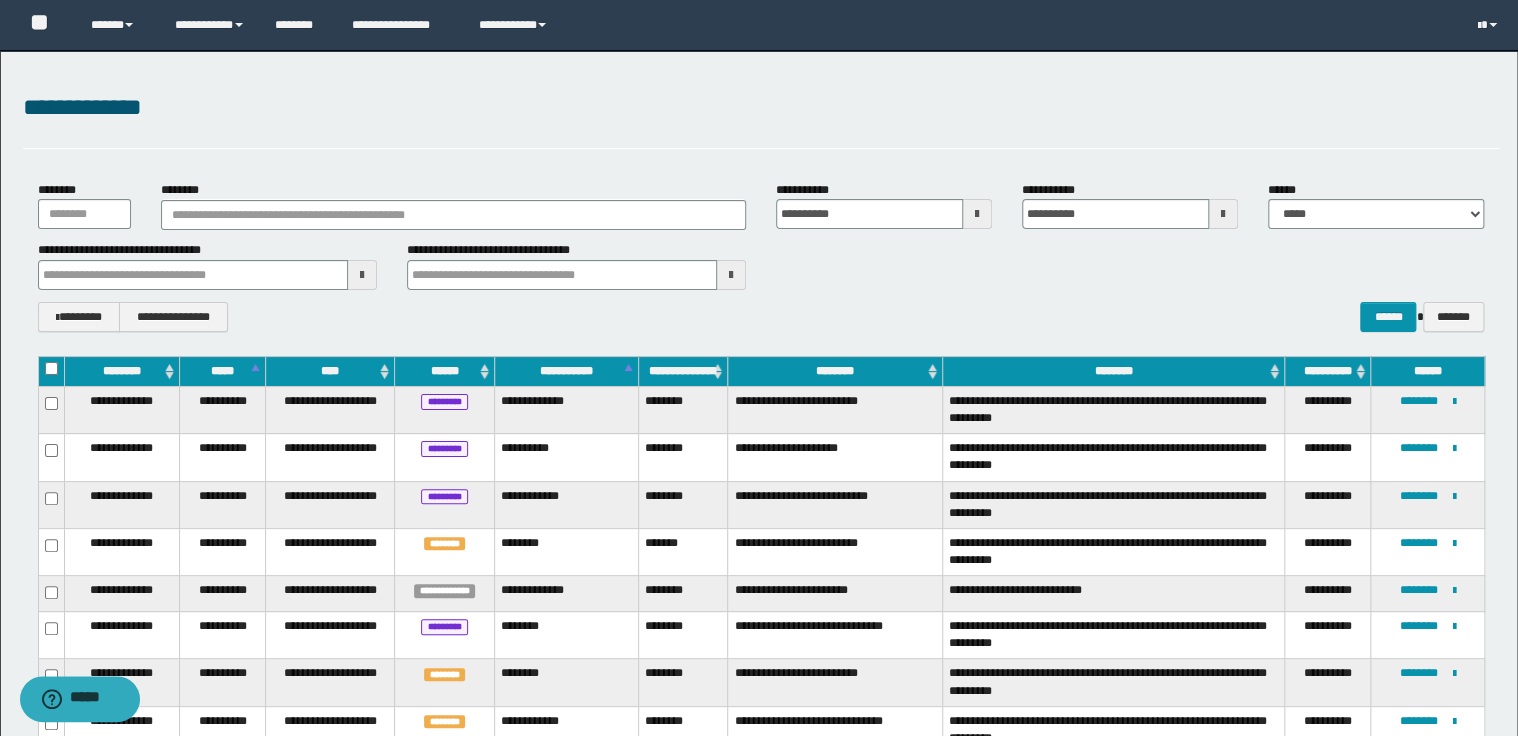 type 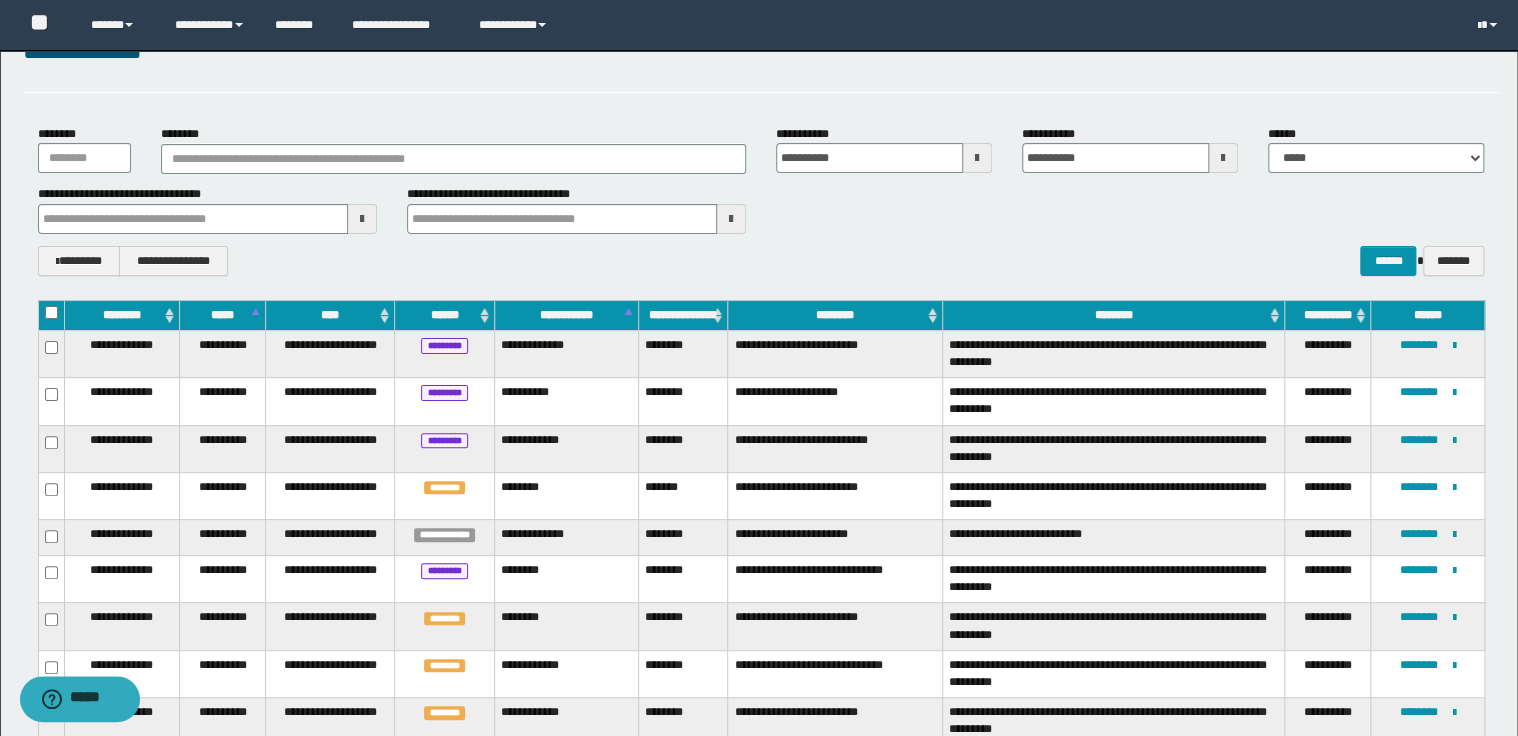 scroll, scrollTop: 0, scrollLeft: 0, axis: both 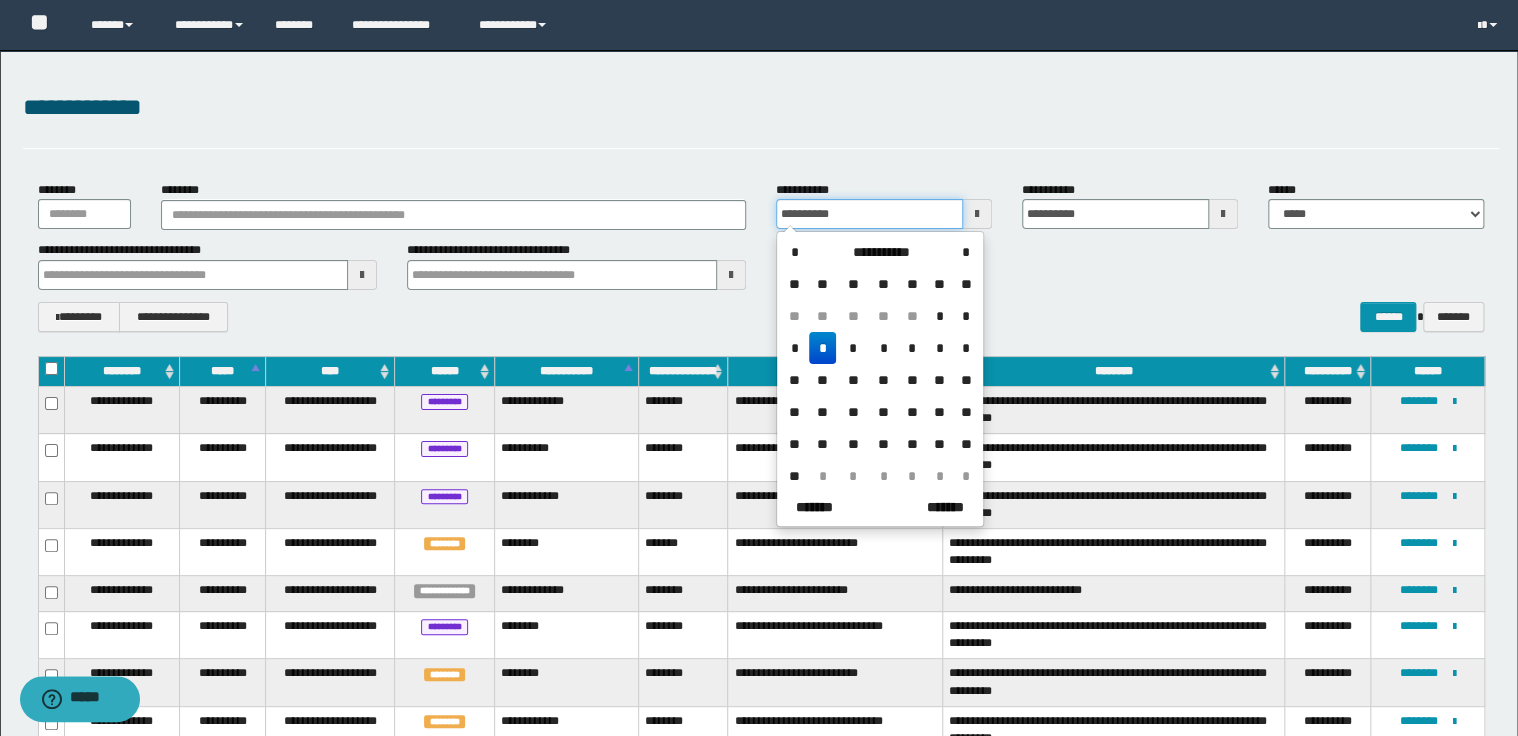 click on "**********" at bounding box center (869, 214) 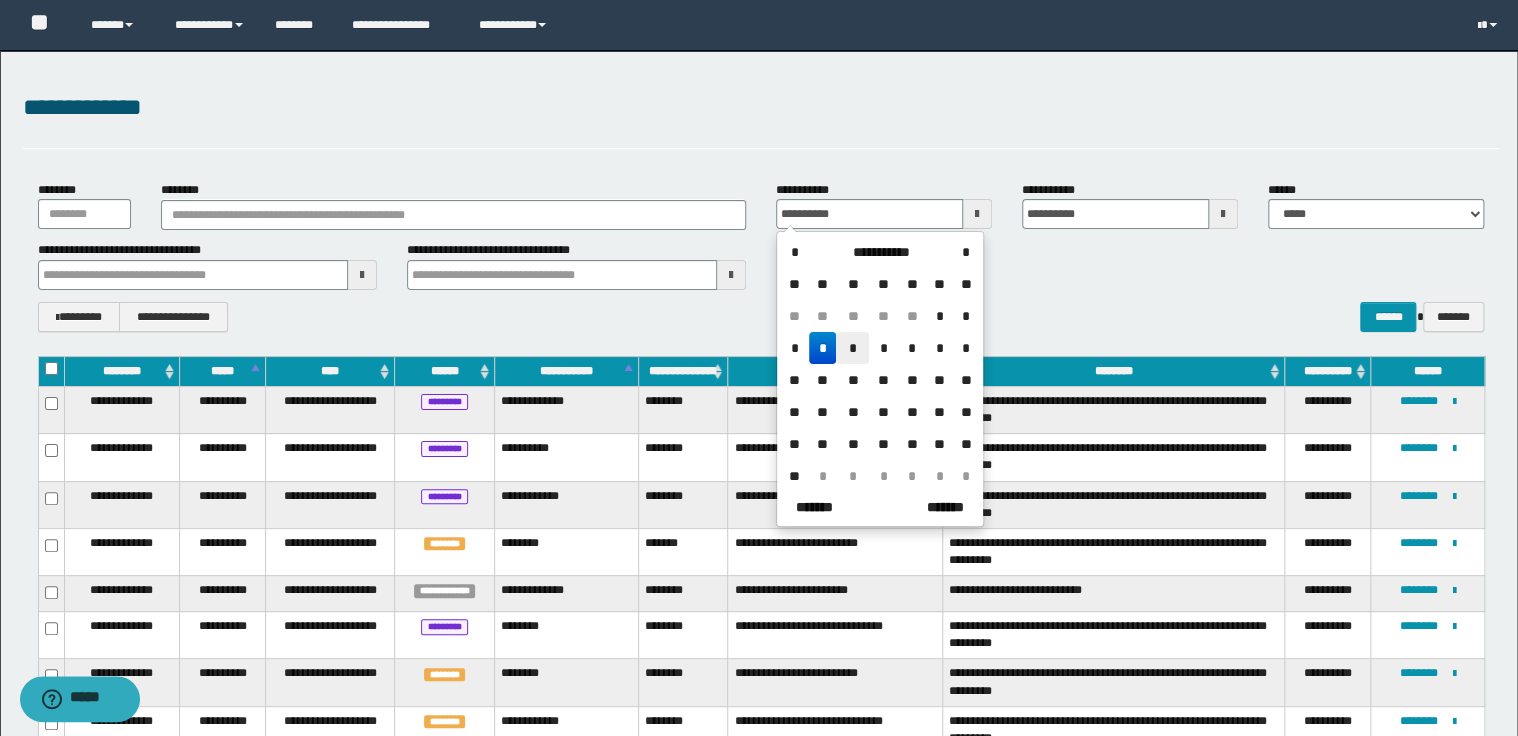 click on "*" at bounding box center [852, 348] 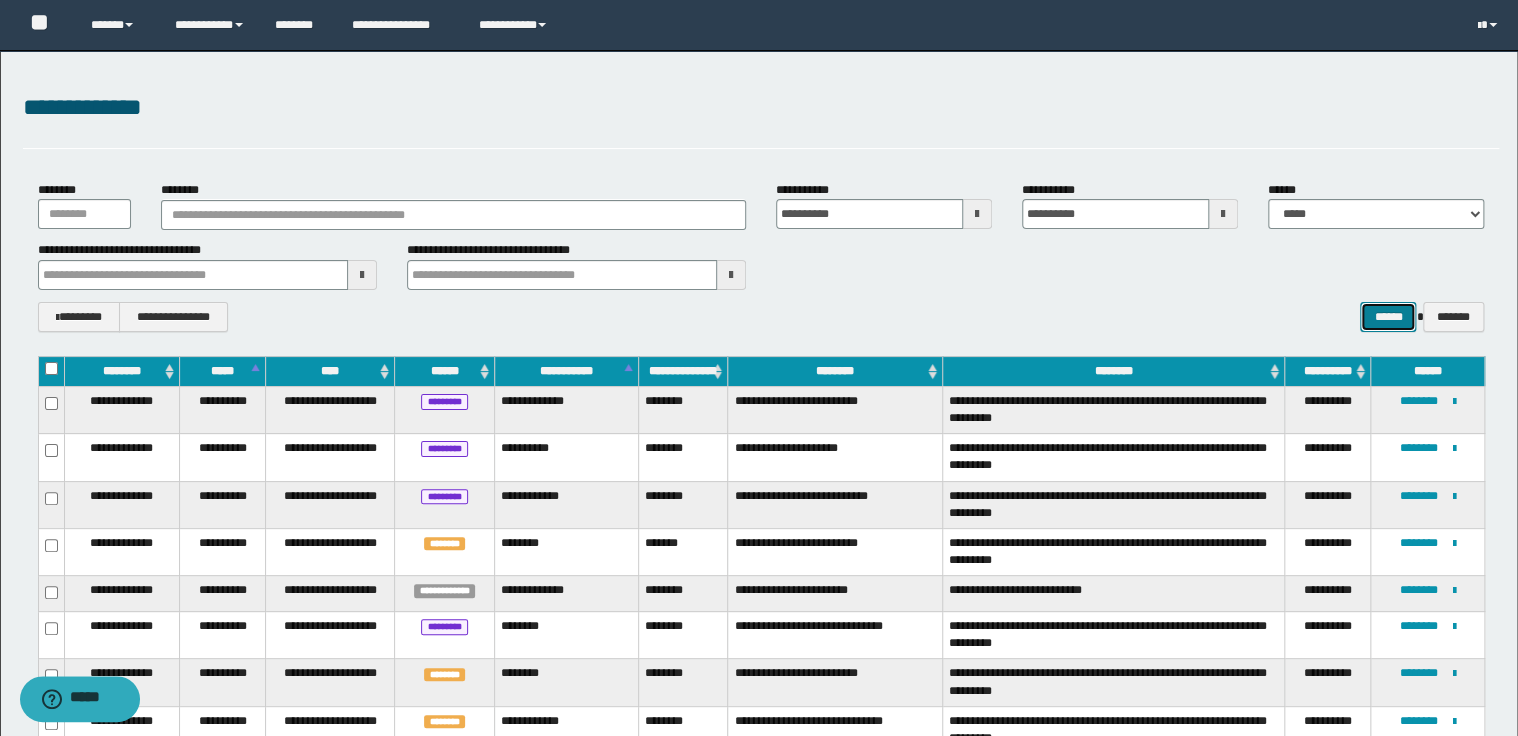 click on "******" at bounding box center [1388, 317] 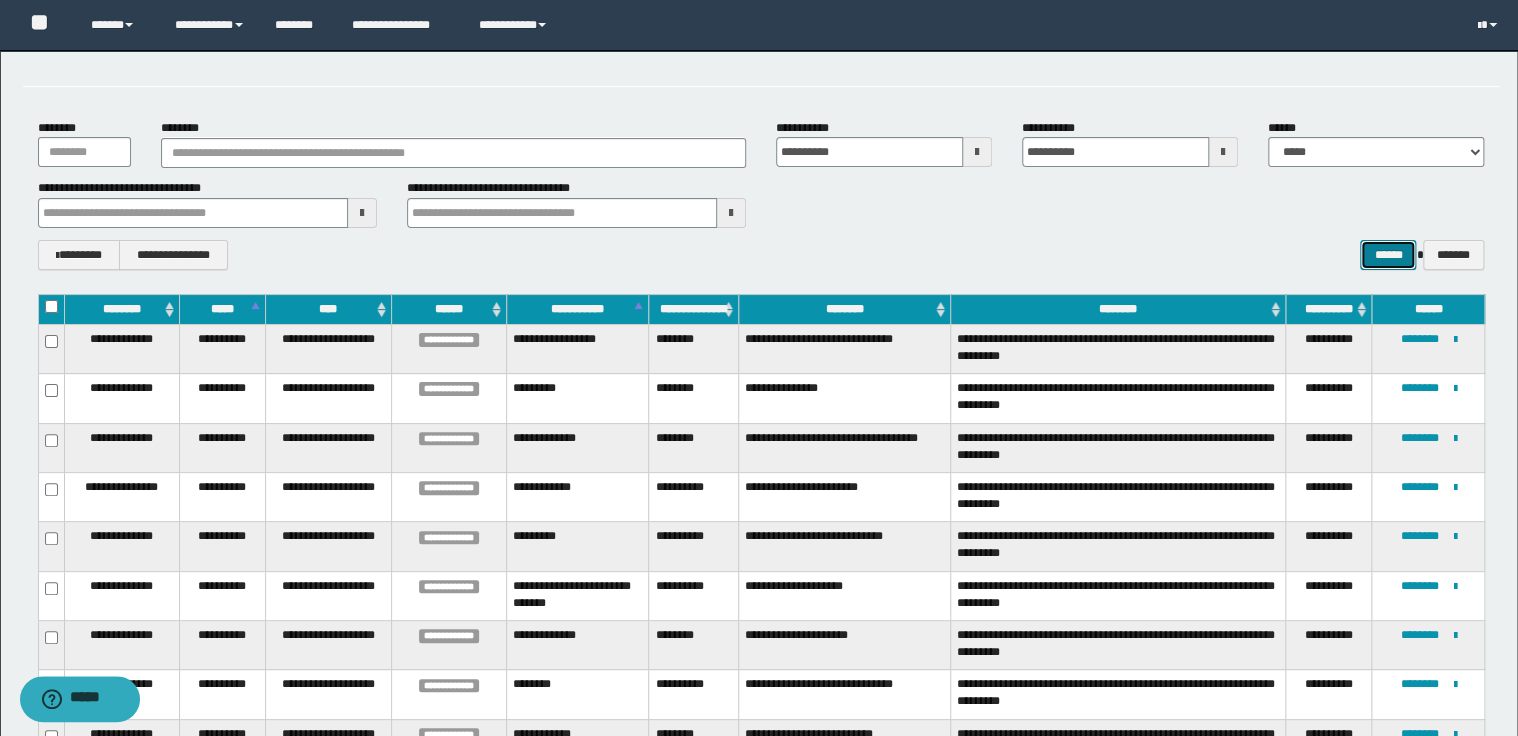 scroll, scrollTop: 58, scrollLeft: 0, axis: vertical 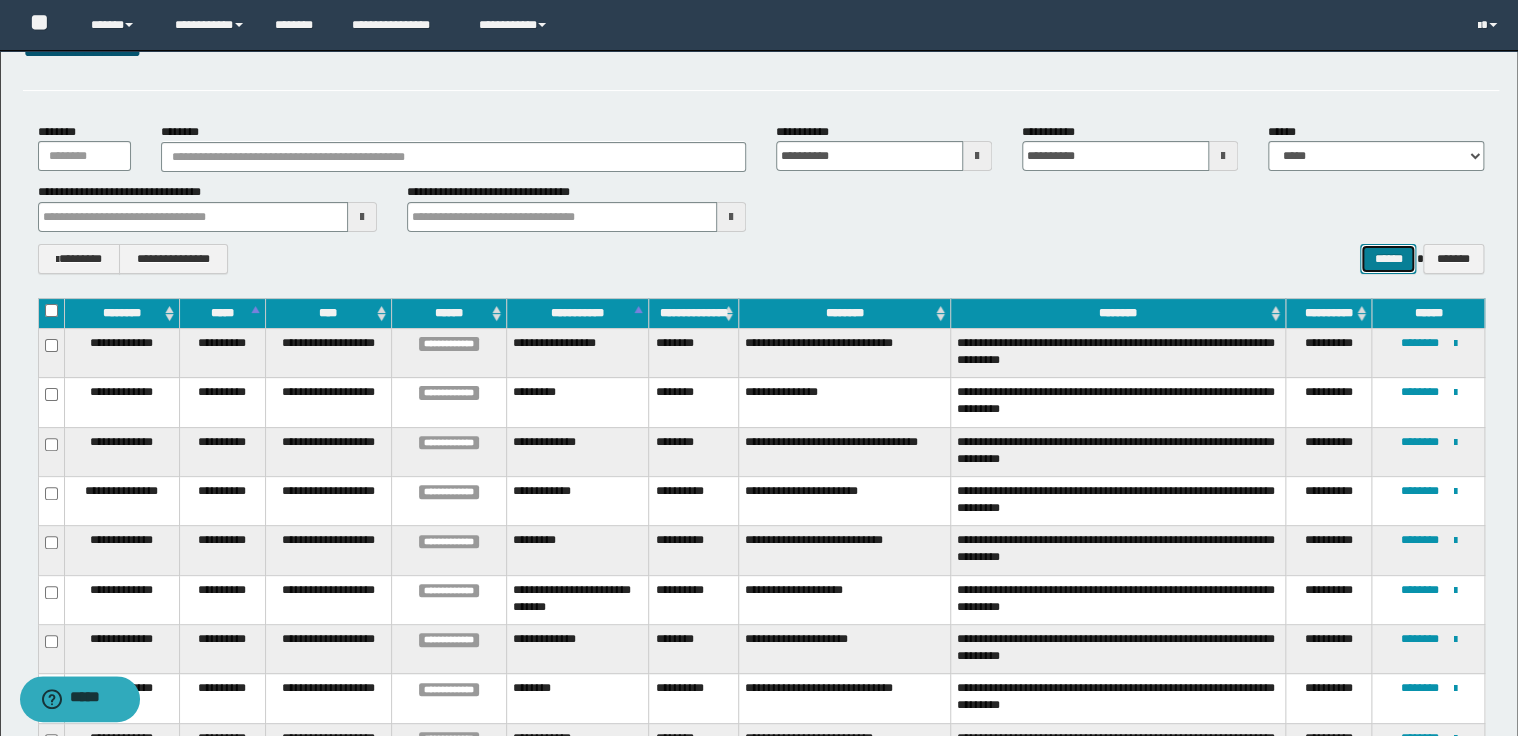 type 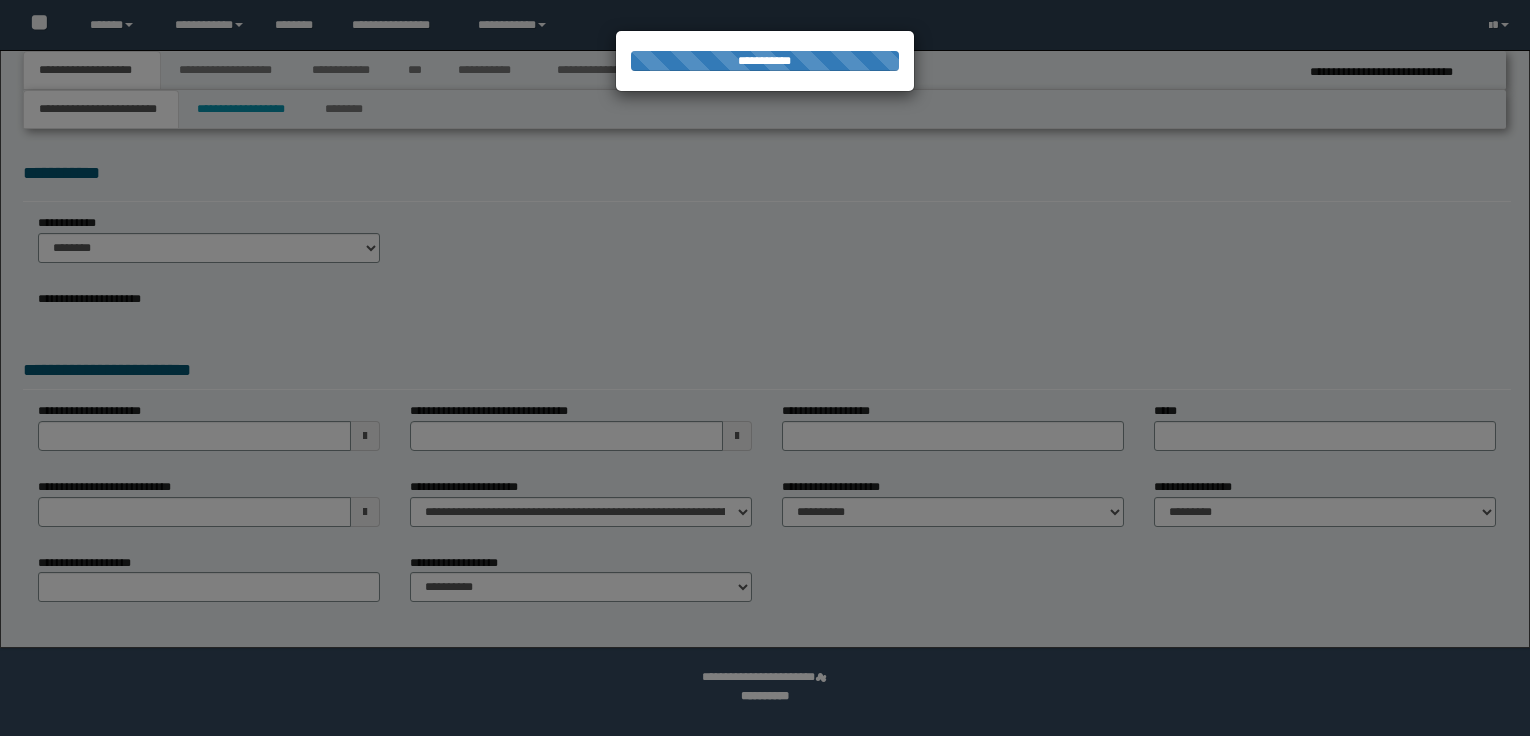 scroll, scrollTop: 0, scrollLeft: 0, axis: both 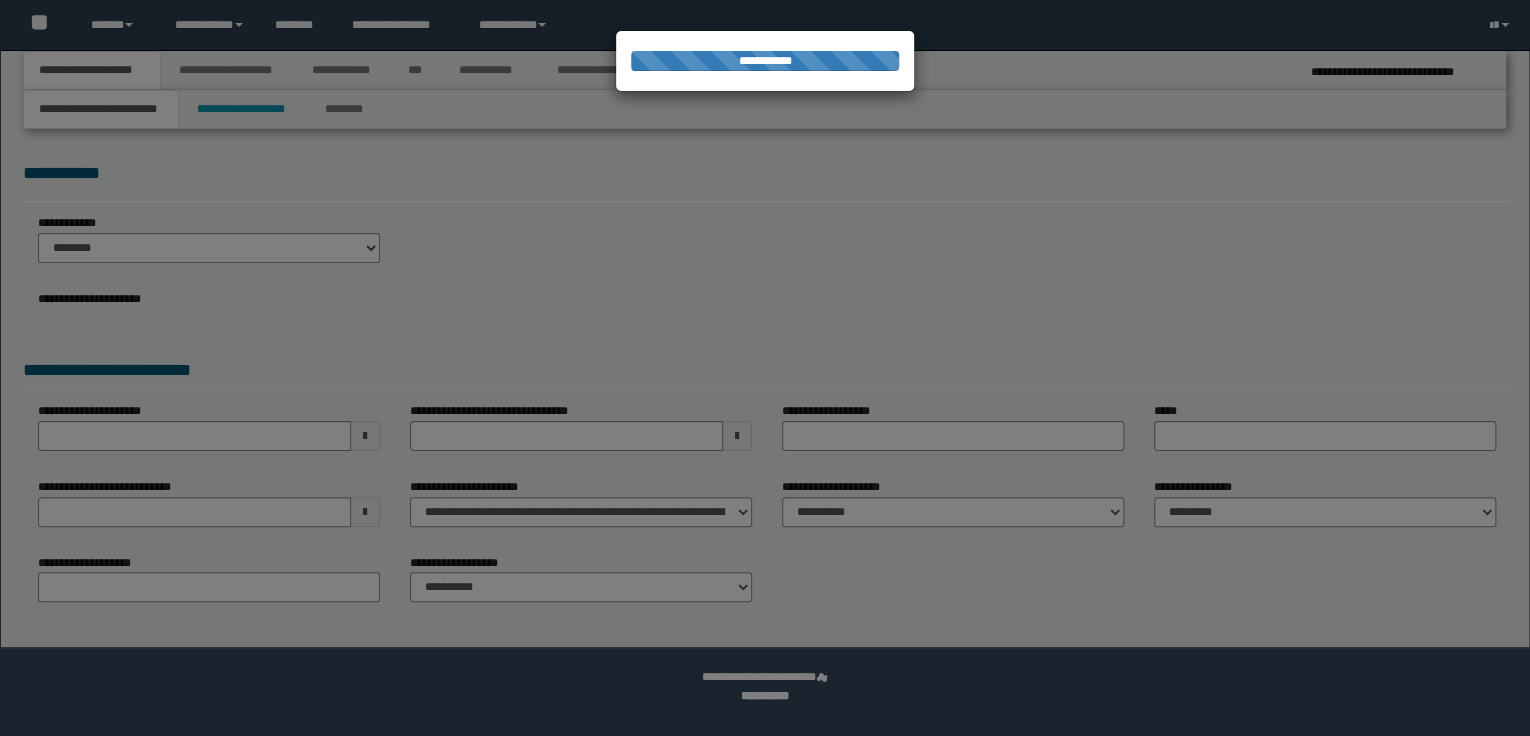 select on "*" 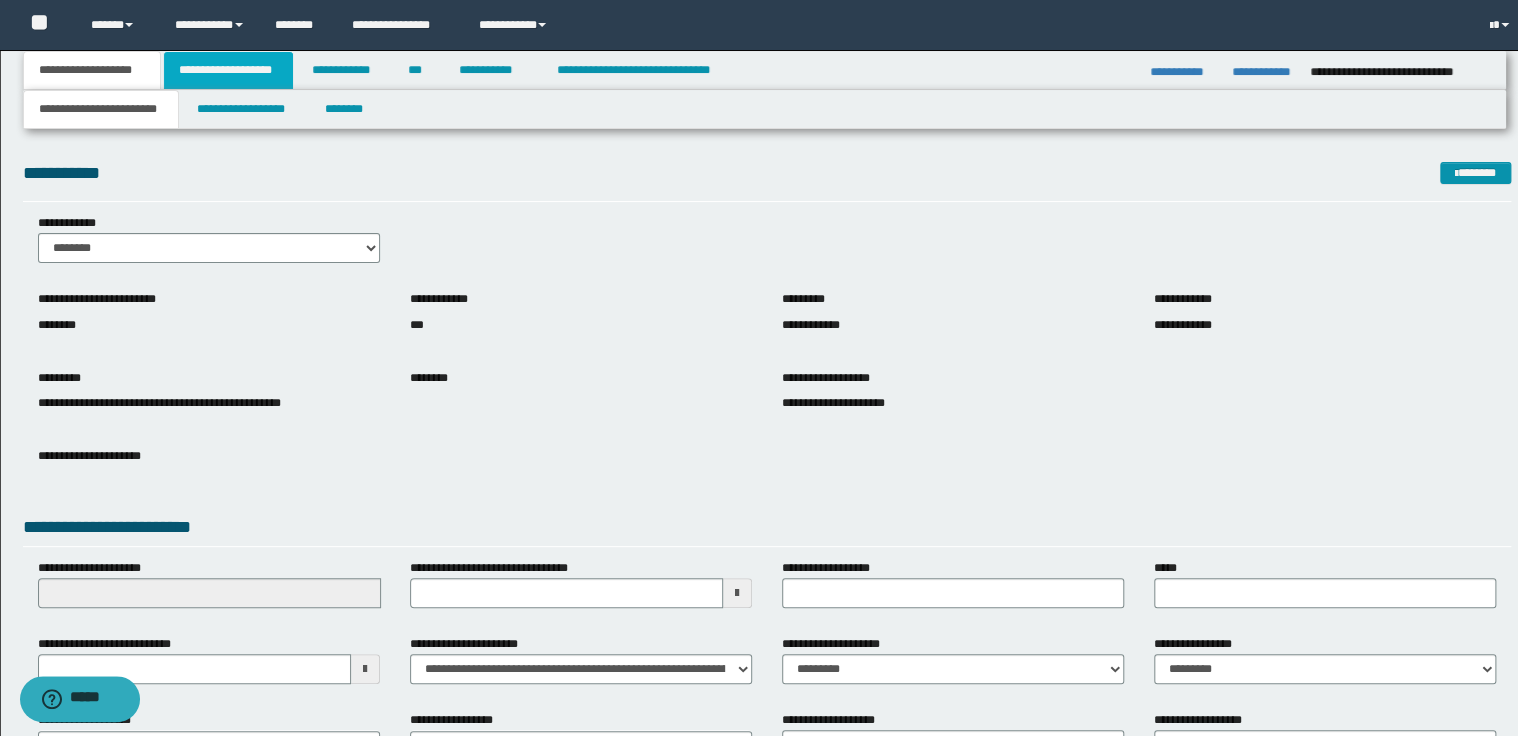 click on "**********" at bounding box center [228, 70] 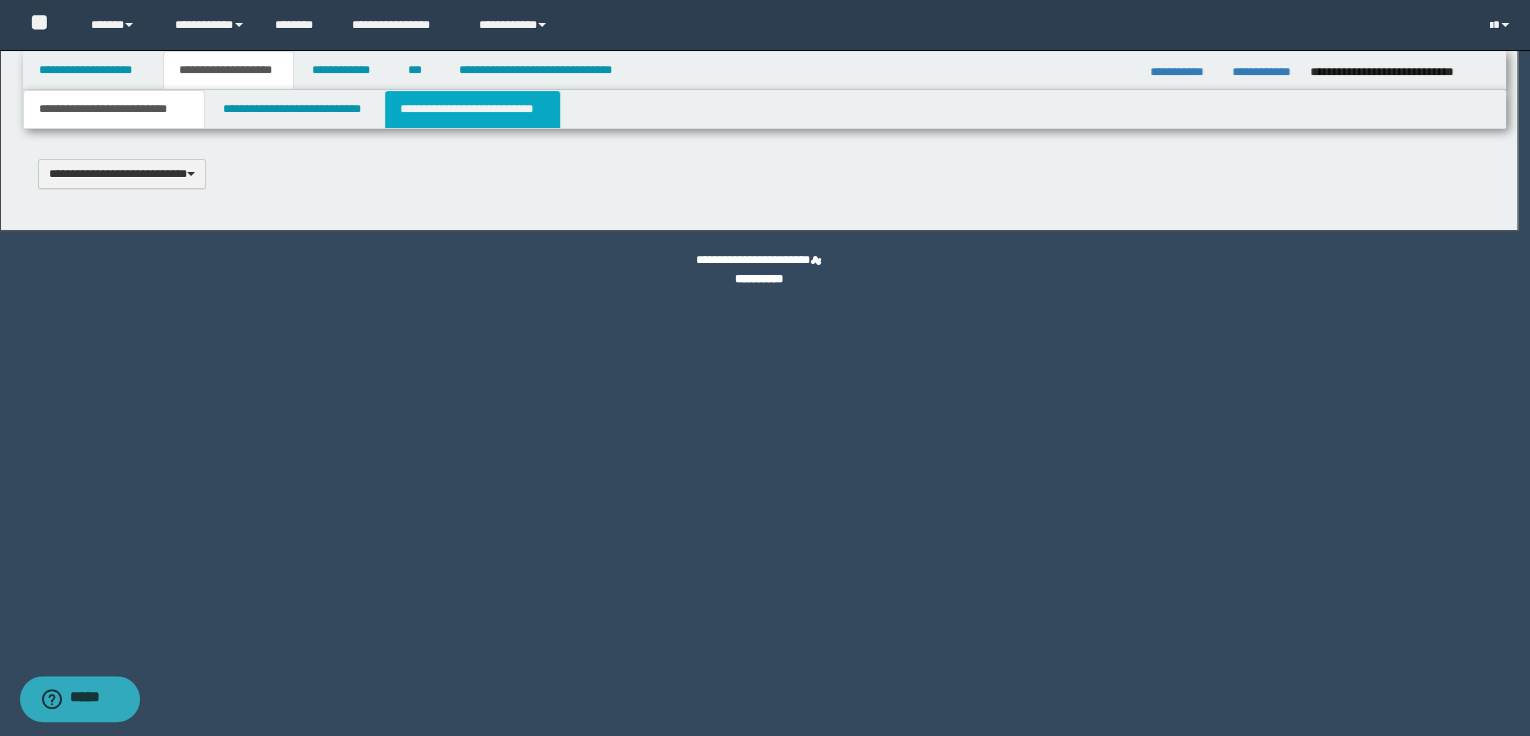 scroll, scrollTop: 0, scrollLeft: 0, axis: both 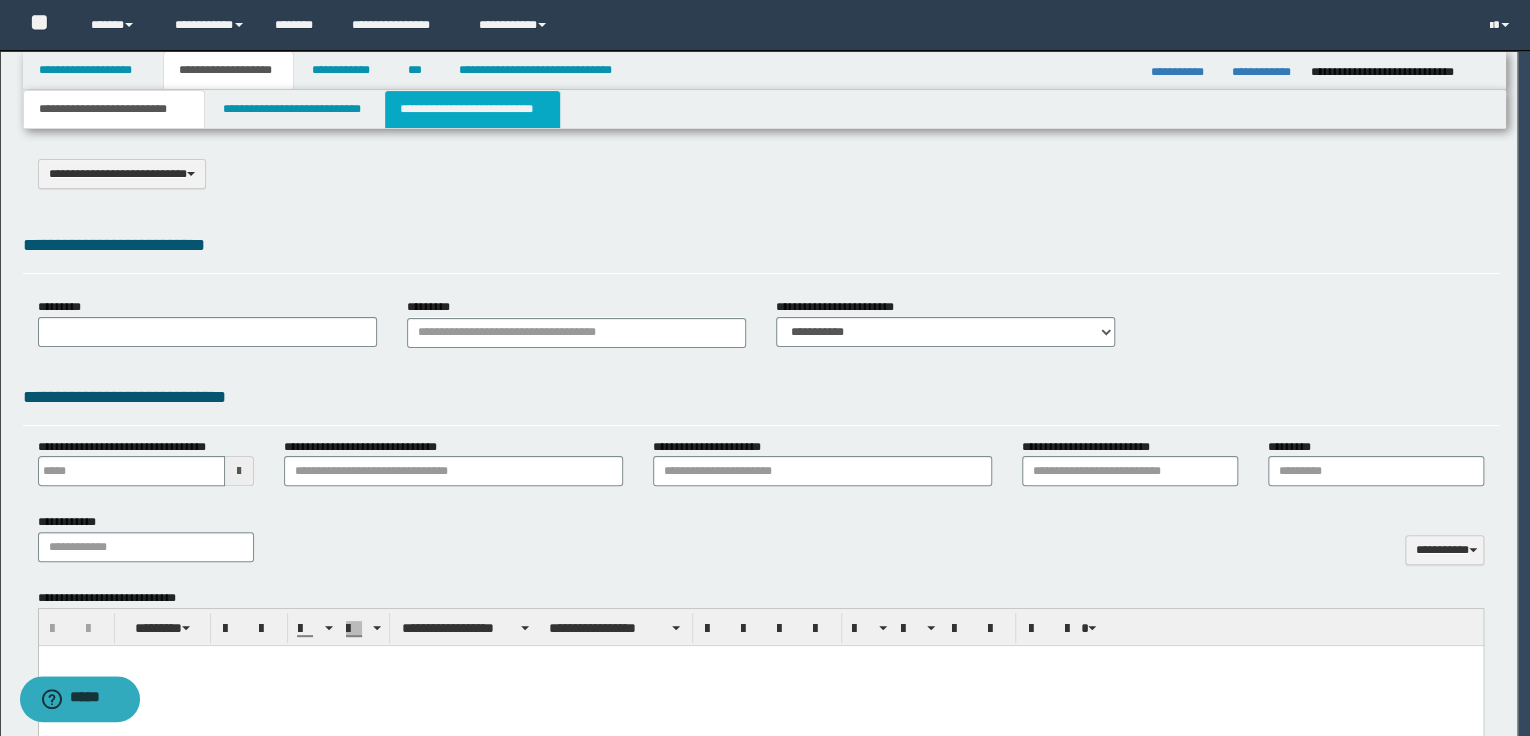 type on "**********" 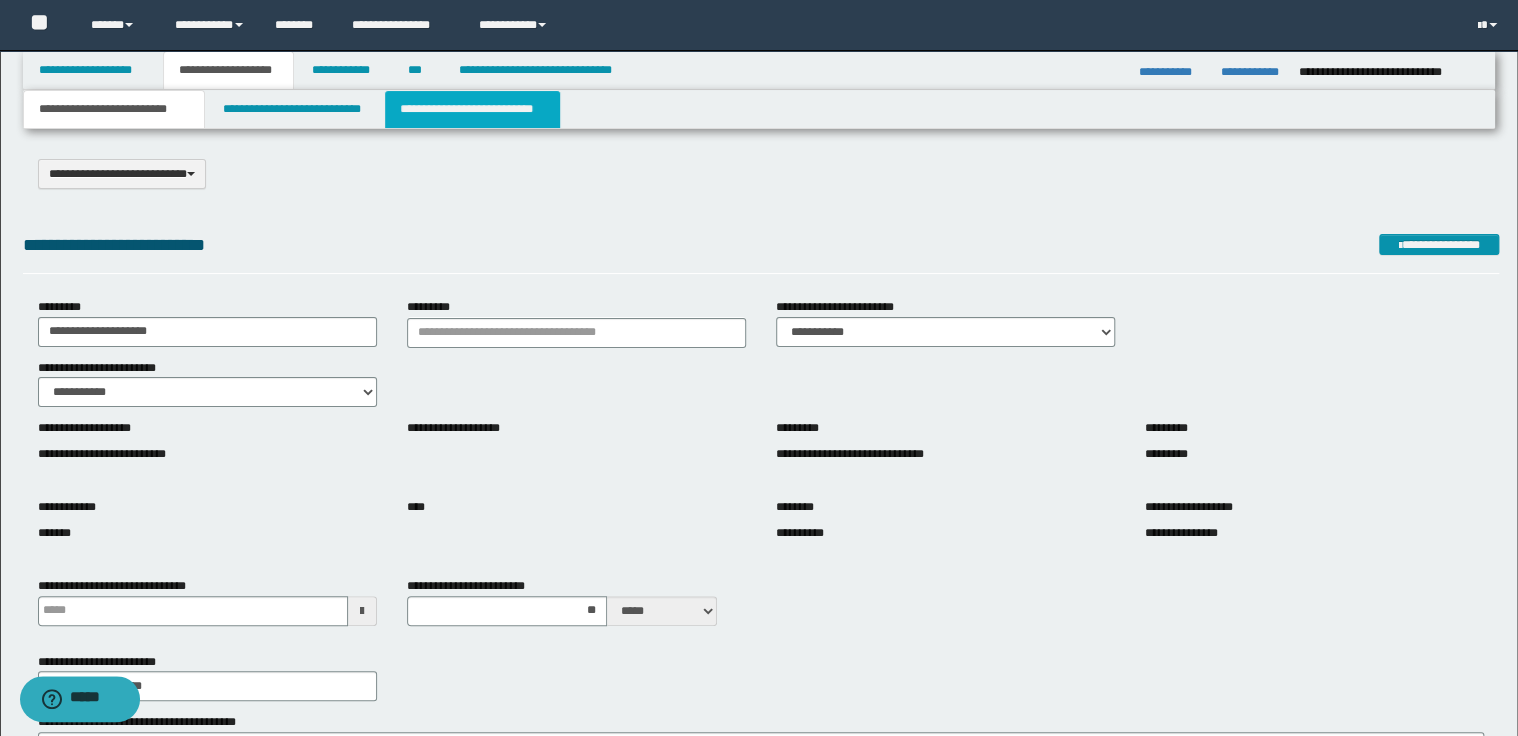 click on "**********" at bounding box center (472, 109) 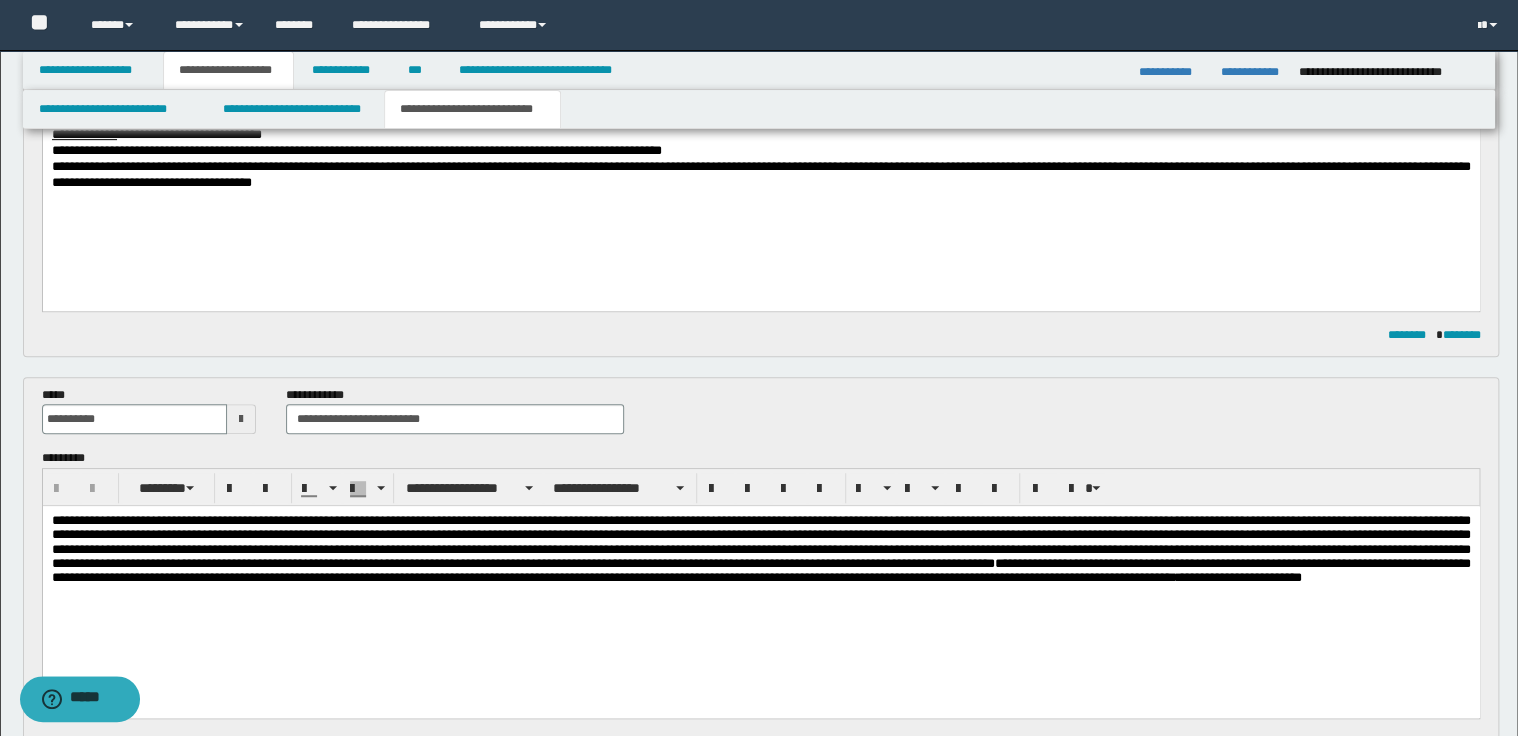 scroll, scrollTop: 240, scrollLeft: 0, axis: vertical 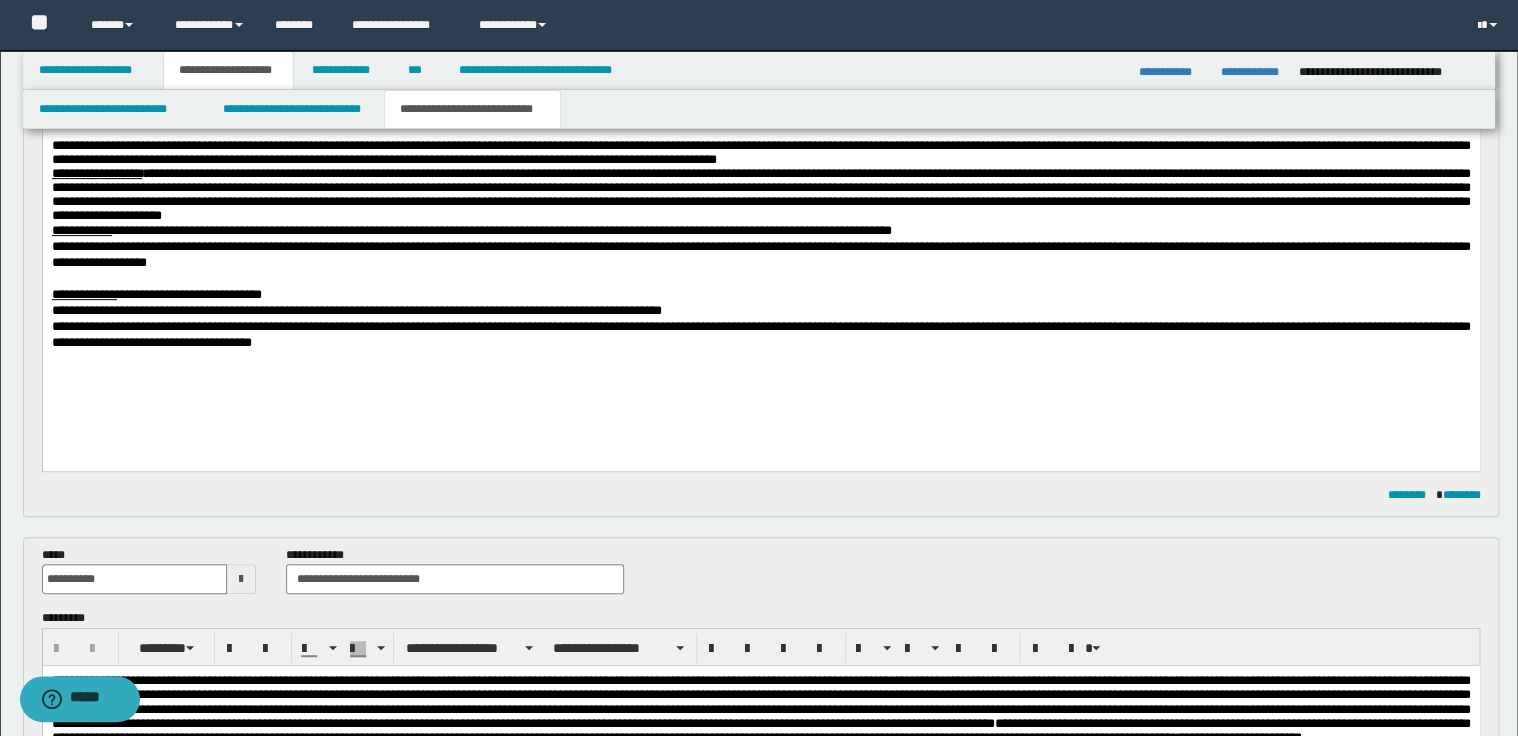 click on "**********" at bounding box center [760, 294] 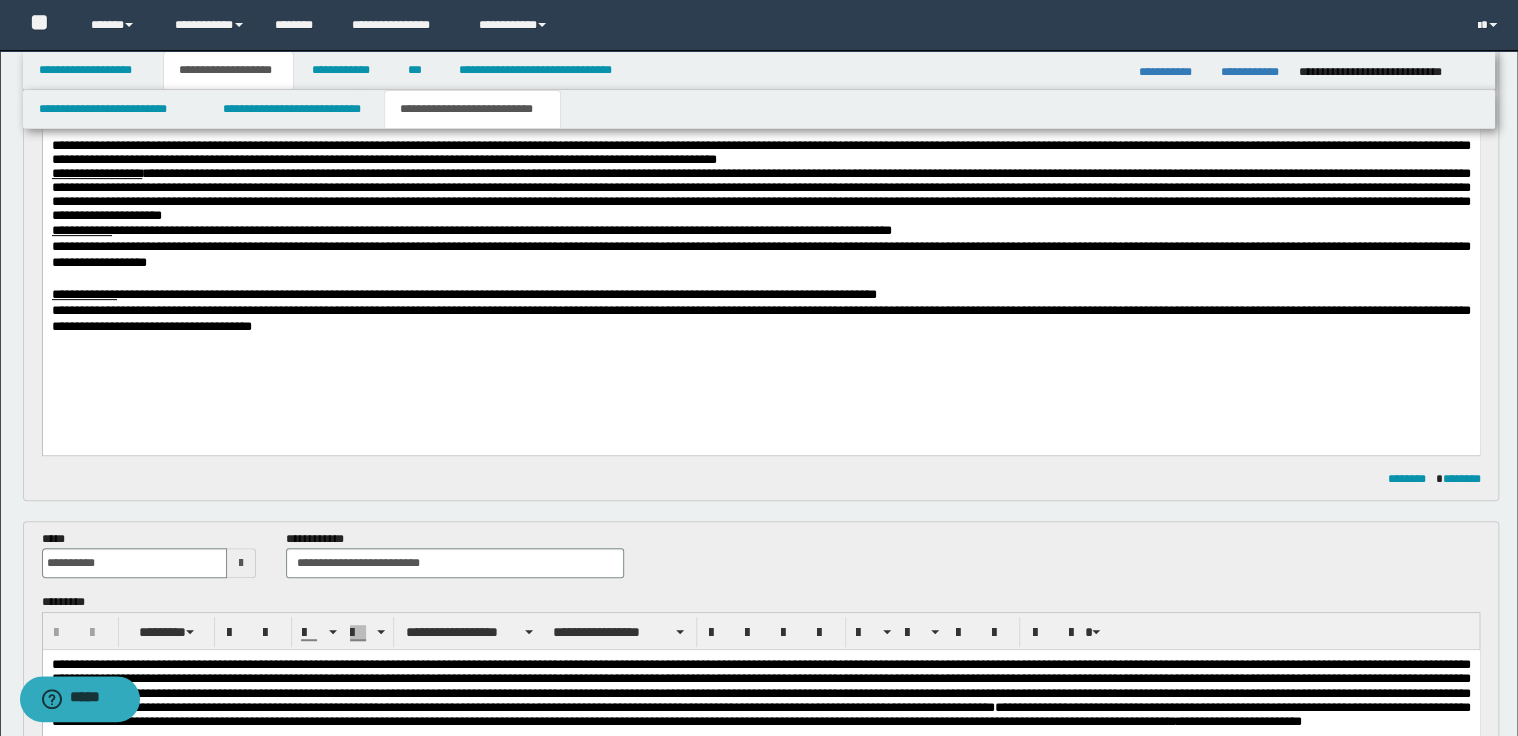 click on "**********" at bounding box center [760, 294] 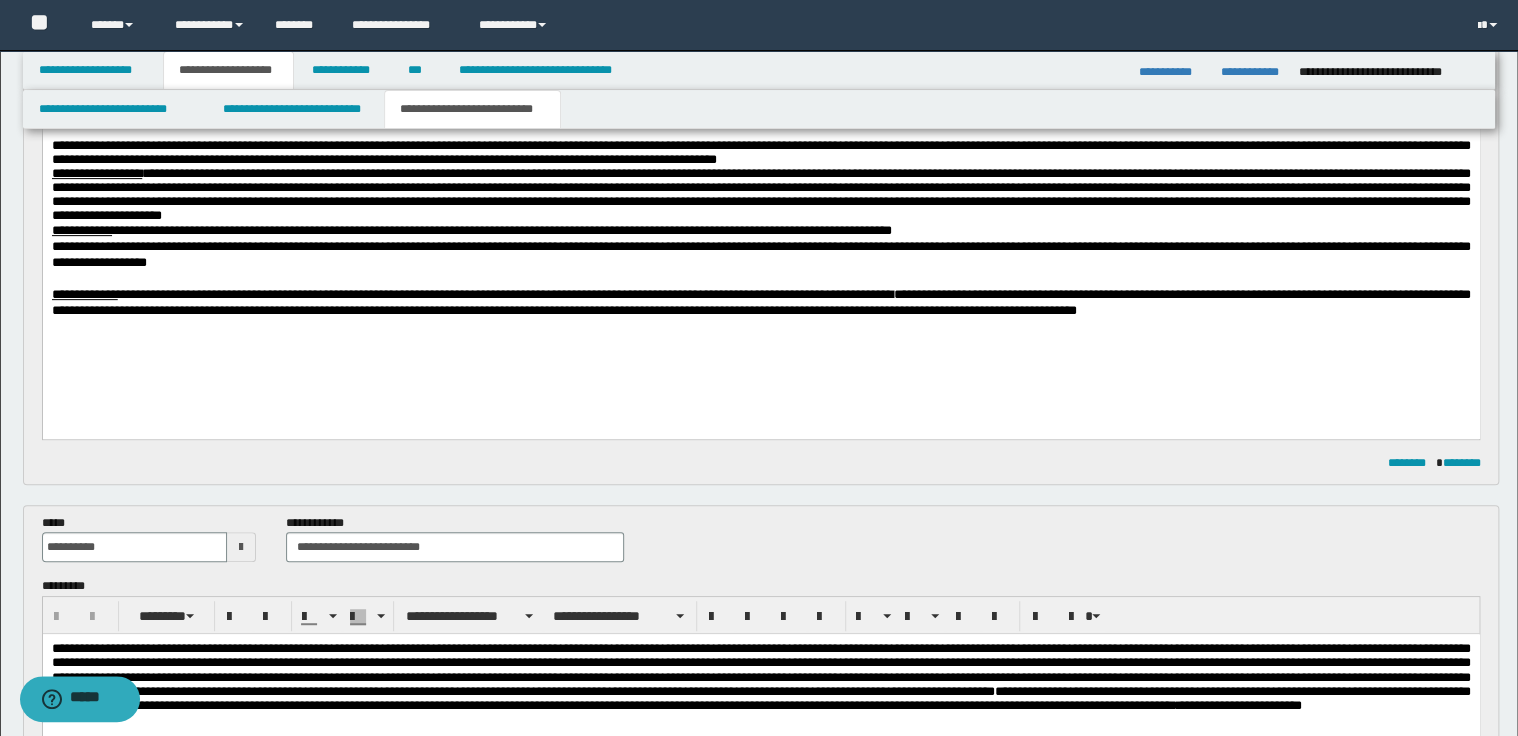 click on "**********" at bounding box center [760, 230] 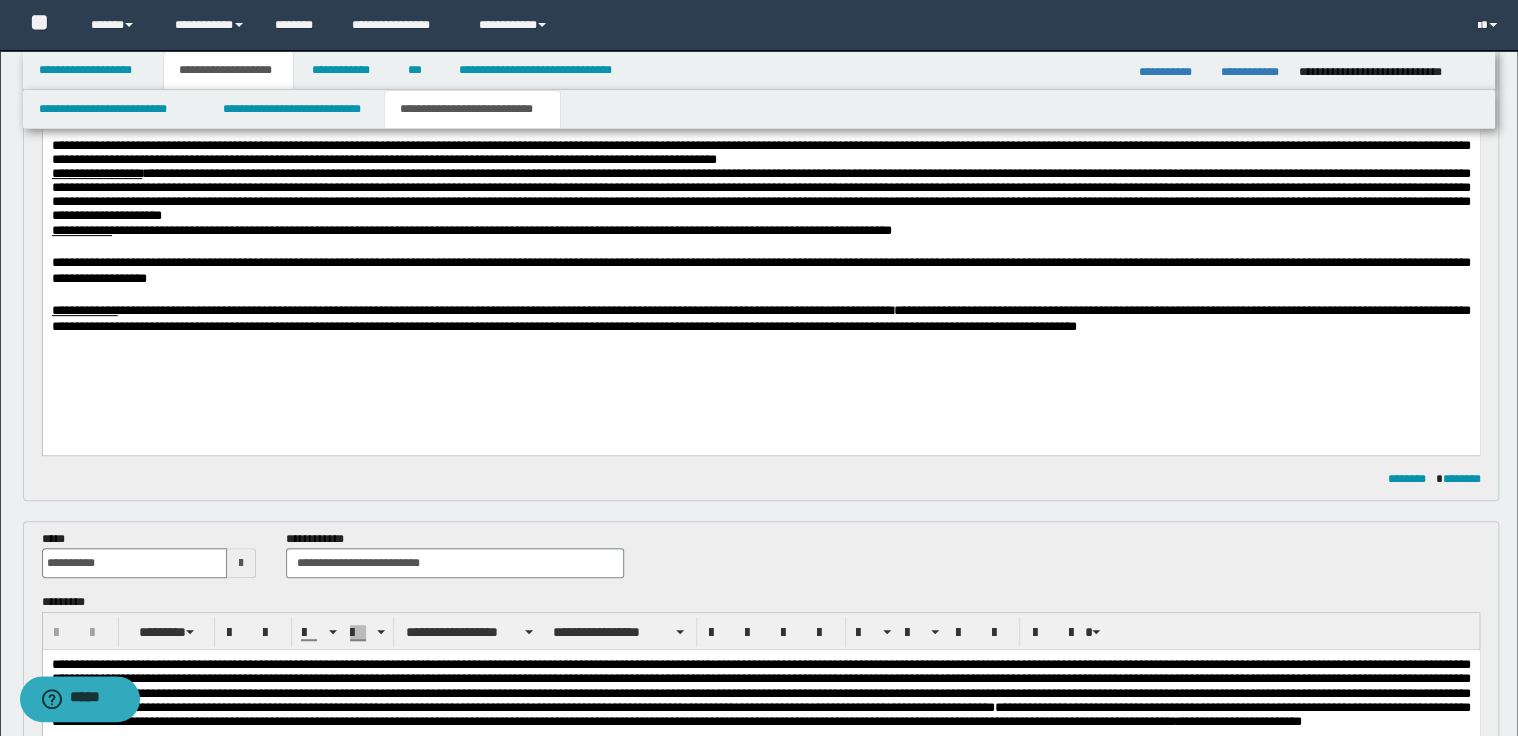 click on "**********" at bounding box center [760, 194] 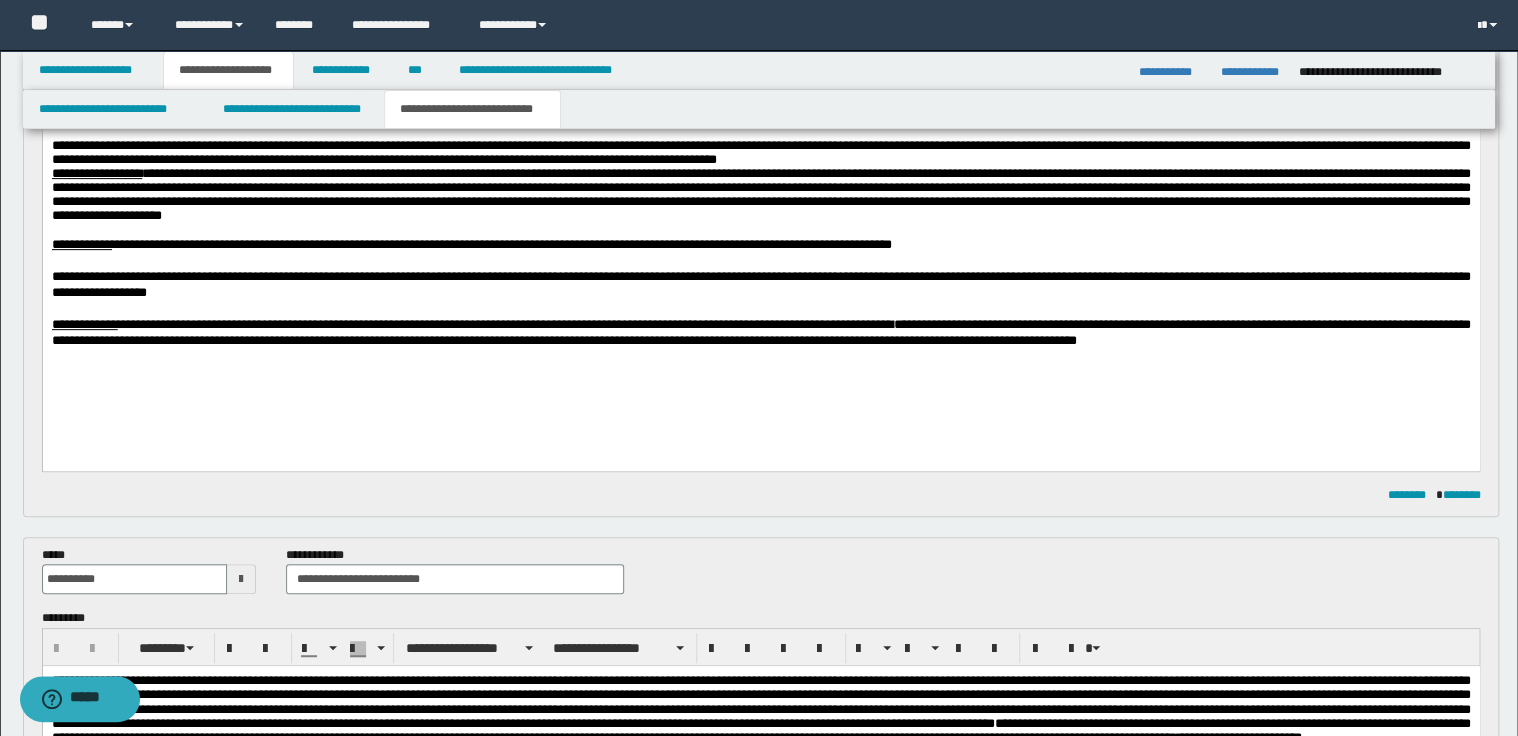 click on "**********" at bounding box center (760, 152) 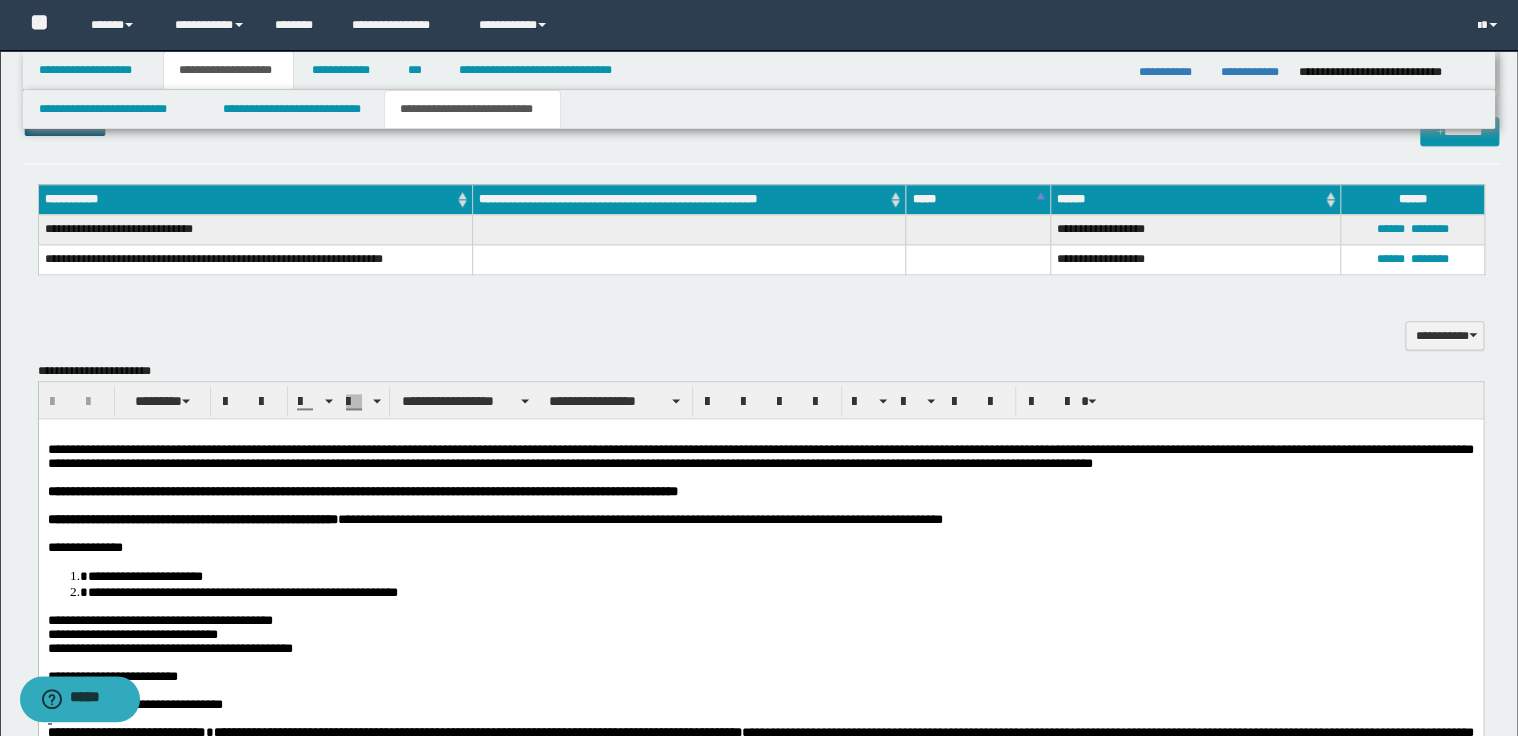 scroll, scrollTop: 1200, scrollLeft: 0, axis: vertical 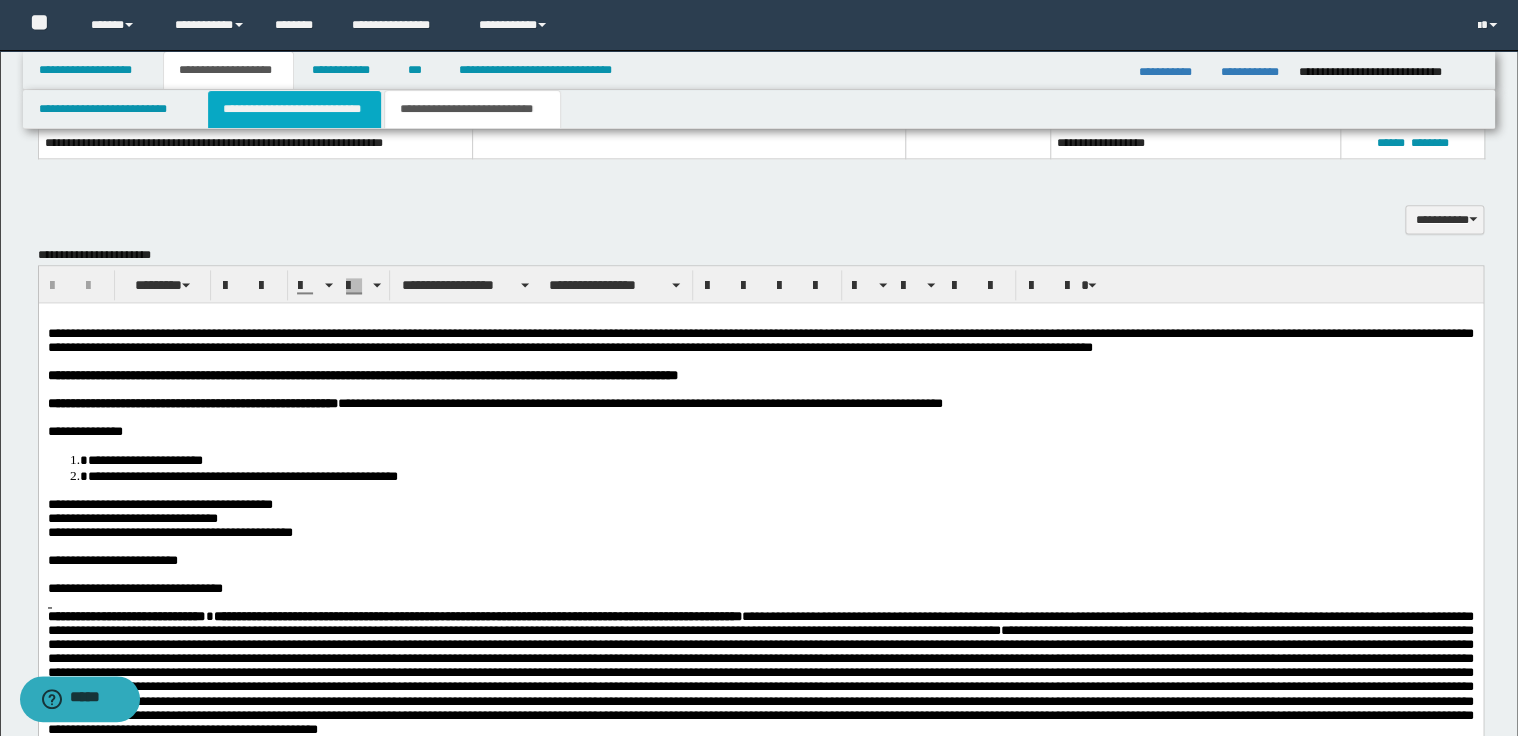 click on "**********" at bounding box center (294, 109) 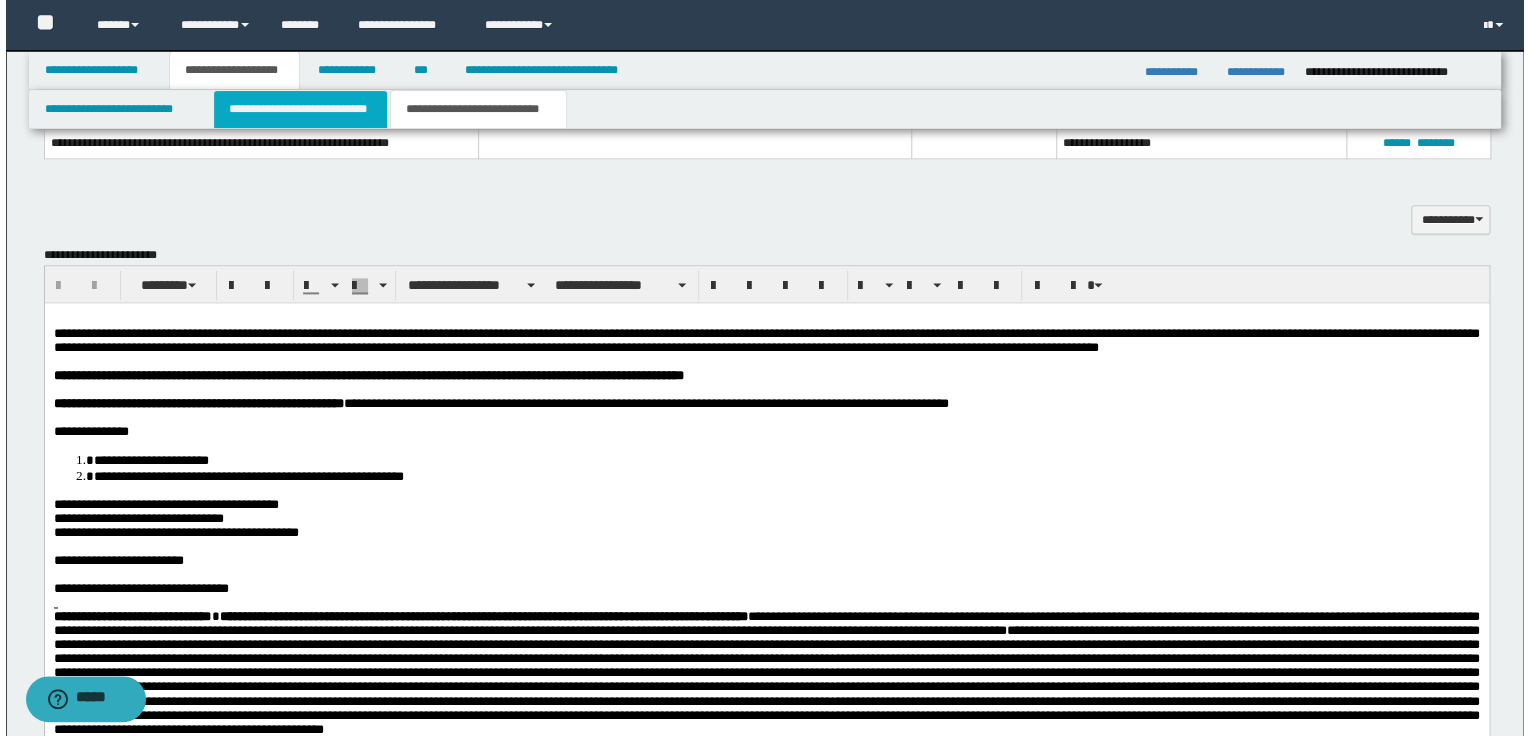 scroll, scrollTop: 0, scrollLeft: 0, axis: both 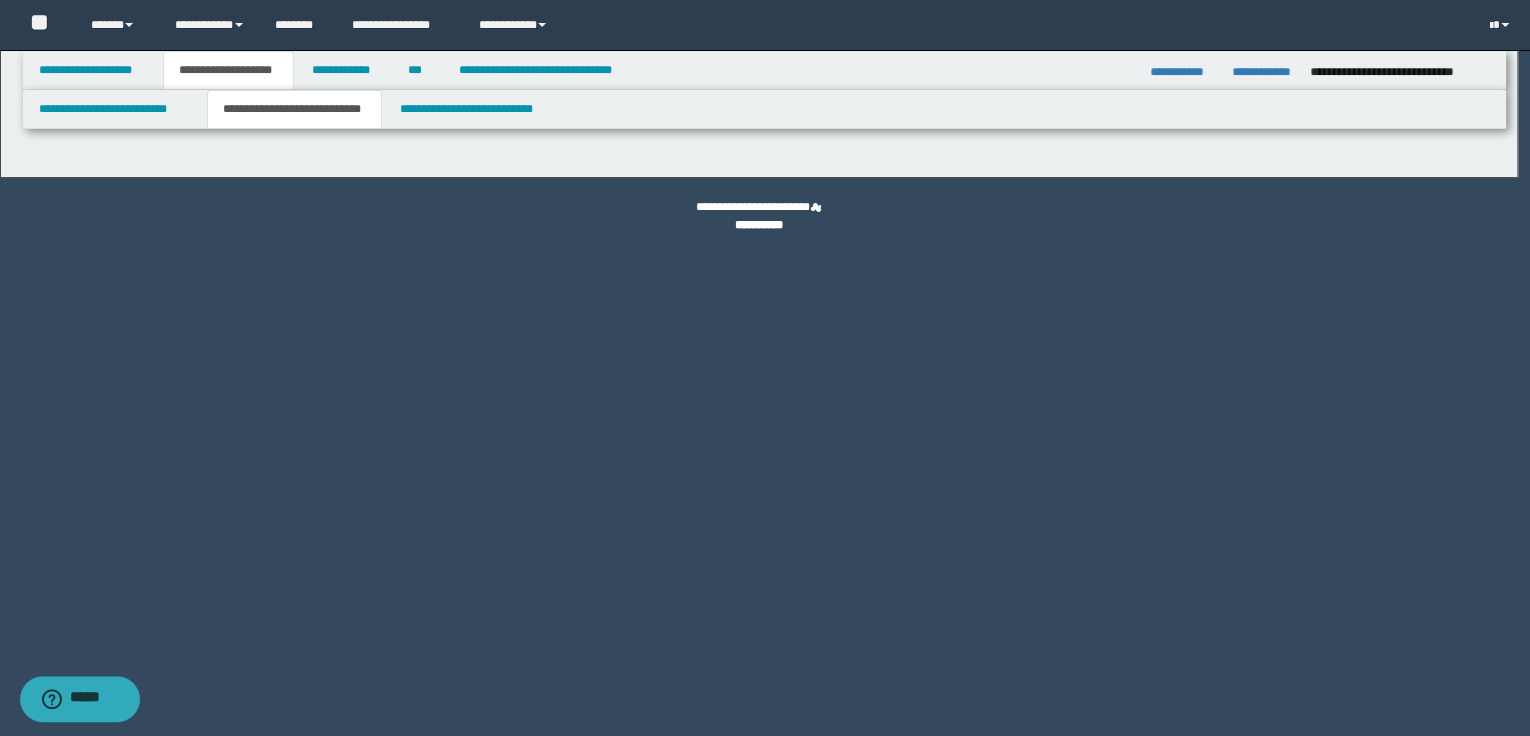 select on "*" 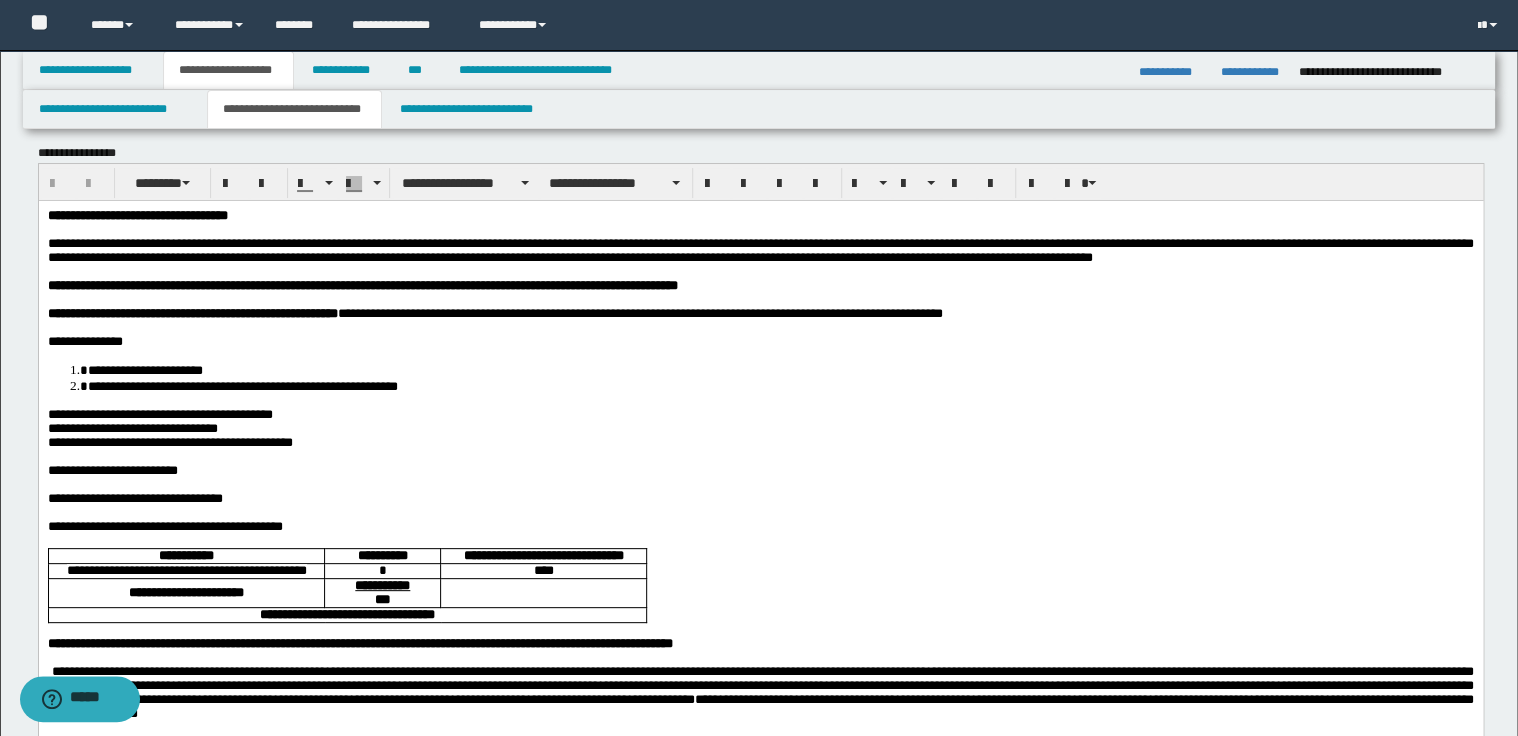 scroll, scrollTop: 0, scrollLeft: 0, axis: both 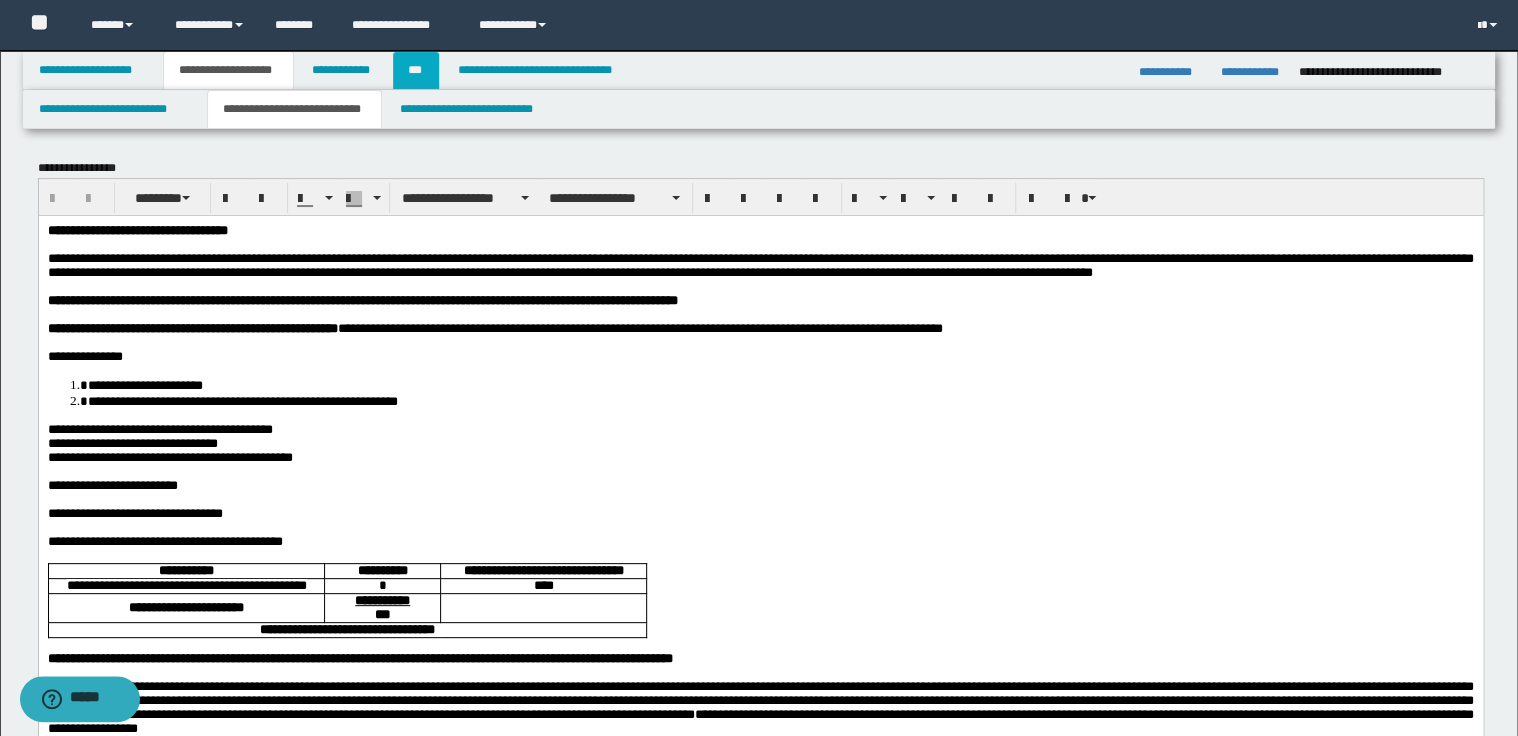 click on "***" at bounding box center (416, 70) 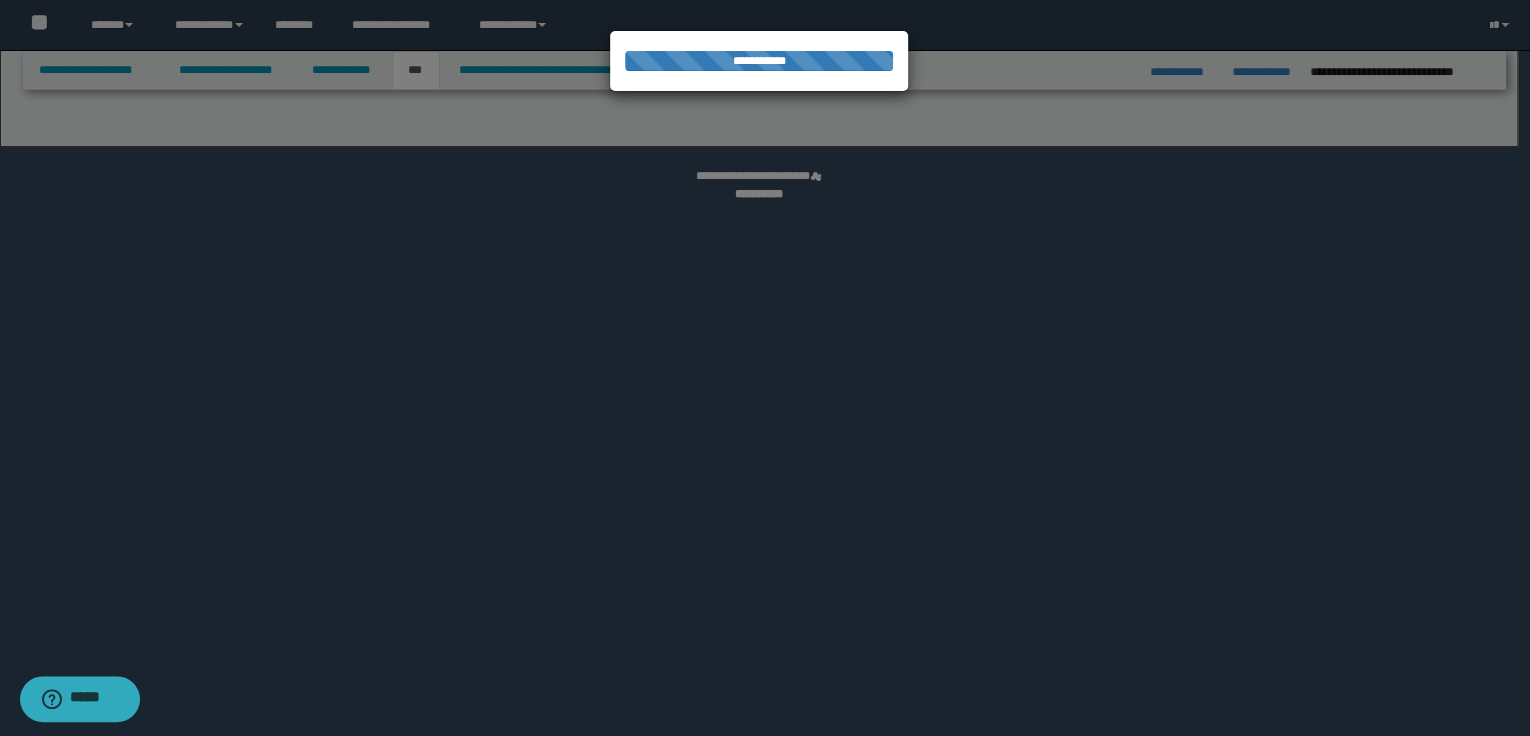 select on "*" 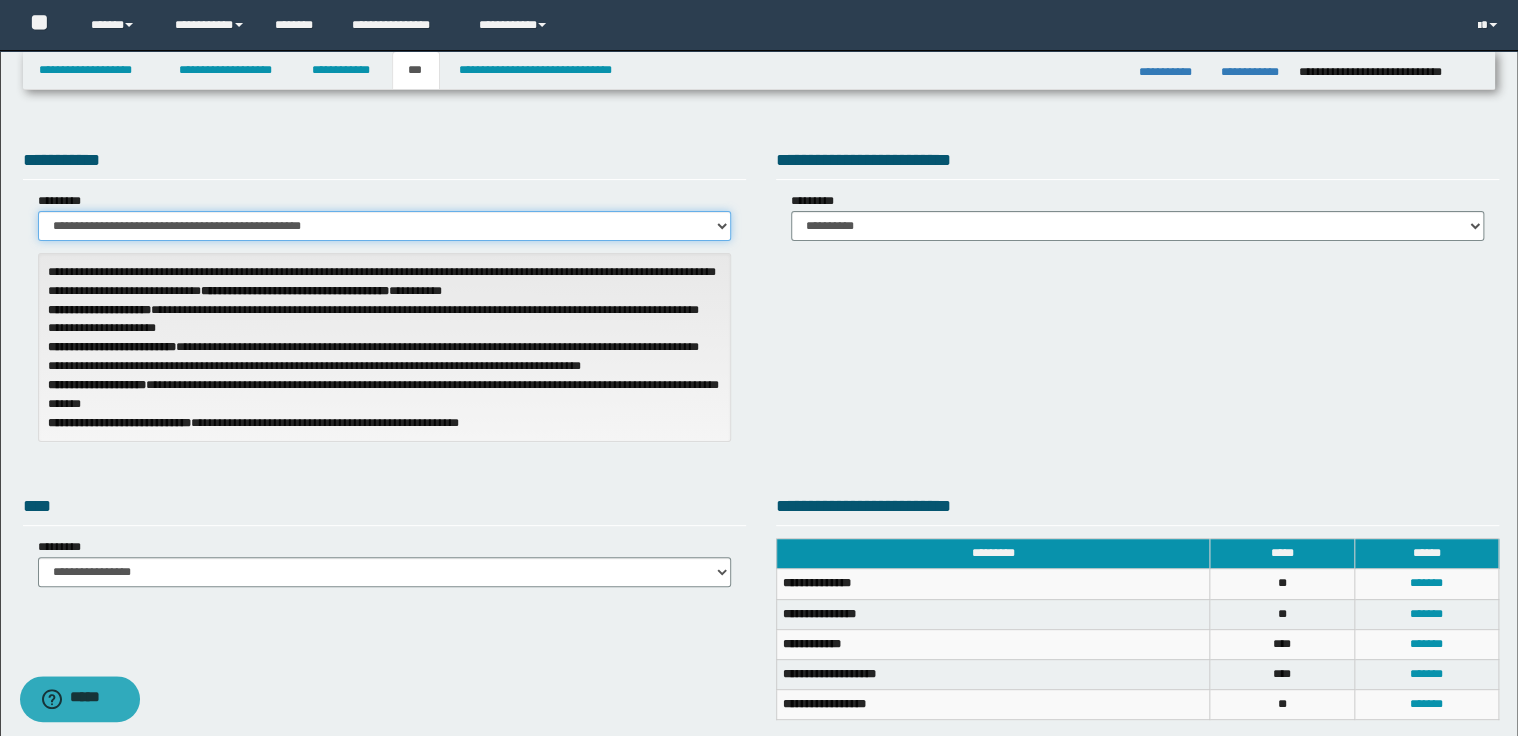 click on "**********" at bounding box center [384, 226] 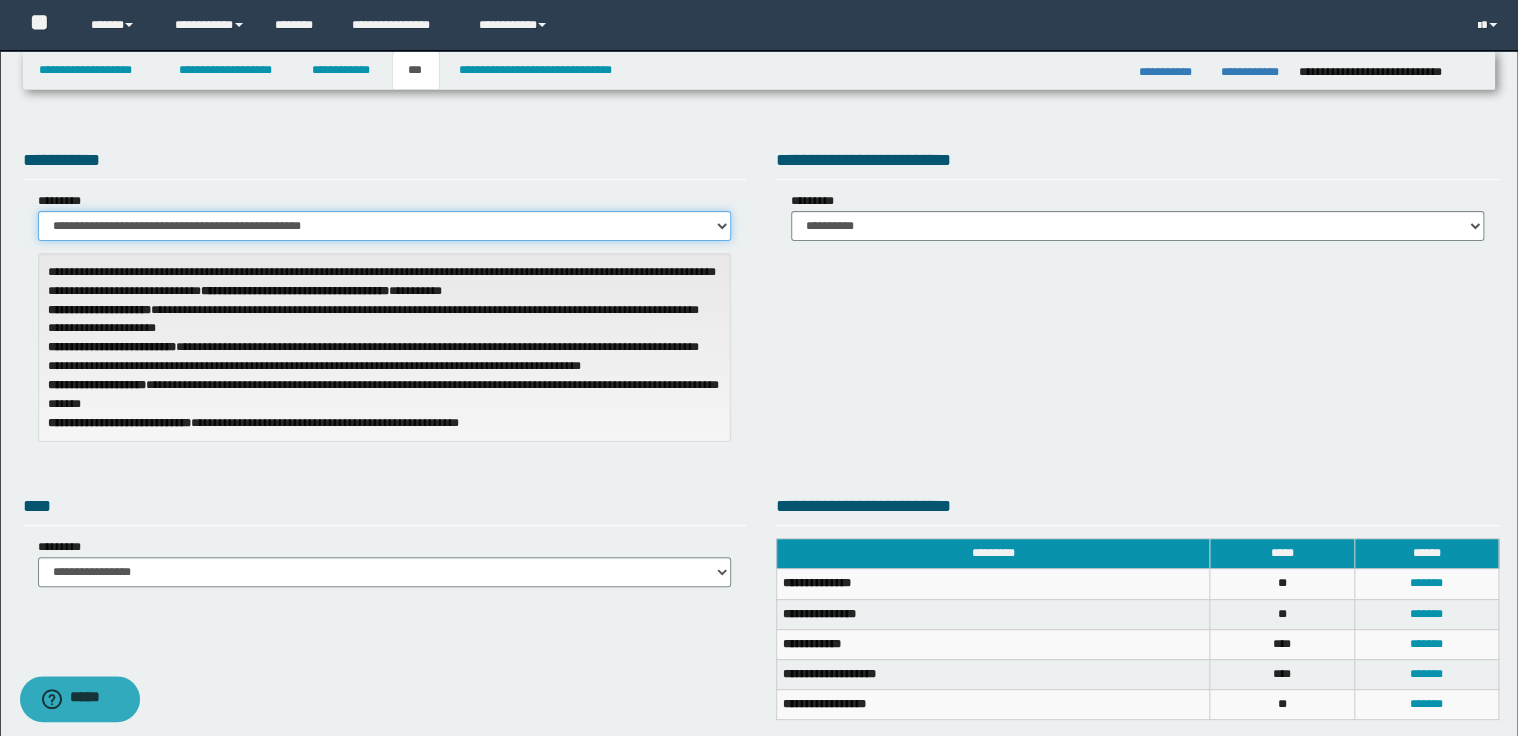 select on "**" 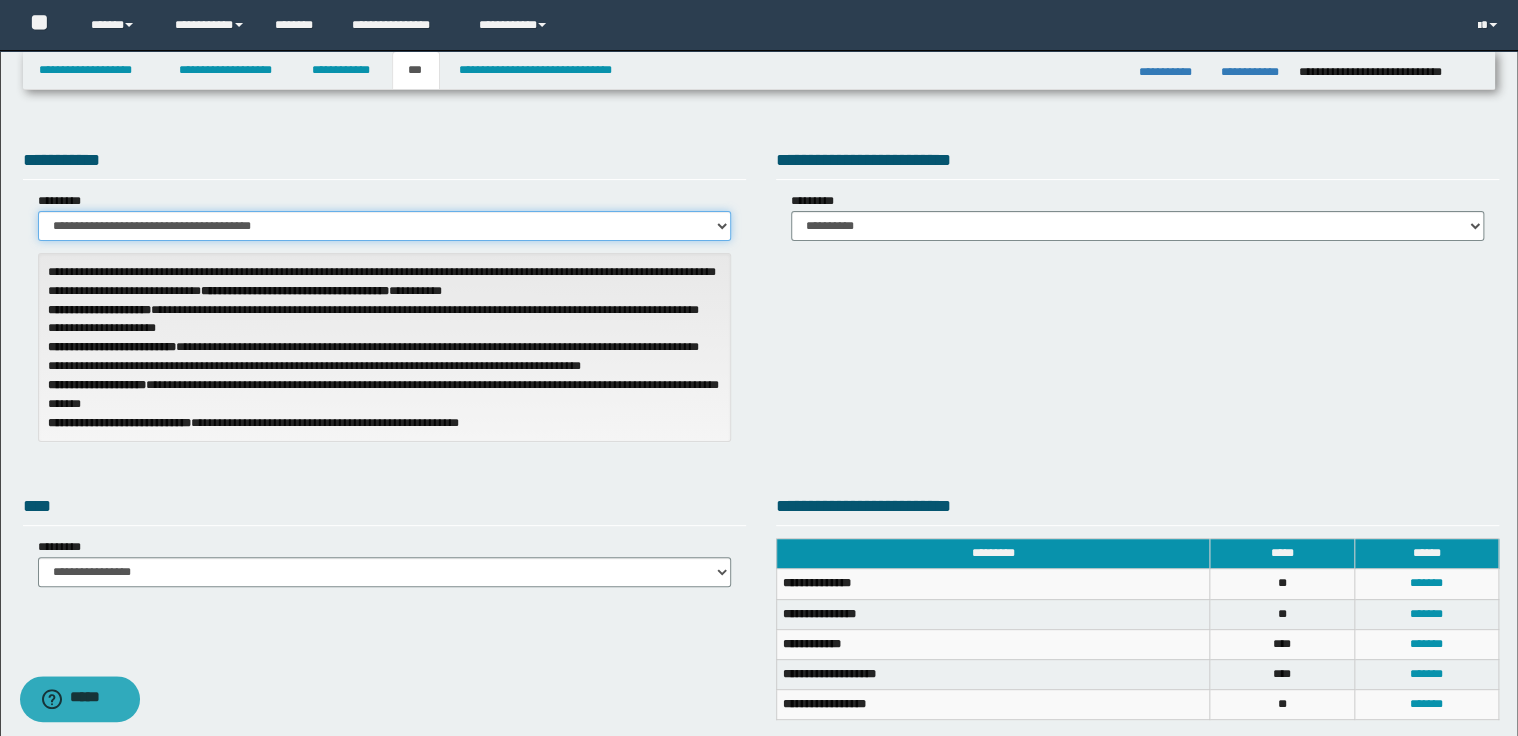click on "**********" at bounding box center (384, 226) 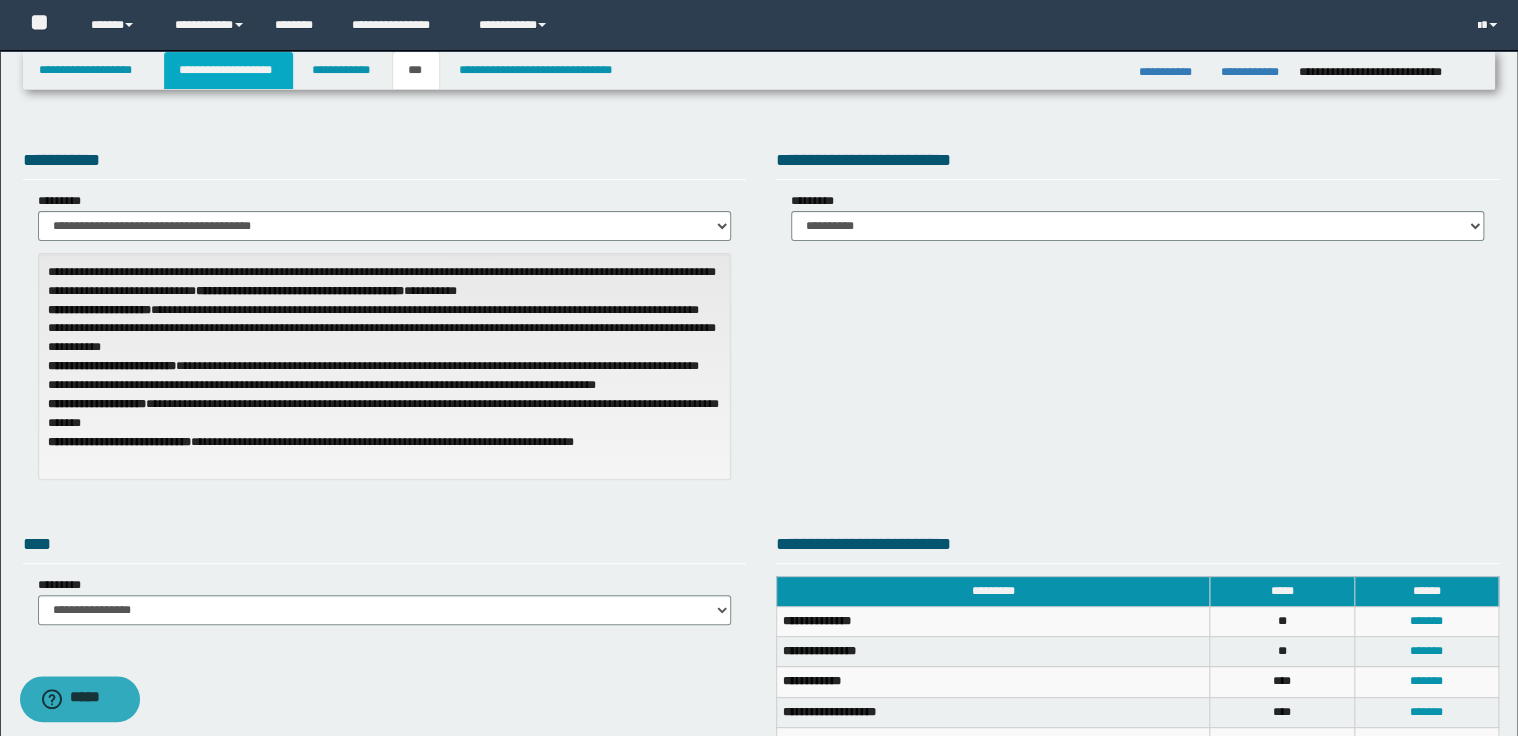 click on "**********" at bounding box center (228, 70) 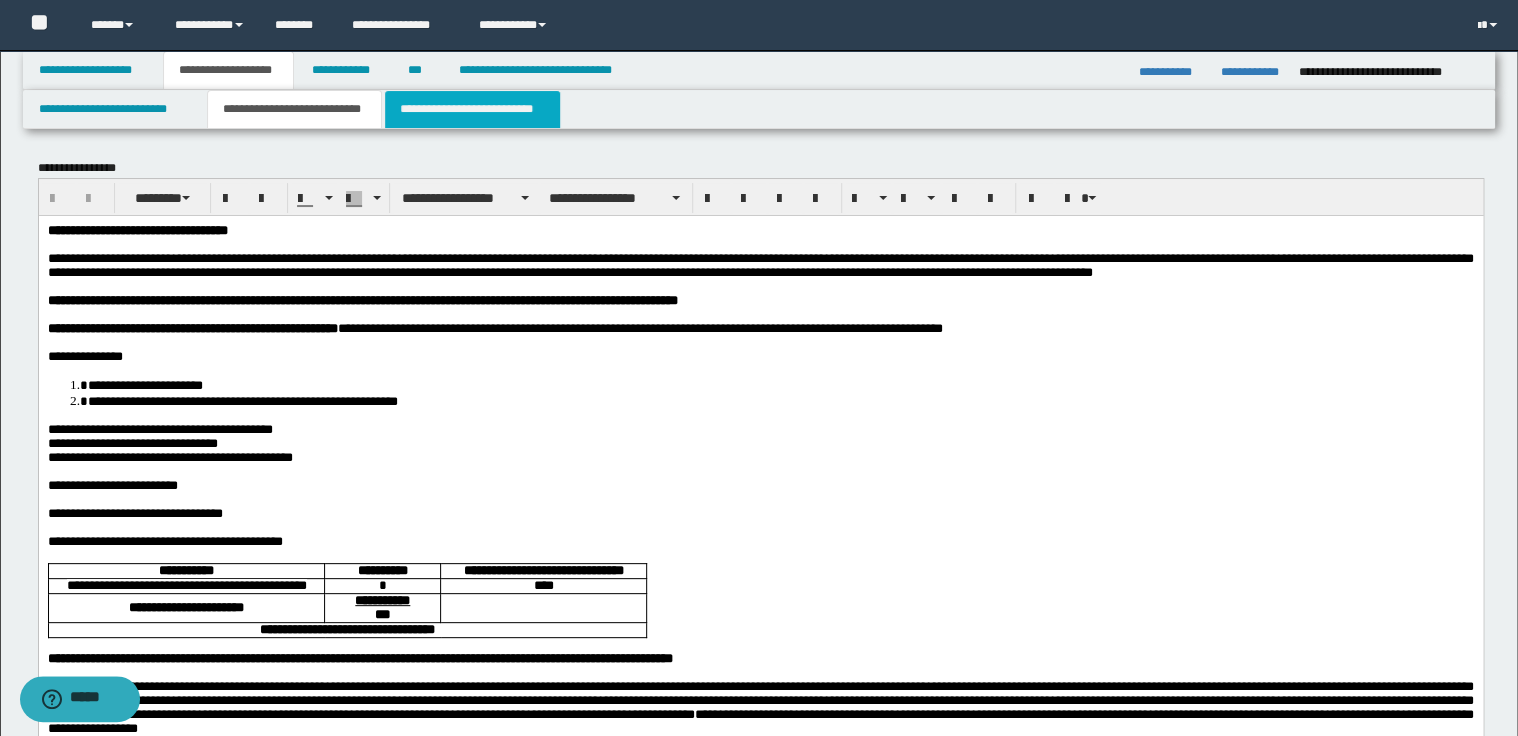 click on "**********" at bounding box center (472, 109) 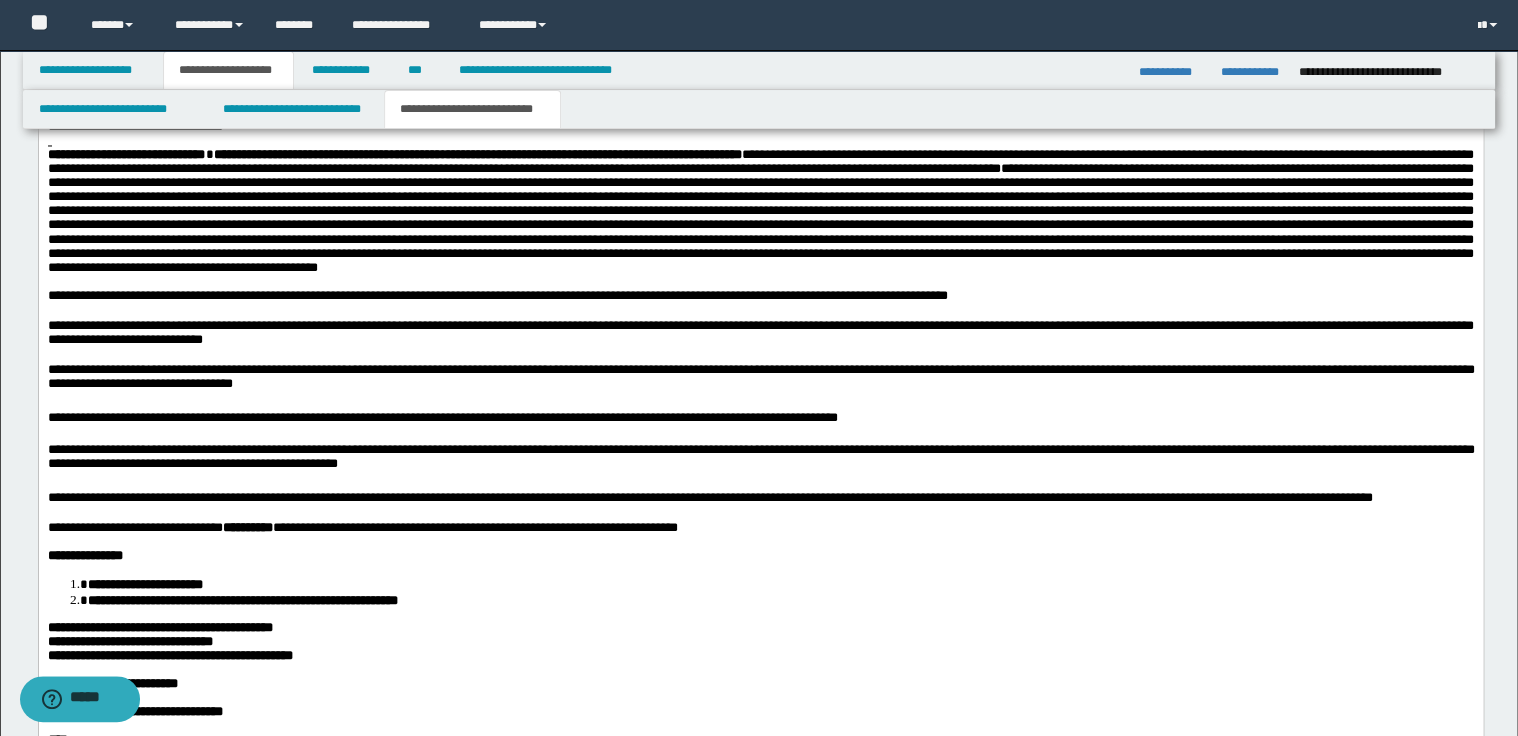 scroll, scrollTop: 1680, scrollLeft: 0, axis: vertical 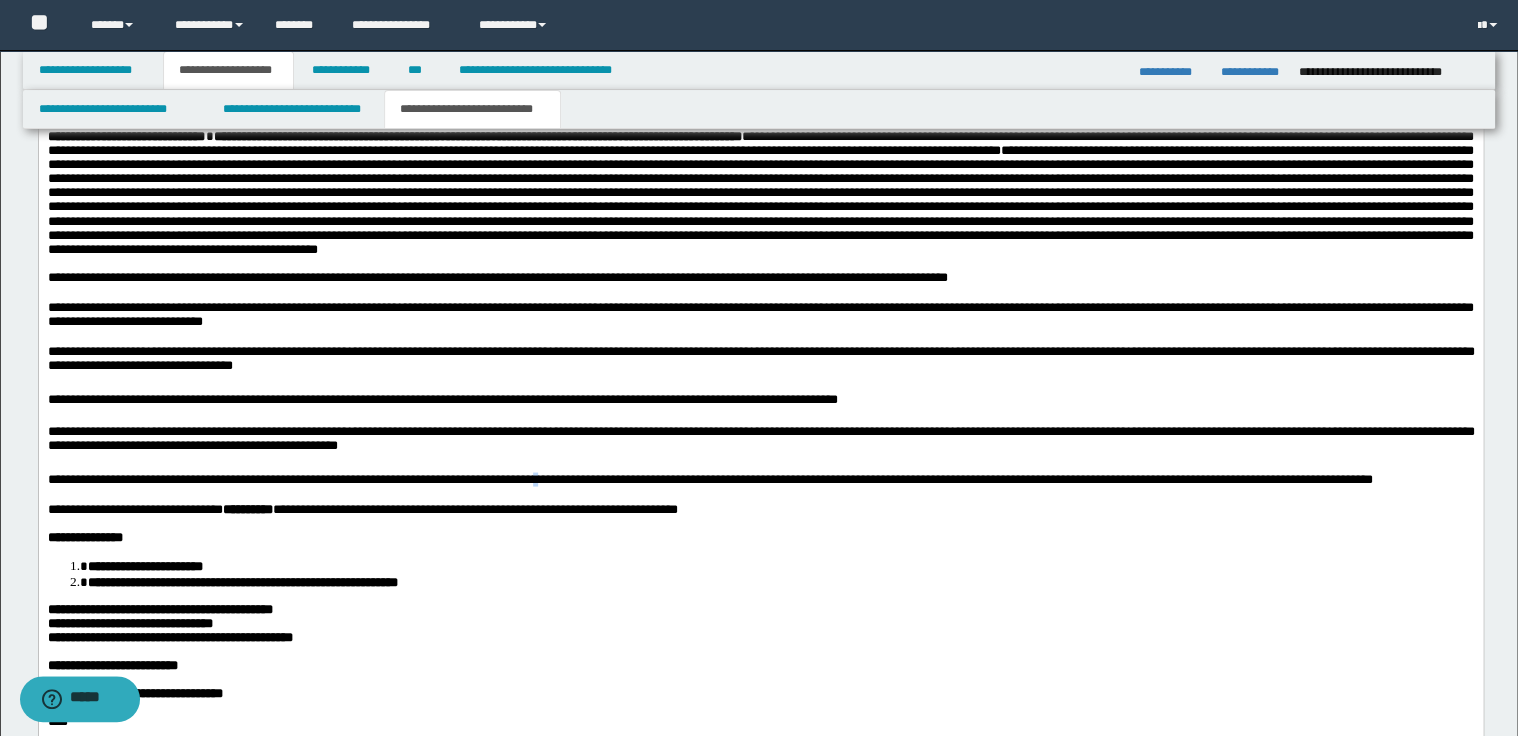 click on "**********" at bounding box center (760, 481) 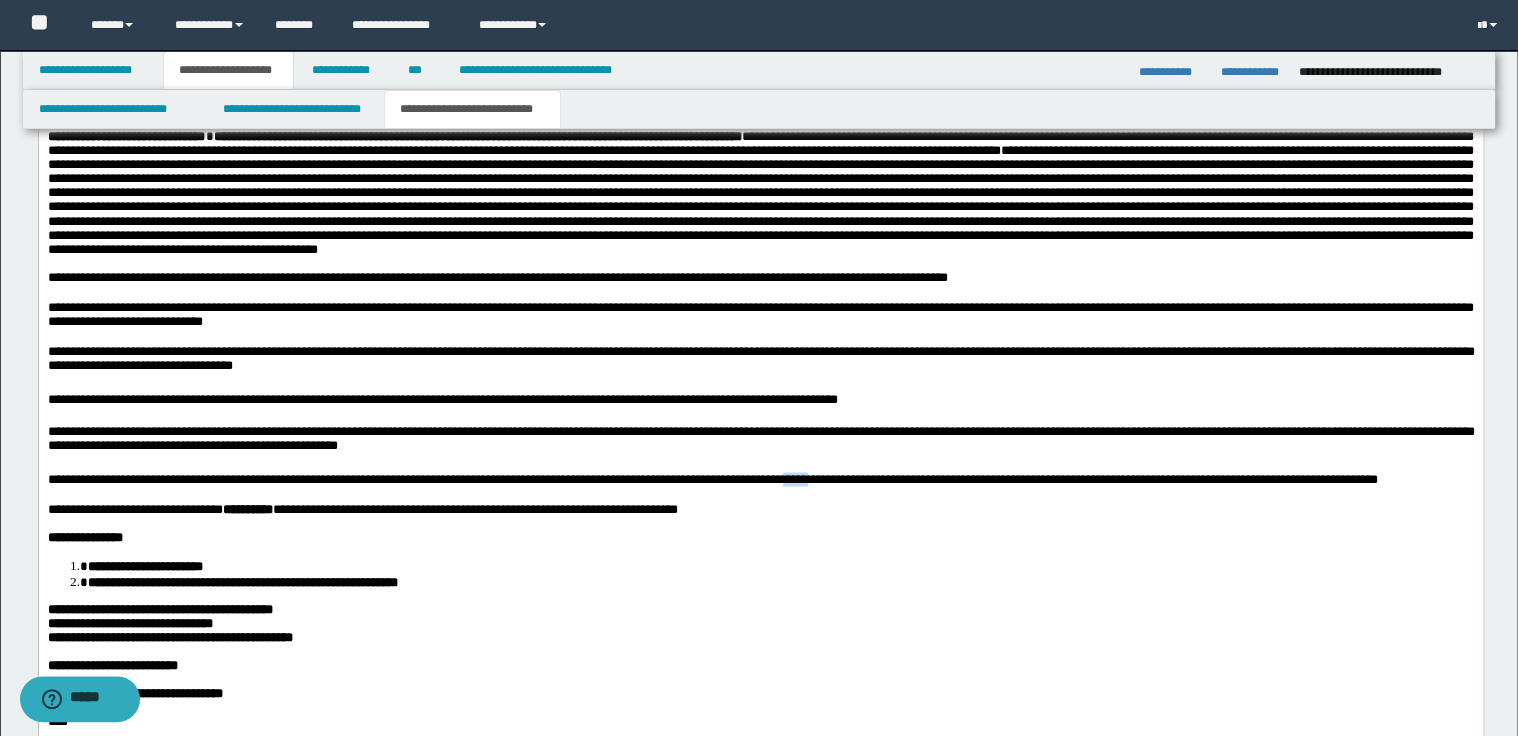 drag, startPoint x: 803, startPoint y: 555, endPoint x: 830, endPoint y: 555, distance: 27 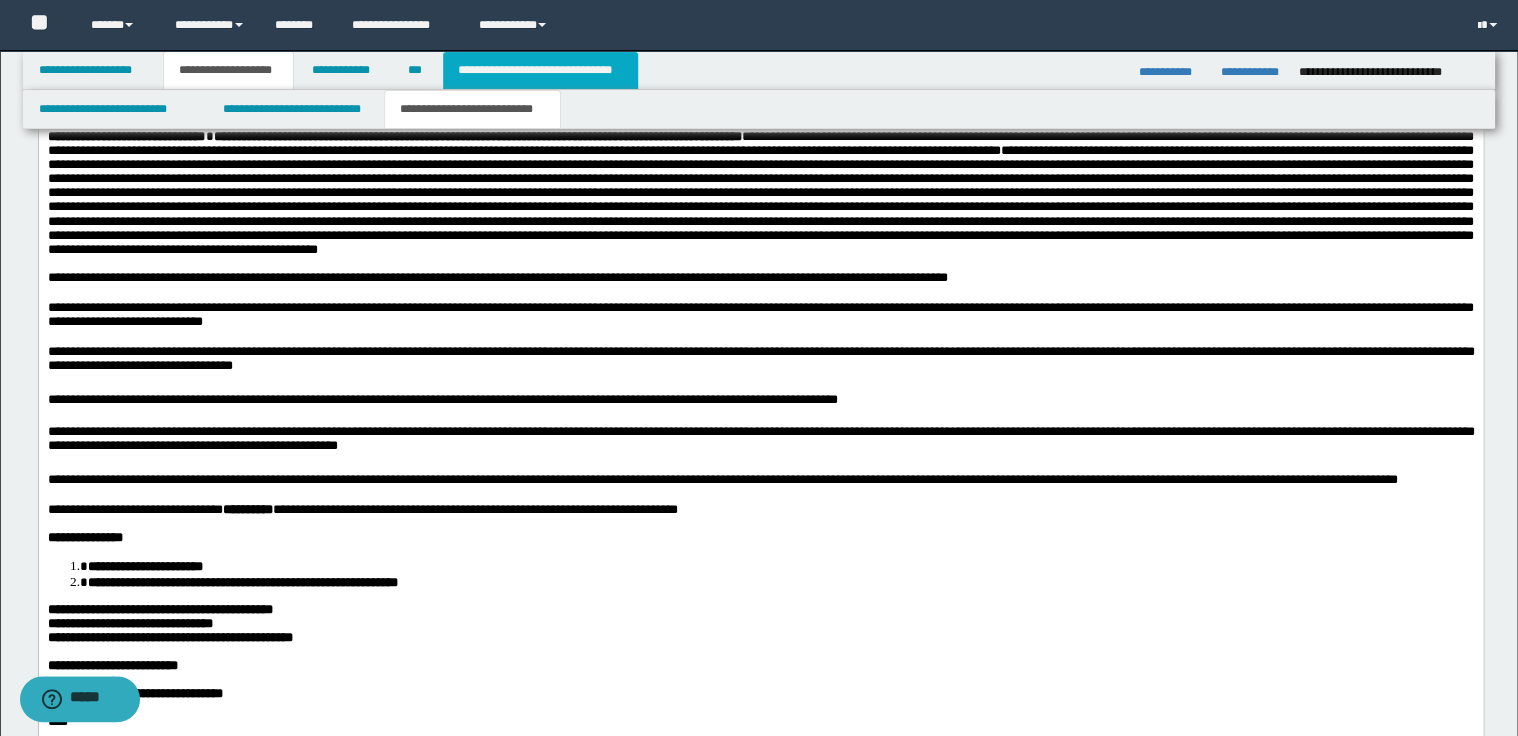 drag, startPoint x: 537, startPoint y: 73, endPoint x: 553, endPoint y: 77, distance: 16.492422 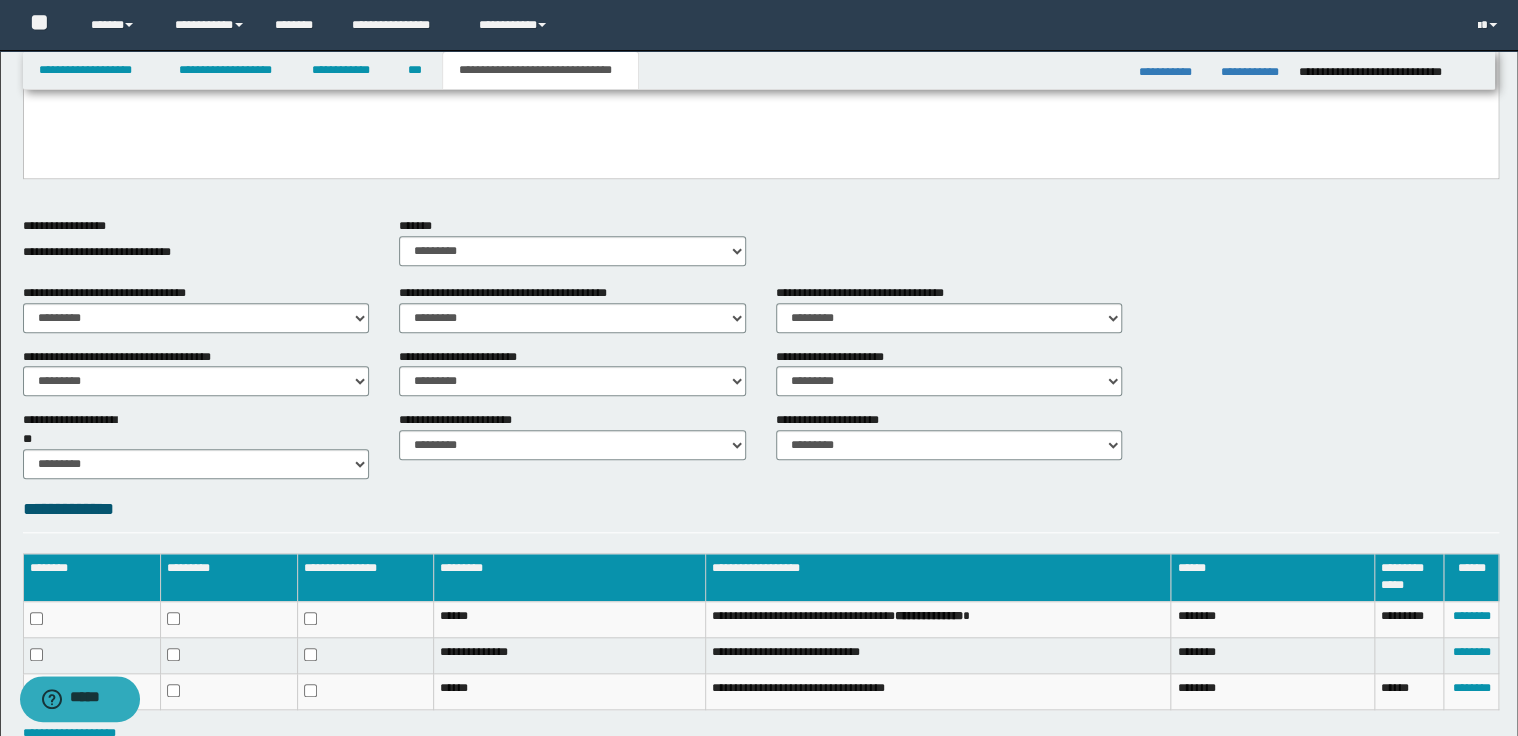 scroll, scrollTop: 692, scrollLeft: 0, axis: vertical 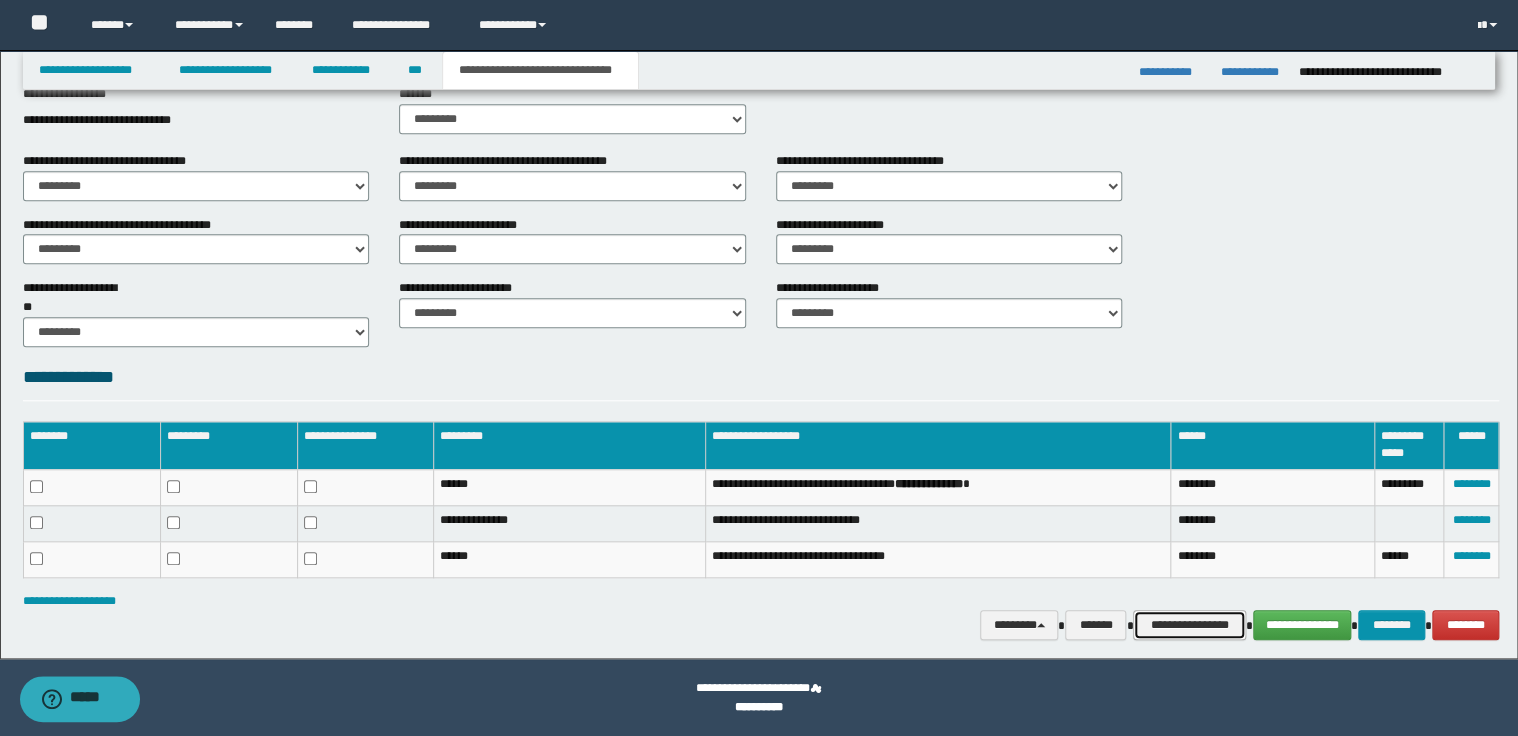 click on "**********" at bounding box center (1189, 625) 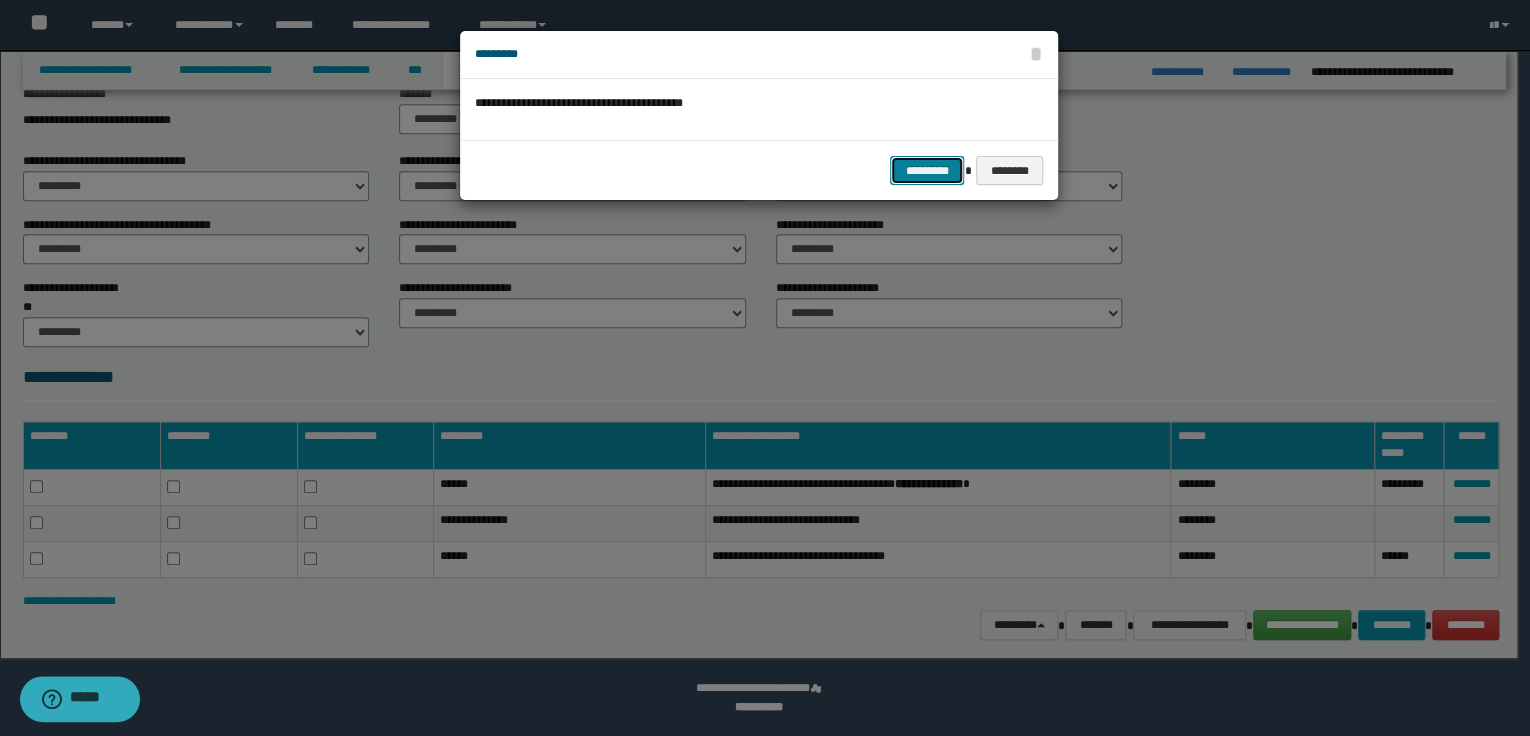 click on "*********" at bounding box center (927, 171) 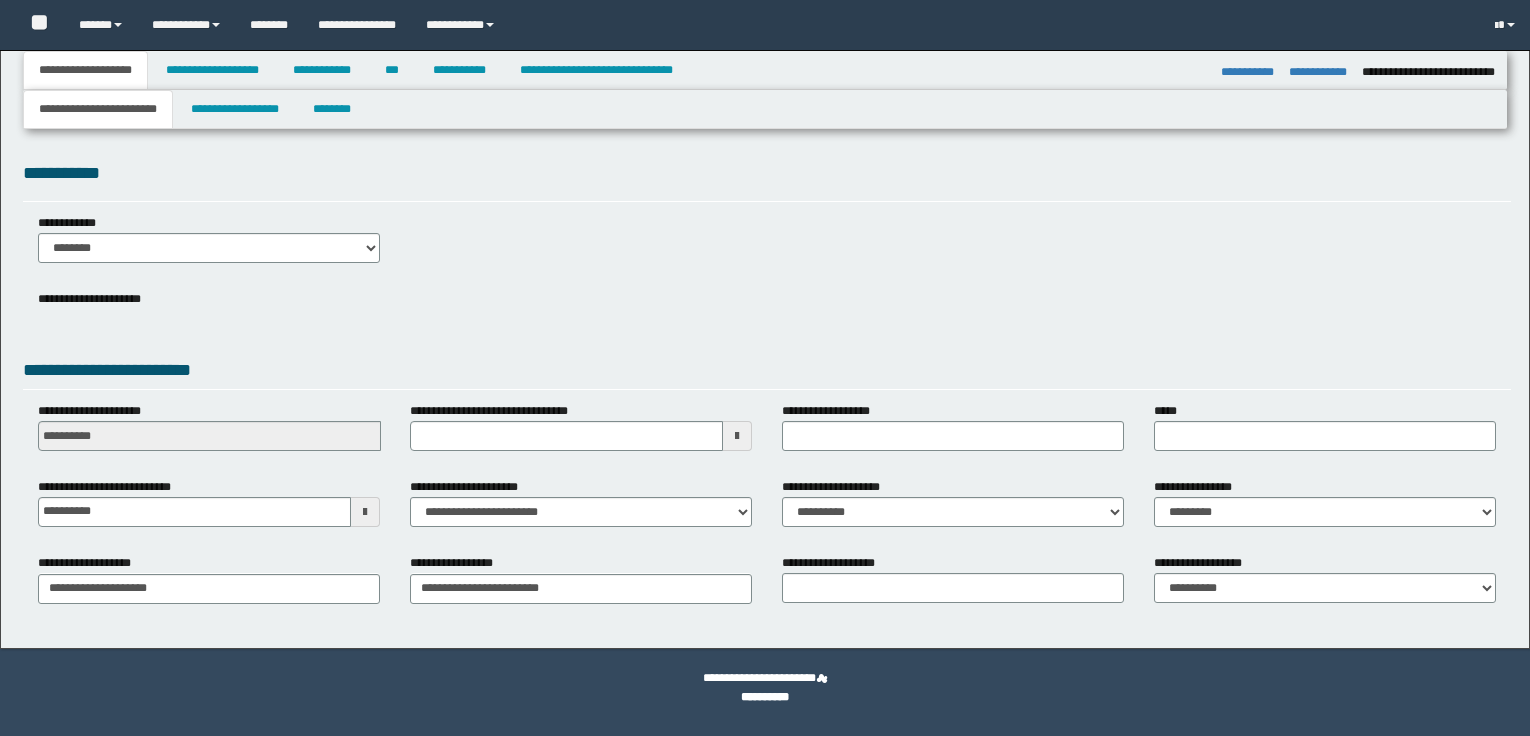 select on "*" 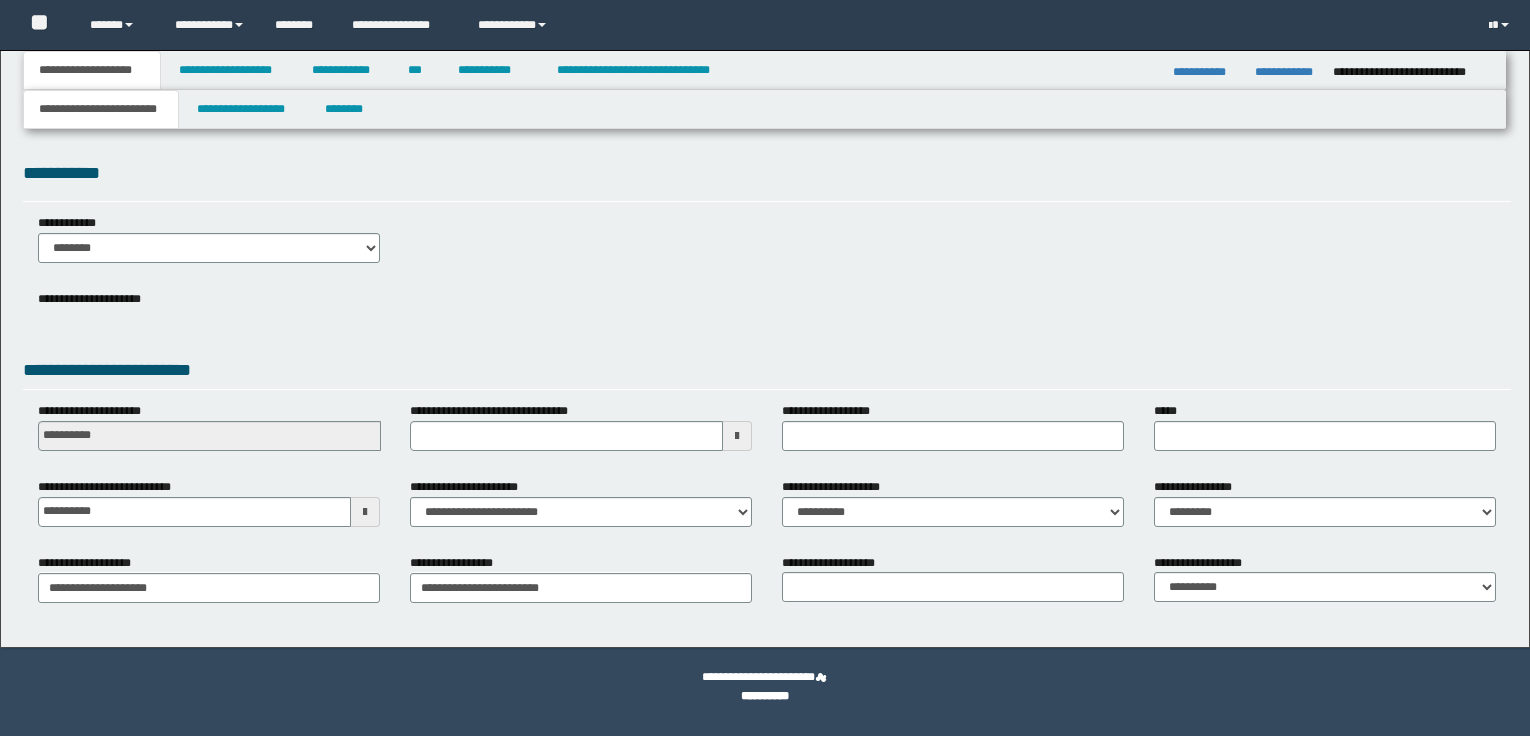 scroll, scrollTop: 0, scrollLeft: 0, axis: both 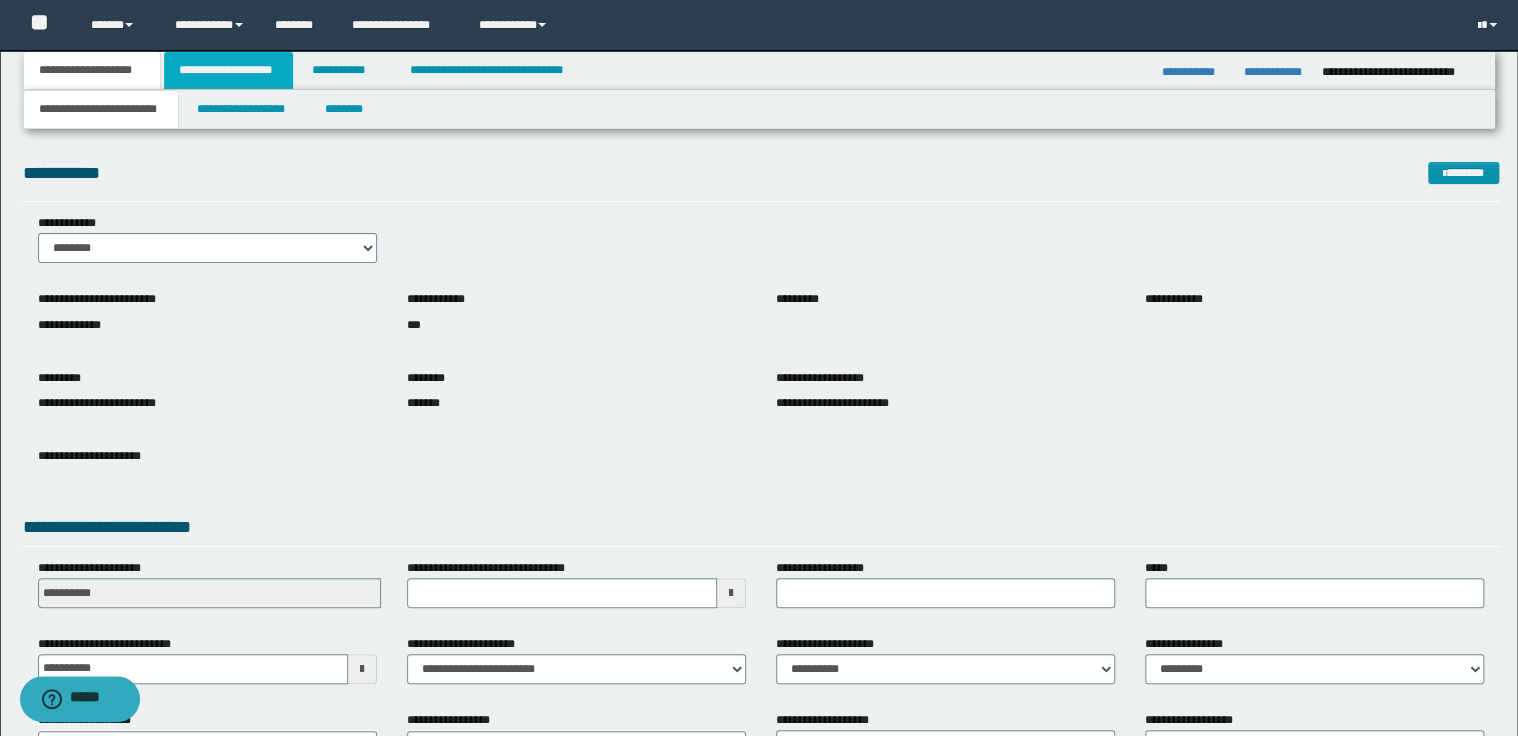 click on "**********" at bounding box center (228, 70) 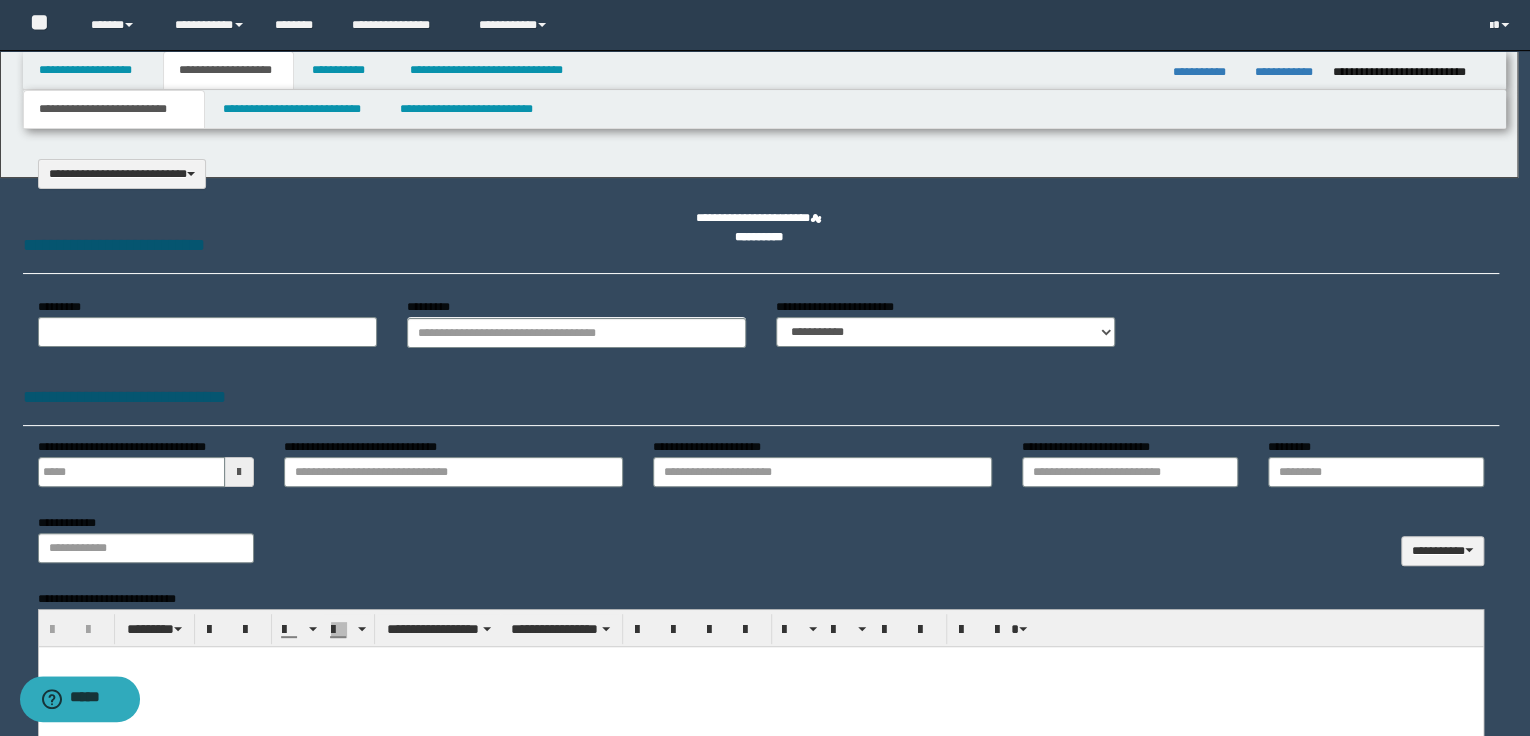 type on "**********" 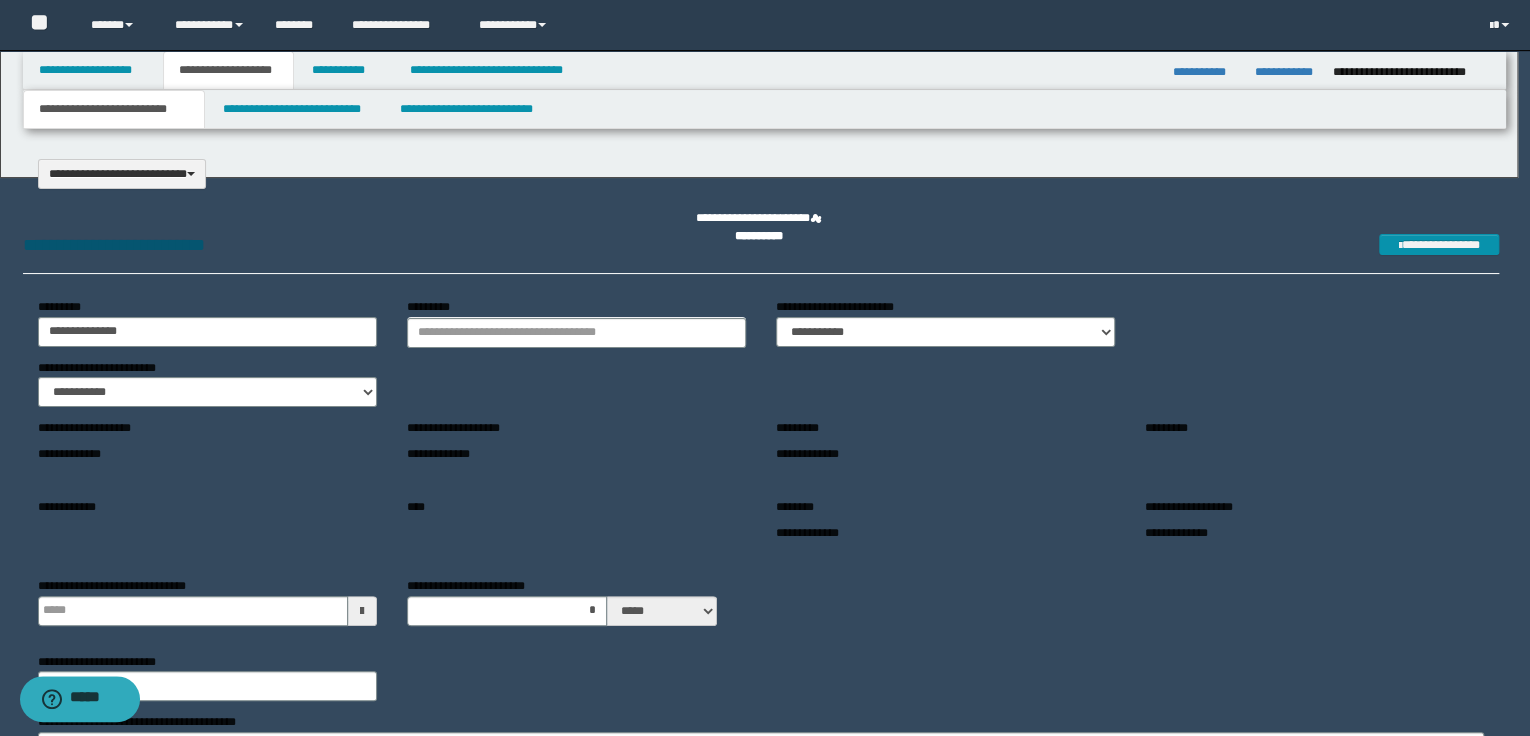 scroll, scrollTop: 0, scrollLeft: 0, axis: both 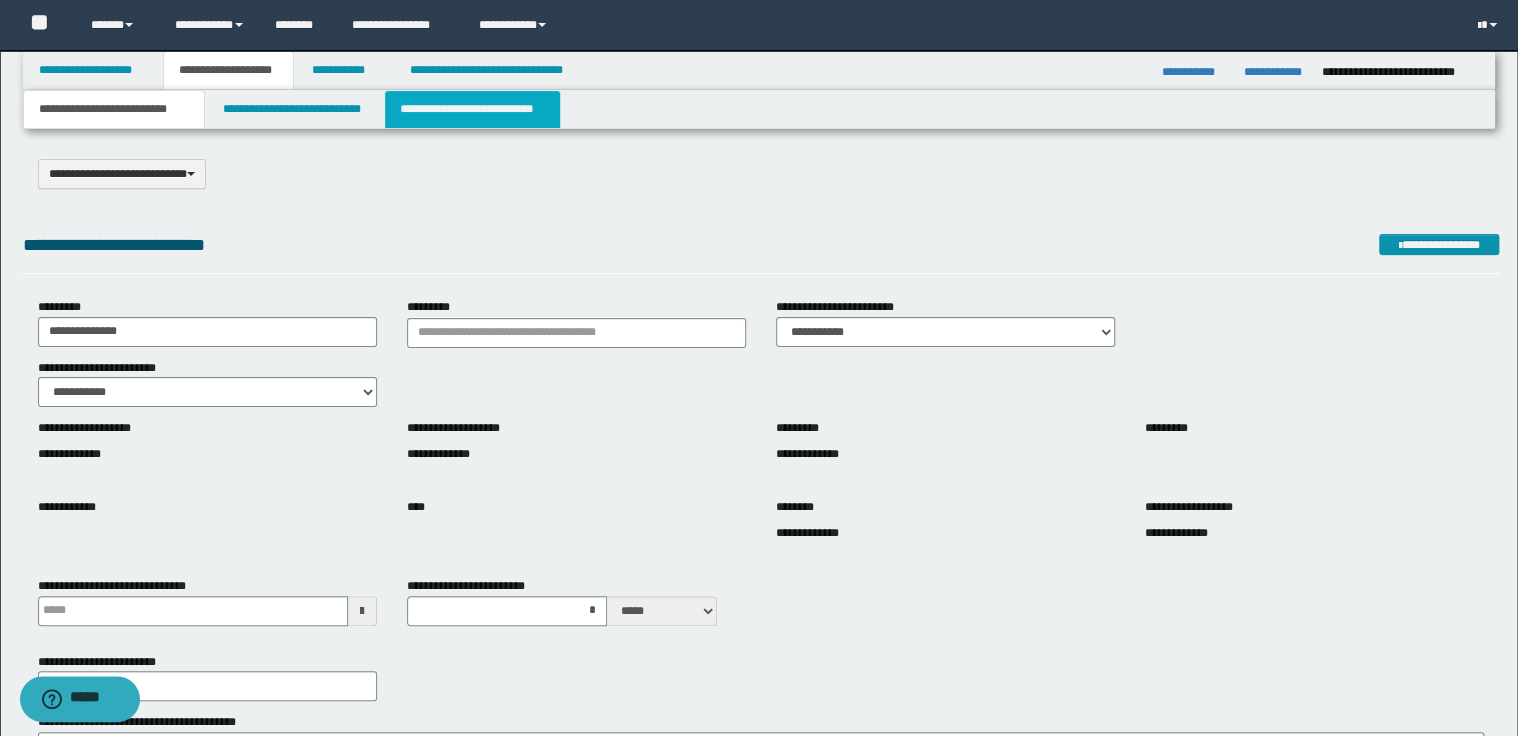 click on "**********" at bounding box center [472, 109] 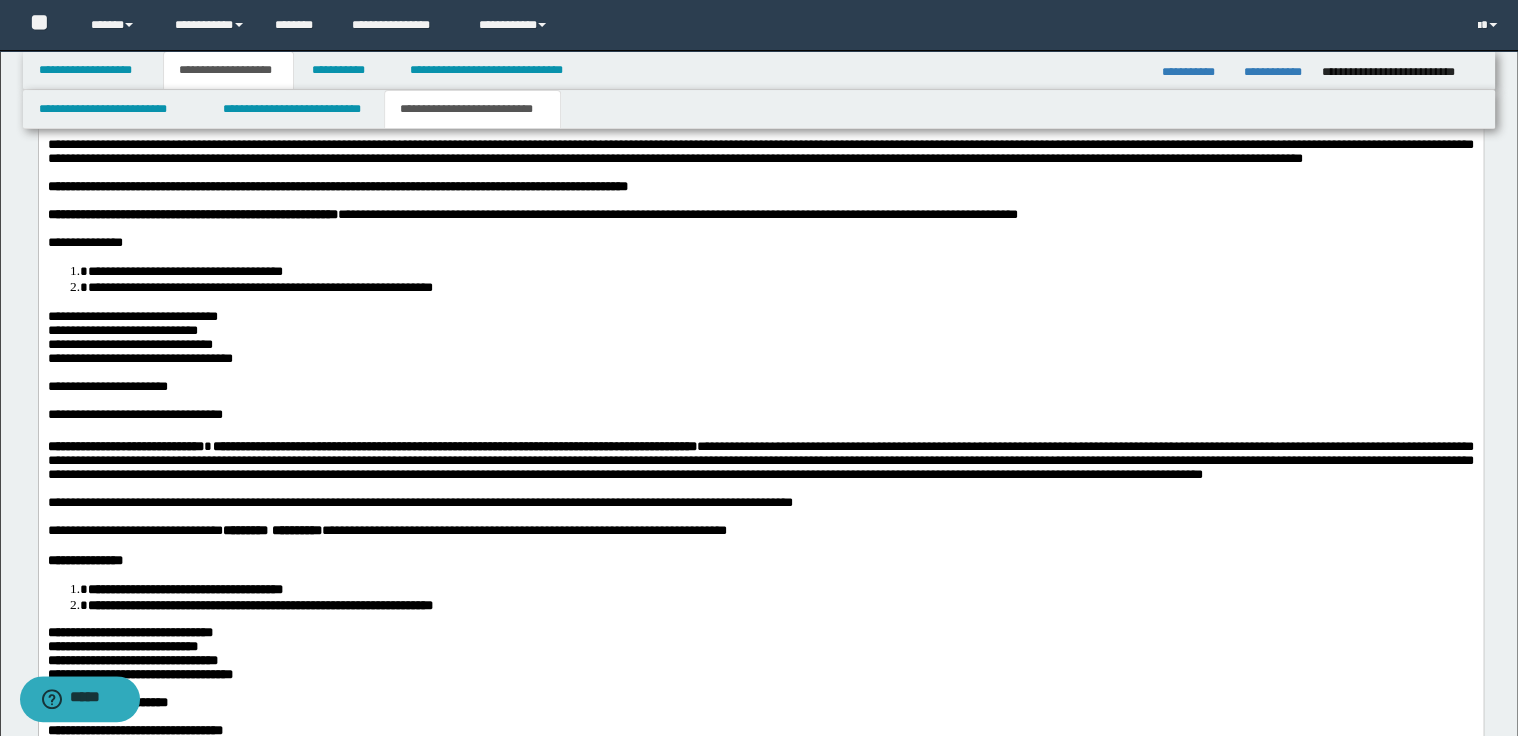 scroll, scrollTop: 1600, scrollLeft: 0, axis: vertical 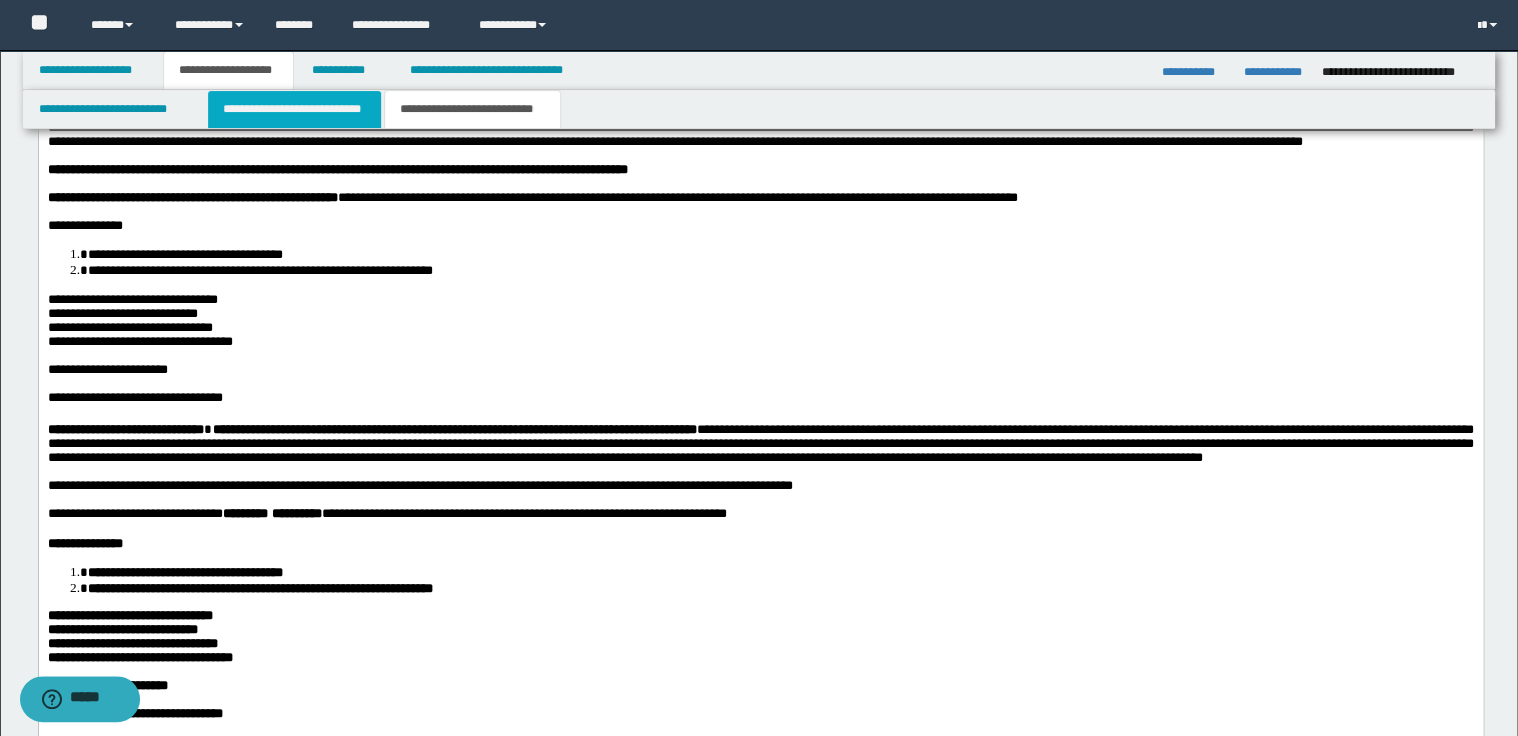 click on "**********" at bounding box center [294, 109] 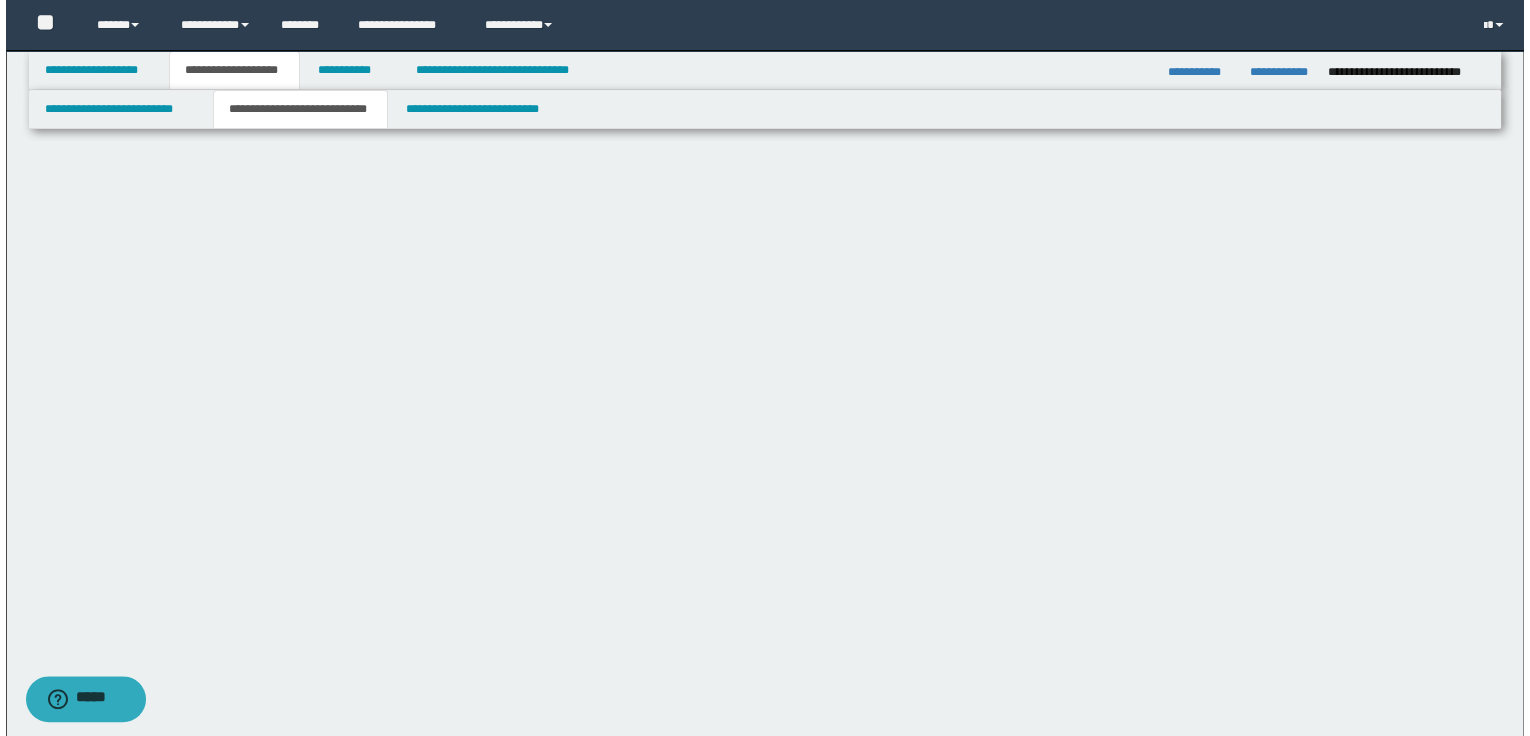 scroll, scrollTop: 0, scrollLeft: 0, axis: both 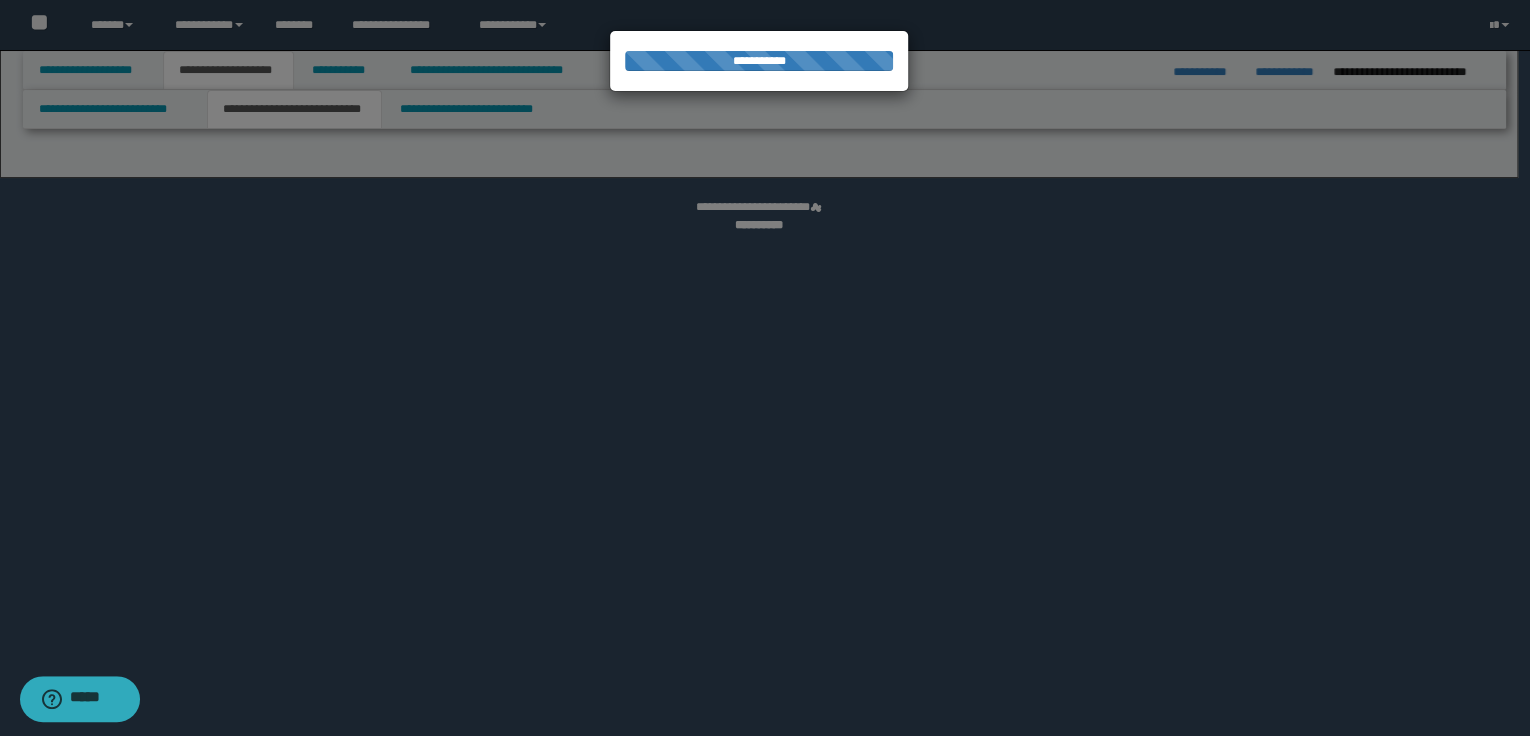 select on "*" 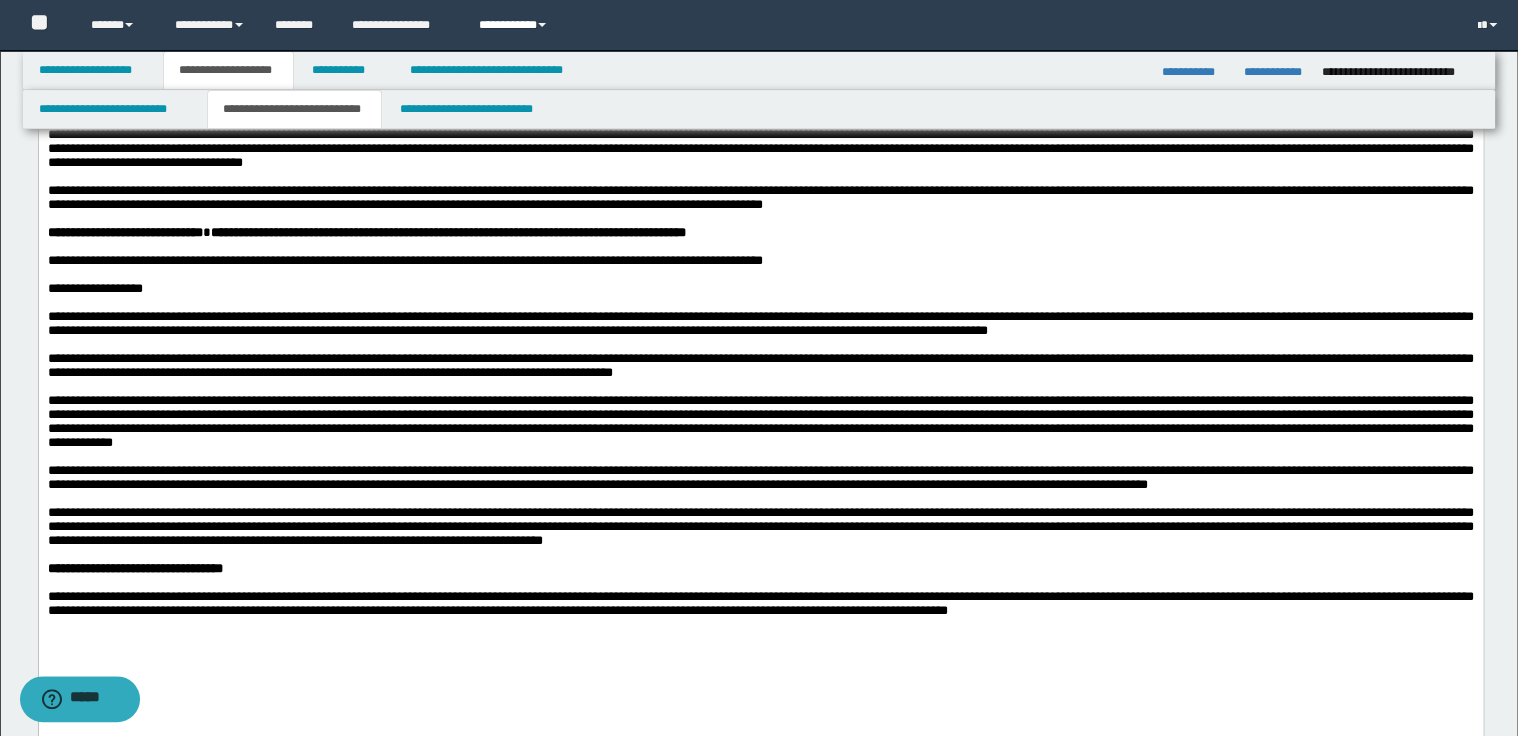 scroll, scrollTop: 560, scrollLeft: 0, axis: vertical 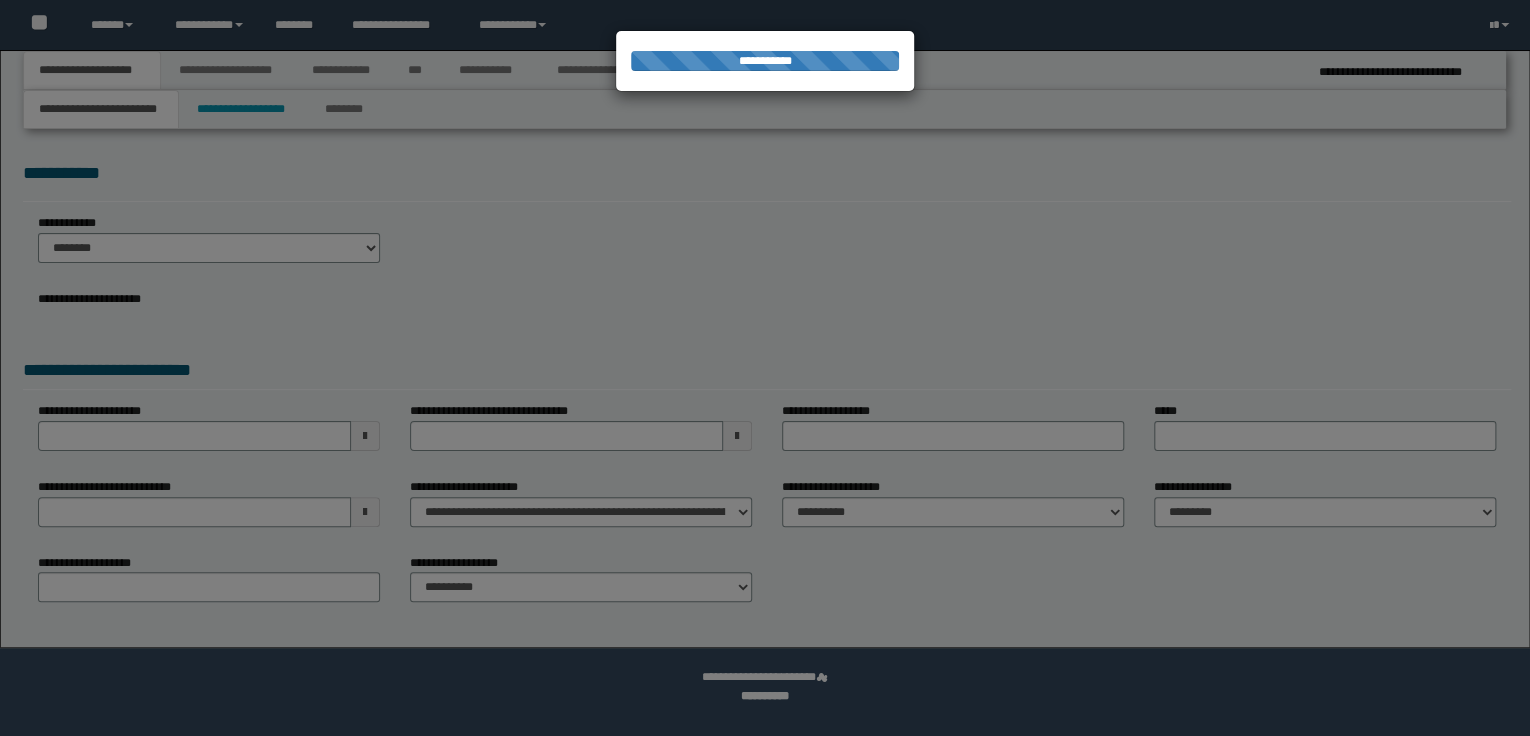 select on "*" 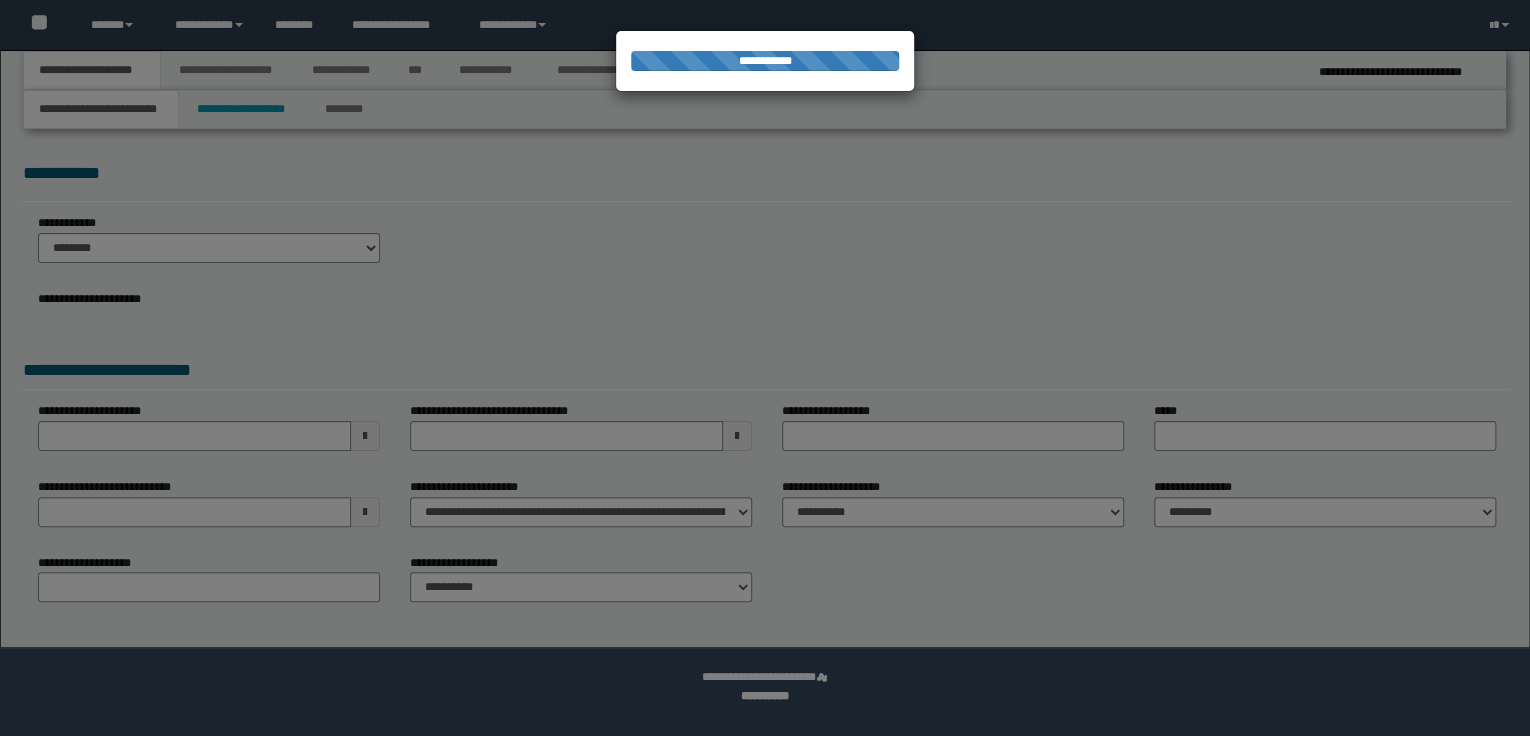 scroll, scrollTop: 0, scrollLeft: 0, axis: both 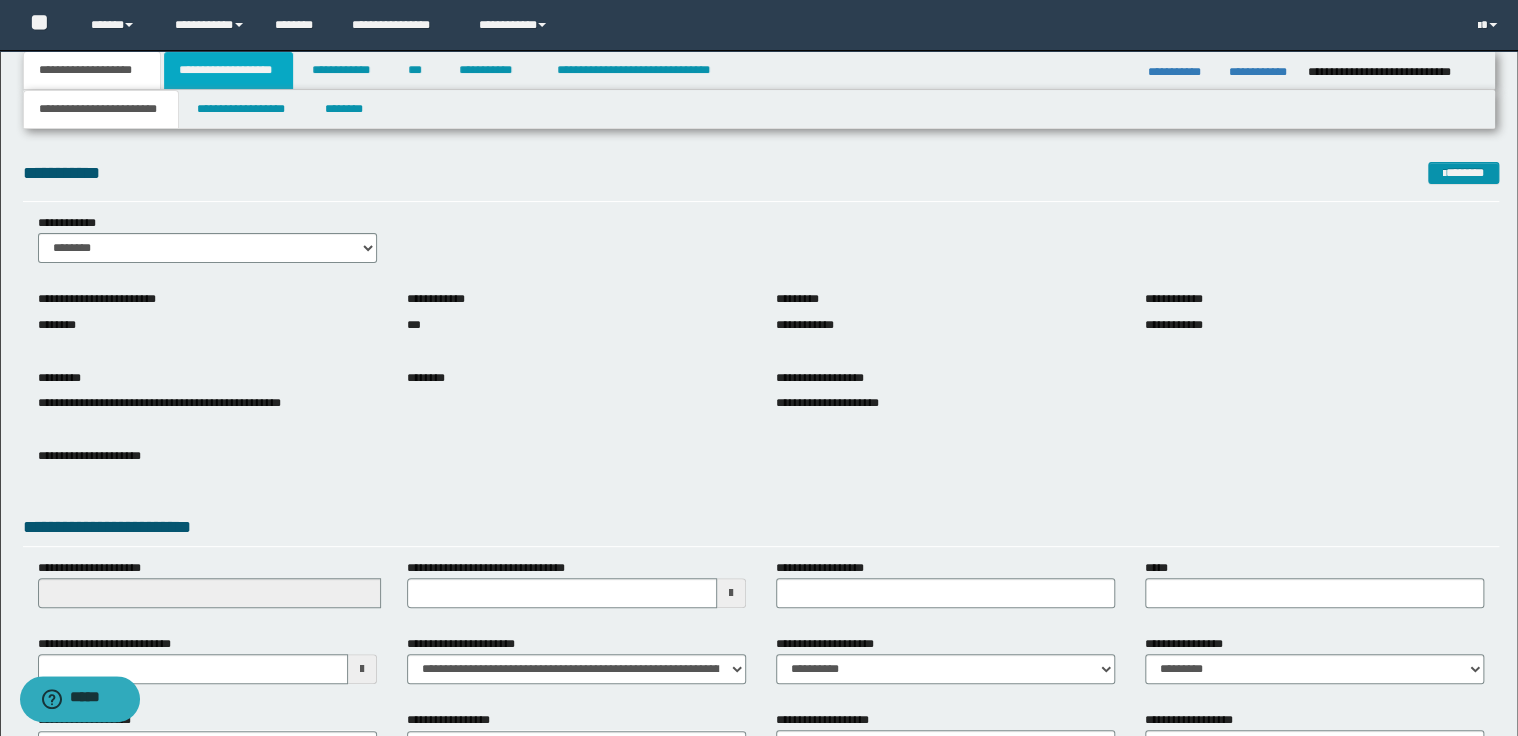 click on "**********" at bounding box center [228, 70] 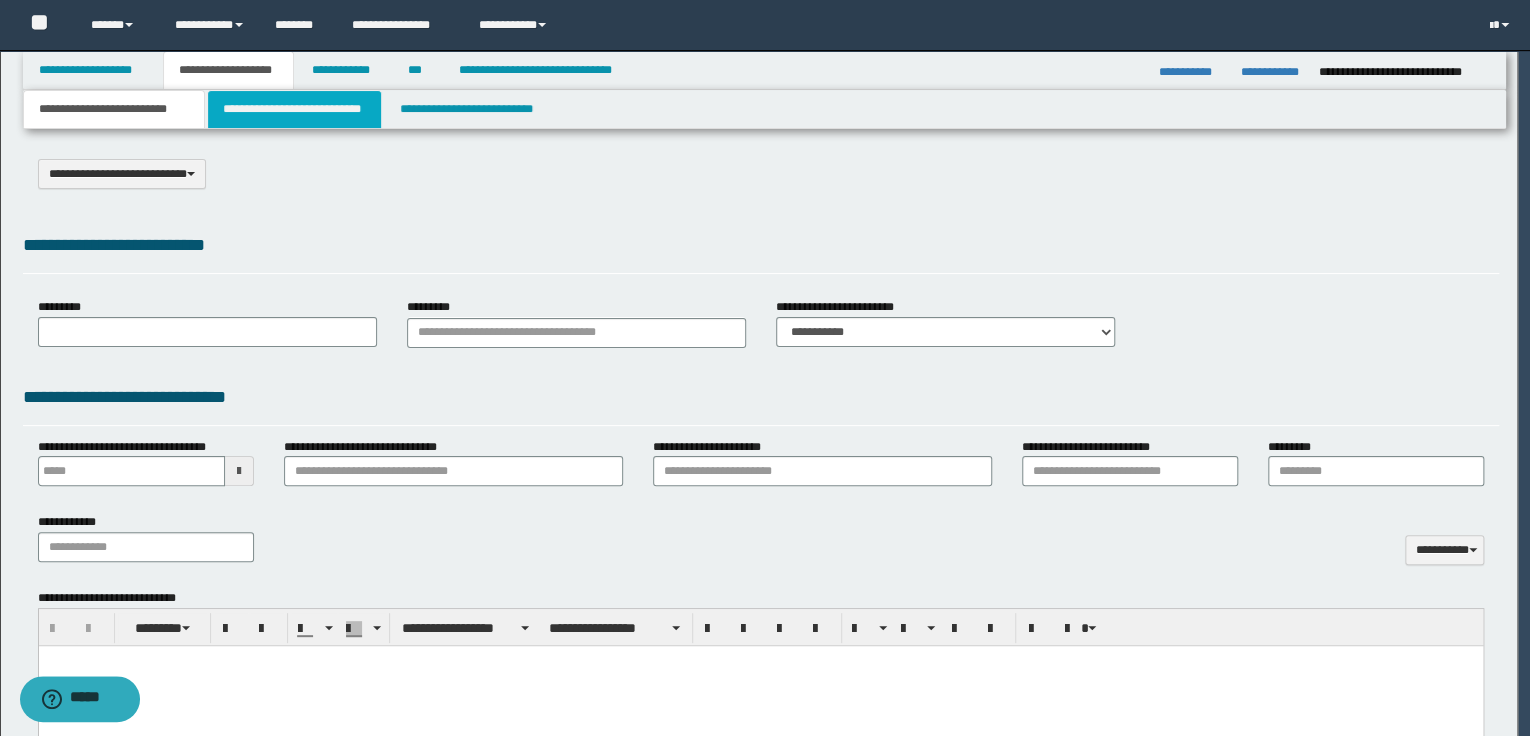 type on "*********" 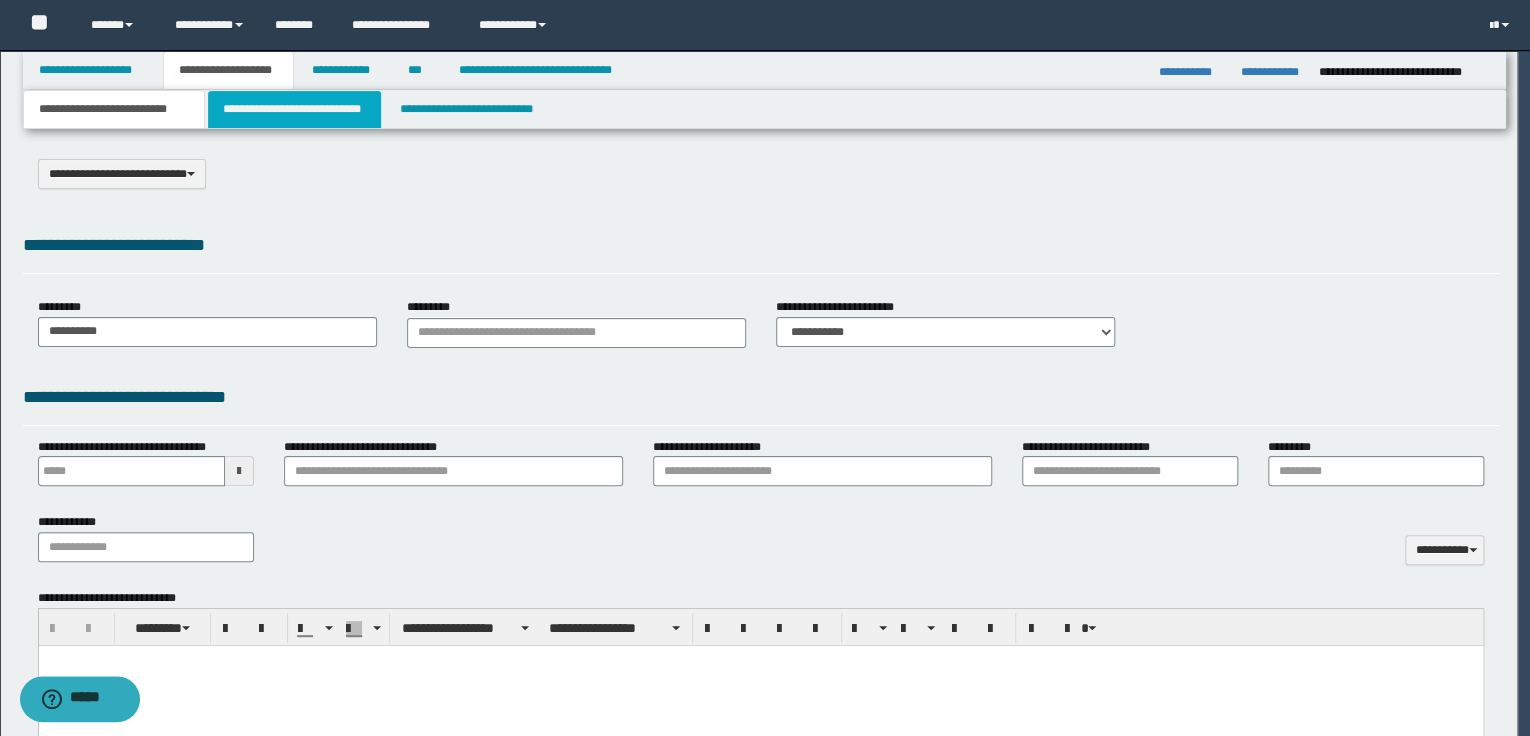 scroll, scrollTop: 0, scrollLeft: 0, axis: both 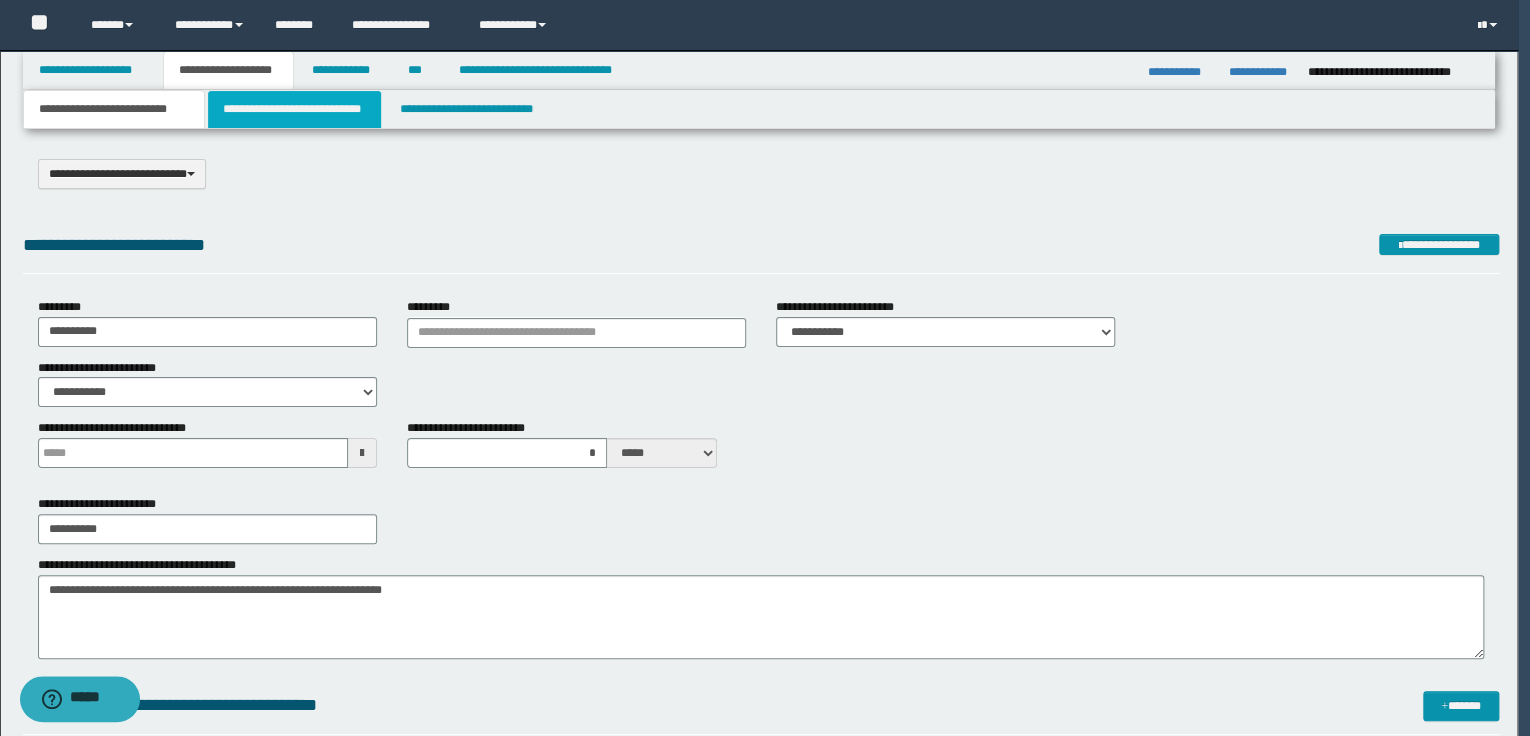 click on "**********" at bounding box center [294, 109] 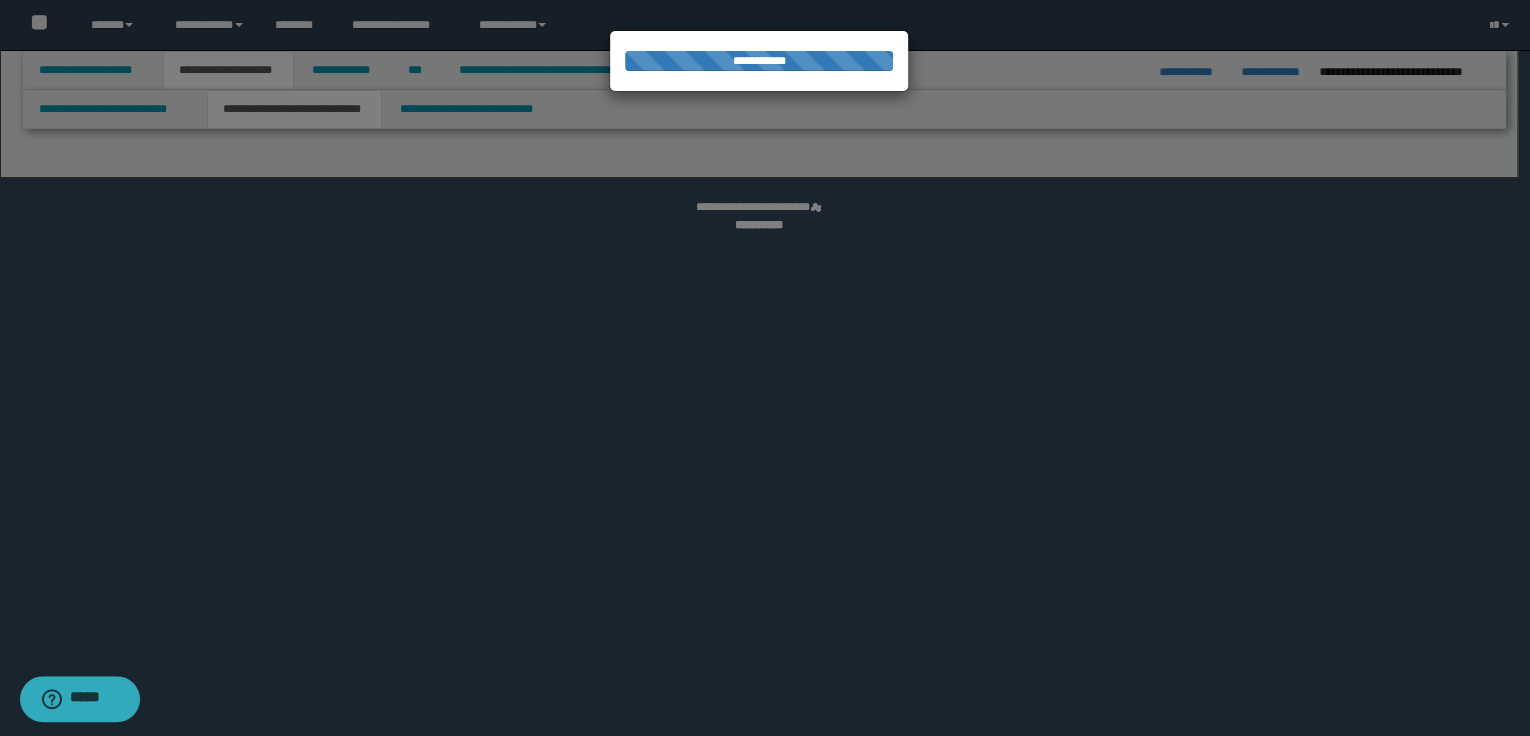 select on "*" 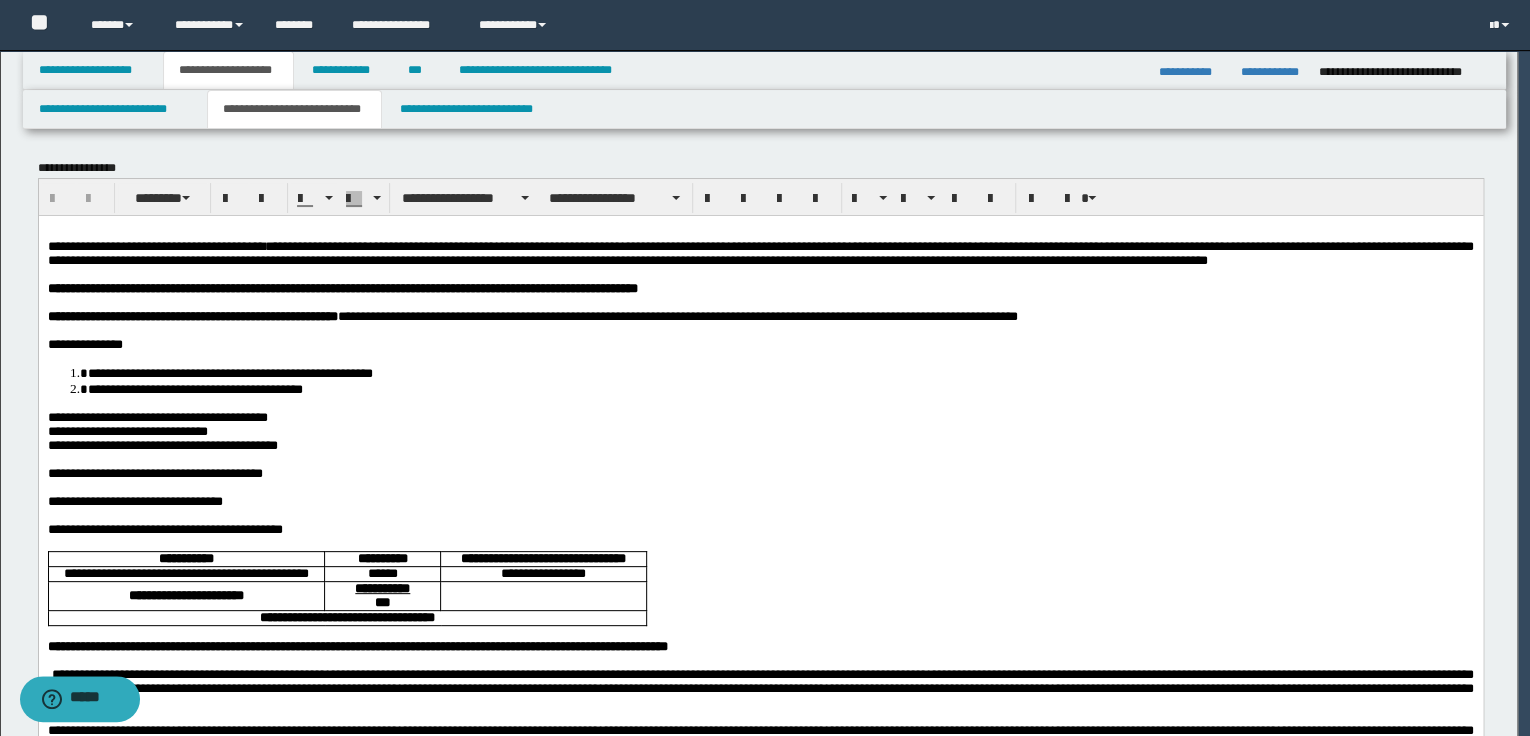 scroll, scrollTop: 0, scrollLeft: 0, axis: both 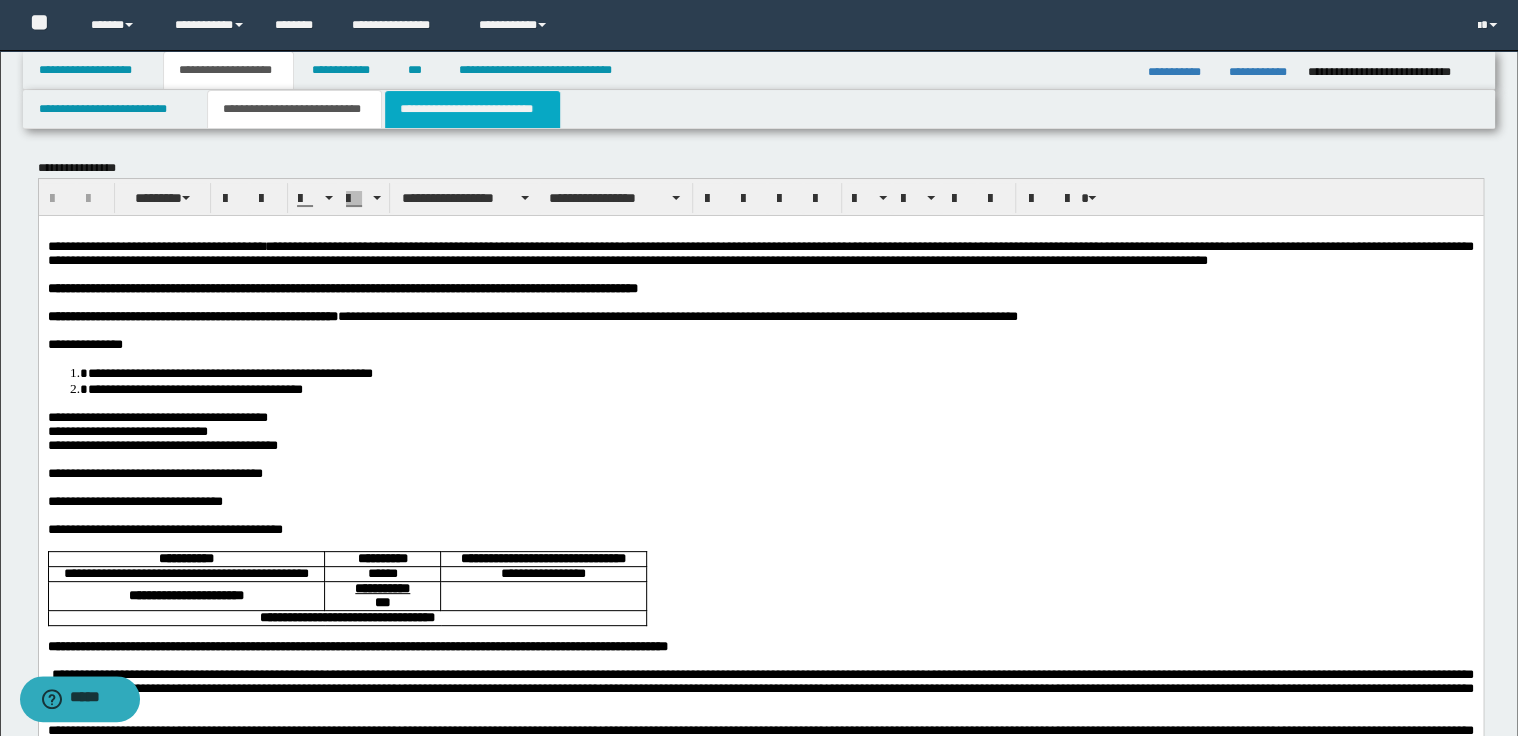 click on "**********" at bounding box center [472, 109] 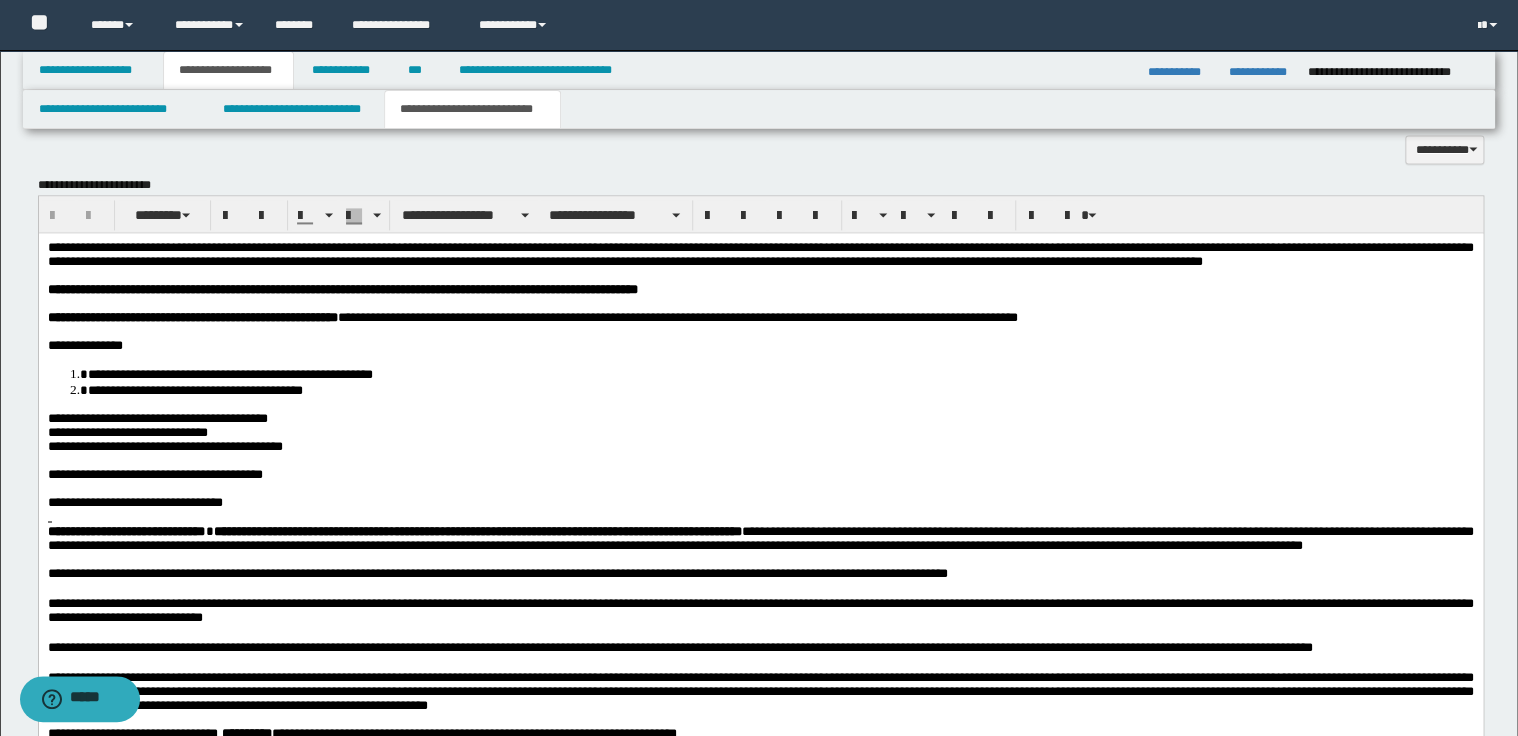 scroll, scrollTop: 1360, scrollLeft: 0, axis: vertical 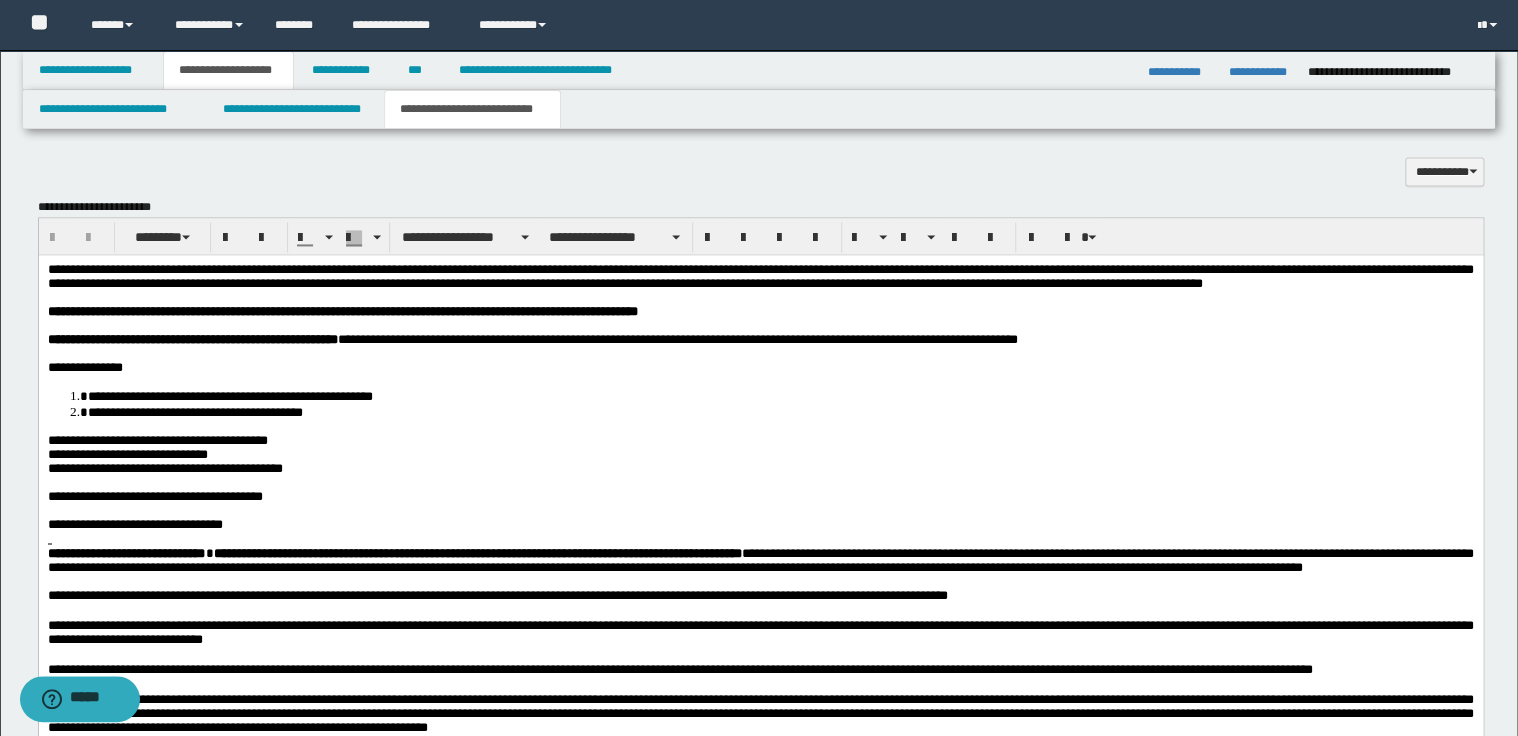 click on "**********" at bounding box center [760, 276] 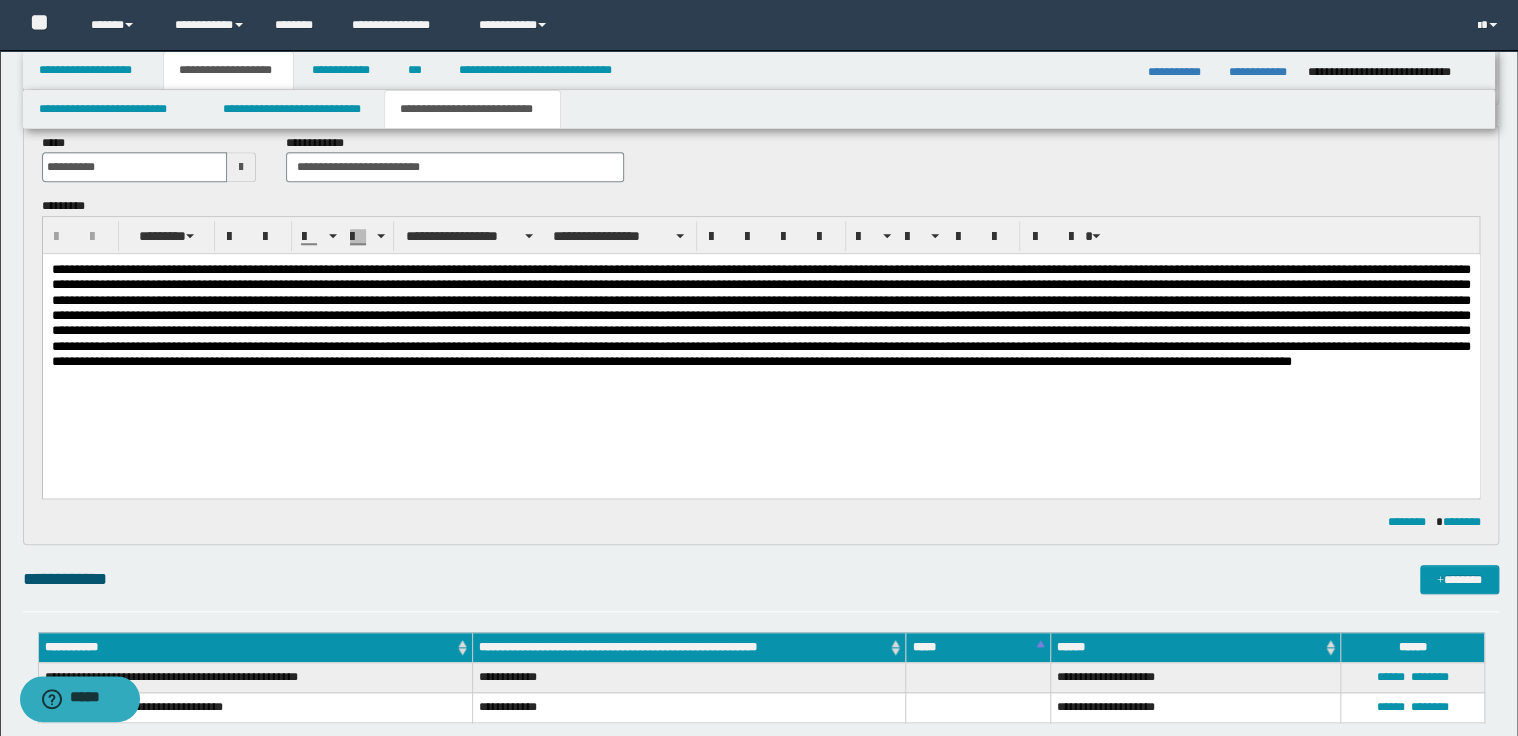 scroll, scrollTop: 720, scrollLeft: 0, axis: vertical 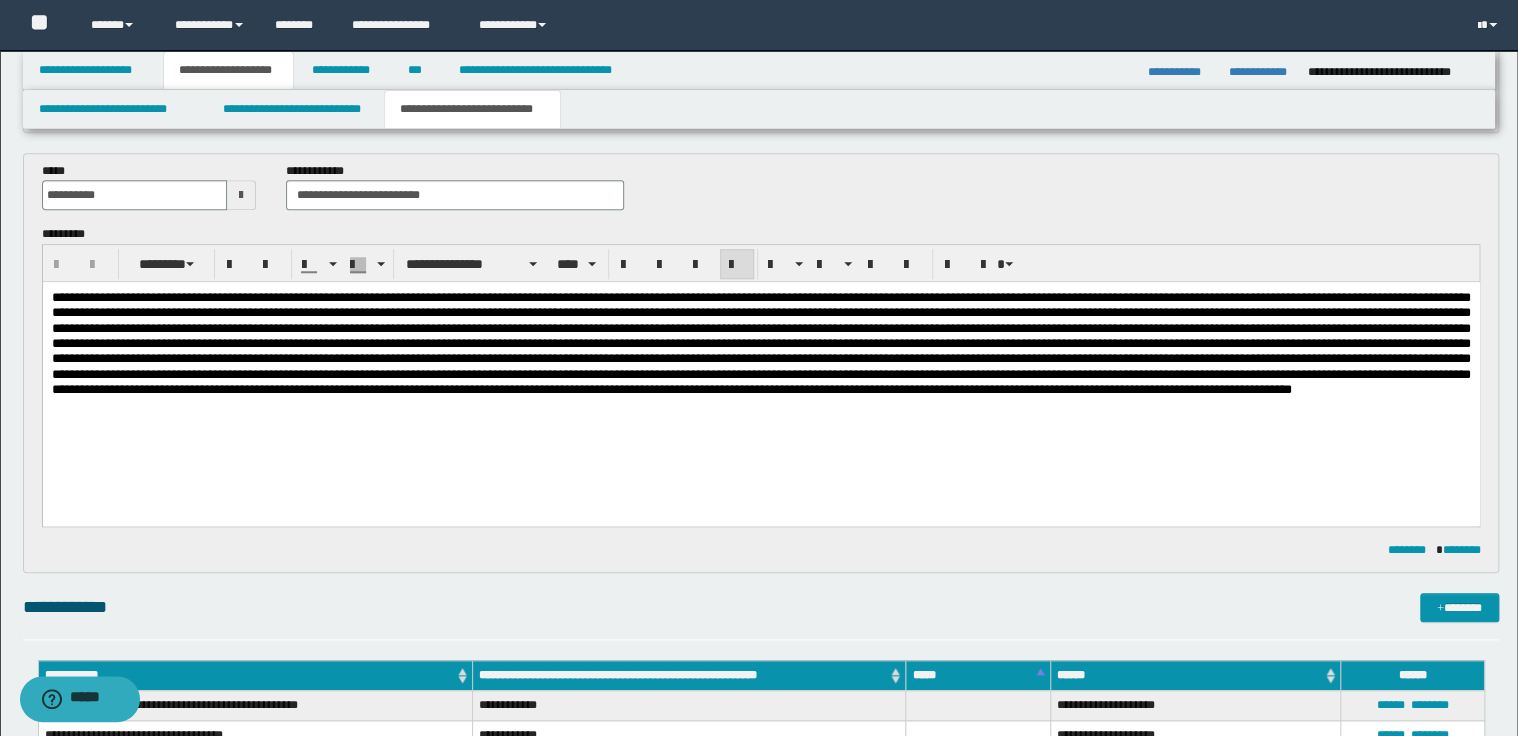 click at bounding box center [760, 343] 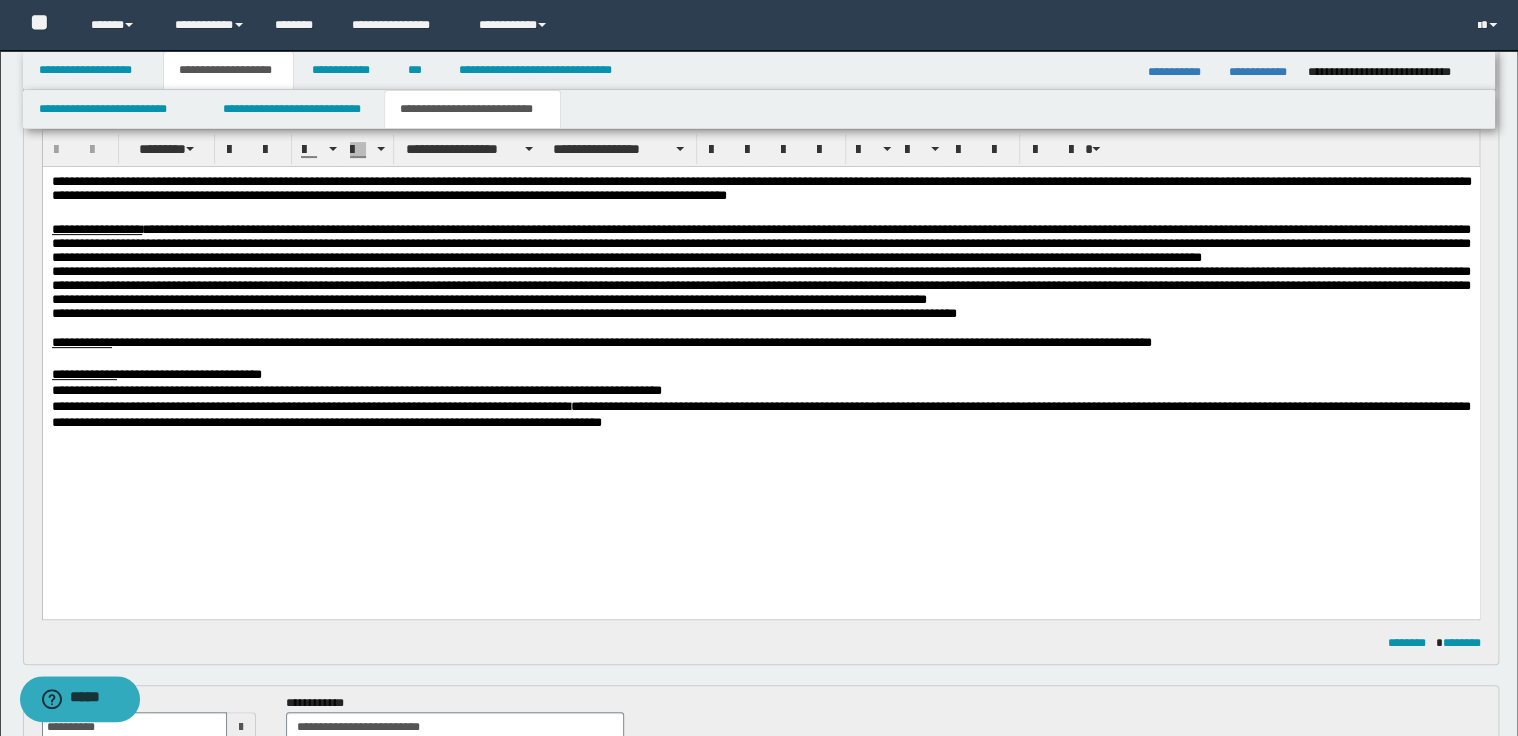 scroll, scrollTop: 80, scrollLeft: 0, axis: vertical 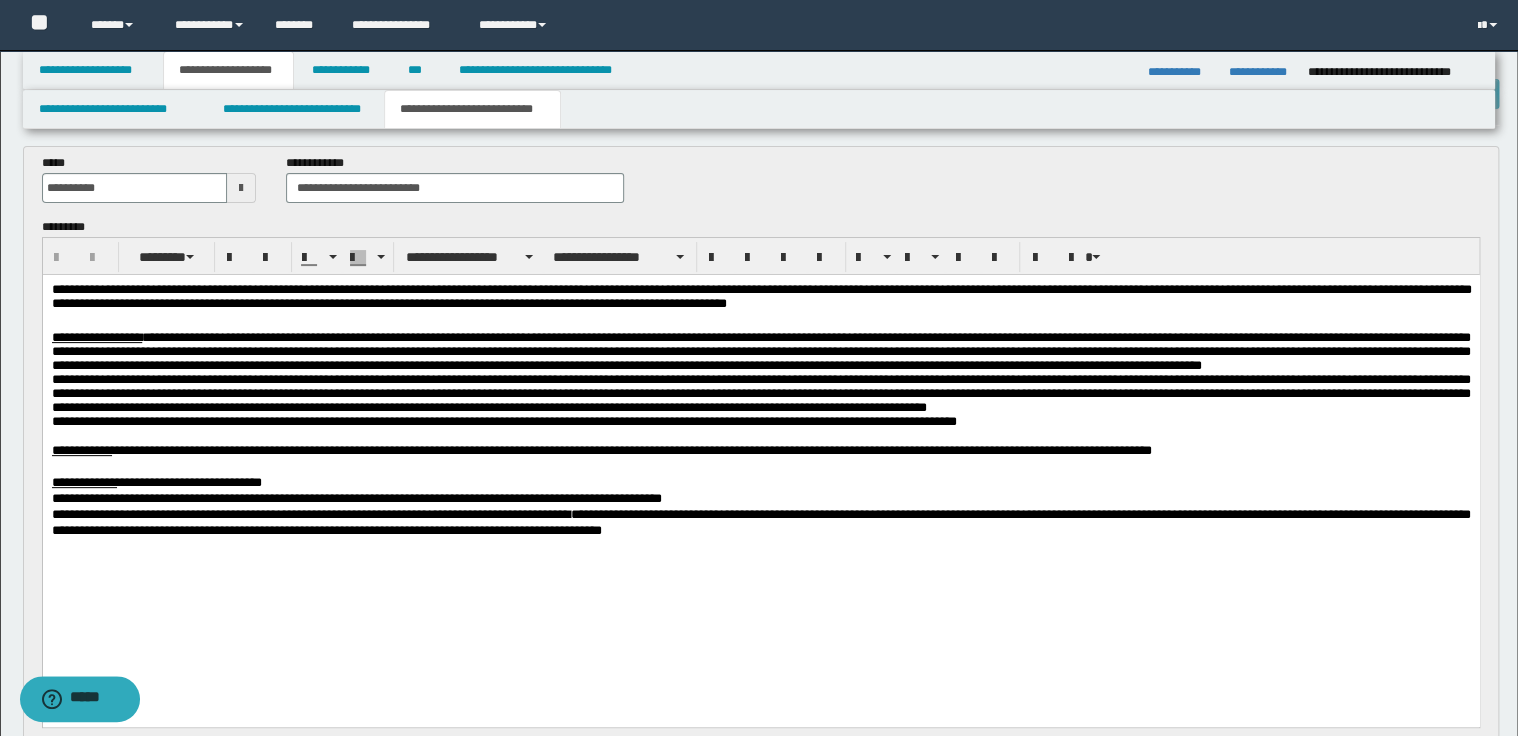 click on "**********" at bounding box center (760, 352) 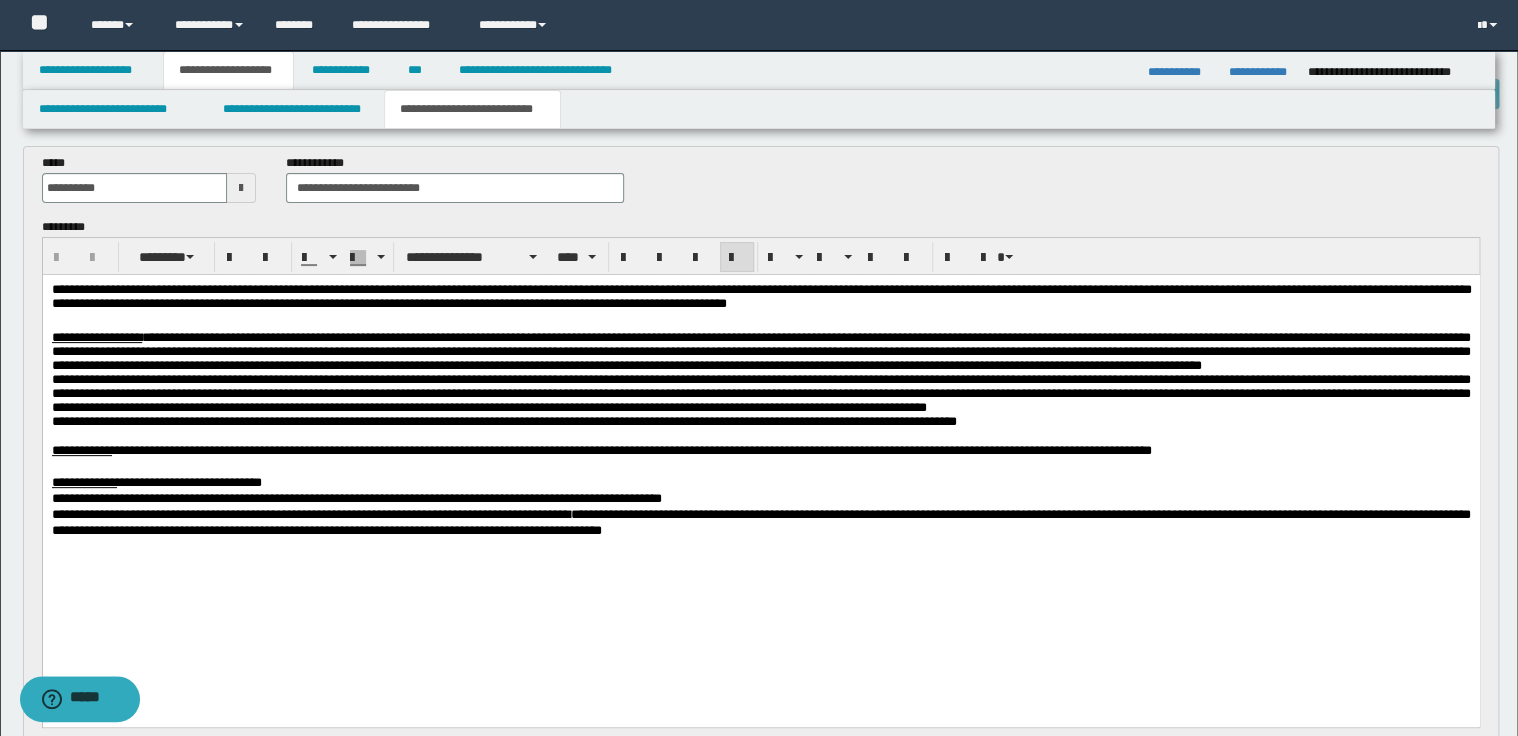 type 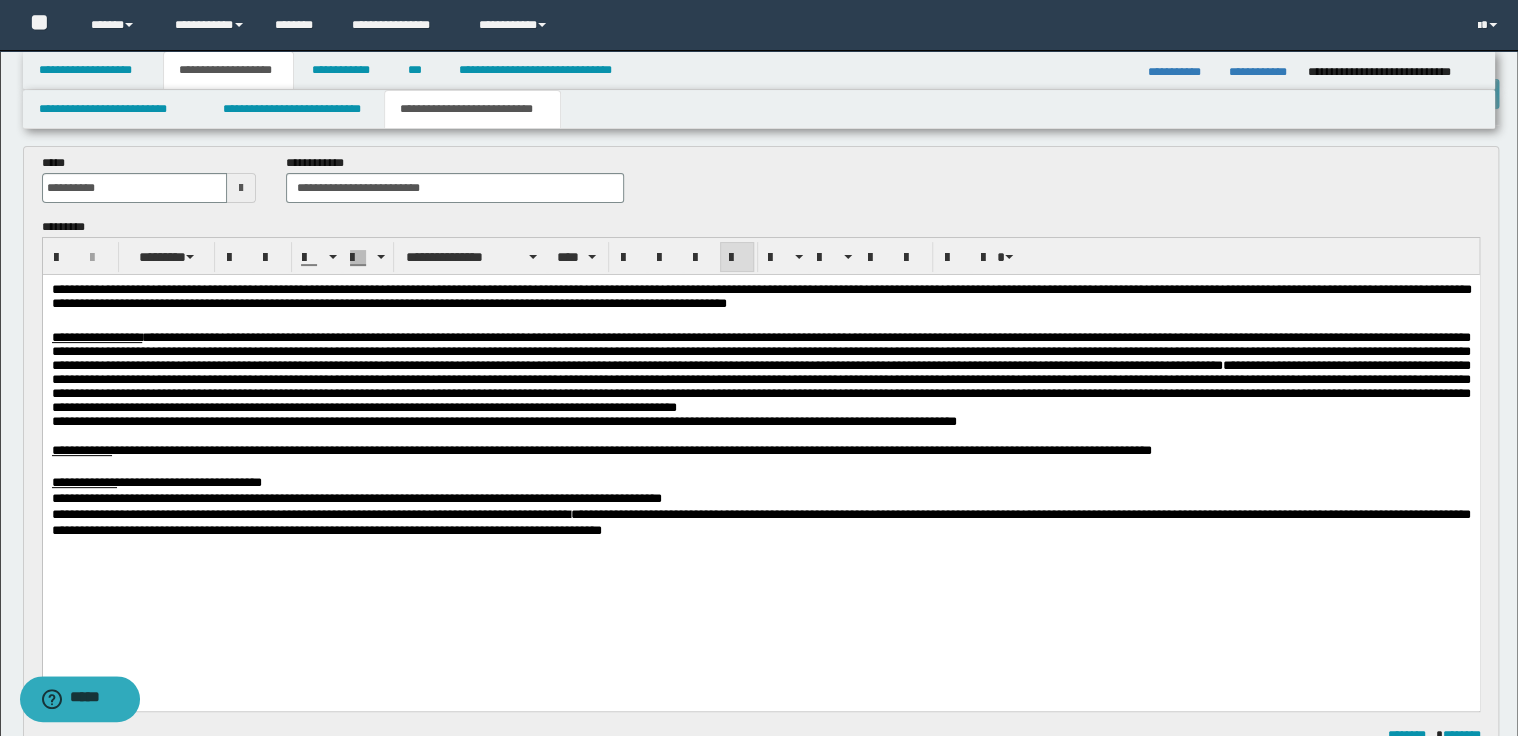click on "**********" at bounding box center (760, 351) 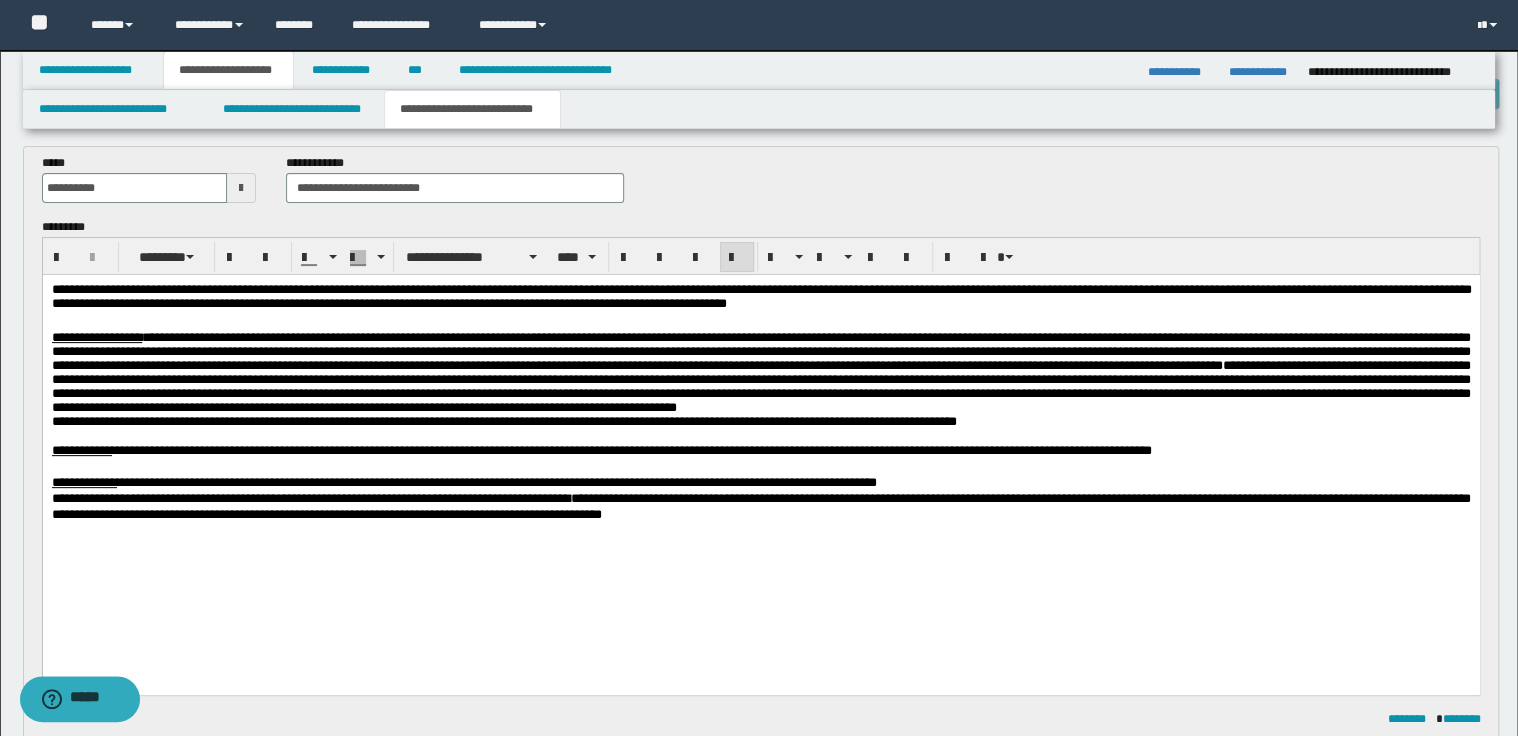click on "**********" at bounding box center [760, 483] 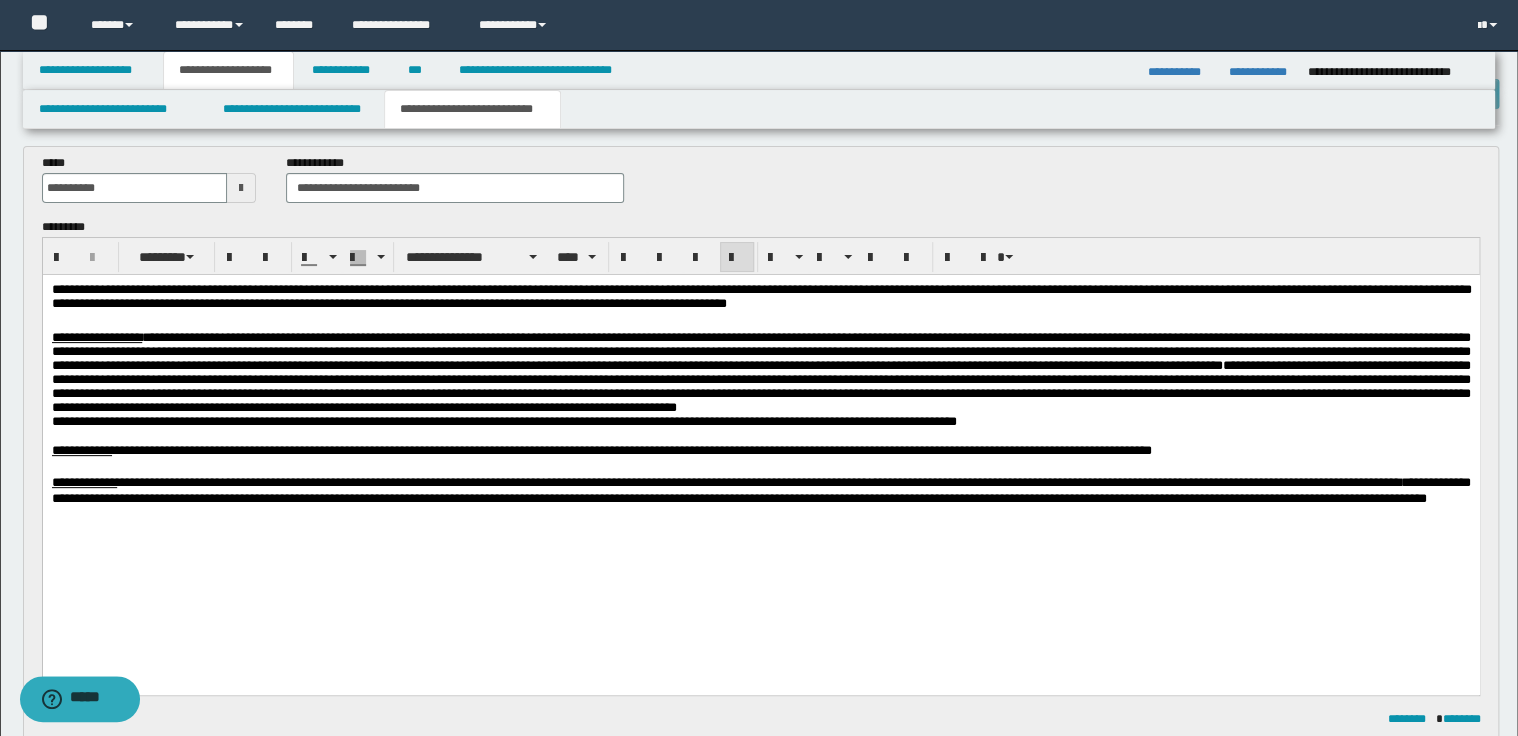 click on "**********" at bounding box center [760, 491] 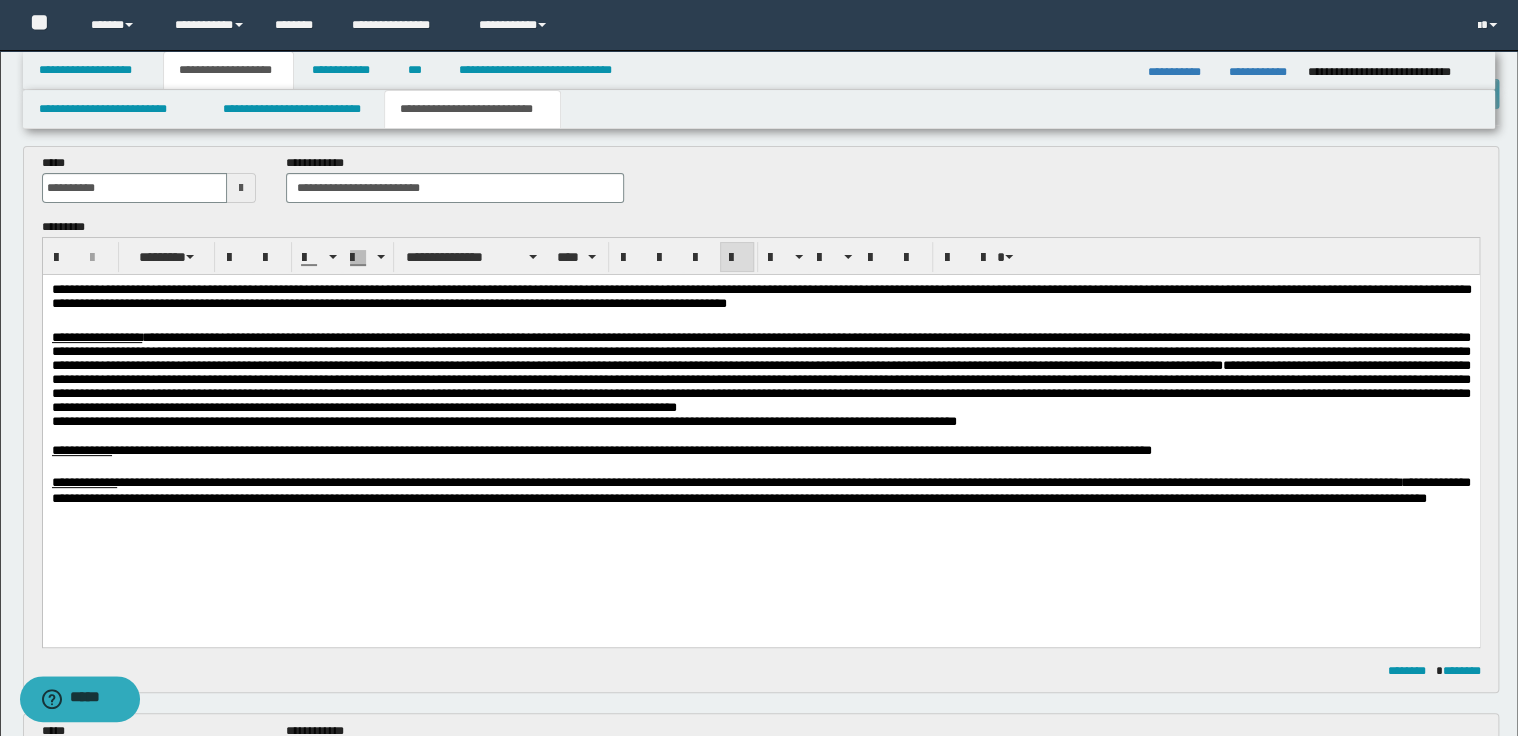 drag, startPoint x: 58, startPoint y: 433, endPoint x: 140, endPoint y: 400, distance: 88.391174 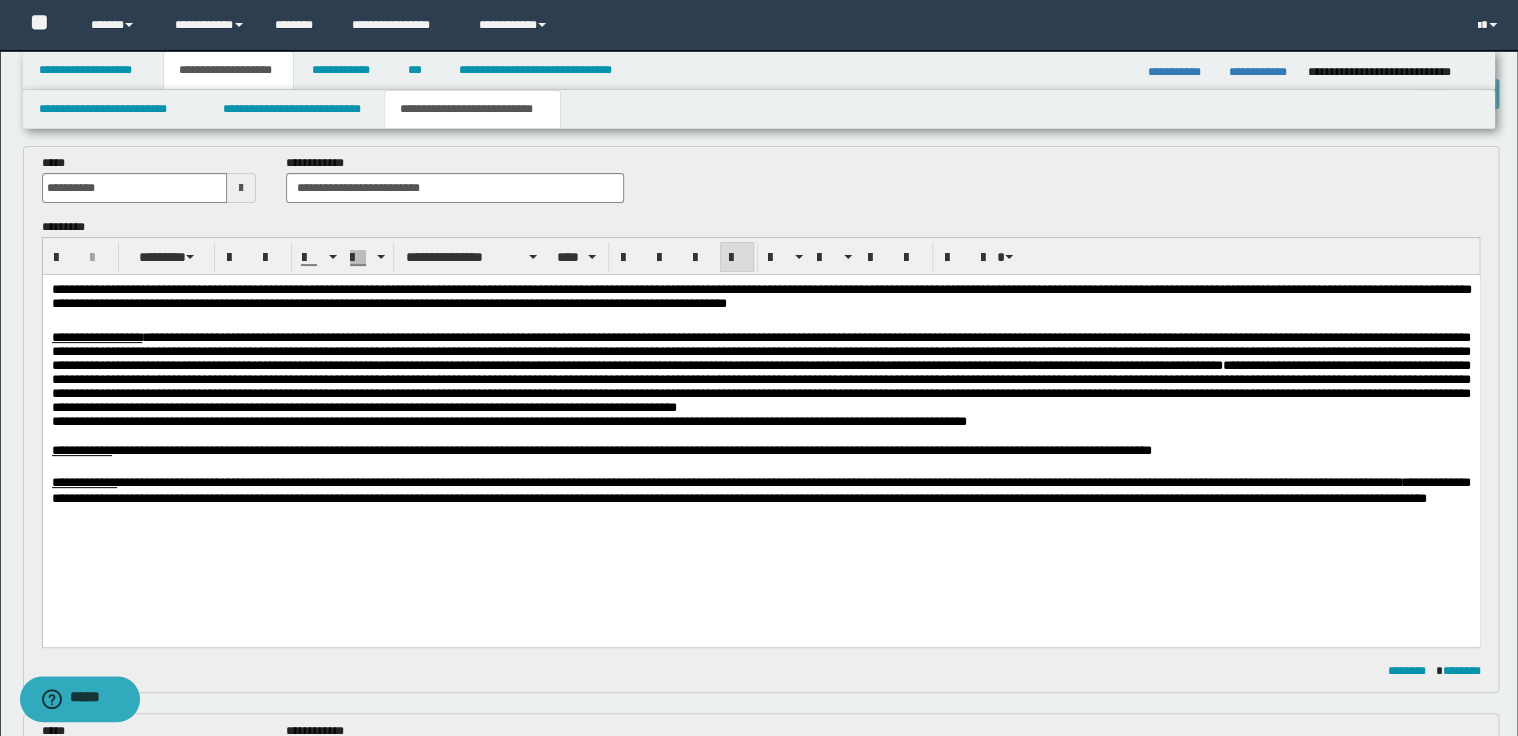 click on "**********" at bounding box center (760, 373) 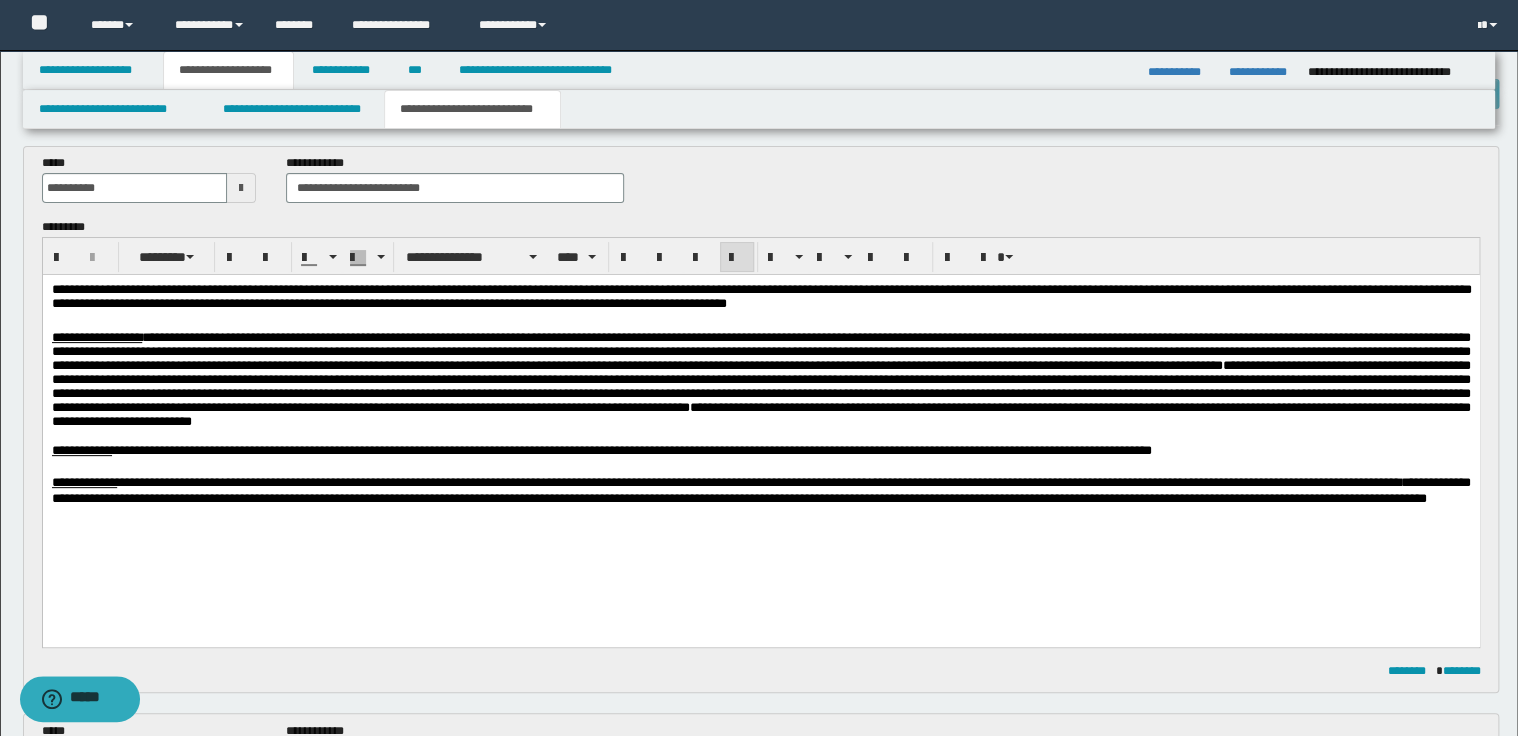 click on "**********" at bounding box center (760, 414) 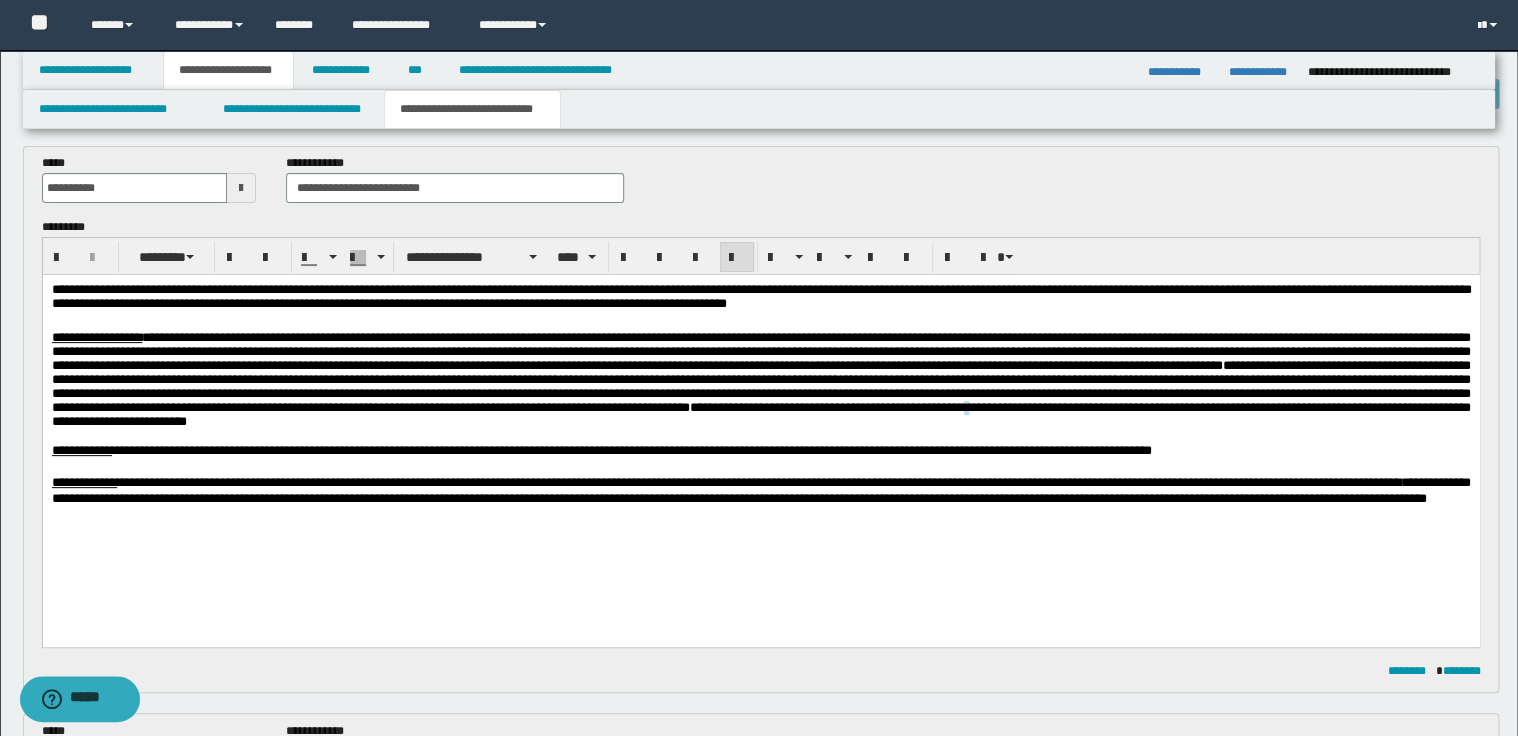 click on "**********" at bounding box center (760, 414) 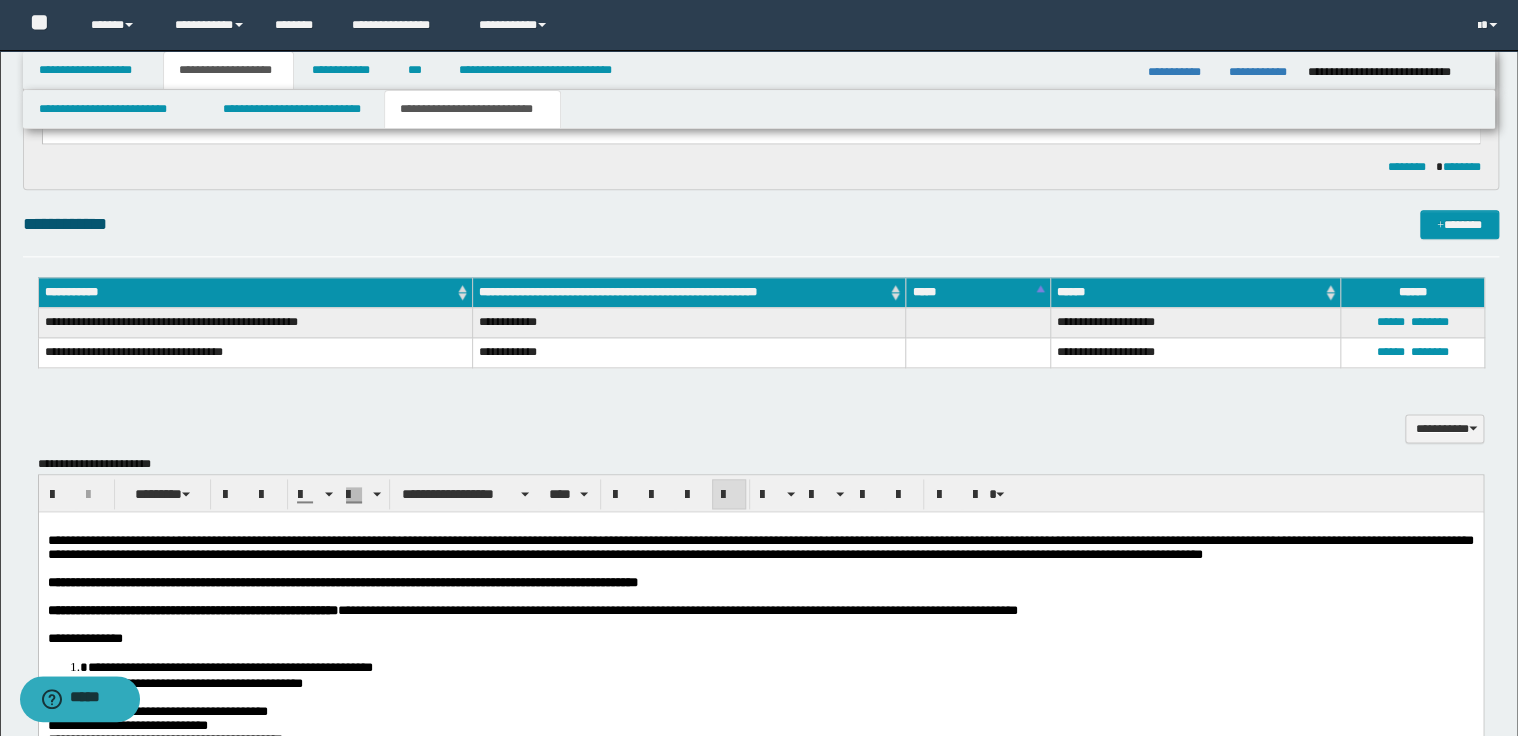 scroll, scrollTop: 1040, scrollLeft: 0, axis: vertical 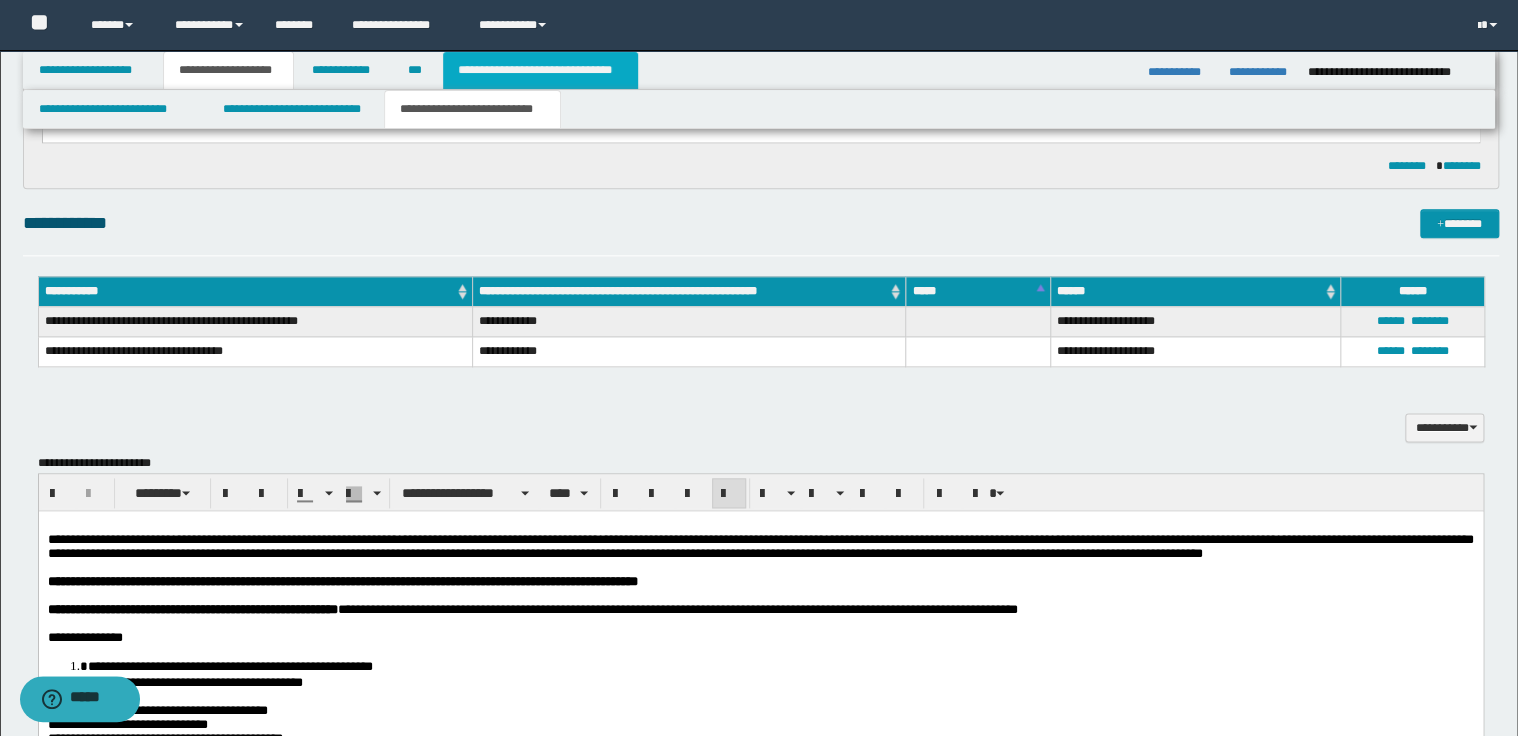 click on "**********" at bounding box center (540, 70) 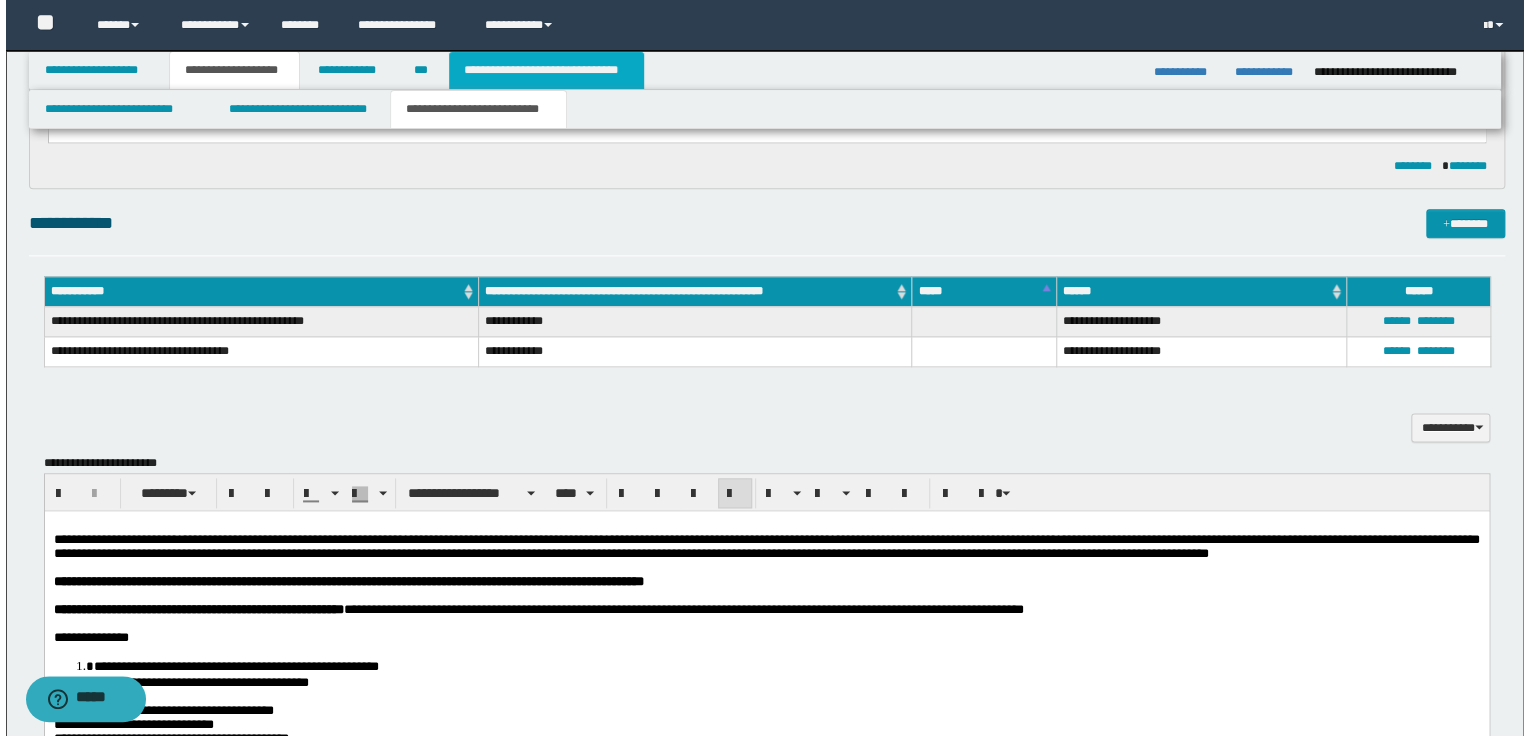 scroll, scrollTop: 0, scrollLeft: 0, axis: both 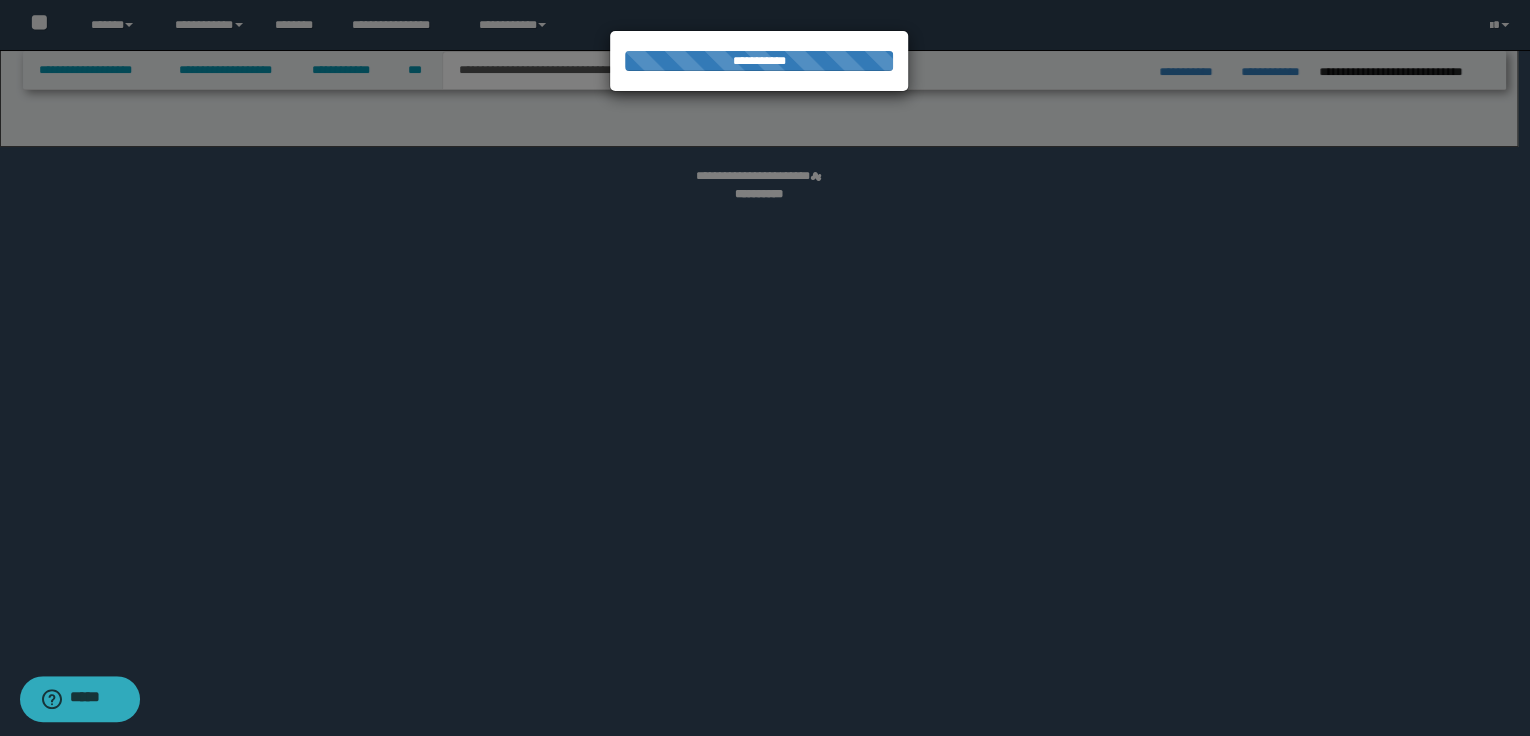 select on "*" 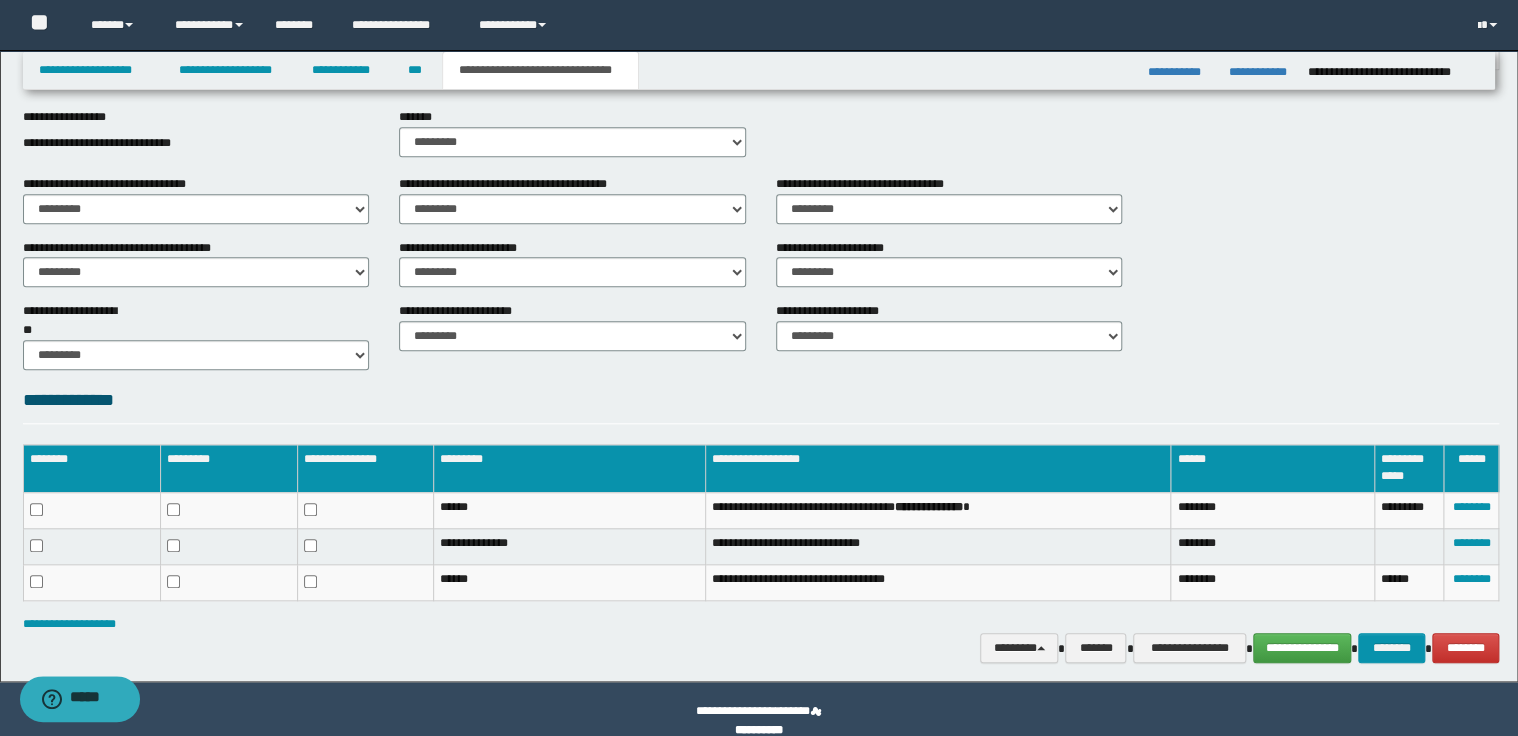 scroll, scrollTop: 692, scrollLeft: 0, axis: vertical 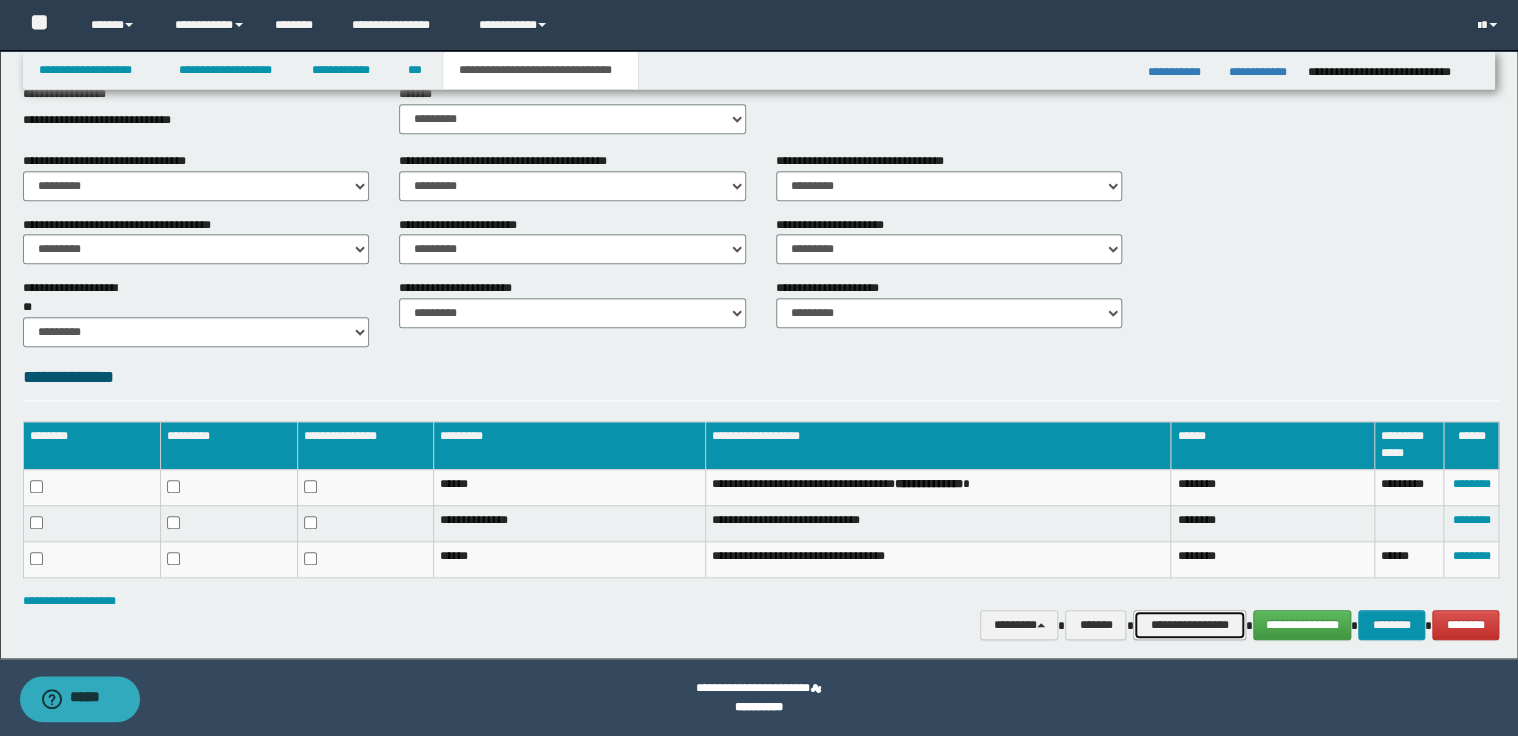 click on "**********" at bounding box center (1189, 625) 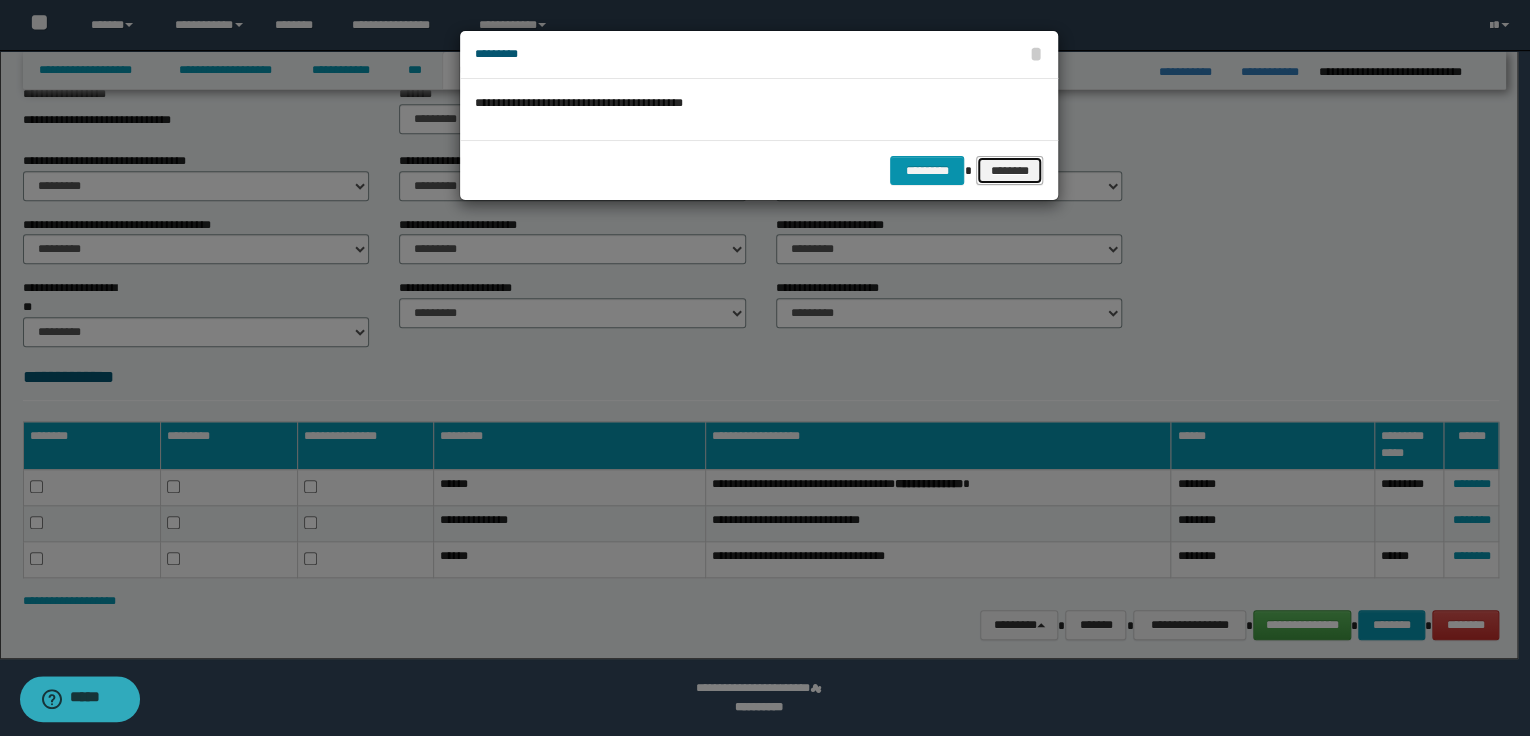 click on "********" at bounding box center (1009, 171) 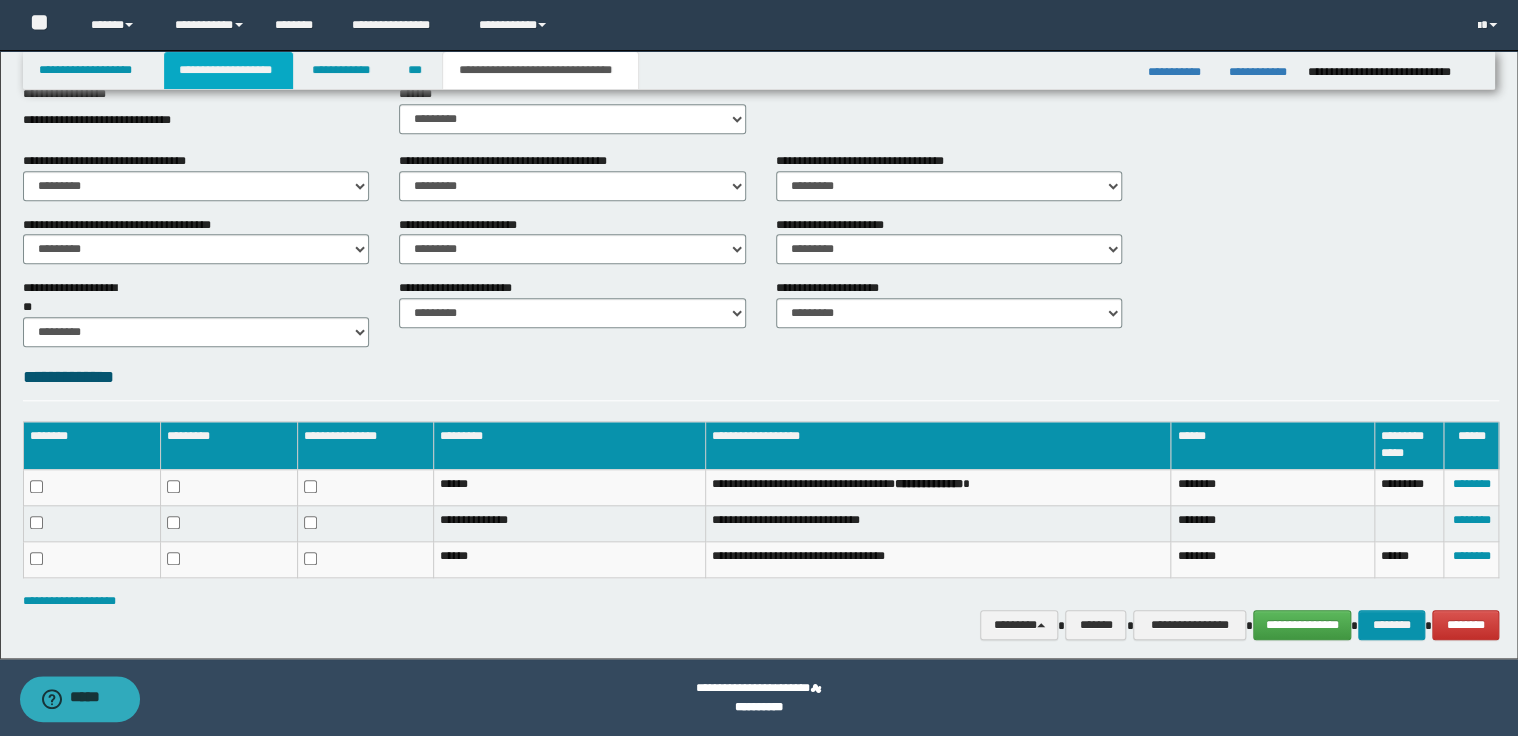 click on "**********" at bounding box center (228, 70) 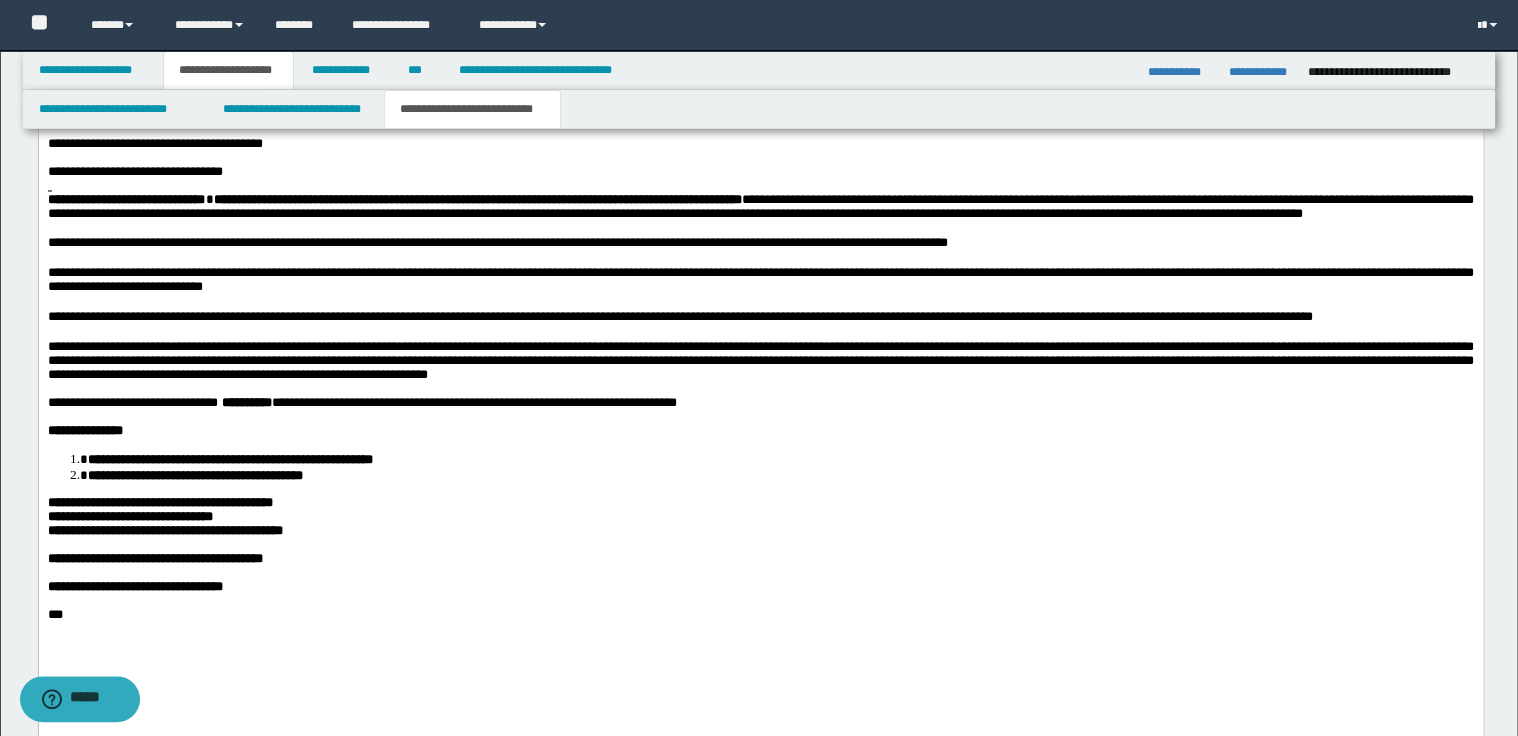 scroll, scrollTop: 1604, scrollLeft: 0, axis: vertical 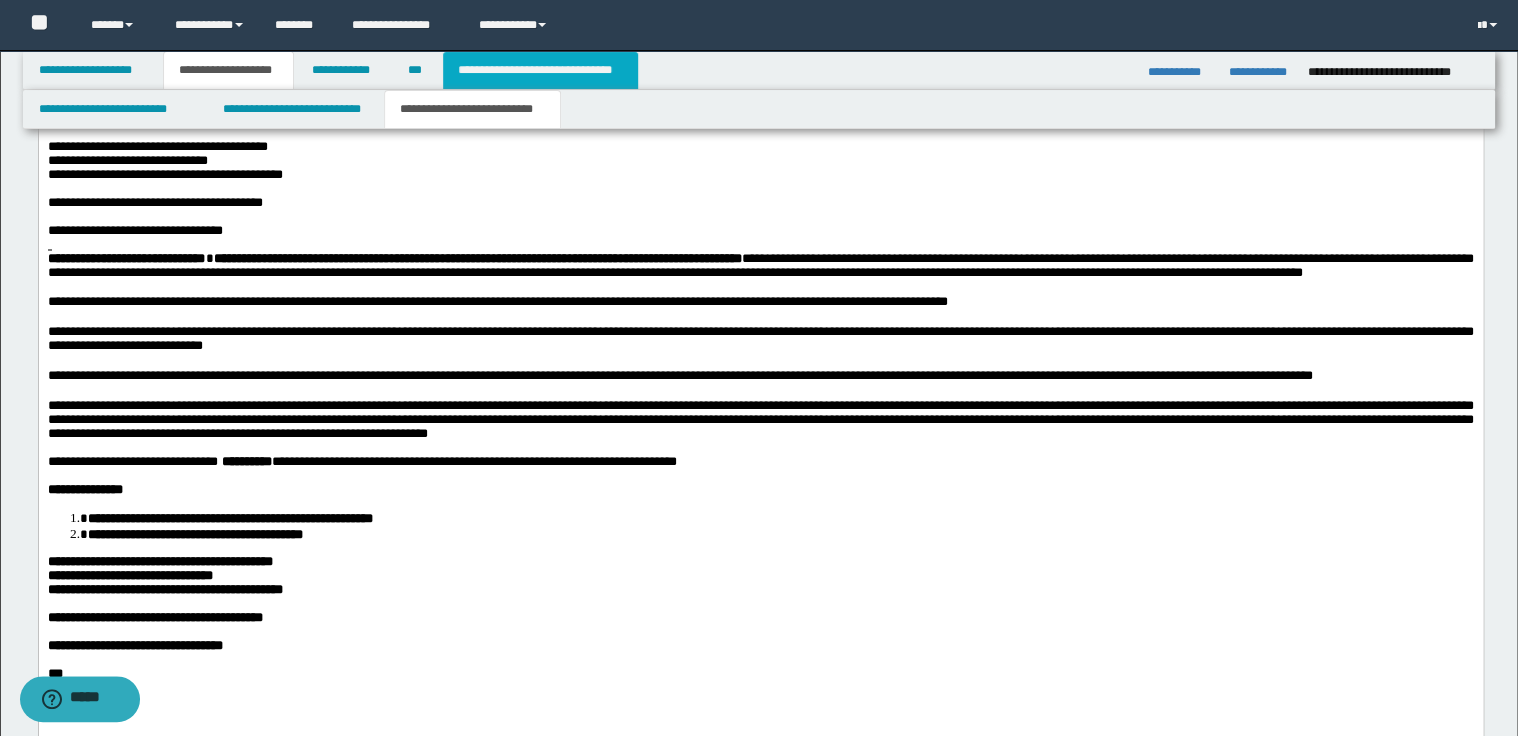 click on "**********" at bounding box center [540, 70] 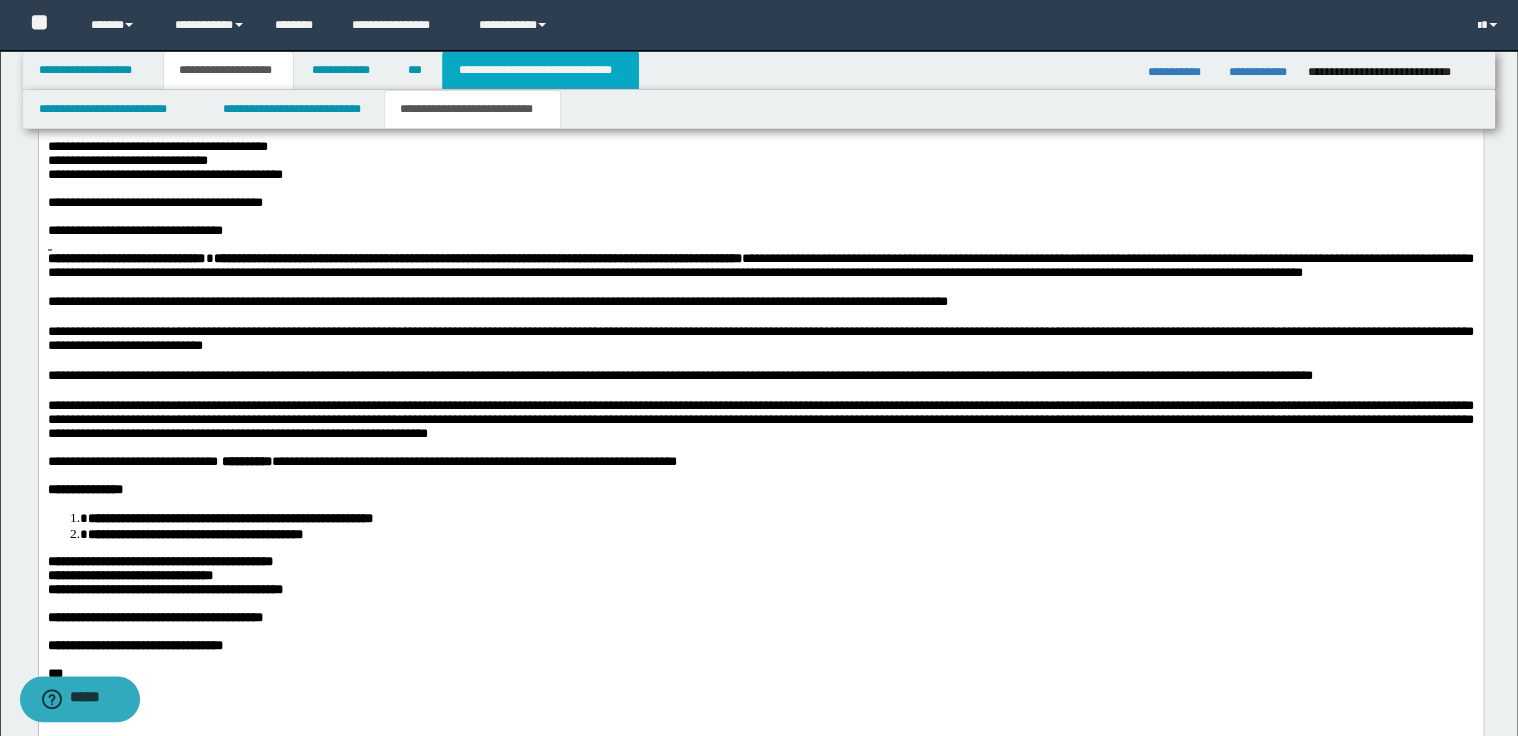 scroll, scrollTop: 692, scrollLeft: 0, axis: vertical 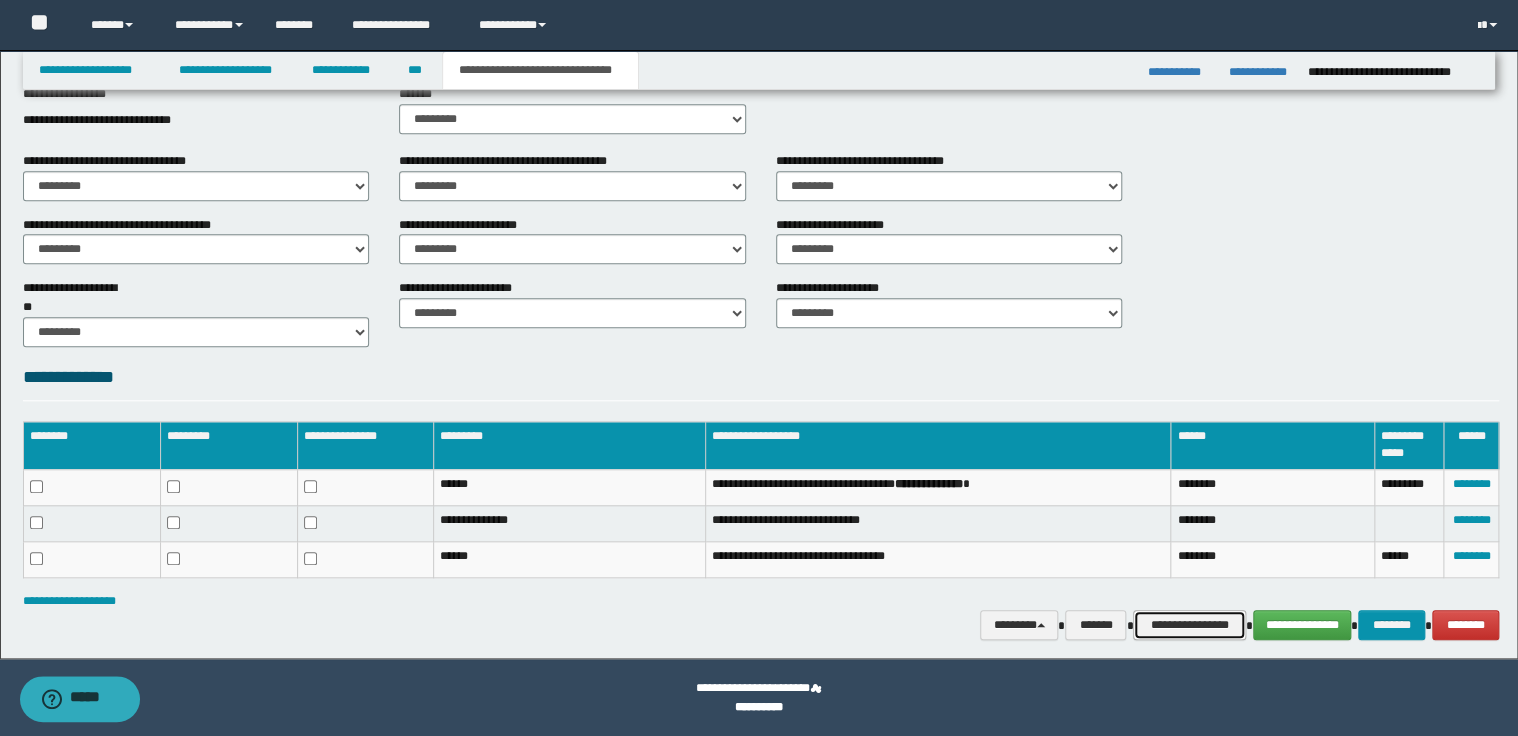 click on "**********" at bounding box center (1189, 625) 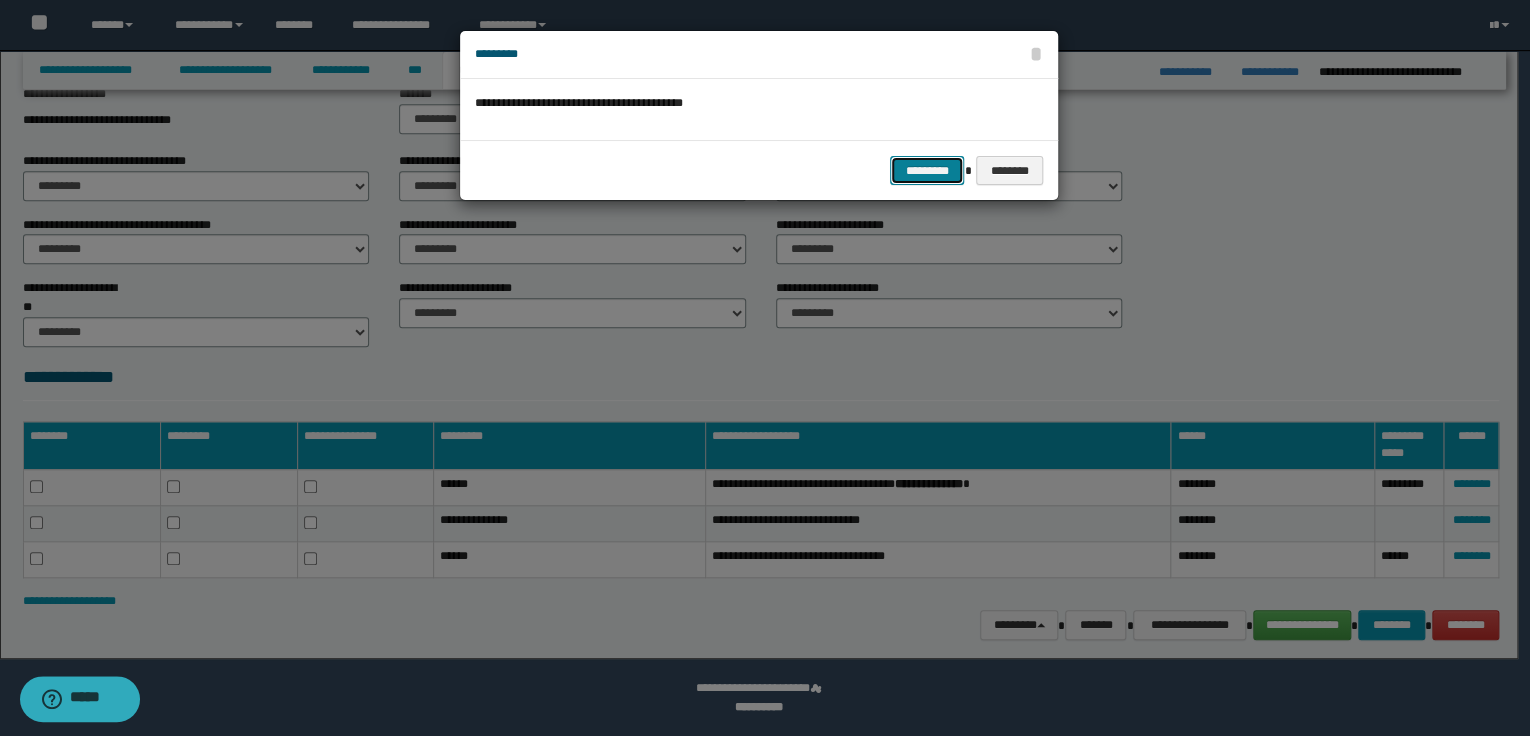 click on "*********" at bounding box center (927, 171) 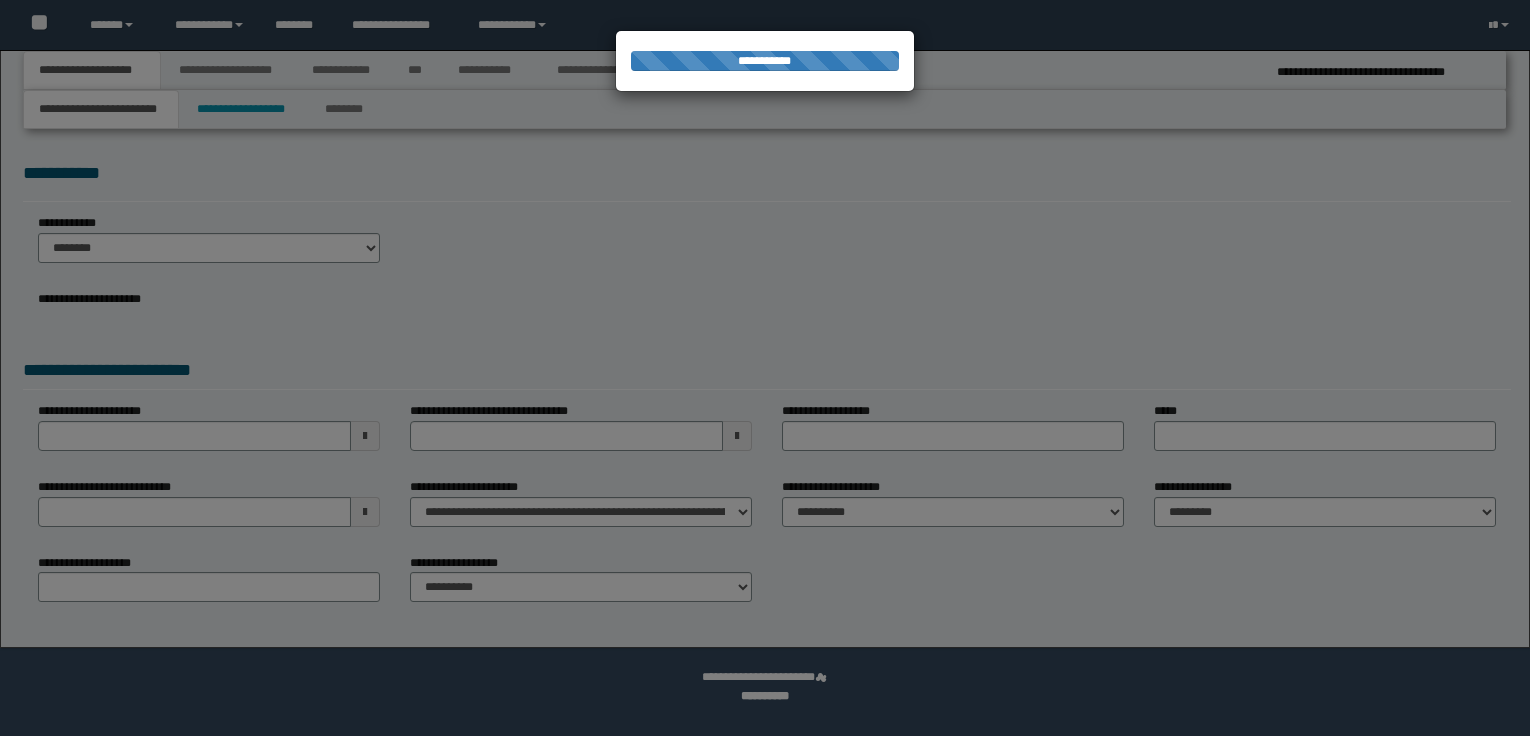 scroll, scrollTop: 0, scrollLeft: 0, axis: both 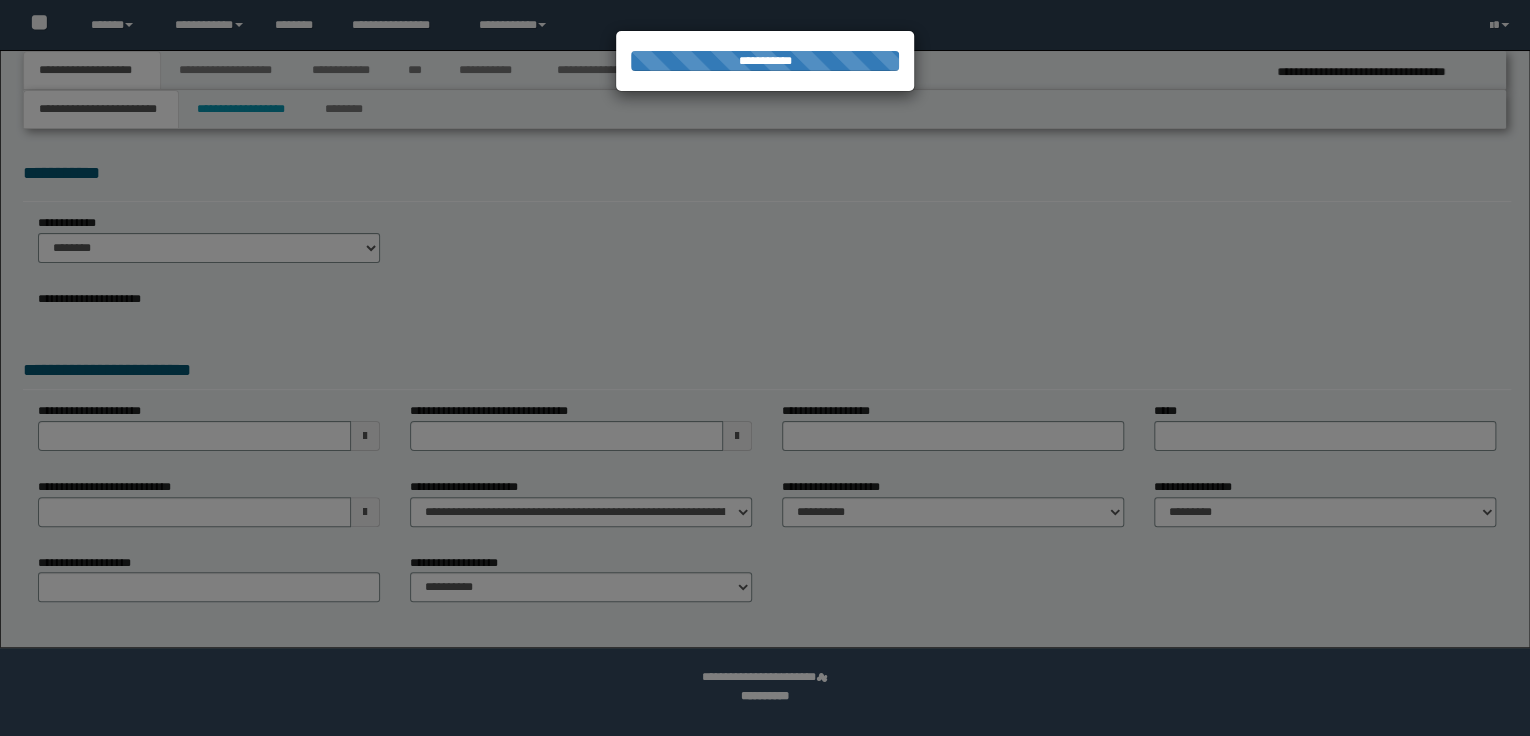 select on "*" 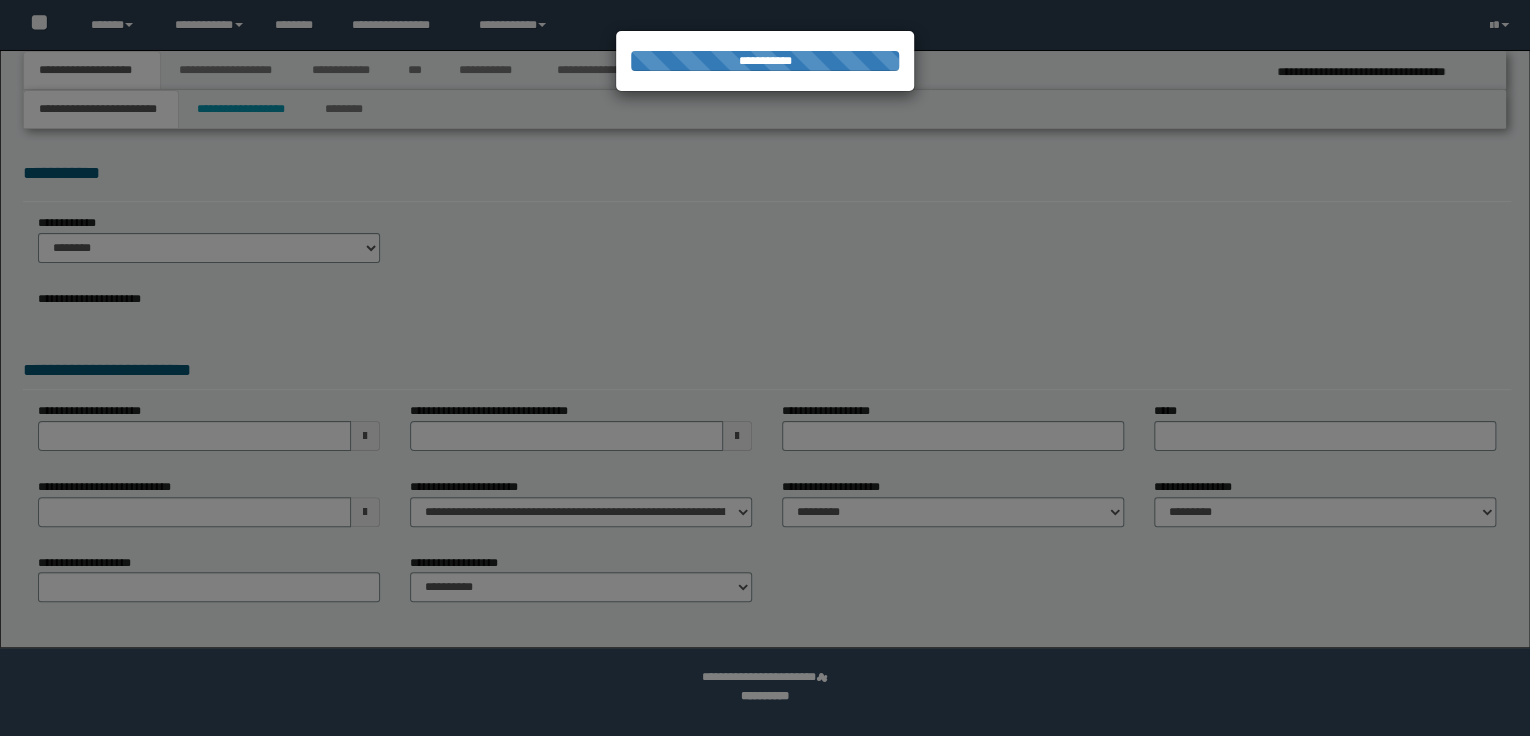 scroll, scrollTop: 0, scrollLeft: 0, axis: both 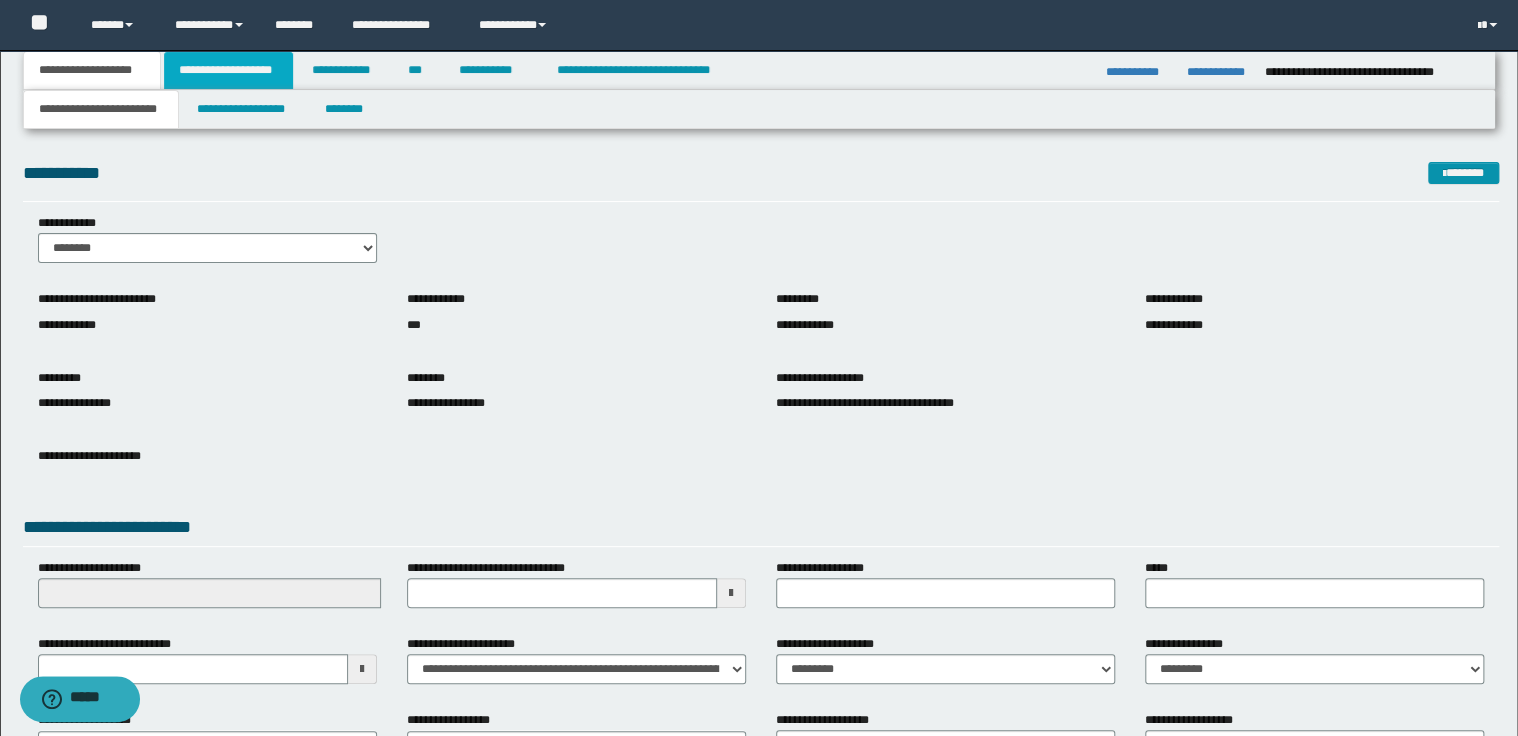 drag, startPoint x: 244, startPoint y: 68, endPoint x: 273, endPoint y: 72, distance: 29.274563 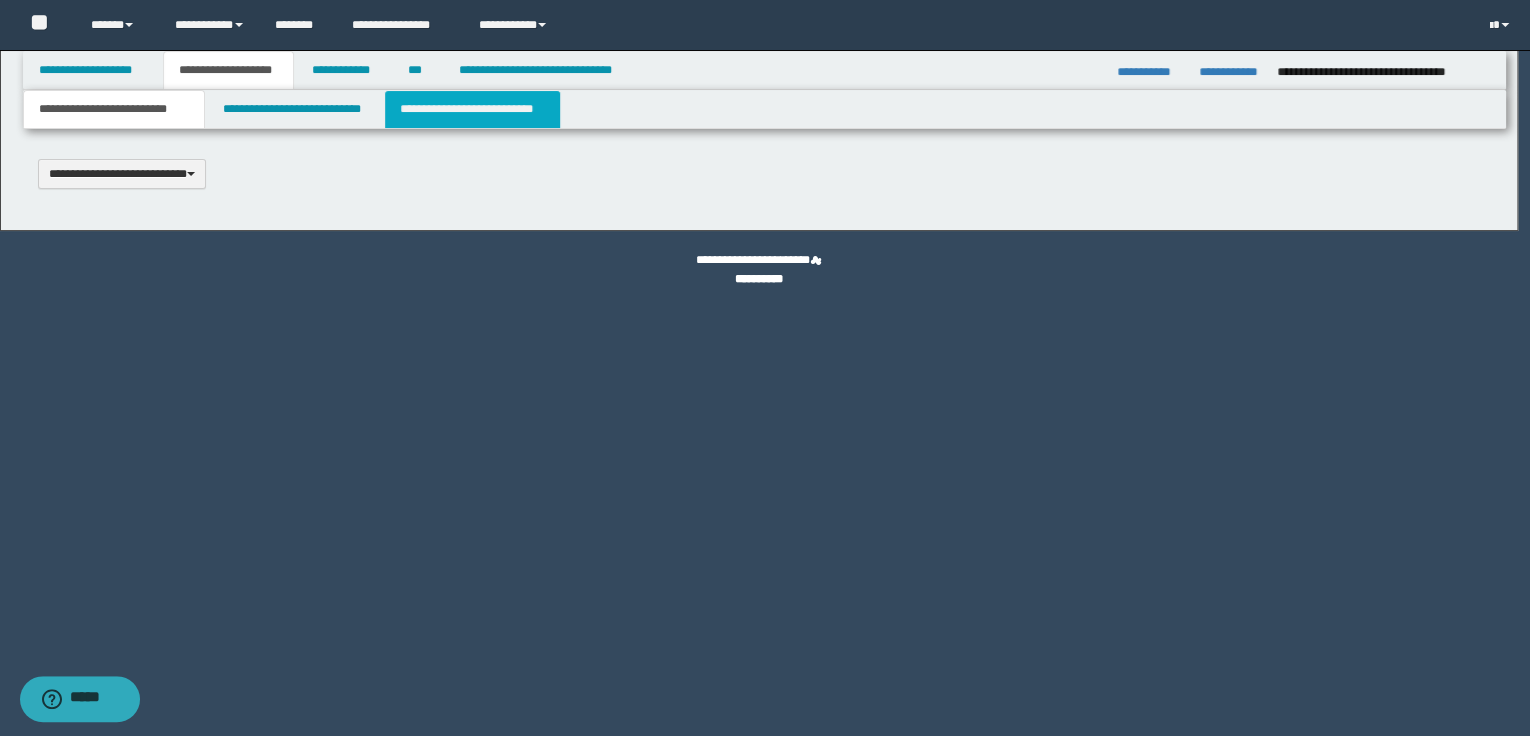 scroll, scrollTop: 0, scrollLeft: 0, axis: both 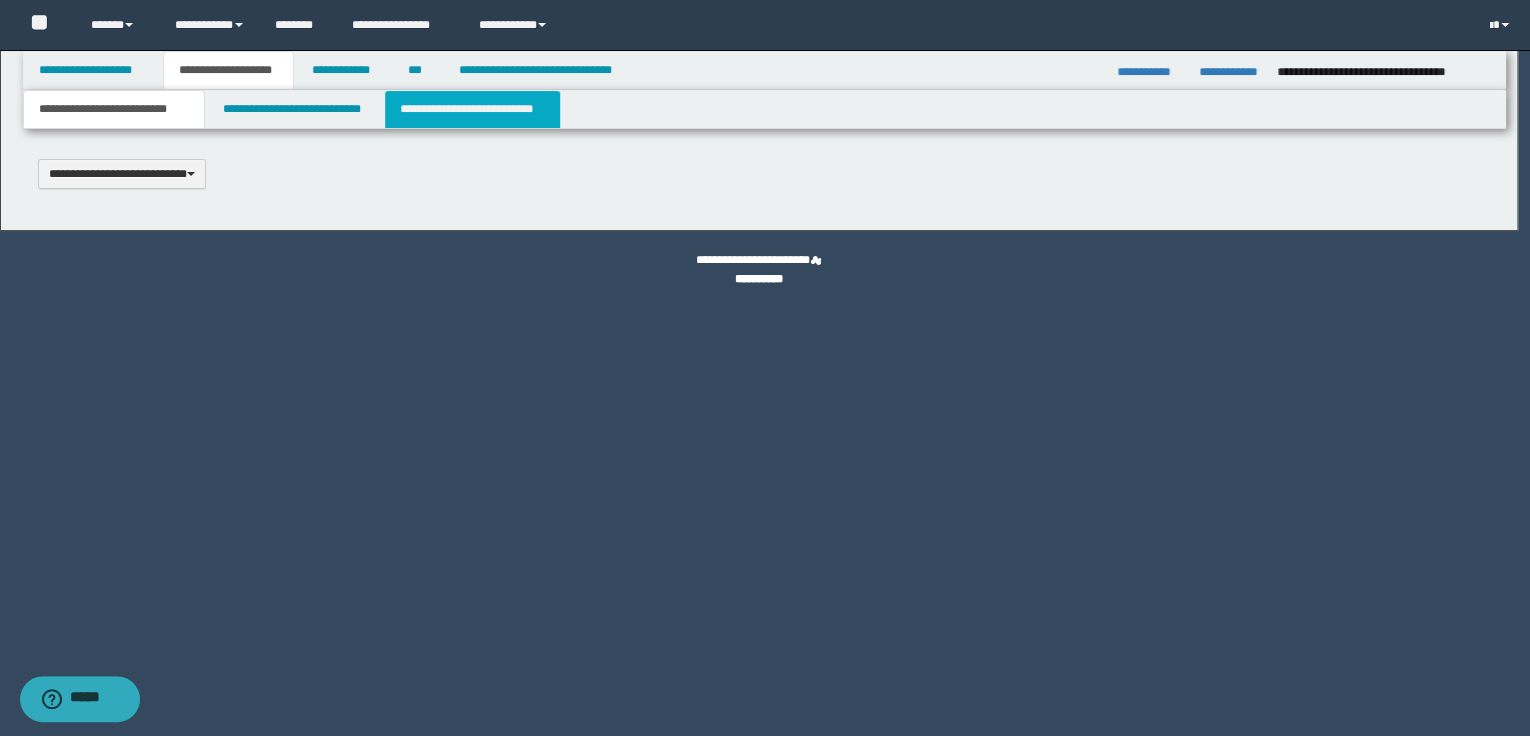 click on "**********" at bounding box center [472, 109] 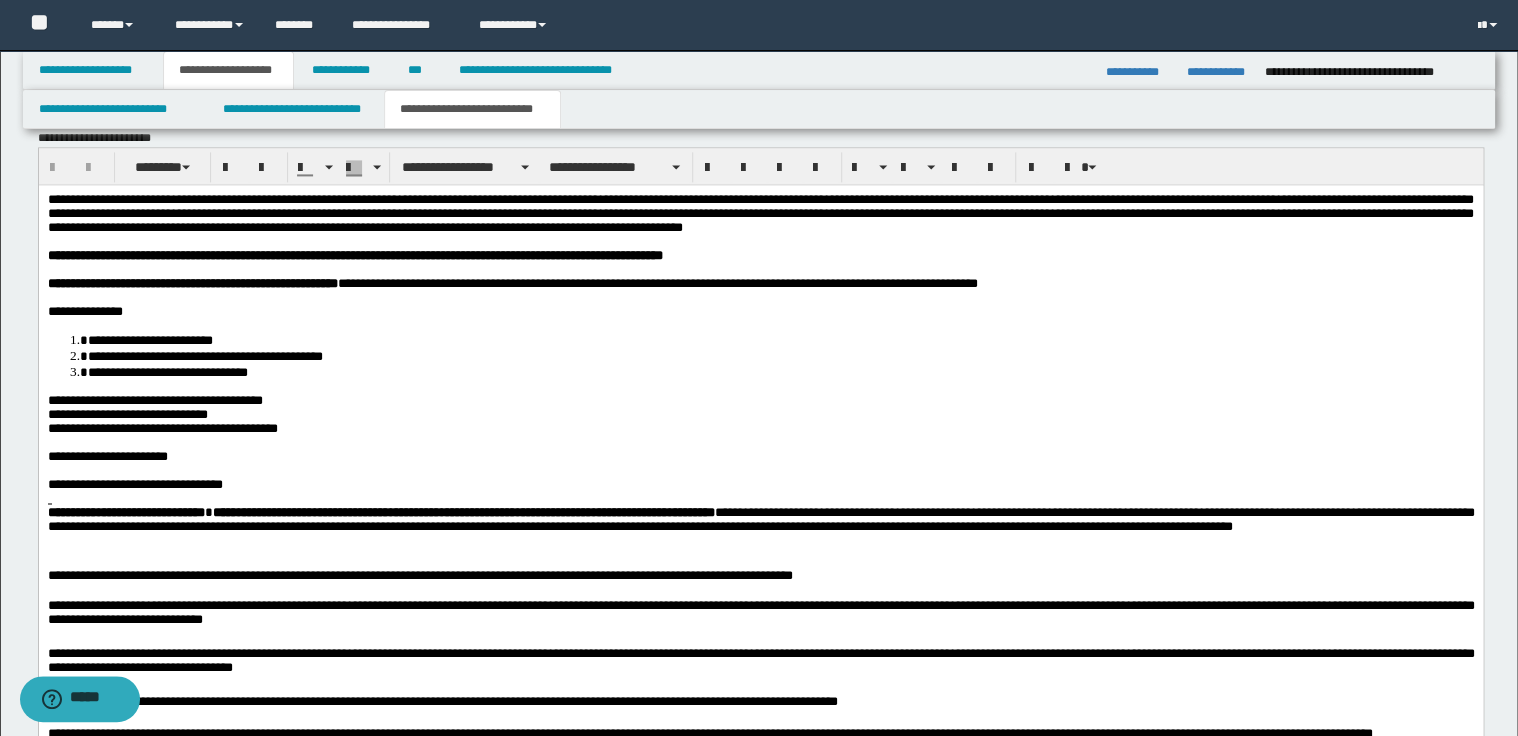 scroll, scrollTop: 1360, scrollLeft: 0, axis: vertical 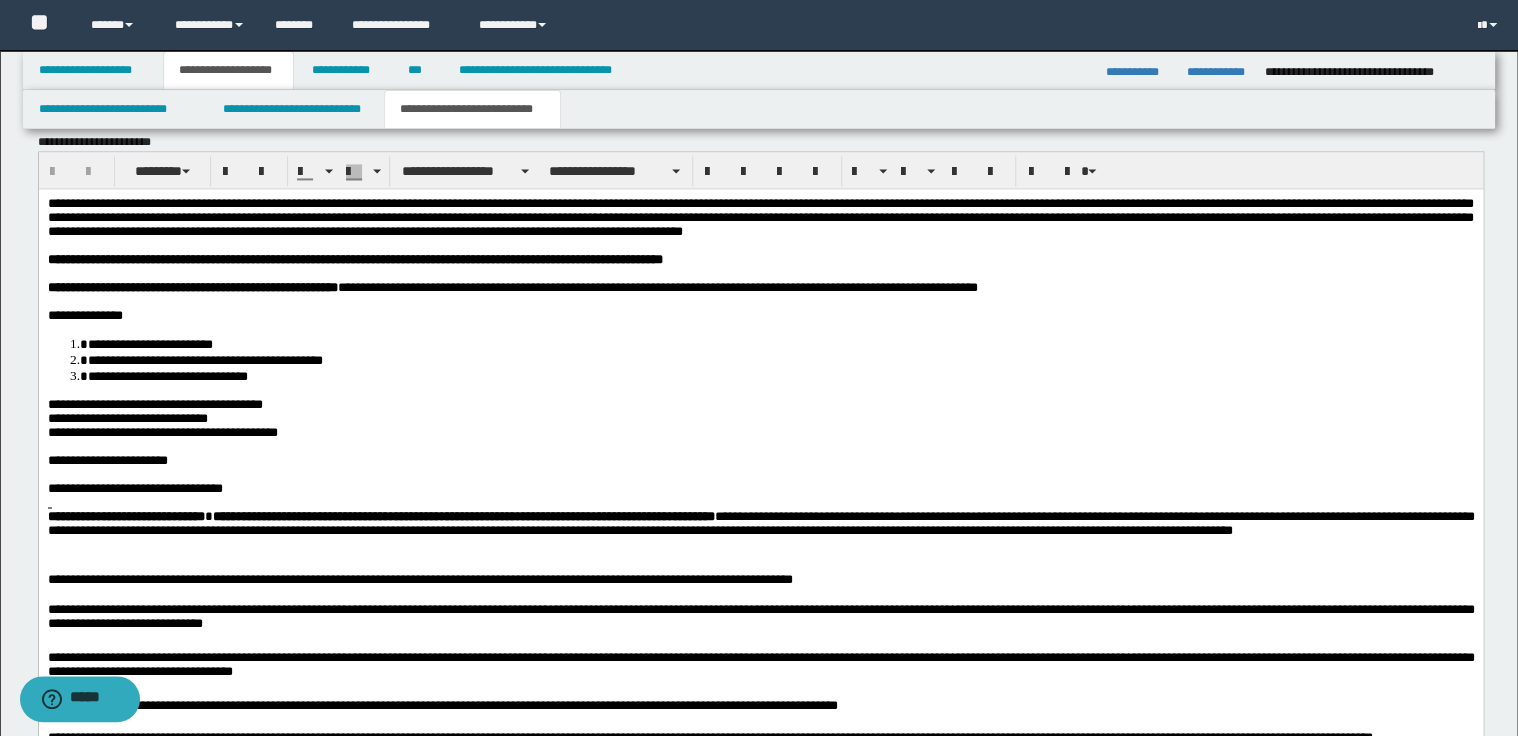 click on "**********" at bounding box center [760, 217] 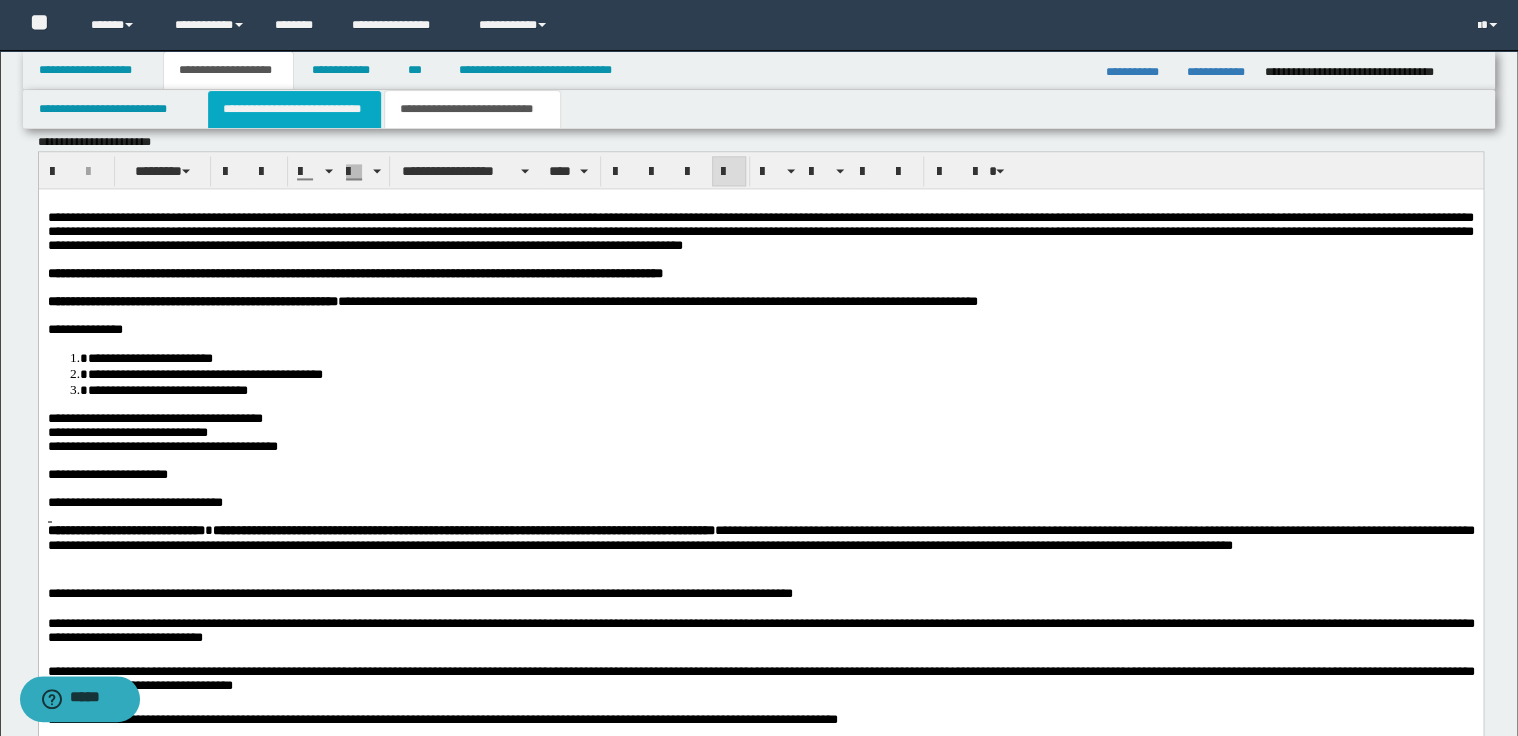 click on "**********" at bounding box center [294, 109] 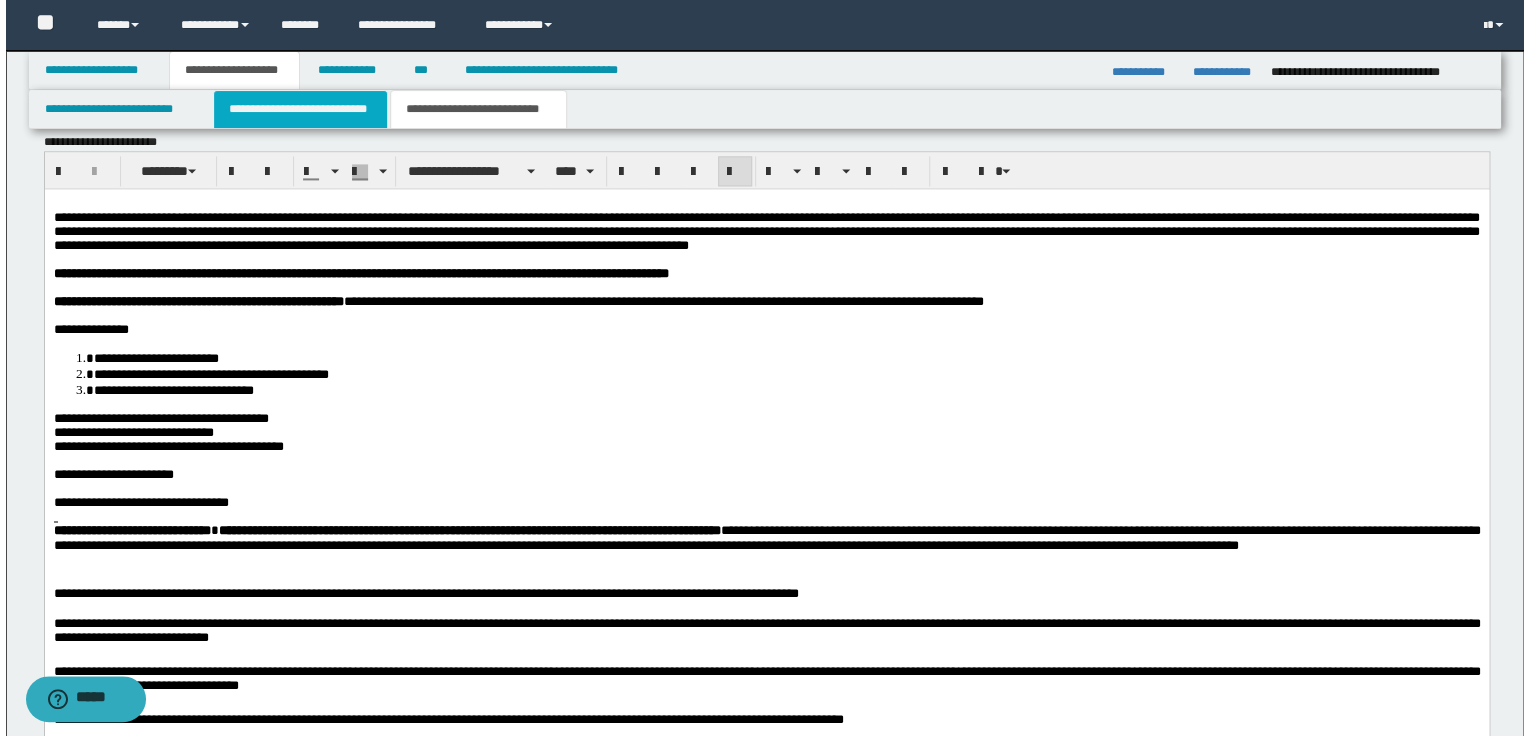 scroll, scrollTop: 0, scrollLeft: 0, axis: both 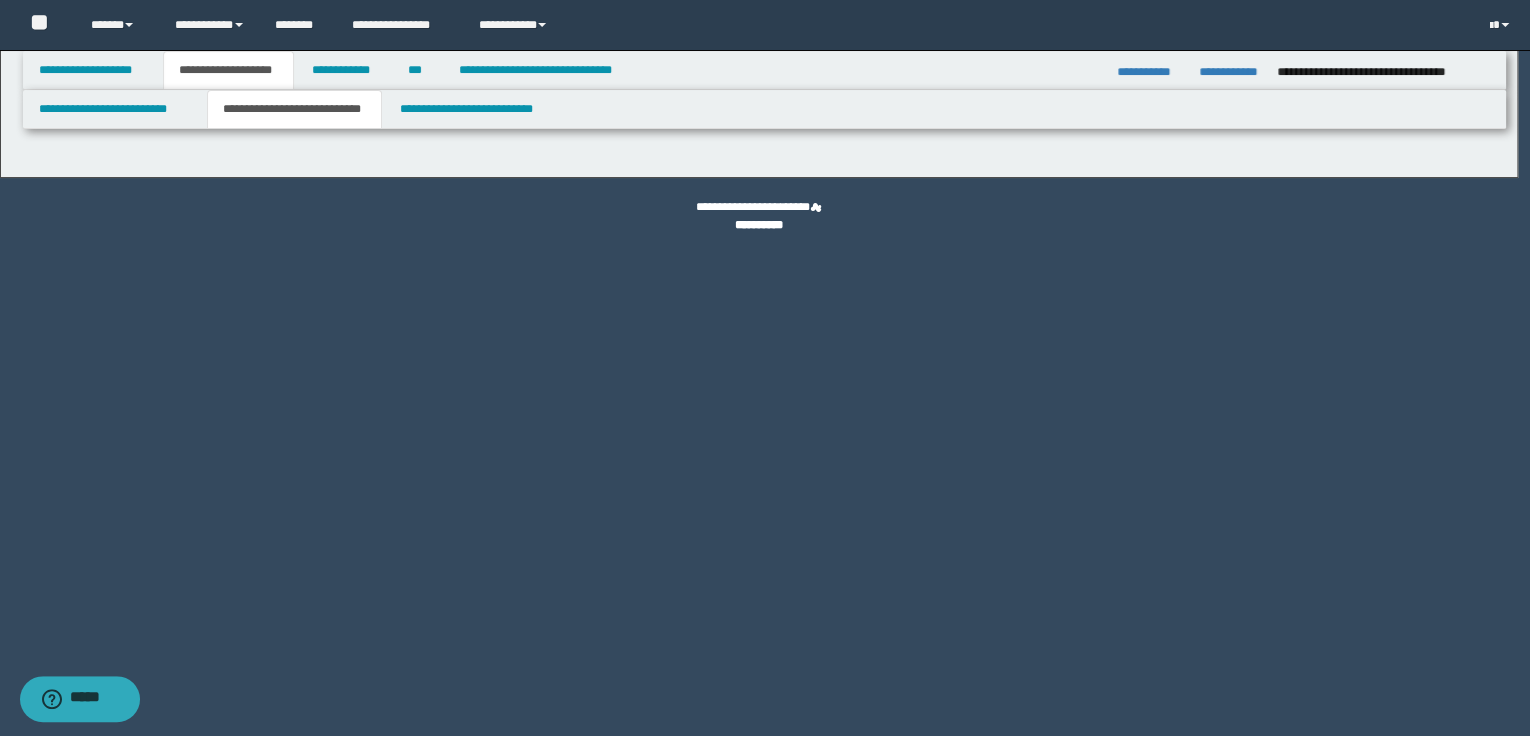 select on "*" 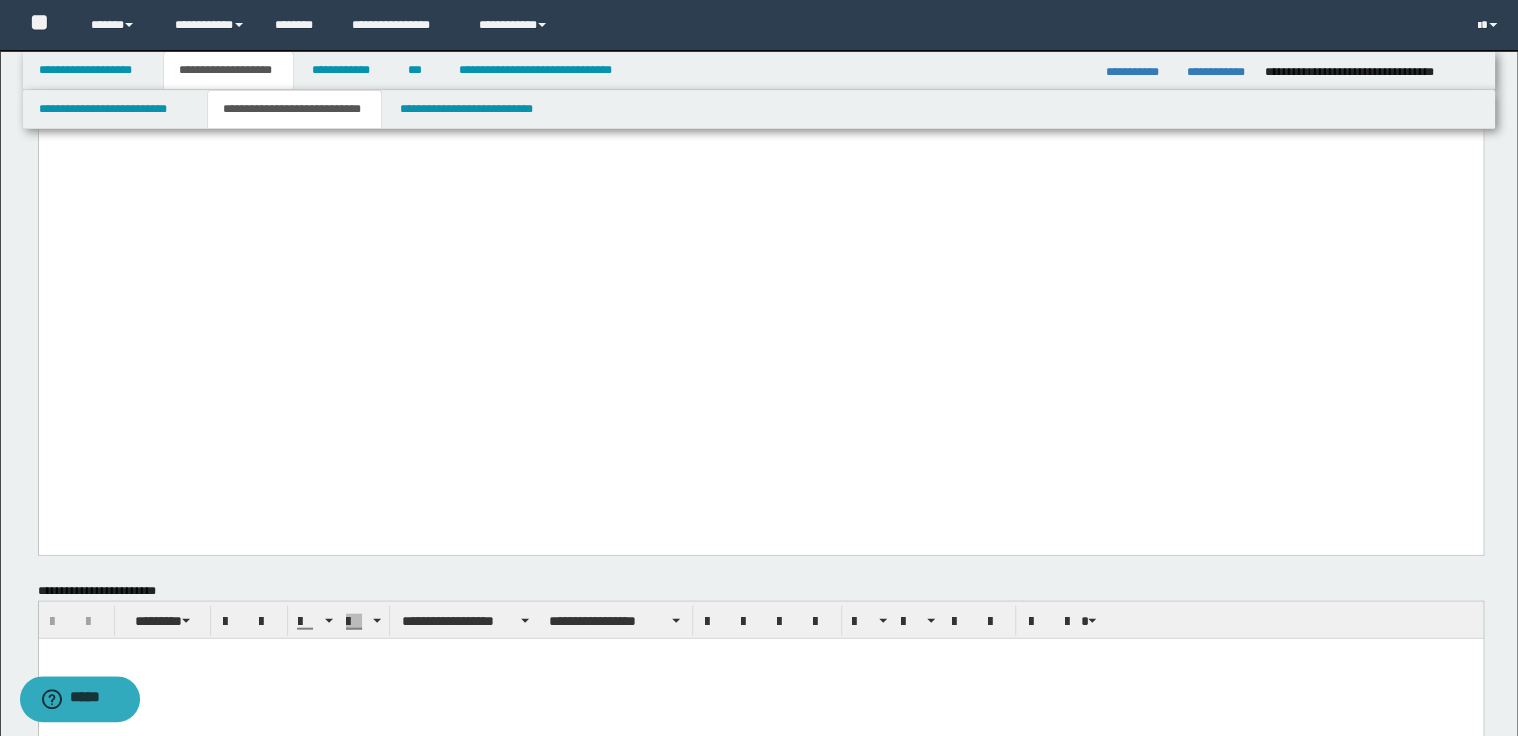 scroll, scrollTop: 1920, scrollLeft: 0, axis: vertical 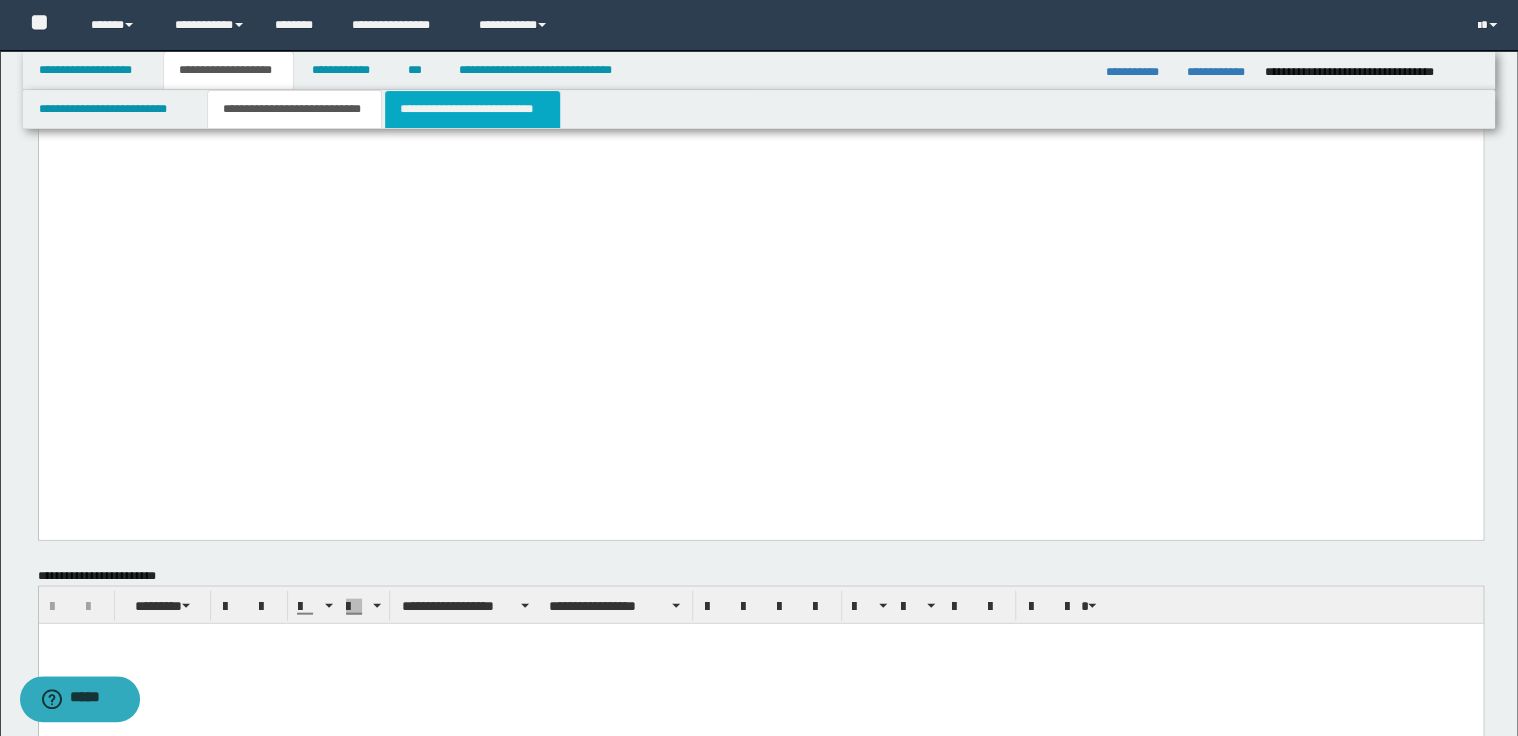 click on "**********" at bounding box center [472, 109] 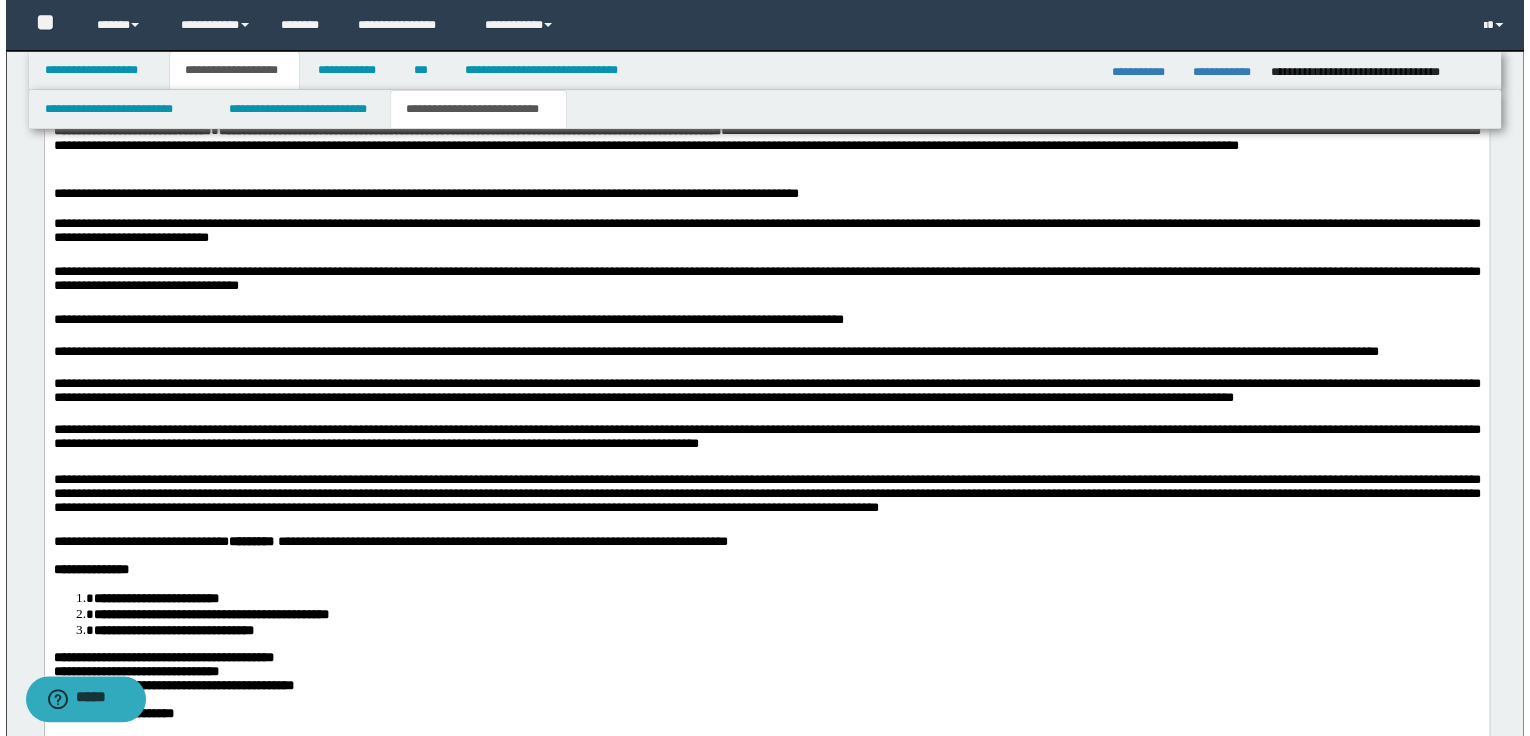 scroll, scrollTop: 1840, scrollLeft: 0, axis: vertical 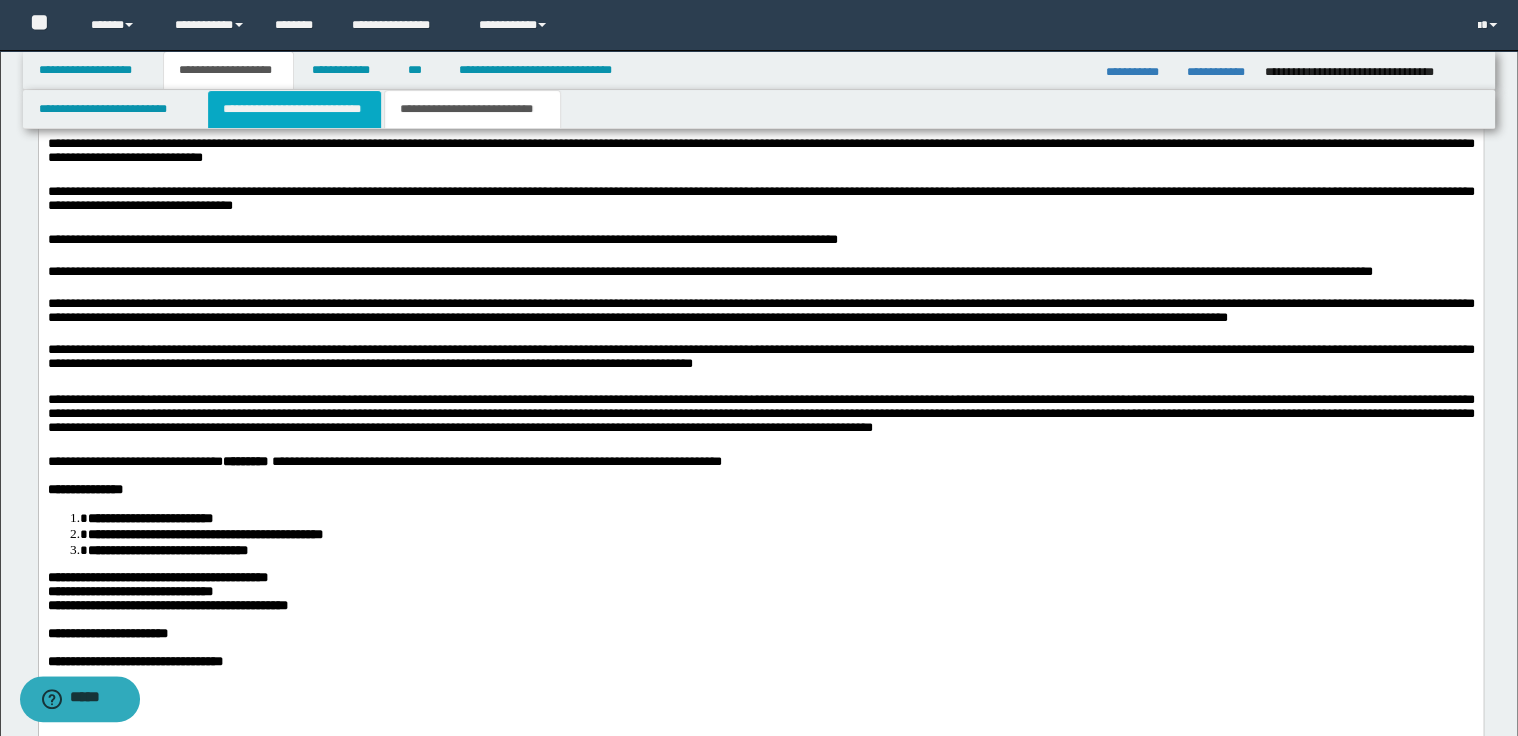 click on "**********" at bounding box center [294, 109] 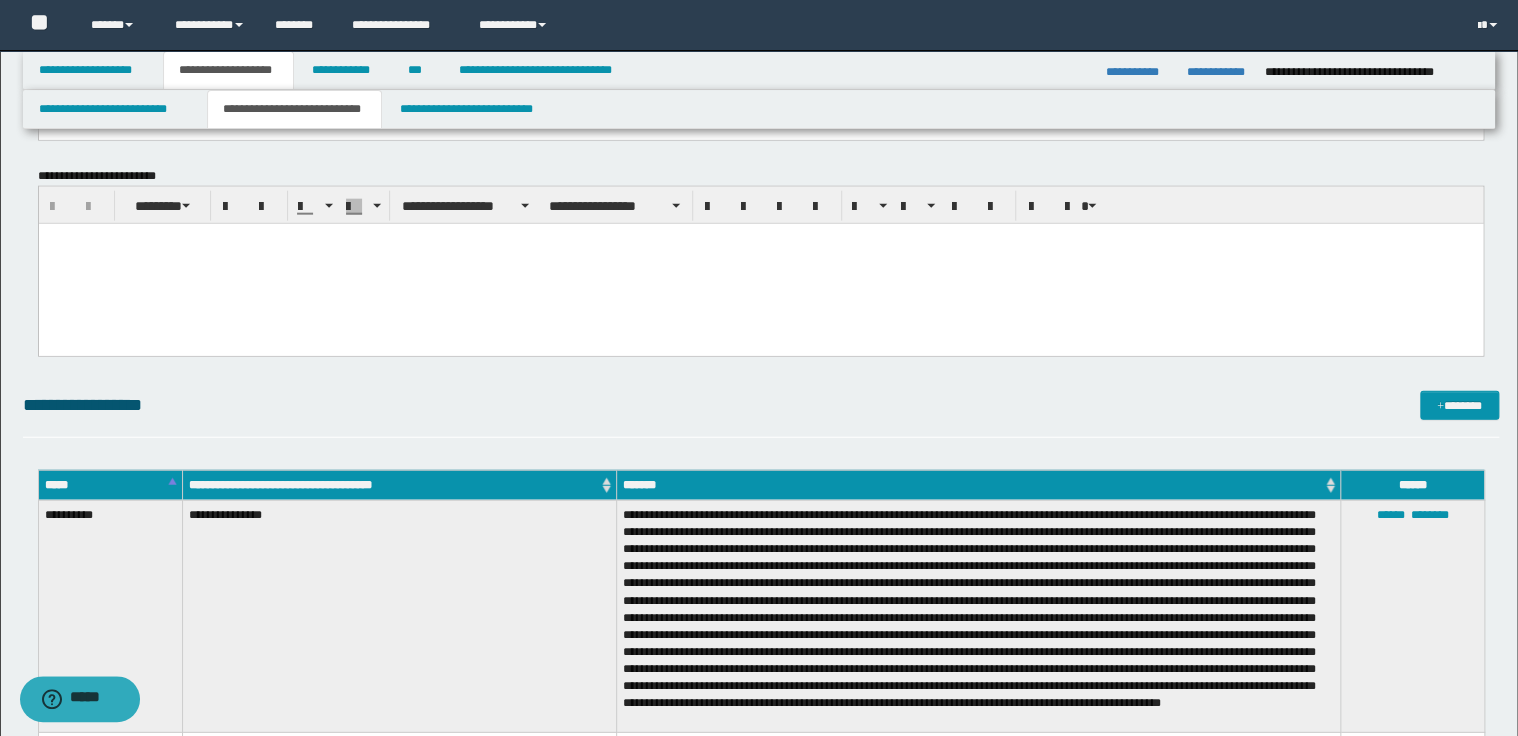 scroll, scrollTop: 2560, scrollLeft: 0, axis: vertical 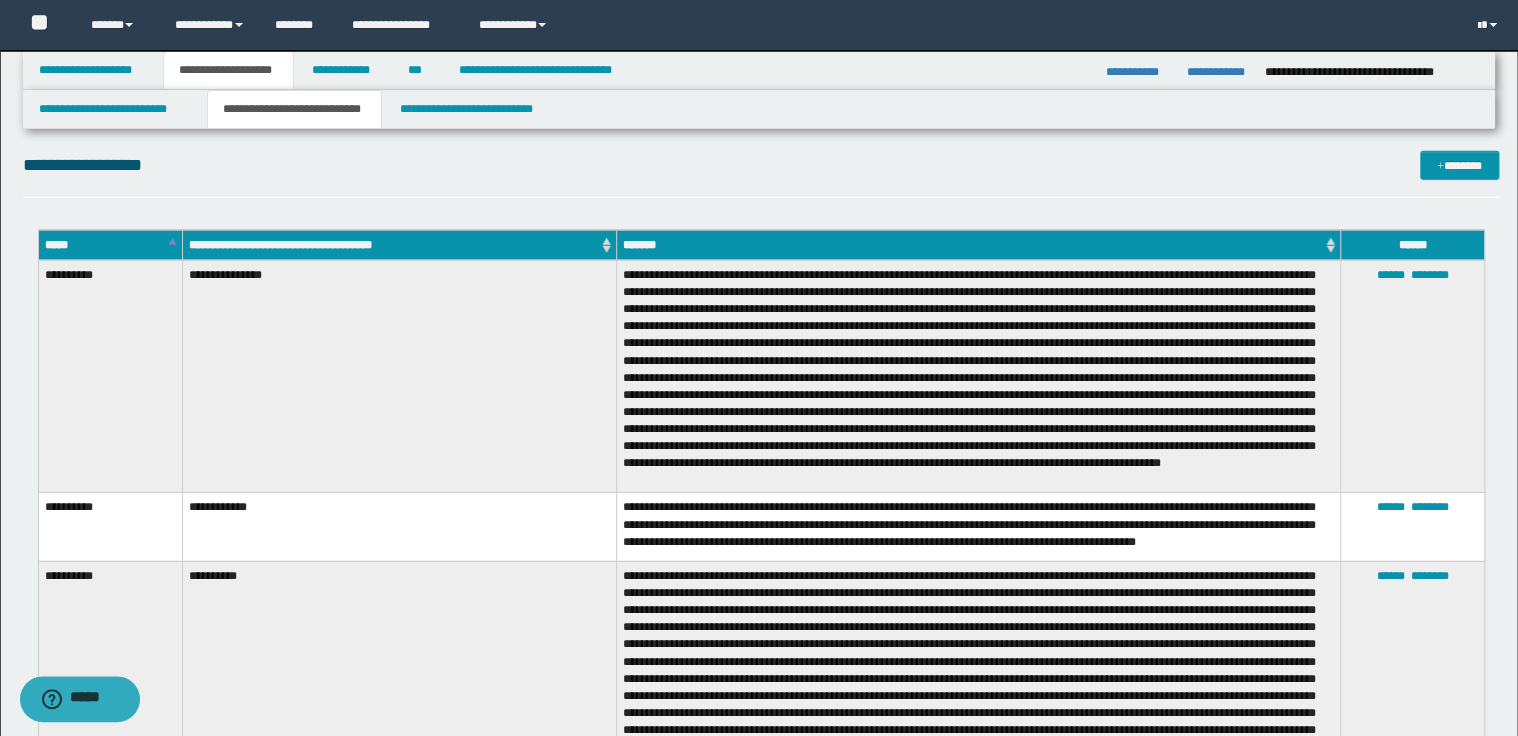 click on "*****" at bounding box center [110, 245] 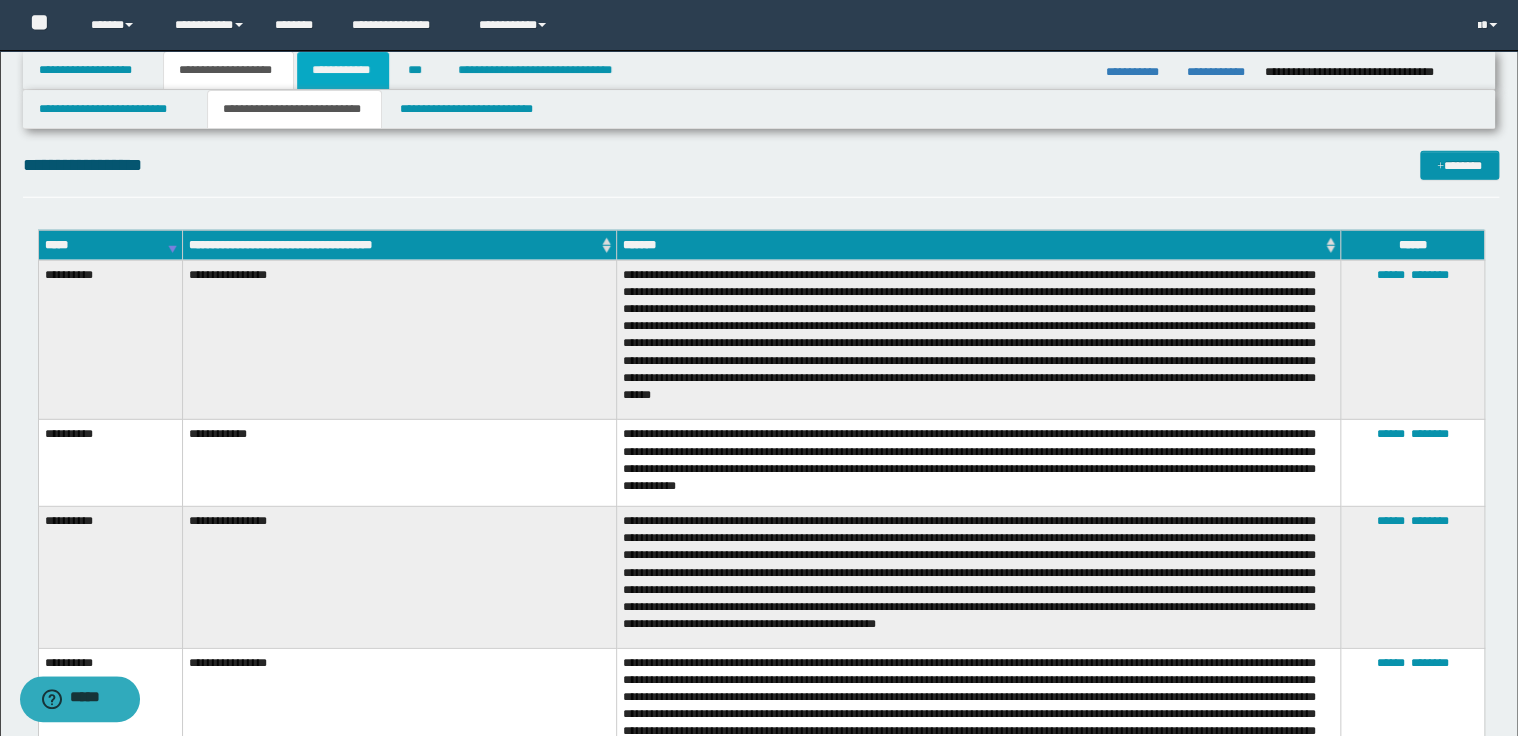 click on "**********" at bounding box center [343, 70] 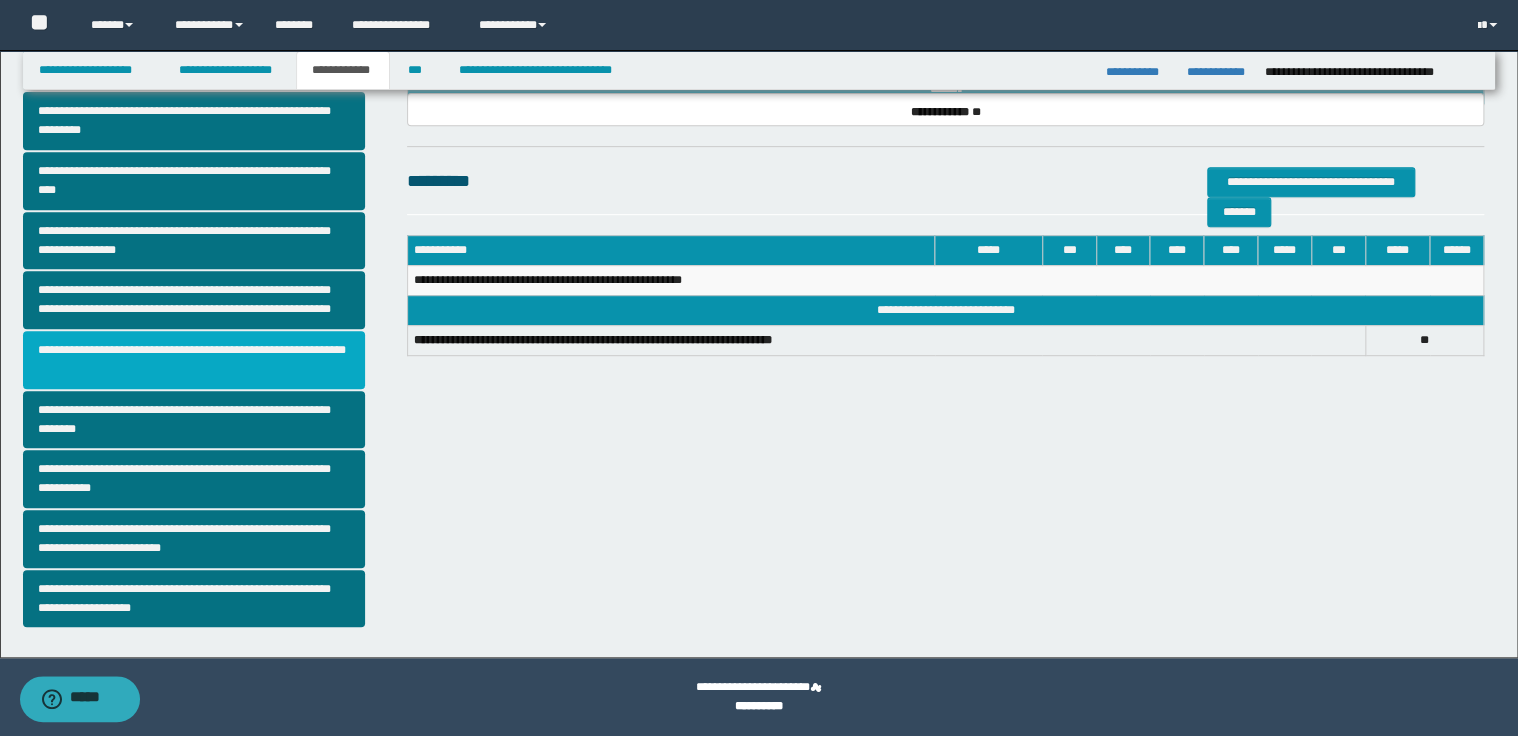 click on "**********" at bounding box center (194, 360) 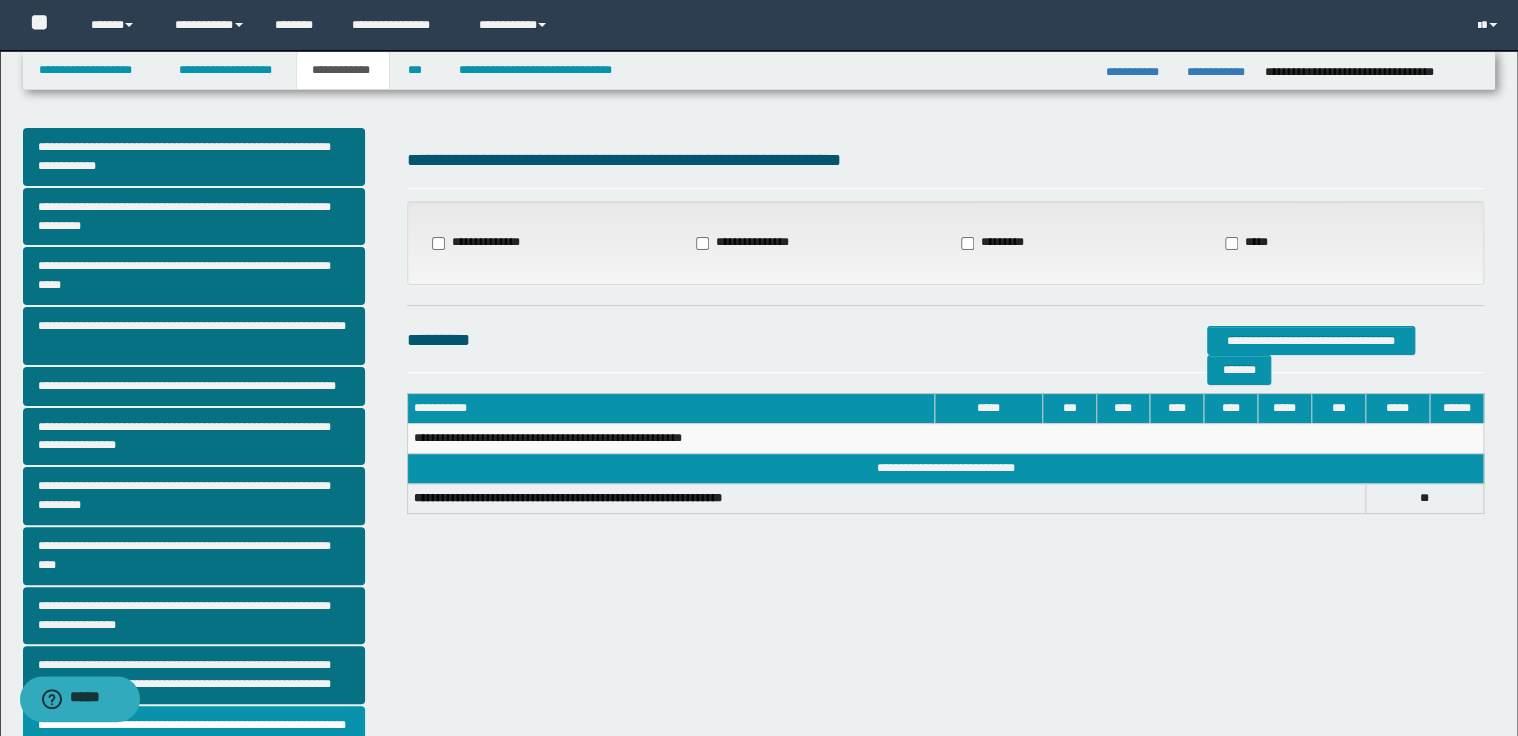 click on "**********" at bounding box center [481, 243] 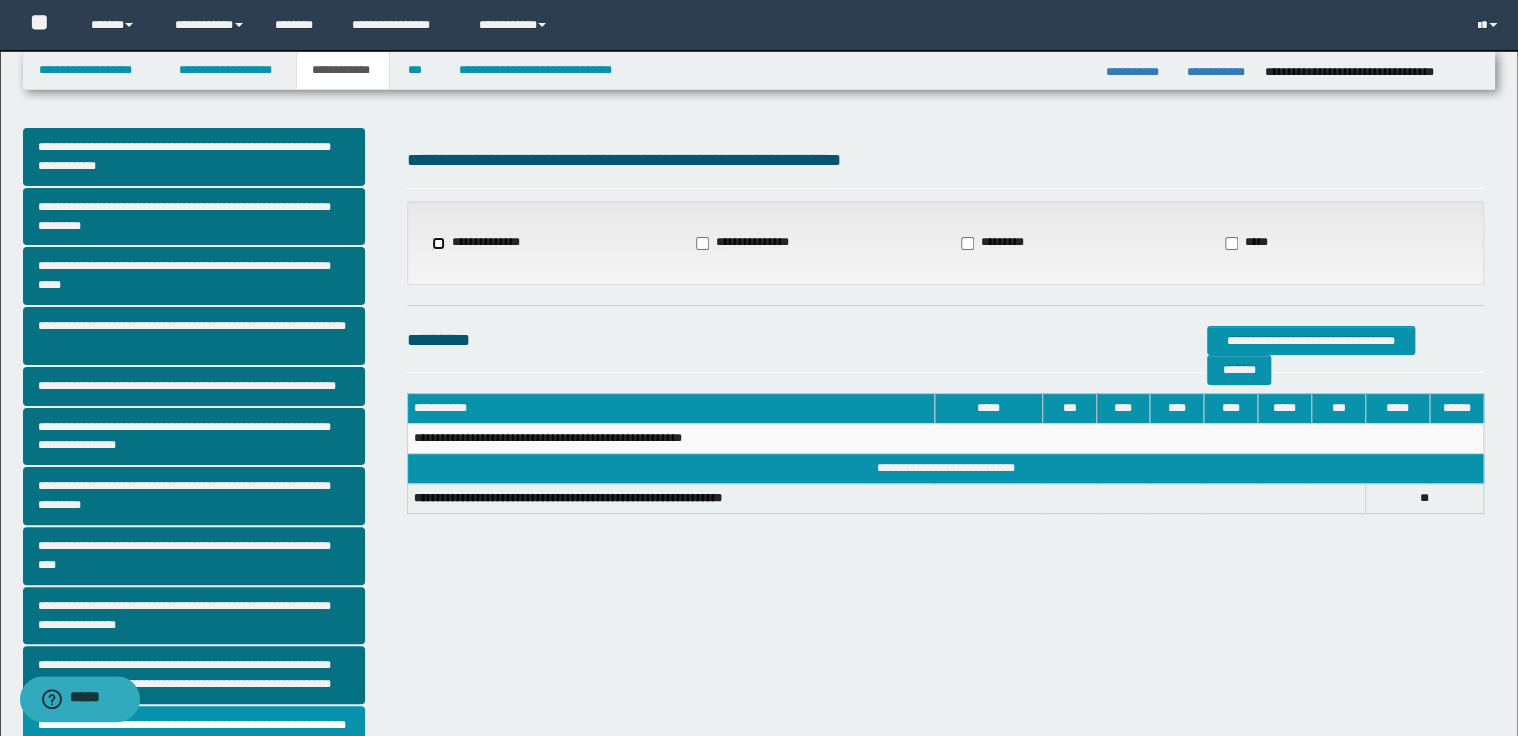 select on "*" 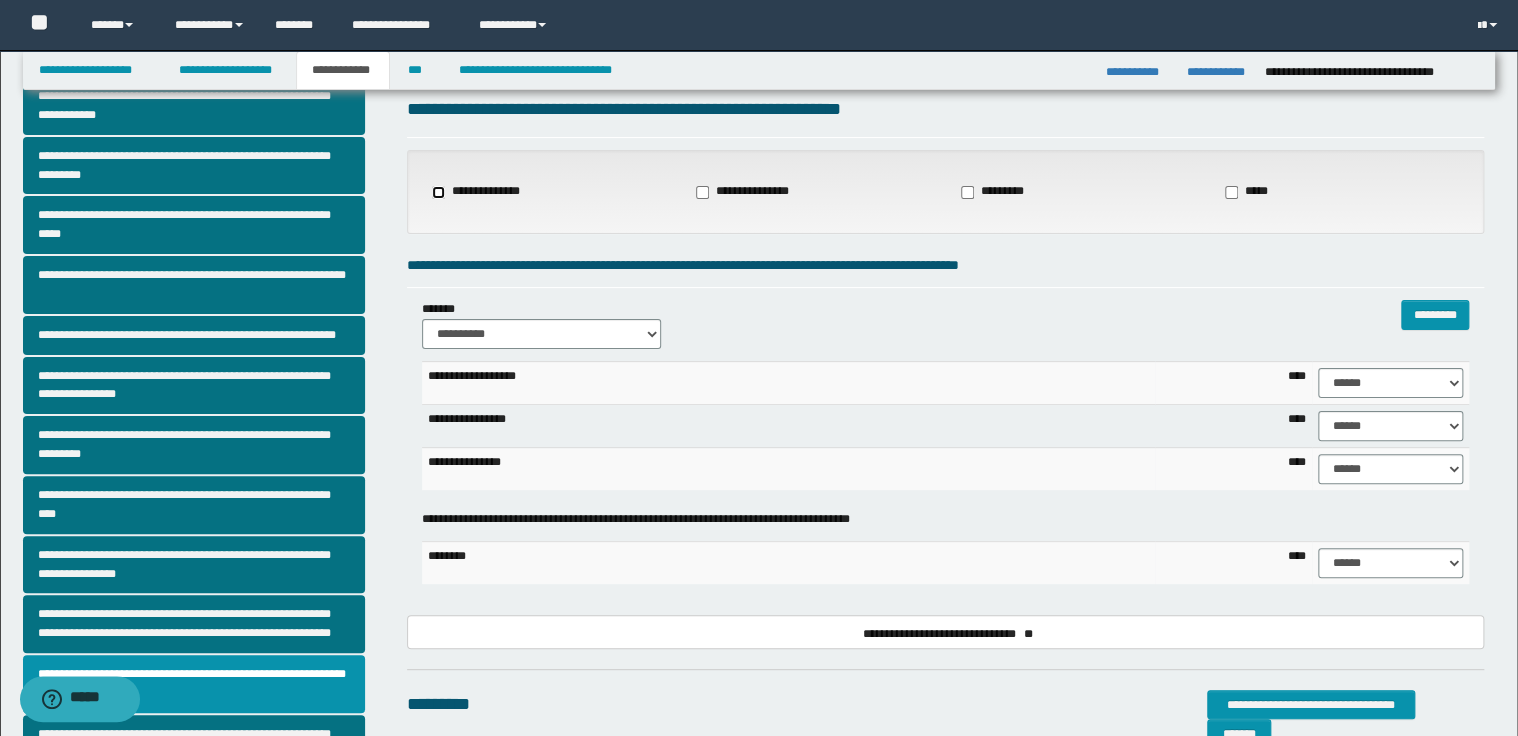 scroll, scrollTop: 160, scrollLeft: 0, axis: vertical 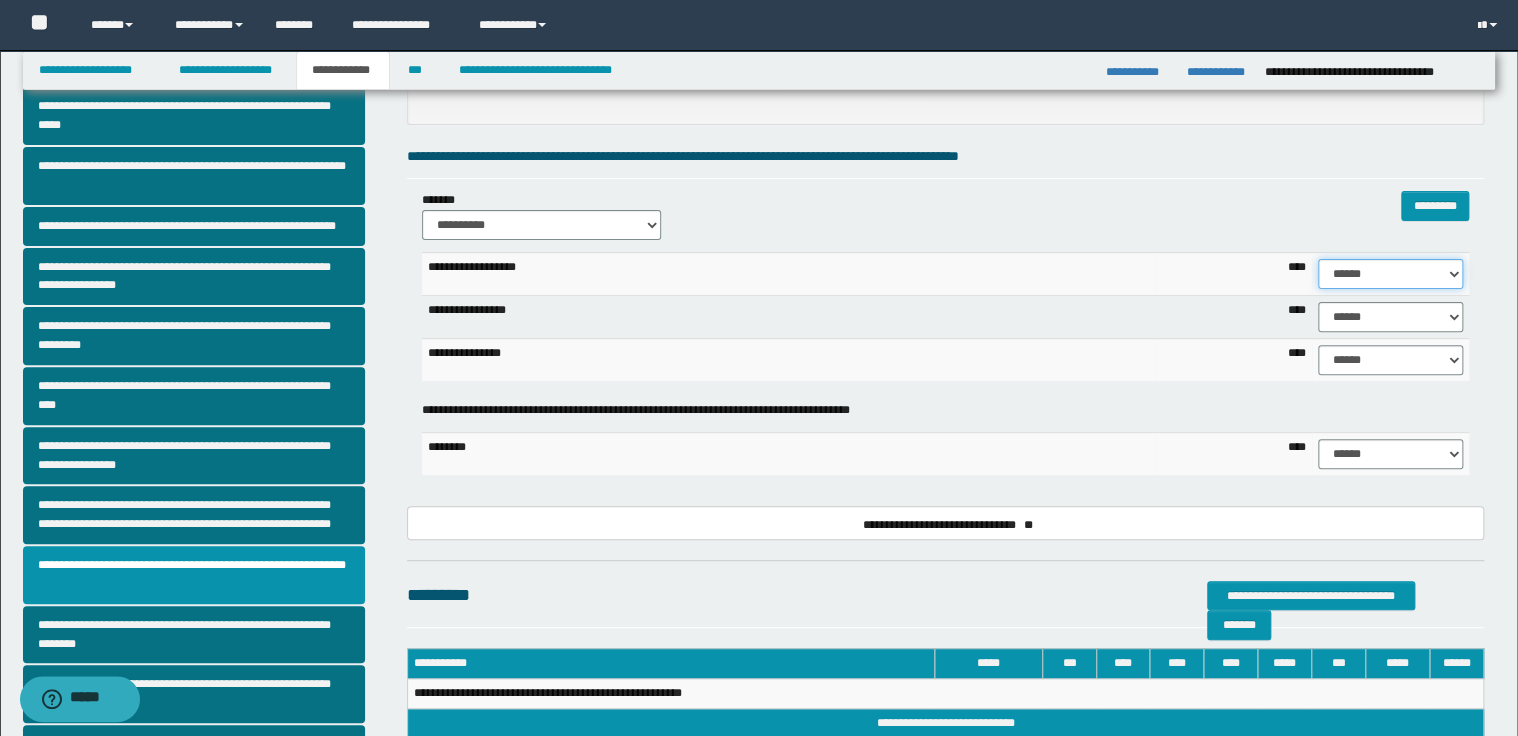 click on "******
****
**
**
**
**
**
**
**
**
***
***
***
***
***
***
***
***
***
***
****
****
****
****" at bounding box center (1390, 274) 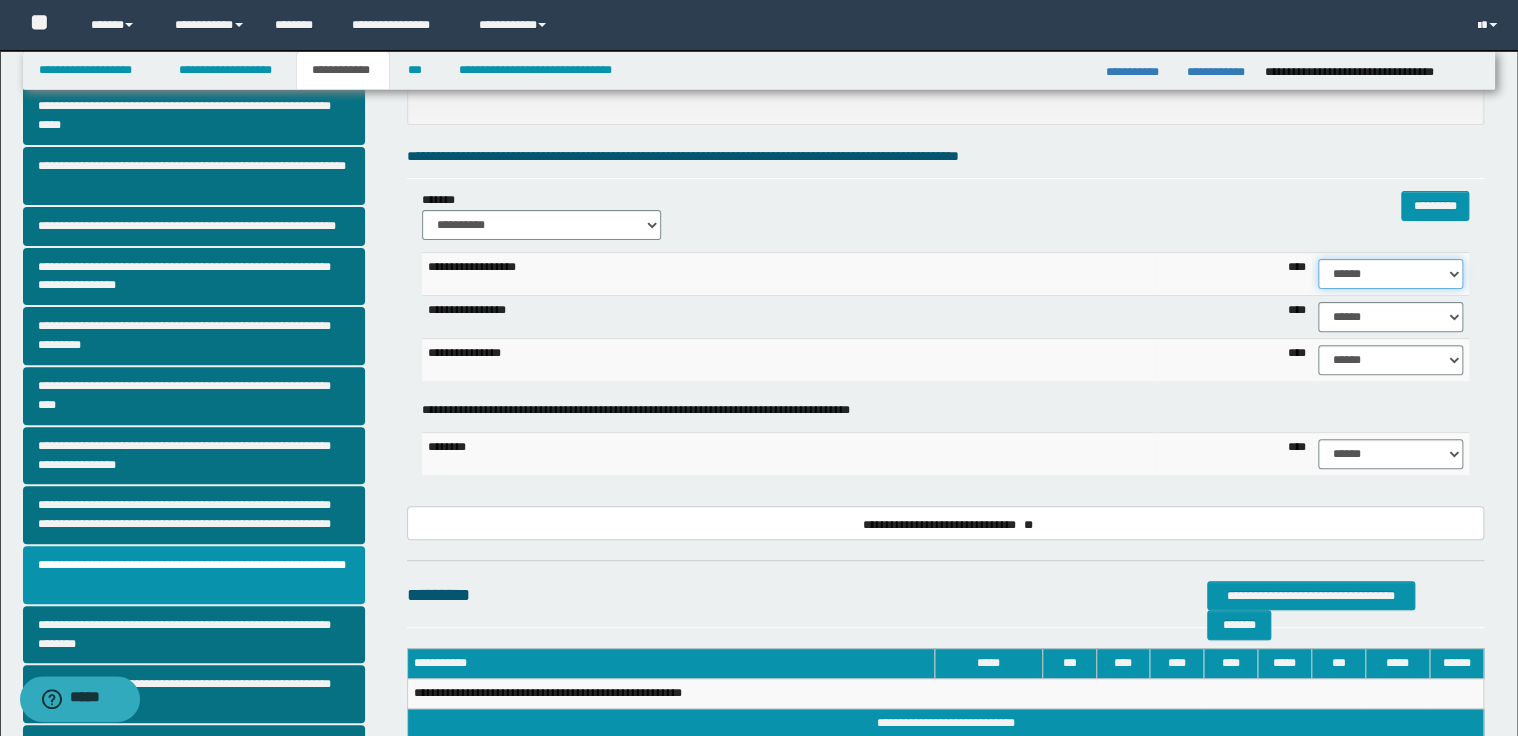 select on "**" 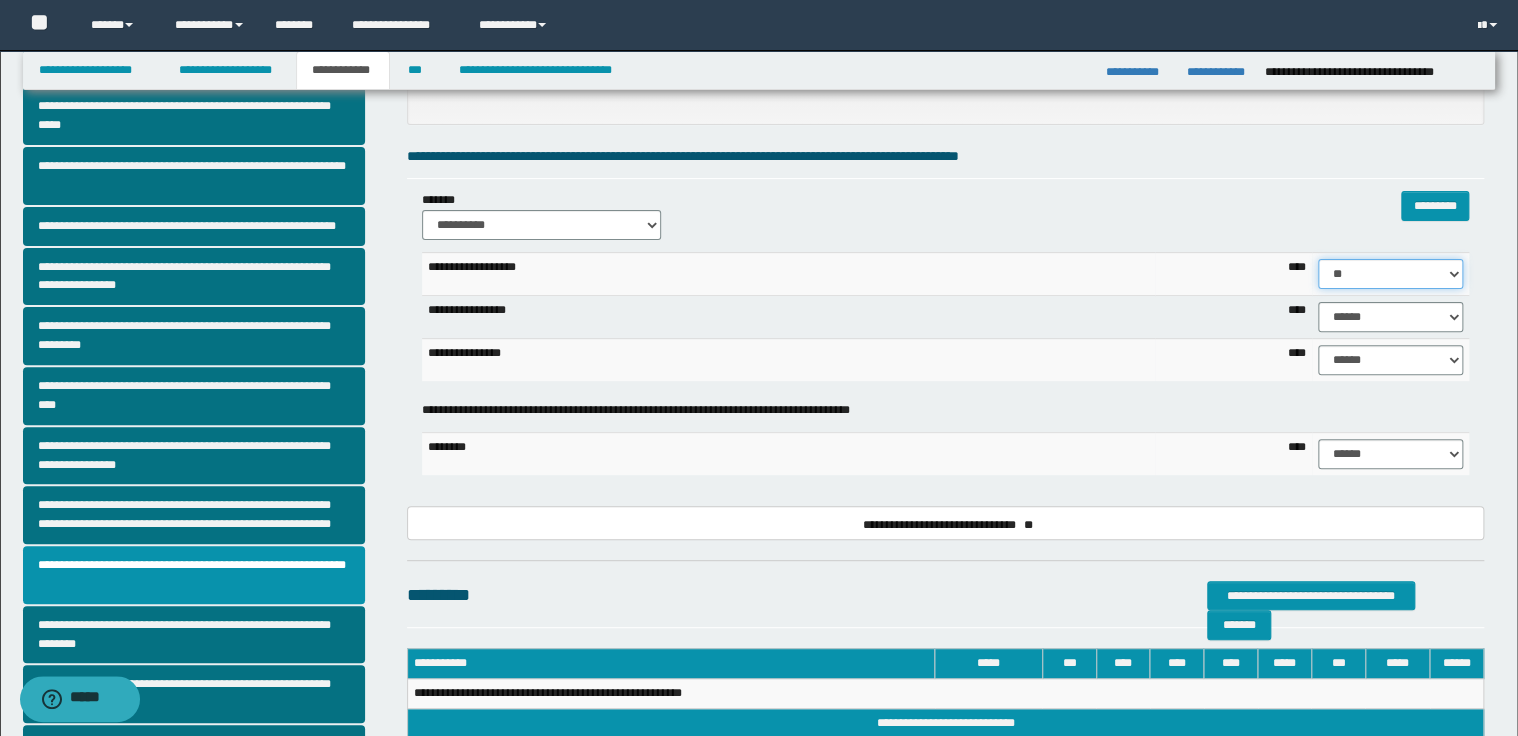 click on "******
****
**
**
**
**
**
**
**
**
***
***
***
***
***
***
***
***
***
***
****
****
****
****" at bounding box center (1390, 274) 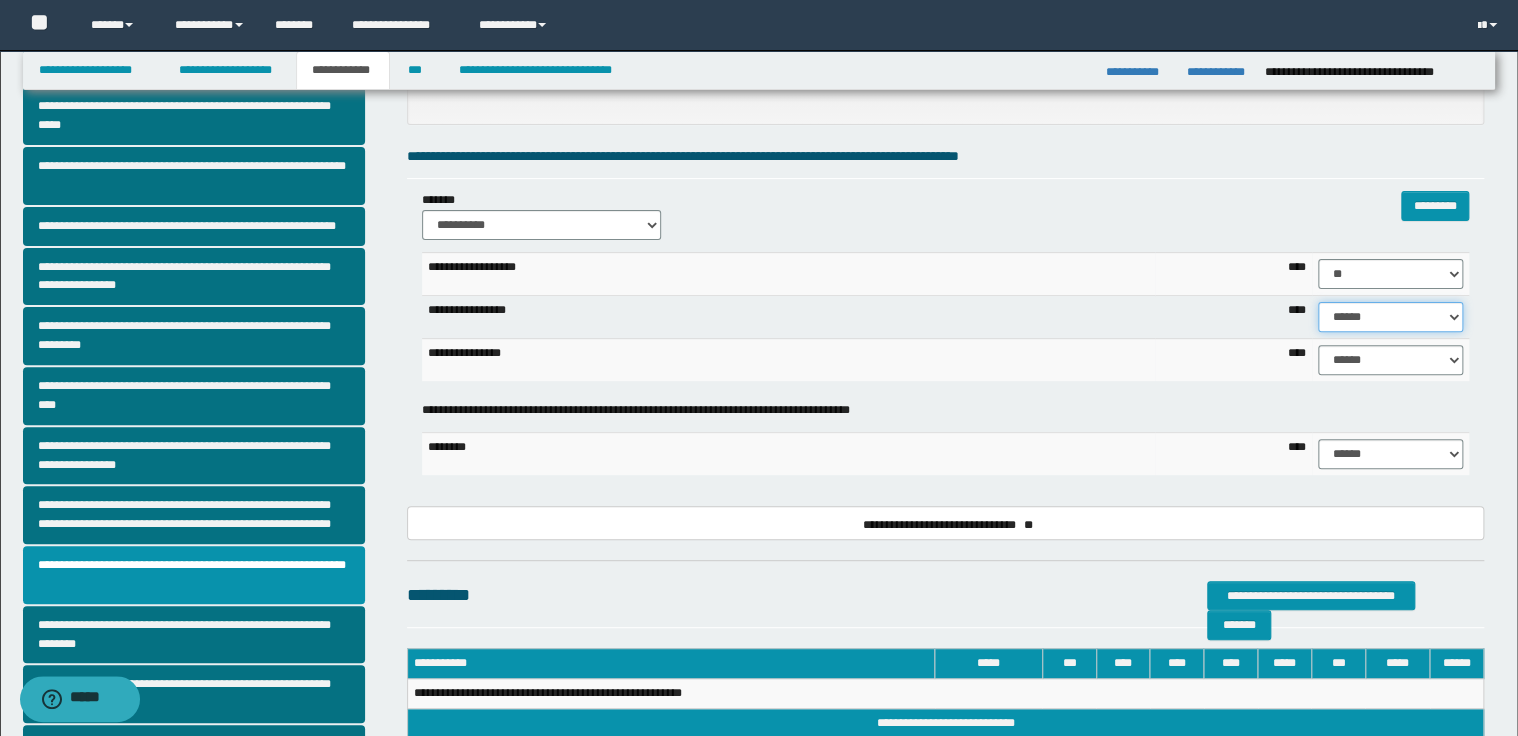 click on "******
****
**
**
**
**
**
**
**
**
***
***
***
***
***
***
***
***
***
***
****
****
****
****" at bounding box center (1390, 317) 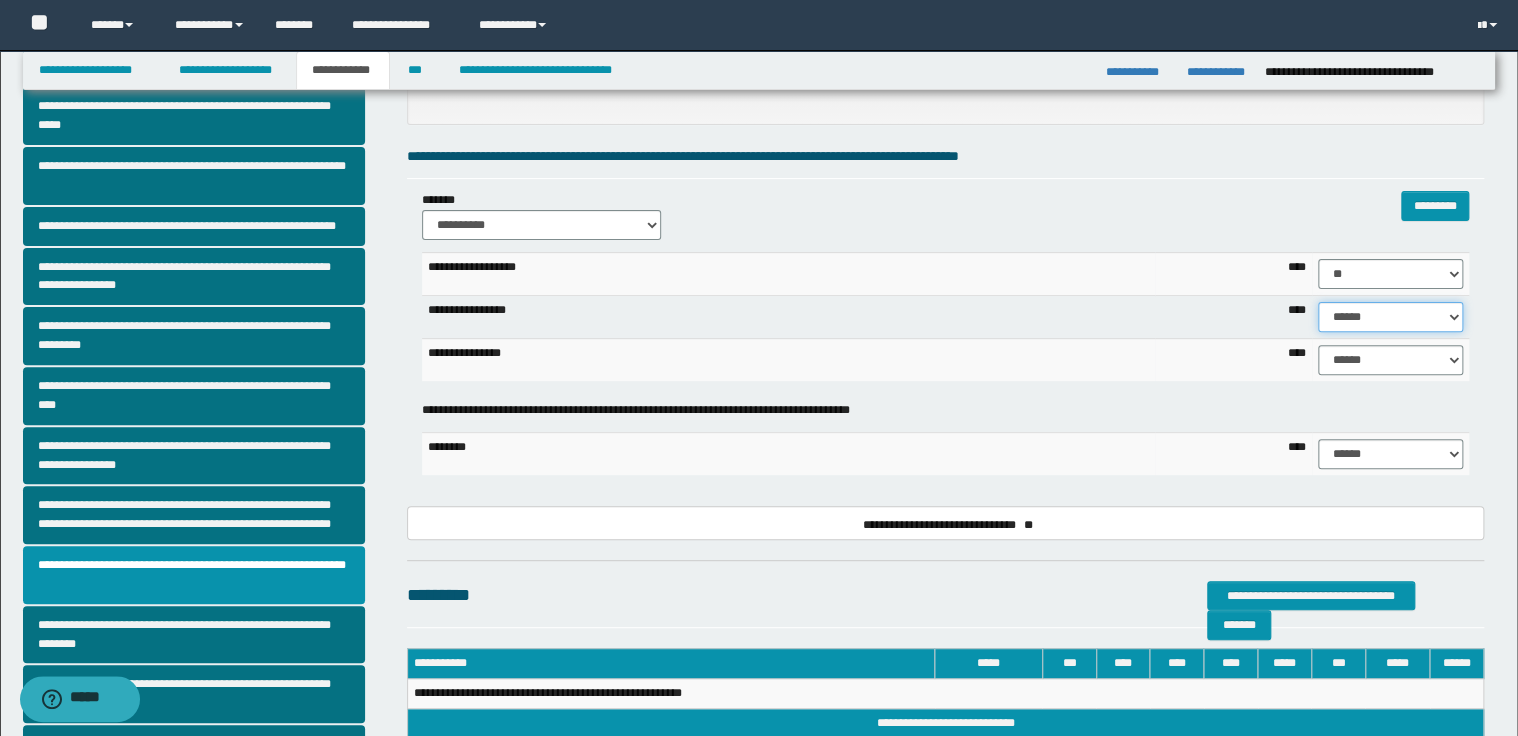 select on "**" 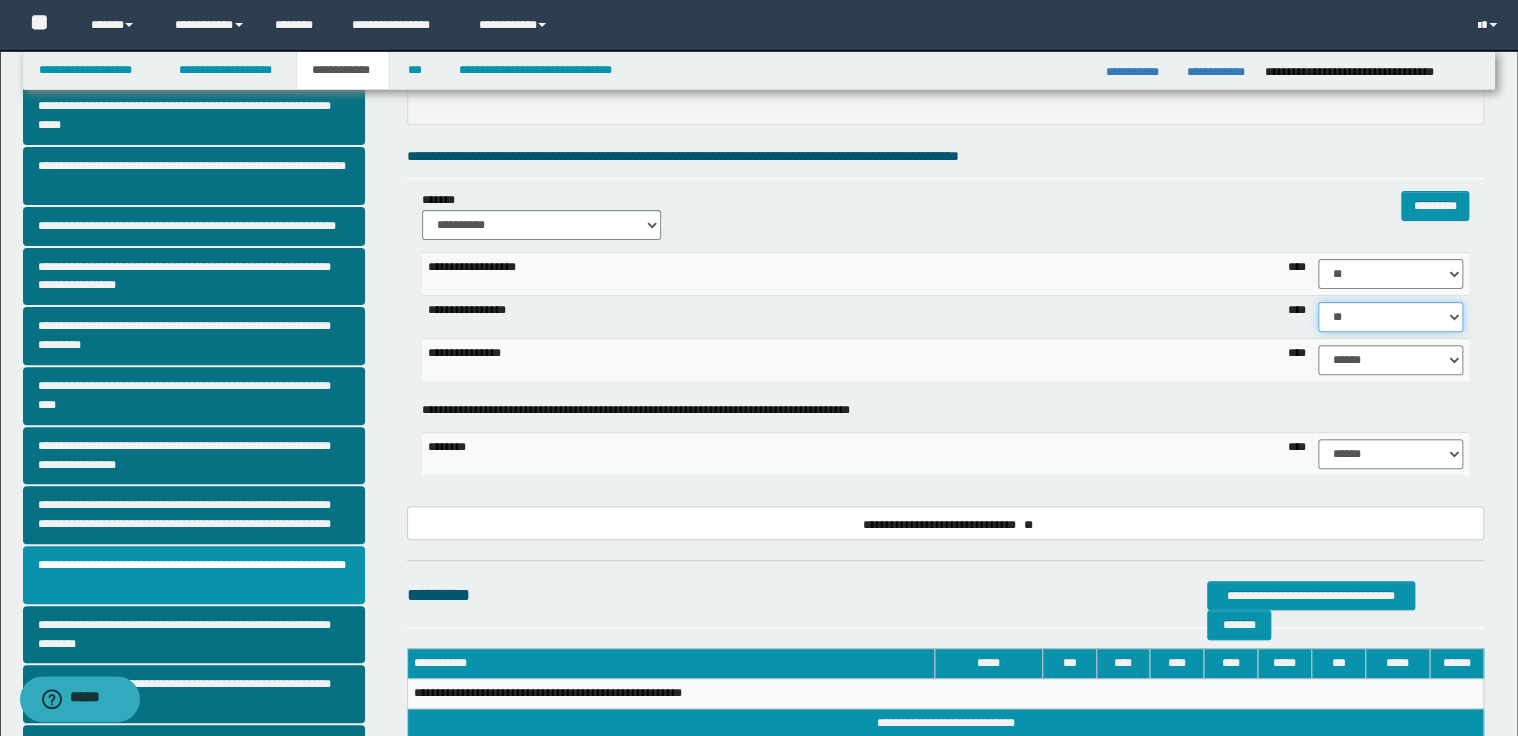 click on "******
****
**
**
**
**
**
**
**
**
***
***
***
***
***
***
***
***
***
***
****
****
****
****" at bounding box center [1390, 317] 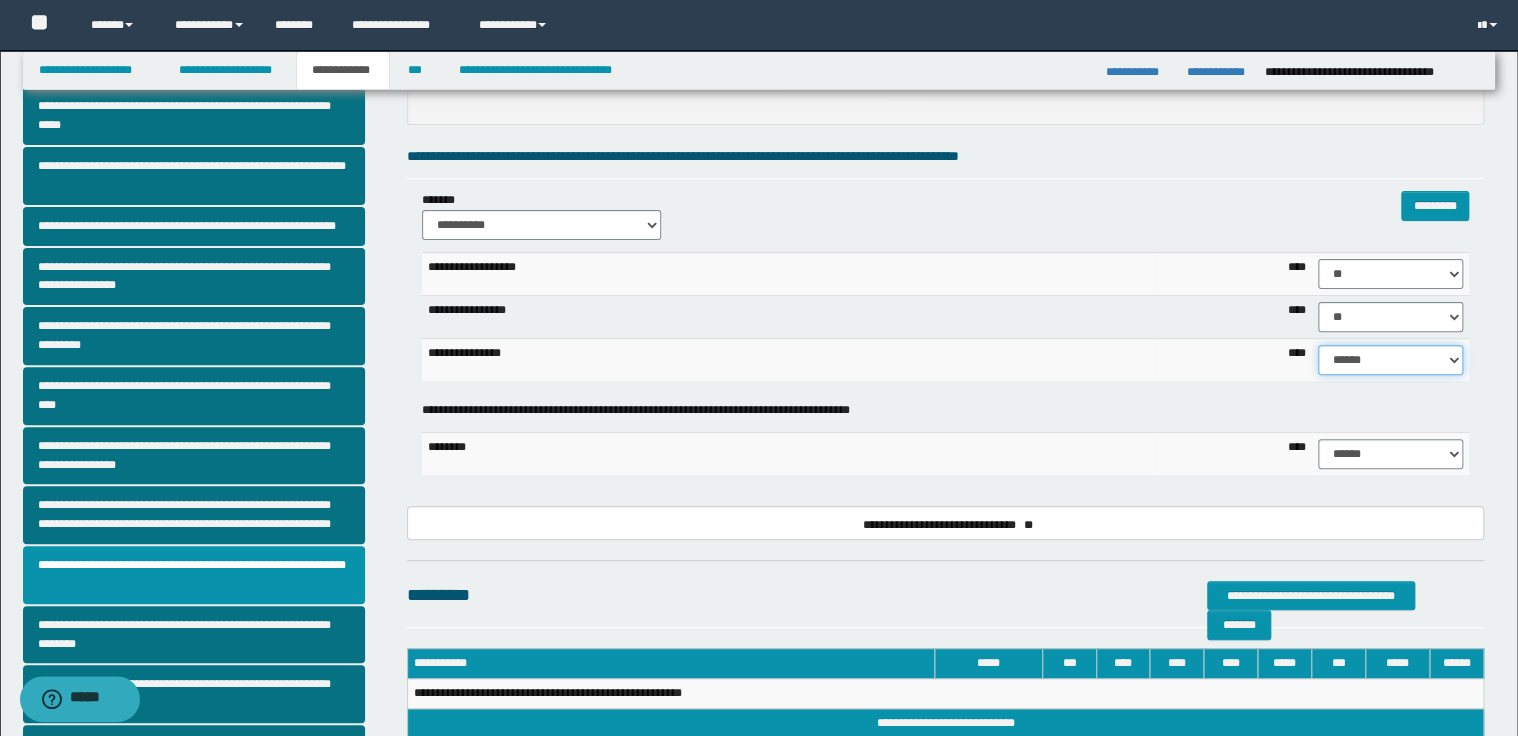 click on "******
****
**
**
**
**
**
**
**
**
***
***
***
***
***
***
***
***
***
***
****
****
****
****" at bounding box center (1390, 360) 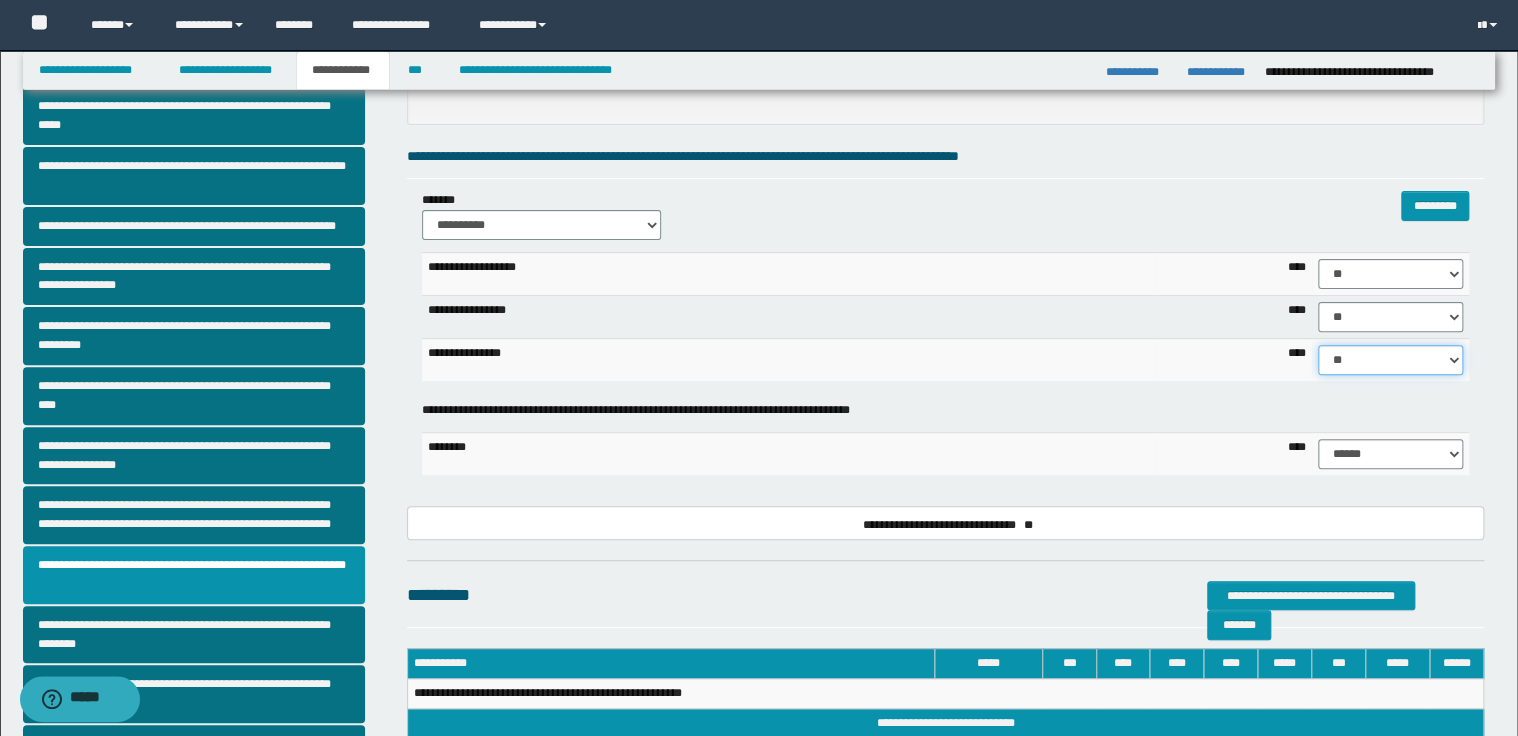 click on "******
****
**
**
**
**
**
**
**
**
***
***
***
***
***
***
***
***
***
***
****
****
****
****" at bounding box center [1390, 360] 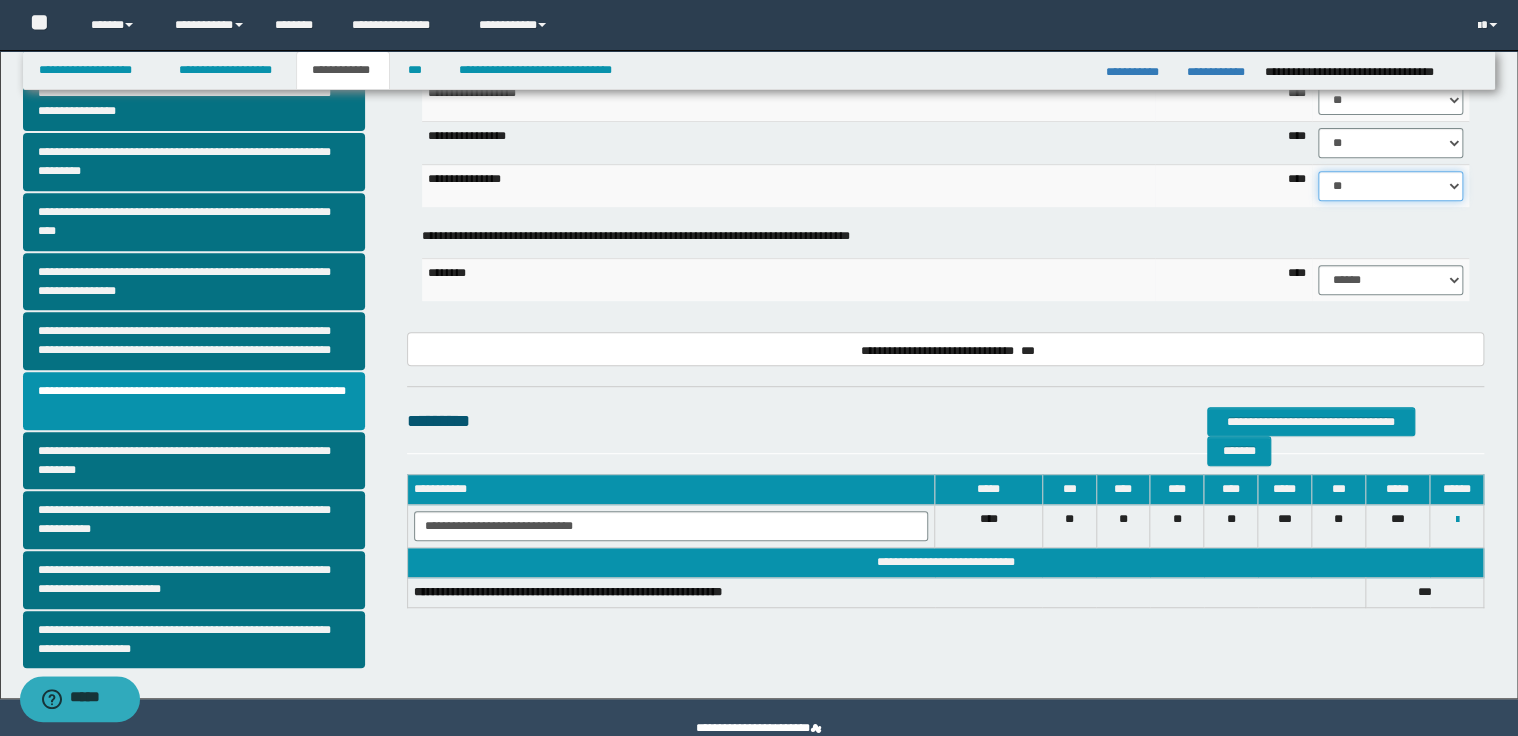 scroll, scrollTop: 375, scrollLeft: 0, axis: vertical 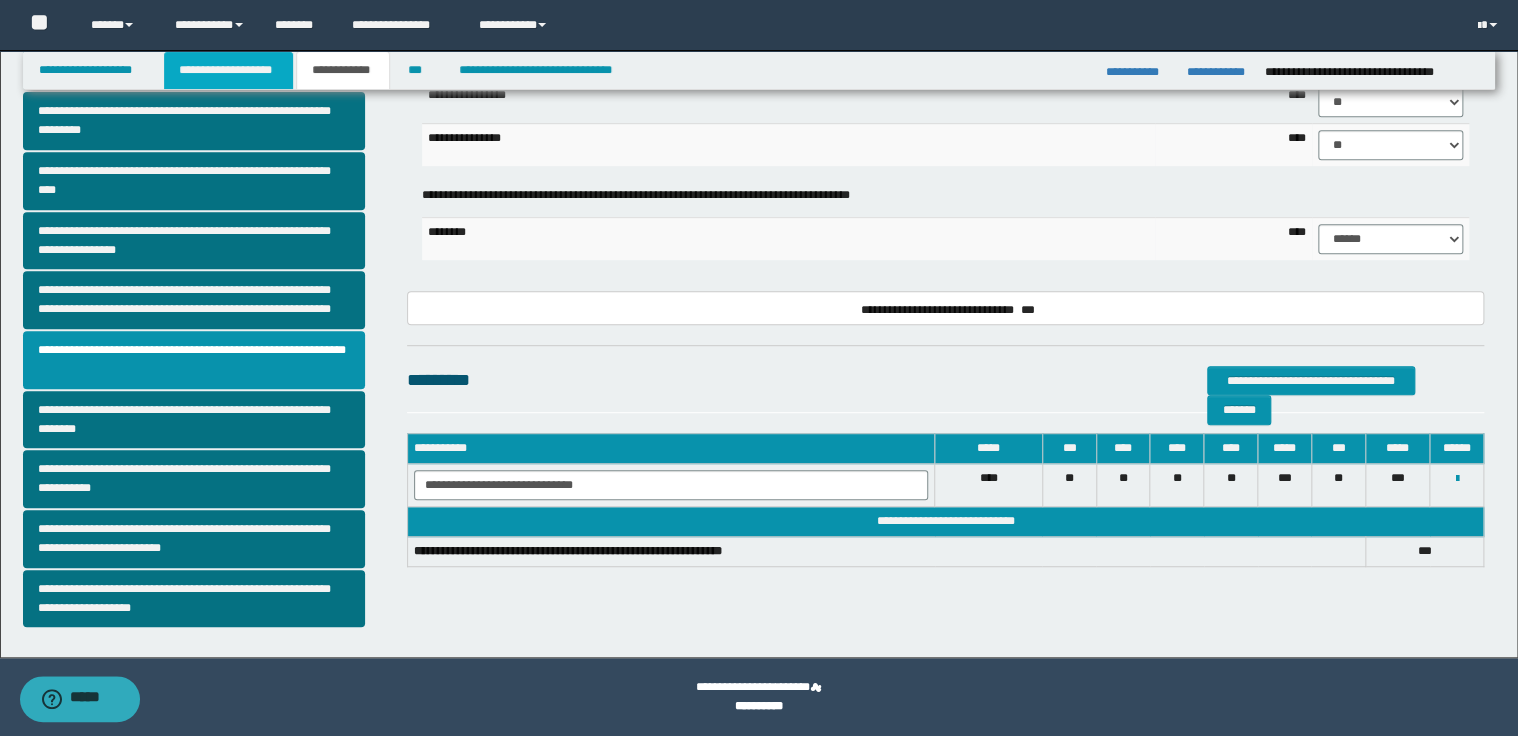 click on "**********" at bounding box center (228, 70) 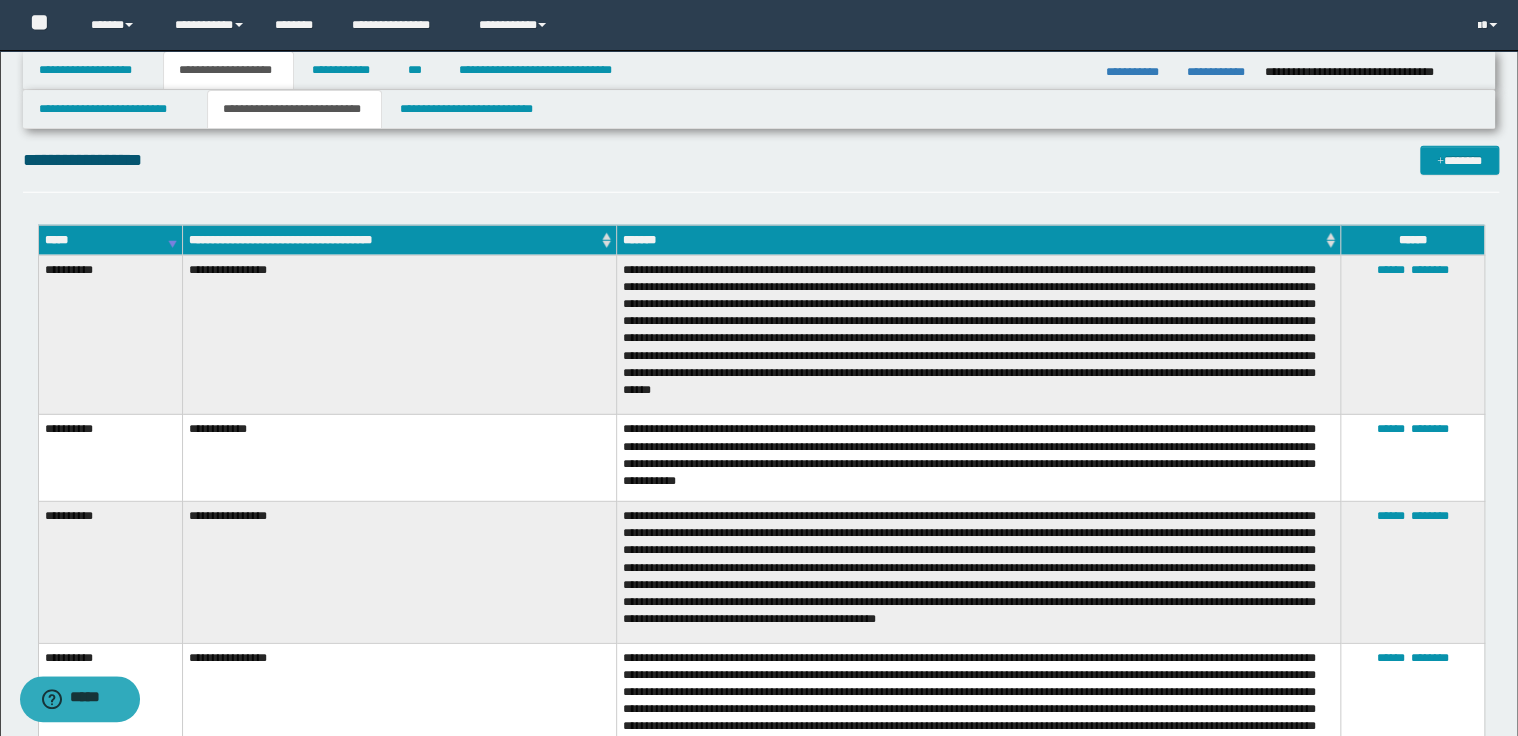 scroll, scrollTop: 2566, scrollLeft: 0, axis: vertical 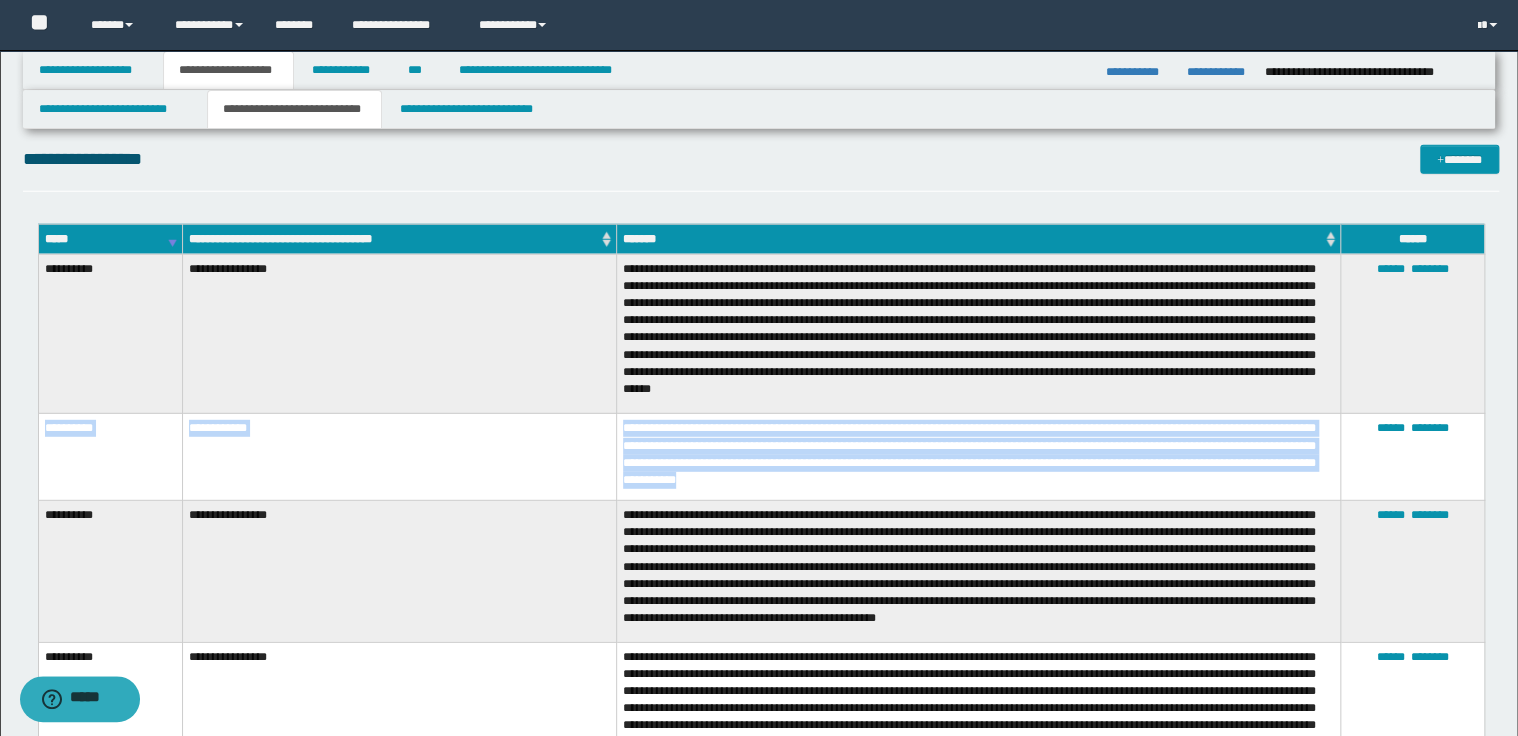 drag, startPoint x: 44, startPoint y: 414, endPoint x: 948, endPoint y: 465, distance: 905.43744 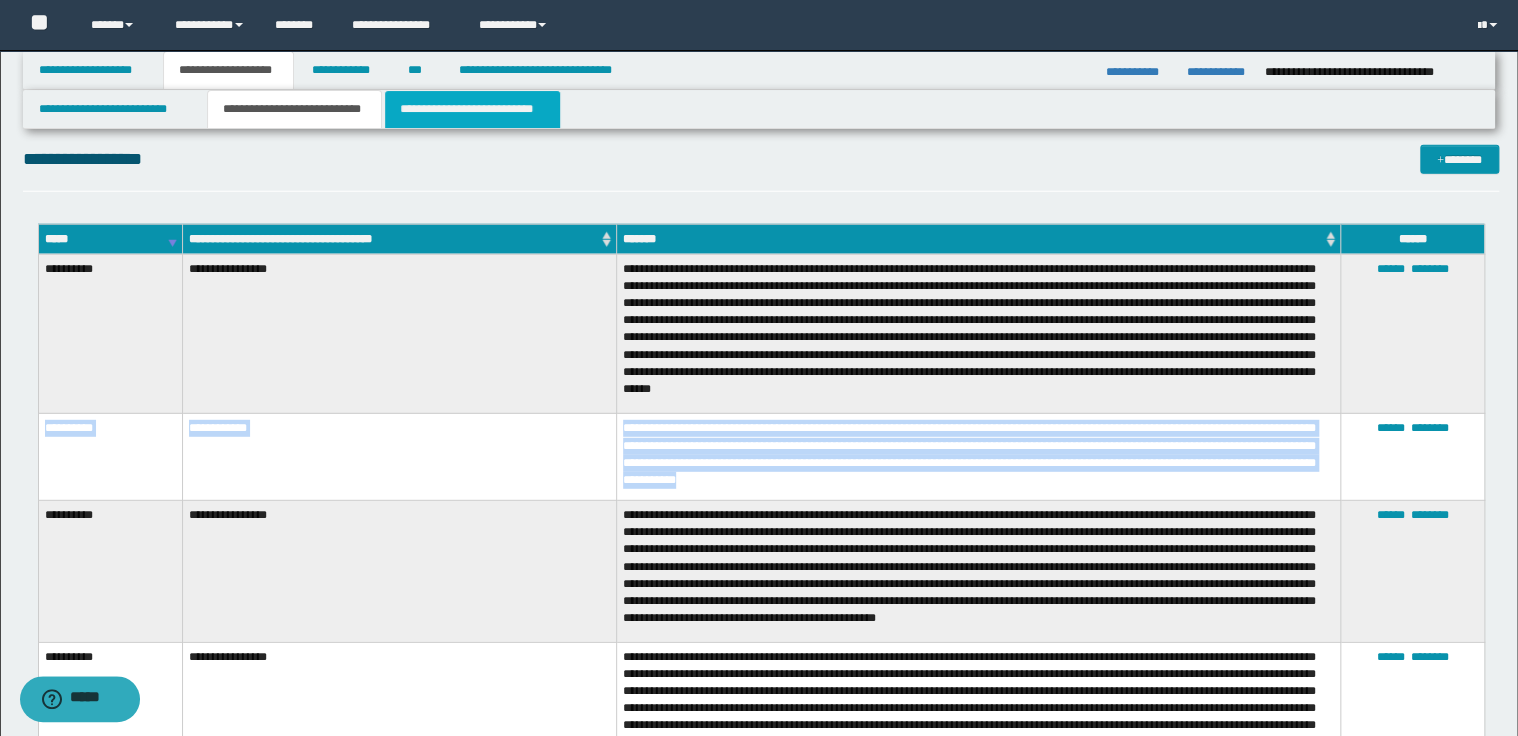 click on "**********" at bounding box center (472, 109) 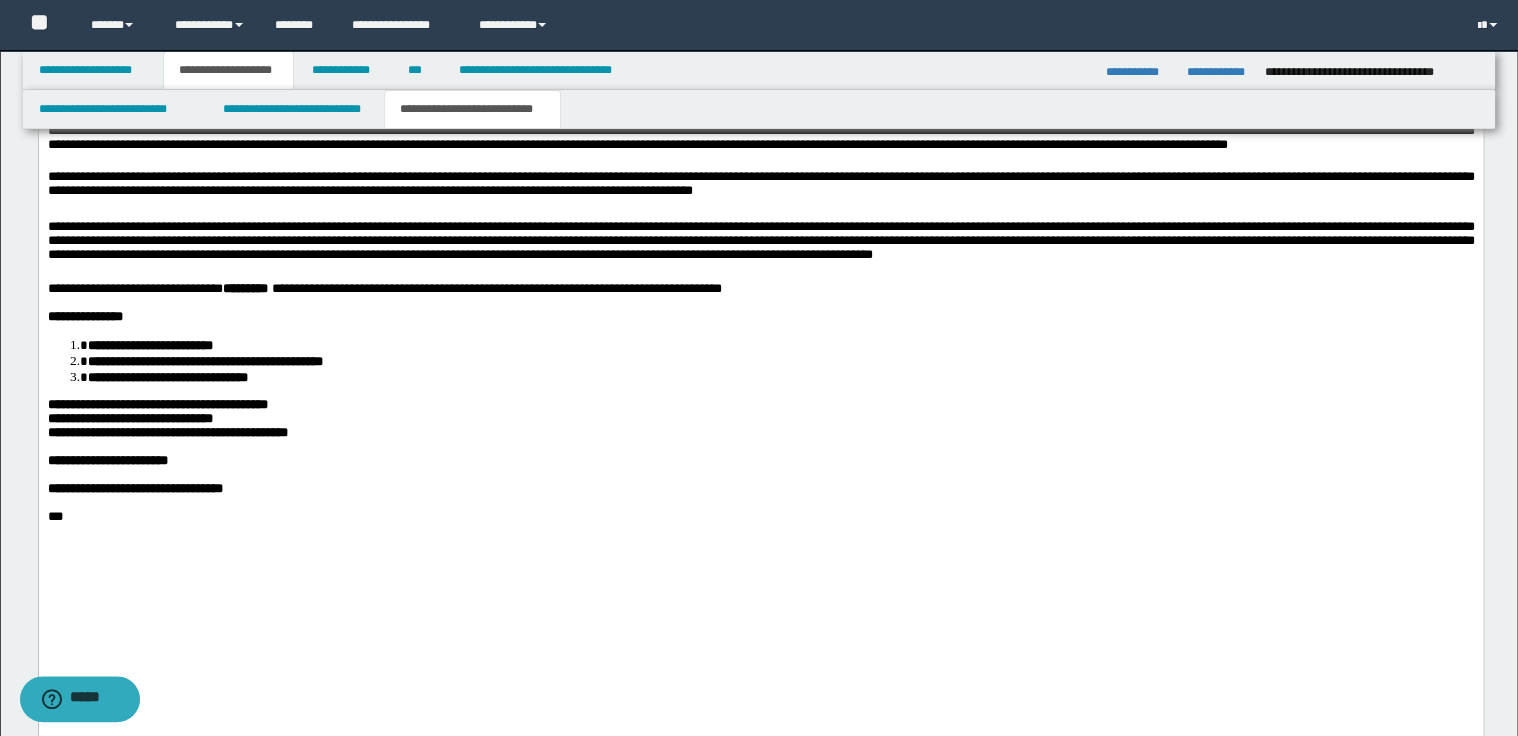 scroll, scrollTop: 1986, scrollLeft: 0, axis: vertical 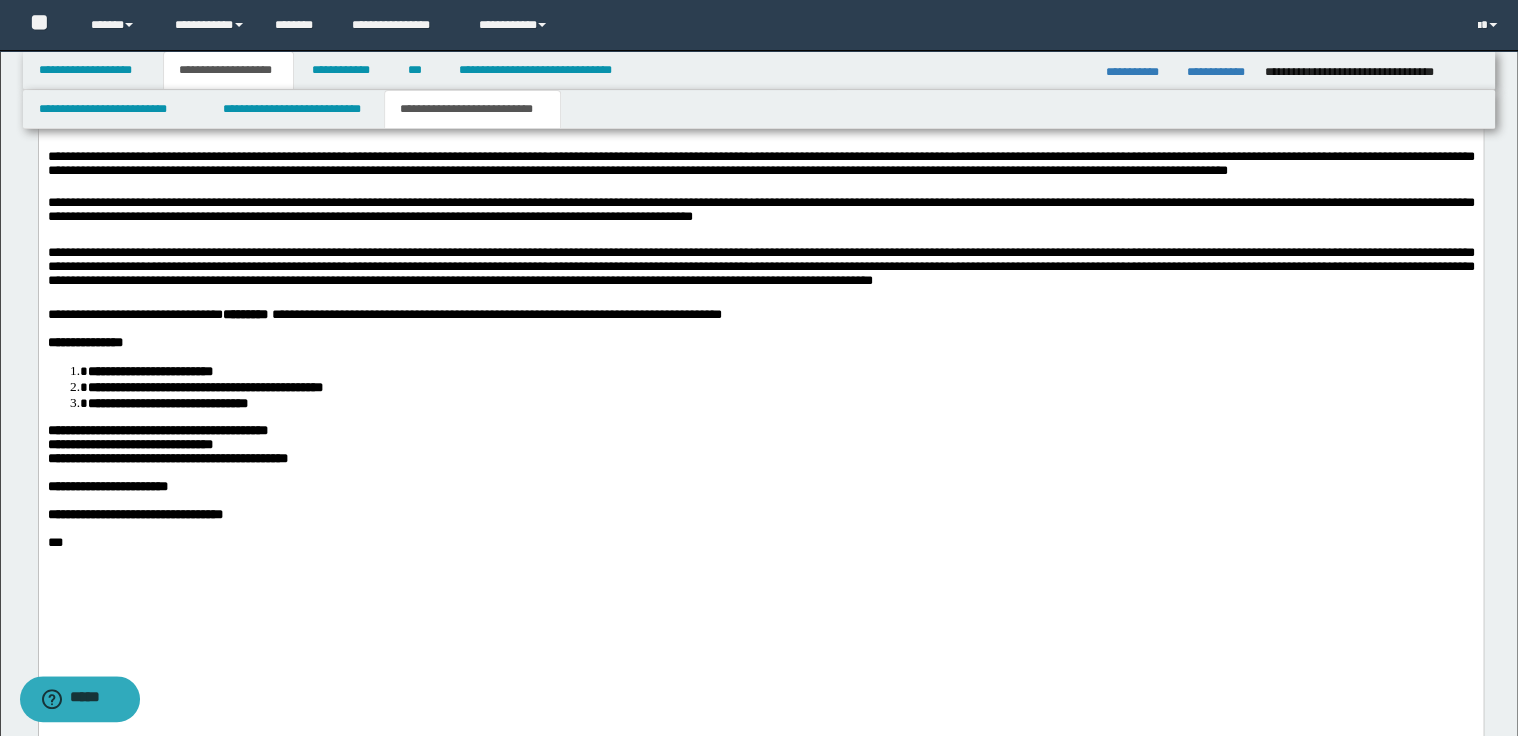 click on "**********" at bounding box center [760, 271] 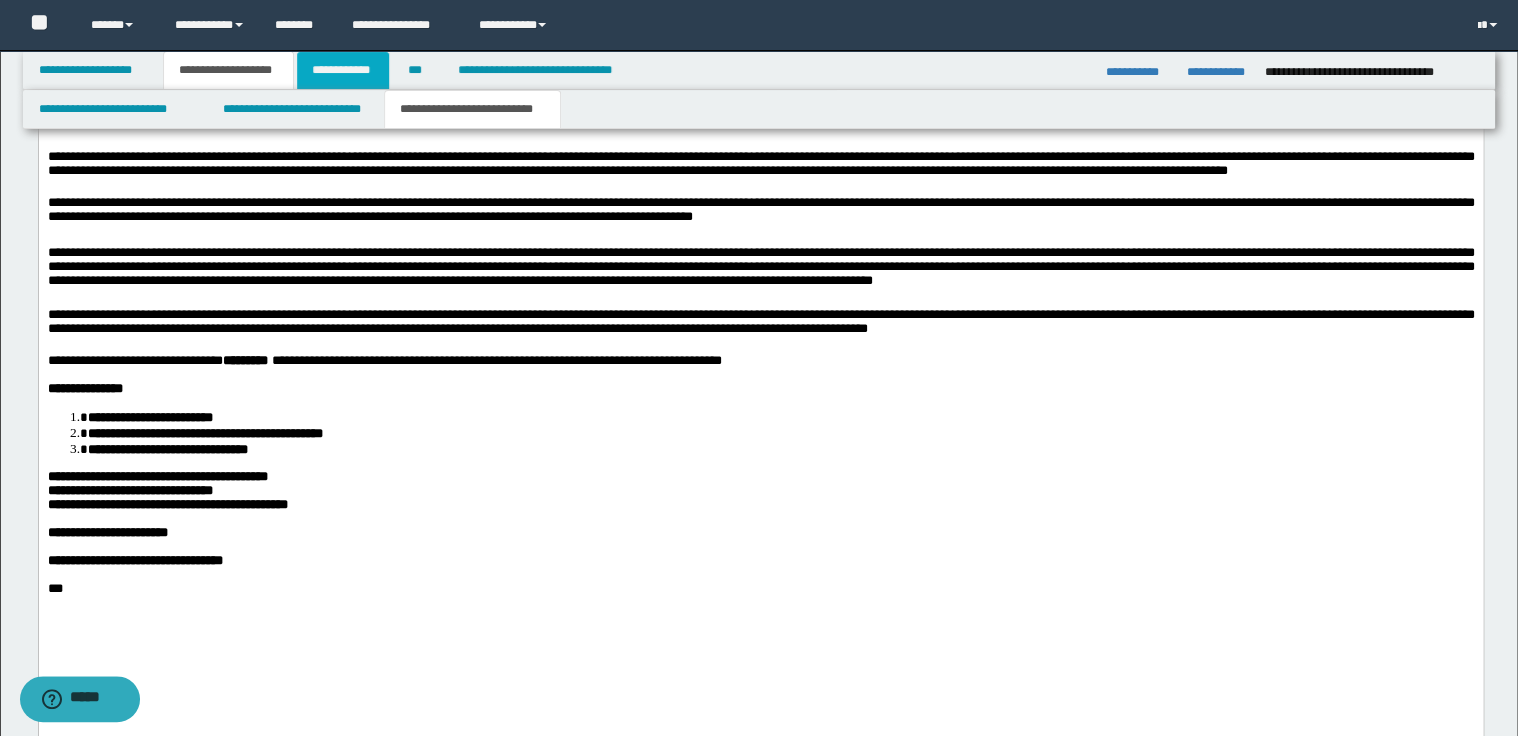 click on "**********" at bounding box center (343, 70) 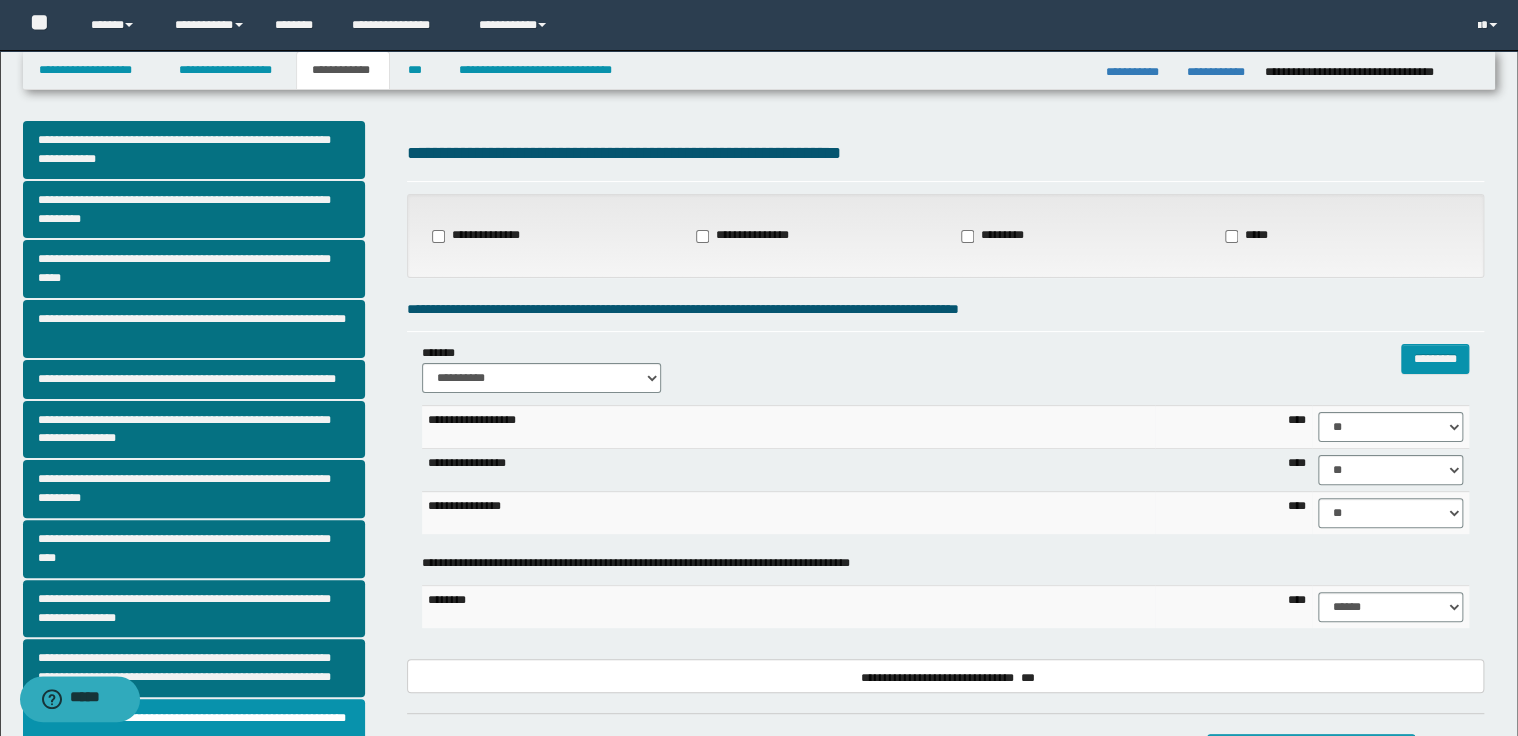 scroll, scrollTop: 0, scrollLeft: 0, axis: both 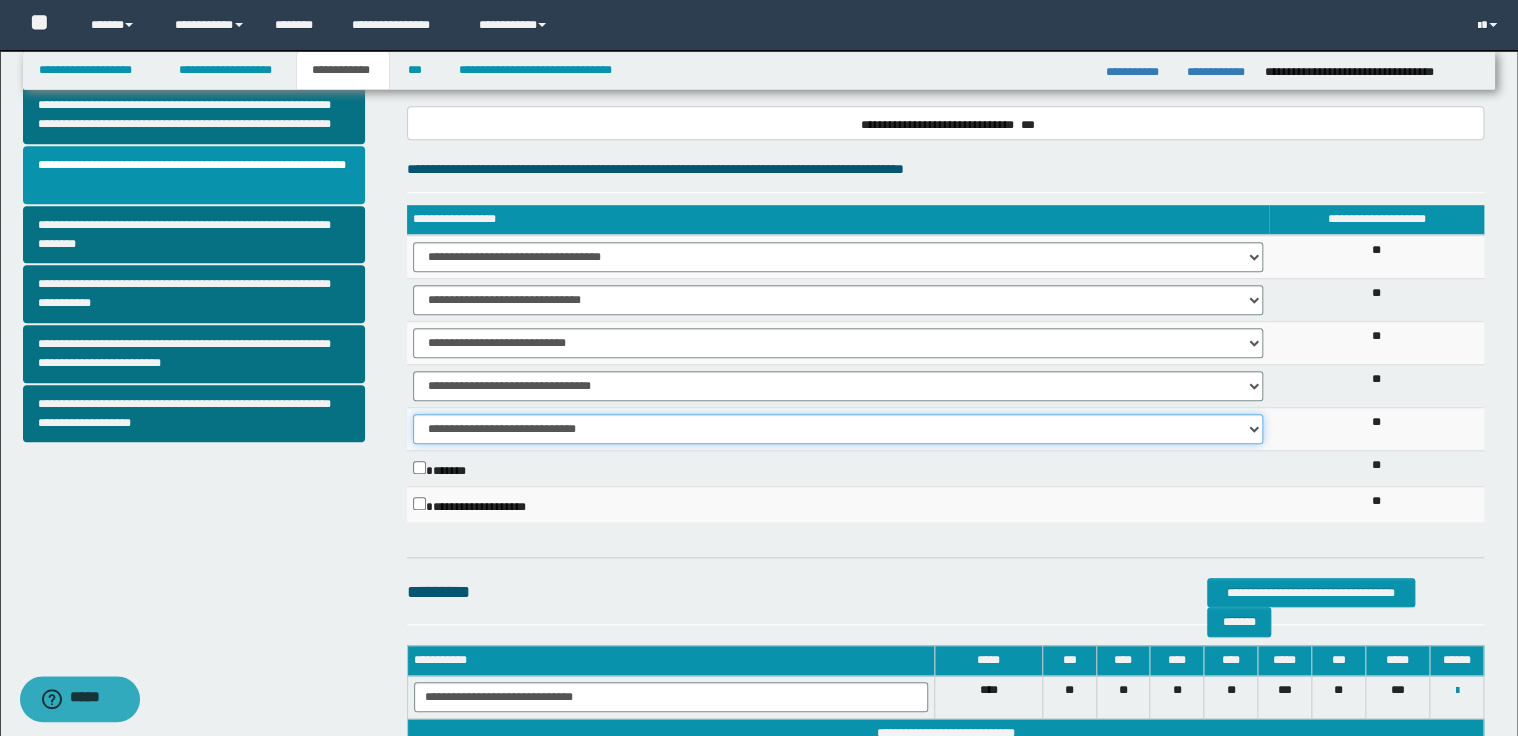 click on "**********" at bounding box center (838, 429) 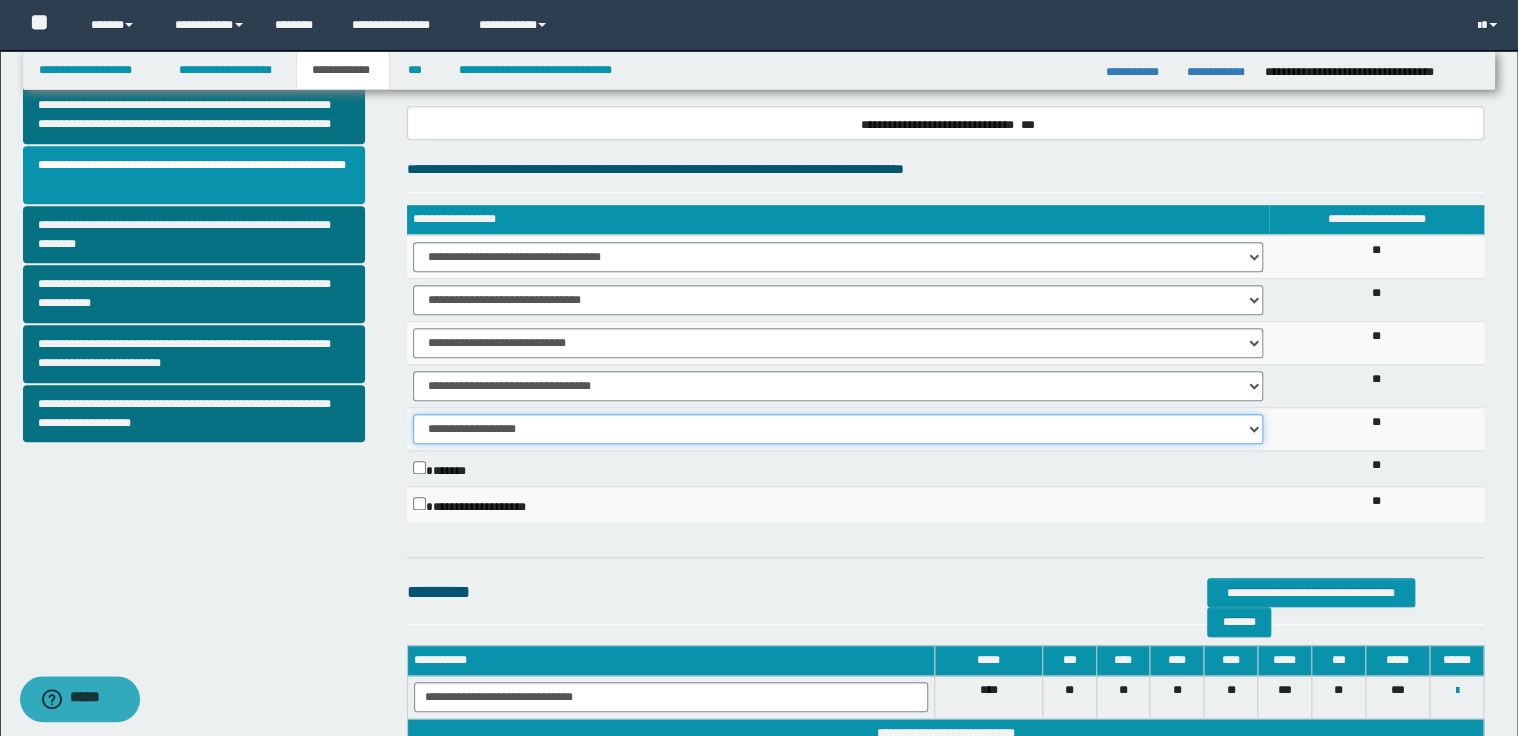 click on "**********" at bounding box center [838, 429] 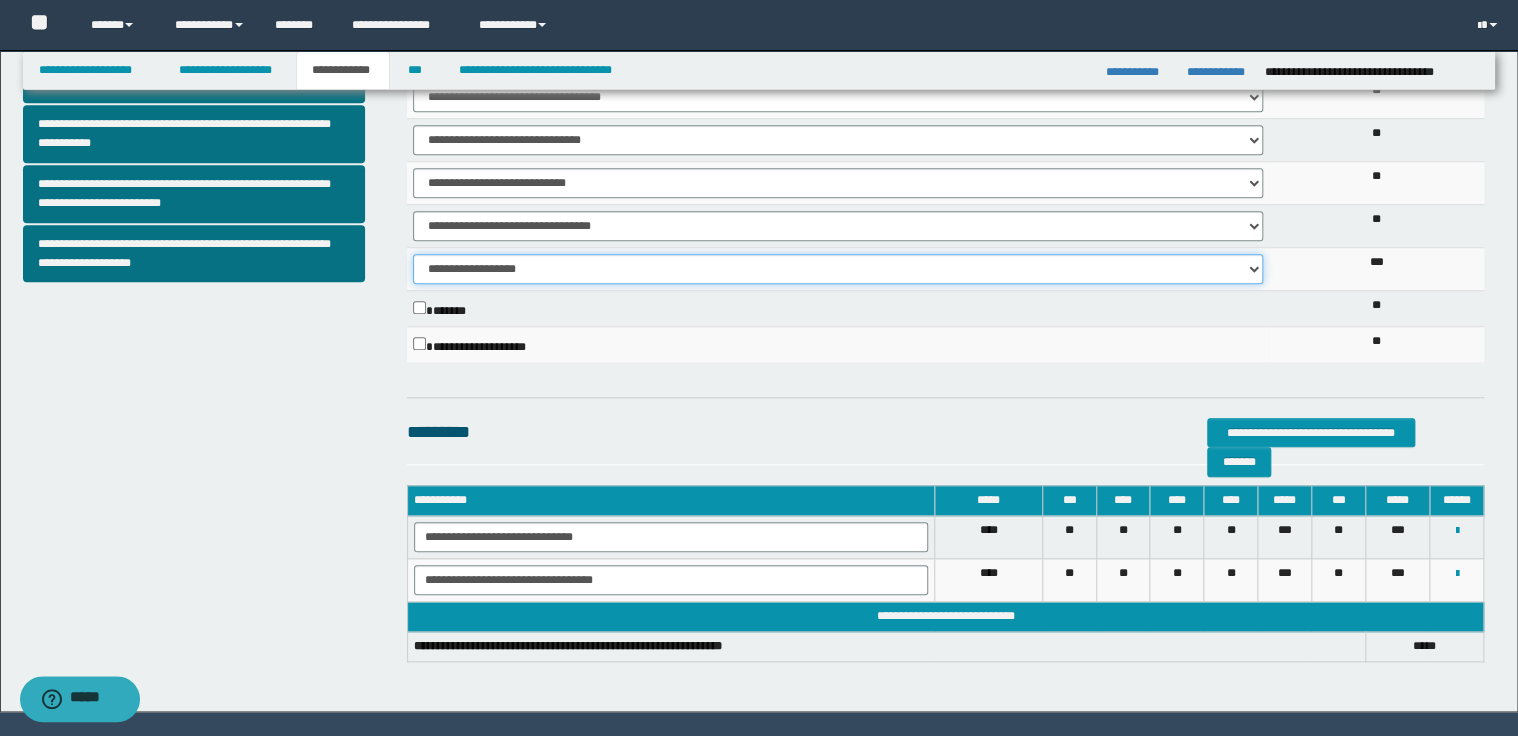 scroll, scrollTop: 773, scrollLeft: 0, axis: vertical 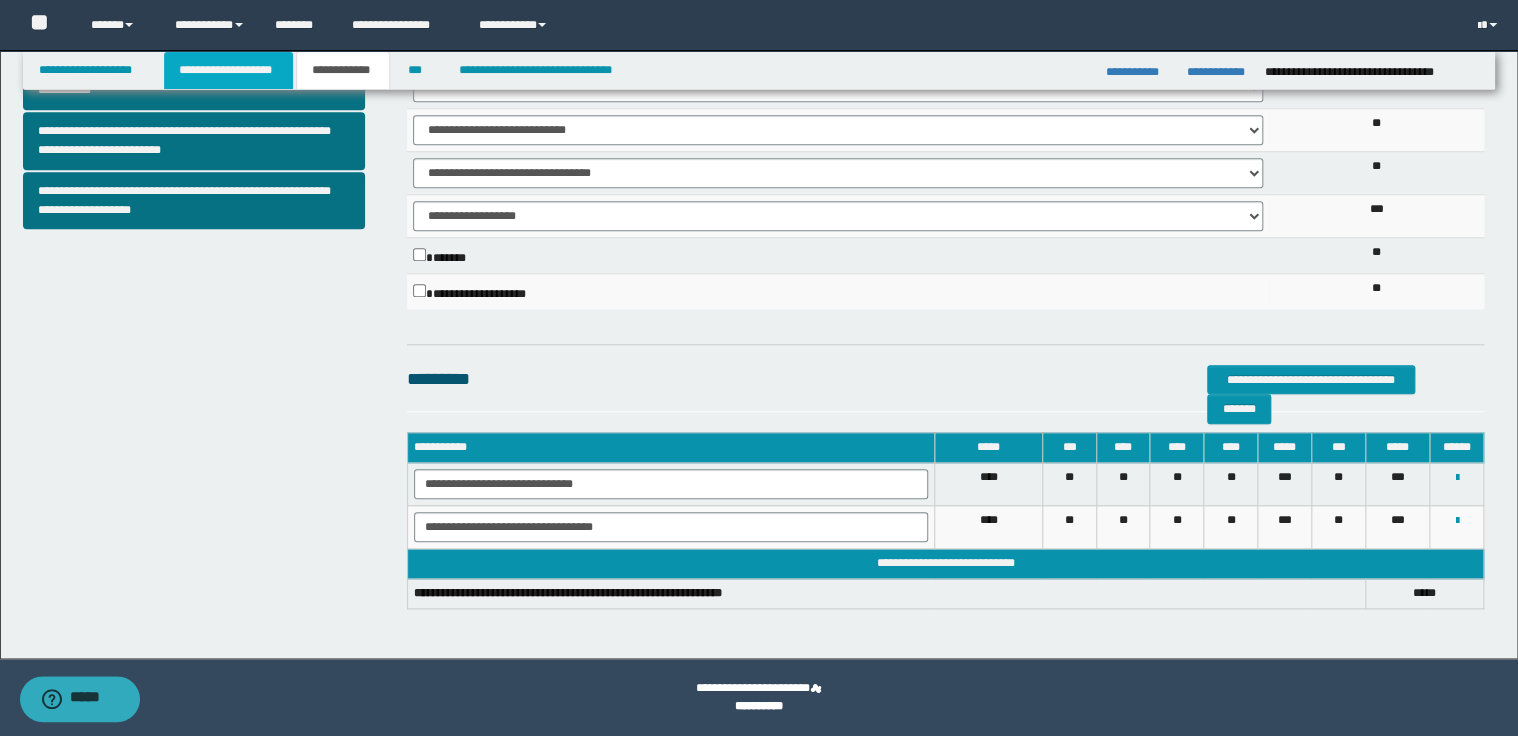 click on "**********" at bounding box center [228, 70] 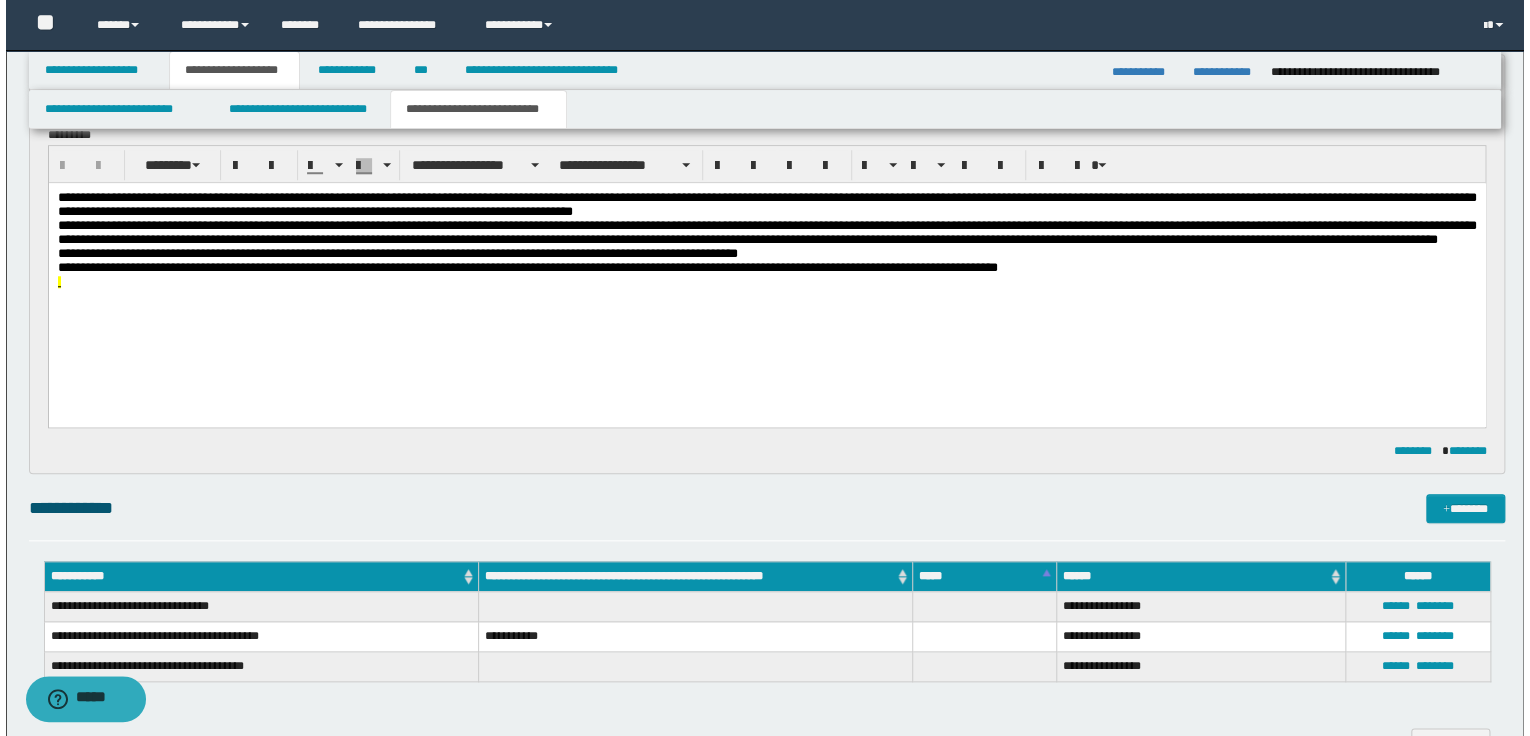 scroll, scrollTop: 564, scrollLeft: 0, axis: vertical 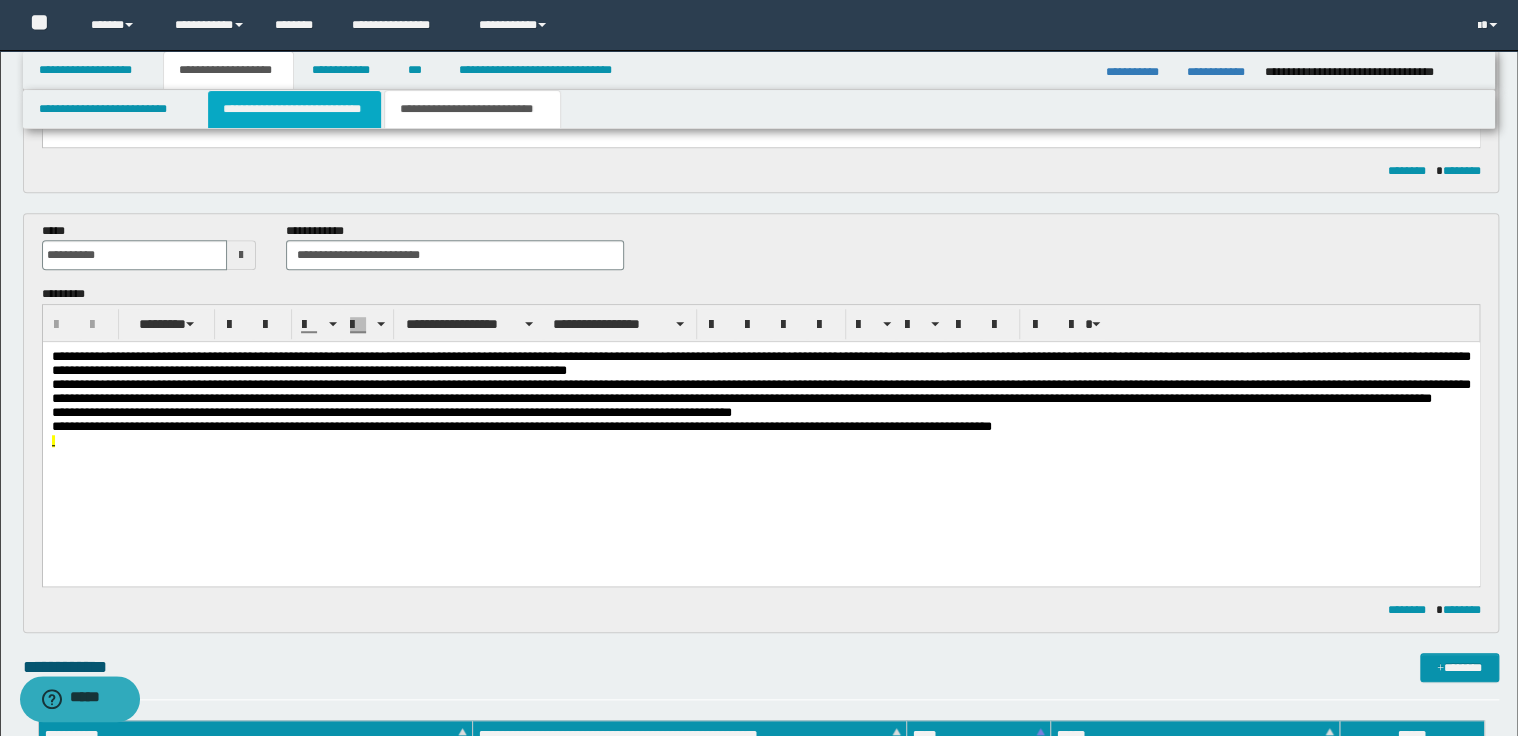 click on "**********" at bounding box center (294, 109) 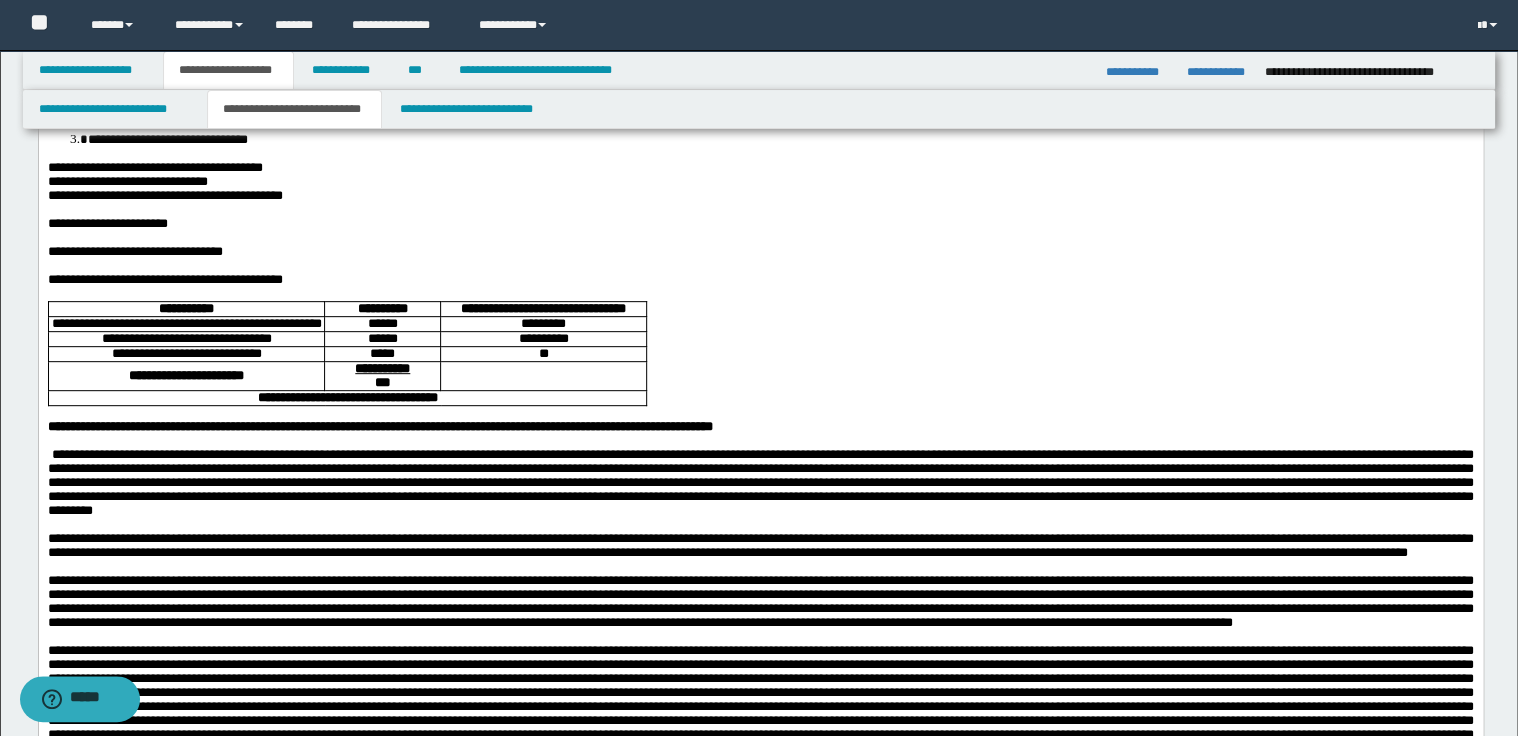 scroll, scrollTop: 244, scrollLeft: 0, axis: vertical 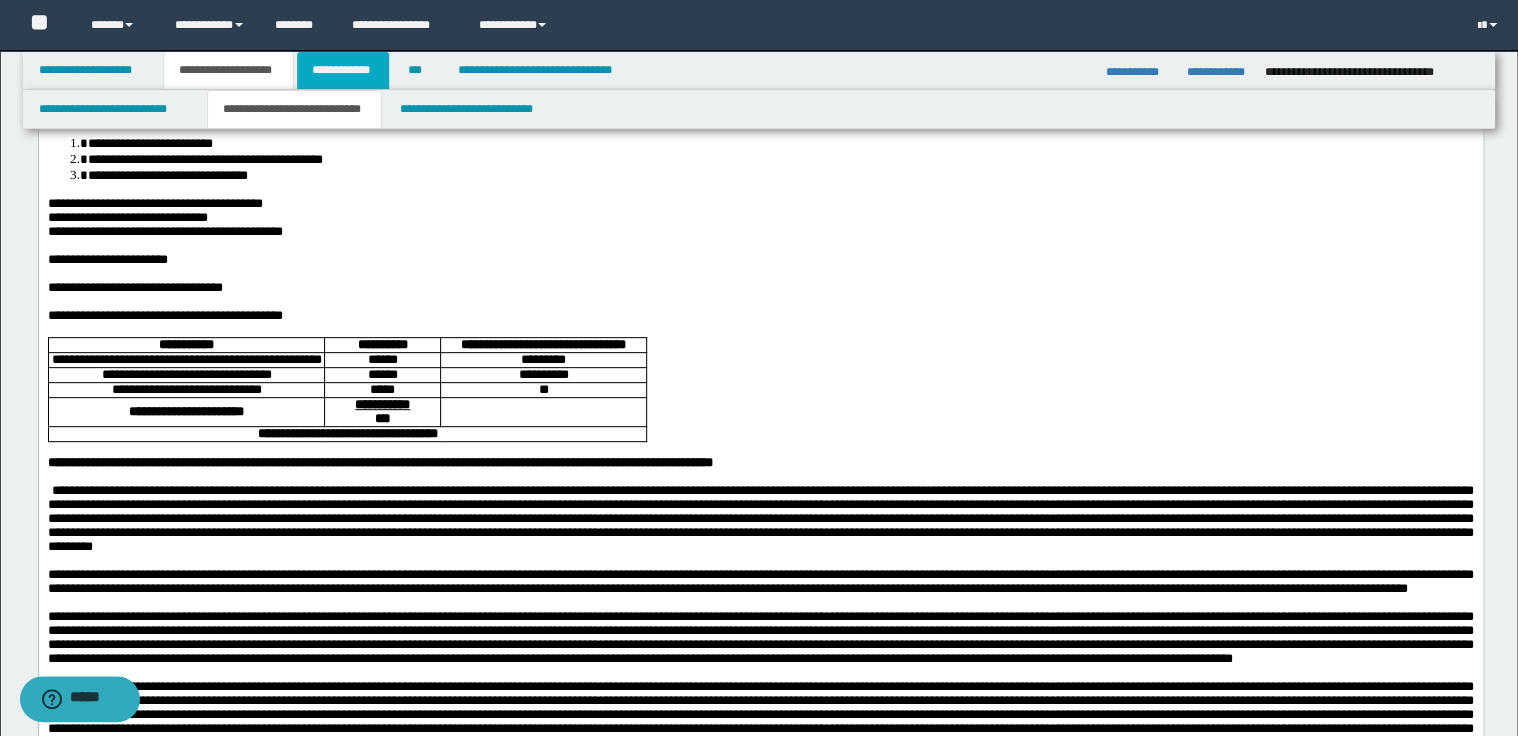 click on "**********" at bounding box center [343, 70] 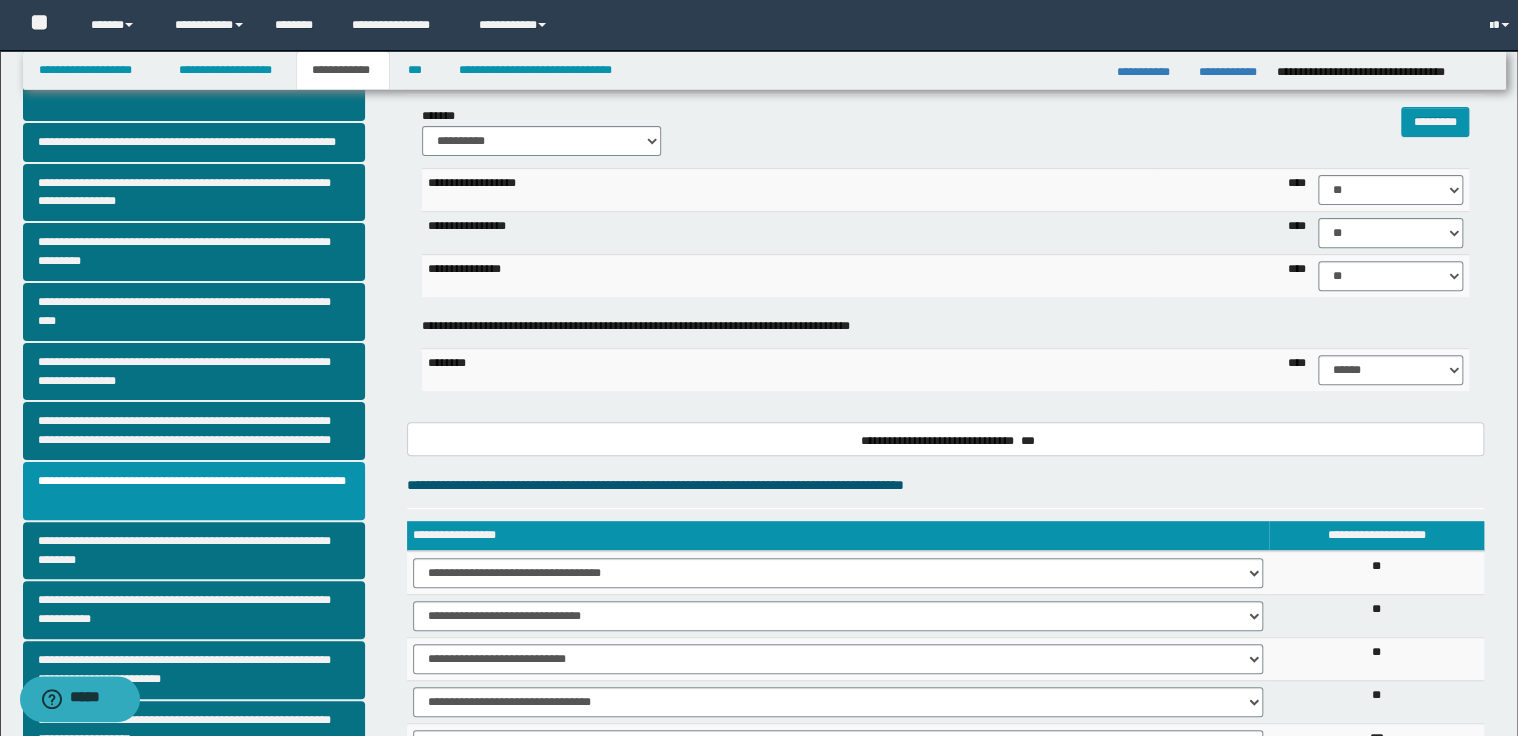 scroll, scrollTop: 213, scrollLeft: 0, axis: vertical 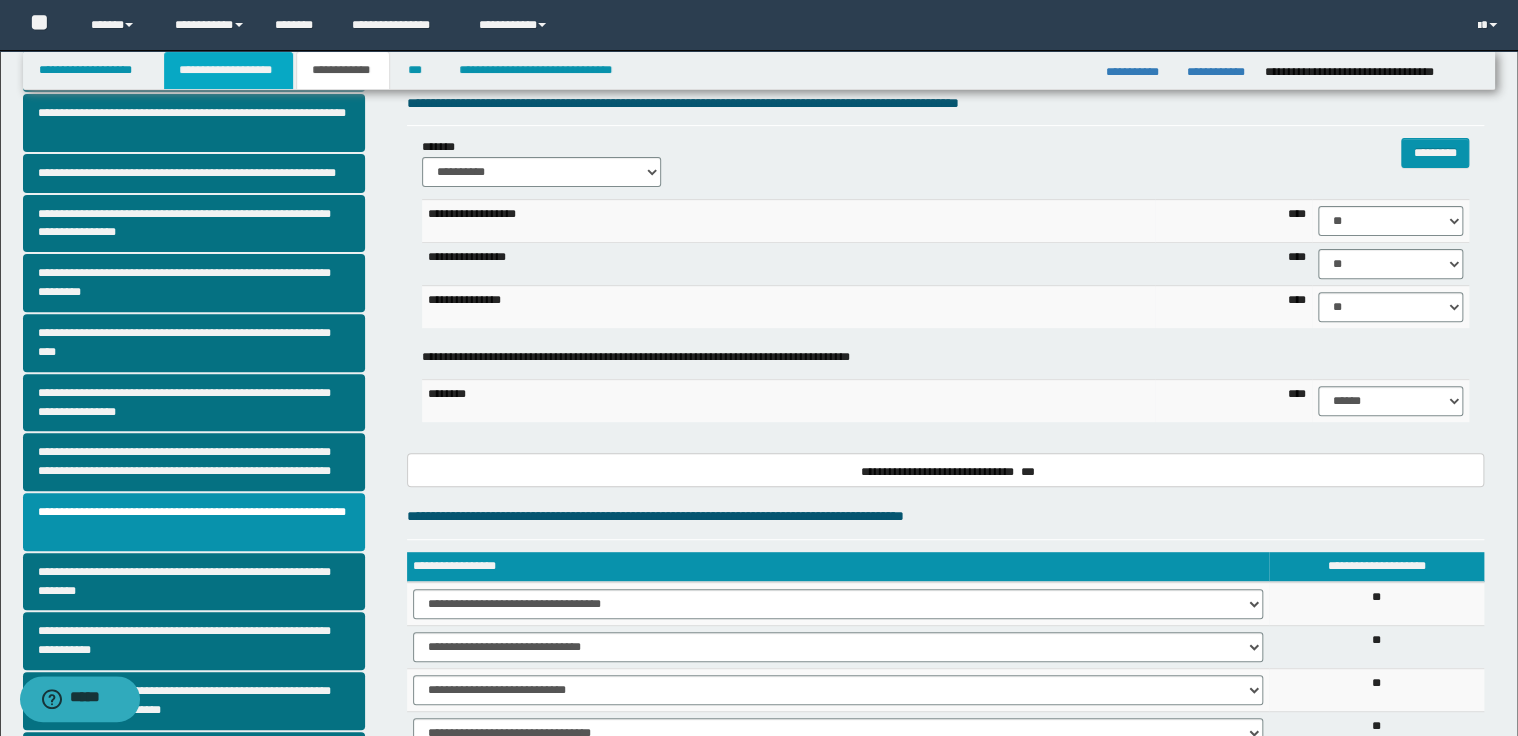 click on "**********" at bounding box center (228, 70) 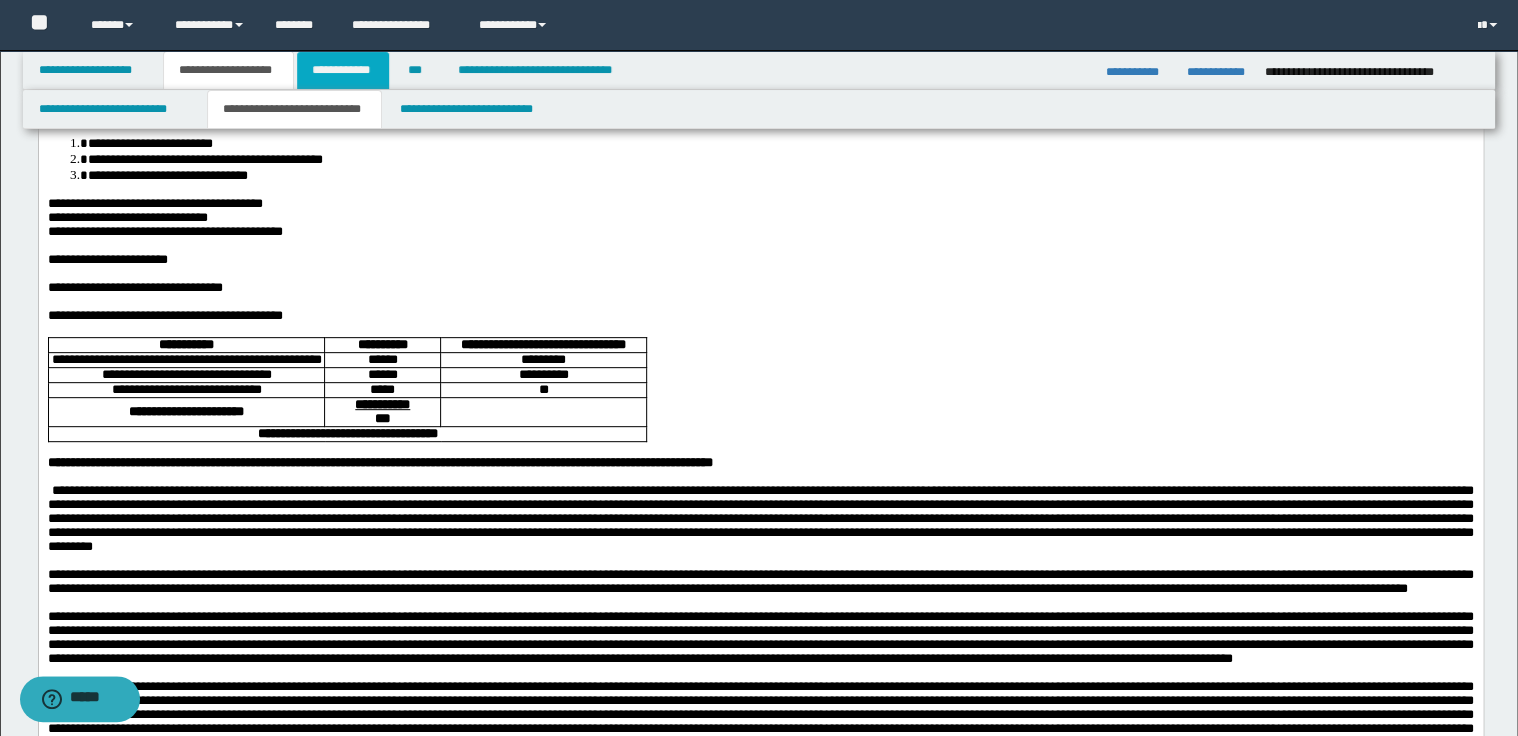 click on "**********" at bounding box center (343, 70) 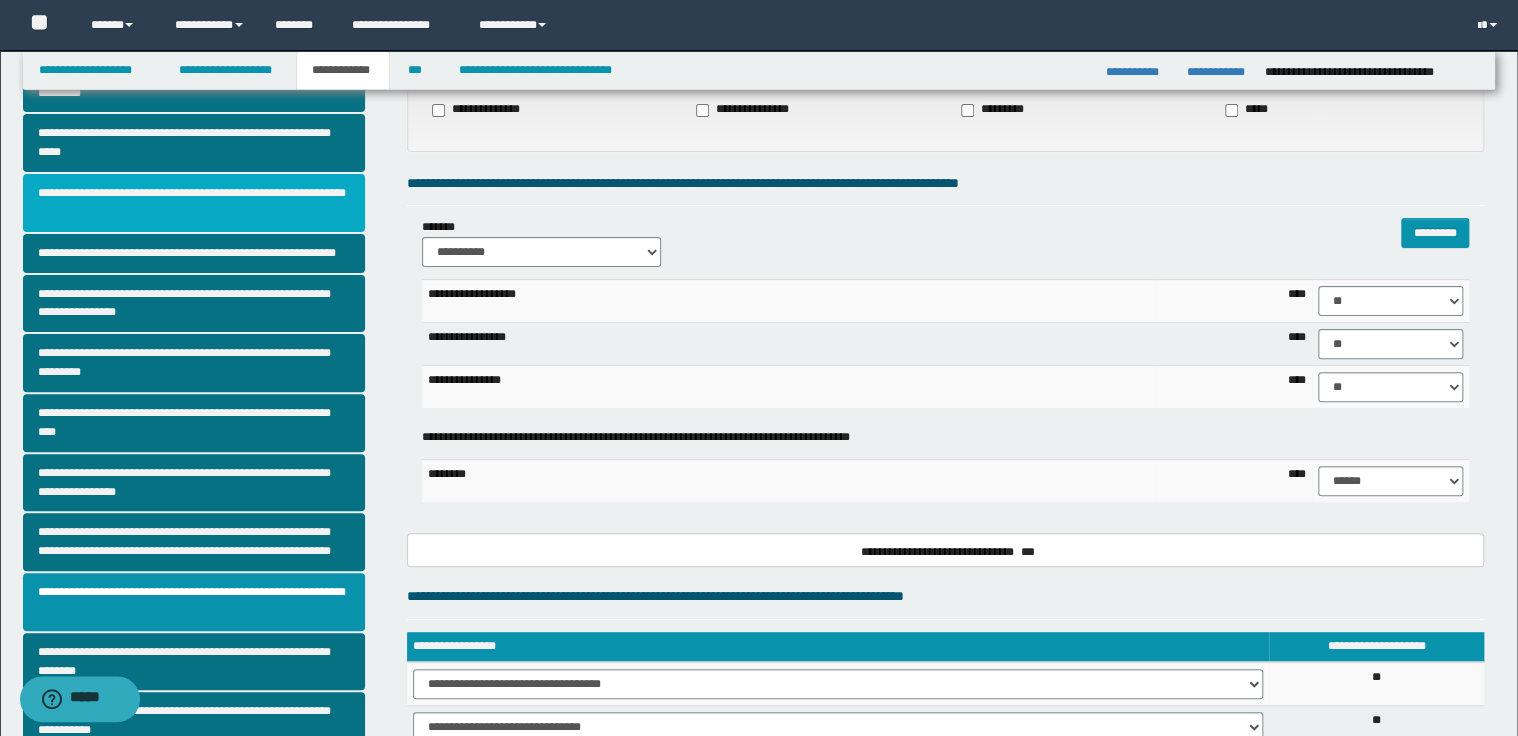 scroll, scrollTop: 0, scrollLeft: 0, axis: both 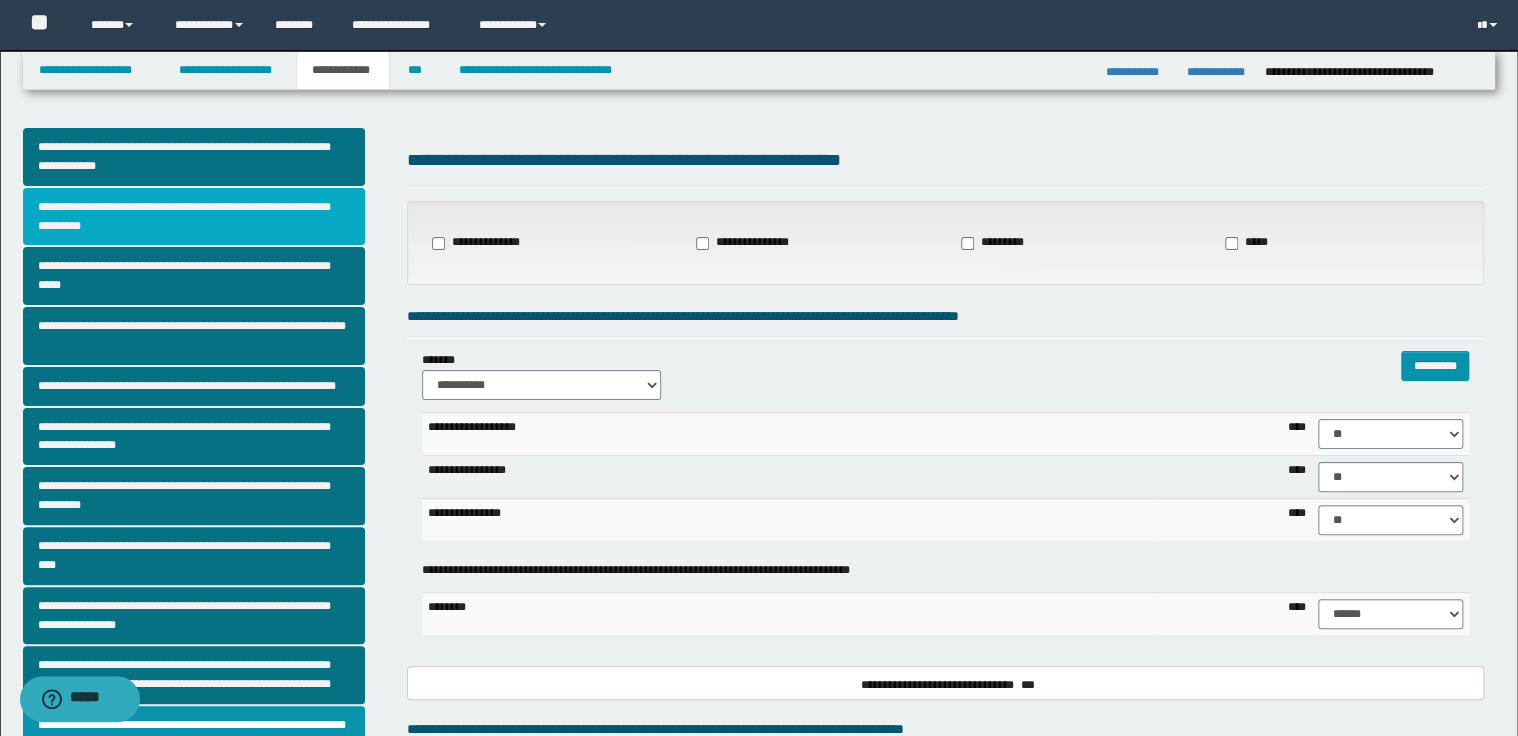 click on "**********" at bounding box center [194, 217] 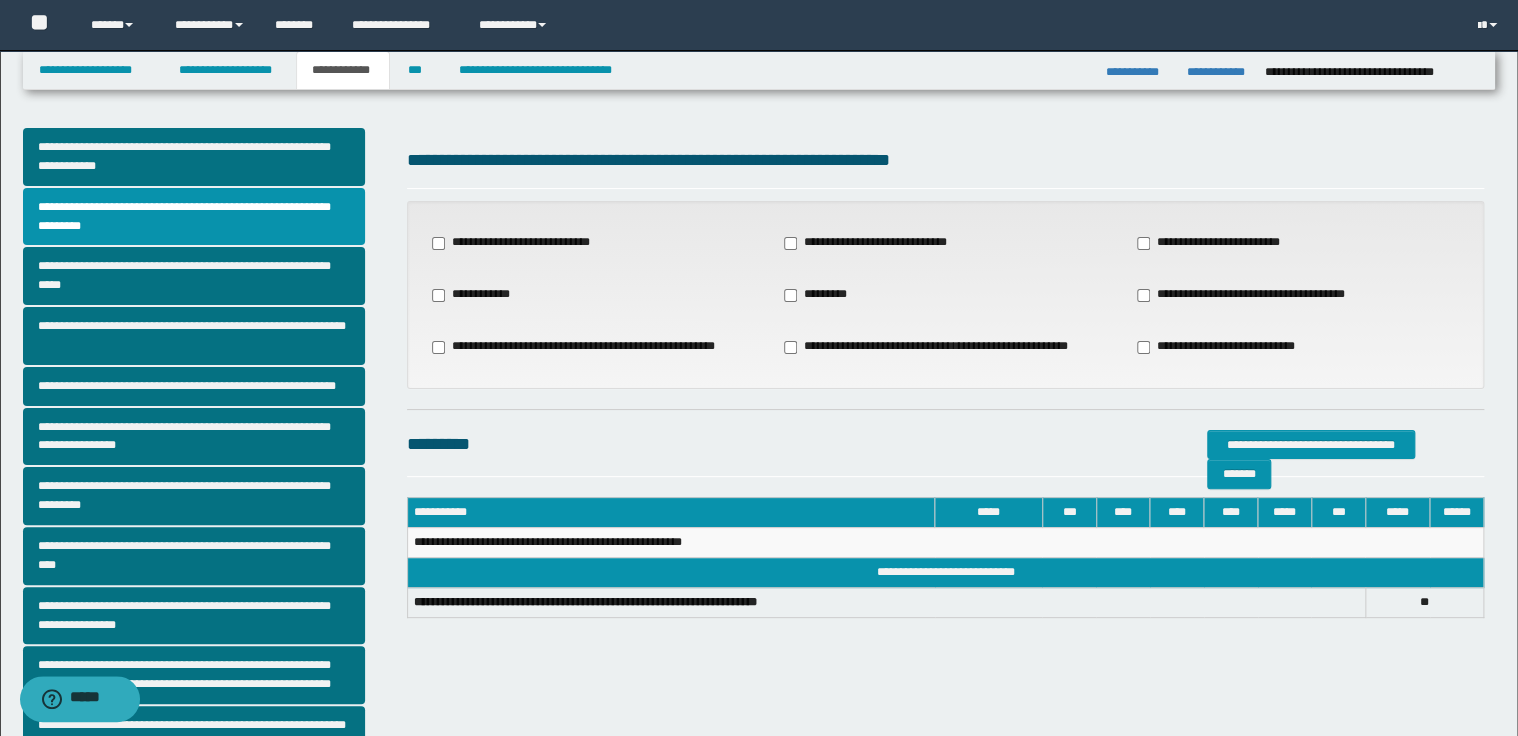 click on "**********" at bounding box center [1252, 295] 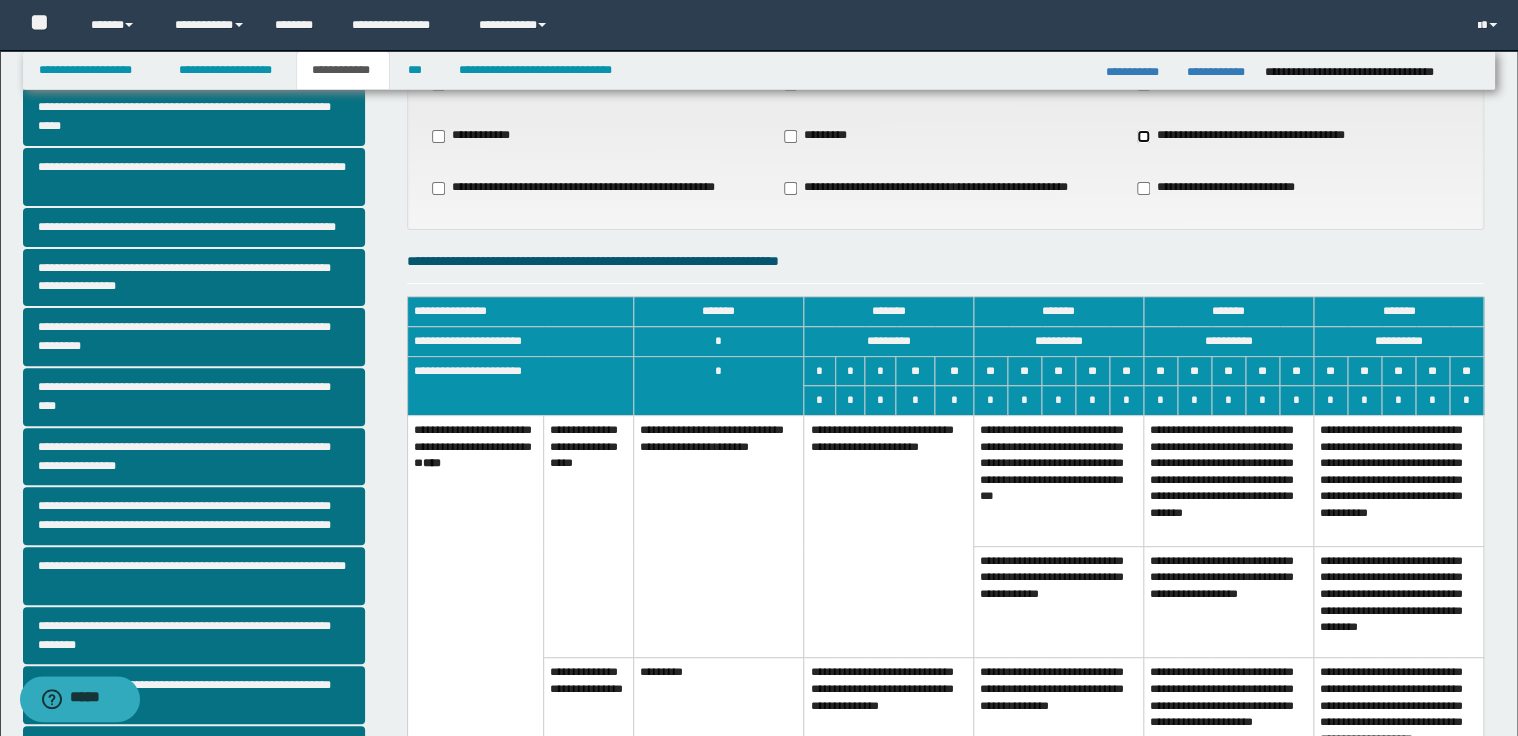 scroll, scrollTop: 160, scrollLeft: 0, axis: vertical 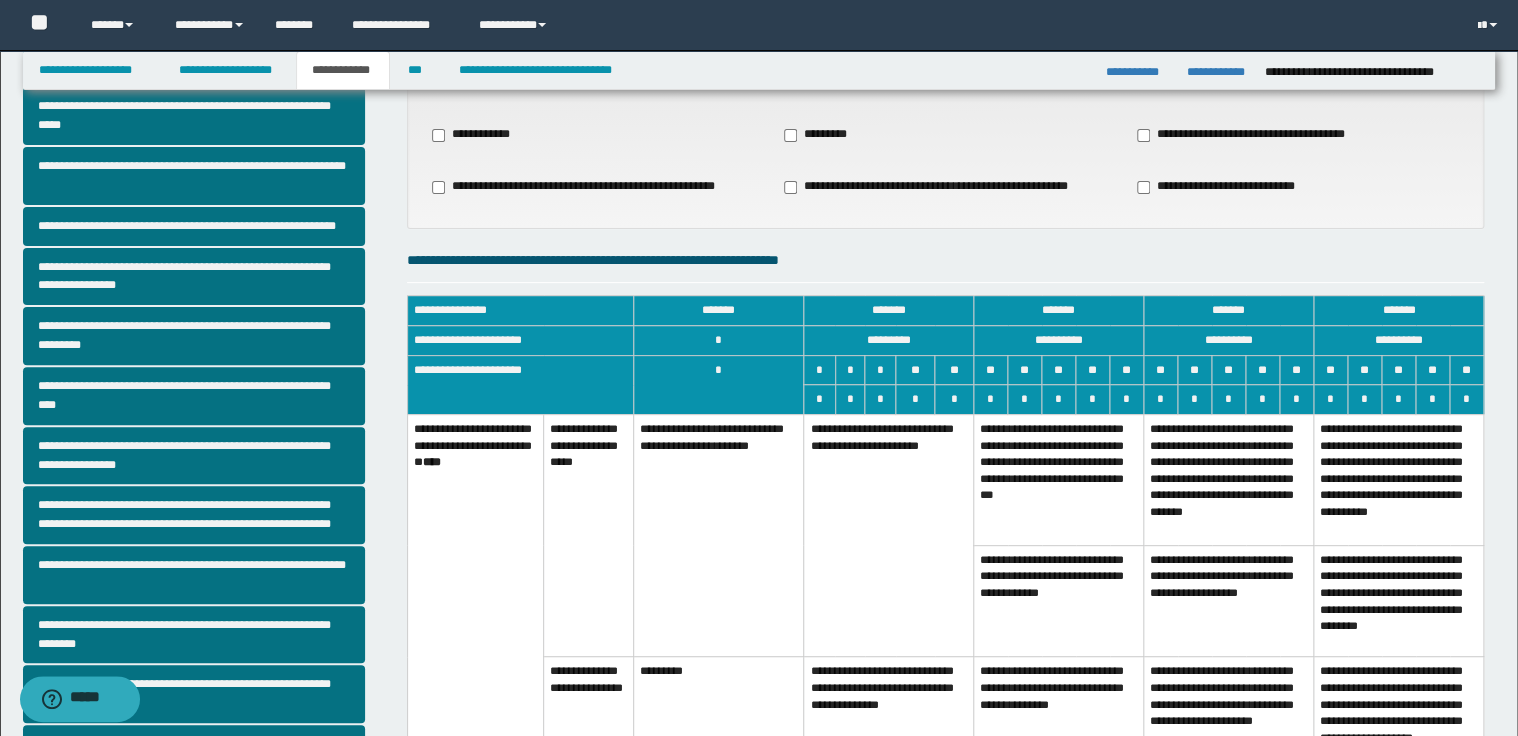 click on "**********" at bounding box center (889, 713) 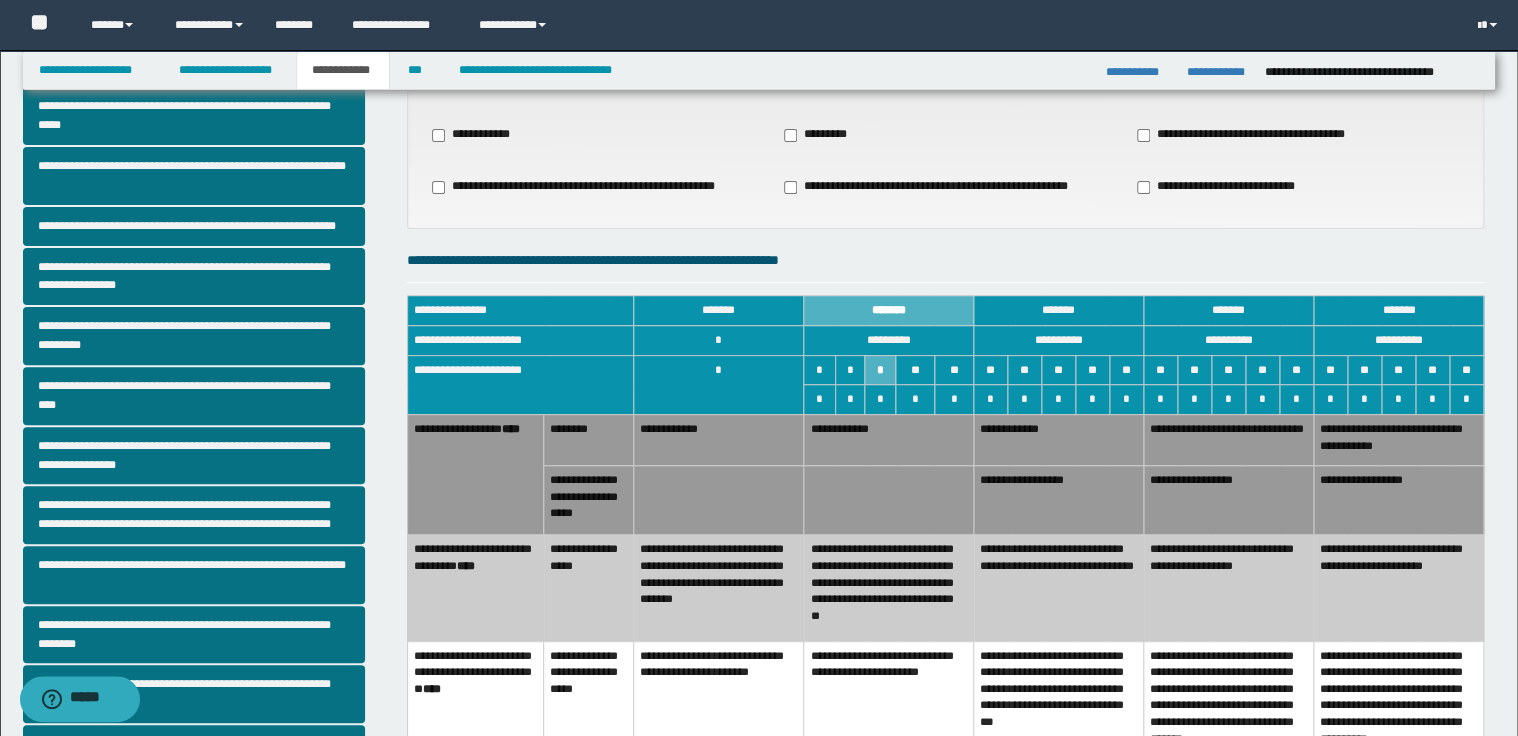 click on "**********" at bounding box center (1059, 500) 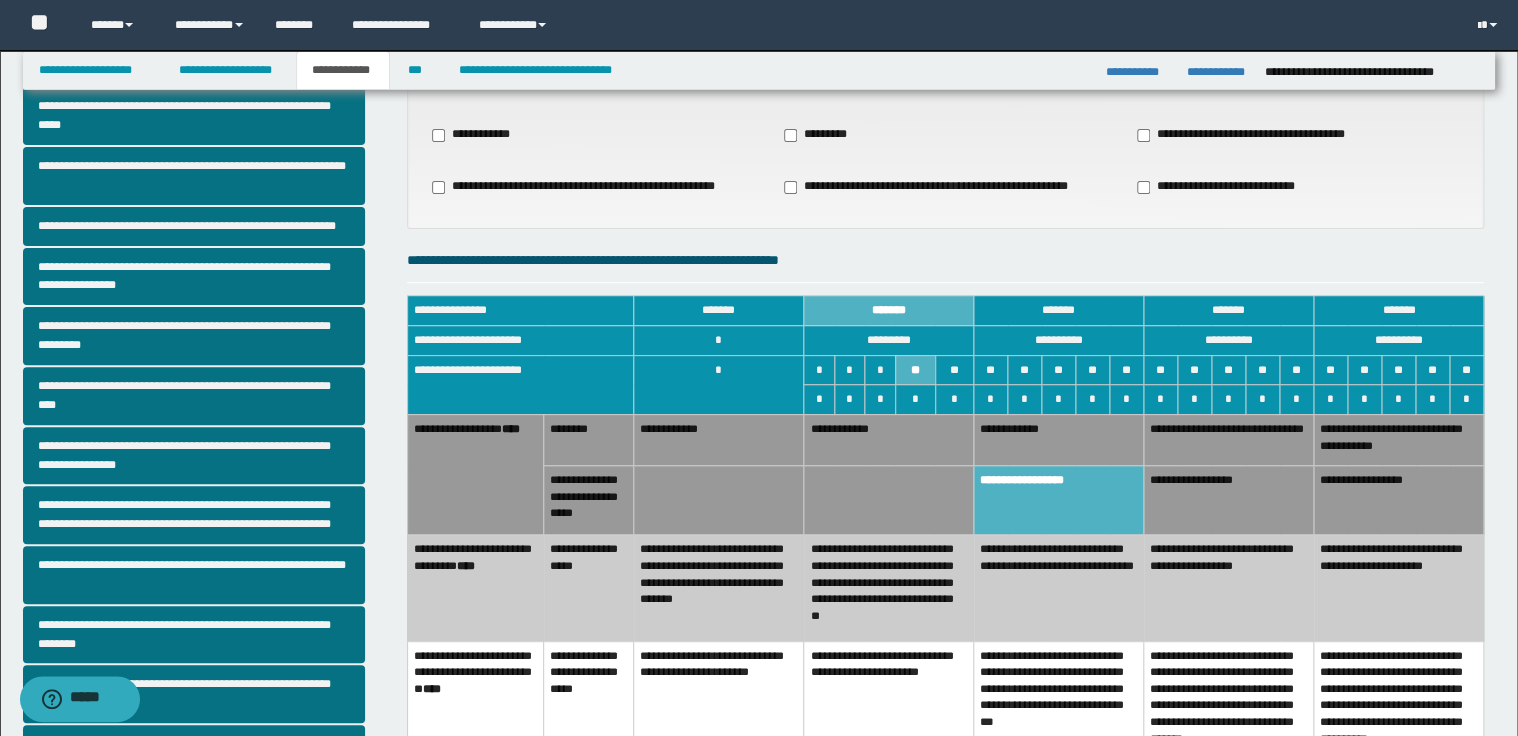 click on "**********" at bounding box center [1229, 500] 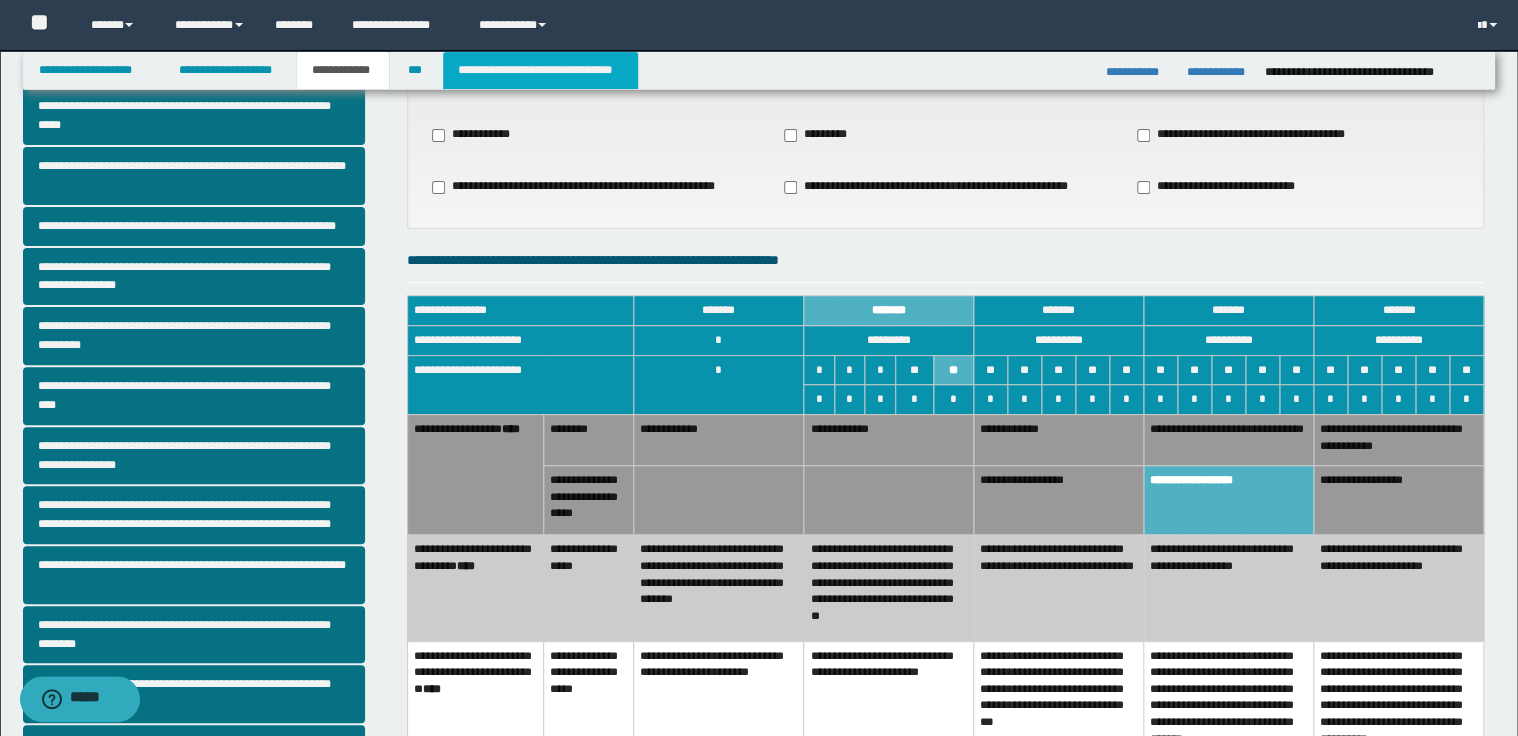 click on "**********" at bounding box center [540, 70] 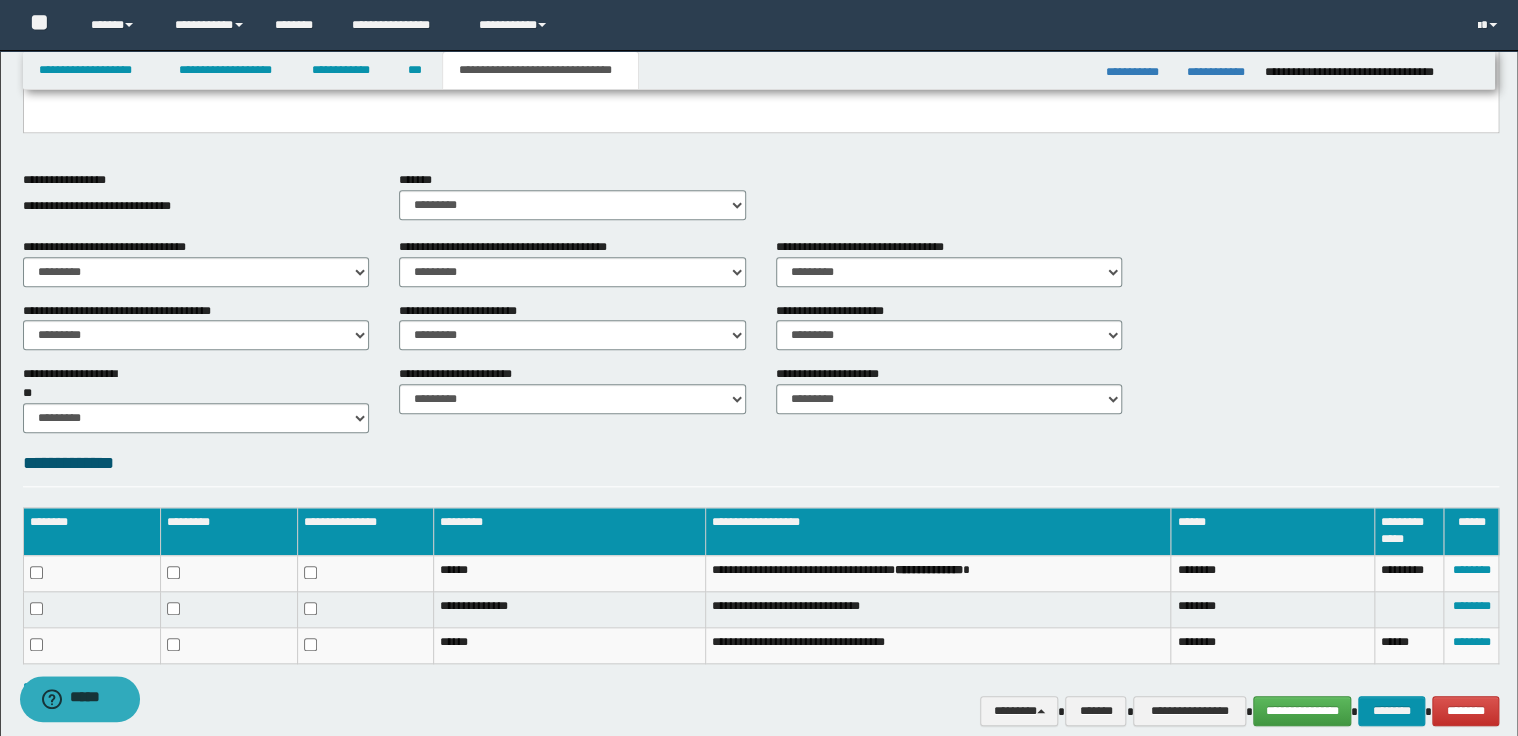 scroll, scrollTop: 722, scrollLeft: 0, axis: vertical 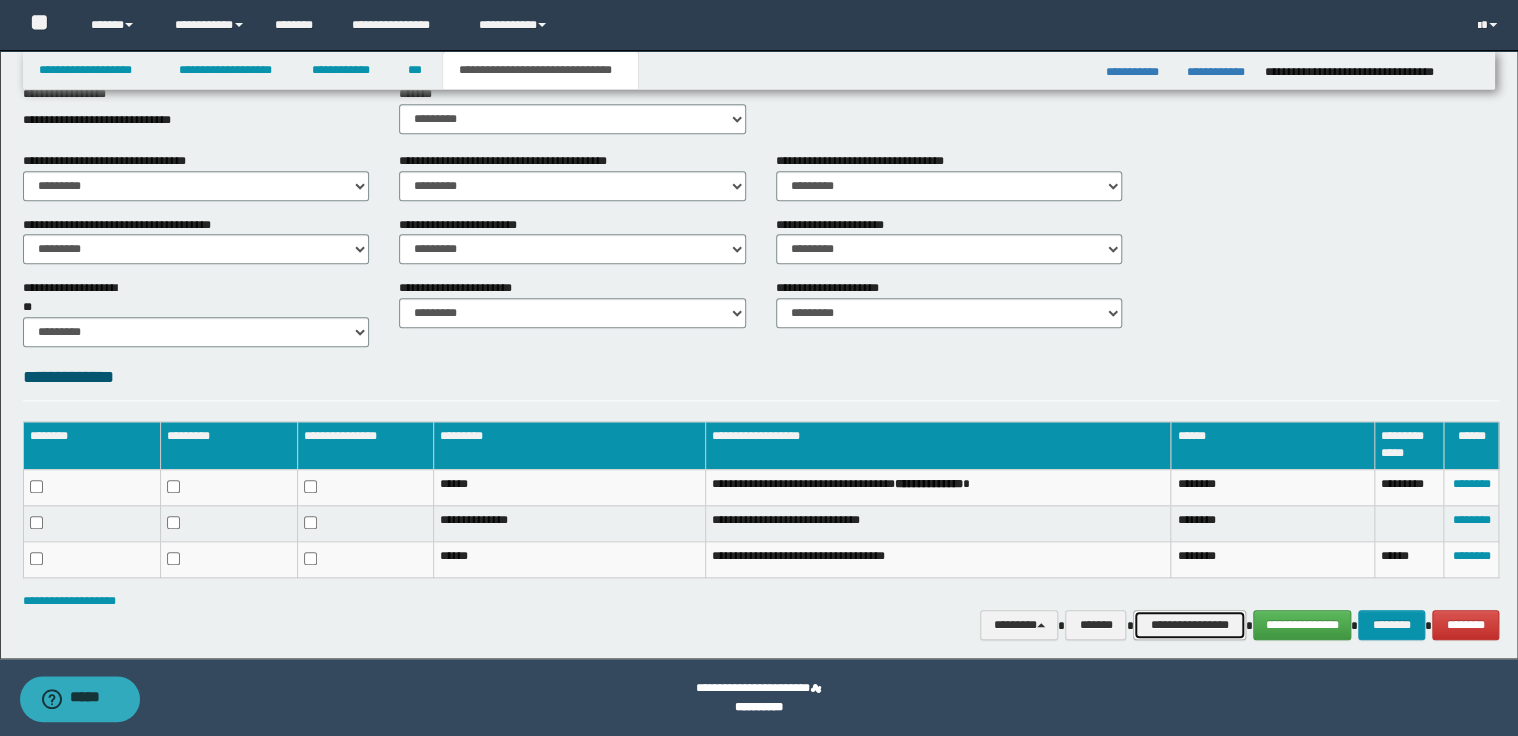 click on "**********" at bounding box center [1189, 625] 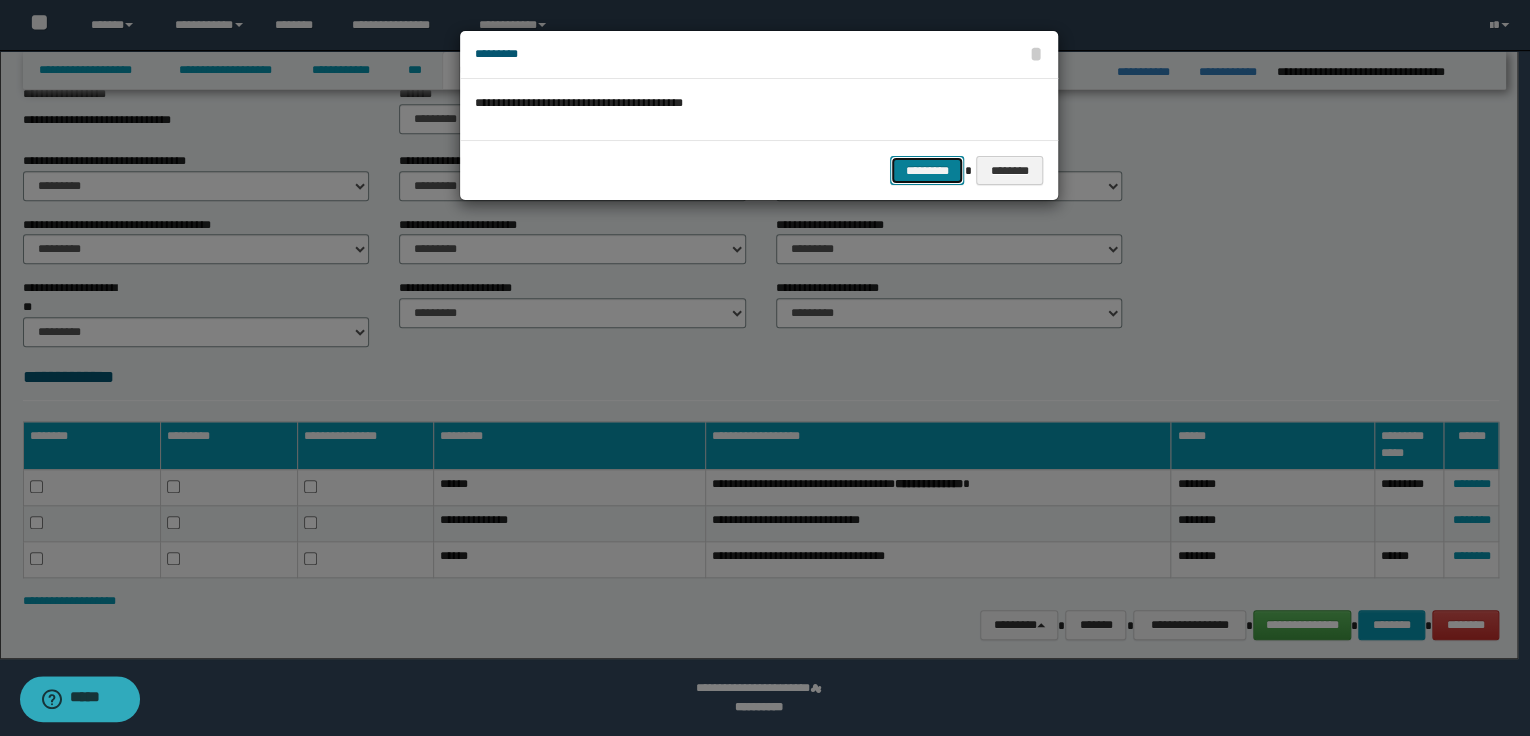 click on "*********" at bounding box center [927, 171] 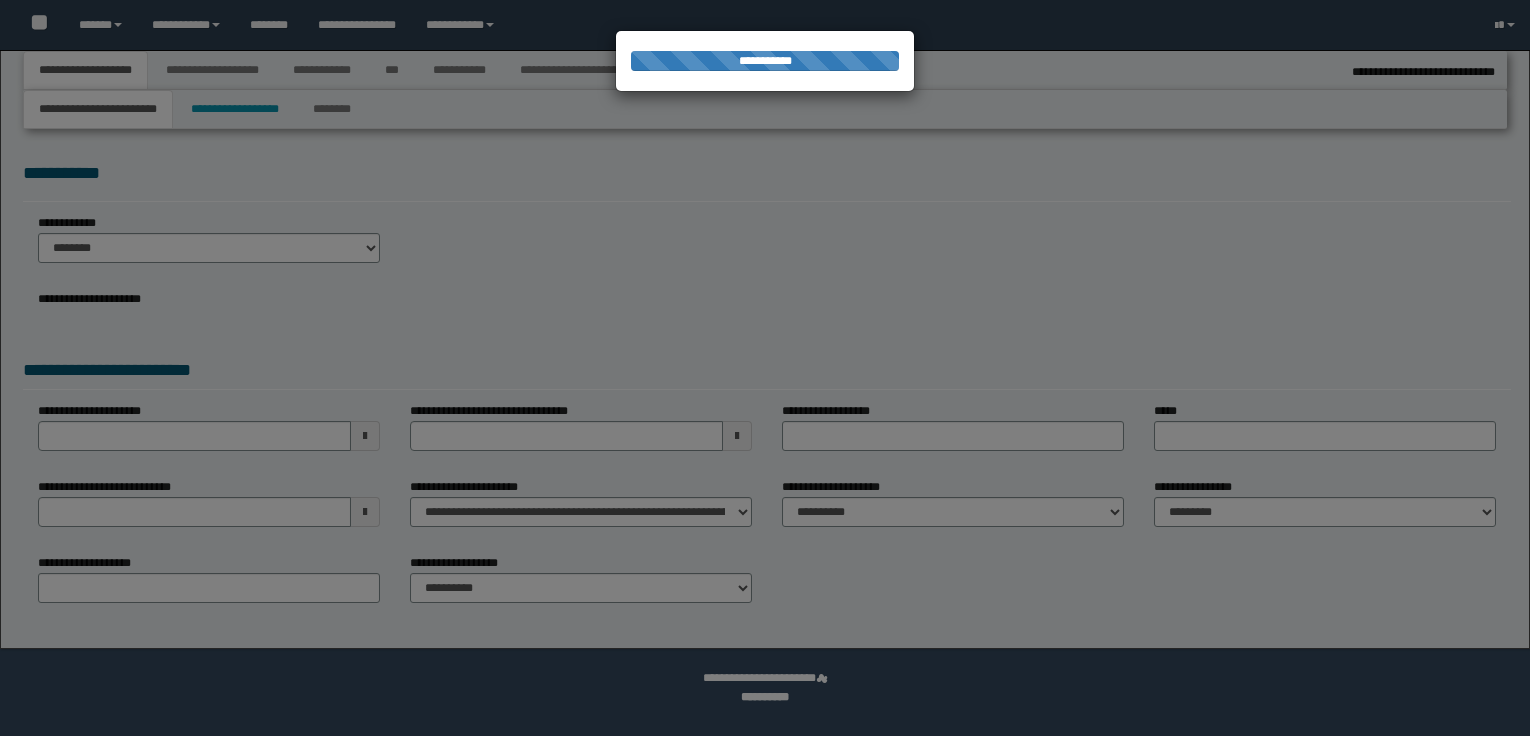 select on "*" 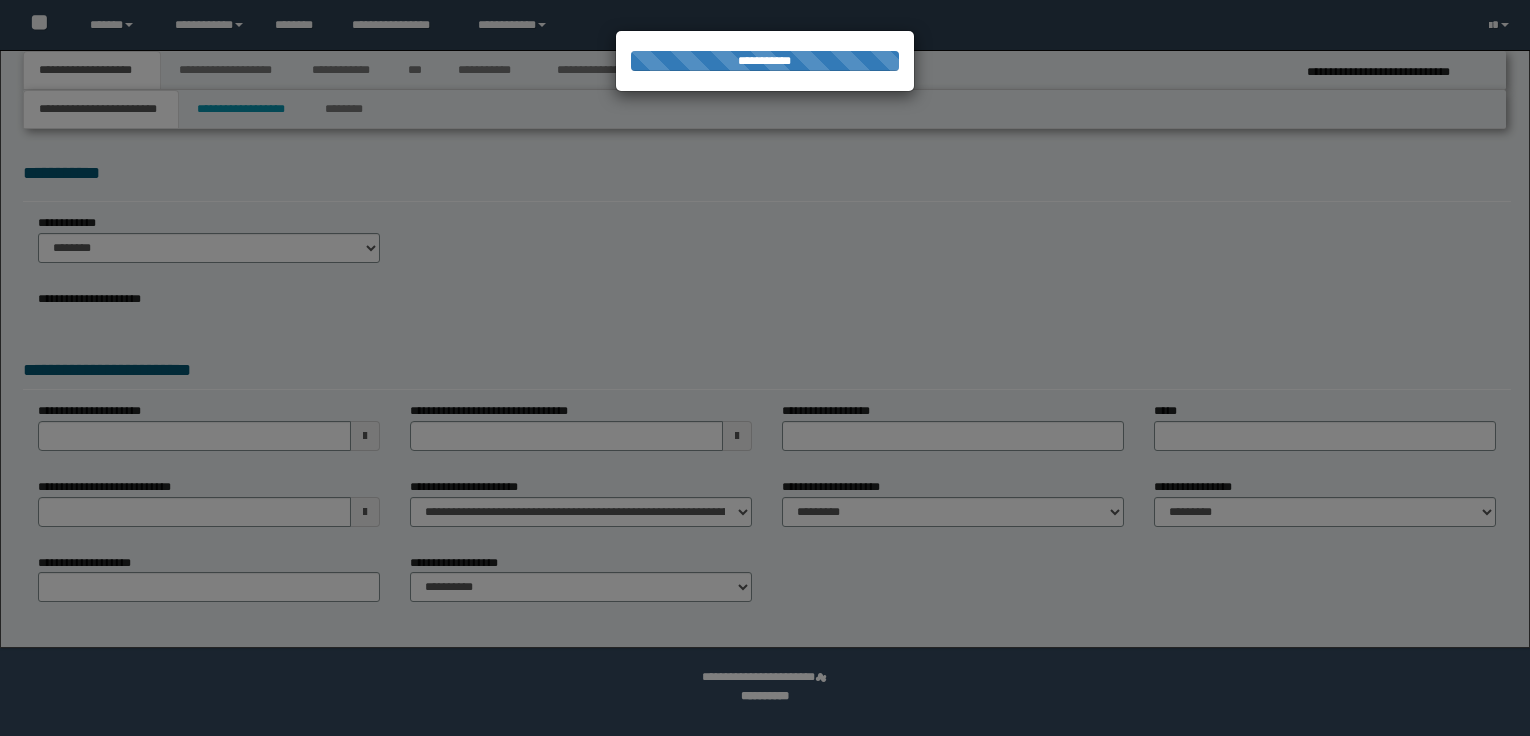 scroll, scrollTop: 0, scrollLeft: 0, axis: both 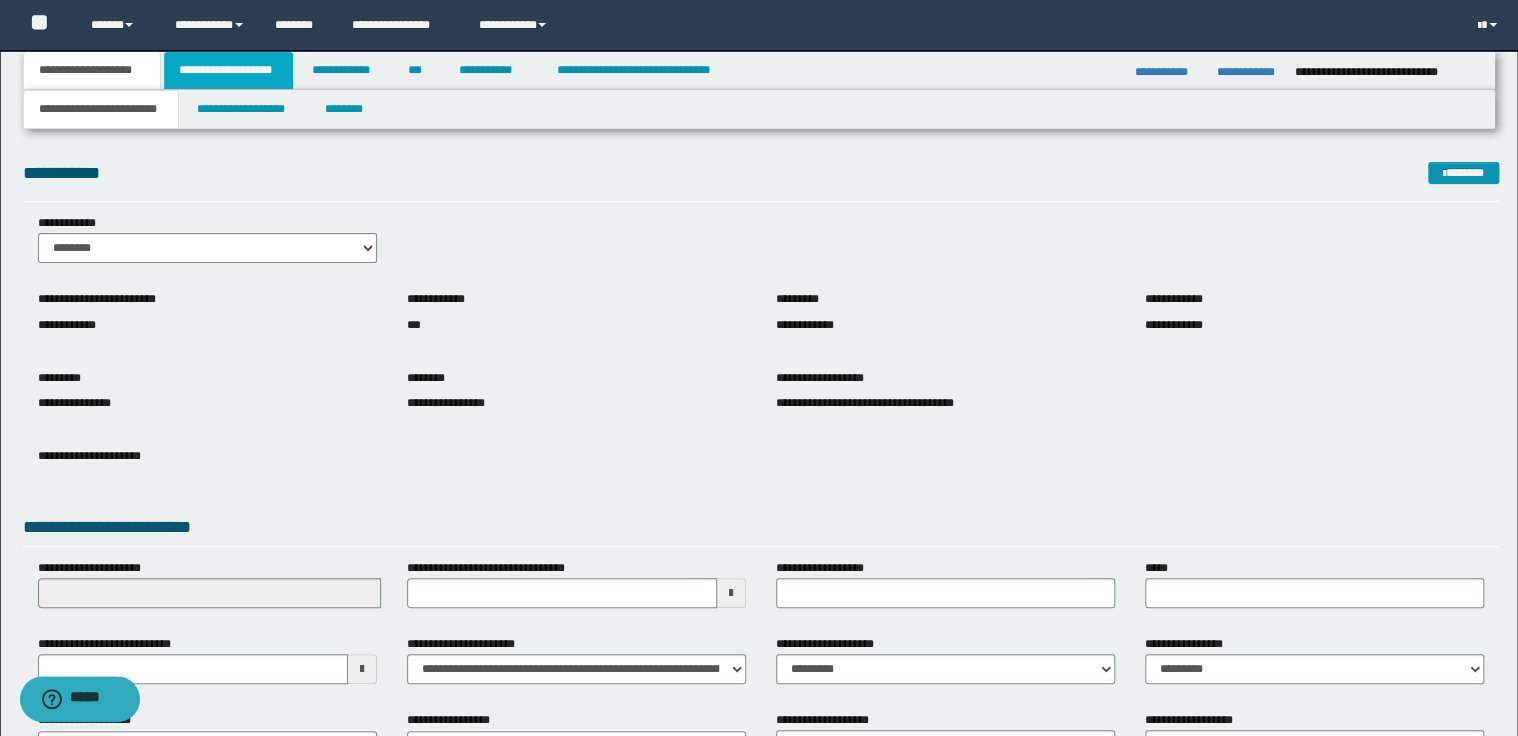 click on "**********" at bounding box center [228, 70] 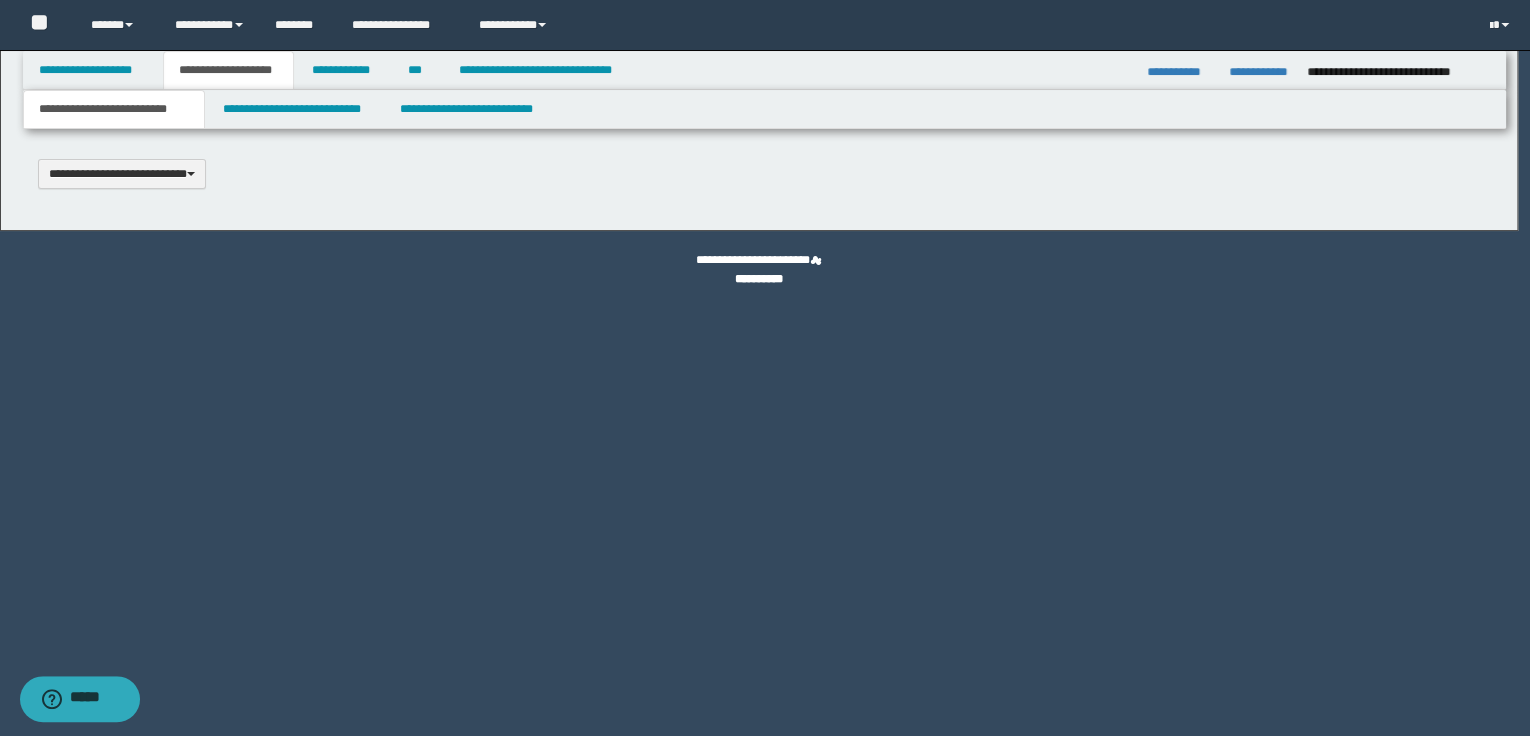 type 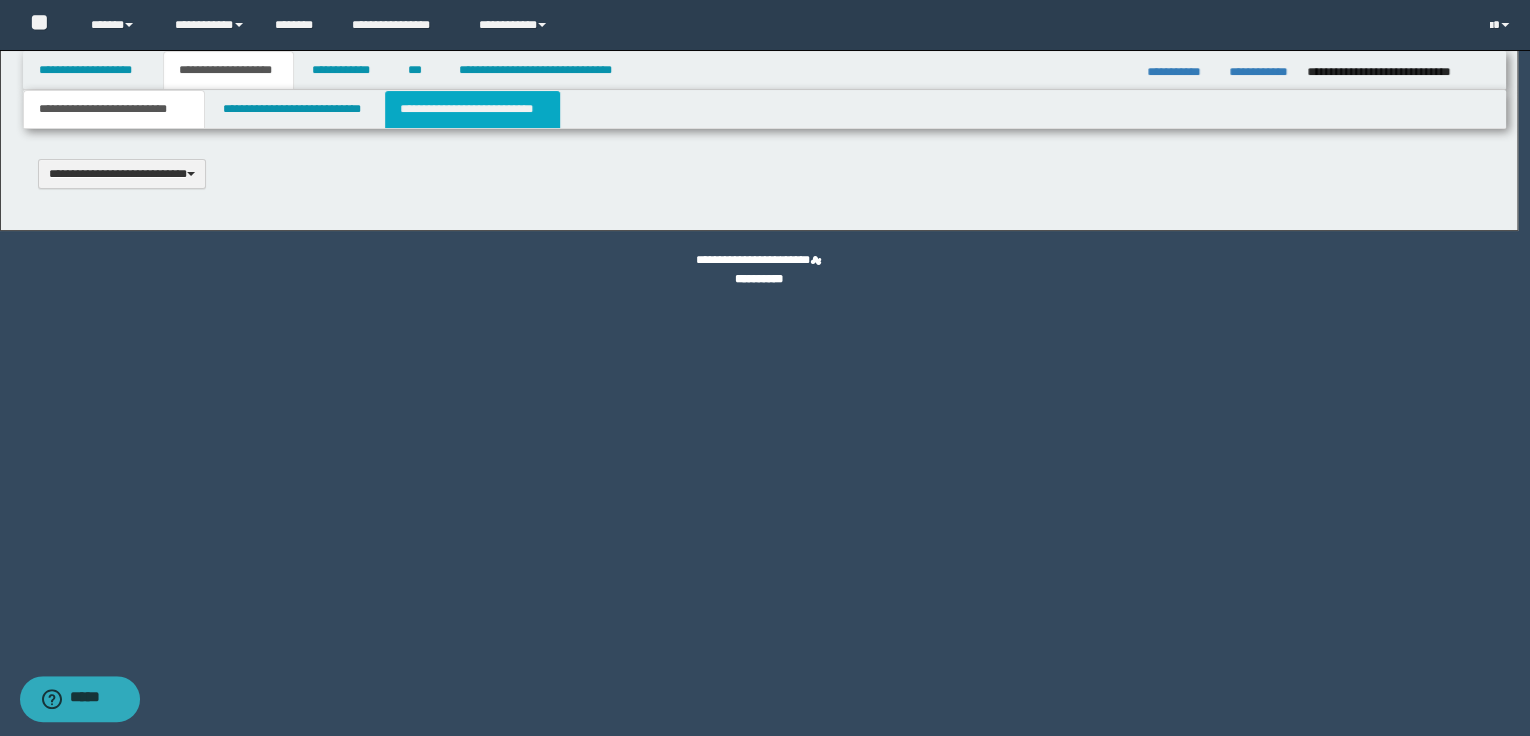 scroll, scrollTop: 0, scrollLeft: 0, axis: both 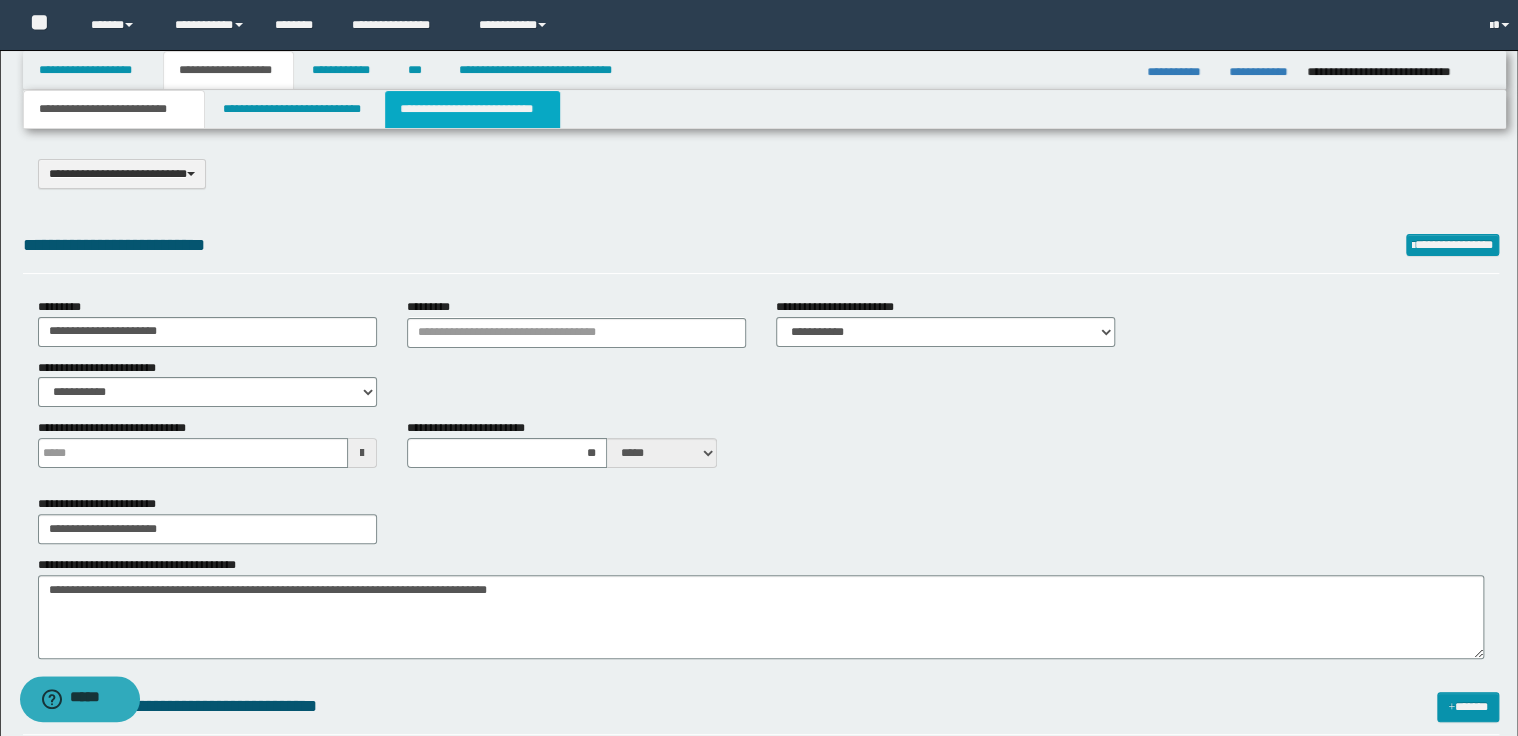 click on "**********" at bounding box center [472, 109] 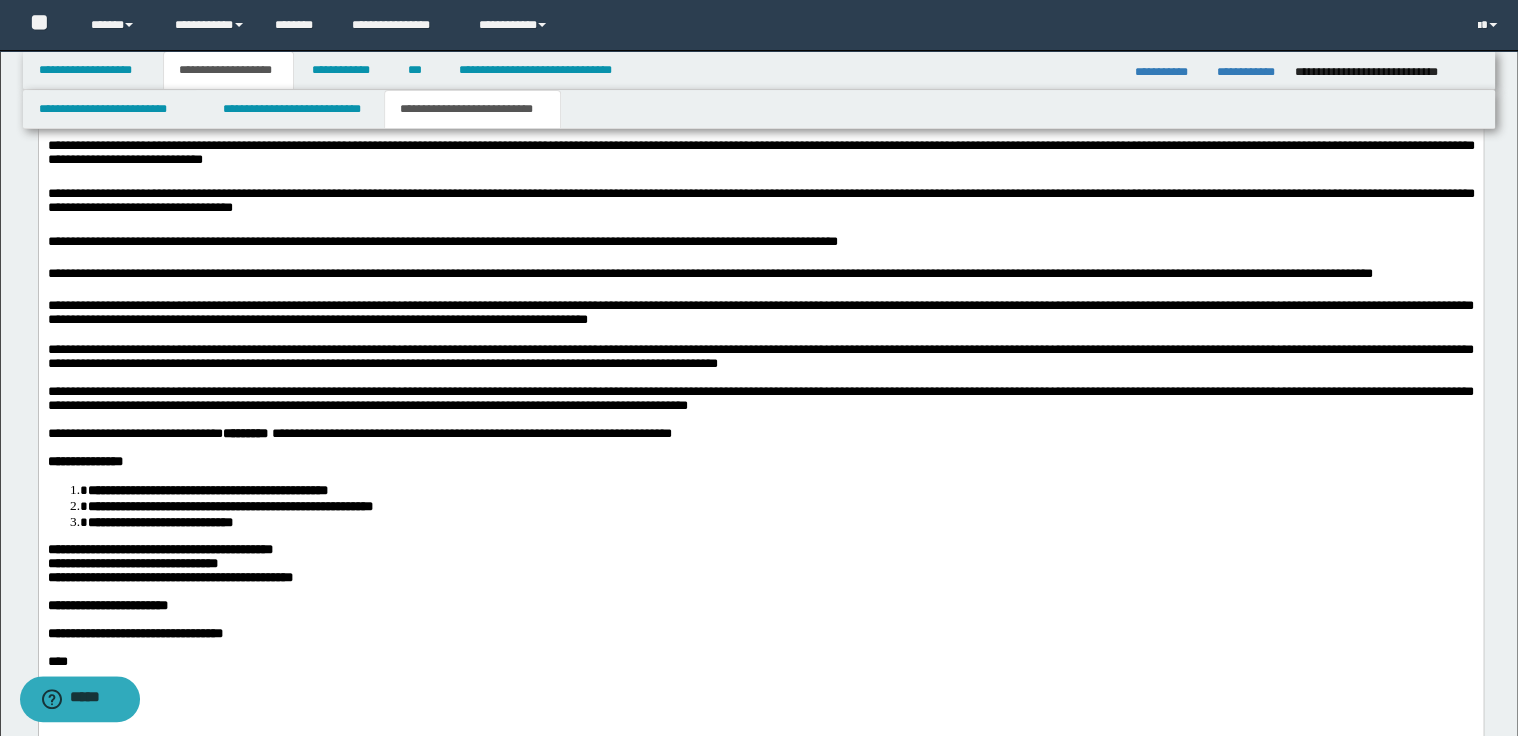 scroll, scrollTop: 2320, scrollLeft: 0, axis: vertical 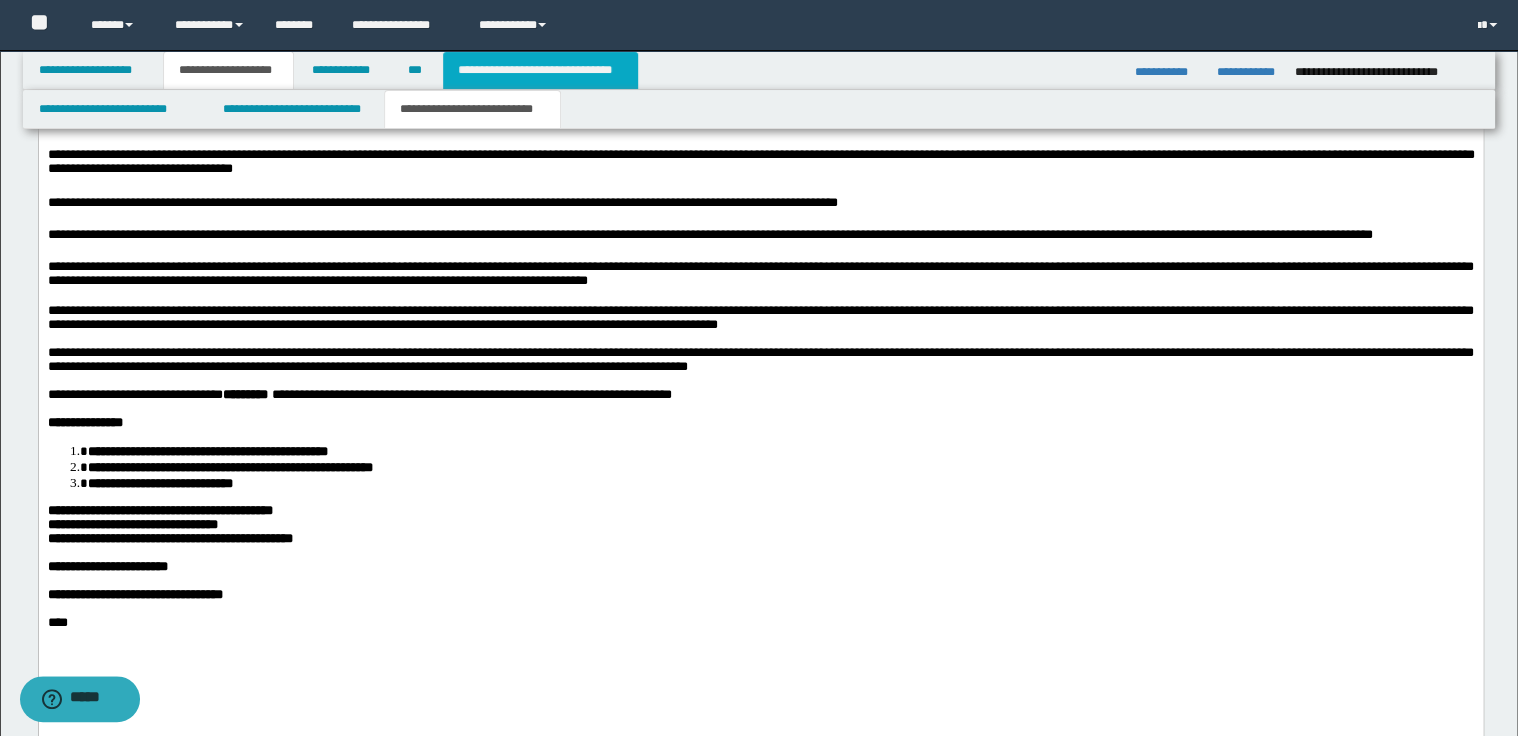 click on "**********" at bounding box center (540, 70) 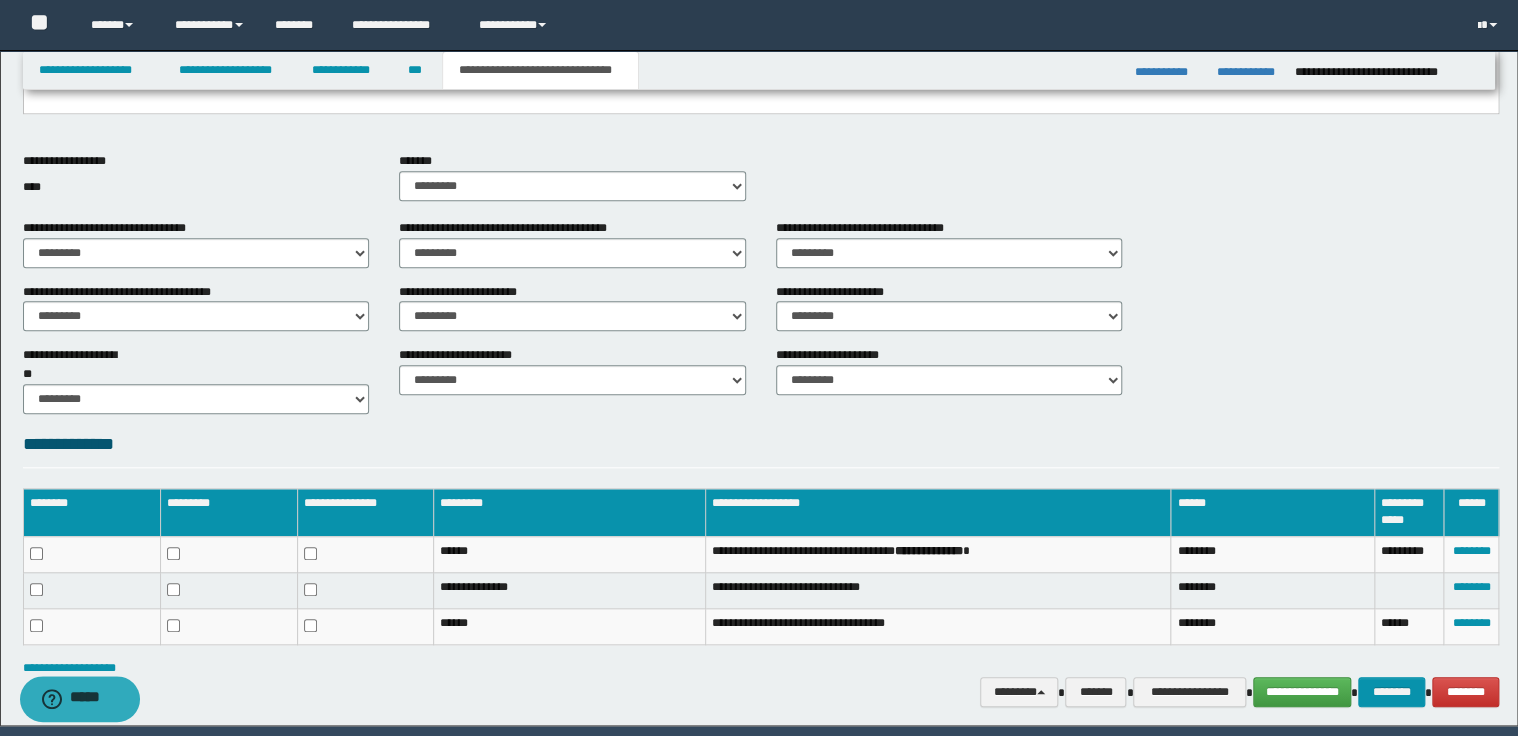 scroll, scrollTop: 692, scrollLeft: 0, axis: vertical 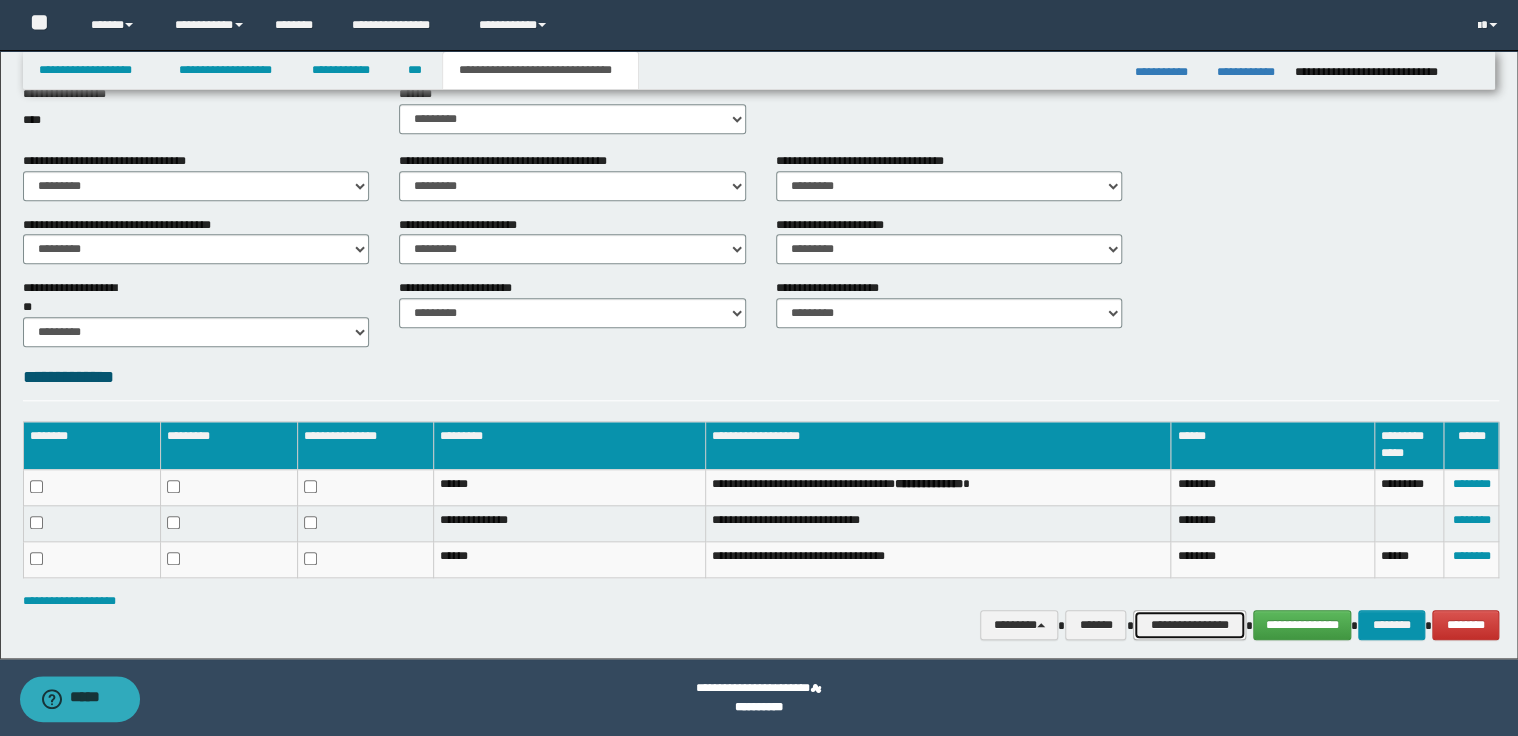 click on "**********" at bounding box center (1189, 625) 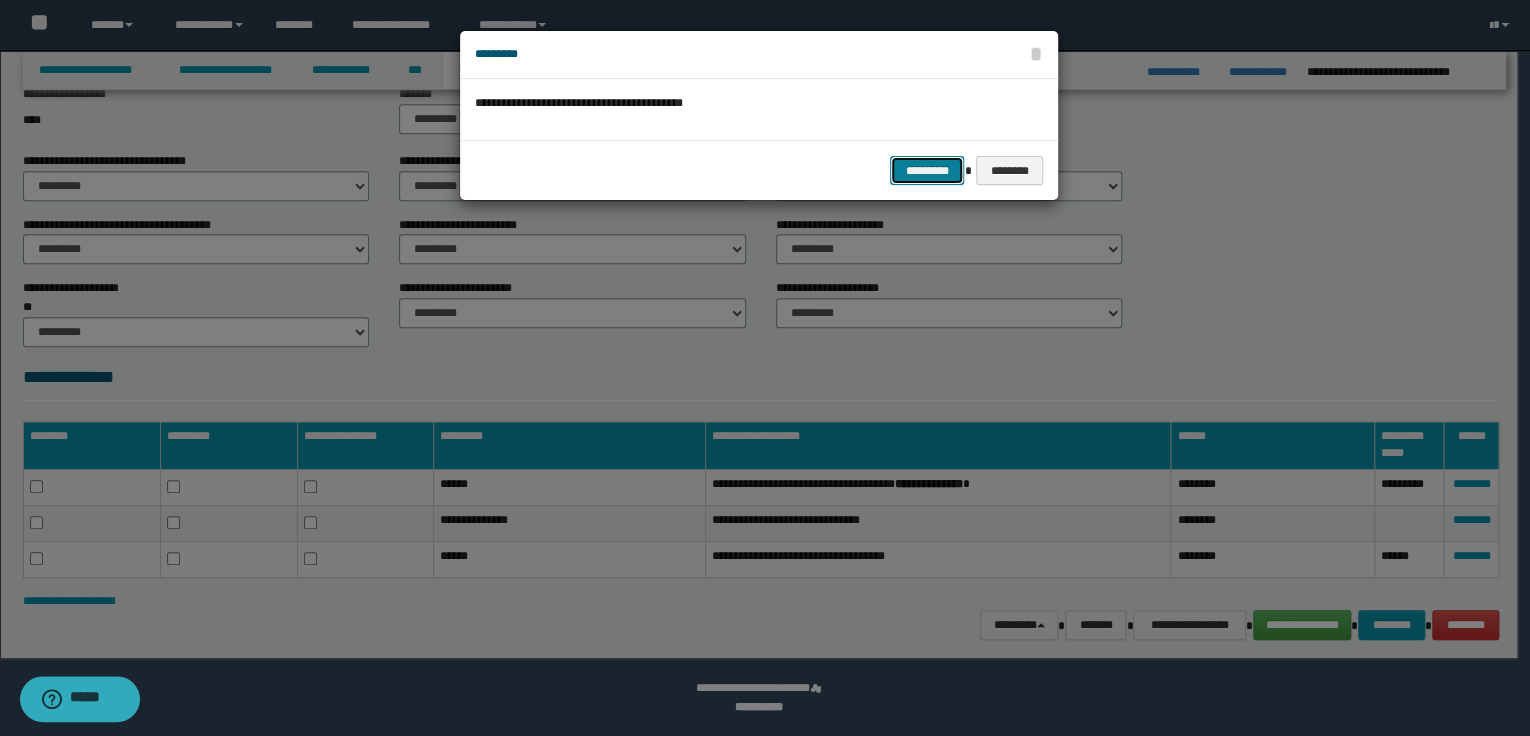 click on "*********" at bounding box center (927, 171) 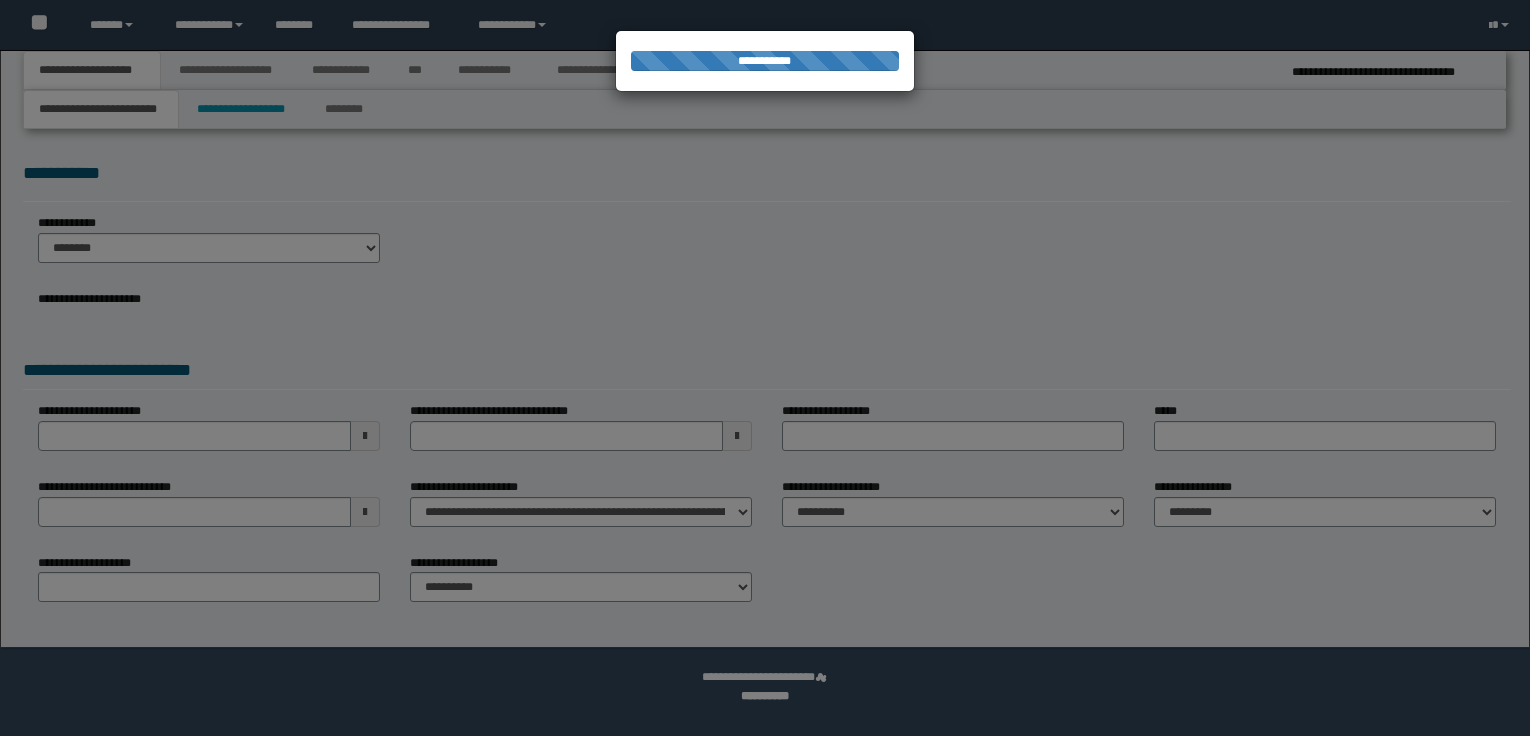 scroll, scrollTop: 0, scrollLeft: 0, axis: both 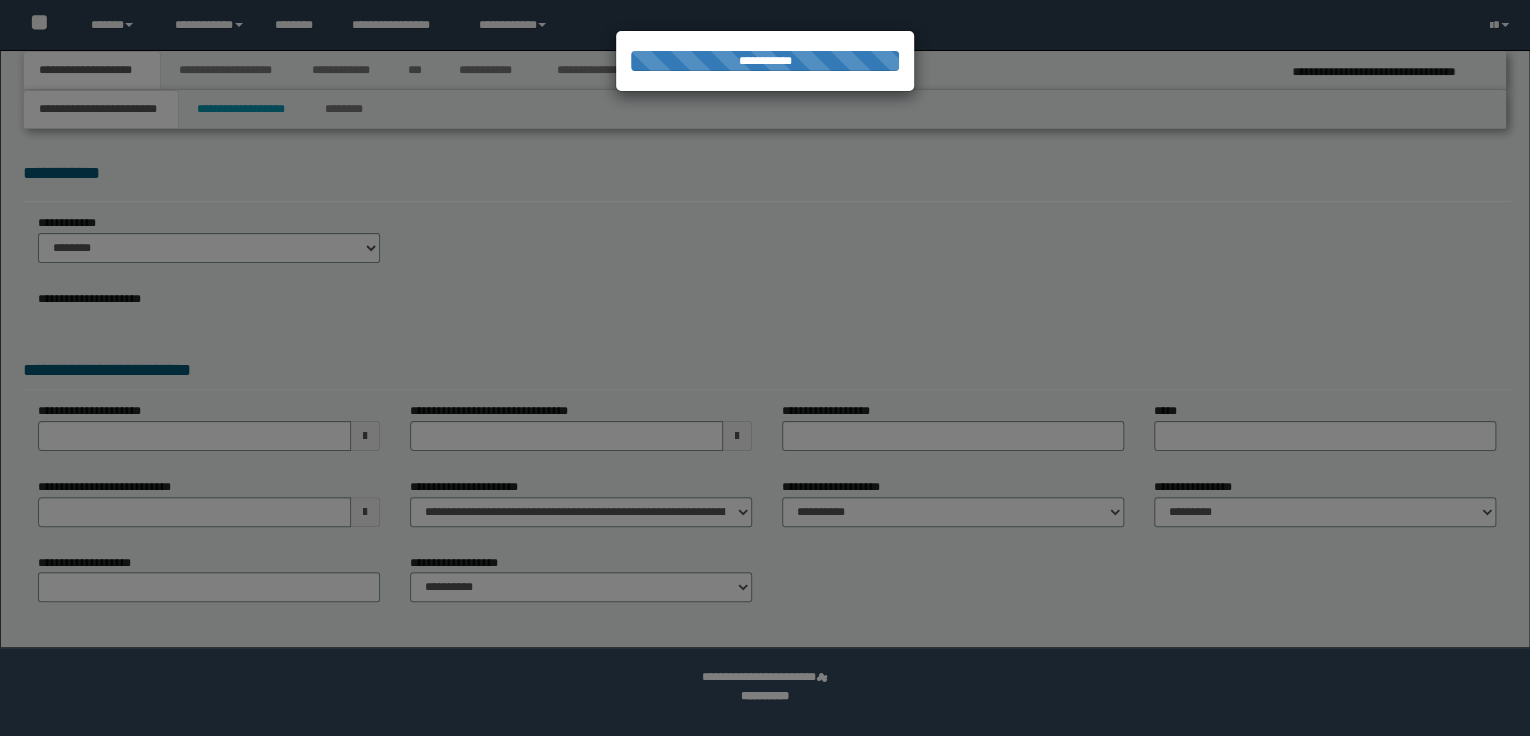 select on "*" 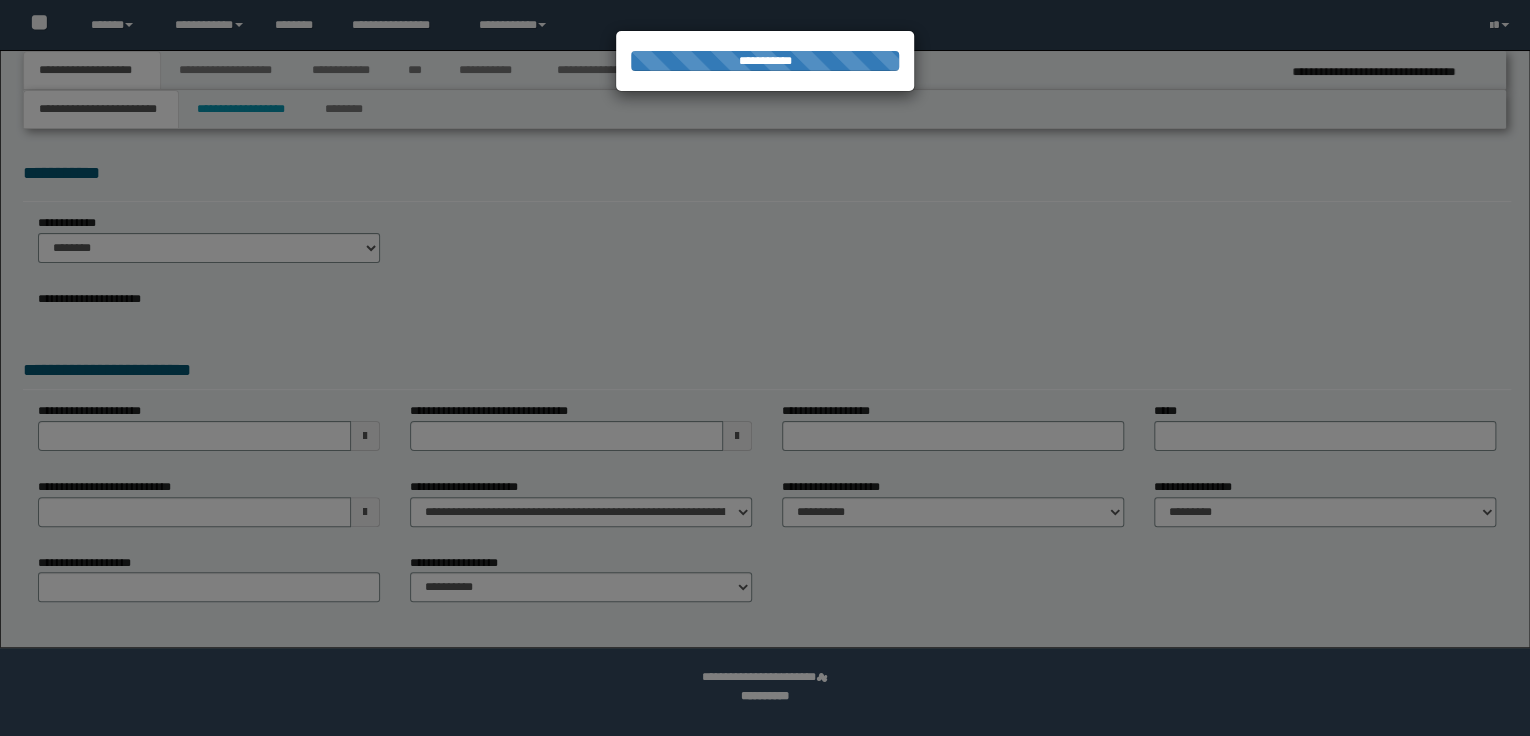 scroll, scrollTop: 0, scrollLeft: 0, axis: both 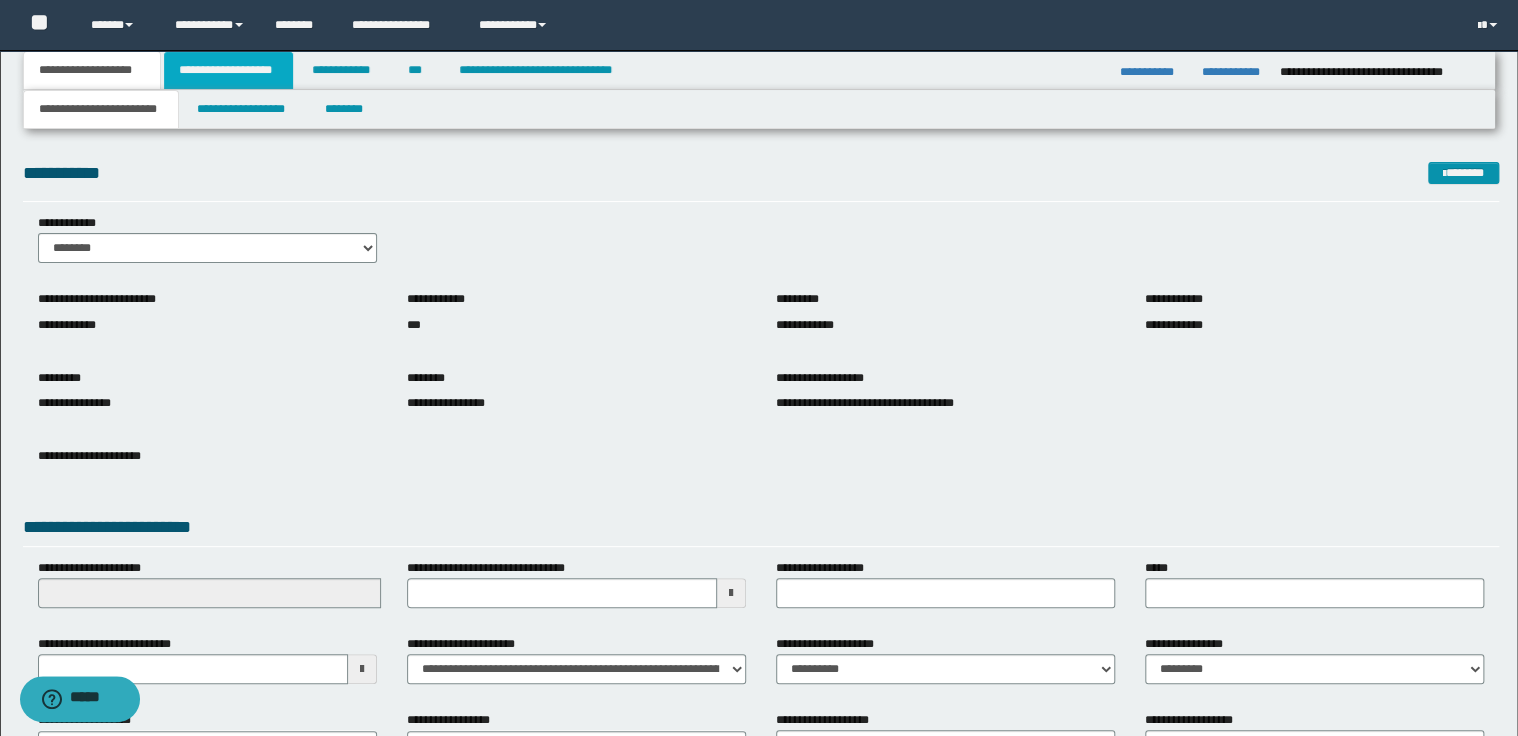 click on "**********" at bounding box center (228, 70) 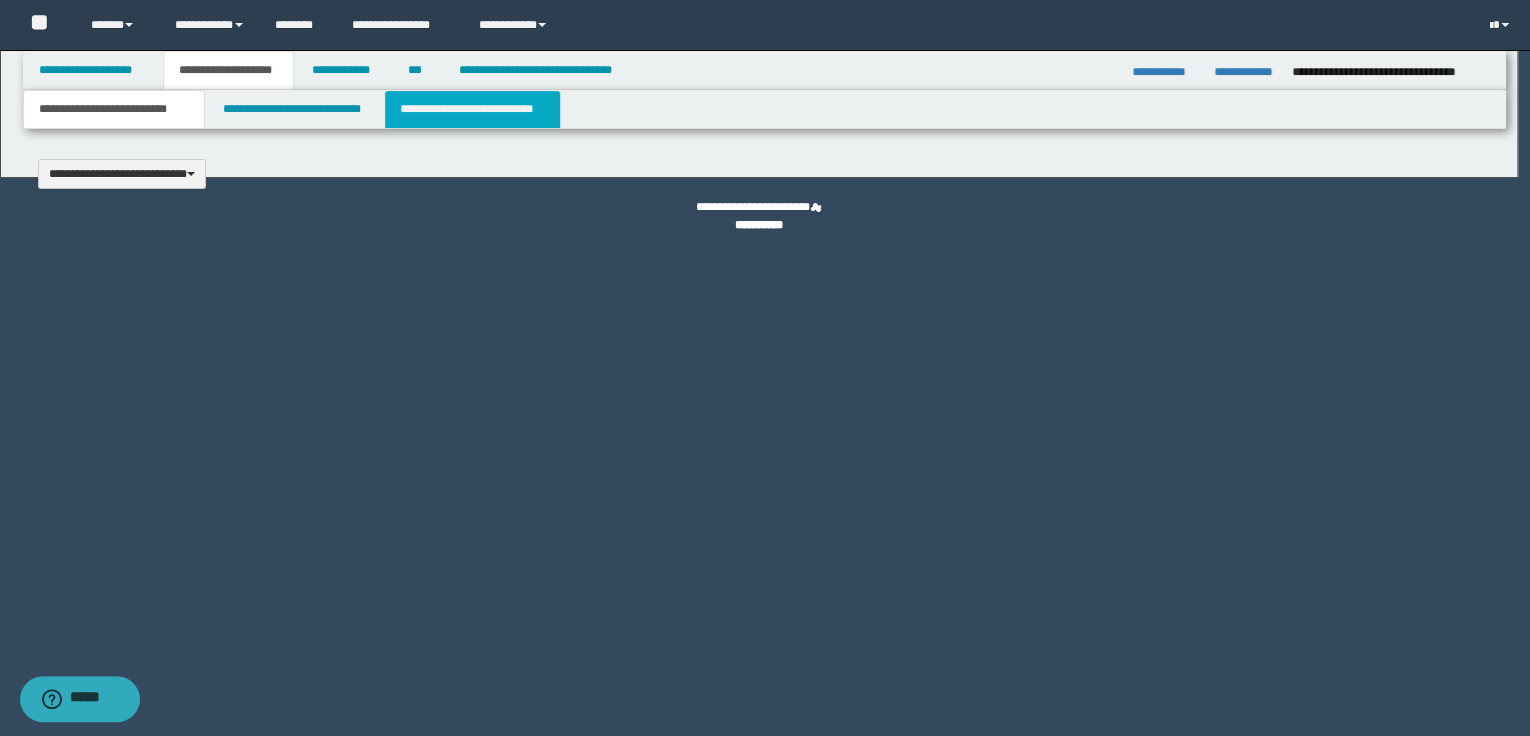 type 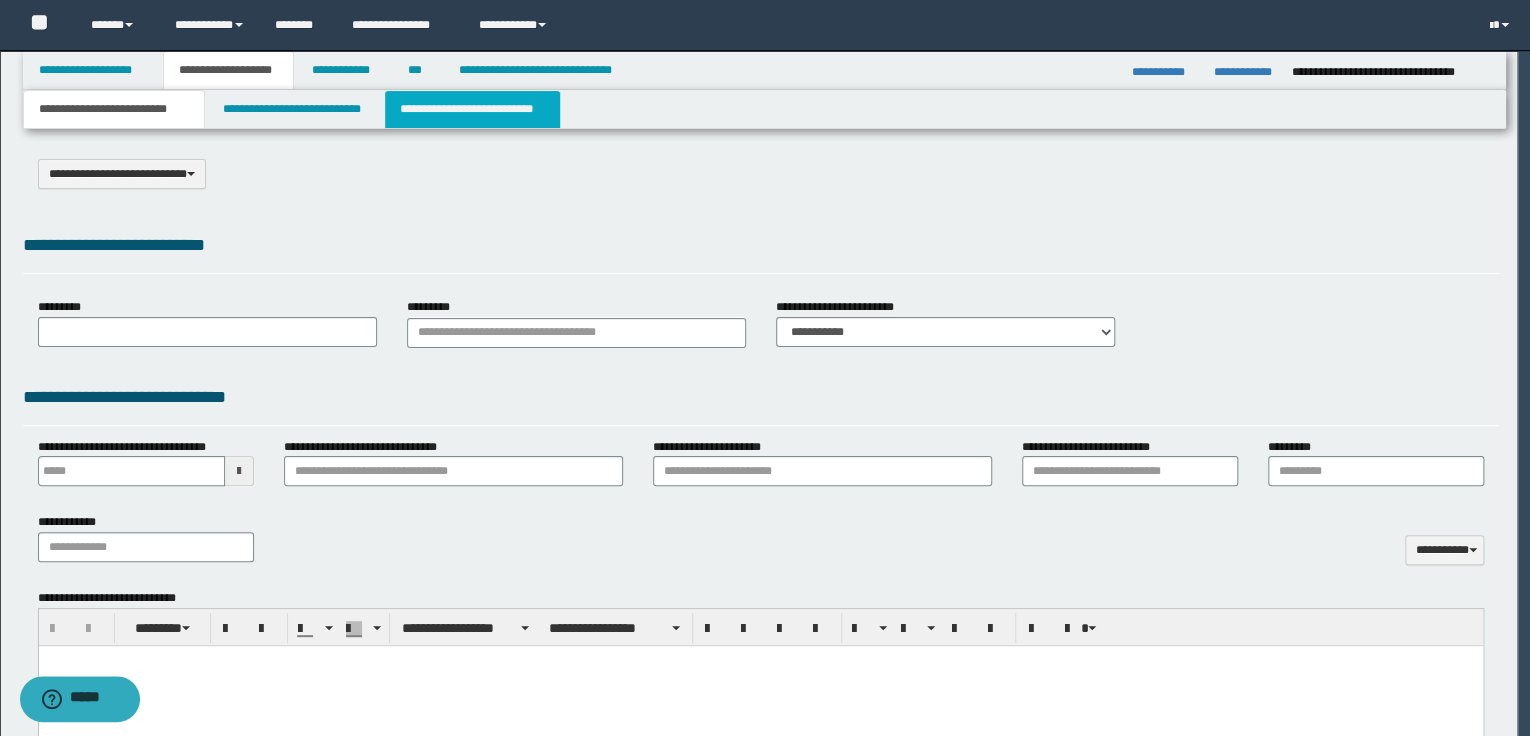 type on "**********" 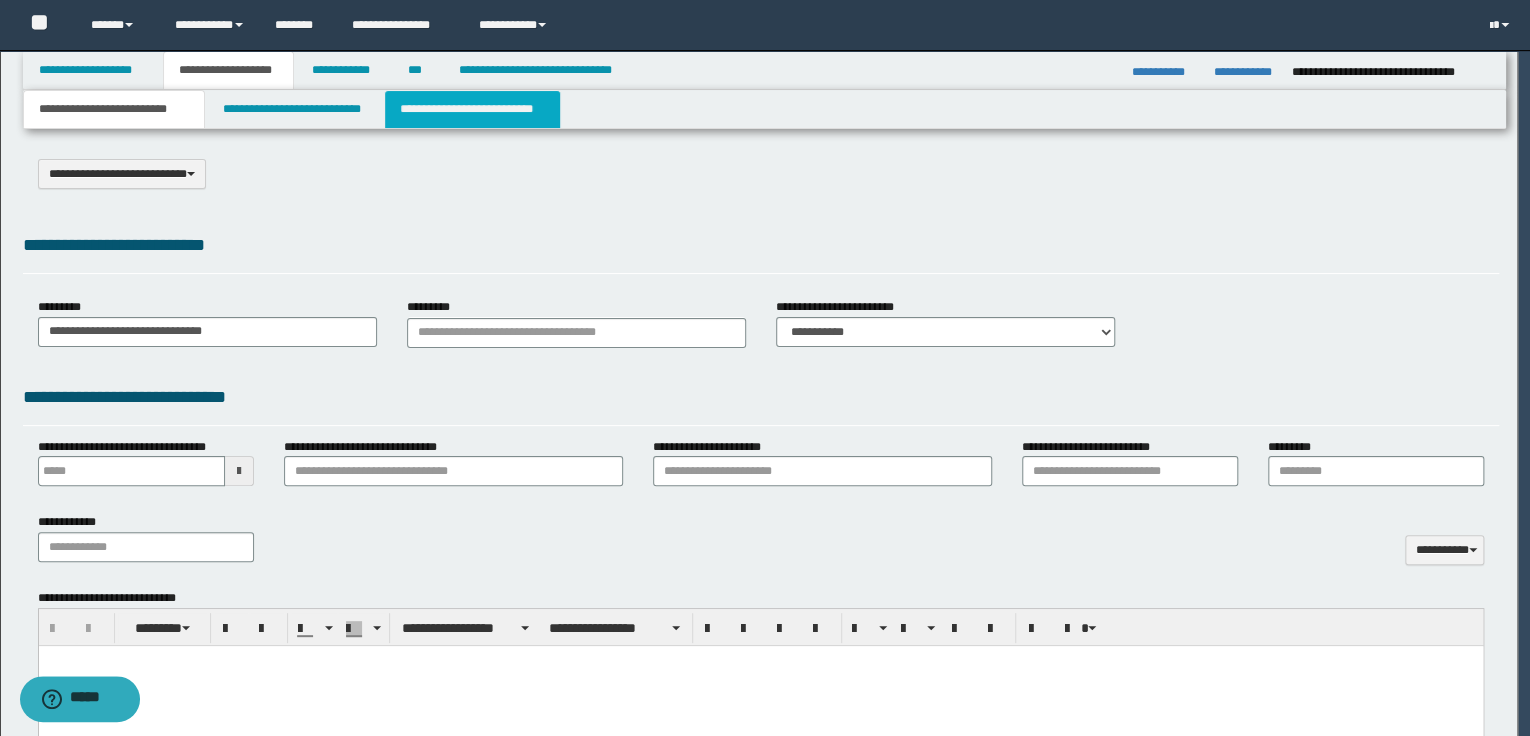 scroll, scrollTop: 0, scrollLeft: 0, axis: both 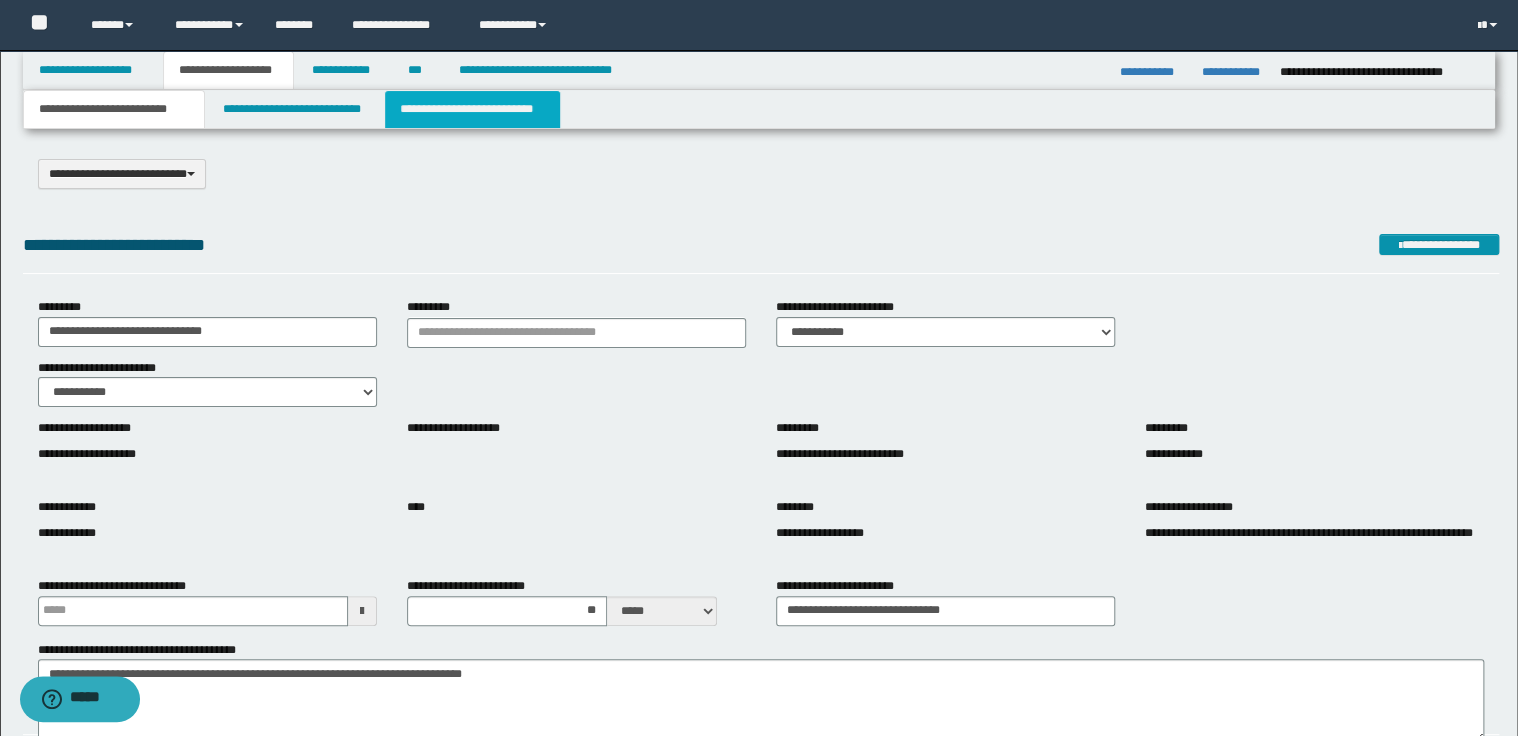 click on "**********" at bounding box center (472, 109) 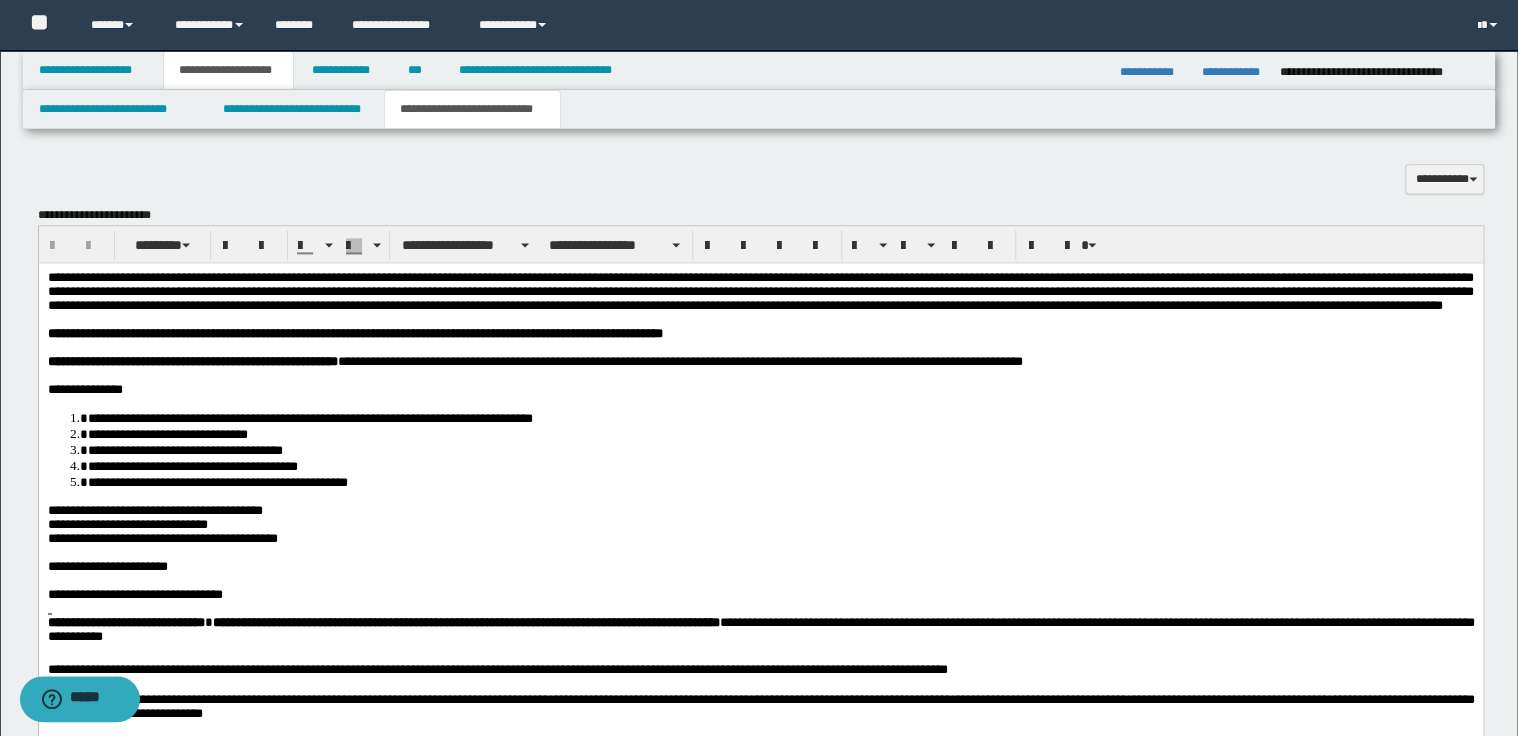 scroll, scrollTop: 1280, scrollLeft: 0, axis: vertical 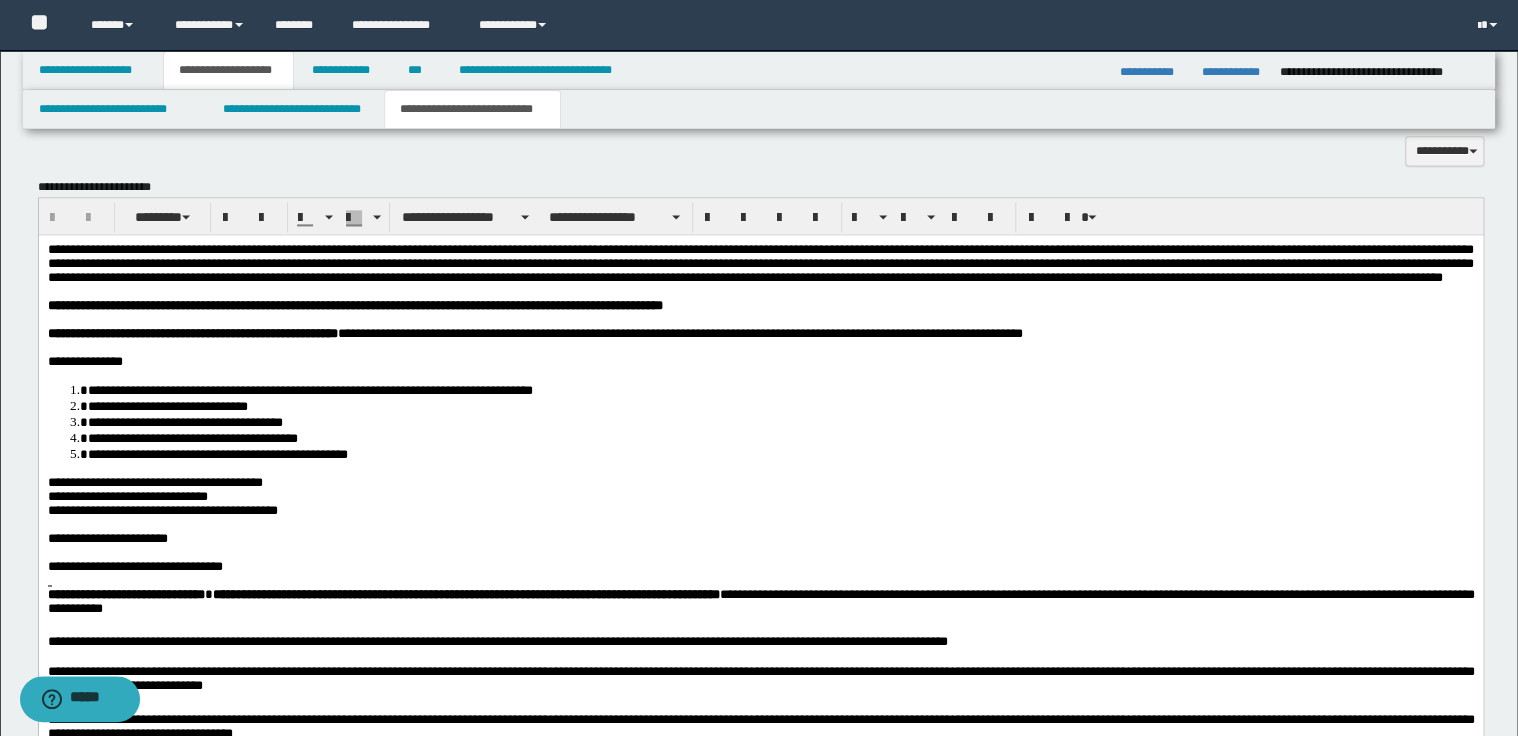 click on "**********" at bounding box center [760, 262] 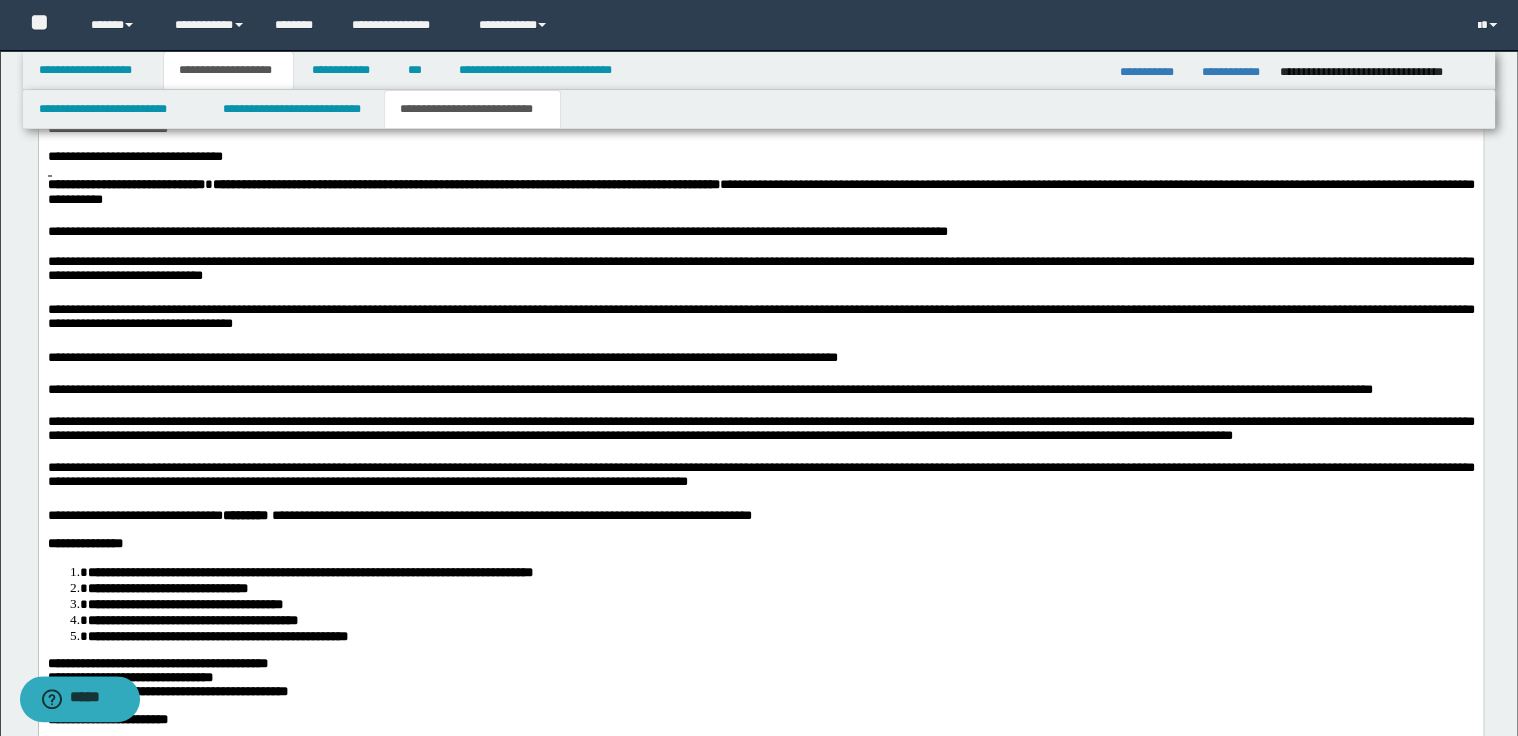 scroll, scrollTop: 1840, scrollLeft: 0, axis: vertical 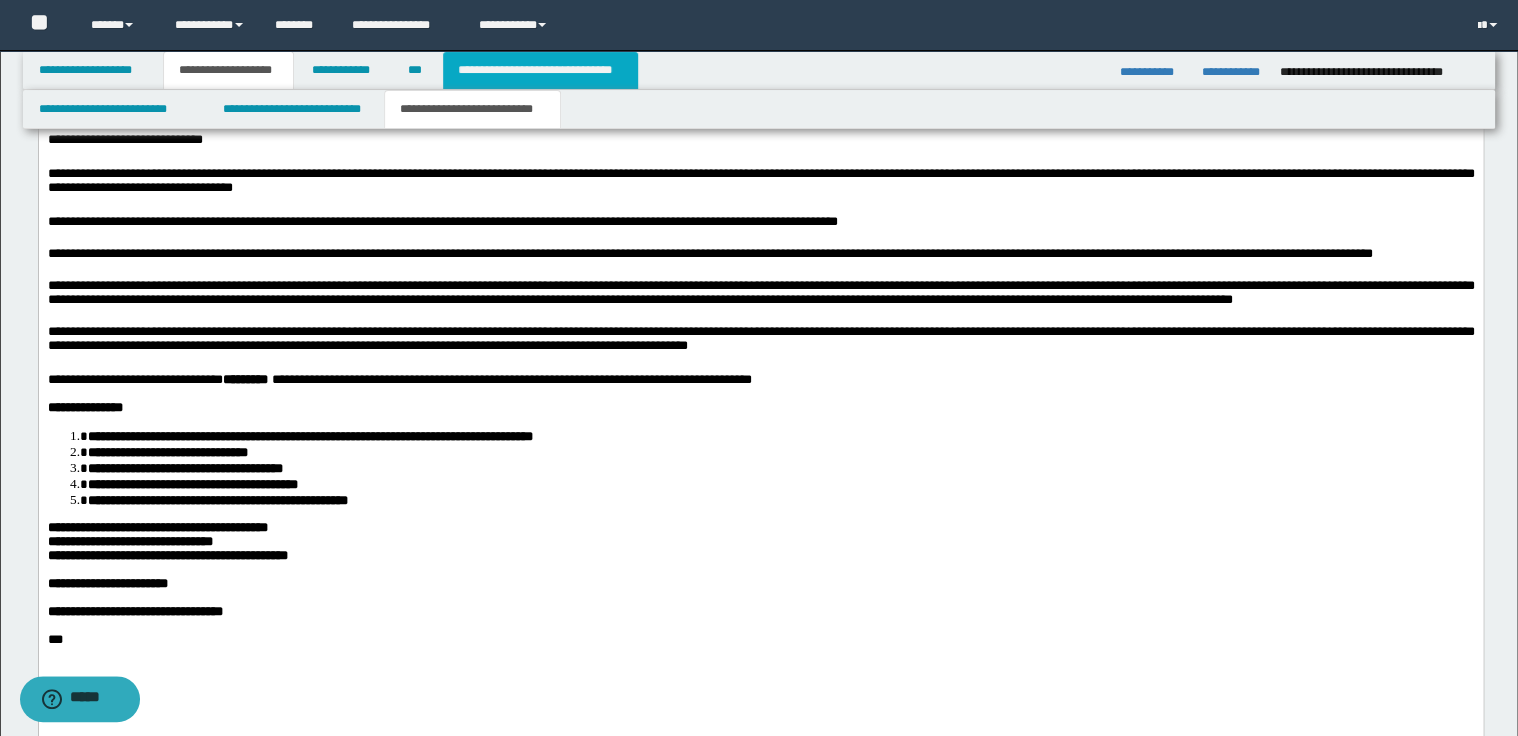 click on "**********" at bounding box center [540, 70] 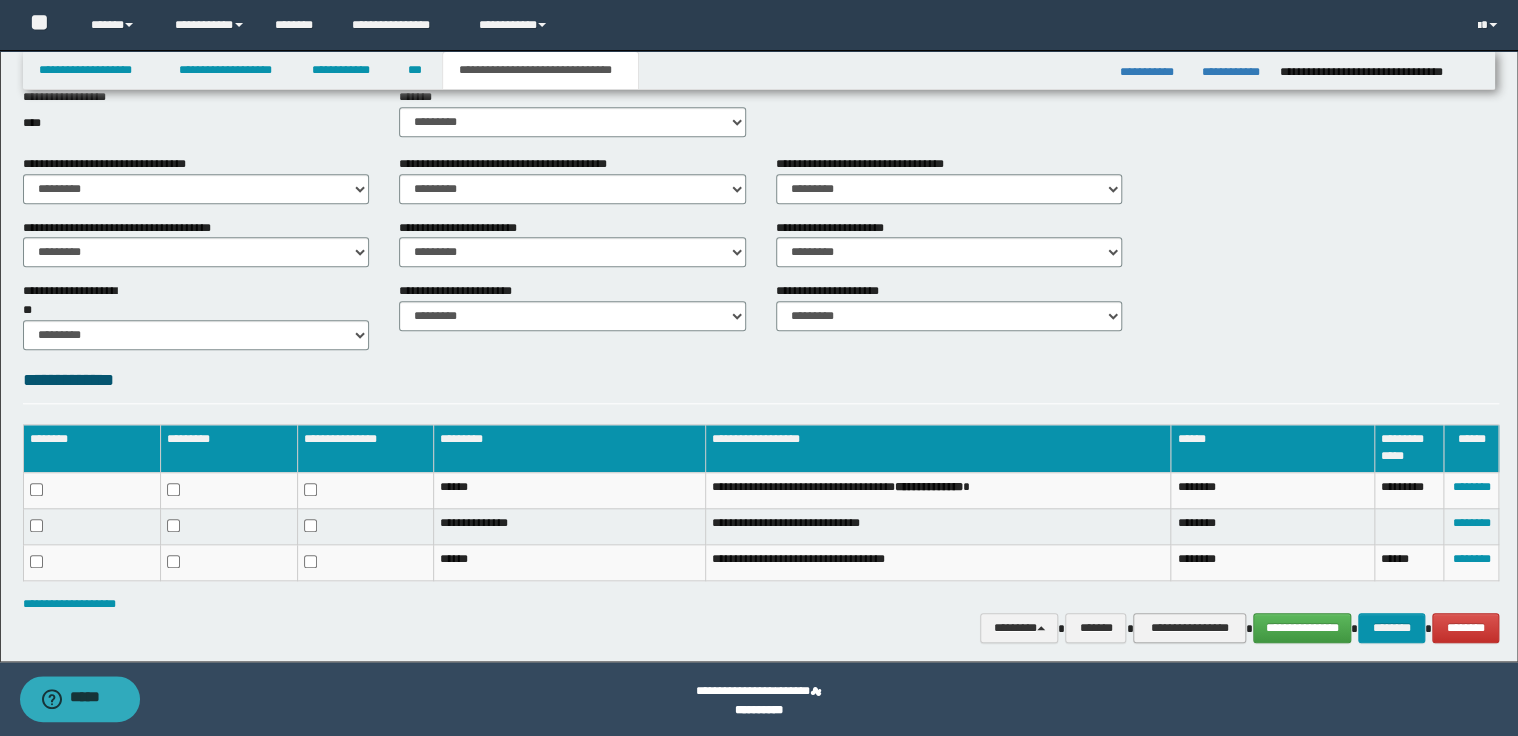 scroll, scrollTop: 692, scrollLeft: 0, axis: vertical 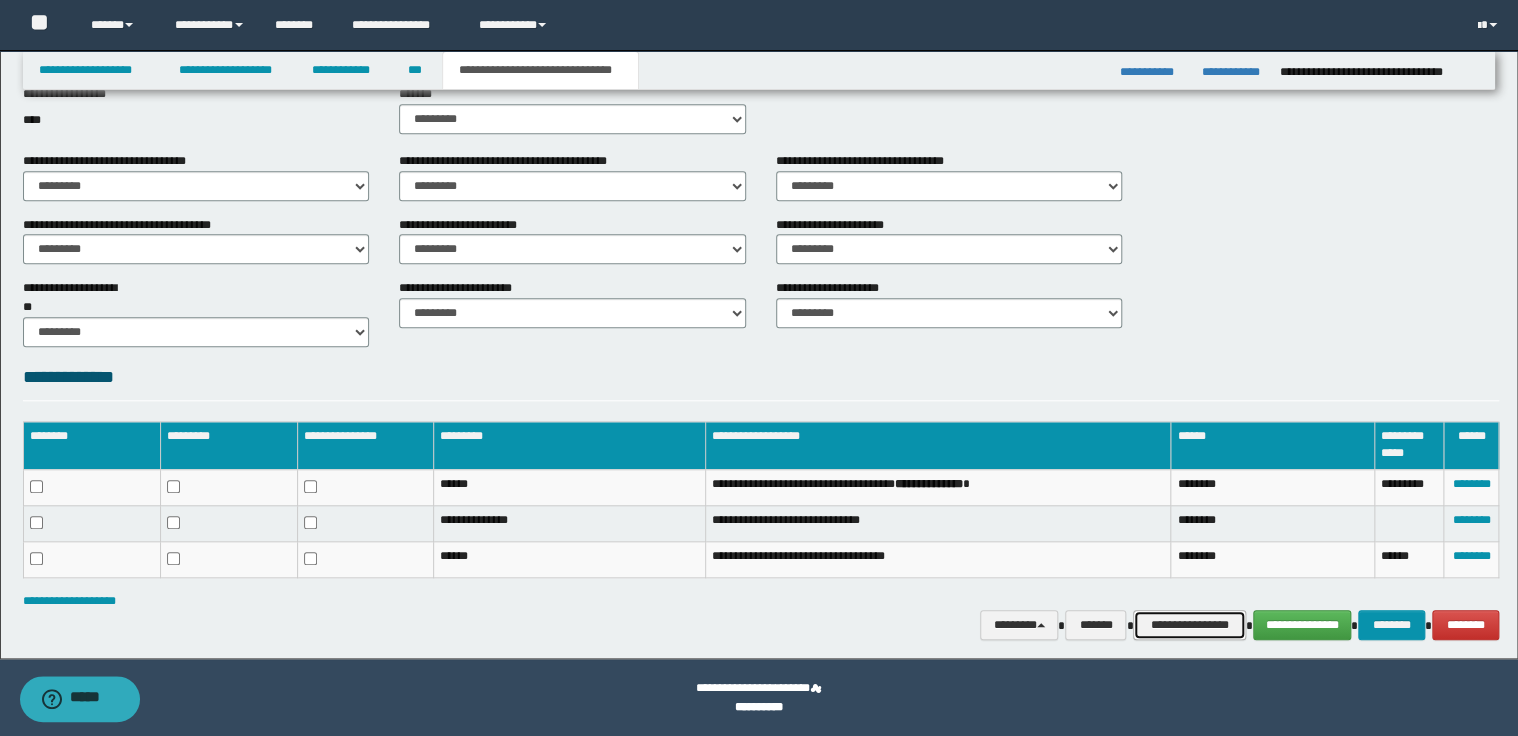 click on "**********" at bounding box center (1189, 625) 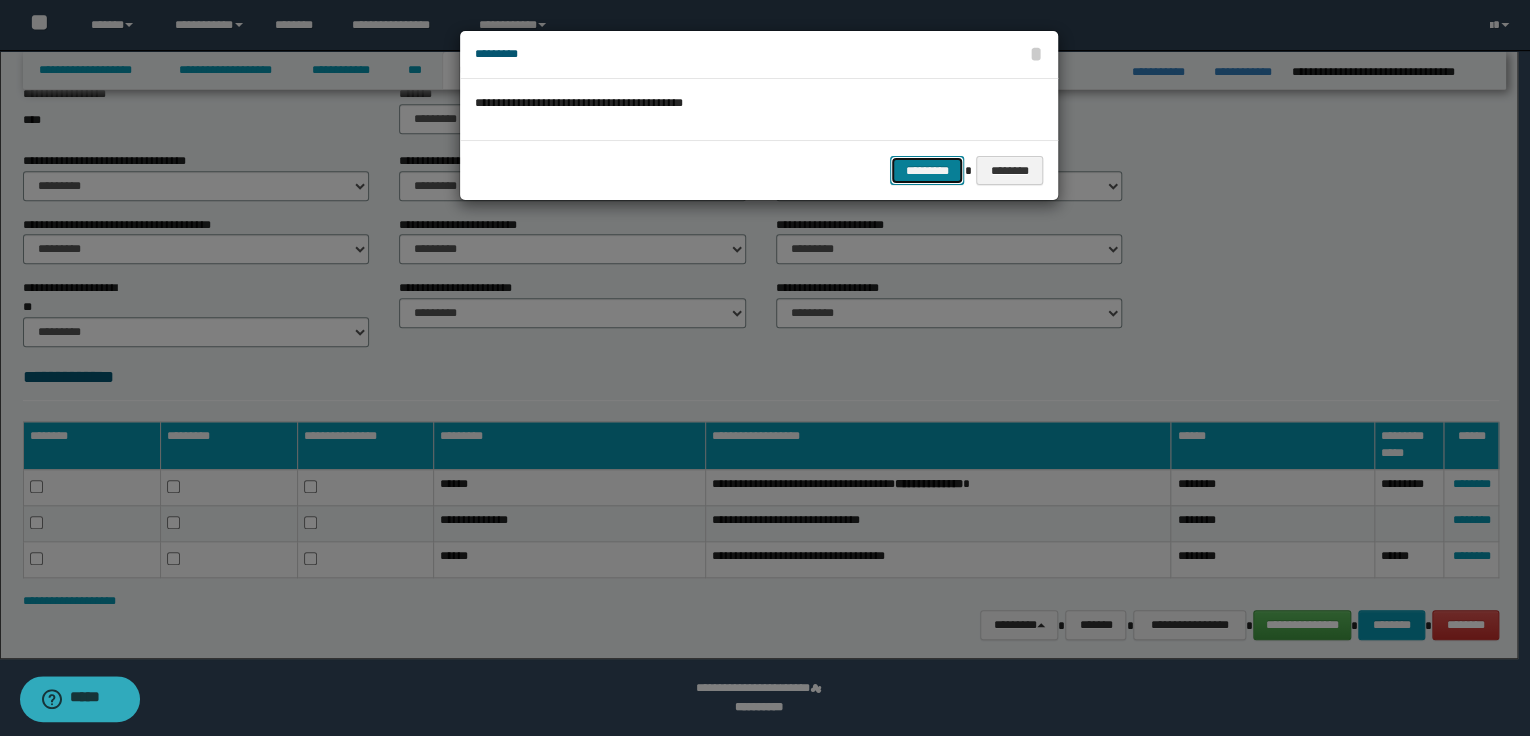 click on "*********" at bounding box center [927, 171] 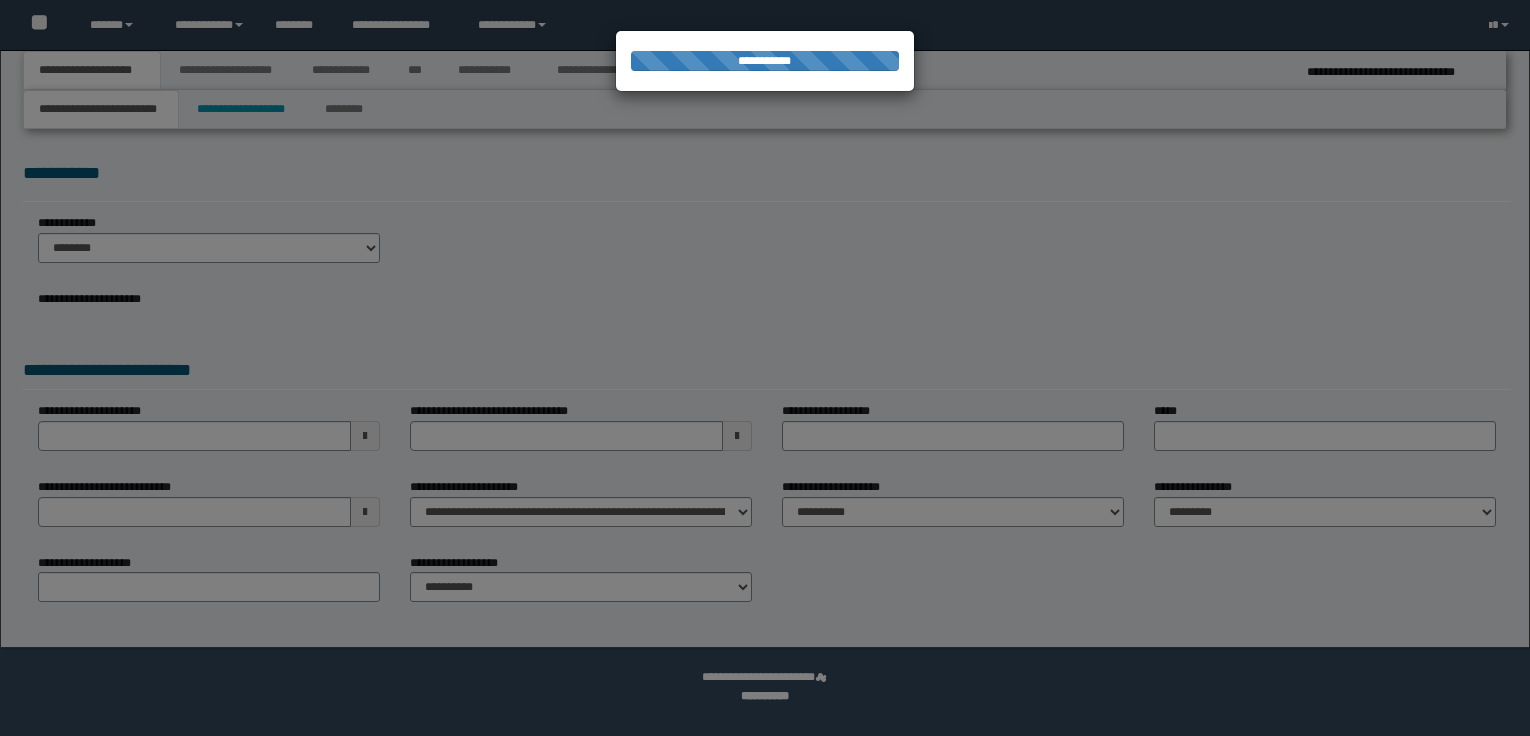 scroll, scrollTop: 0, scrollLeft: 0, axis: both 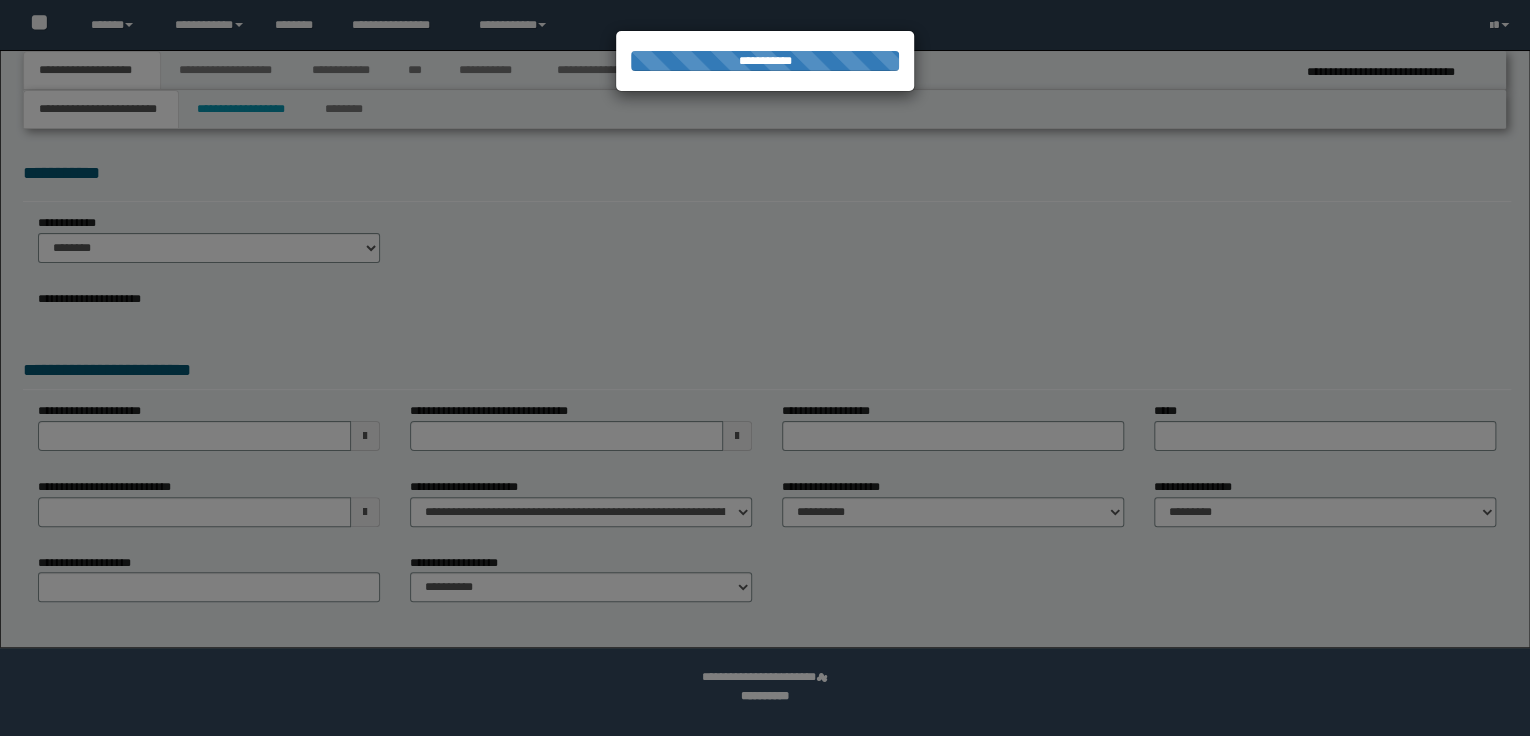 select on "*" 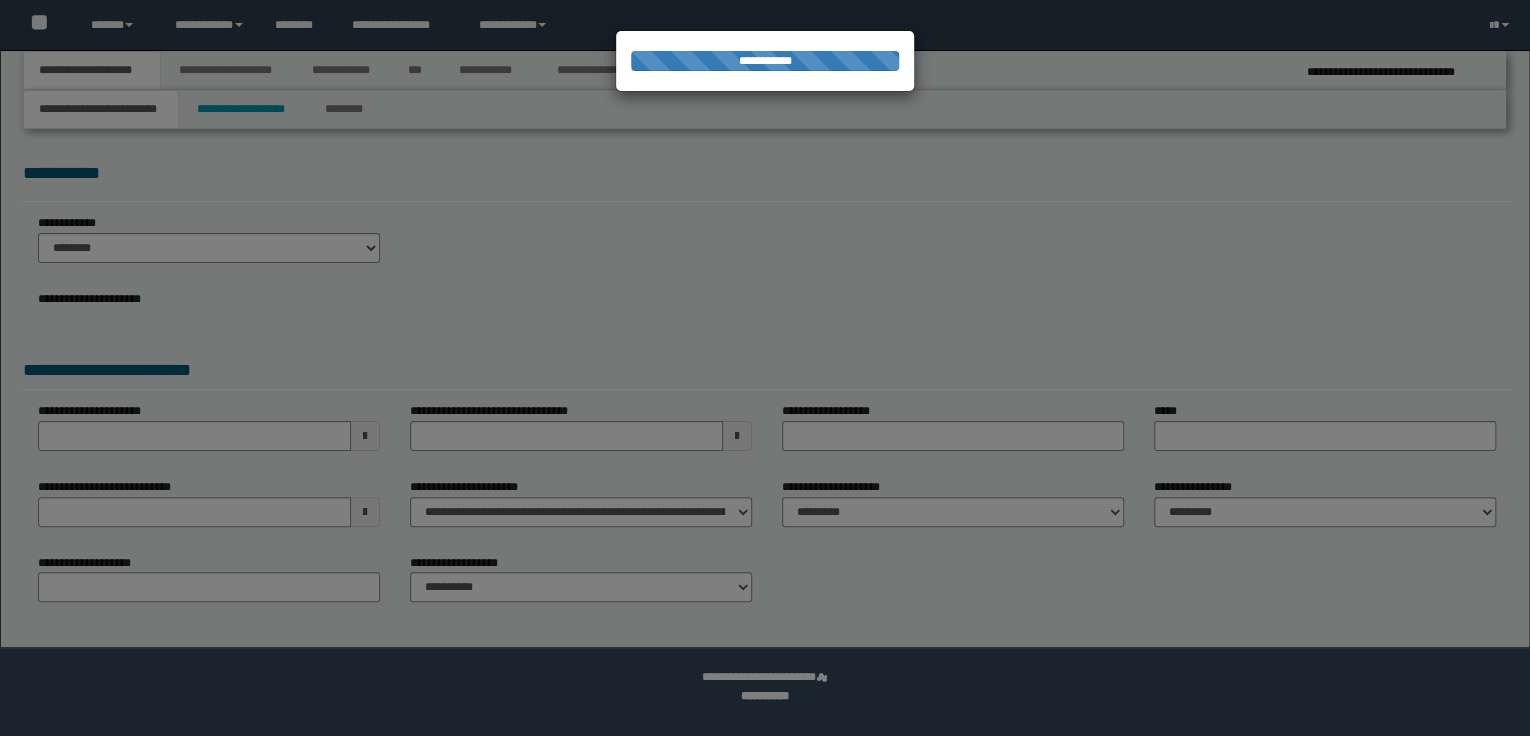 scroll, scrollTop: 0, scrollLeft: 0, axis: both 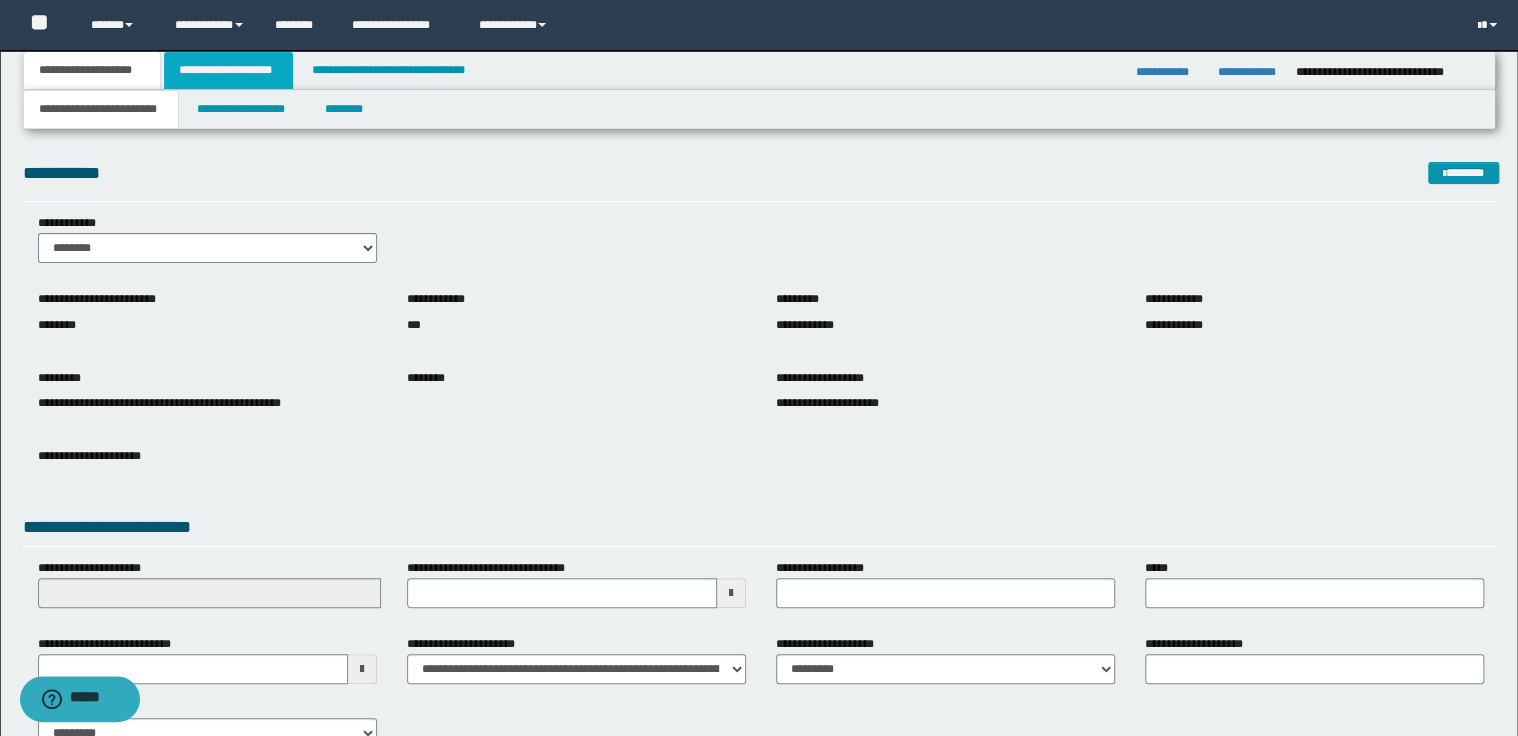 click on "**********" at bounding box center (228, 70) 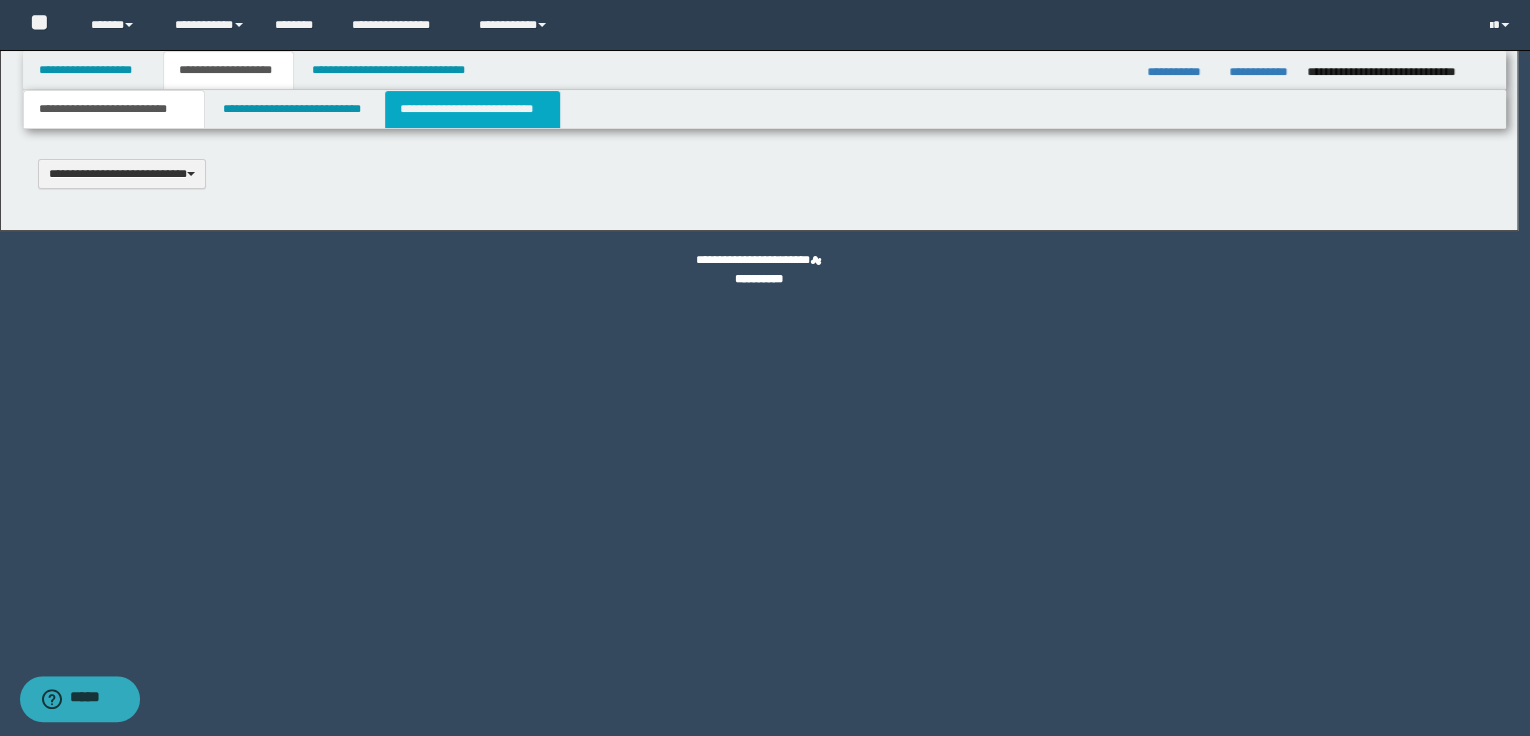 type 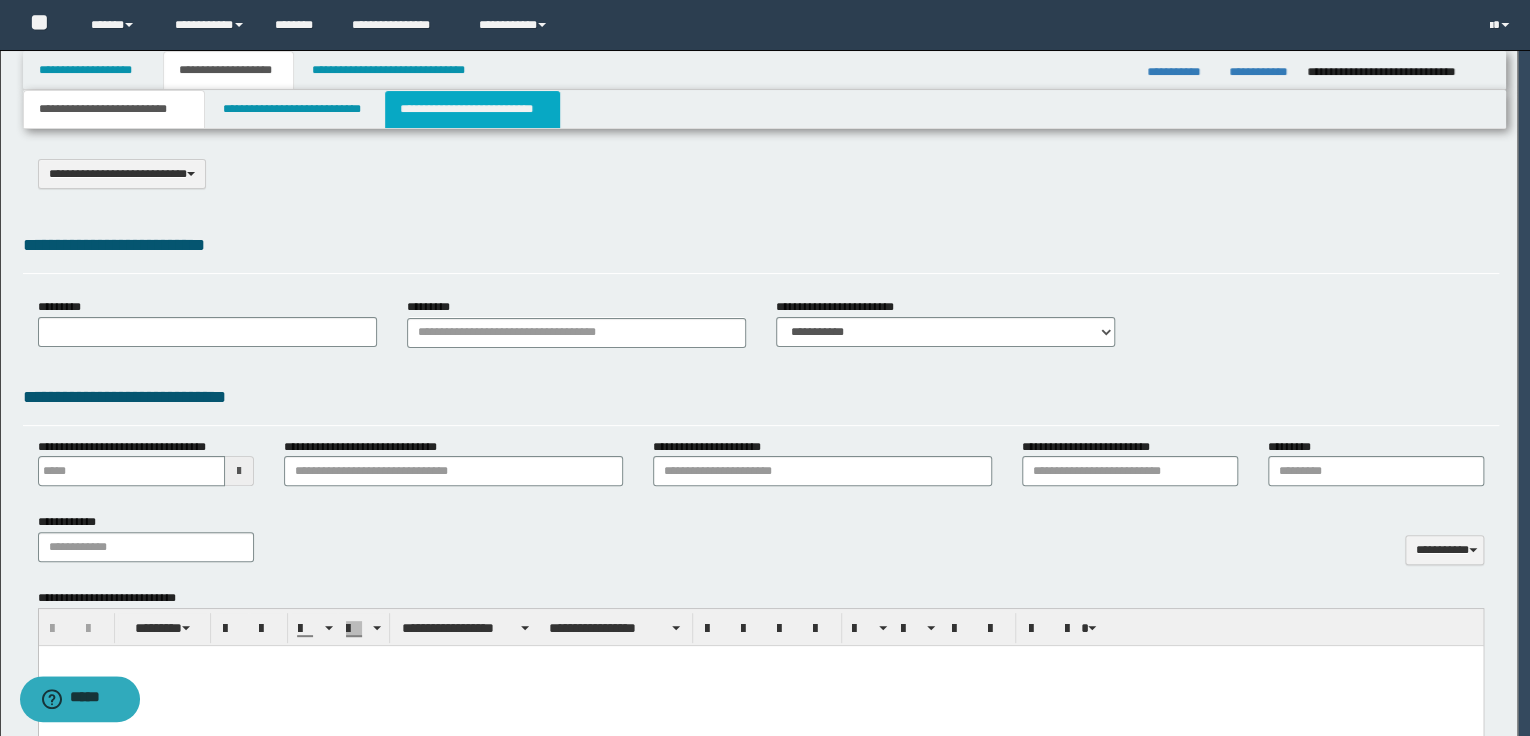 type on "**********" 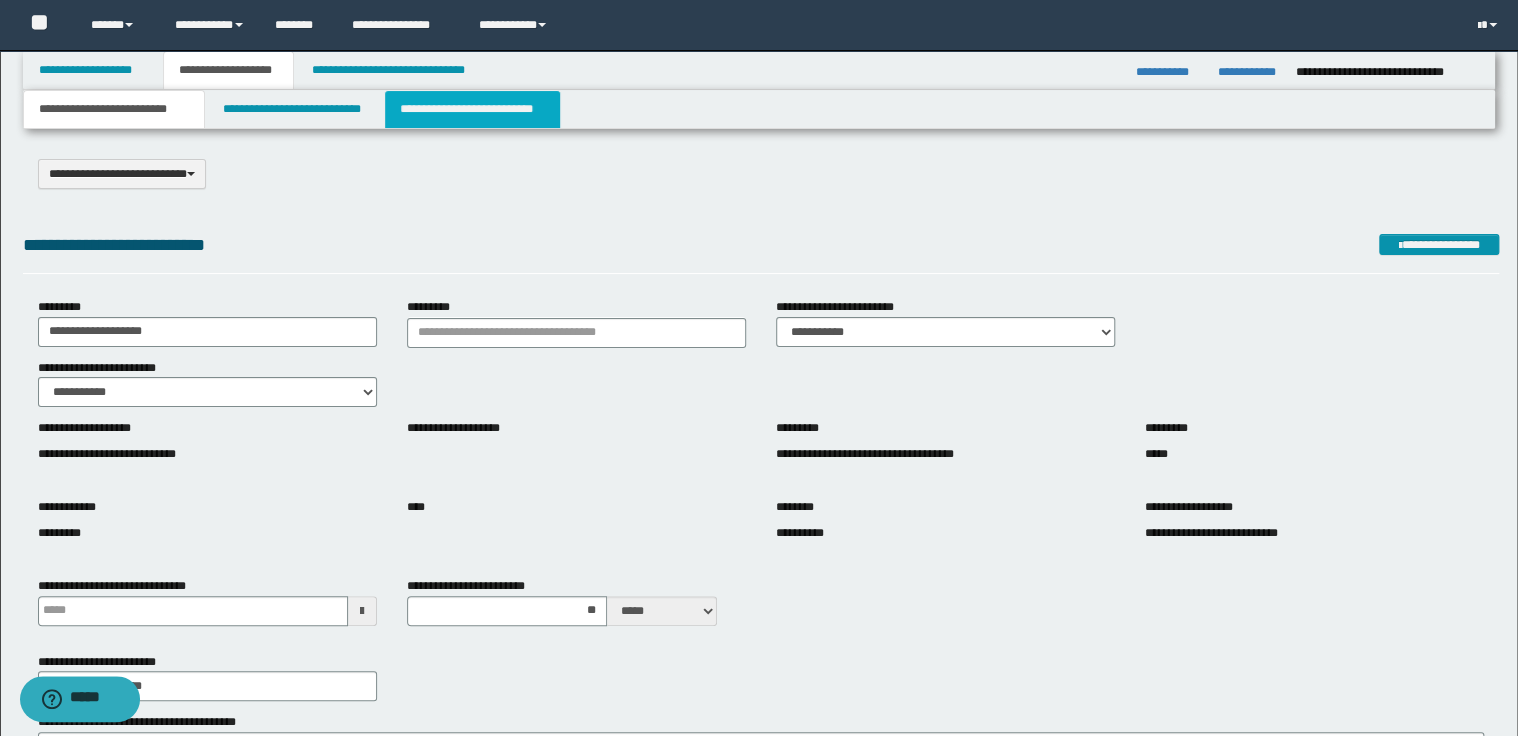 click on "**********" at bounding box center [472, 109] 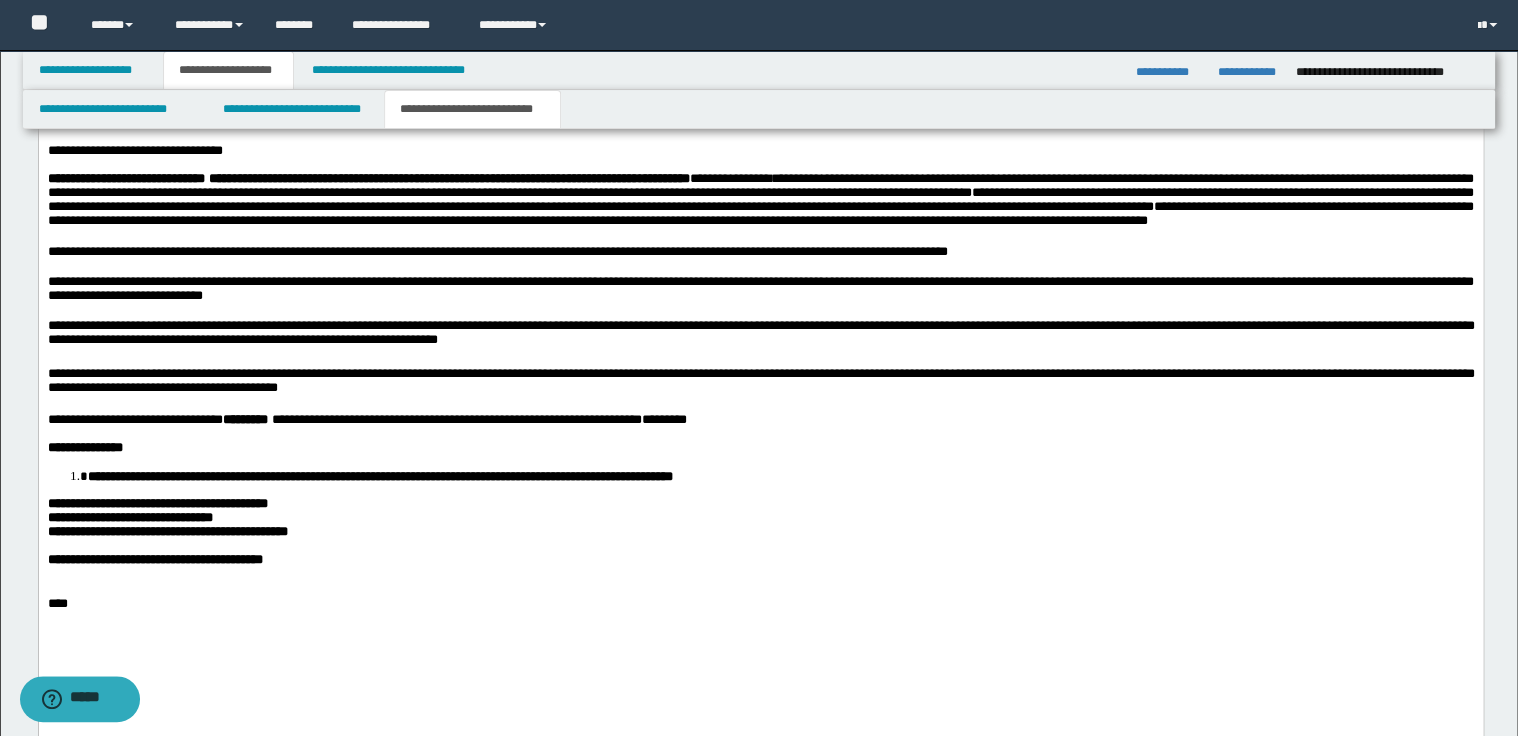 scroll, scrollTop: 1680, scrollLeft: 0, axis: vertical 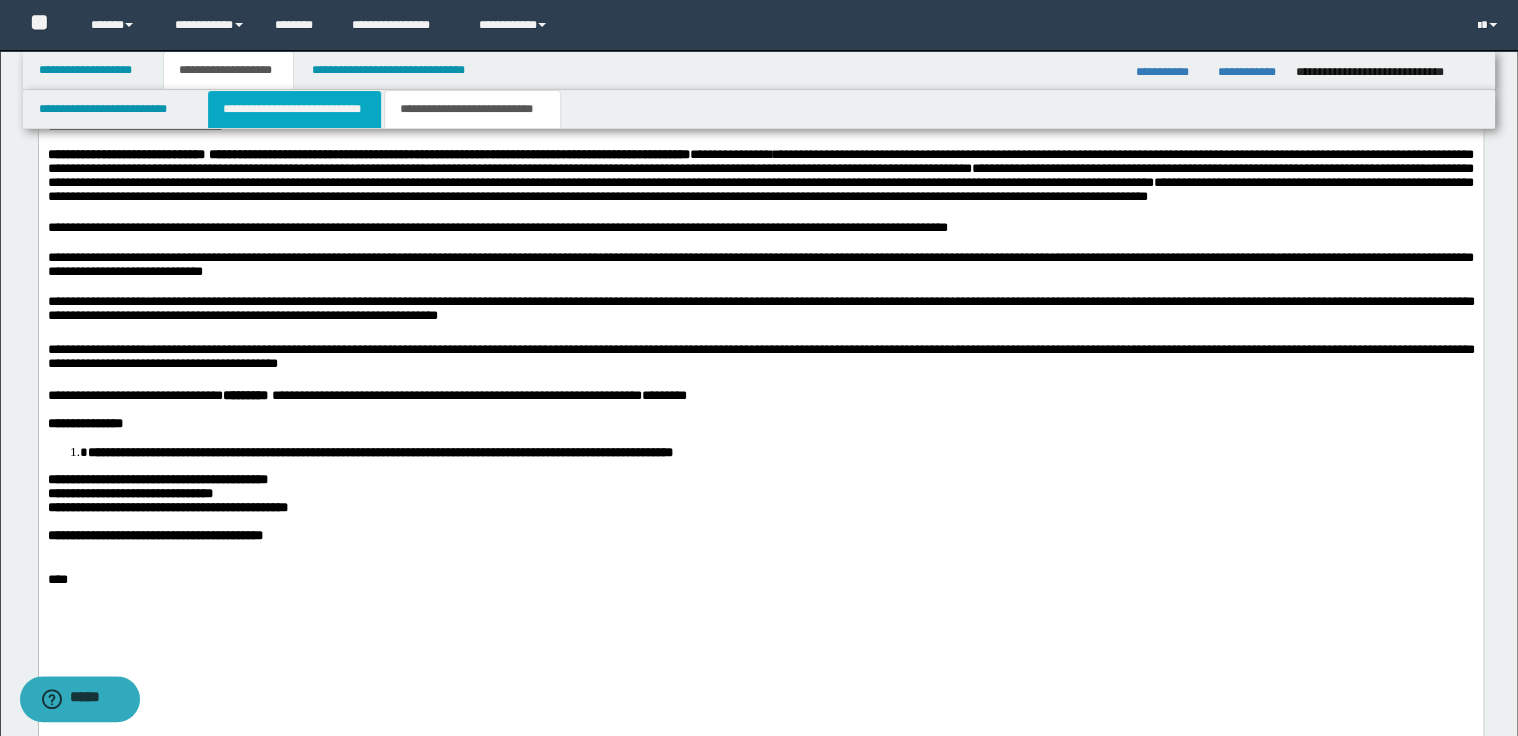 click on "**********" at bounding box center (294, 109) 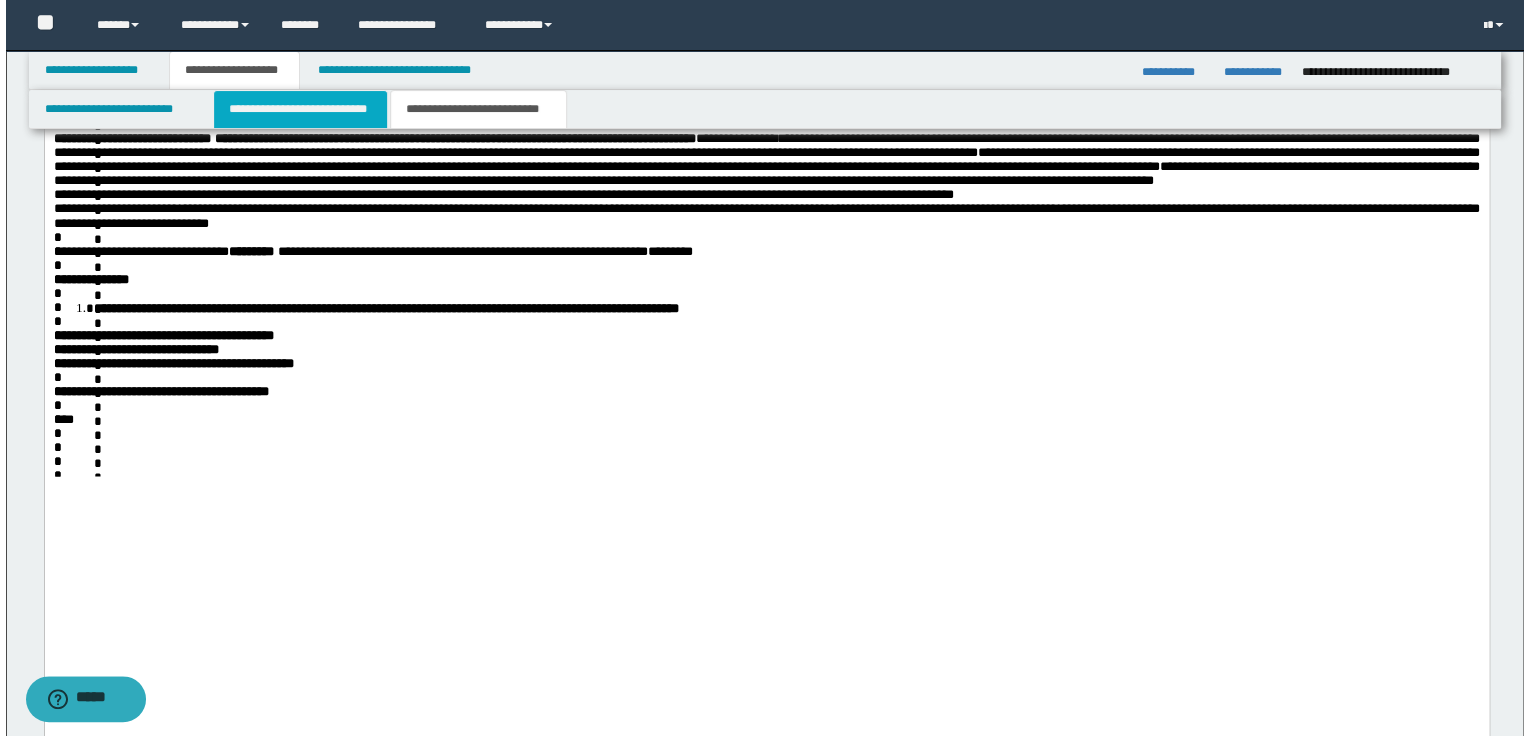scroll, scrollTop: 0, scrollLeft: 0, axis: both 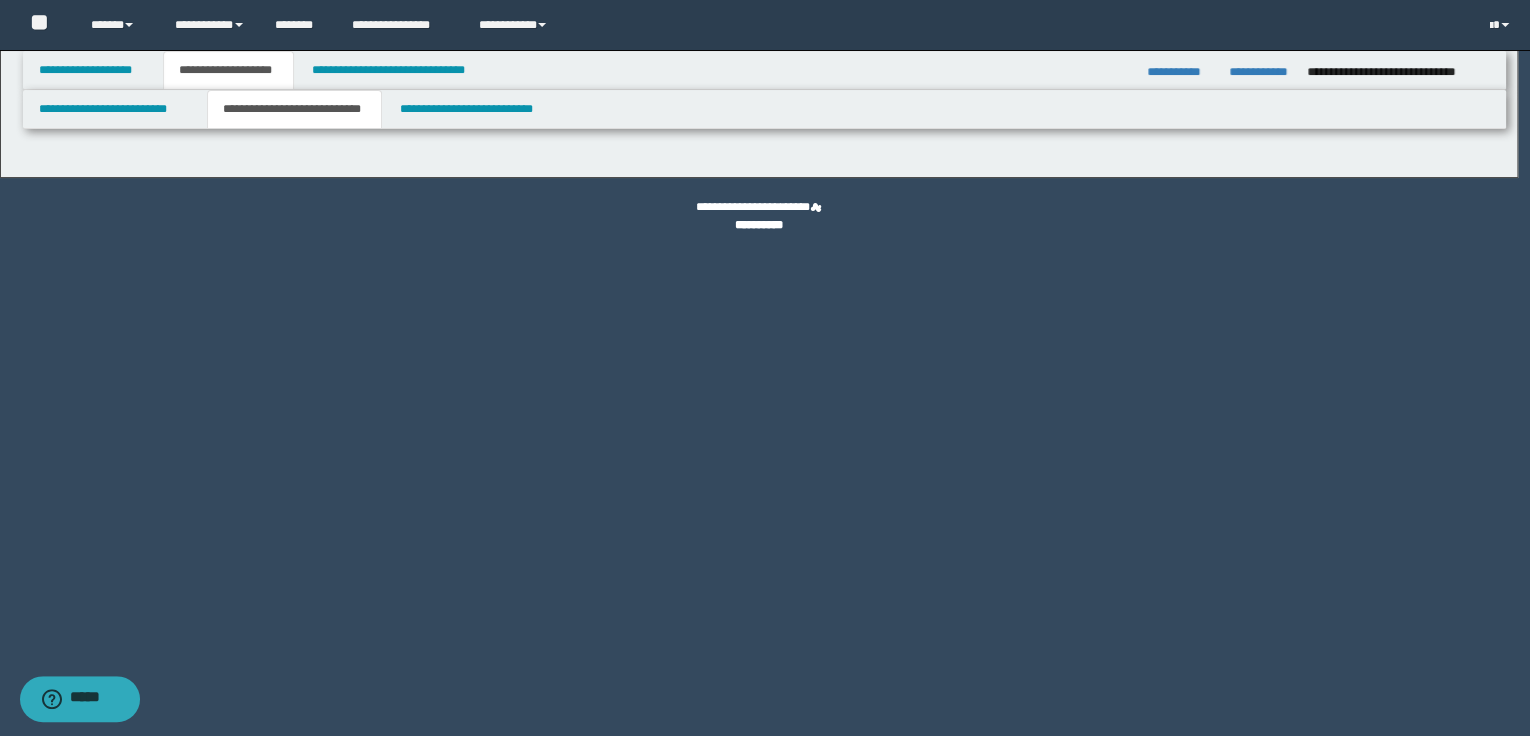 select on "*" 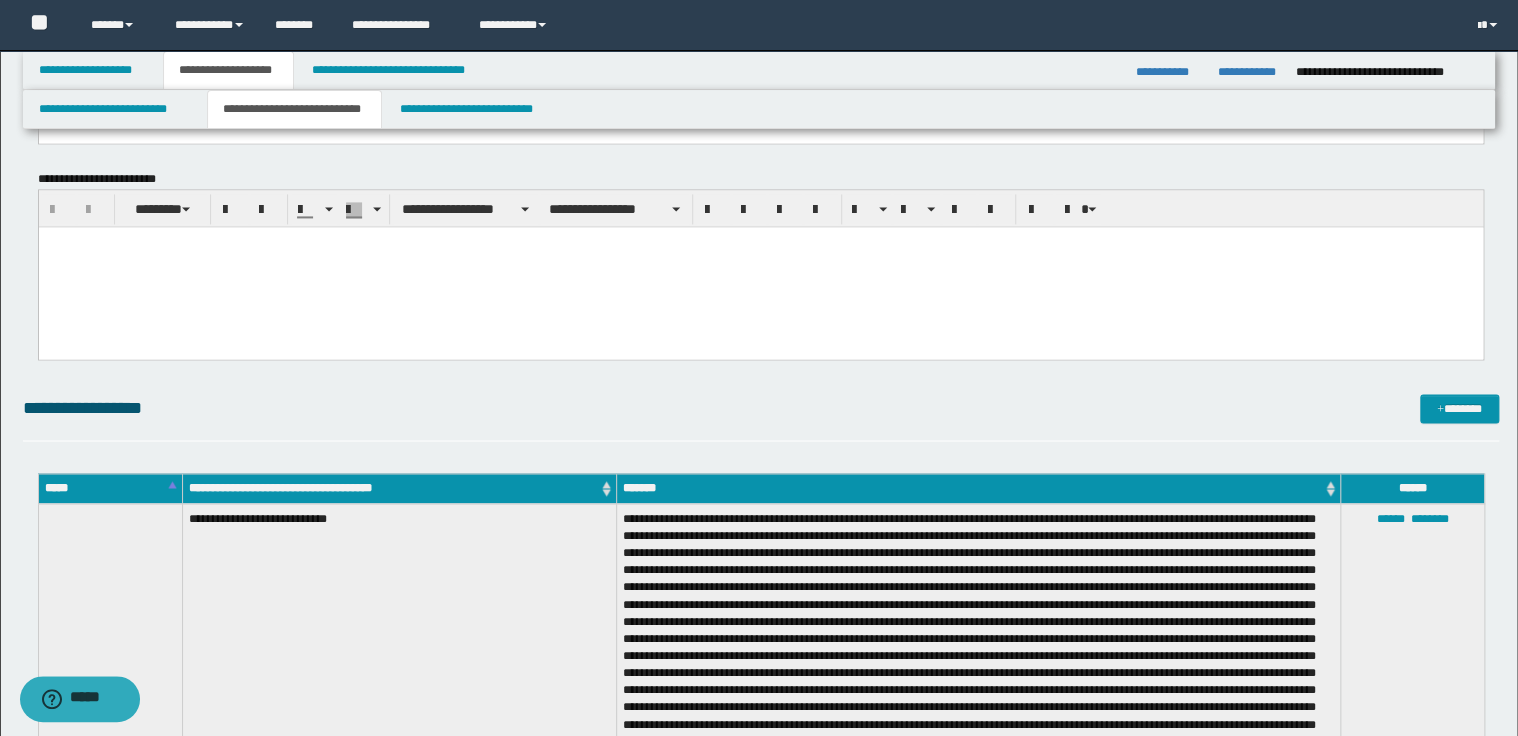scroll, scrollTop: 1440, scrollLeft: 0, axis: vertical 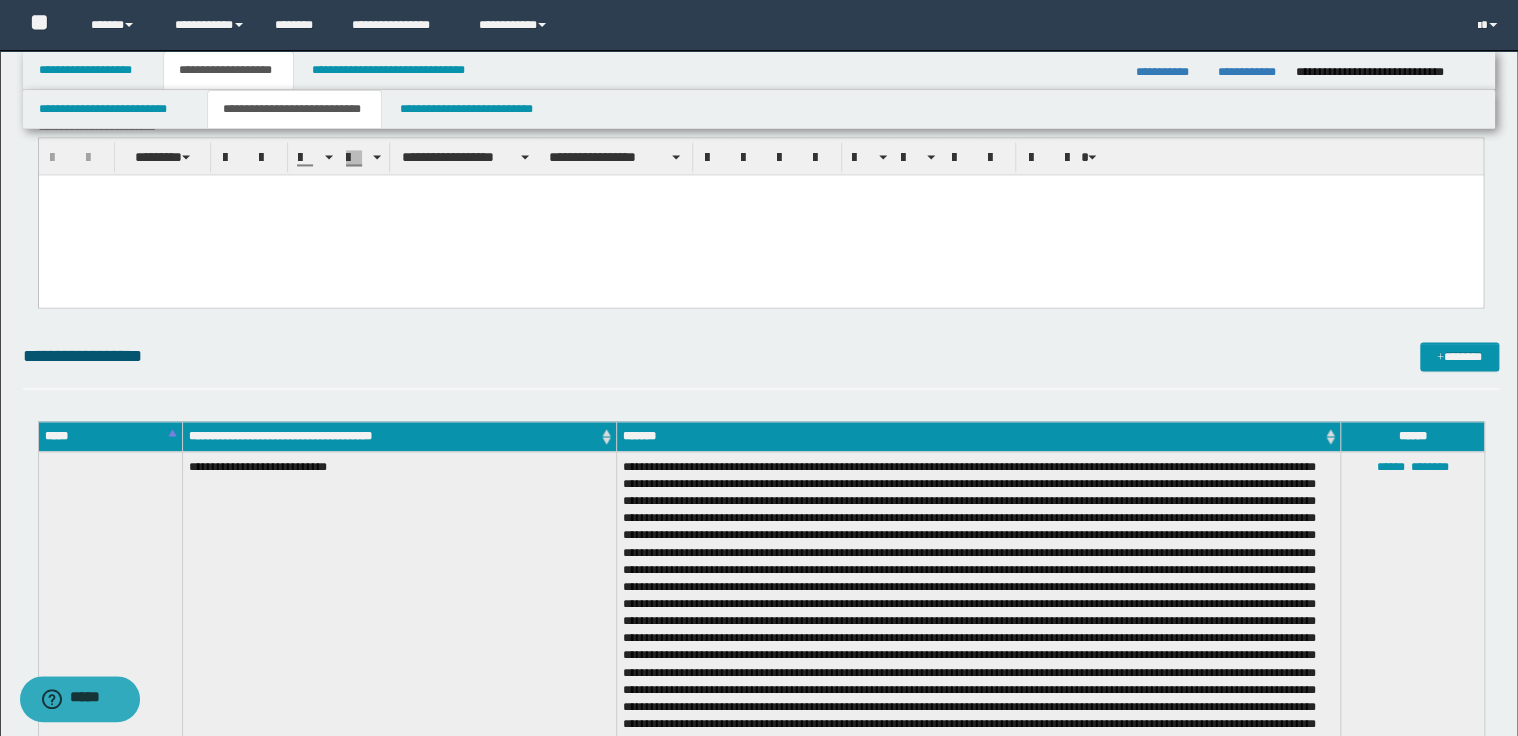 click on "*****" at bounding box center [110, 436] 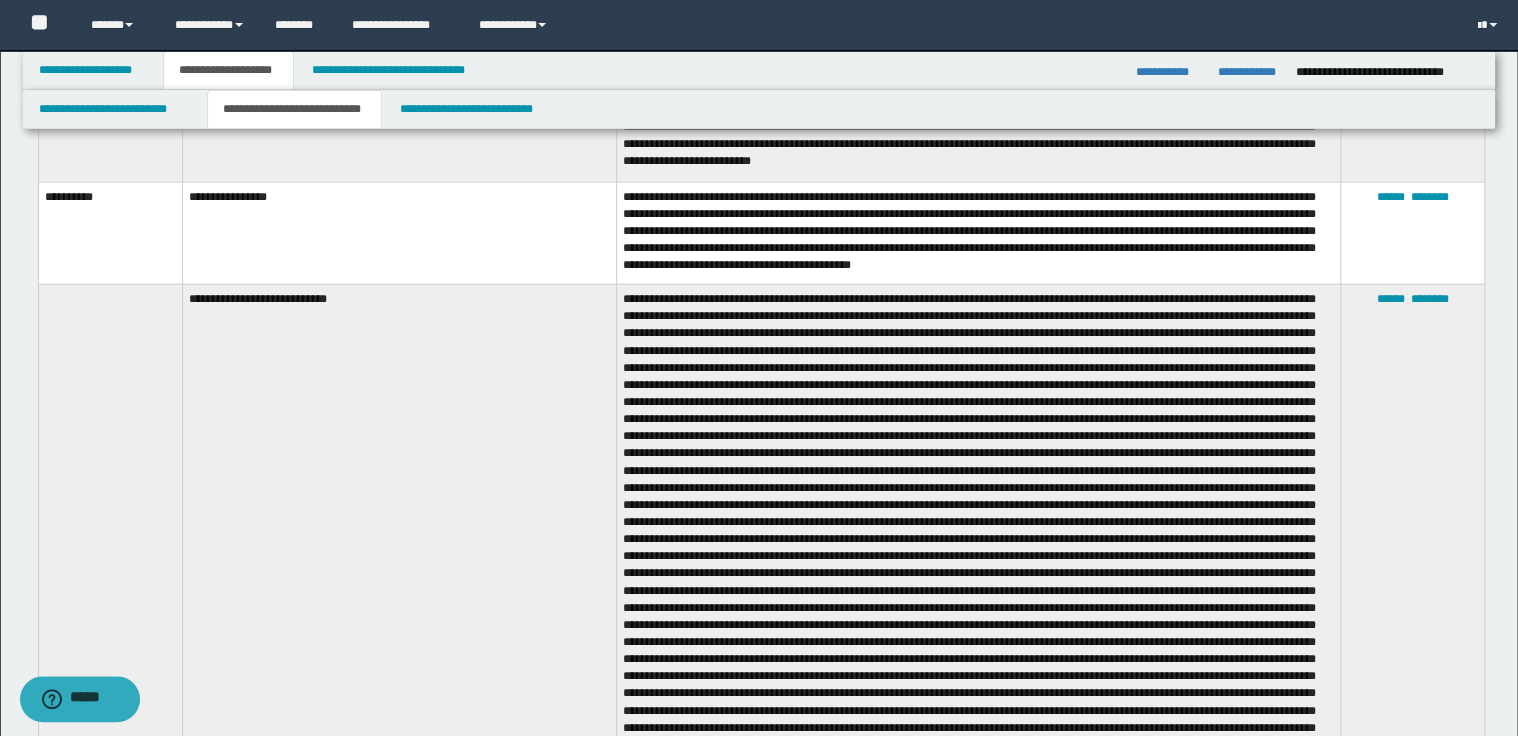scroll, scrollTop: 2400, scrollLeft: 0, axis: vertical 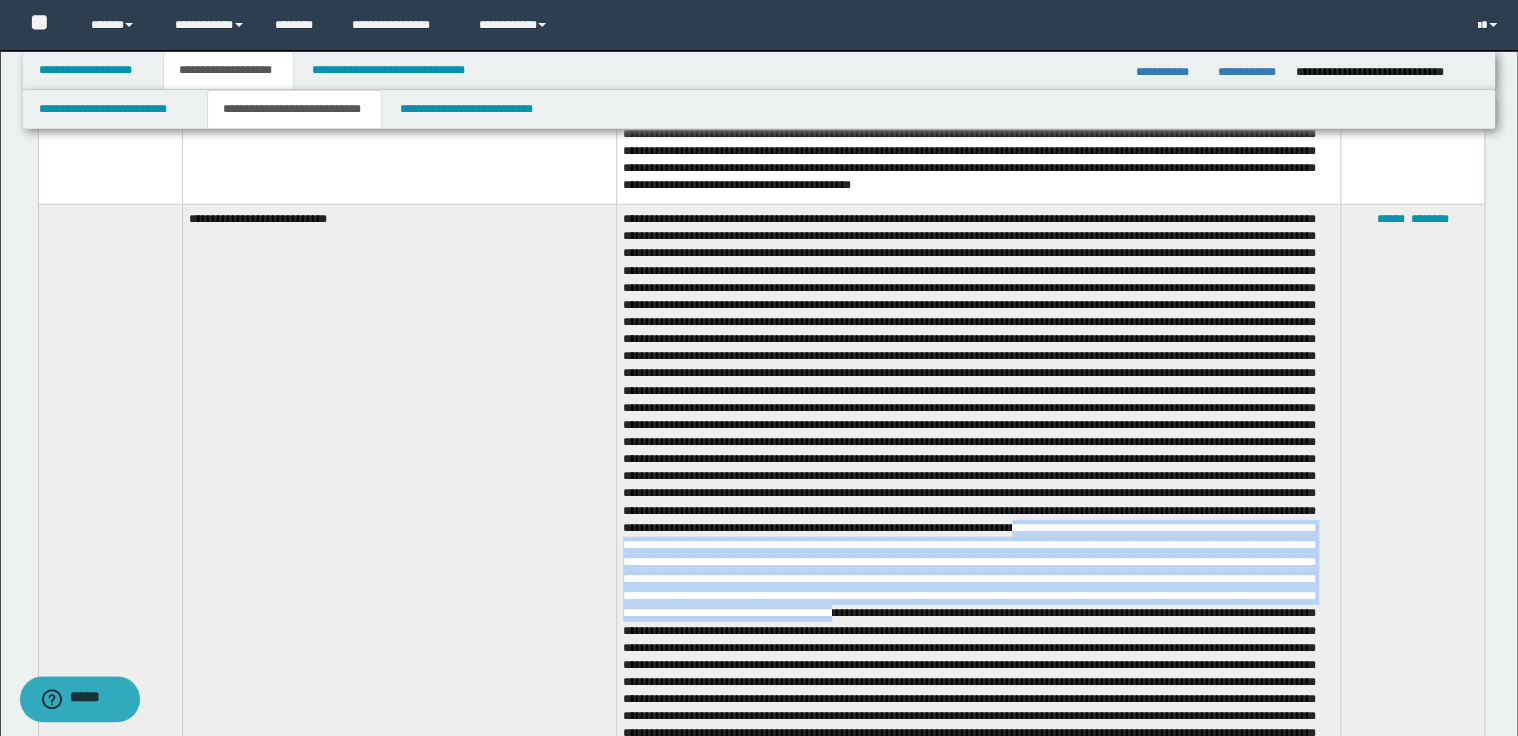 drag, startPoint x: 1240, startPoint y: 515, endPoint x: 1293, endPoint y: 606, distance: 105.30907 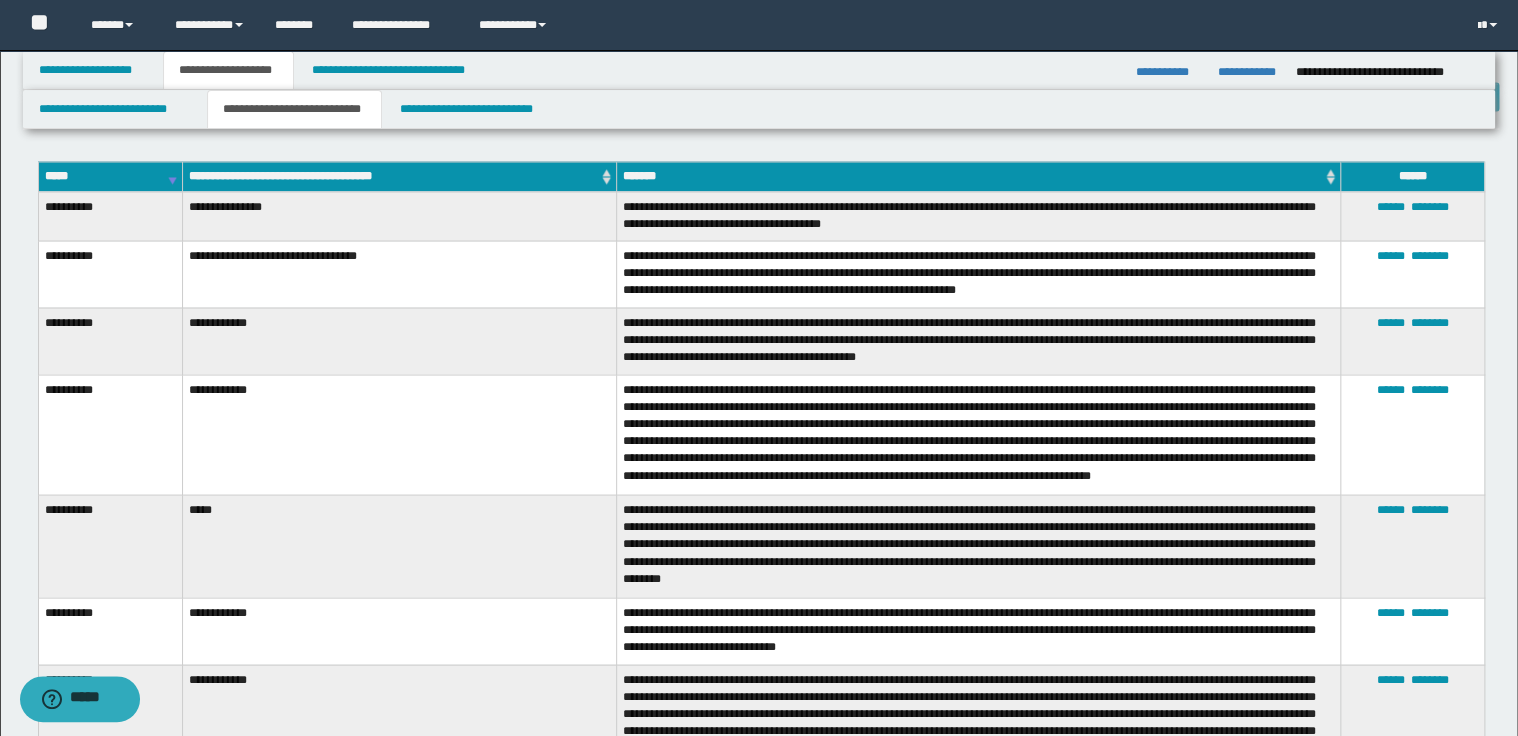 scroll, scrollTop: 1600, scrollLeft: 0, axis: vertical 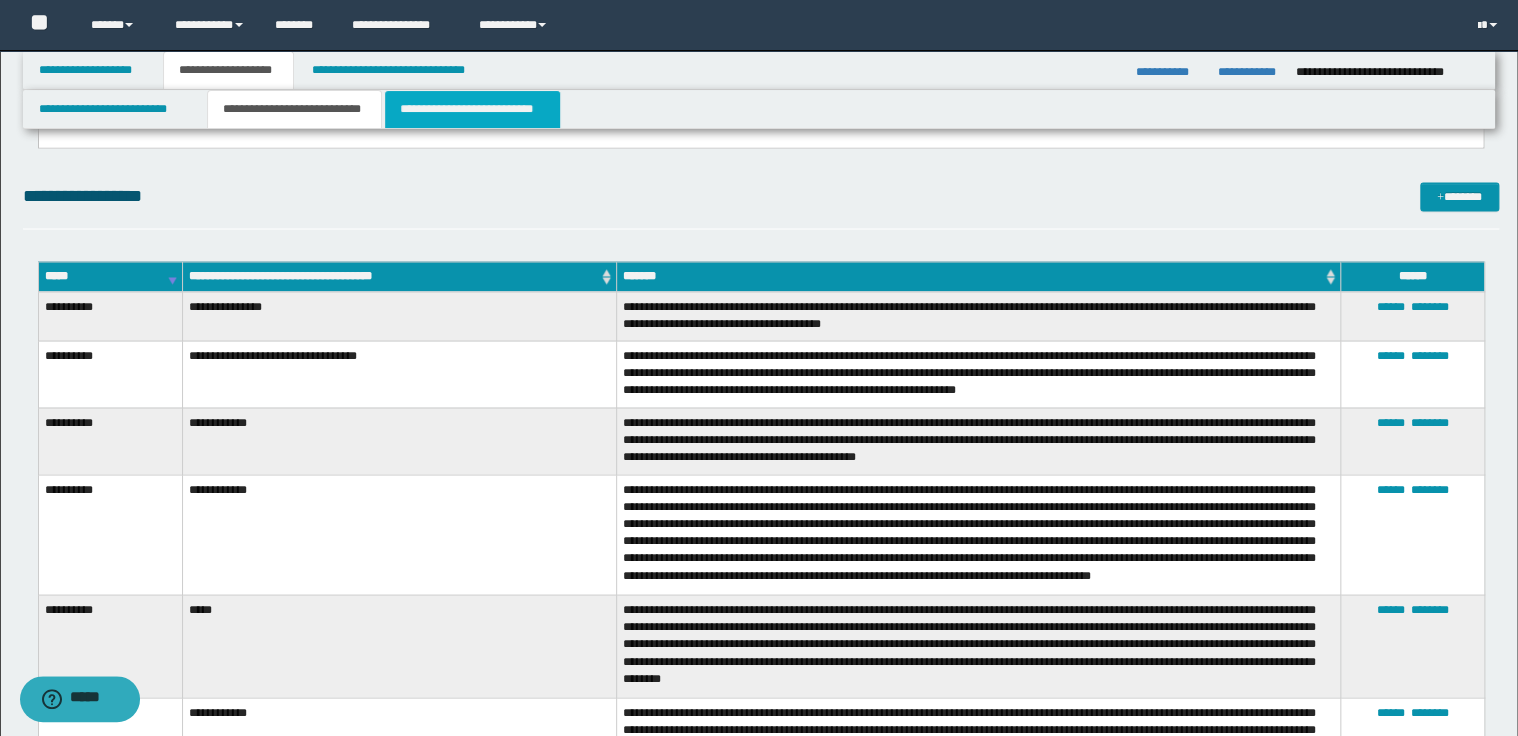 click on "**********" at bounding box center [472, 109] 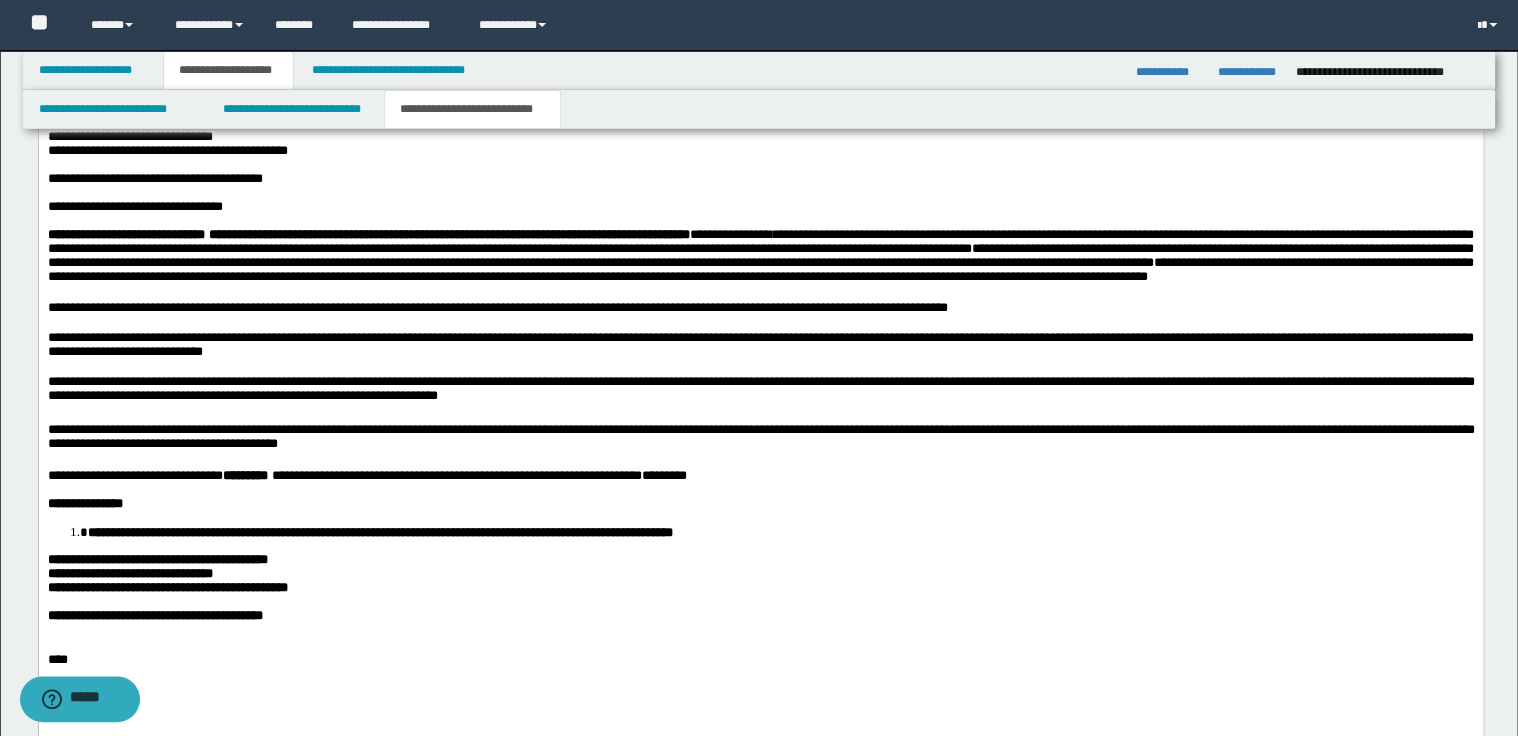 click on "**********" at bounding box center (760, 439) 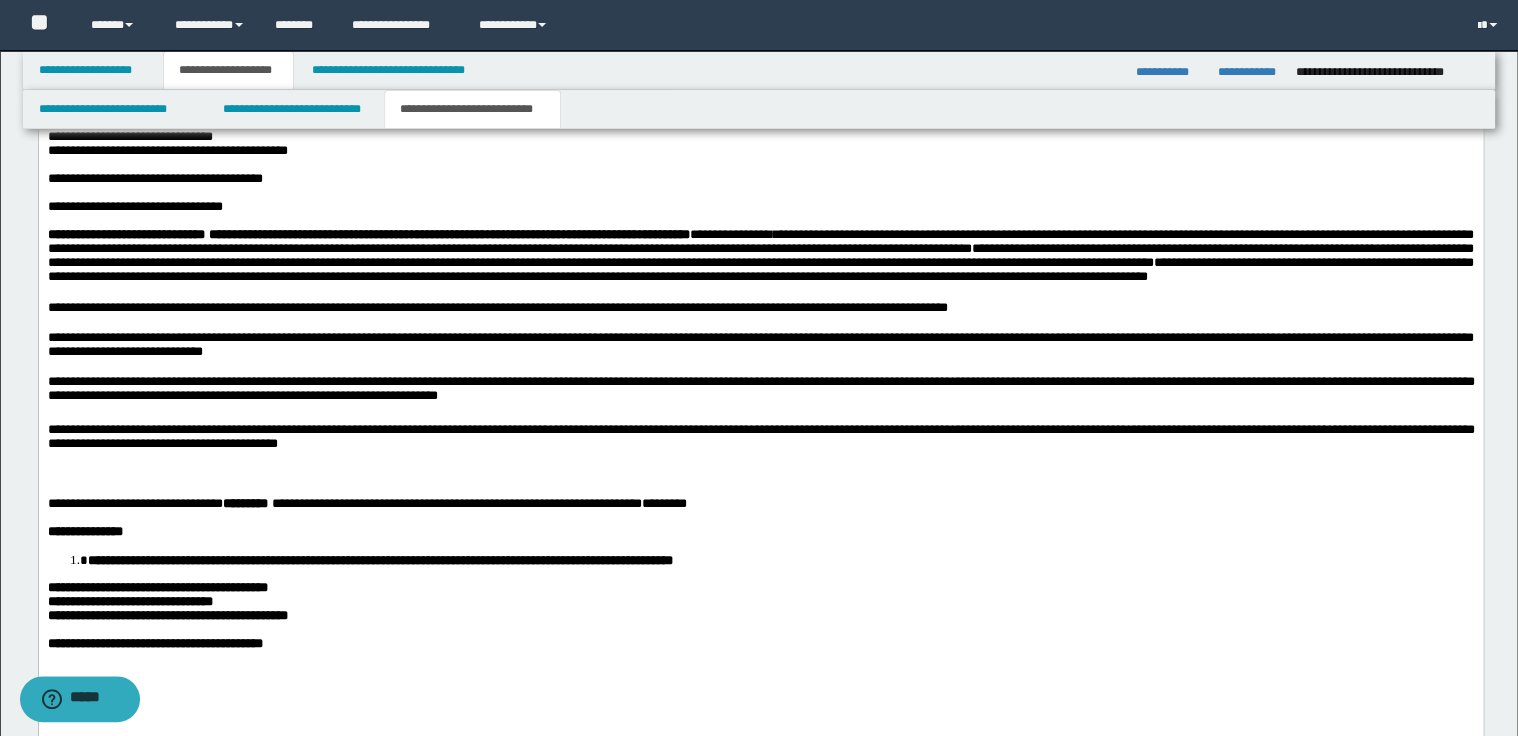 type 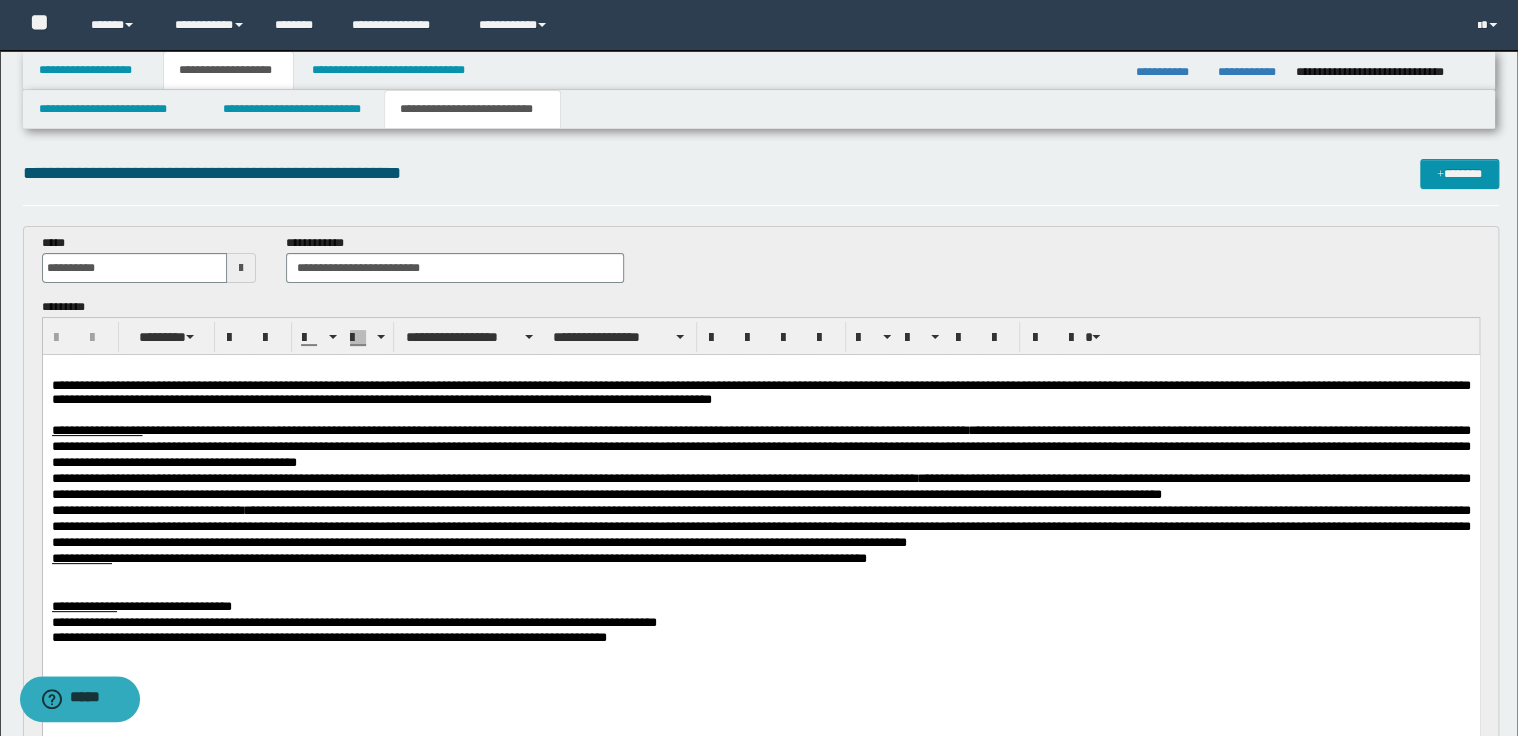 scroll, scrollTop: 0, scrollLeft: 0, axis: both 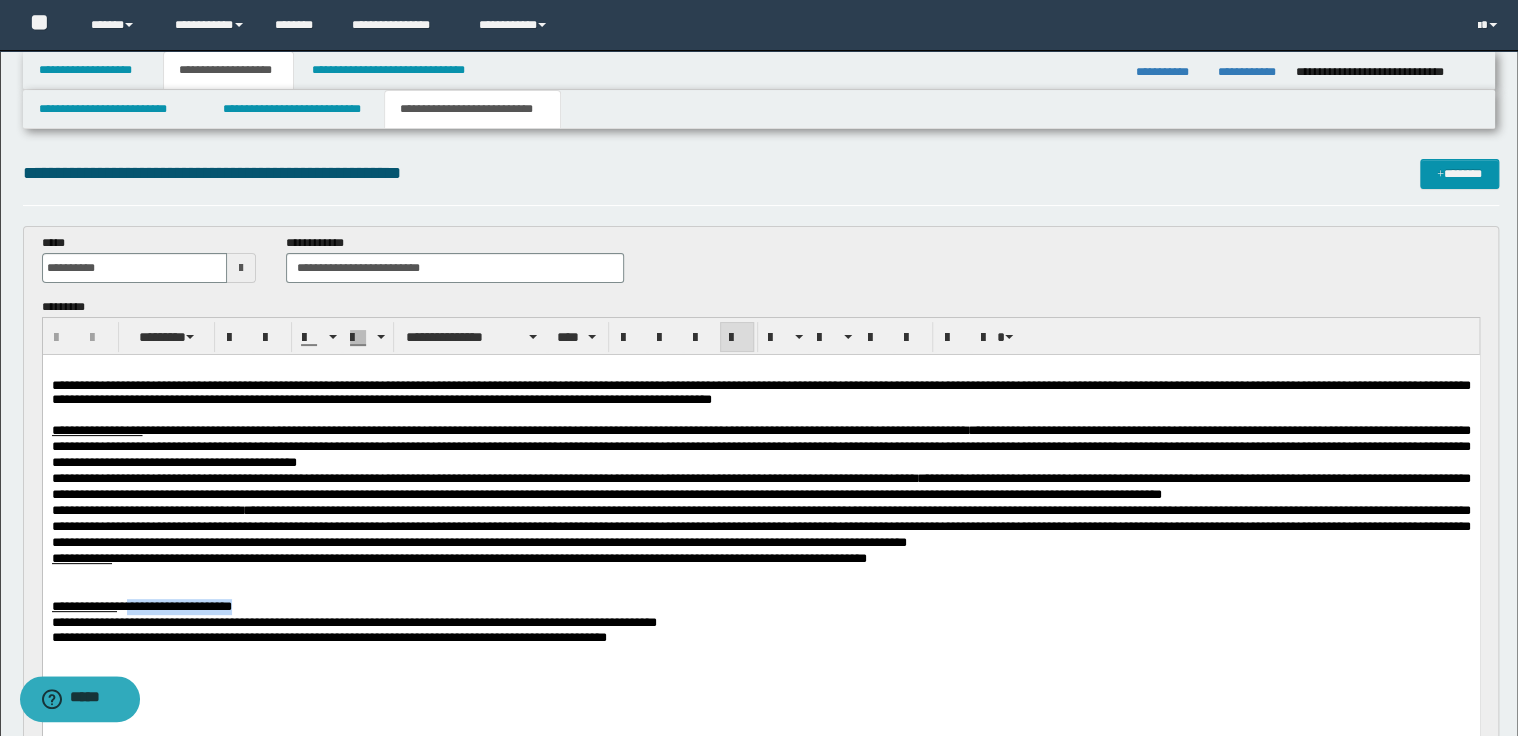 drag, startPoint x: 246, startPoint y: 607, endPoint x: 137, endPoint y: 606, distance: 109.004585 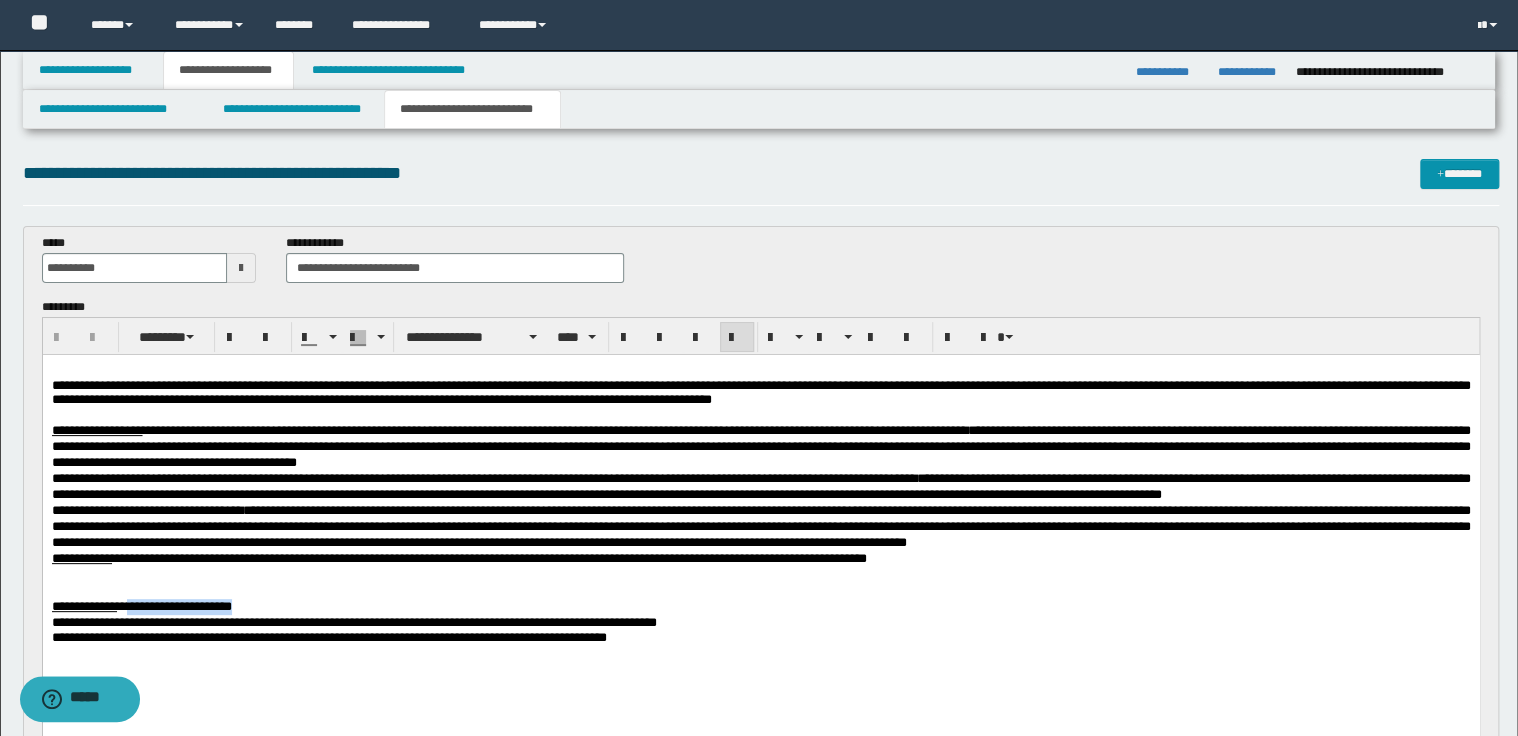 click on "**********" at bounding box center (760, 607) 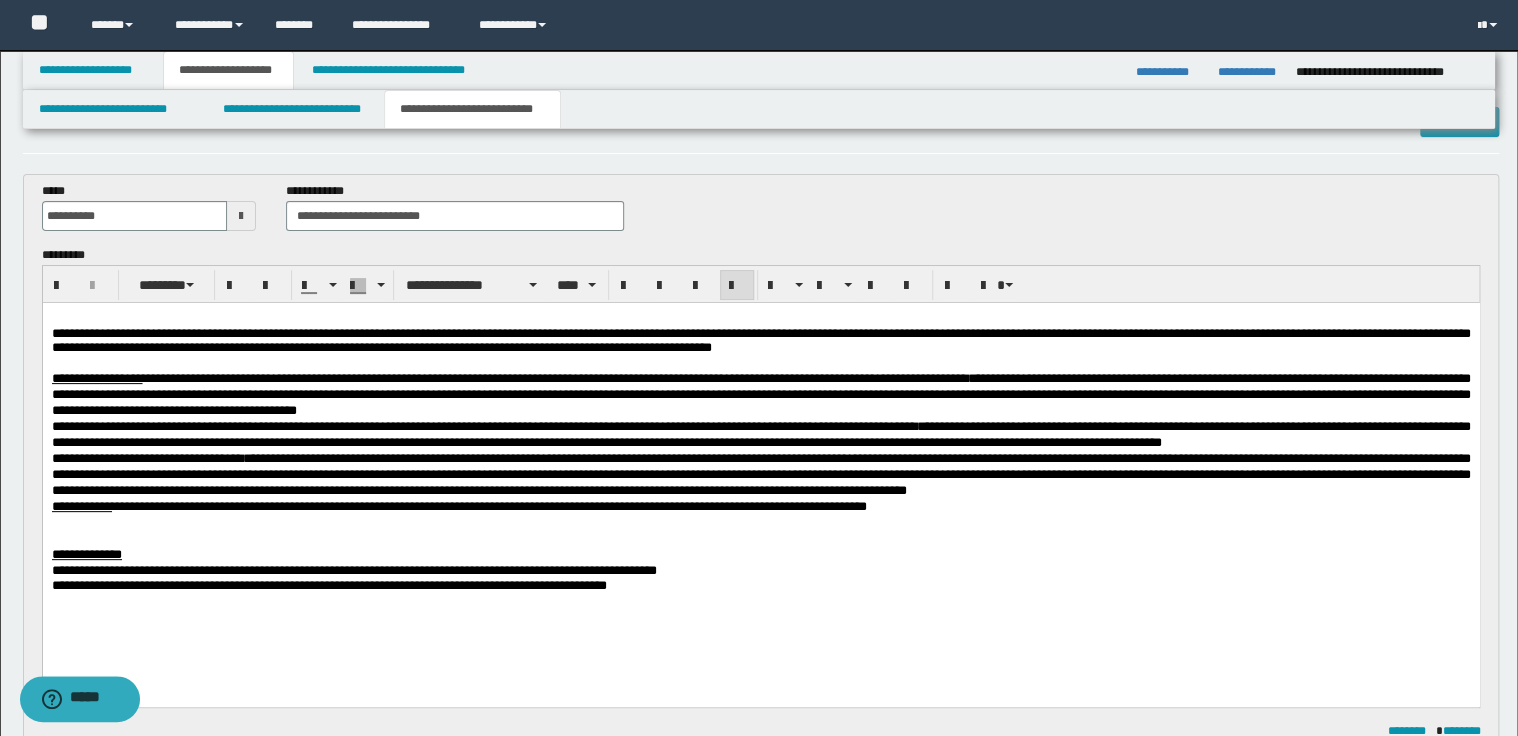 scroll, scrollTop: 80, scrollLeft: 0, axis: vertical 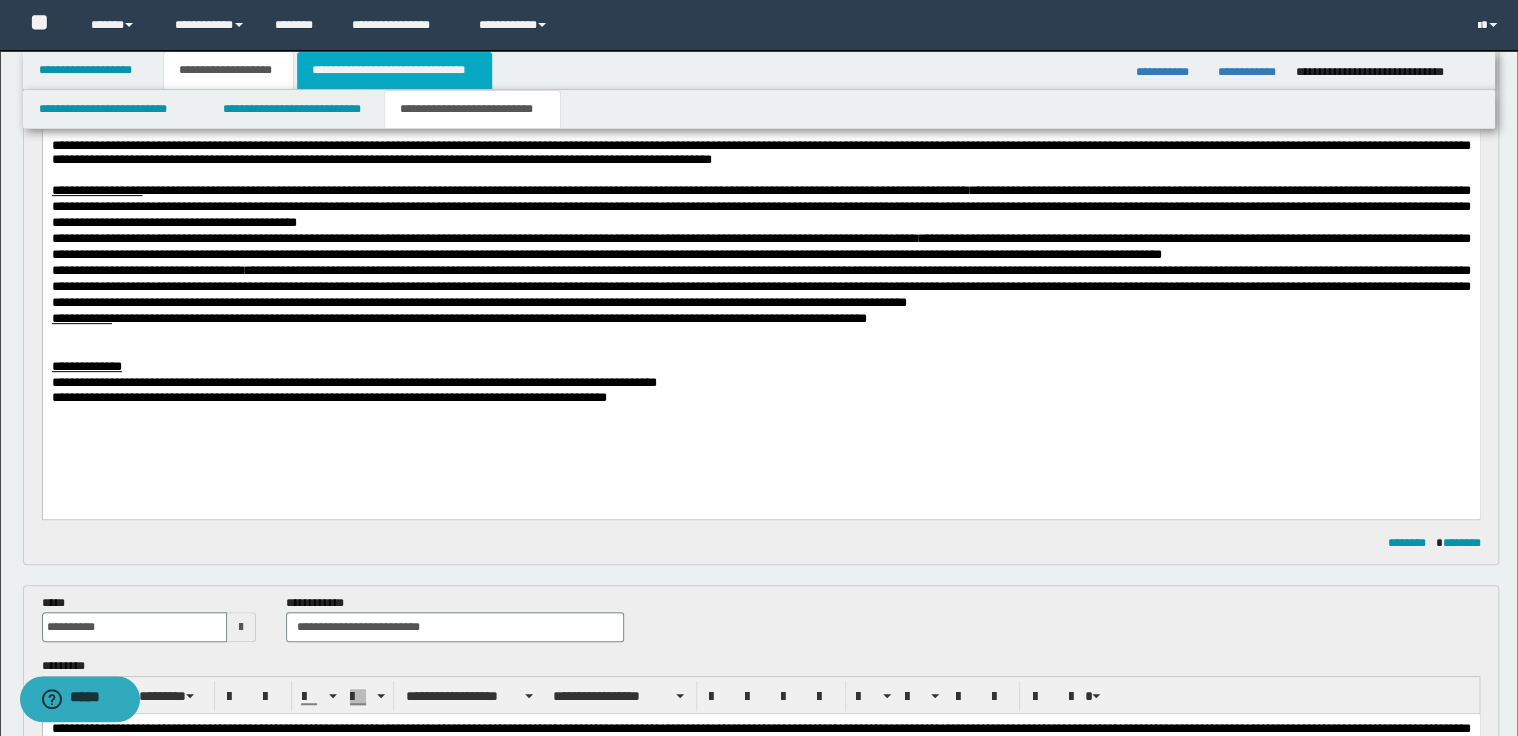 click on "**********" at bounding box center [394, 70] 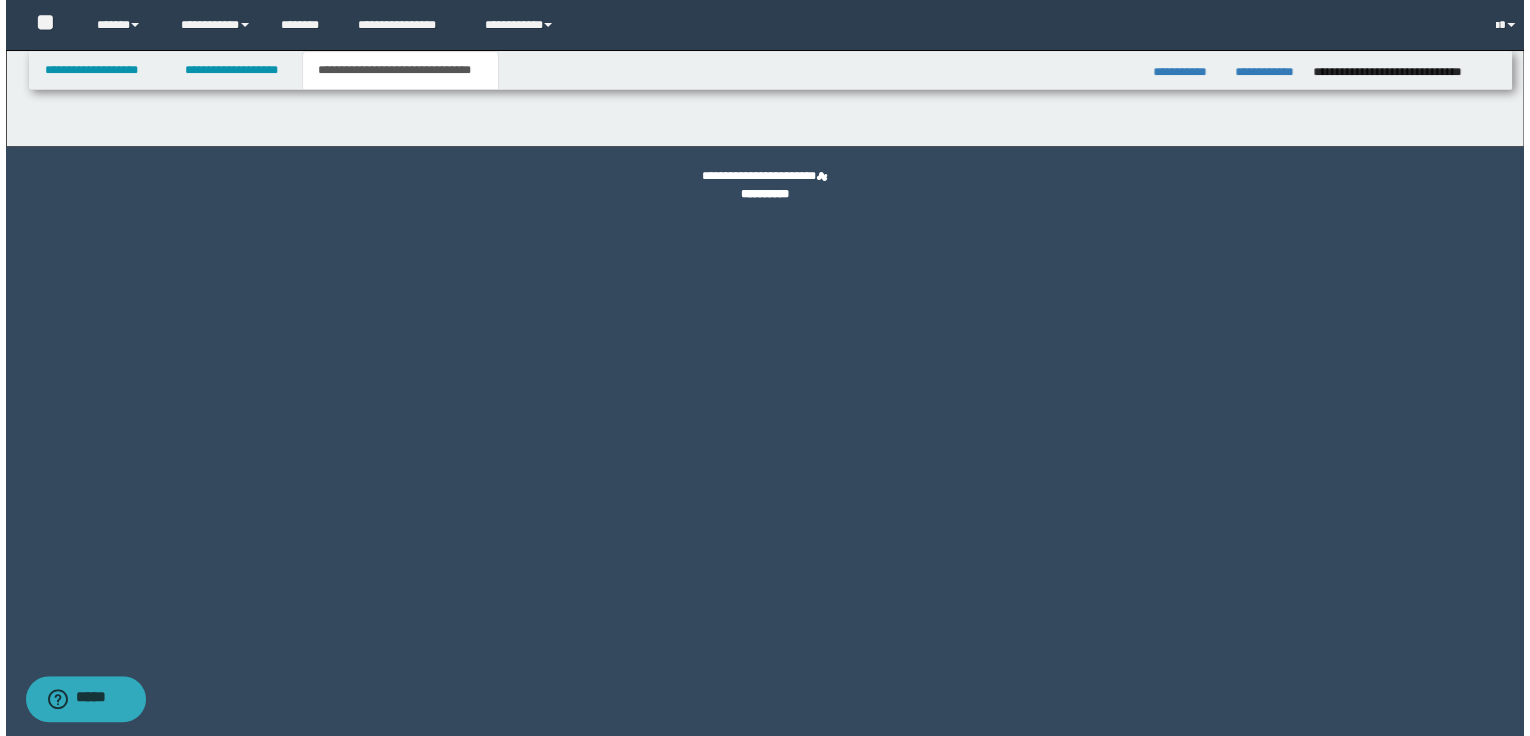 scroll, scrollTop: 0, scrollLeft: 0, axis: both 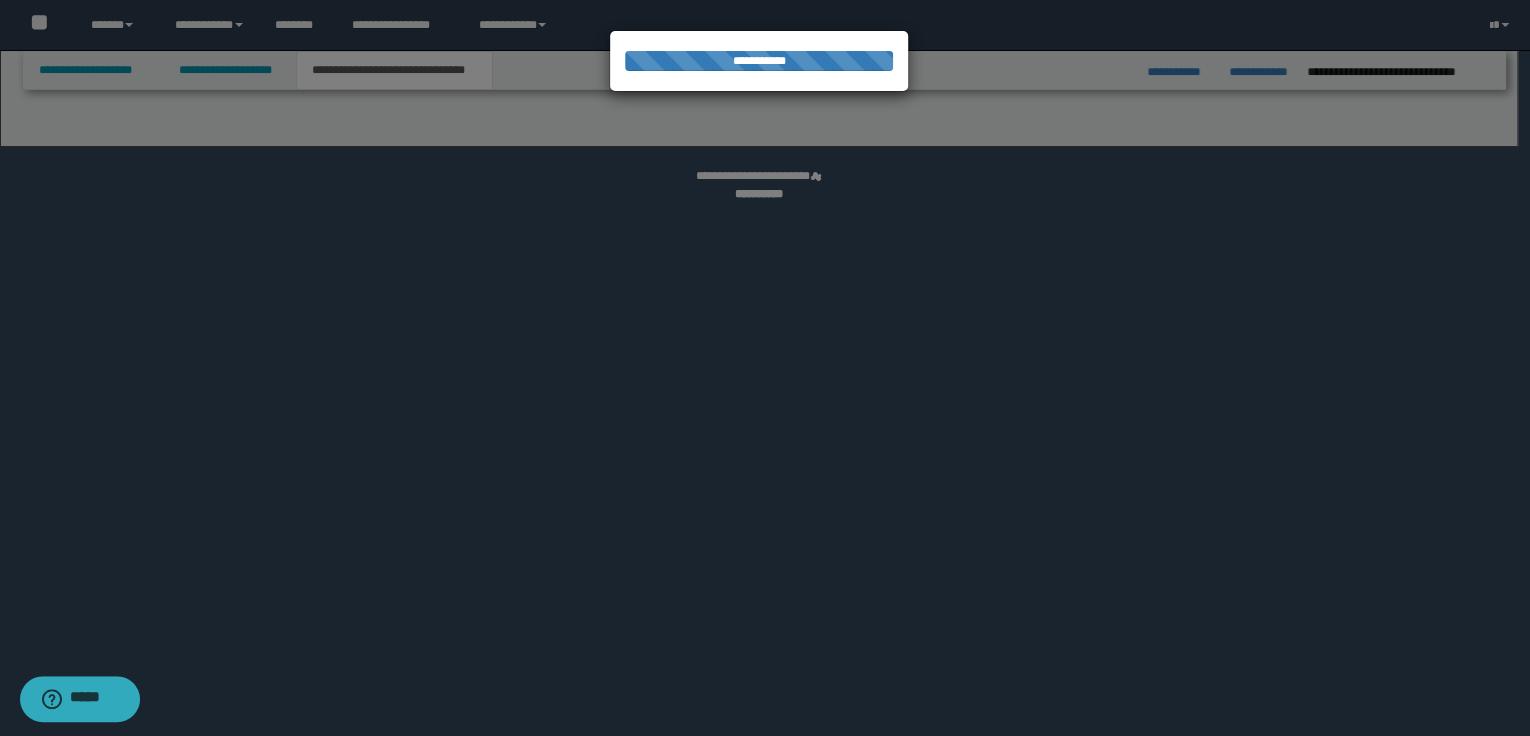 select on "*" 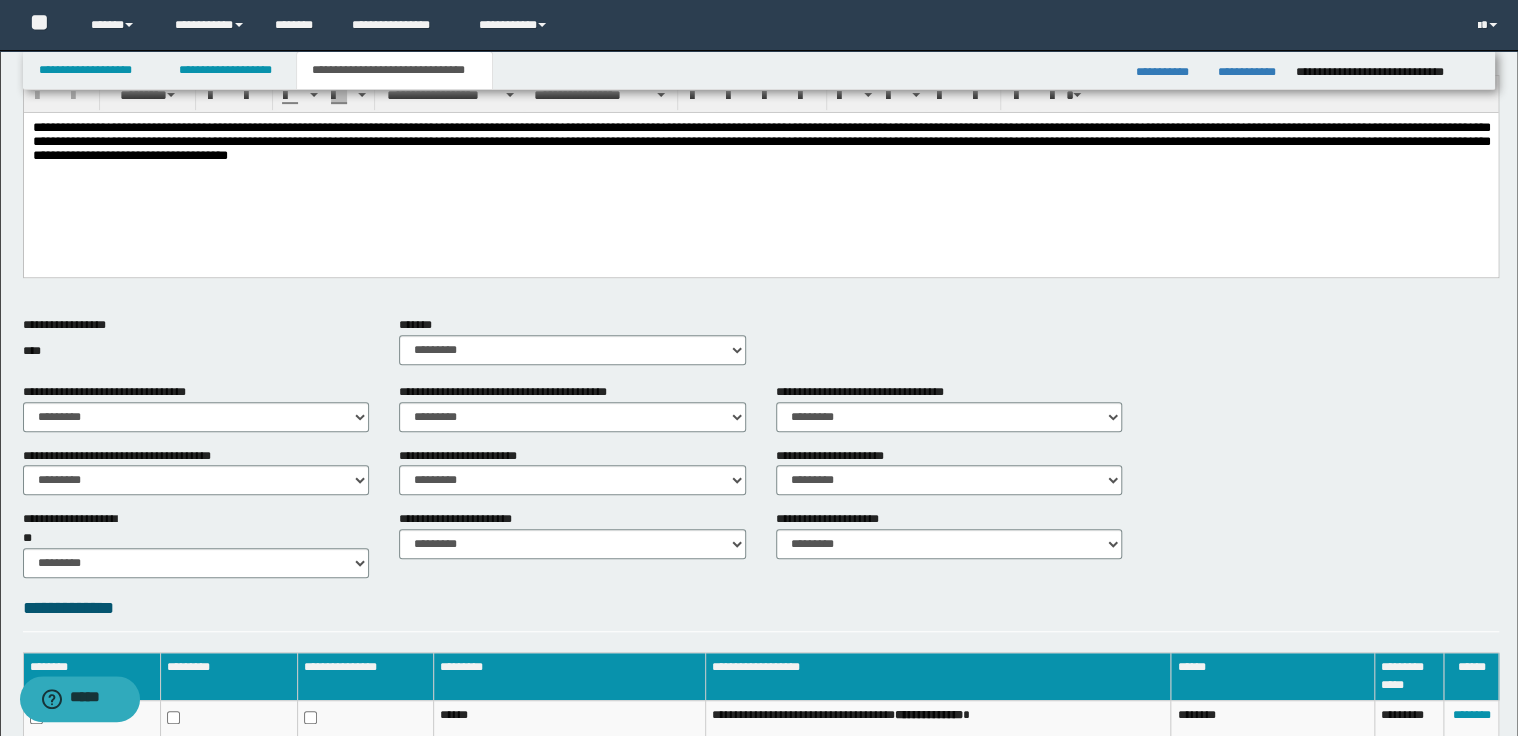 scroll, scrollTop: 561, scrollLeft: 0, axis: vertical 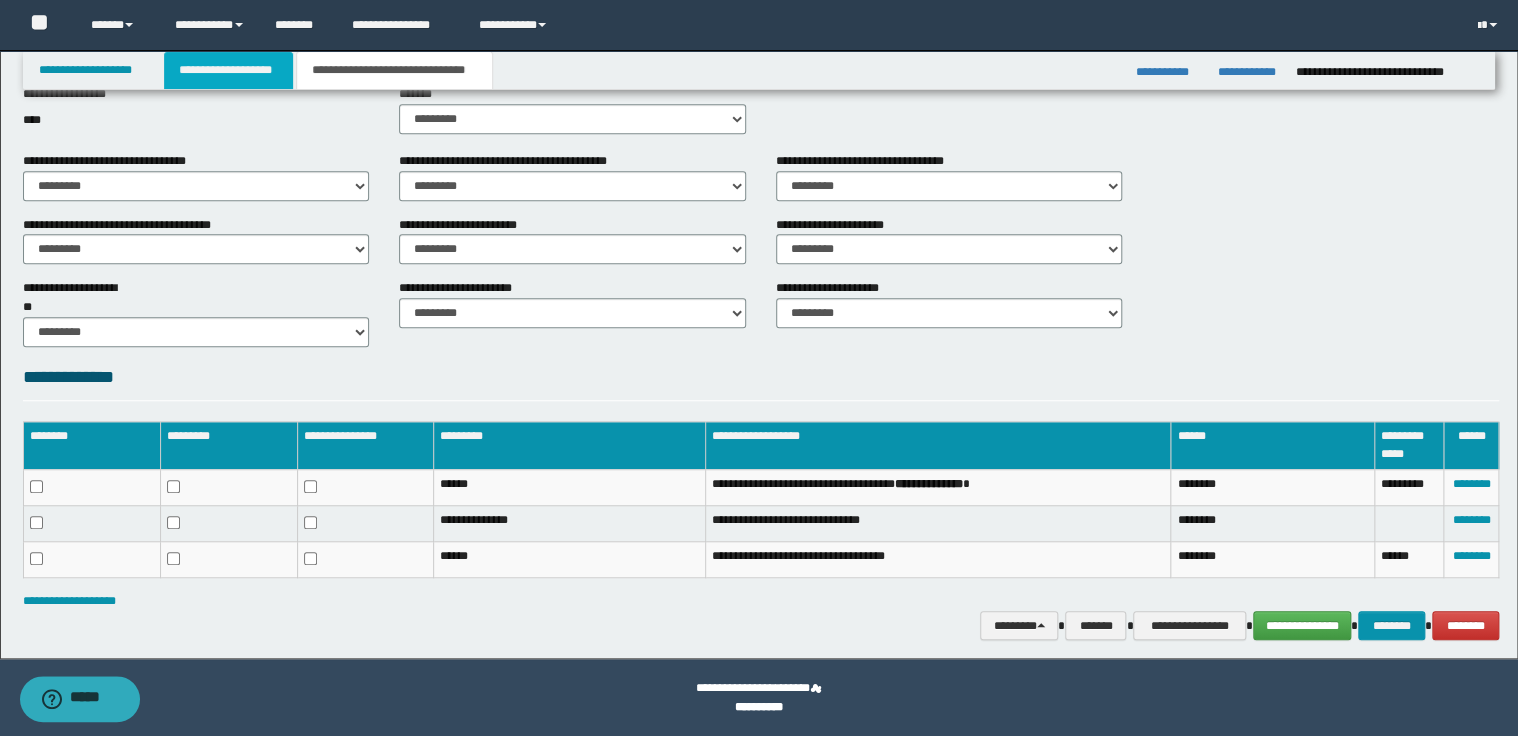click on "**********" at bounding box center (228, 70) 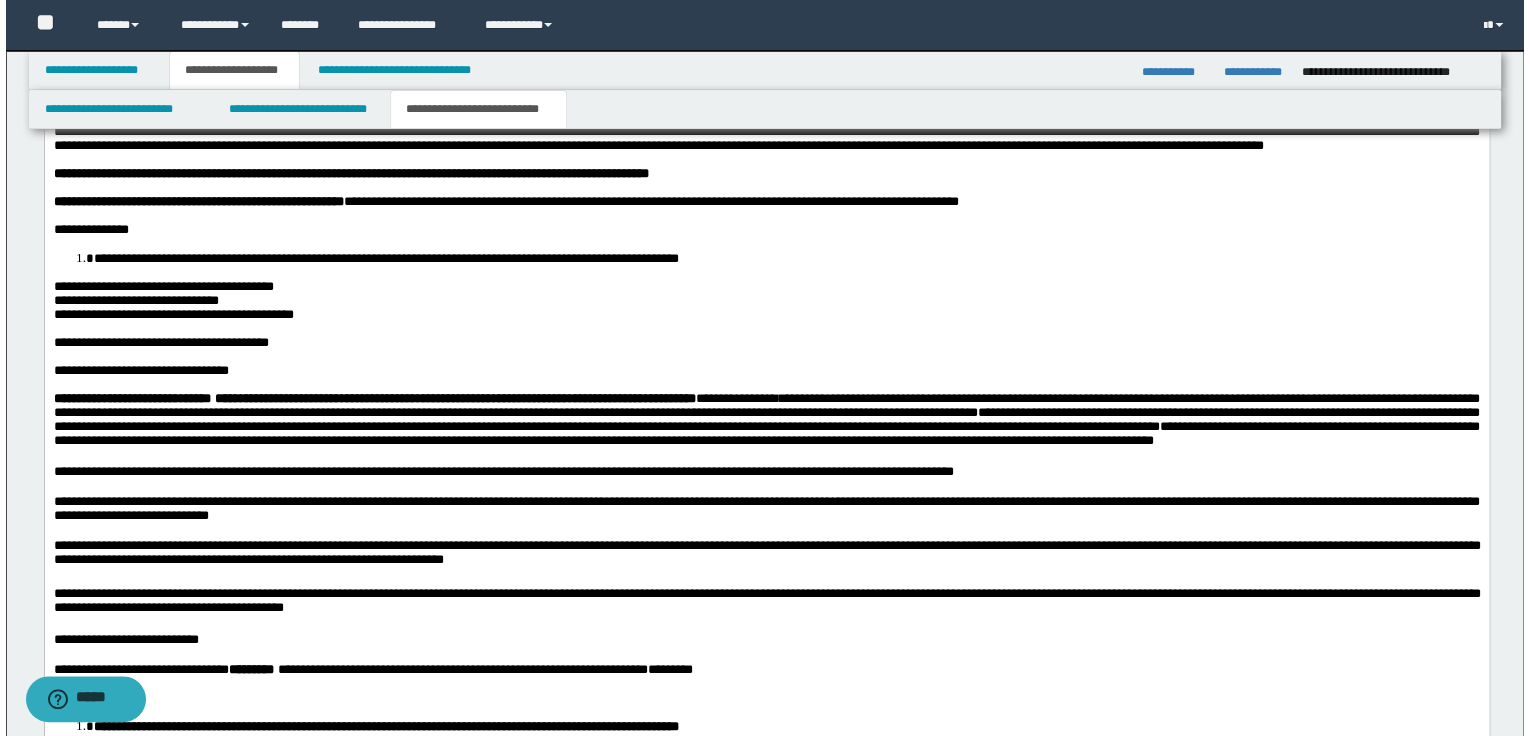 scroll, scrollTop: 1632, scrollLeft: 0, axis: vertical 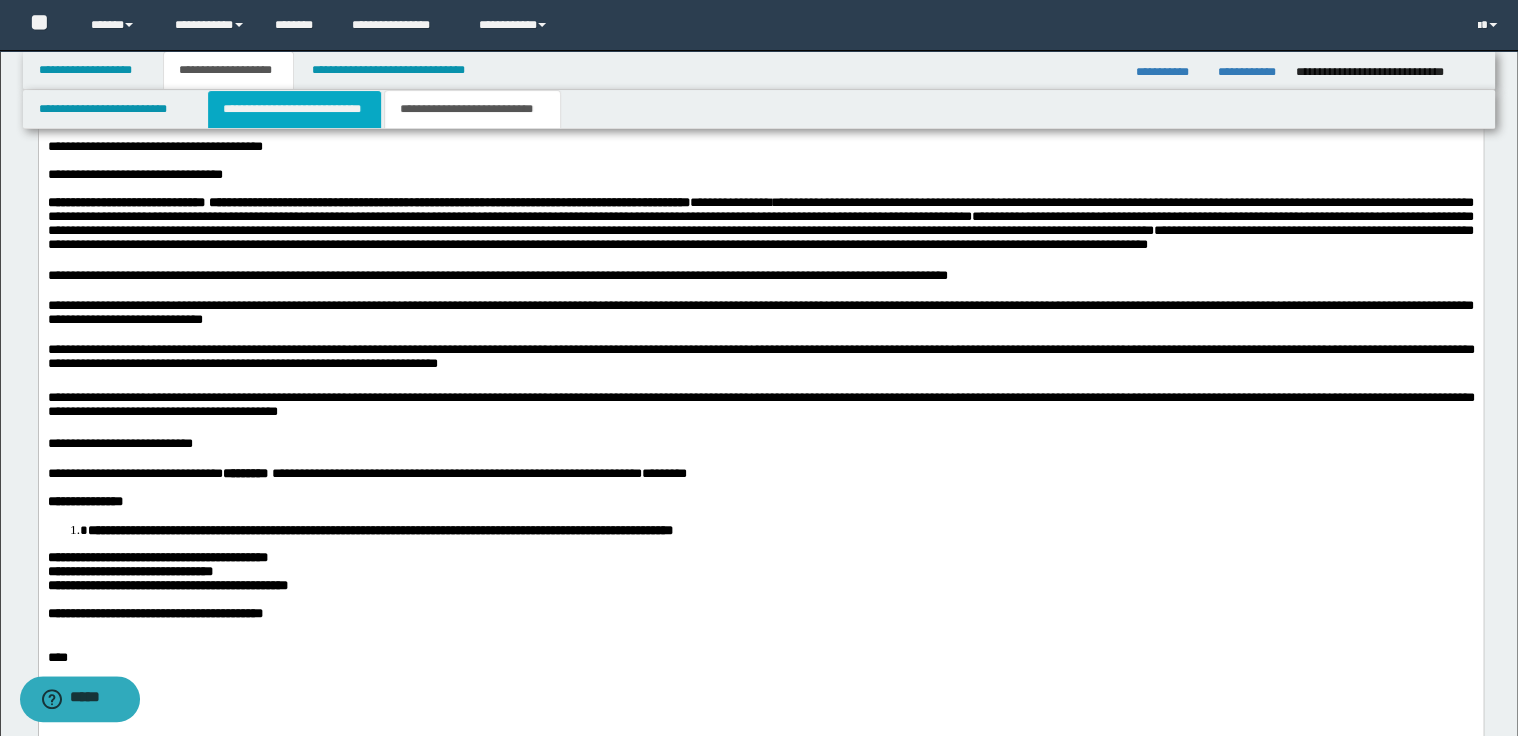 click on "**********" at bounding box center [294, 109] 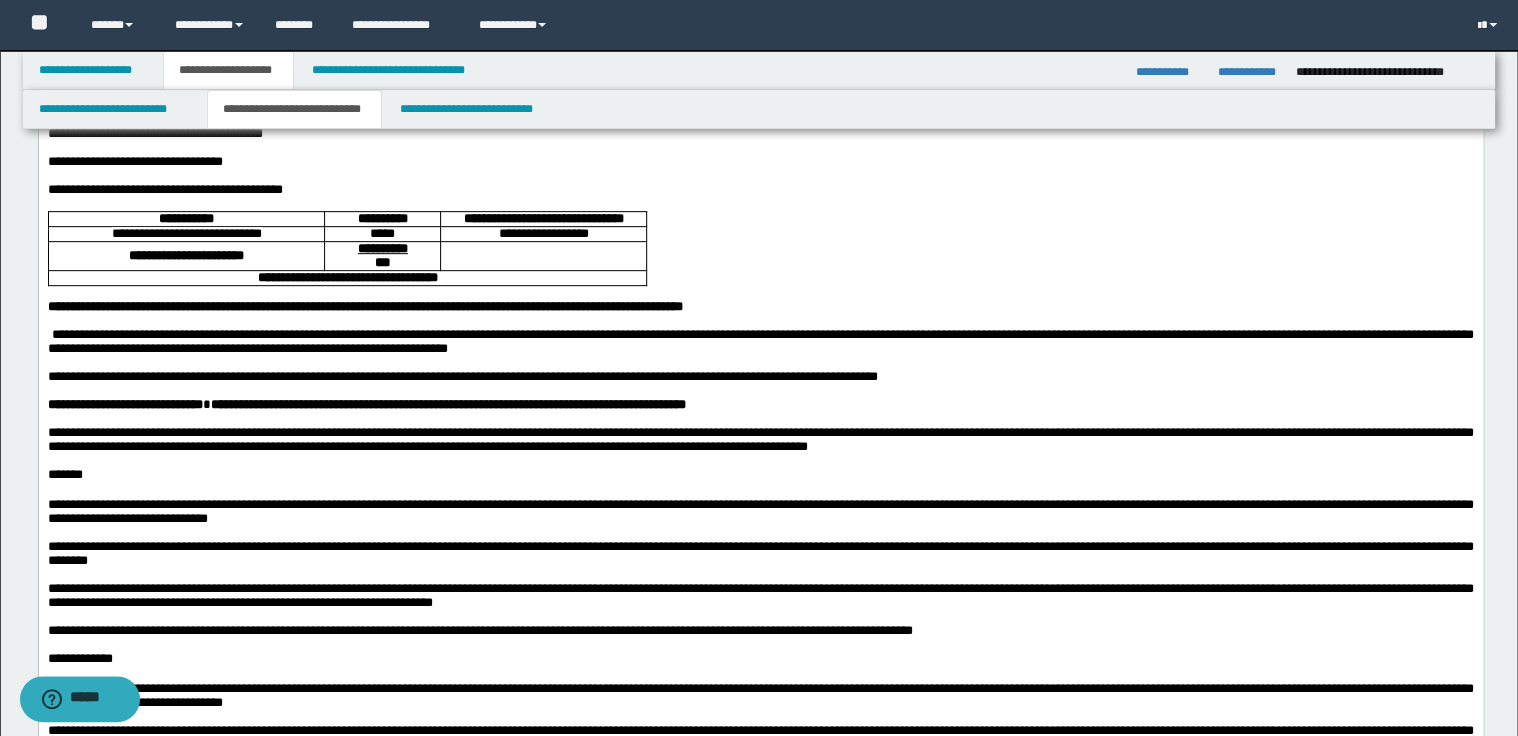scroll, scrollTop: 32, scrollLeft: 0, axis: vertical 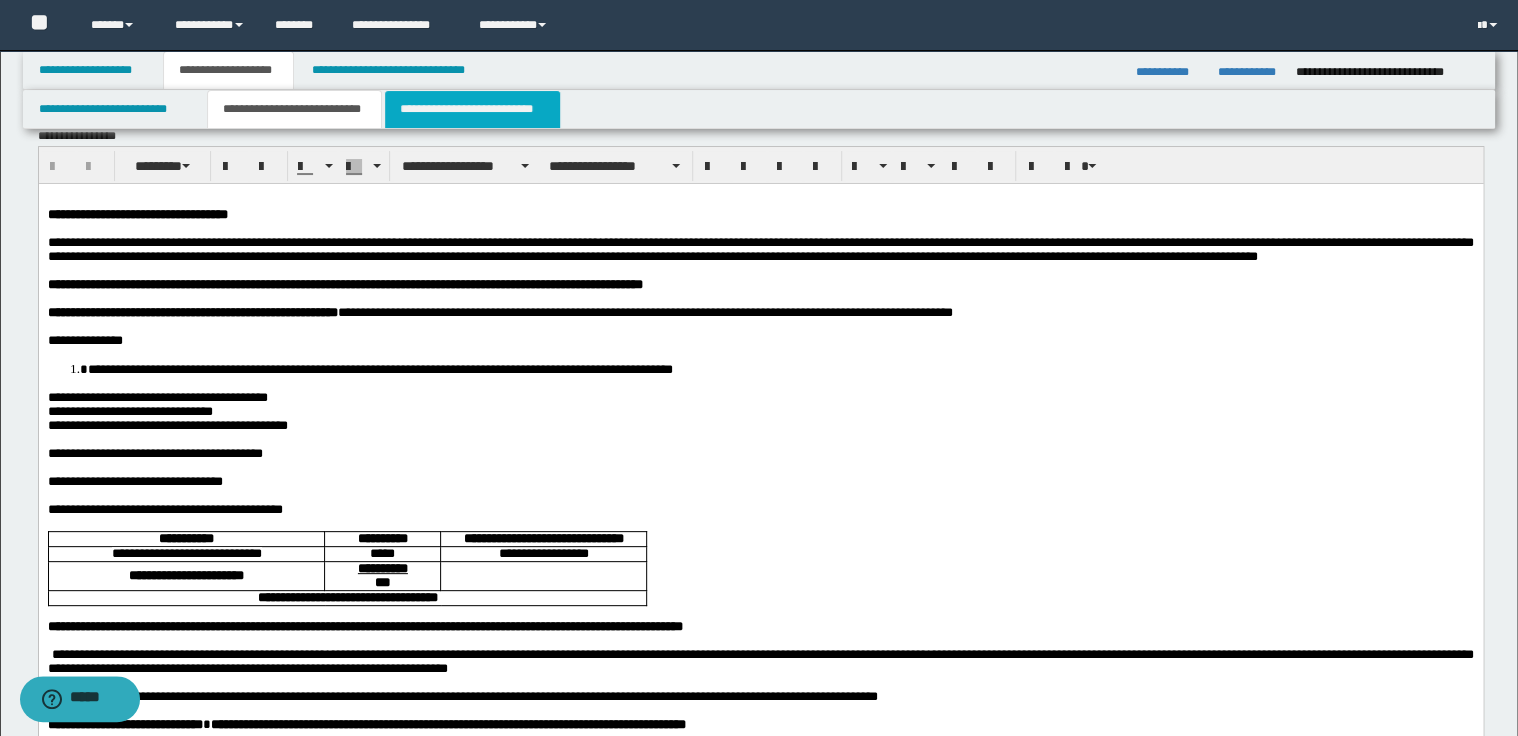 click on "**********" at bounding box center (472, 109) 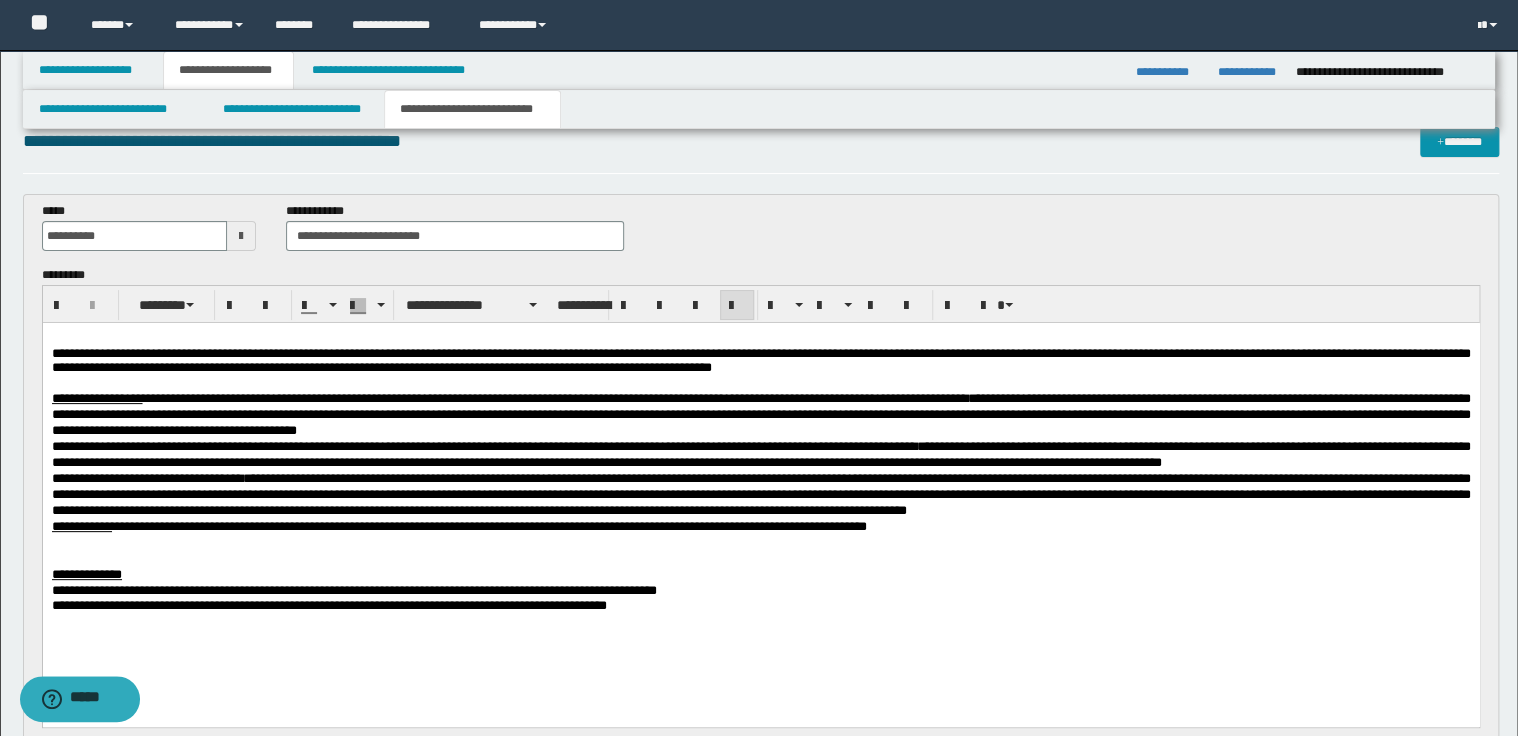 click on "**********" at bounding box center [760, 415] 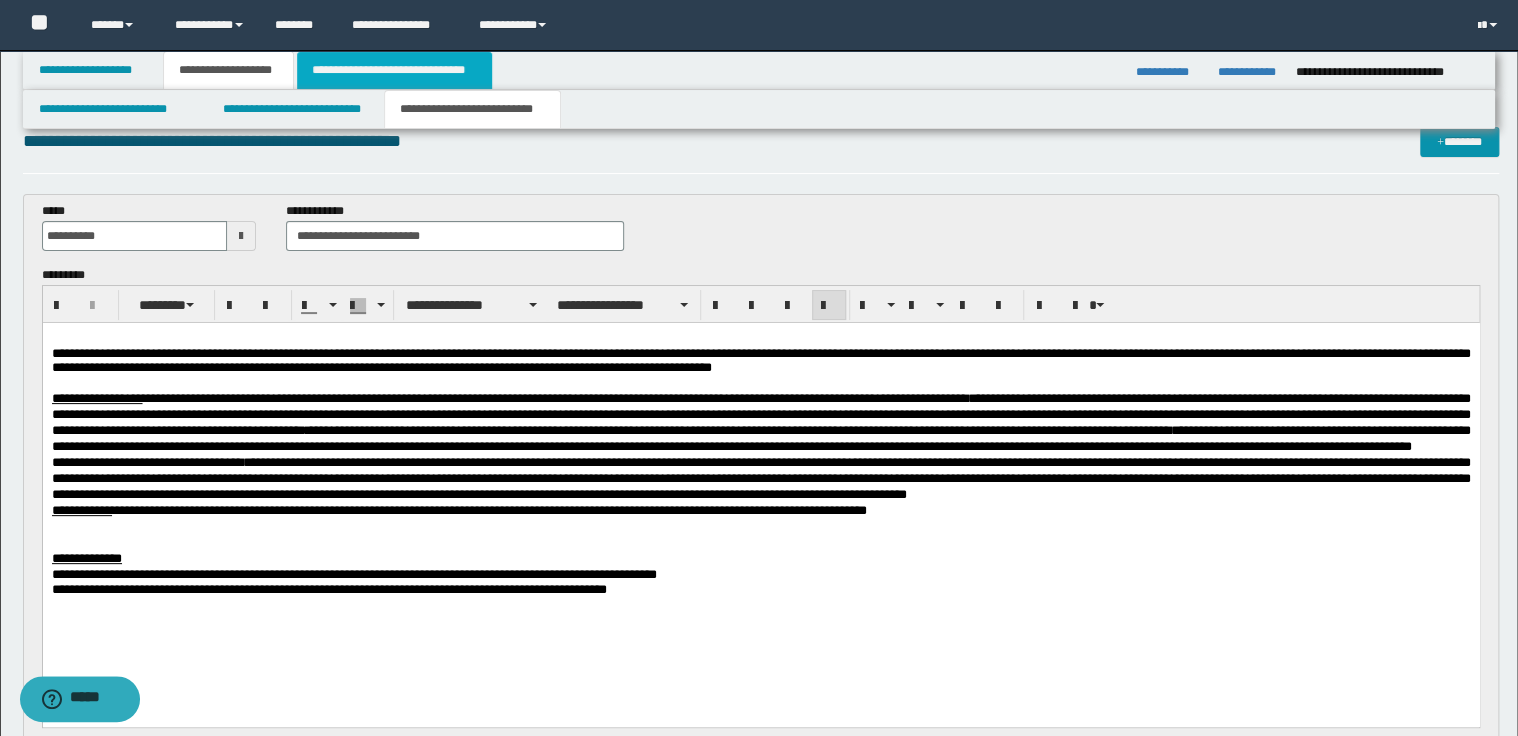 click on "**********" at bounding box center (394, 70) 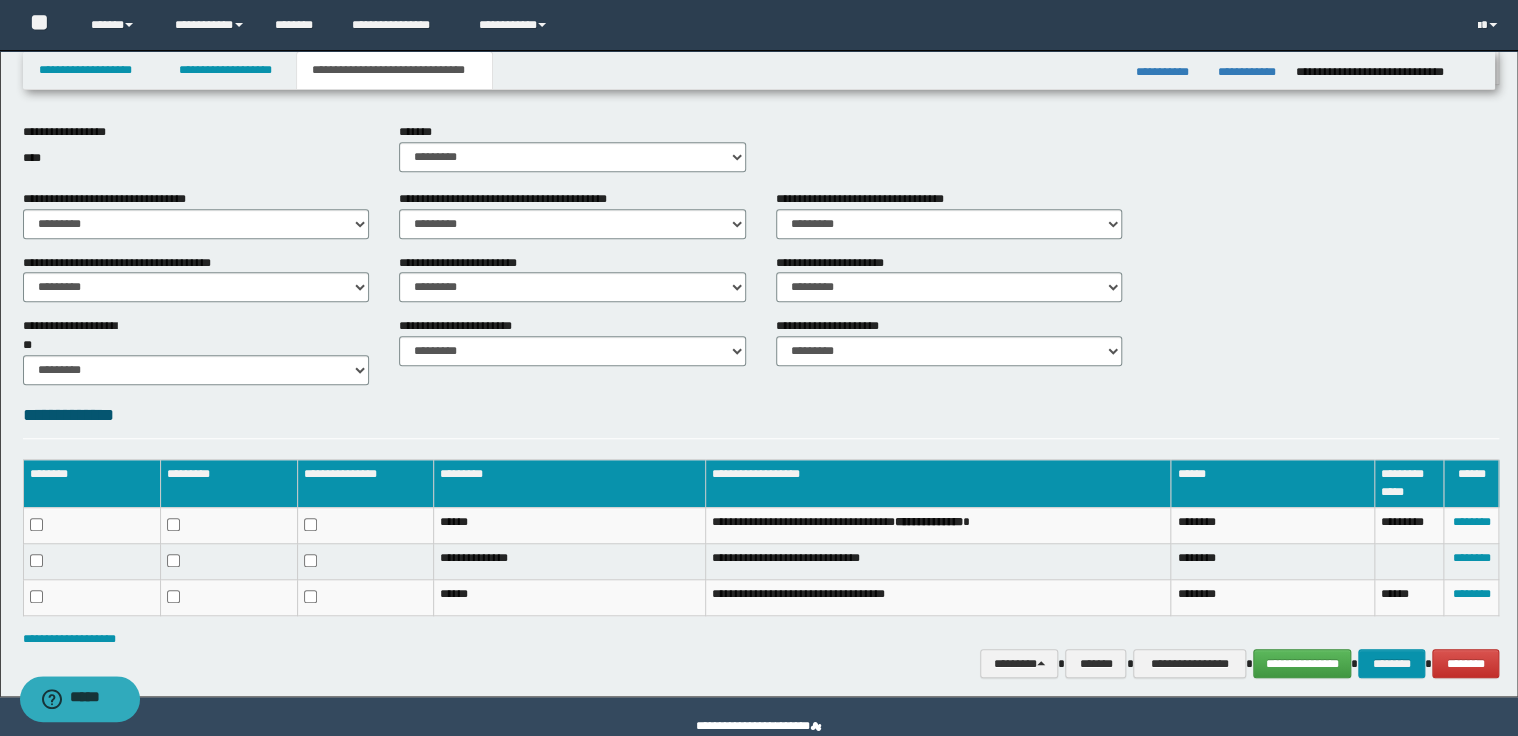 scroll, scrollTop: 561, scrollLeft: 0, axis: vertical 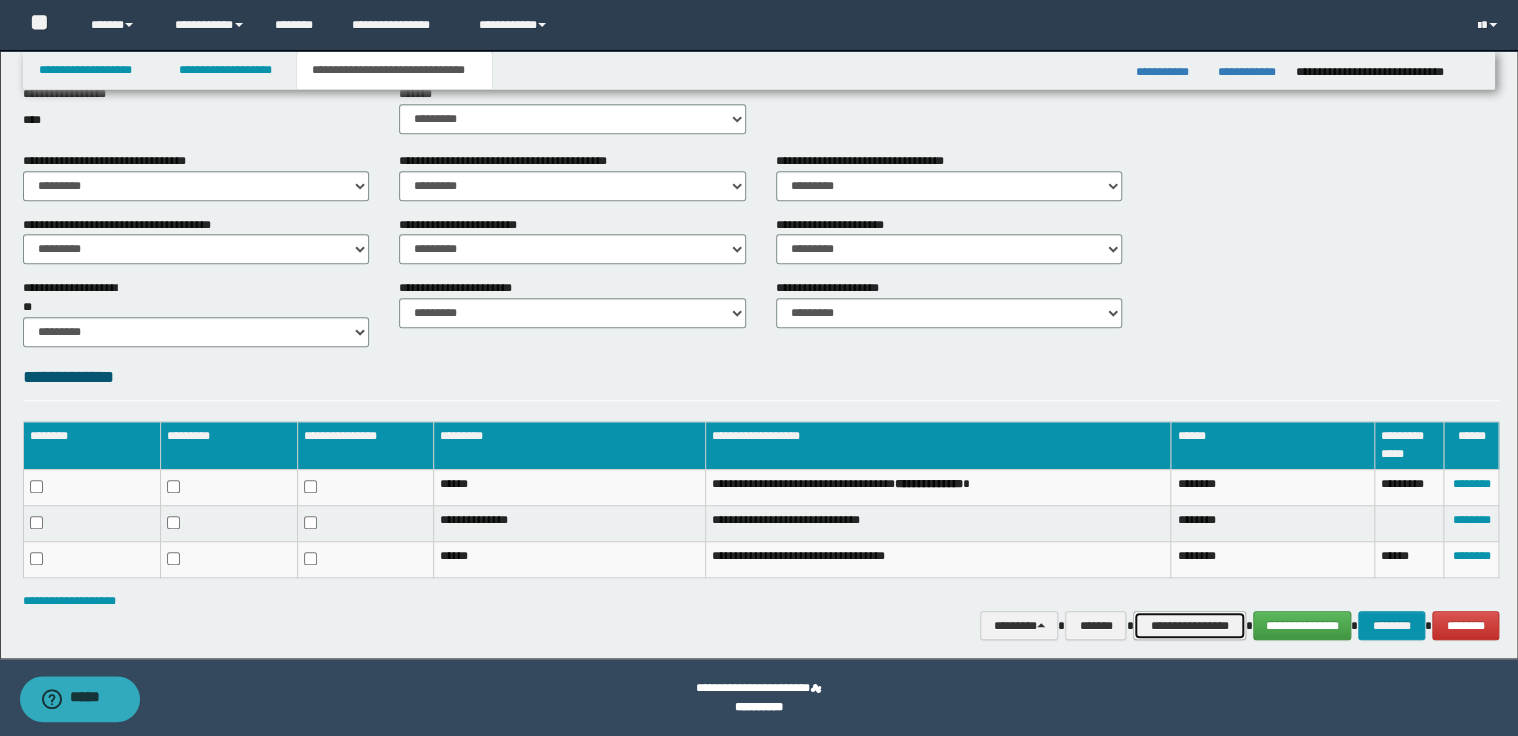 click on "**********" at bounding box center (1189, 626) 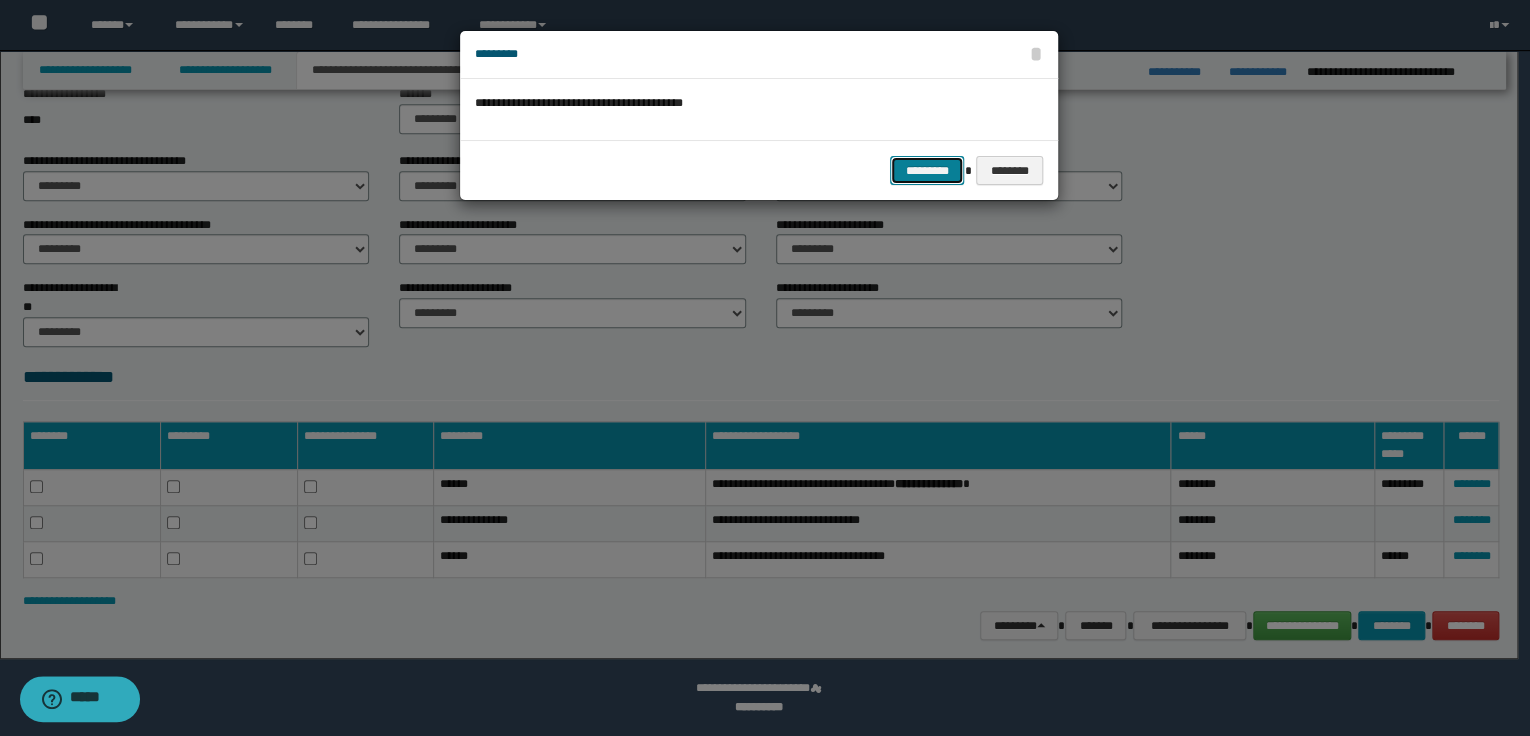 click on "*********" at bounding box center (927, 171) 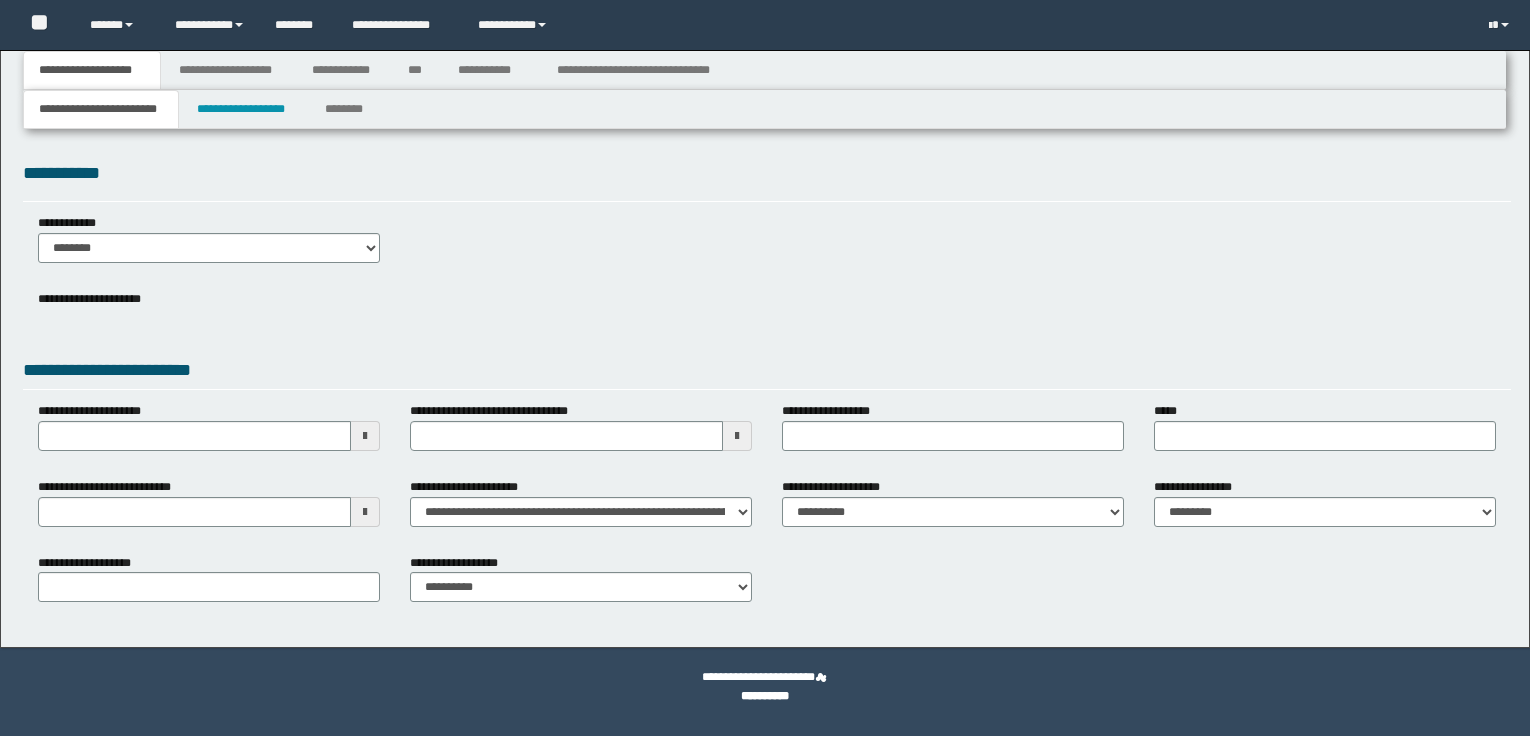 scroll, scrollTop: 0, scrollLeft: 0, axis: both 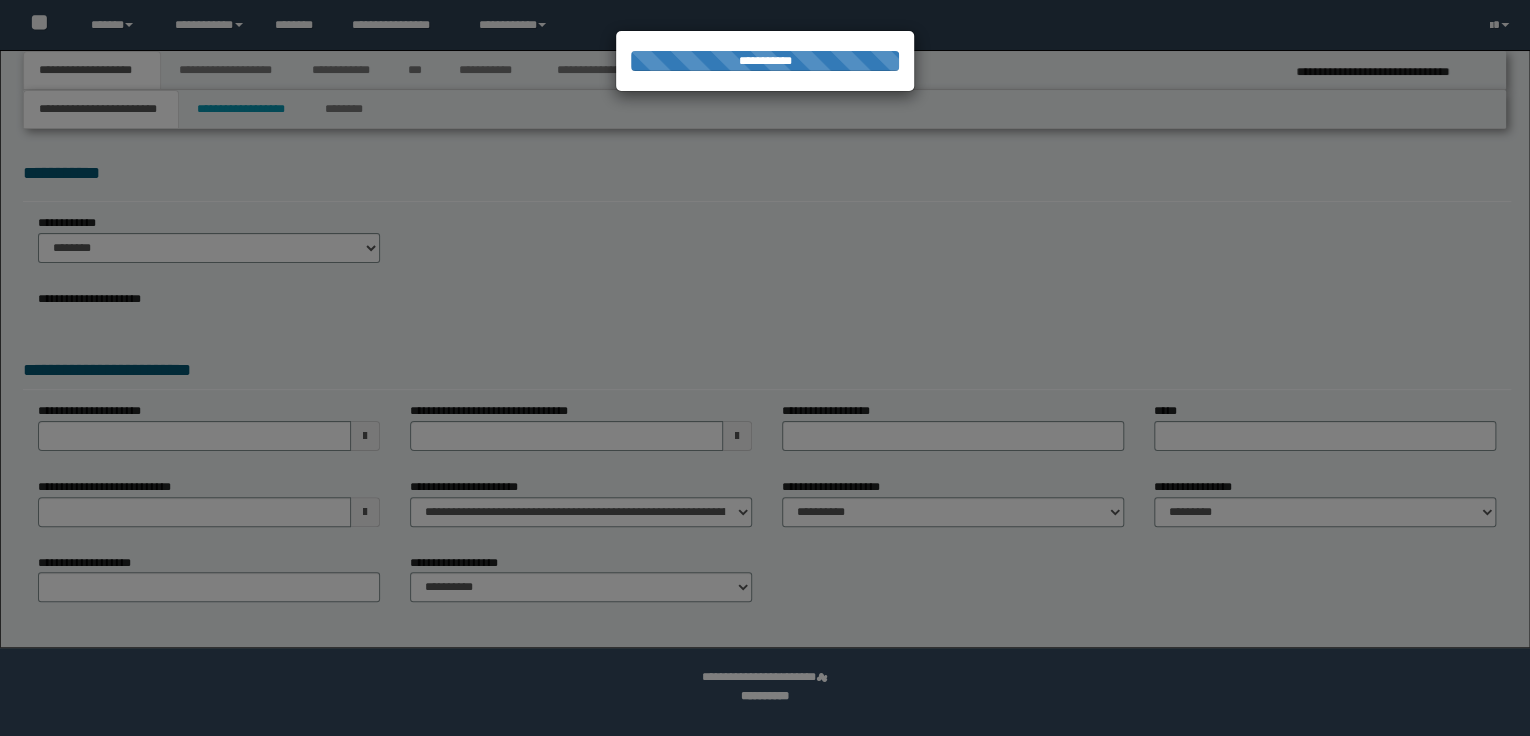 select on "*" 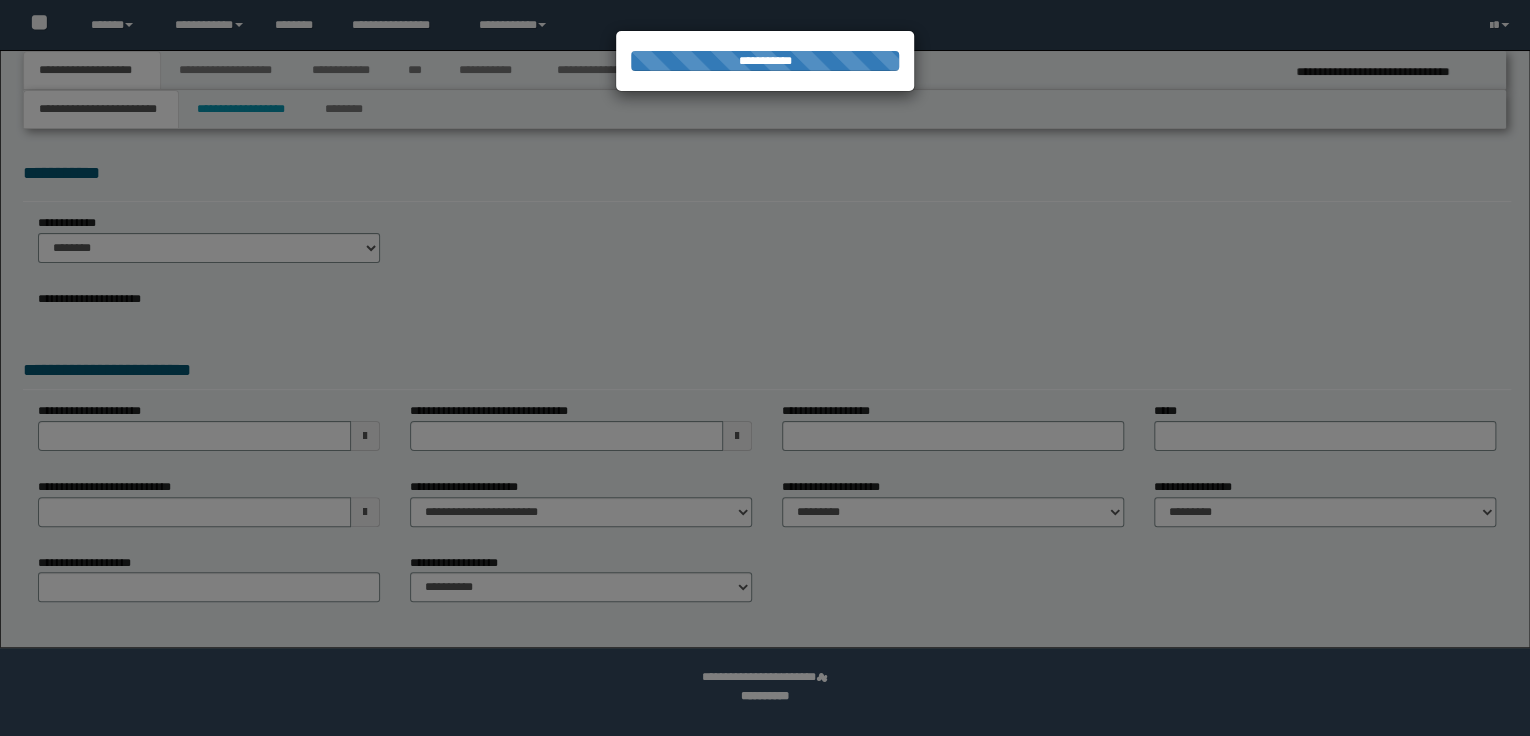 scroll, scrollTop: 0, scrollLeft: 0, axis: both 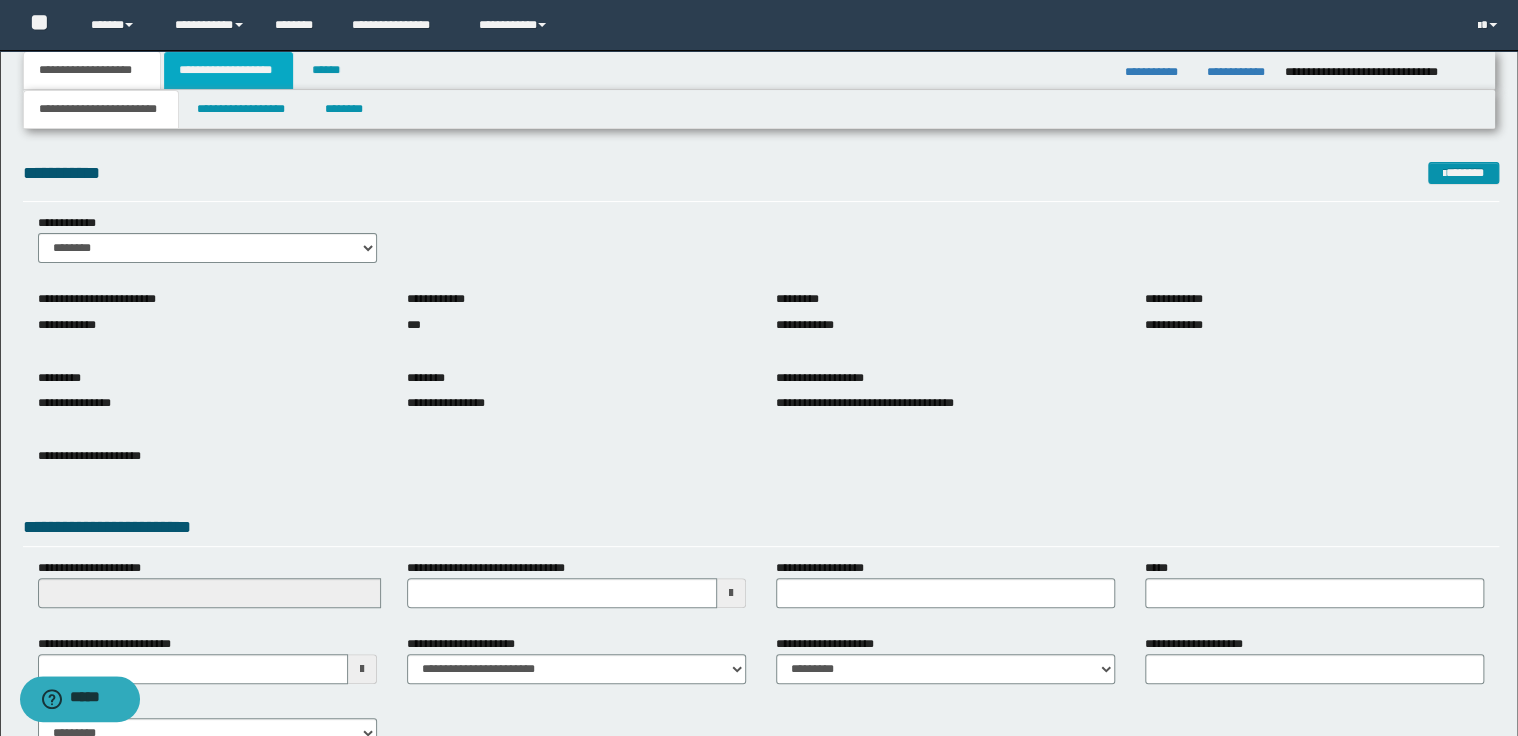 click on "**********" at bounding box center (228, 70) 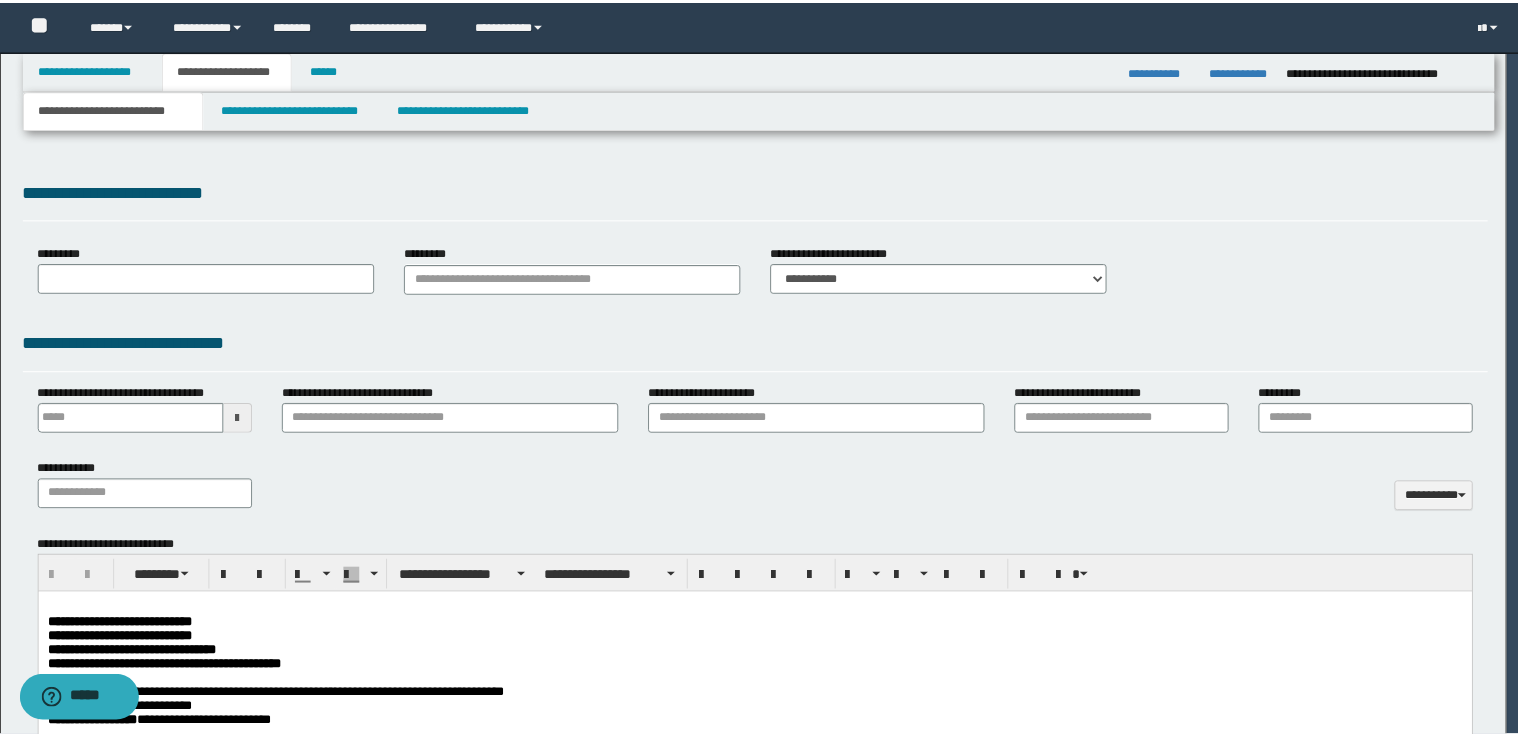 scroll, scrollTop: 0, scrollLeft: 0, axis: both 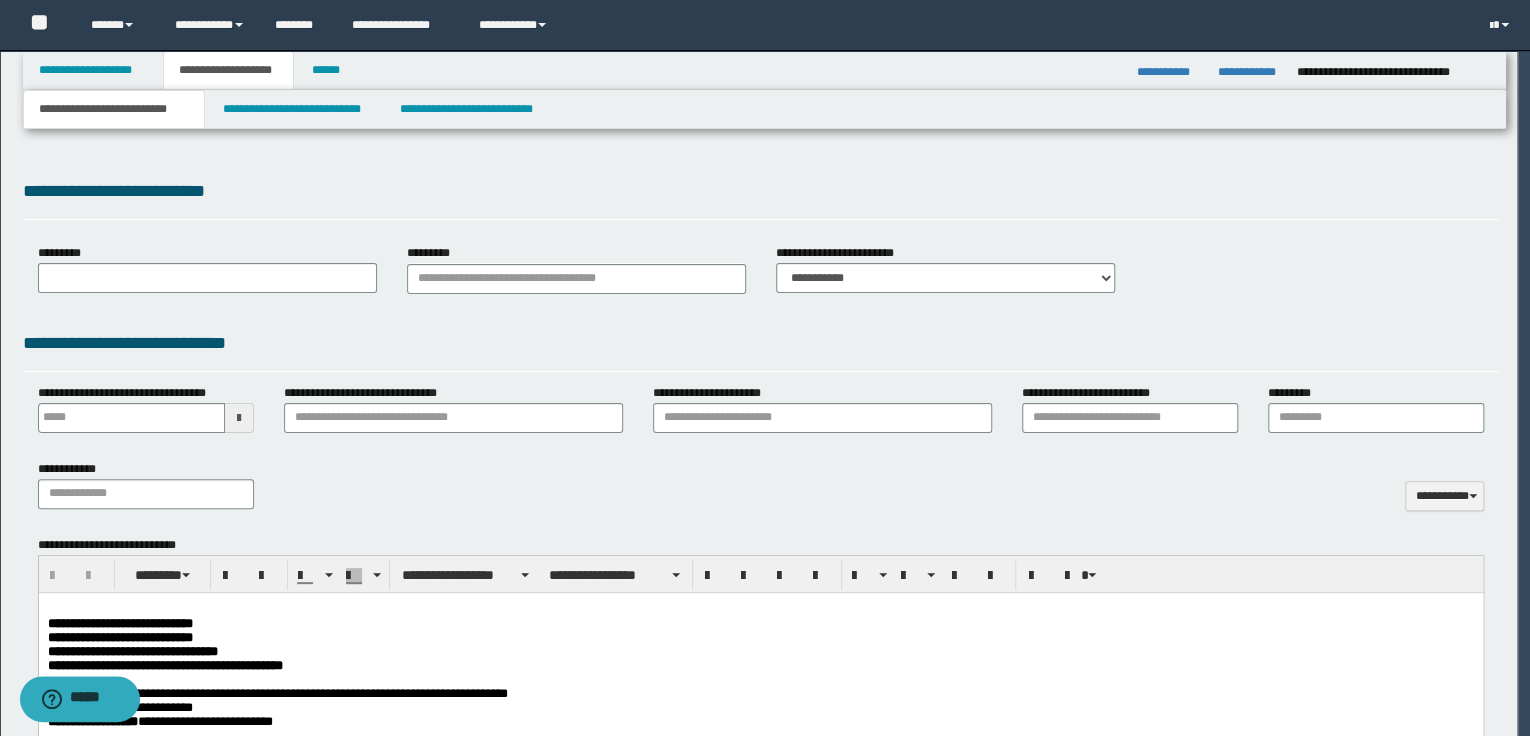 type on "**********" 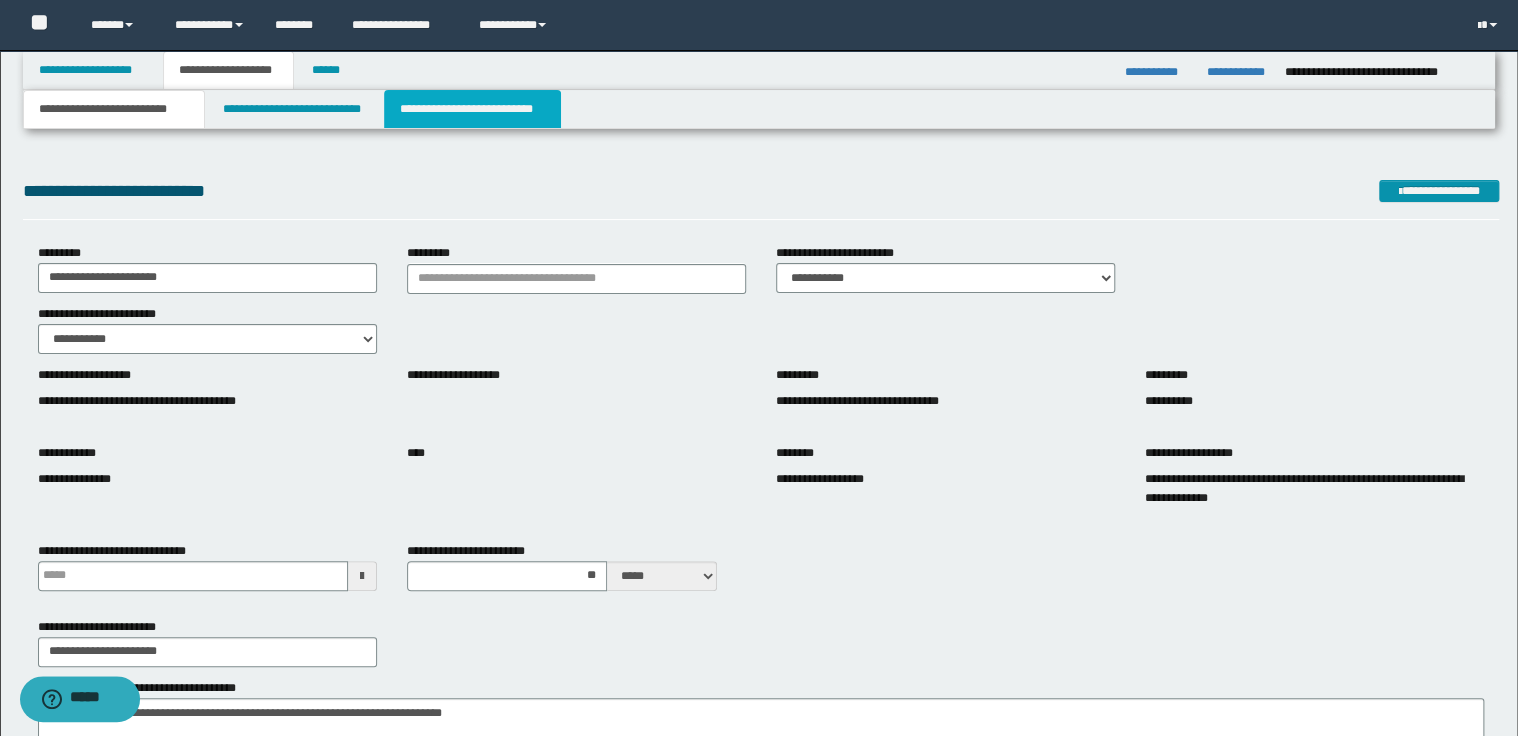 click on "**********" at bounding box center (472, 109) 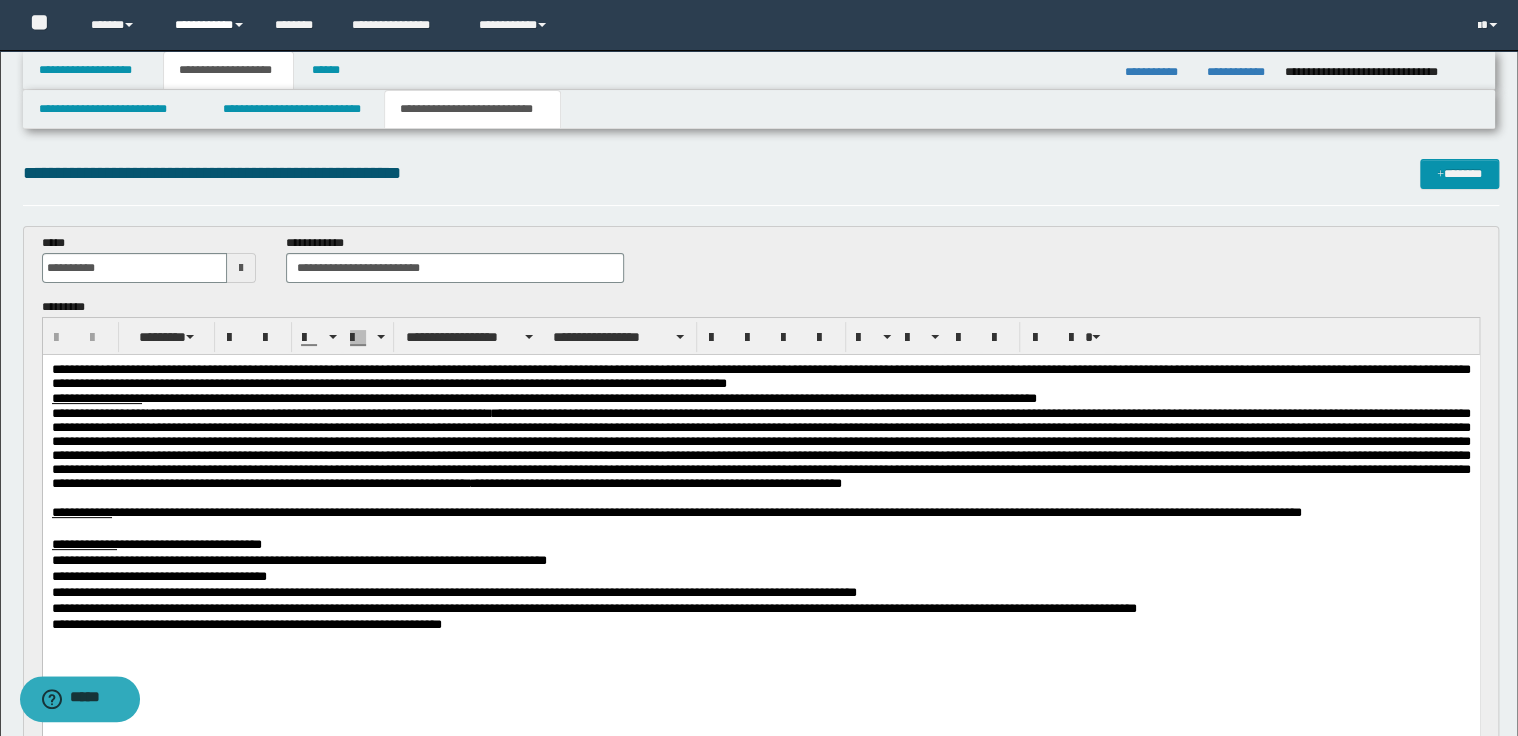 scroll, scrollTop: 0, scrollLeft: 0, axis: both 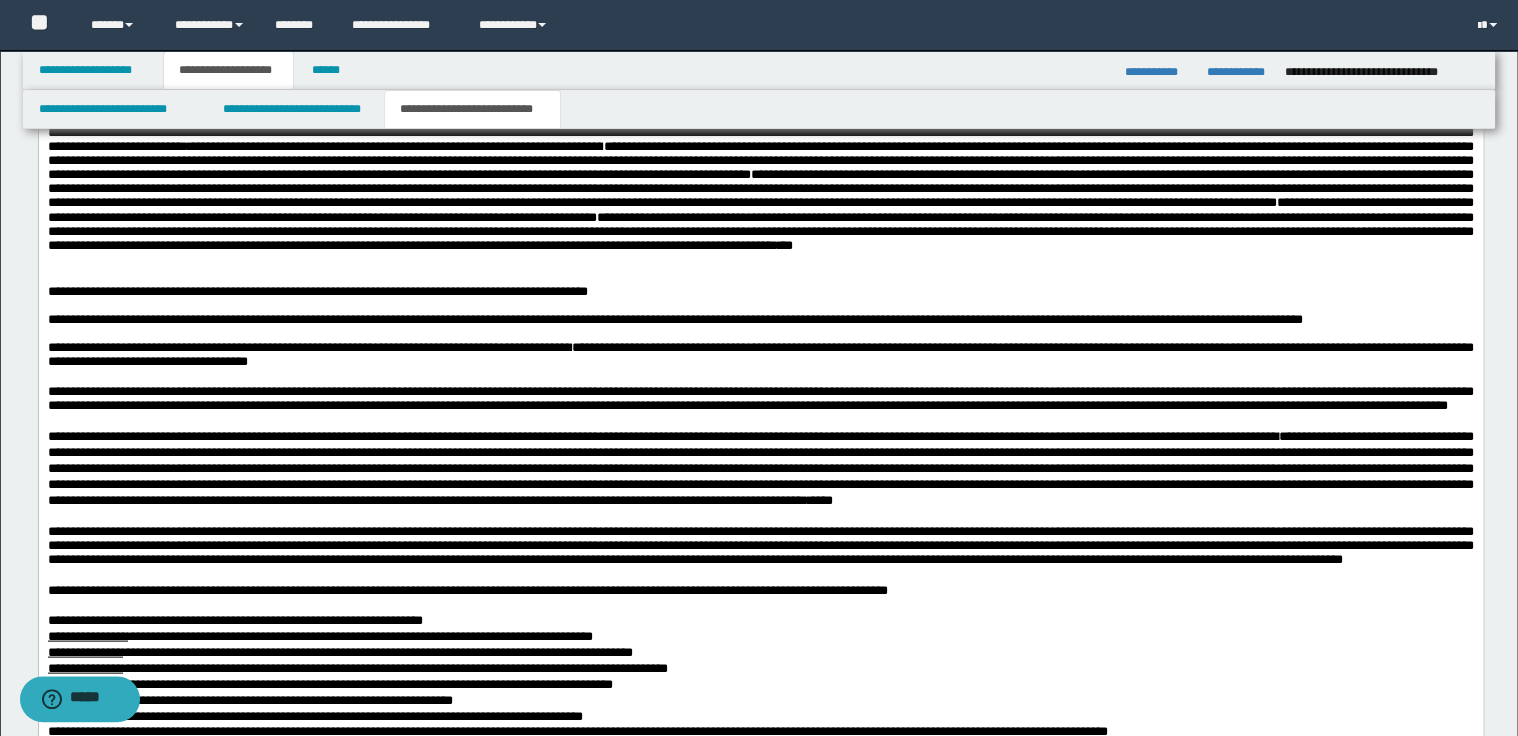 click at bounding box center (760, 277) 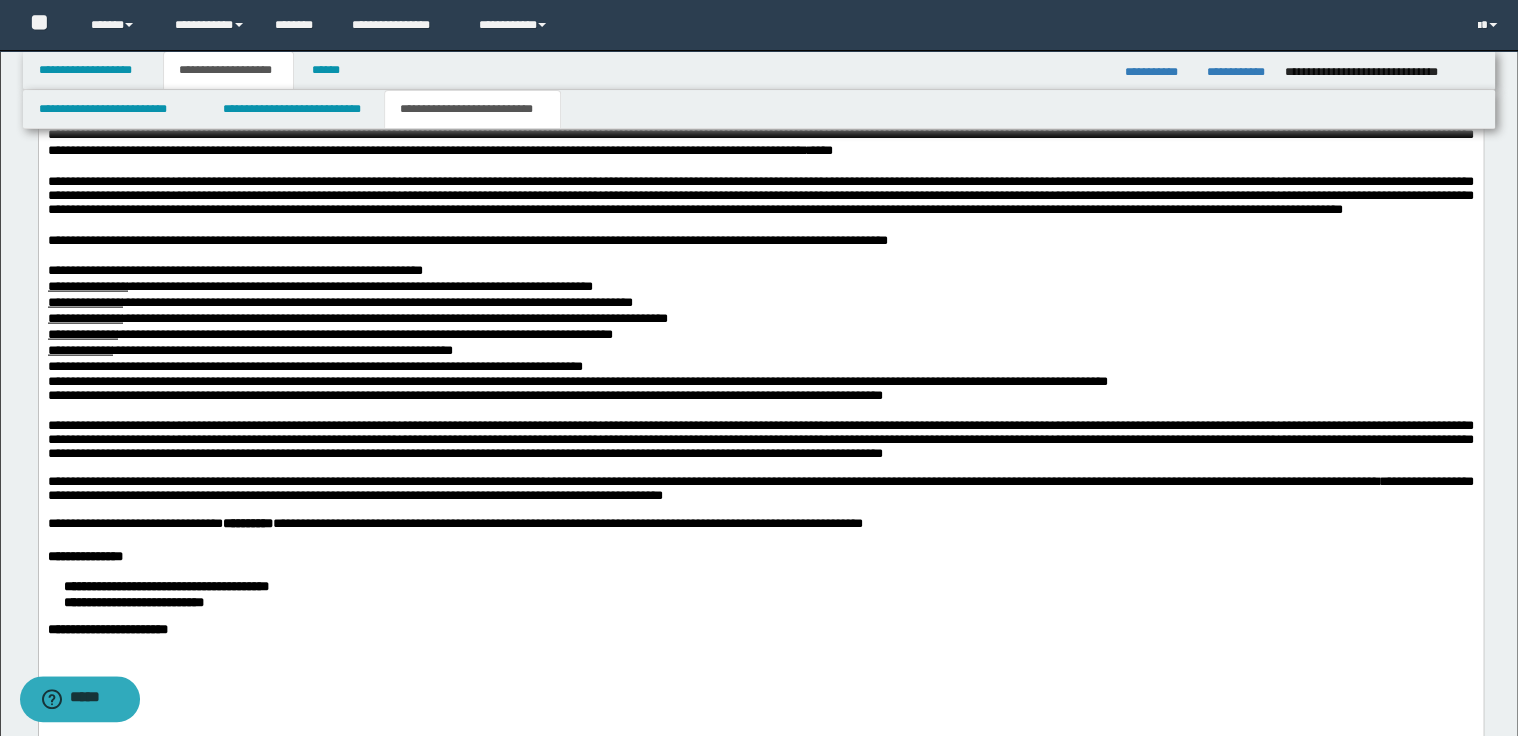 scroll, scrollTop: 2160, scrollLeft: 0, axis: vertical 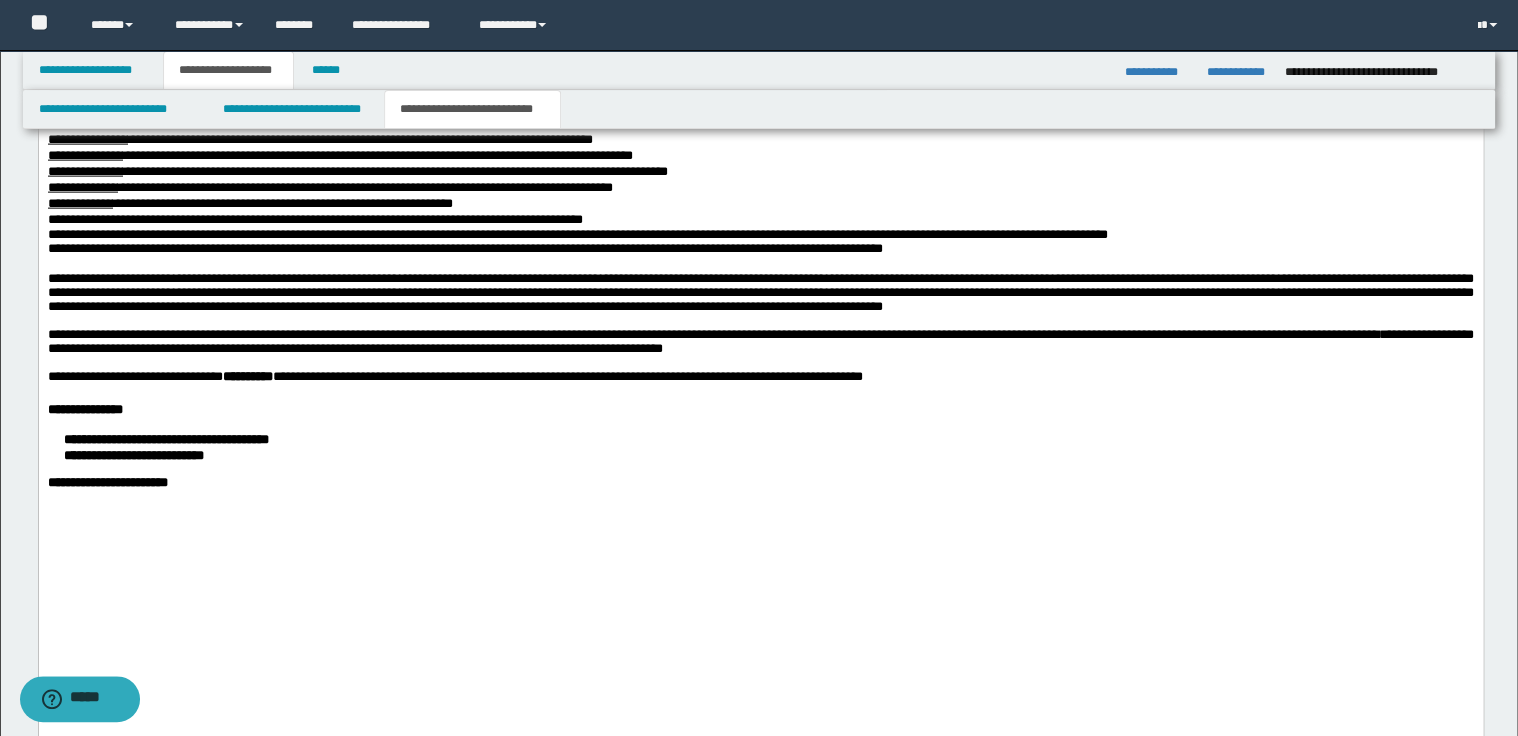 click on "**********" at bounding box center [377, 155] 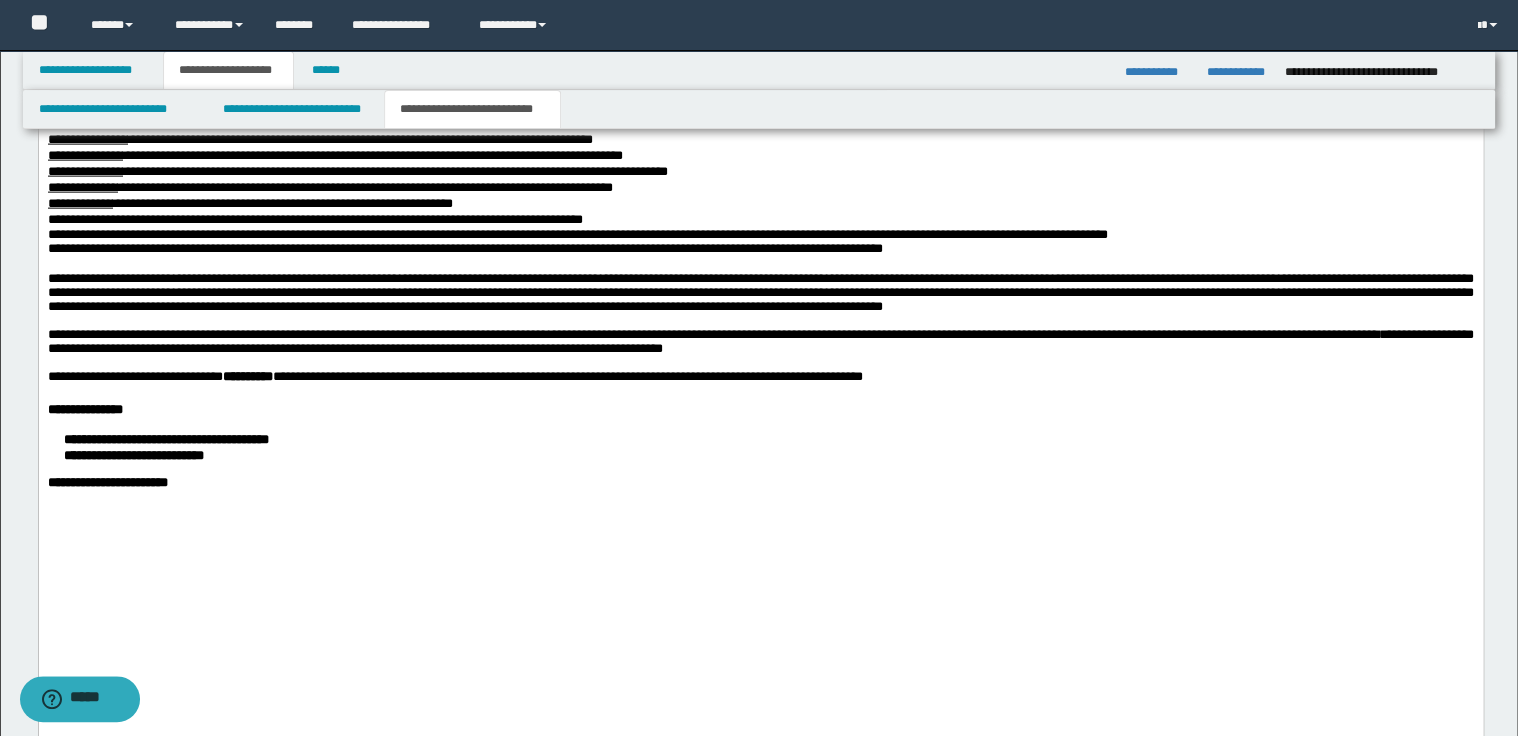 click on "**********" at bounding box center [760, 292] 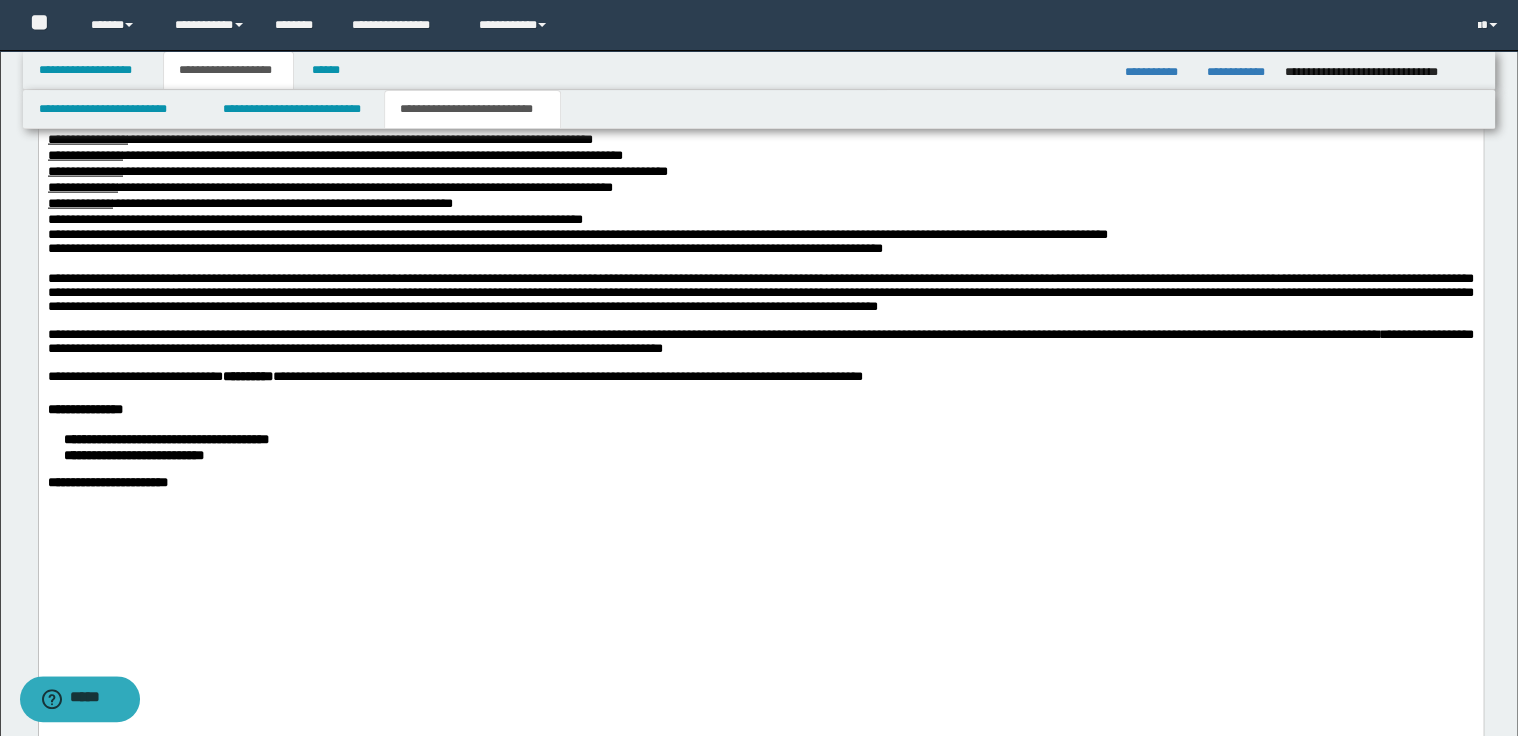 click on "**********" at bounding box center [760, 292] 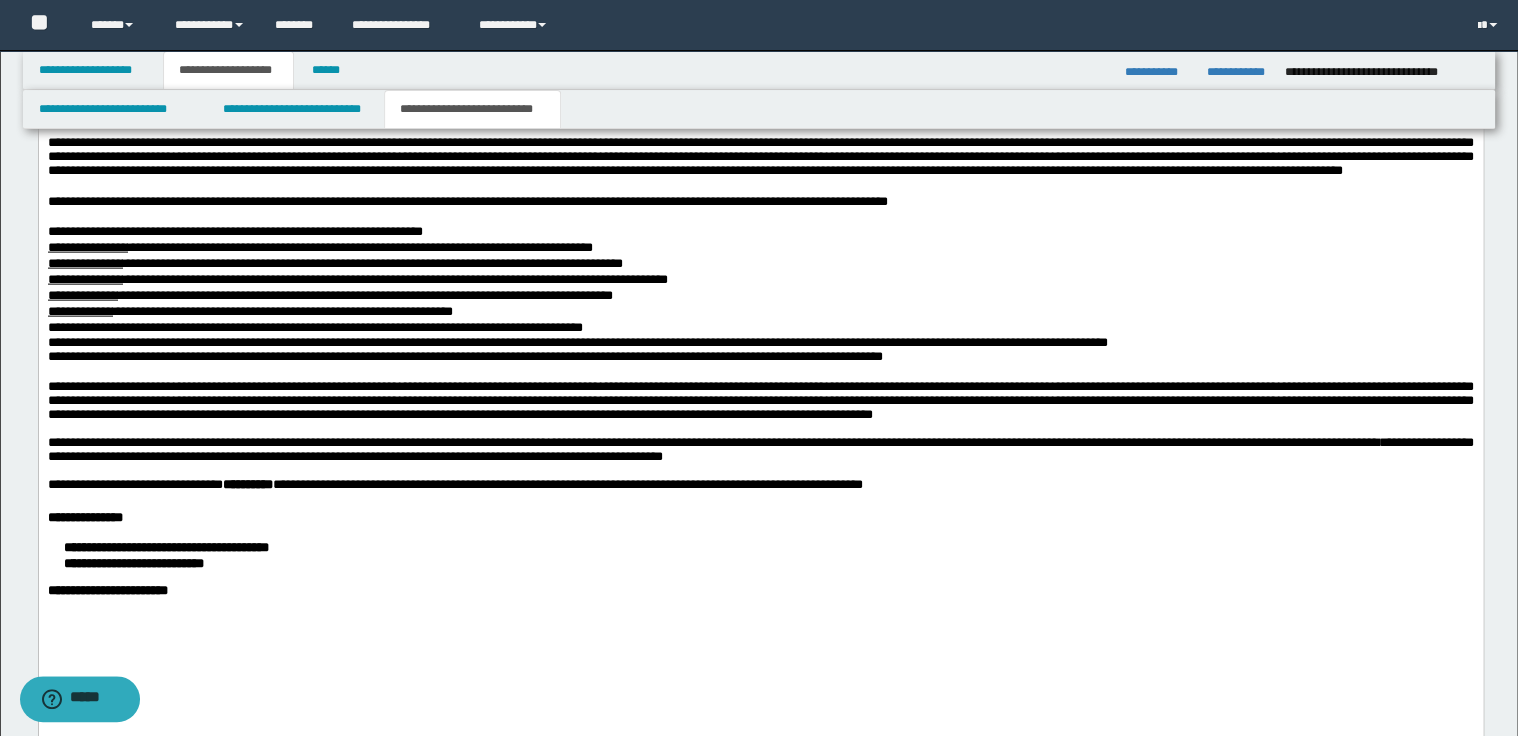 scroll, scrollTop: 2160, scrollLeft: 0, axis: vertical 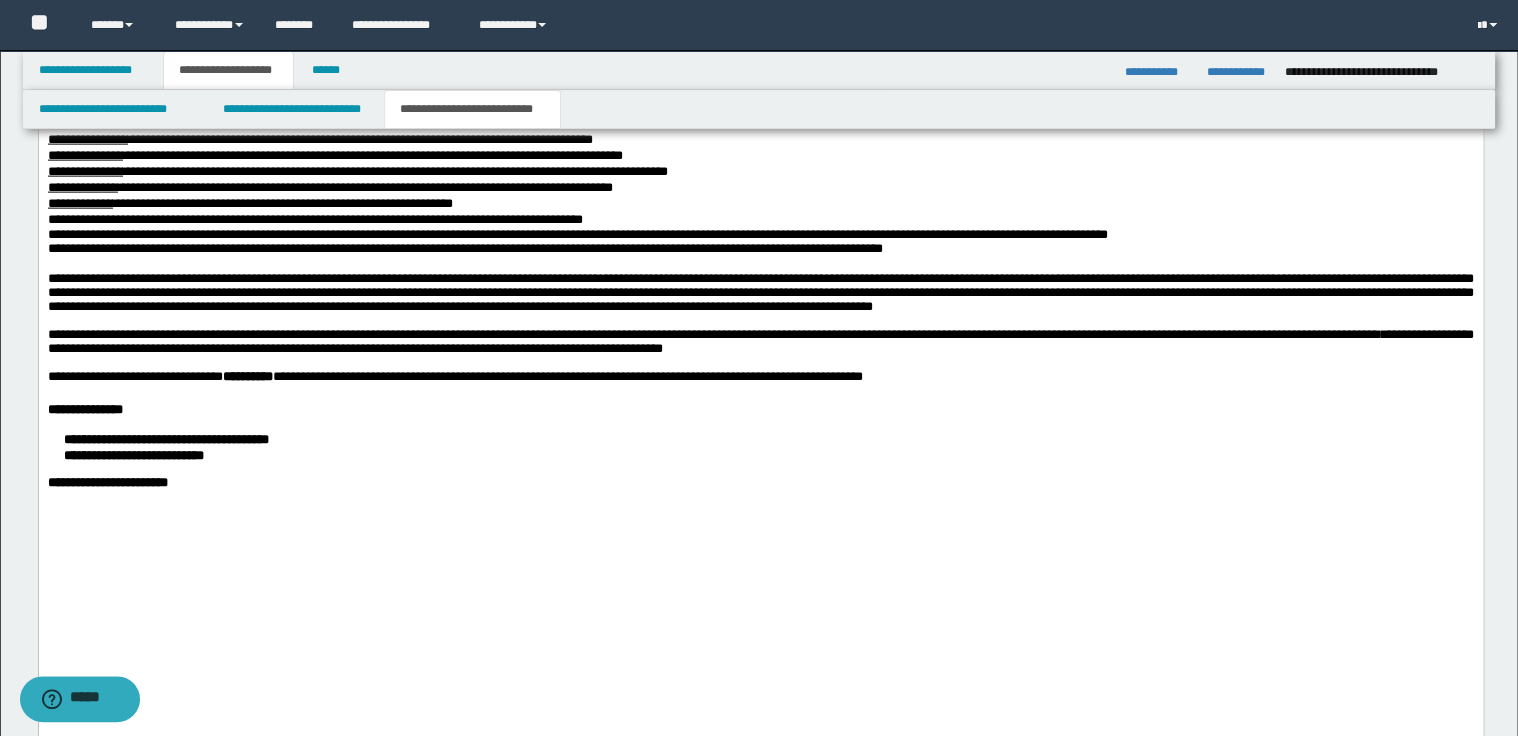 click on "**********" at bounding box center [394, 171] 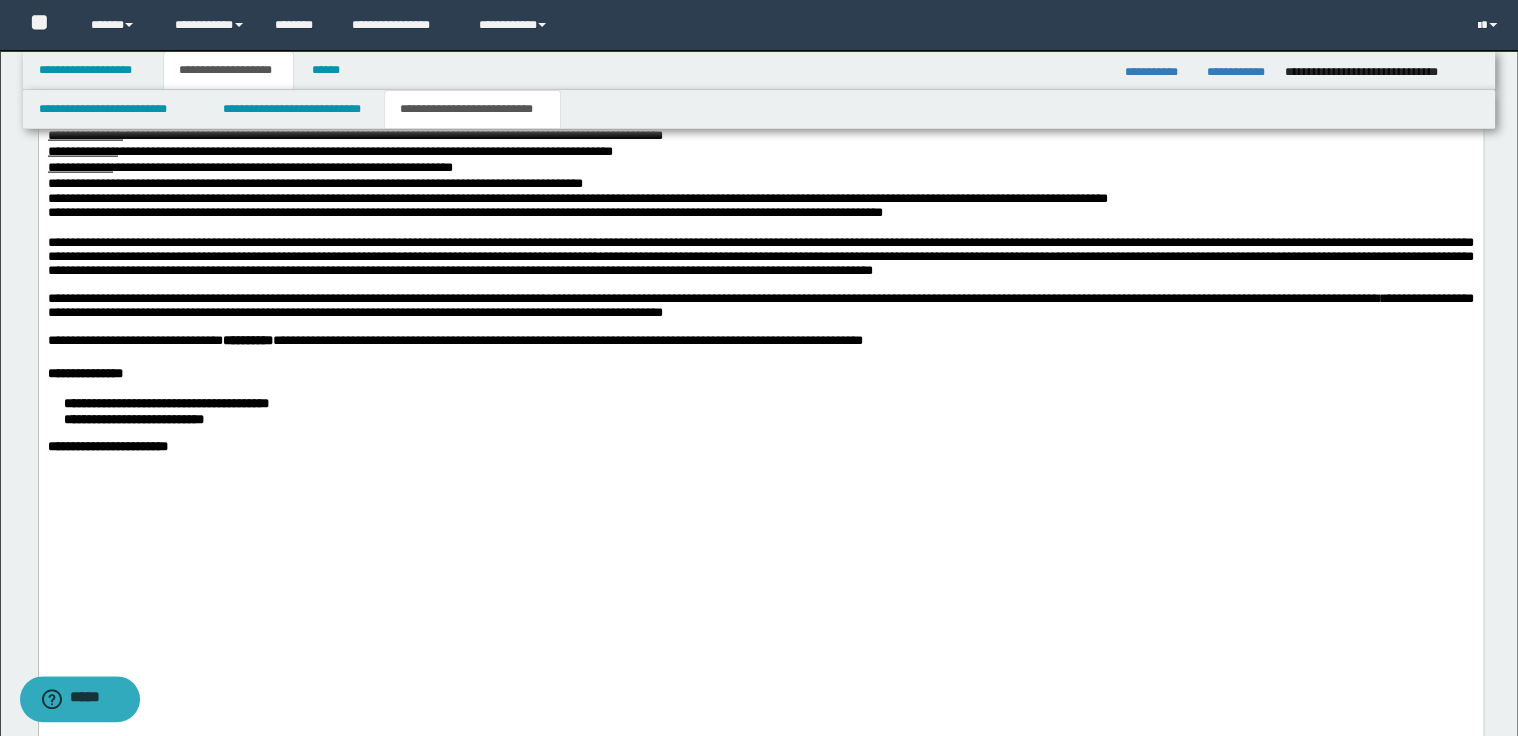scroll, scrollTop: 2160, scrollLeft: 0, axis: vertical 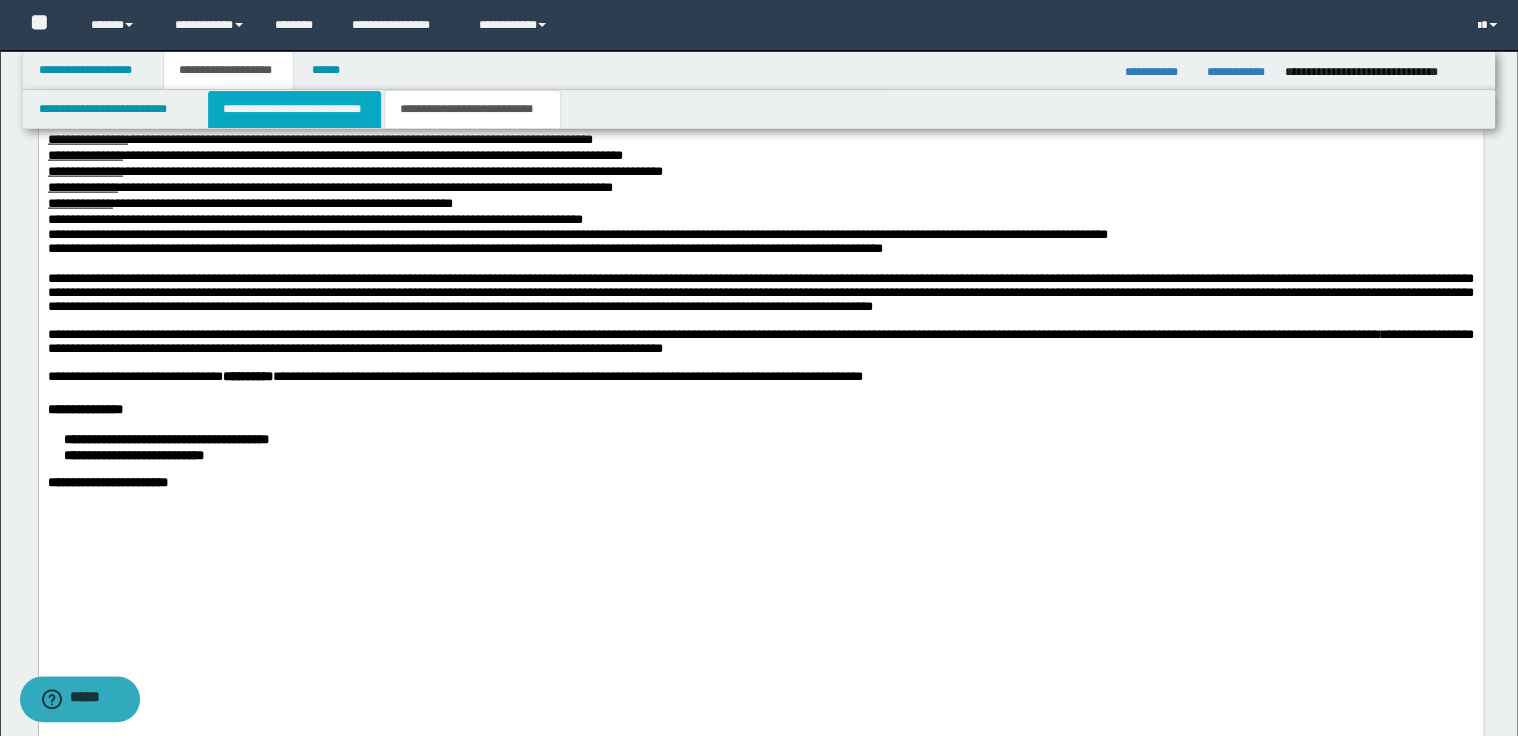 click on "**********" at bounding box center (294, 109) 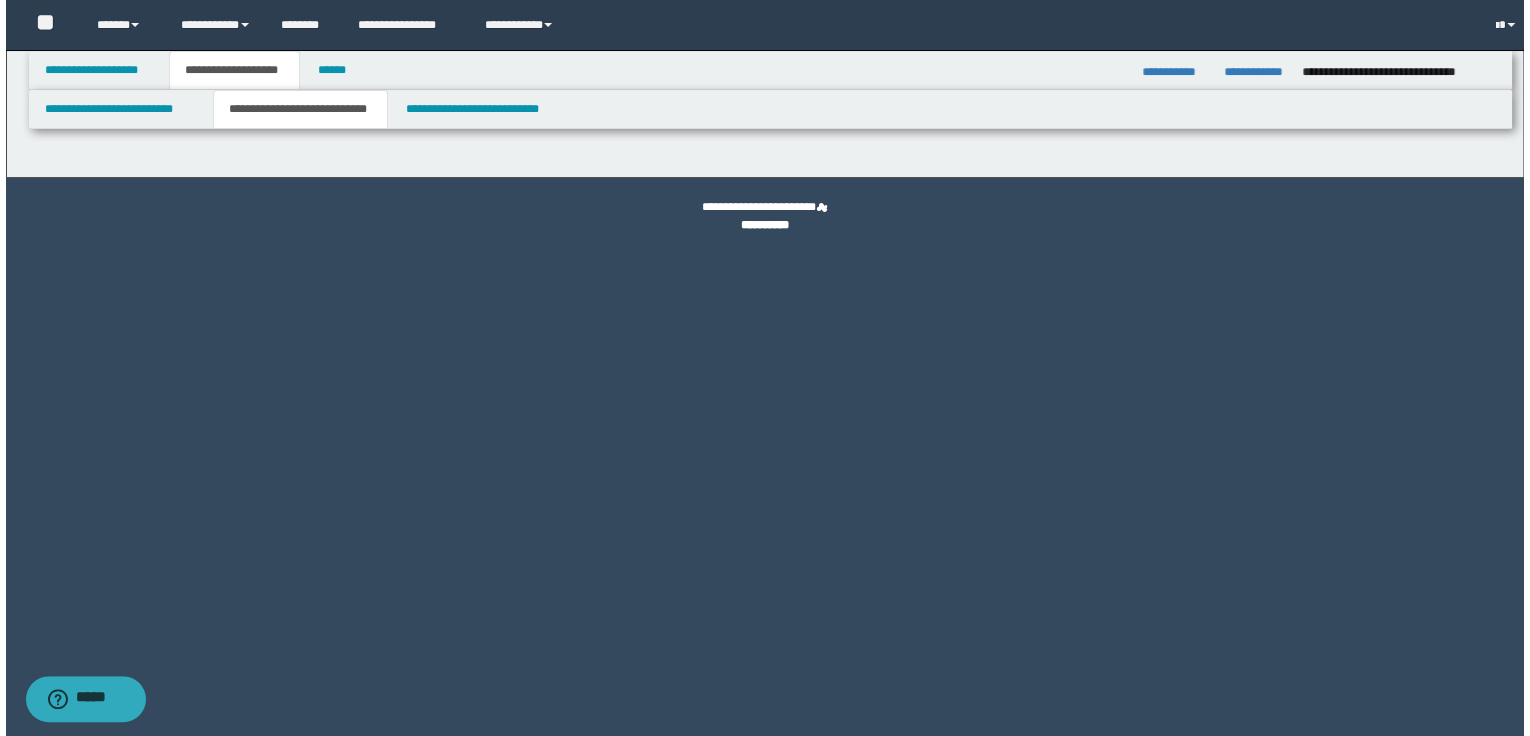 scroll, scrollTop: 0, scrollLeft: 0, axis: both 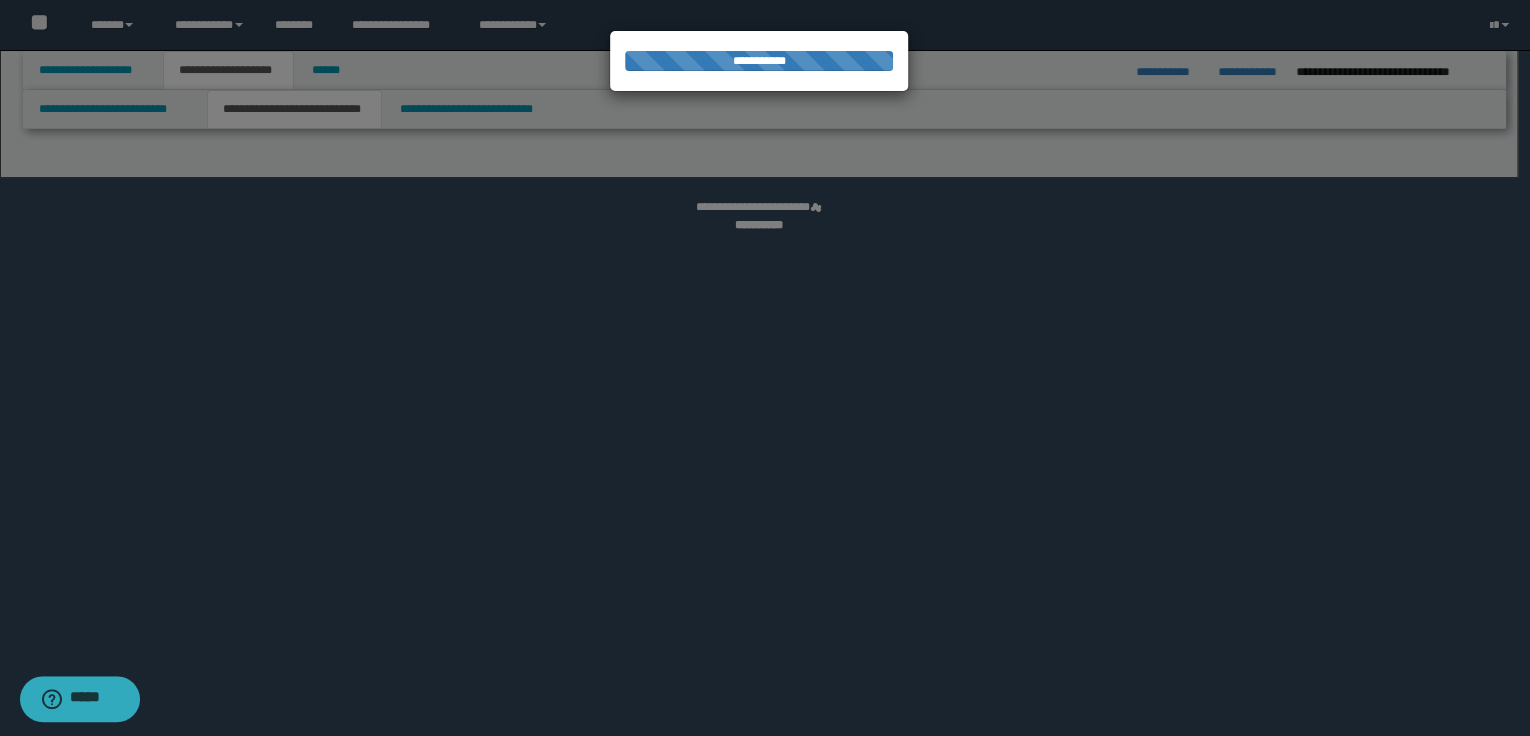 select on "*" 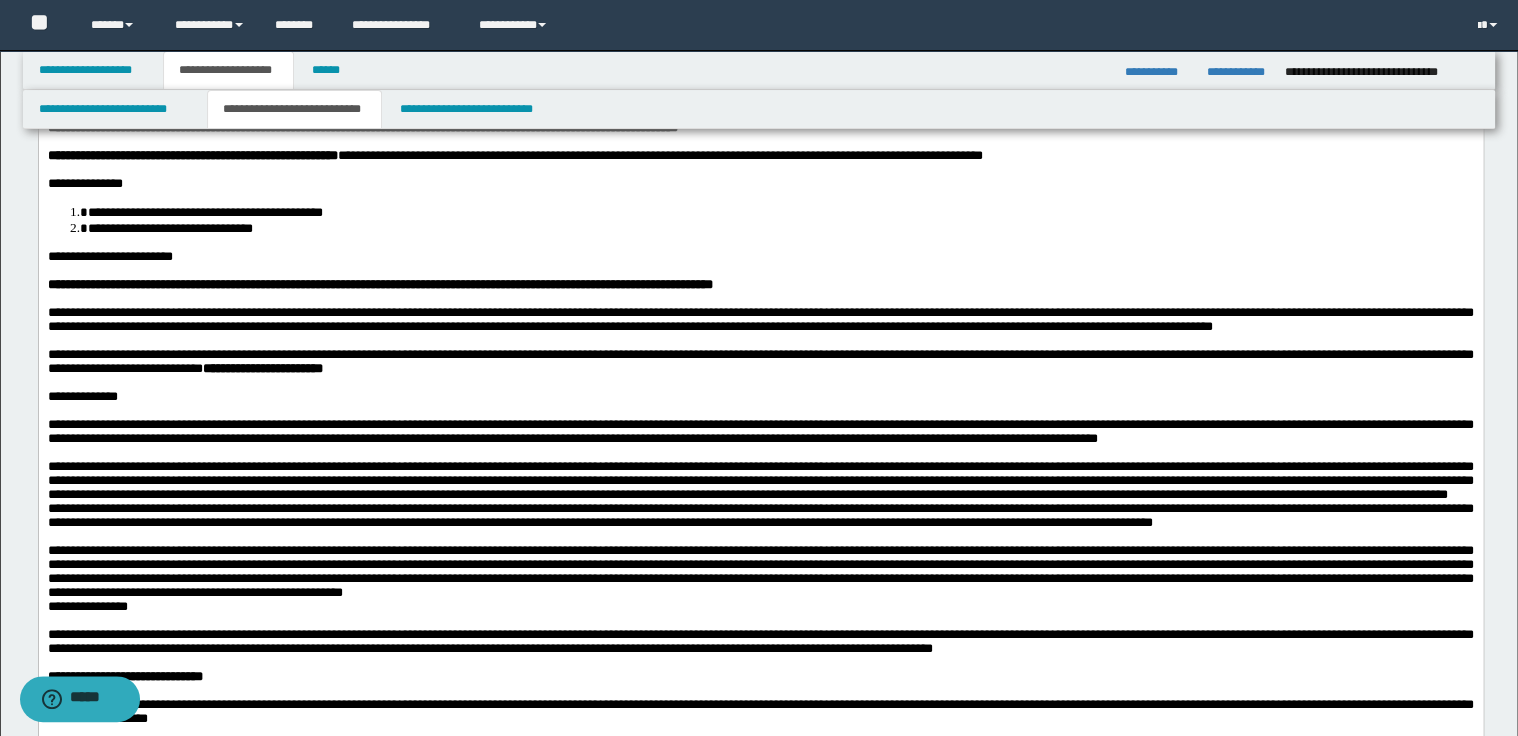 scroll, scrollTop: 0, scrollLeft: 0, axis: both 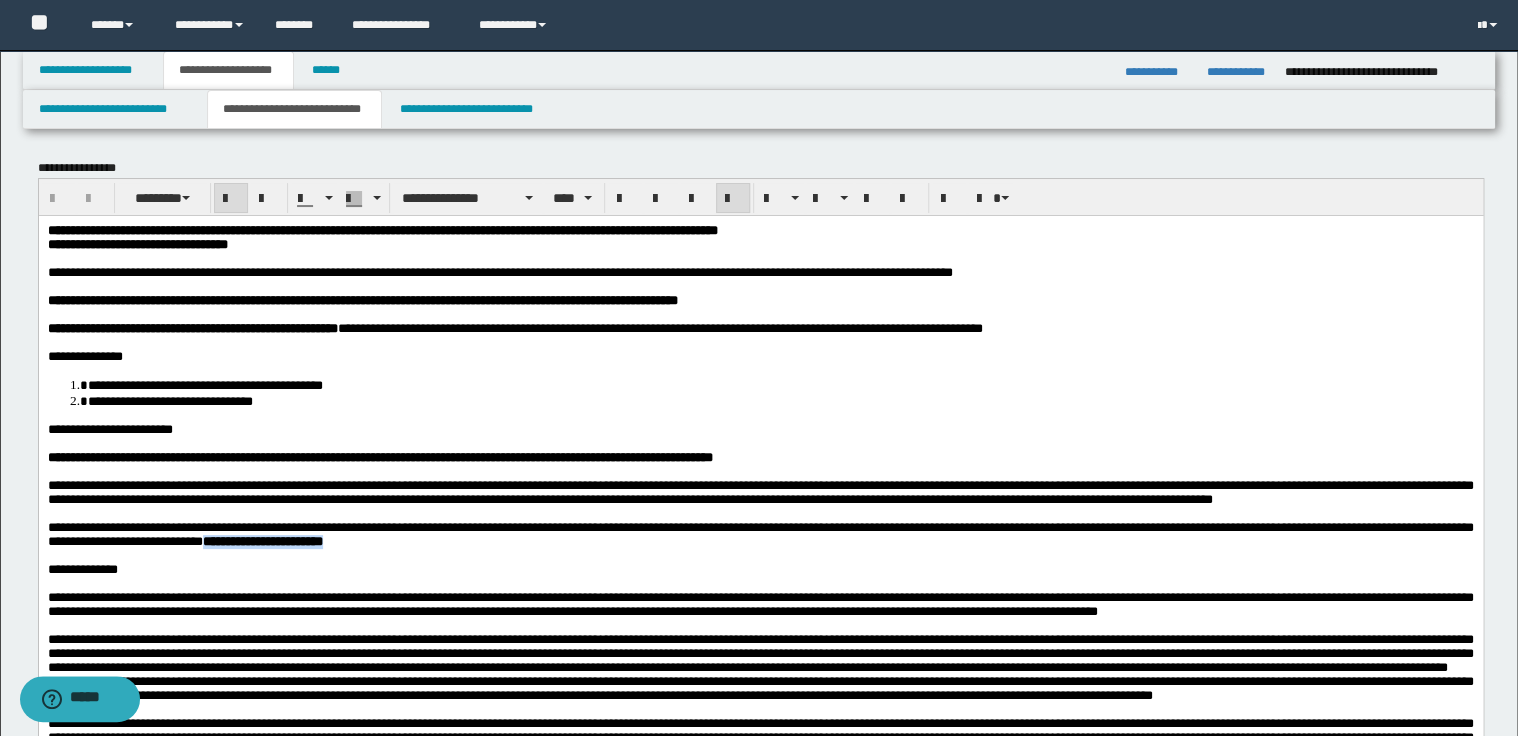 drag, startPoint x: 486, startPoint y: 589, endPoint x: 698, endPoint y: 592, distance: 212.02122 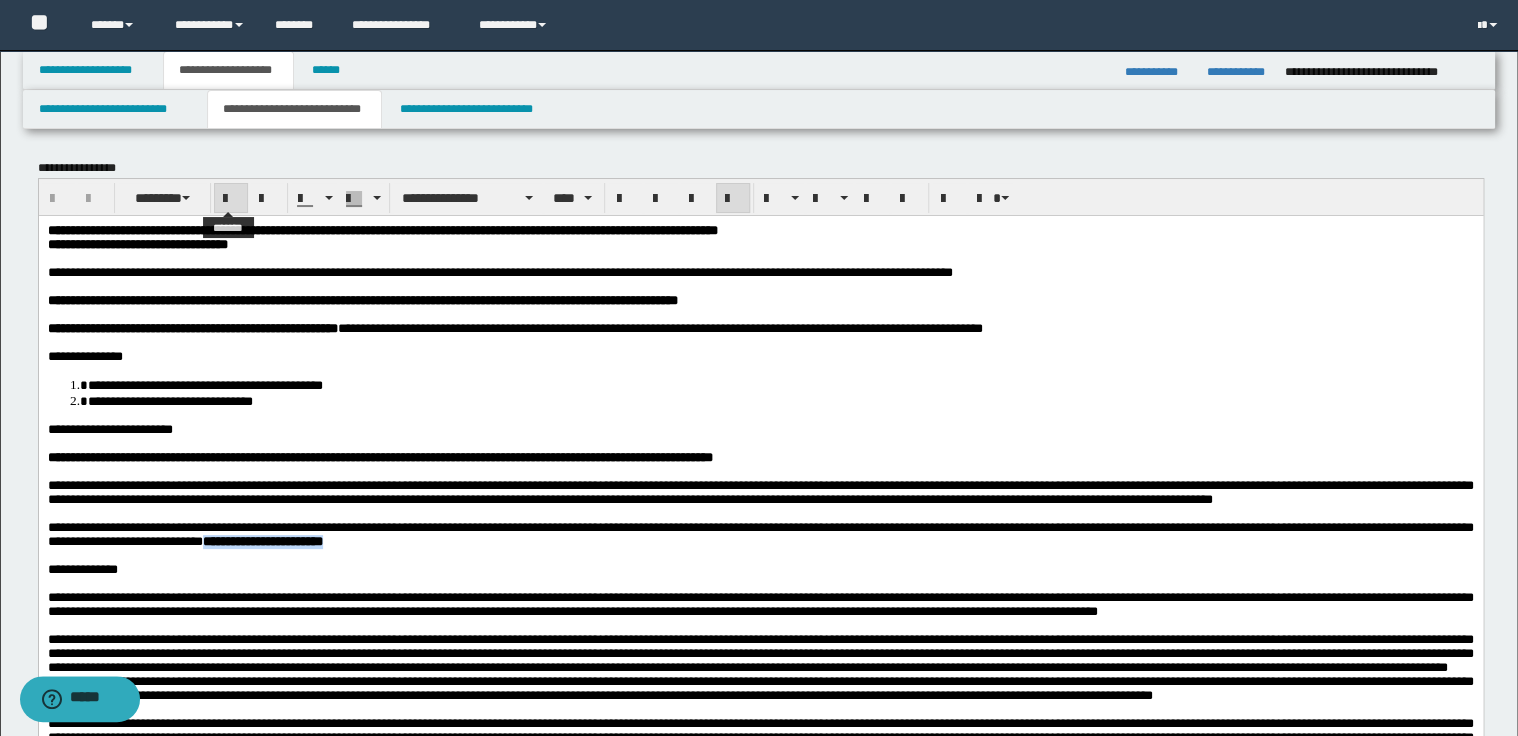 click at bounding box center [231, 199] 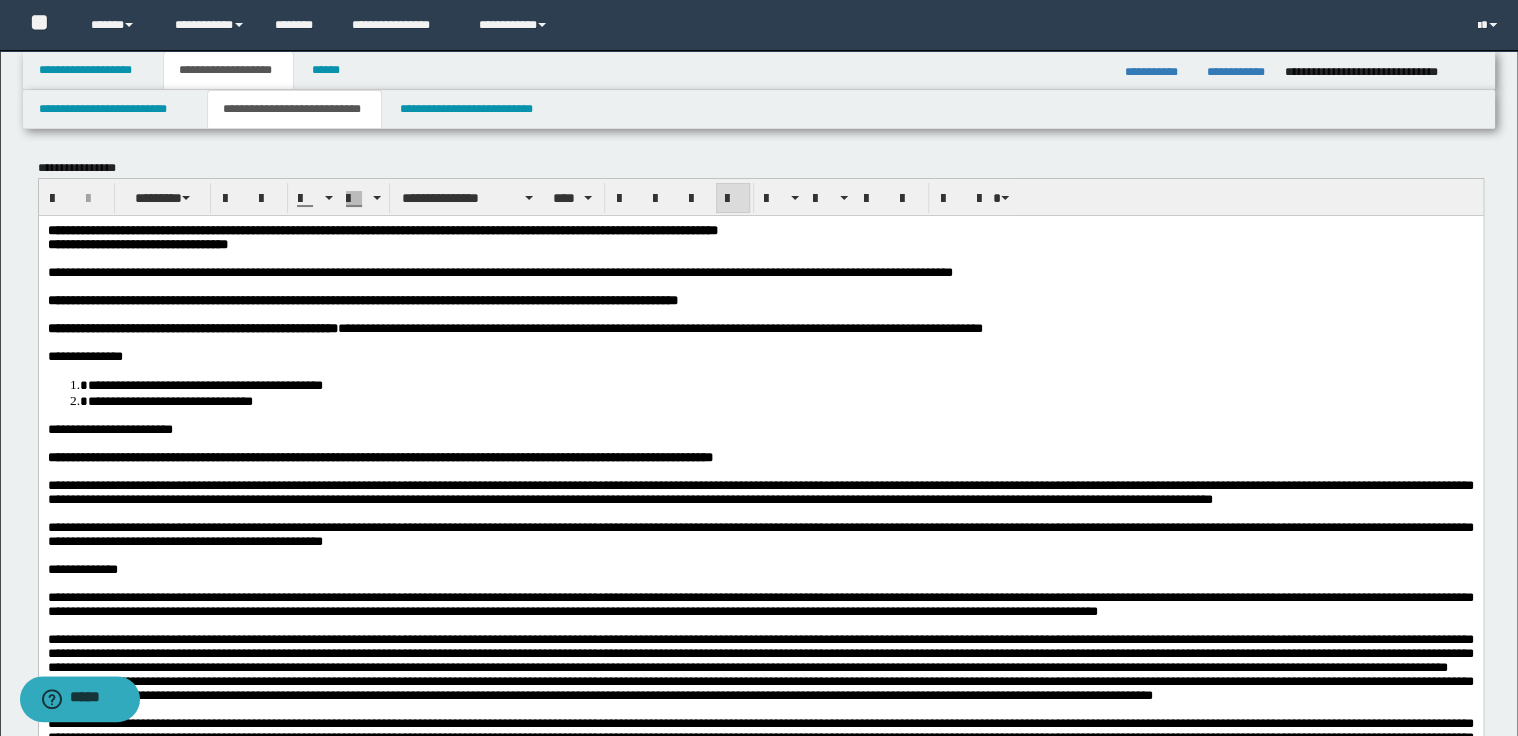 click on "**********" at bounding box center (760, 429) 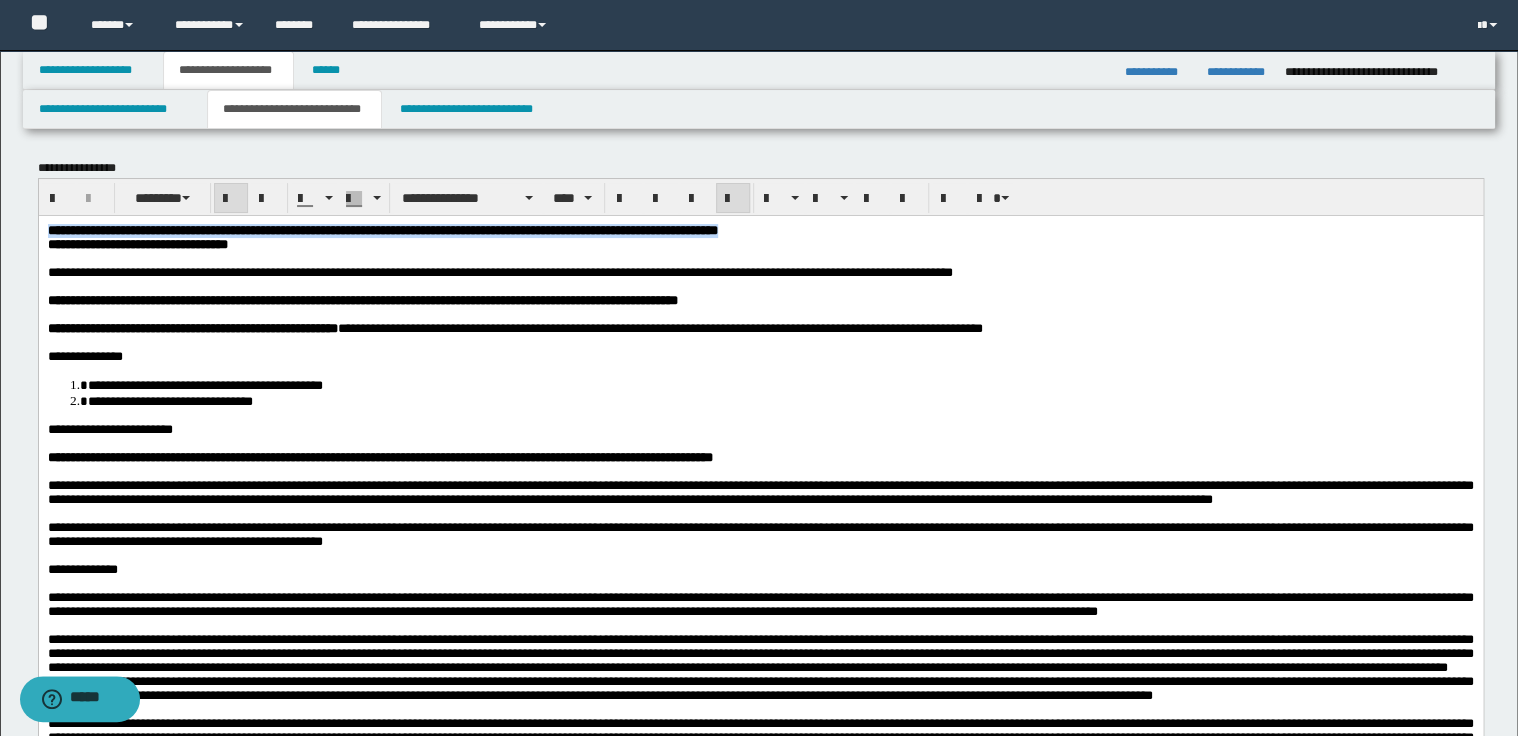 drag, startPoint x: 50, startPoint y: 231, endPoint x: 866, endPoint y: 230, distance: 816.0006 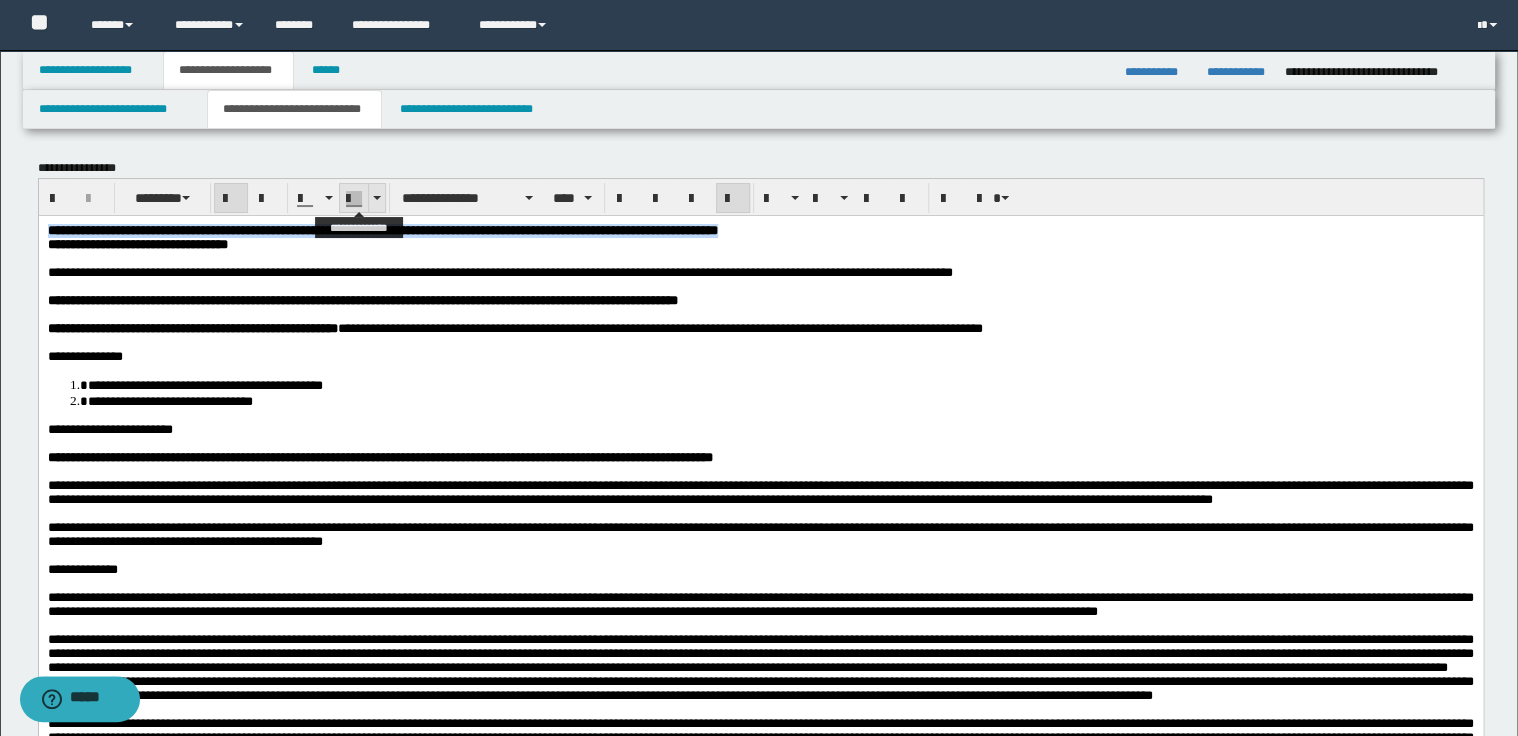 click at bounding box center [376, 198] 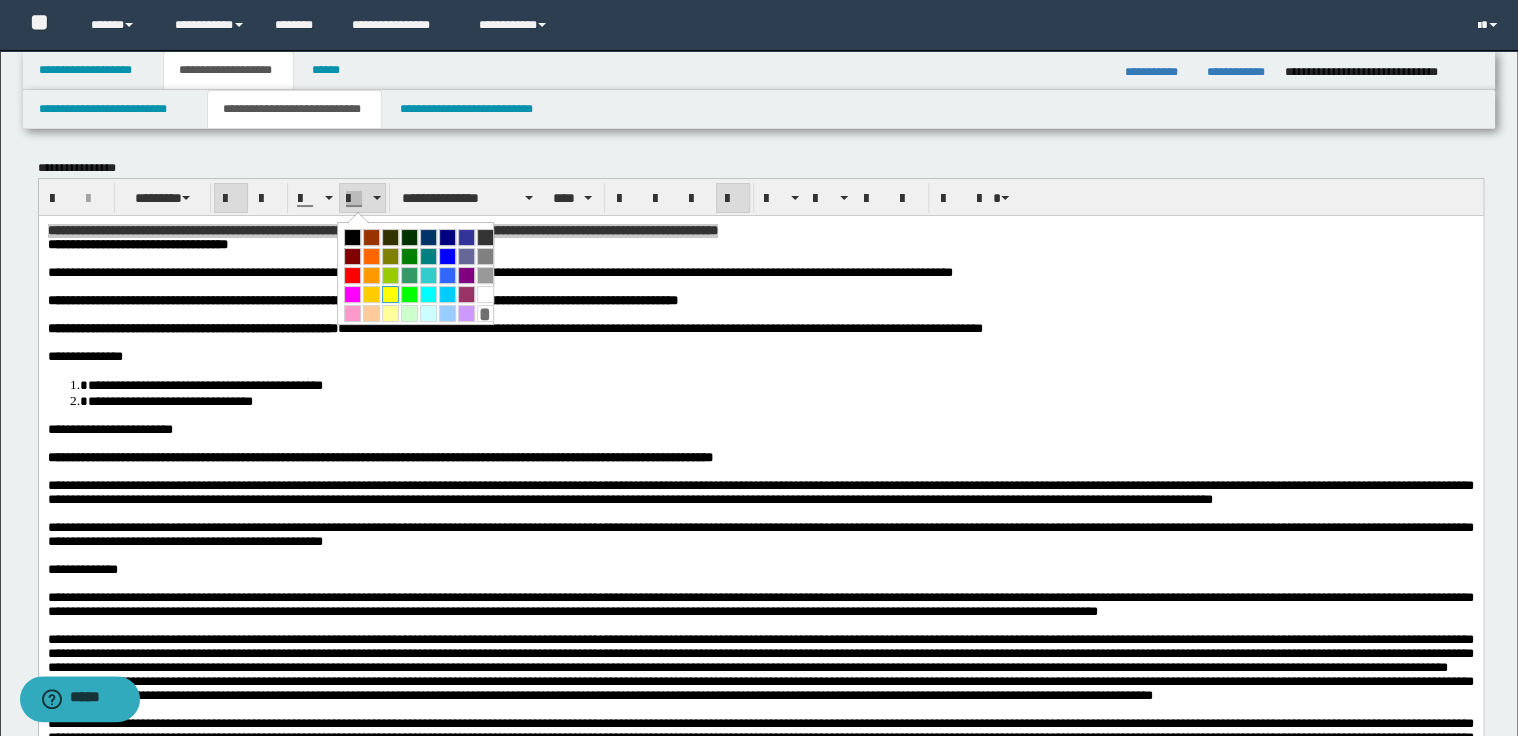 drag, startPoint x: 386, startPoint y: 286, endPoint x: 517, endPoint y: 97, distance: 229.96086 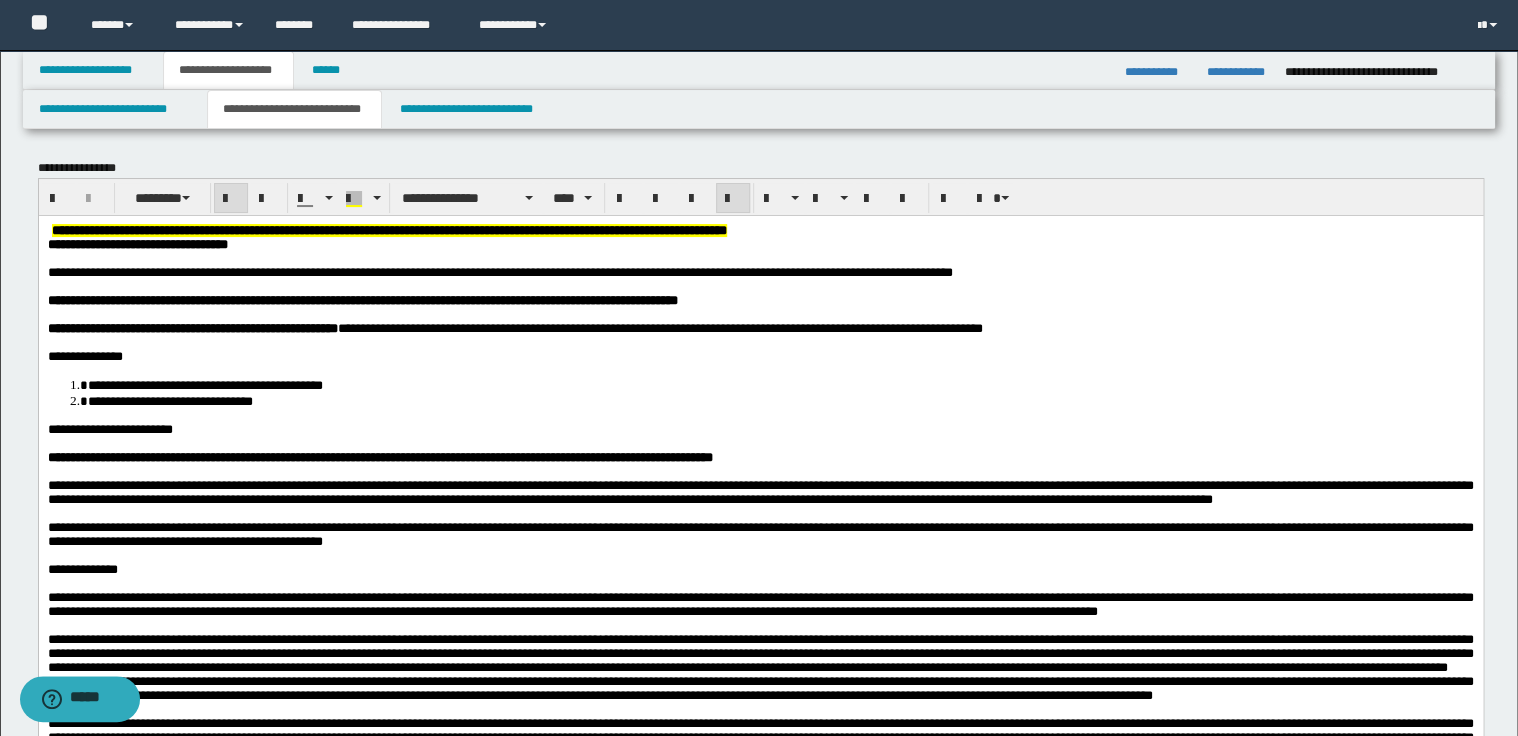 click on "**********" at bounding box center (362, 299) 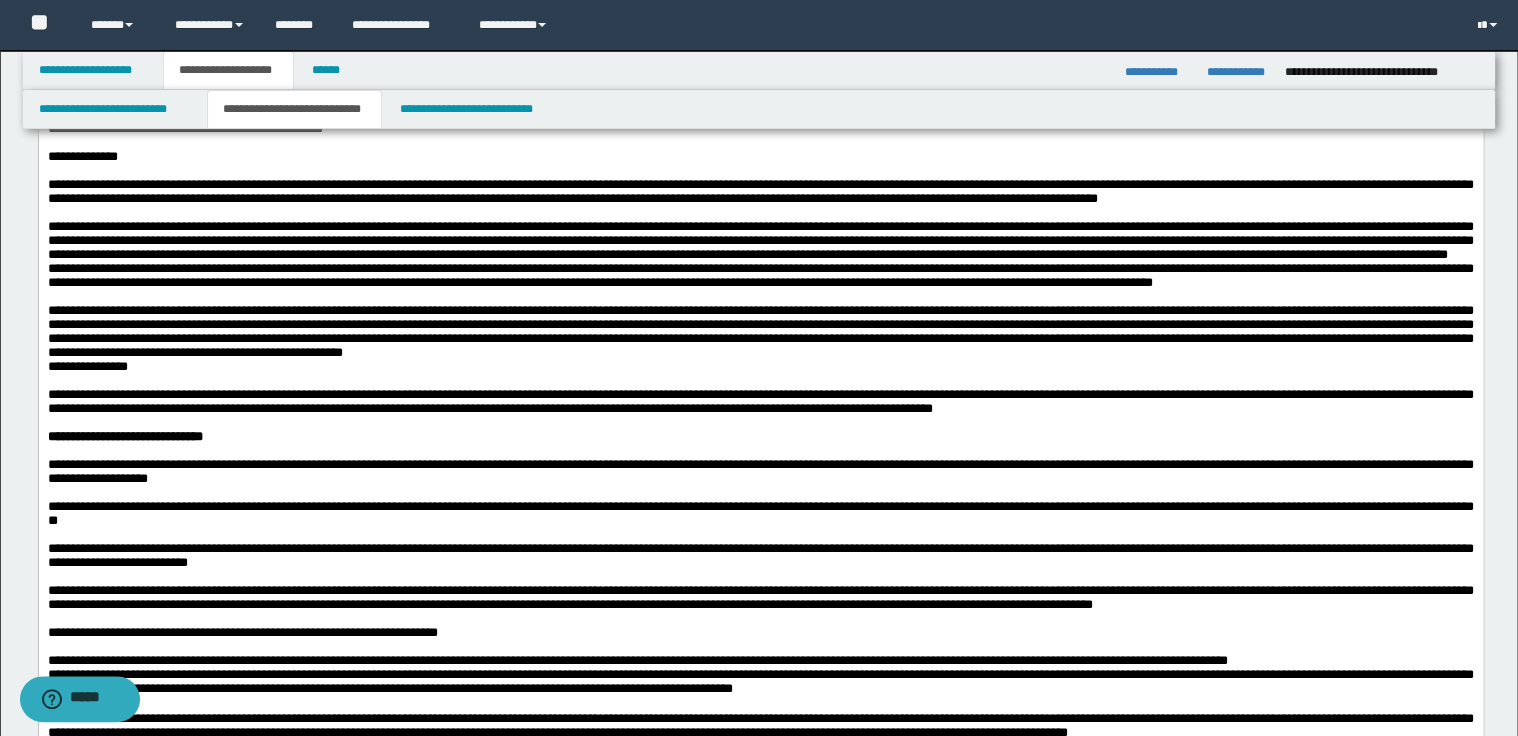 scroll, scrollTop: 400, scrollLeft: 0, axis: vertical 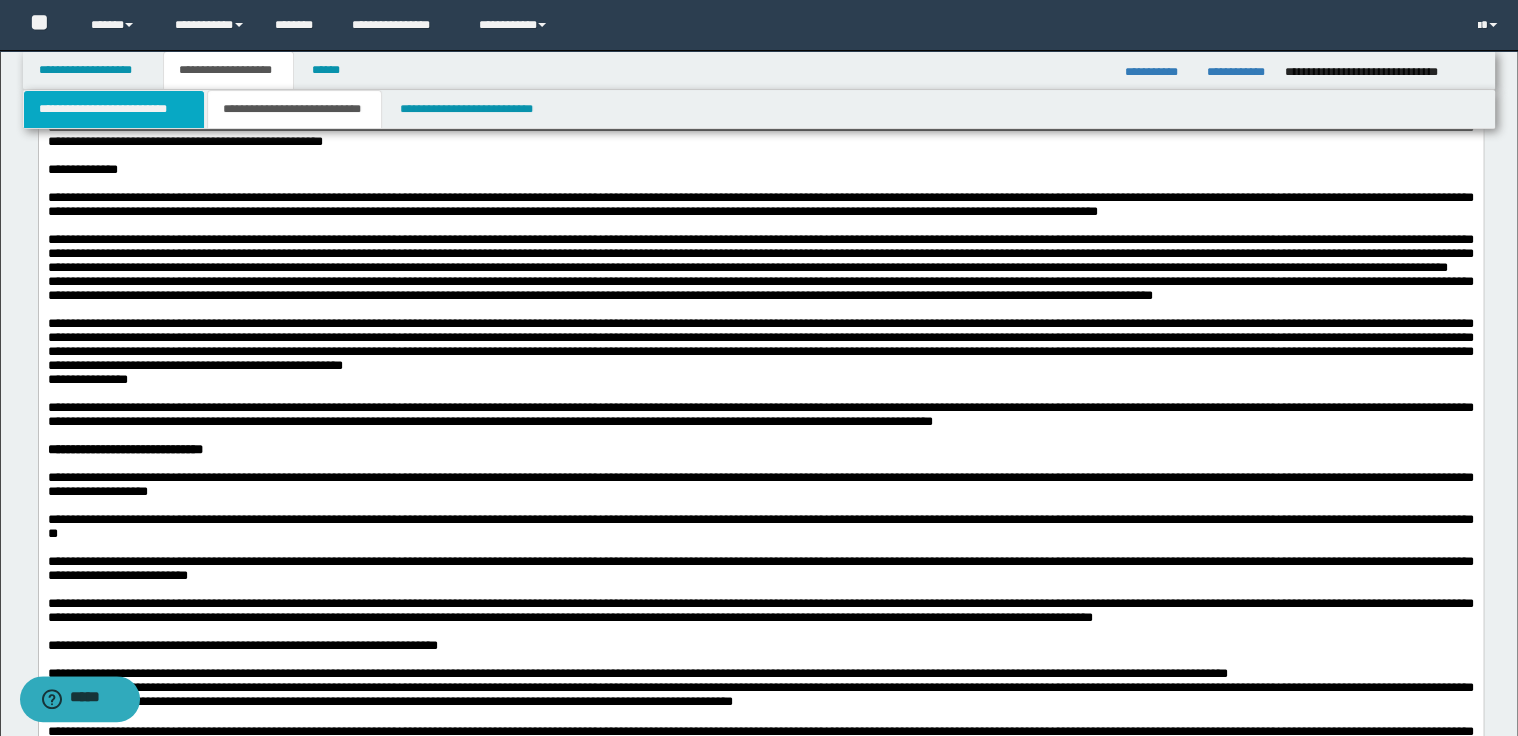 click on "**********" at bounding box center (114, 109) 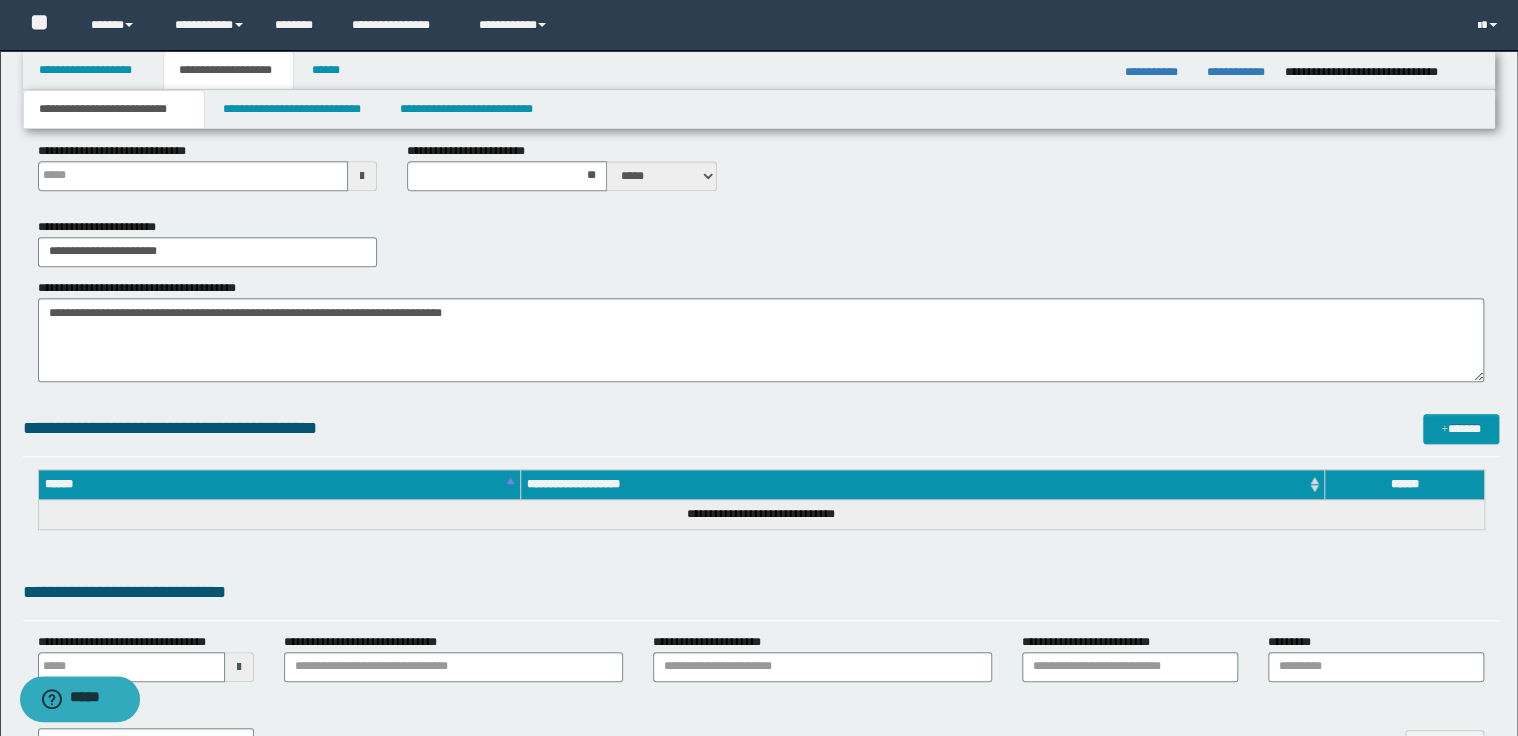 type 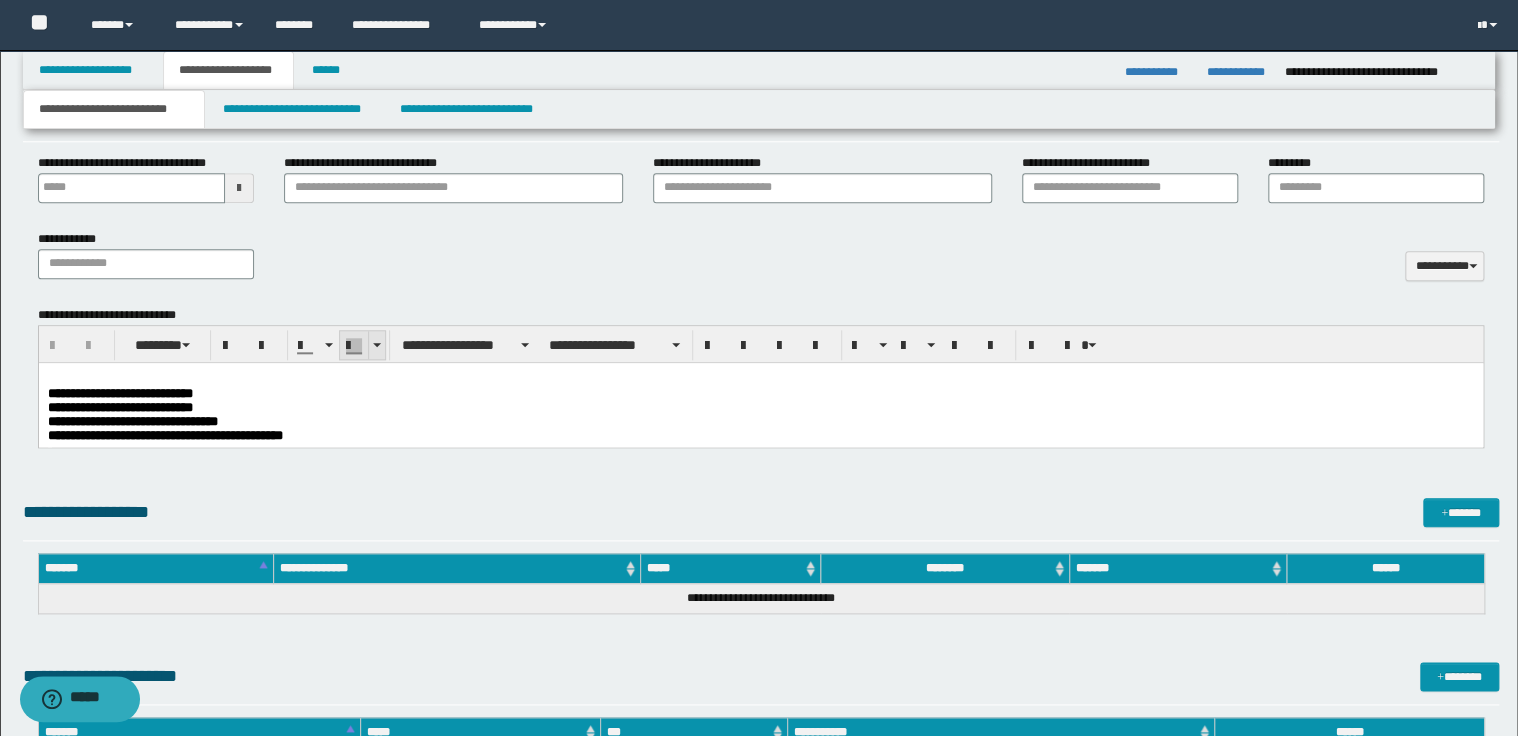scroll, scrollTop: 880, scrollLeft: 0, axis: vertical 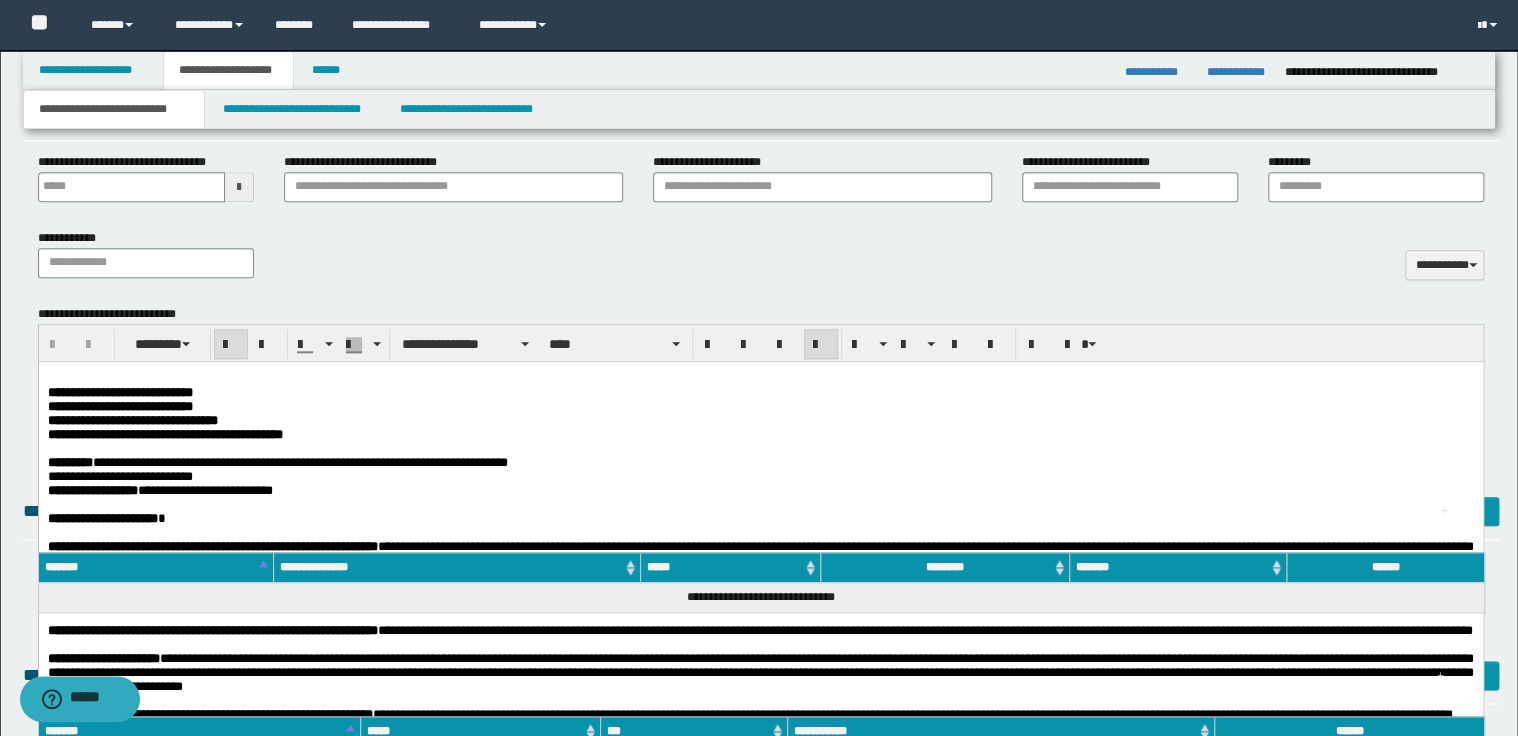 click on "**********" at bounding box center (760, 406) 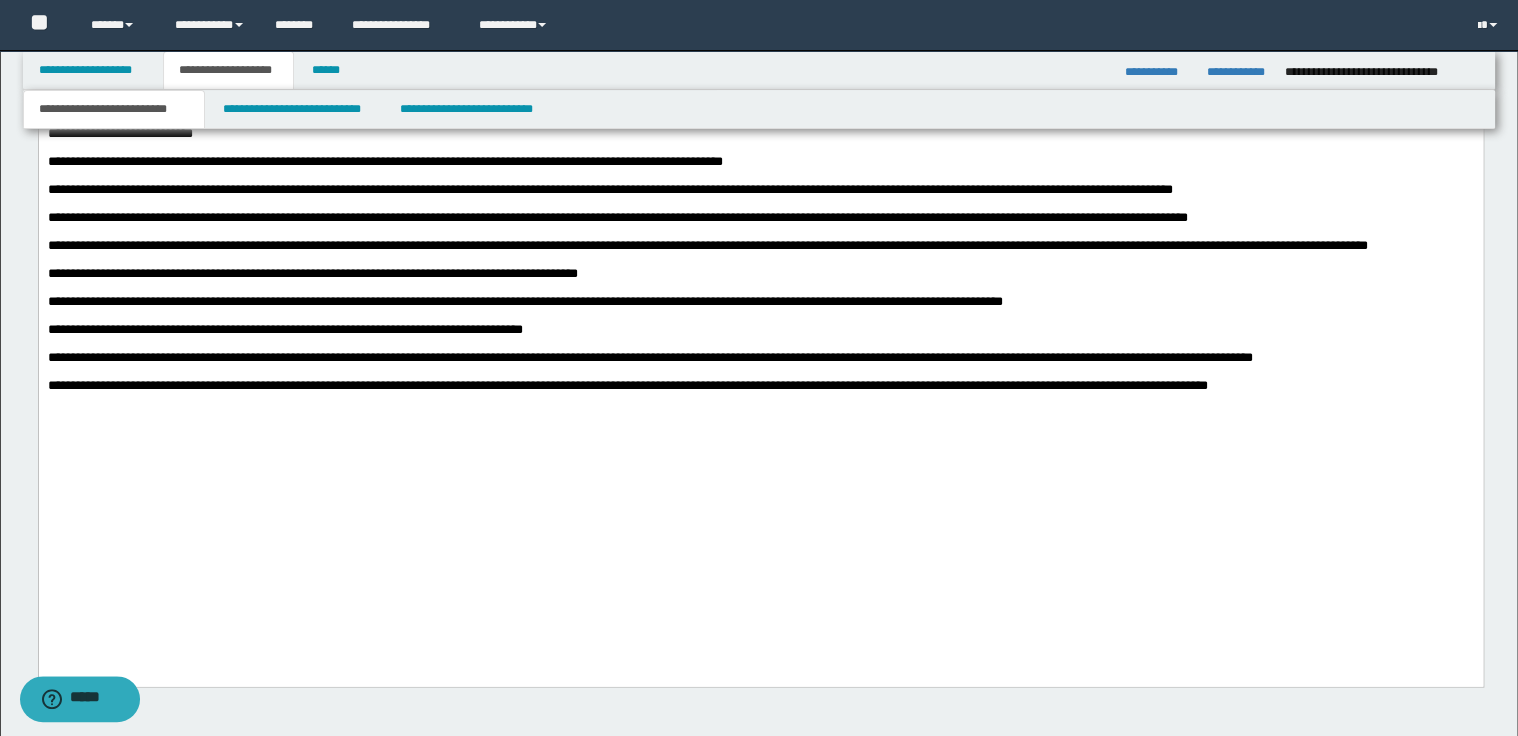 scroll, scrollTop: 1520, scrollLeft: 0, axis: vertical 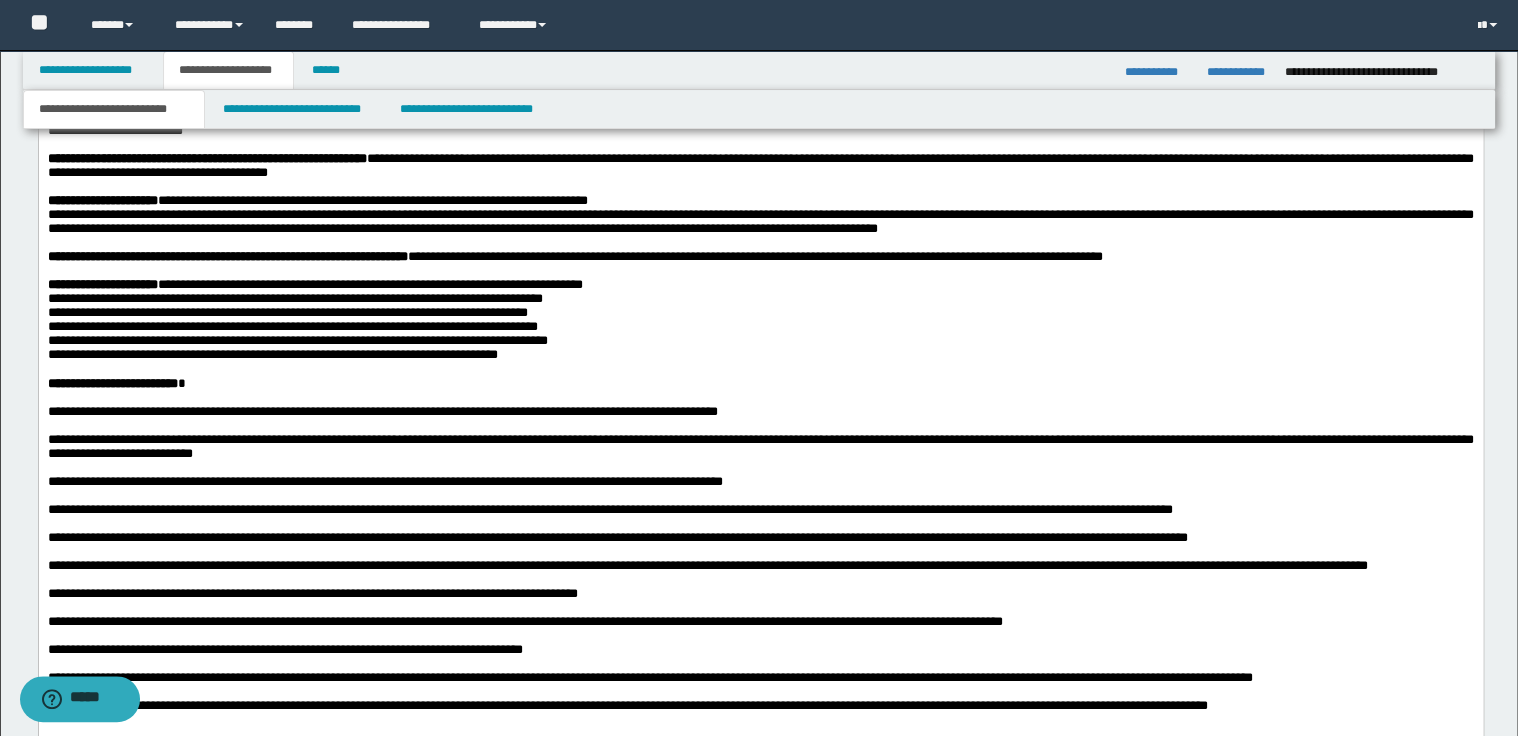 click on "**********" at bounding box center (314, 284) 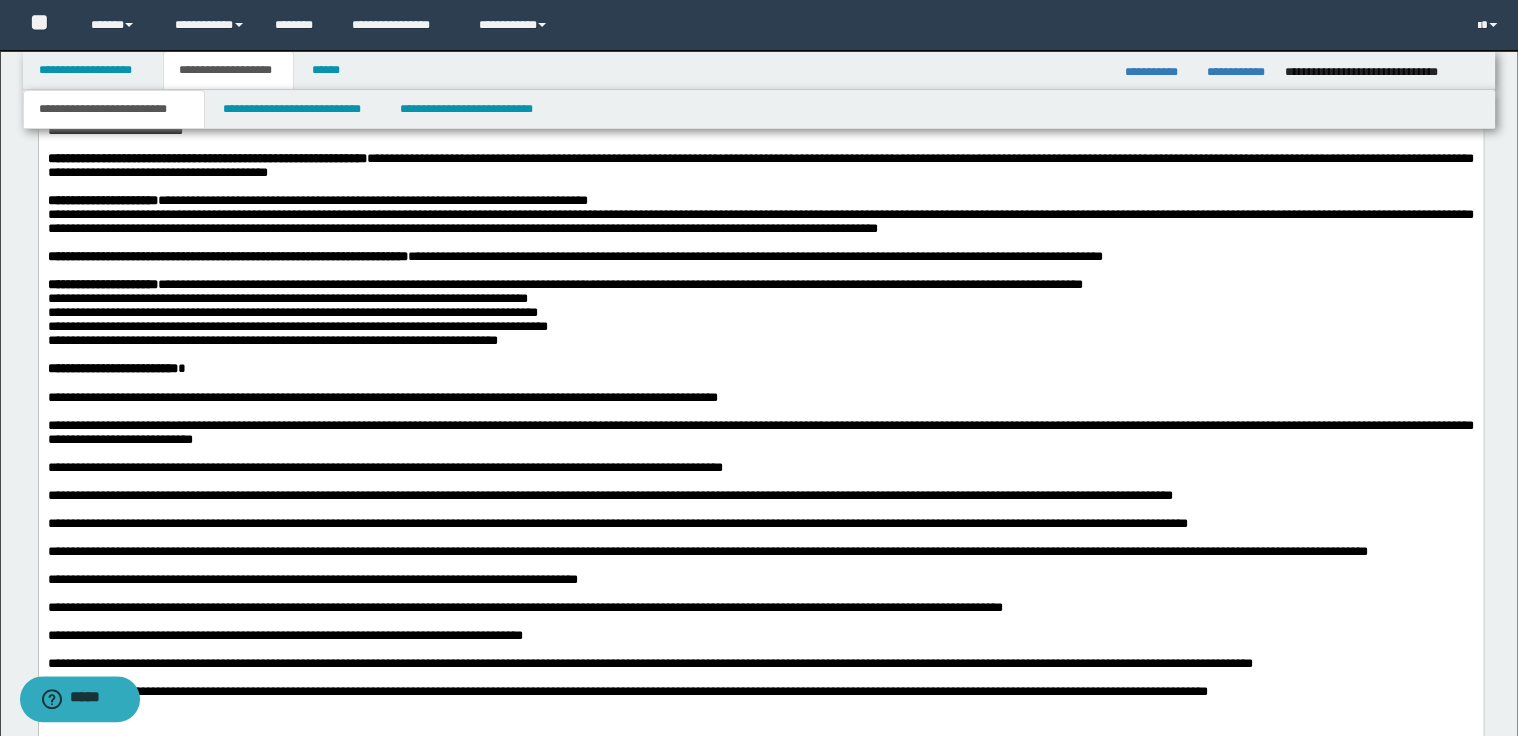 click on "**********" at bounding box center (760, 285) 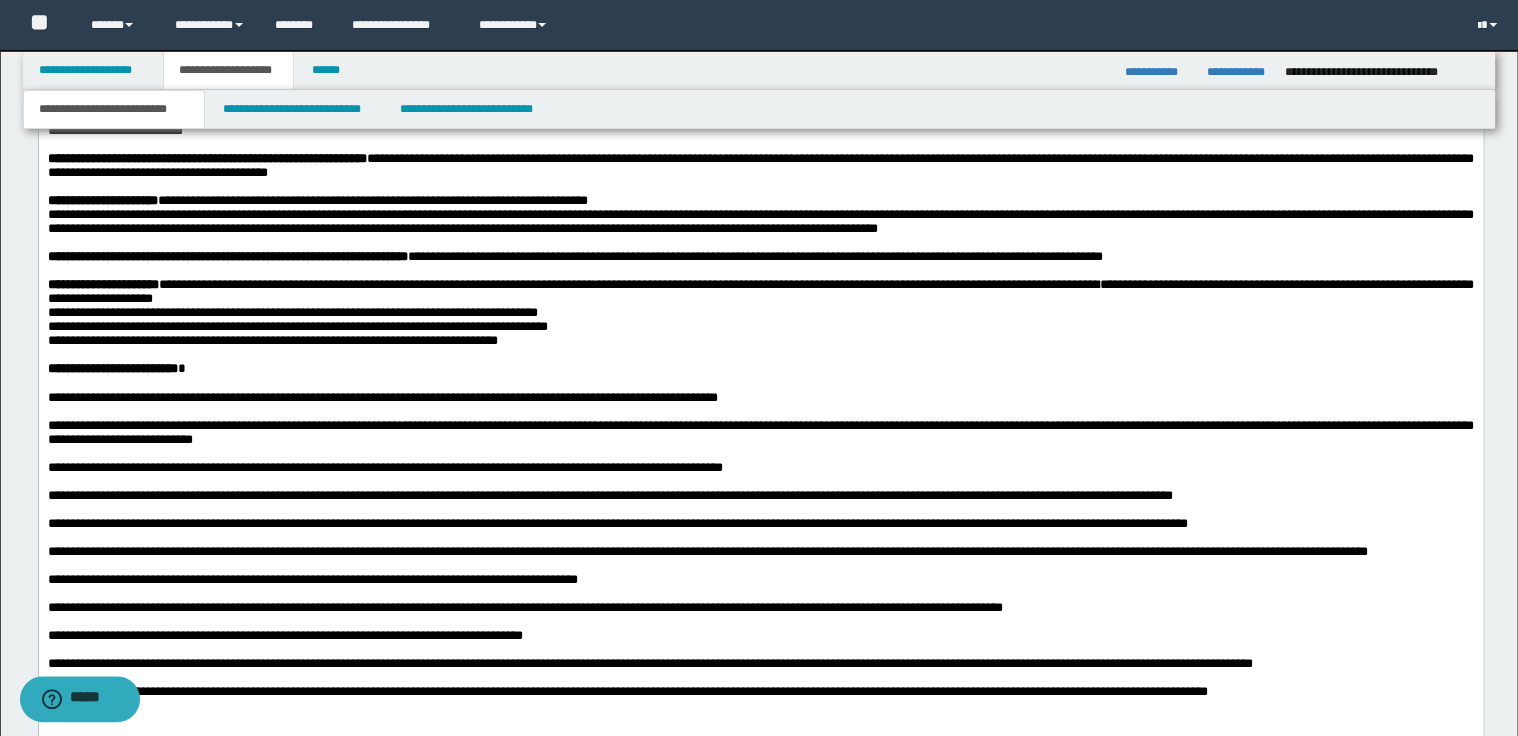 click on "**********" at bounding box center [760, 292] 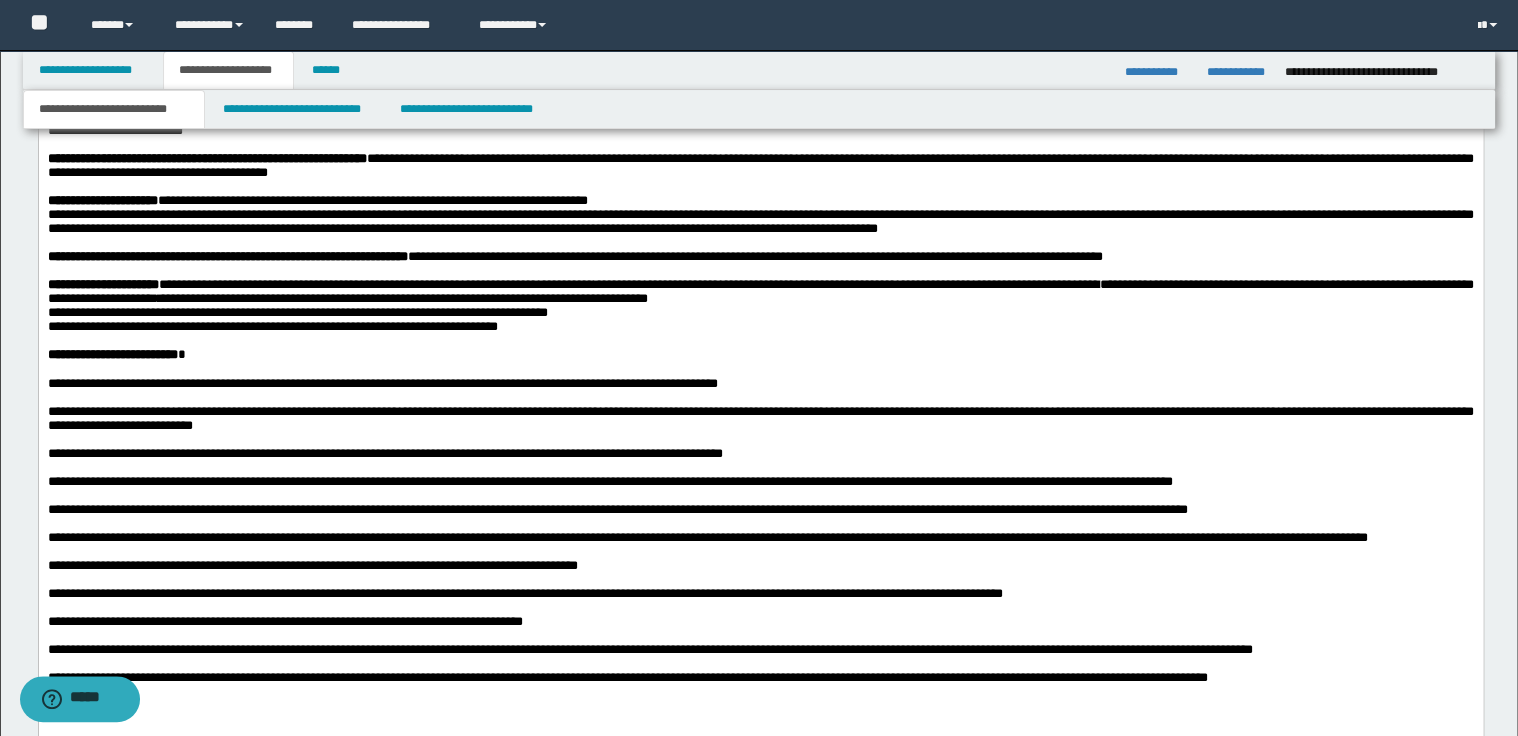 click on "**********" at bounding box center (760, 292) 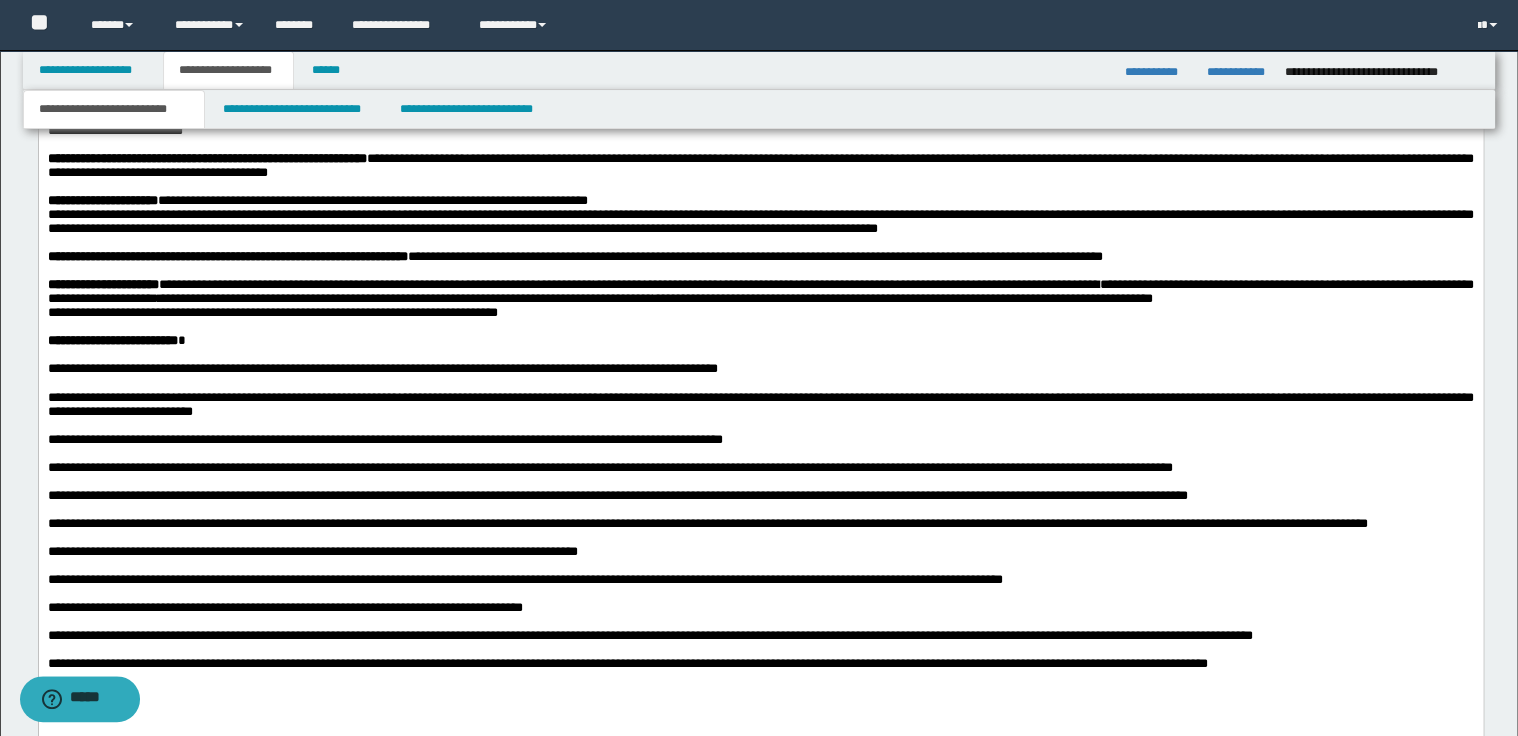 click on "**********" at bounding box center [760, 292] 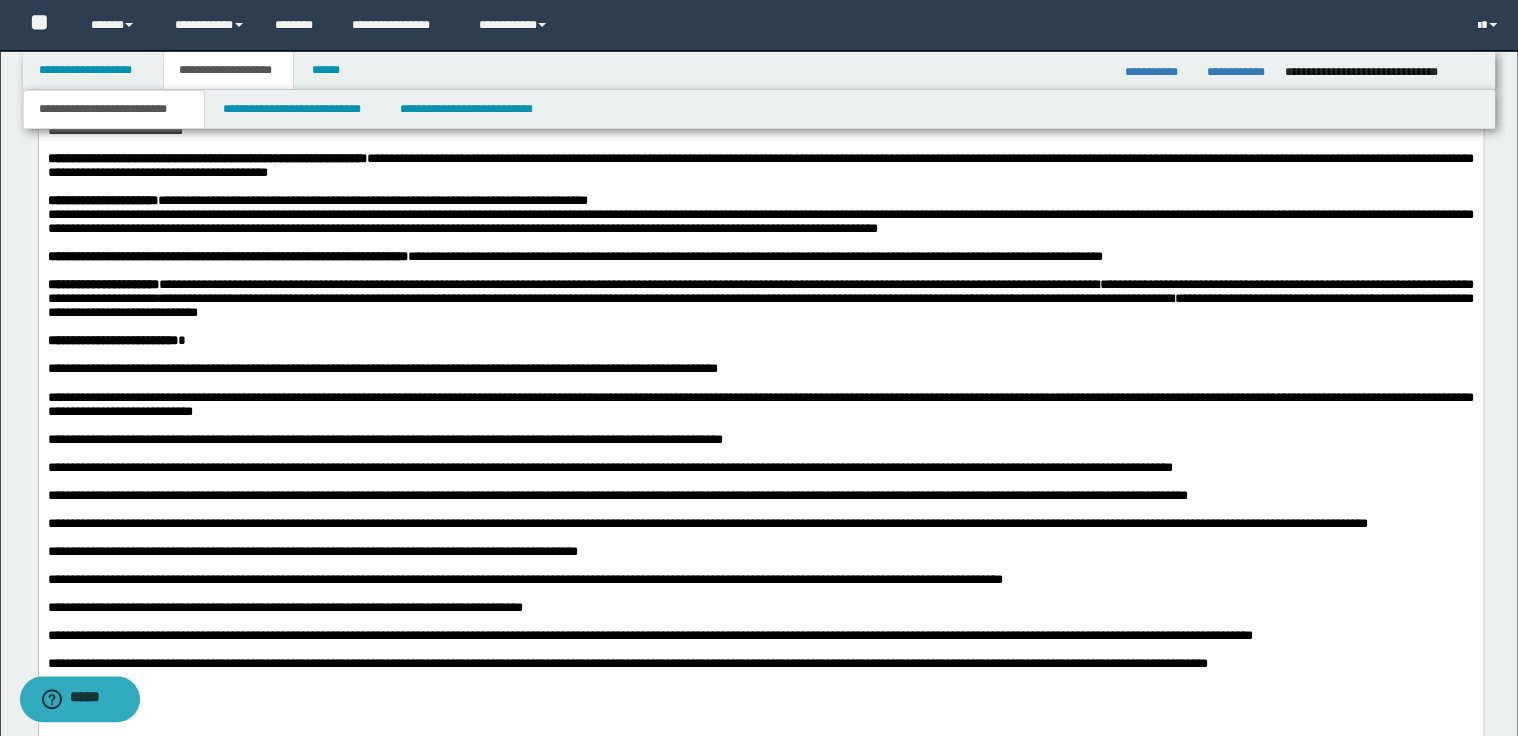 click on "**********" at bounding box center (317, 200) 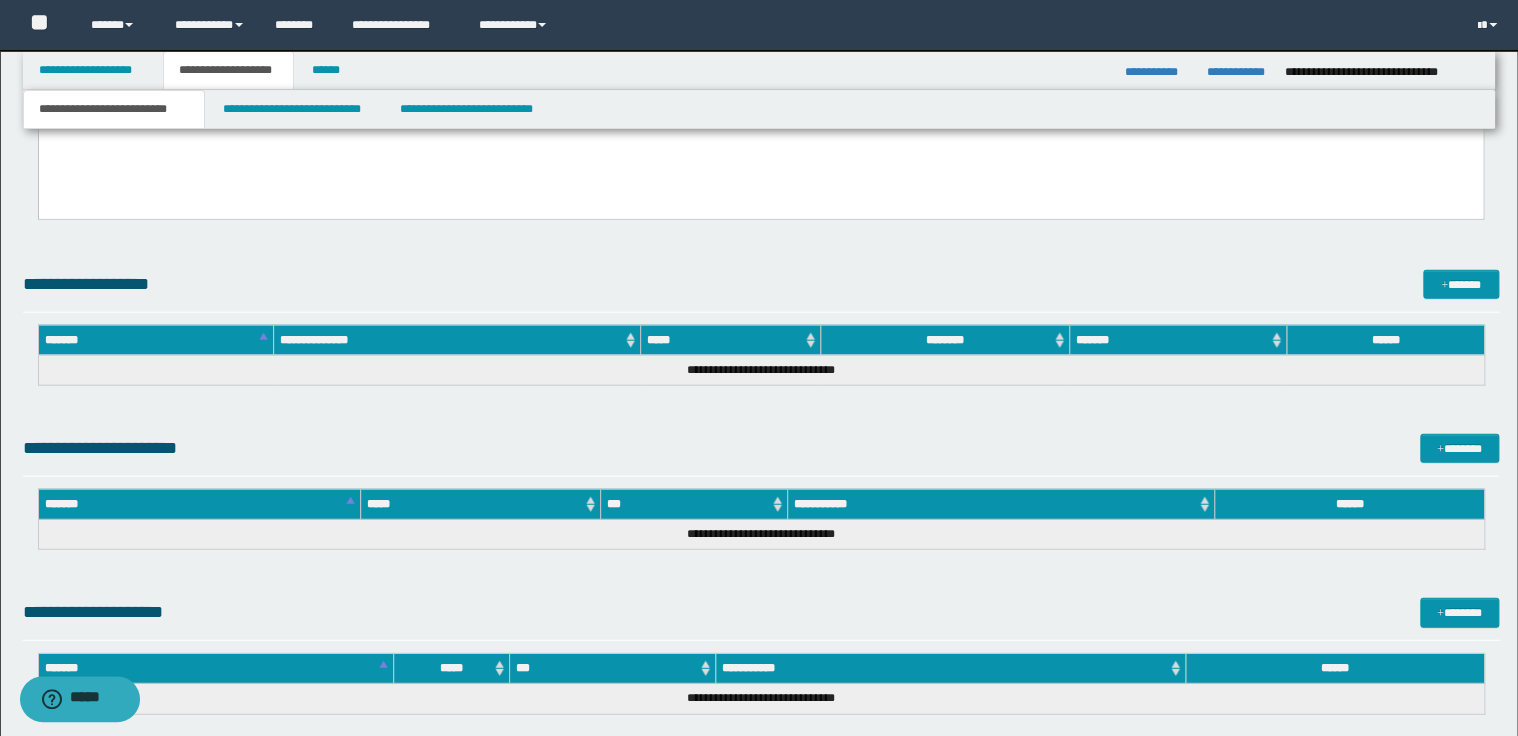 scroll, scrollTop: 2344, scrollLeft: 0, axis: vertical 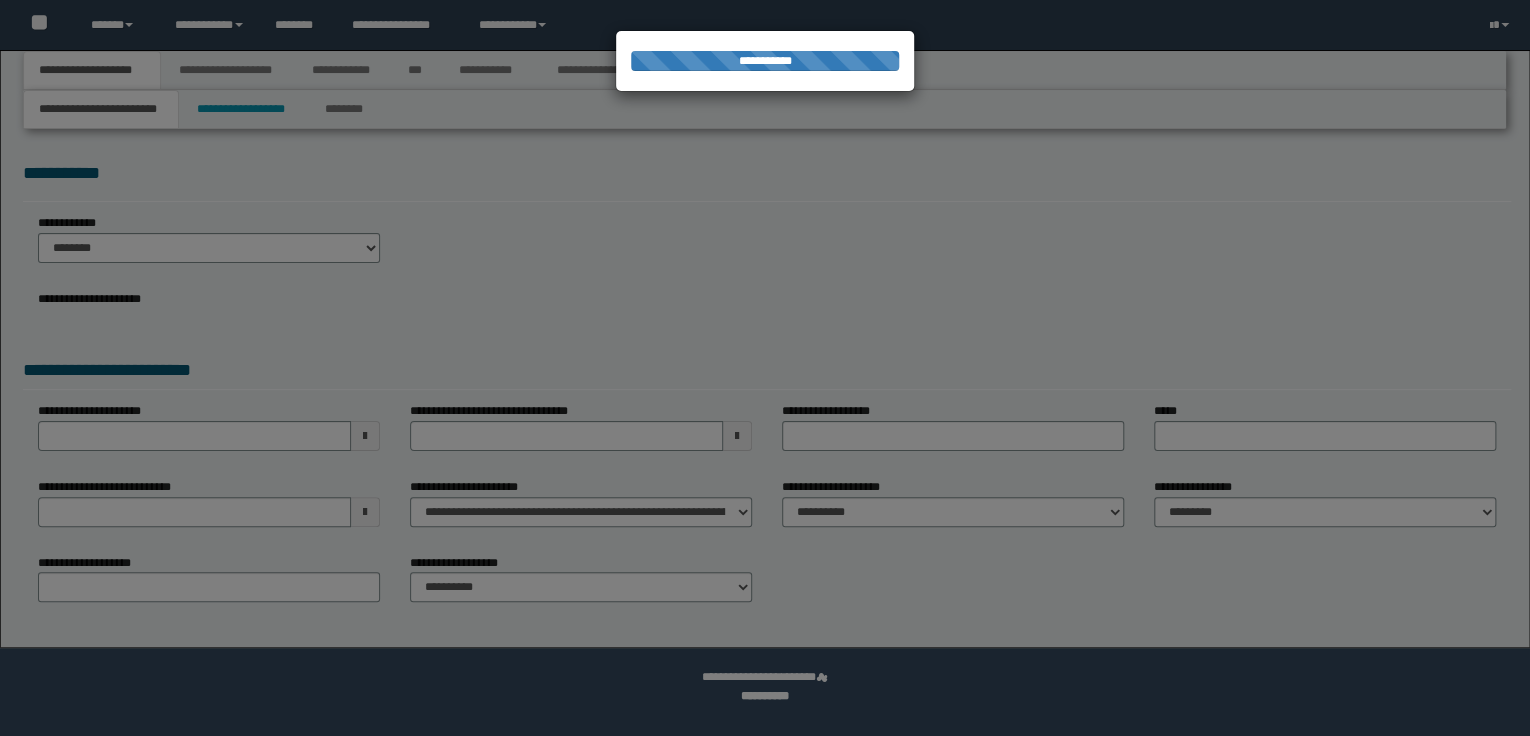 select on "*" 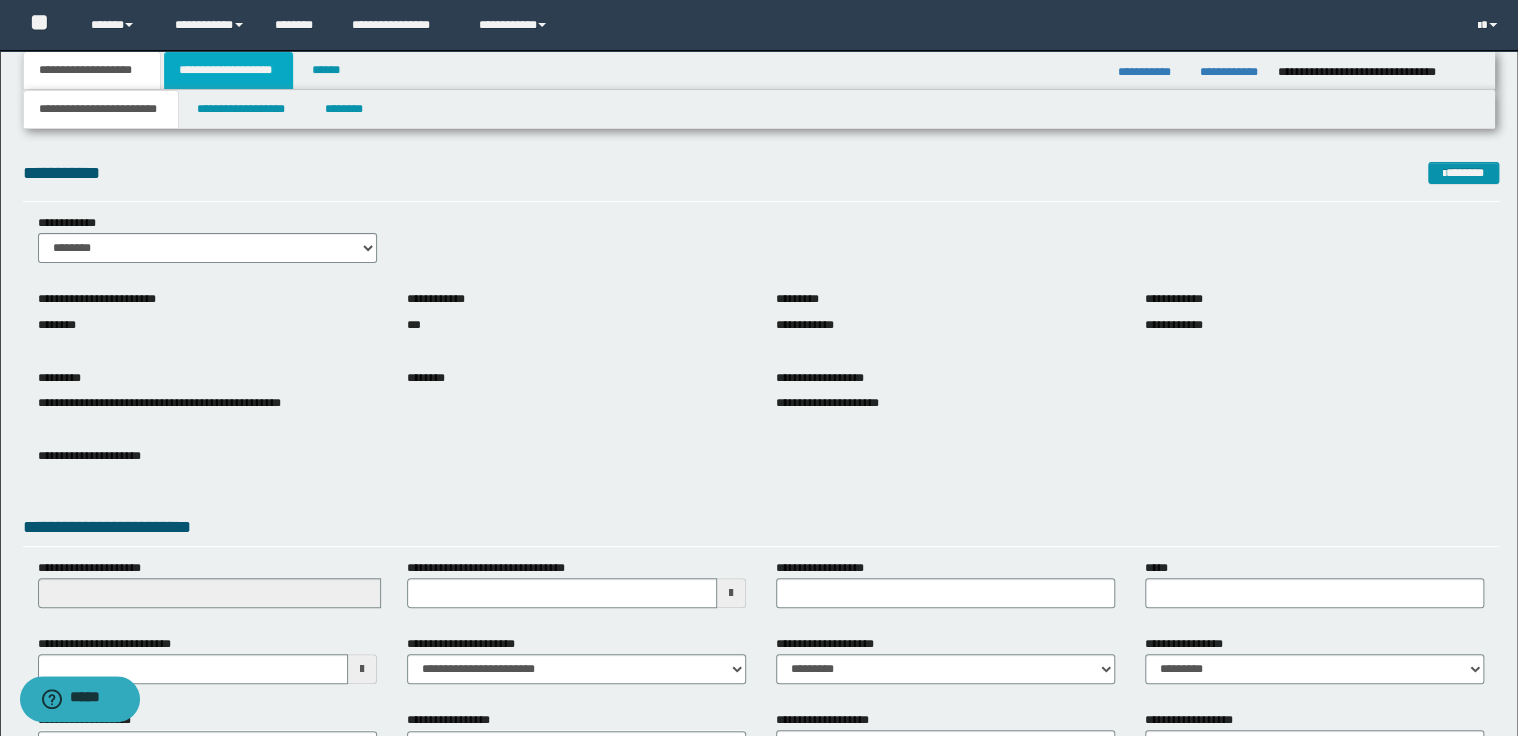 click on "**********" at bounding box center (228, 70) 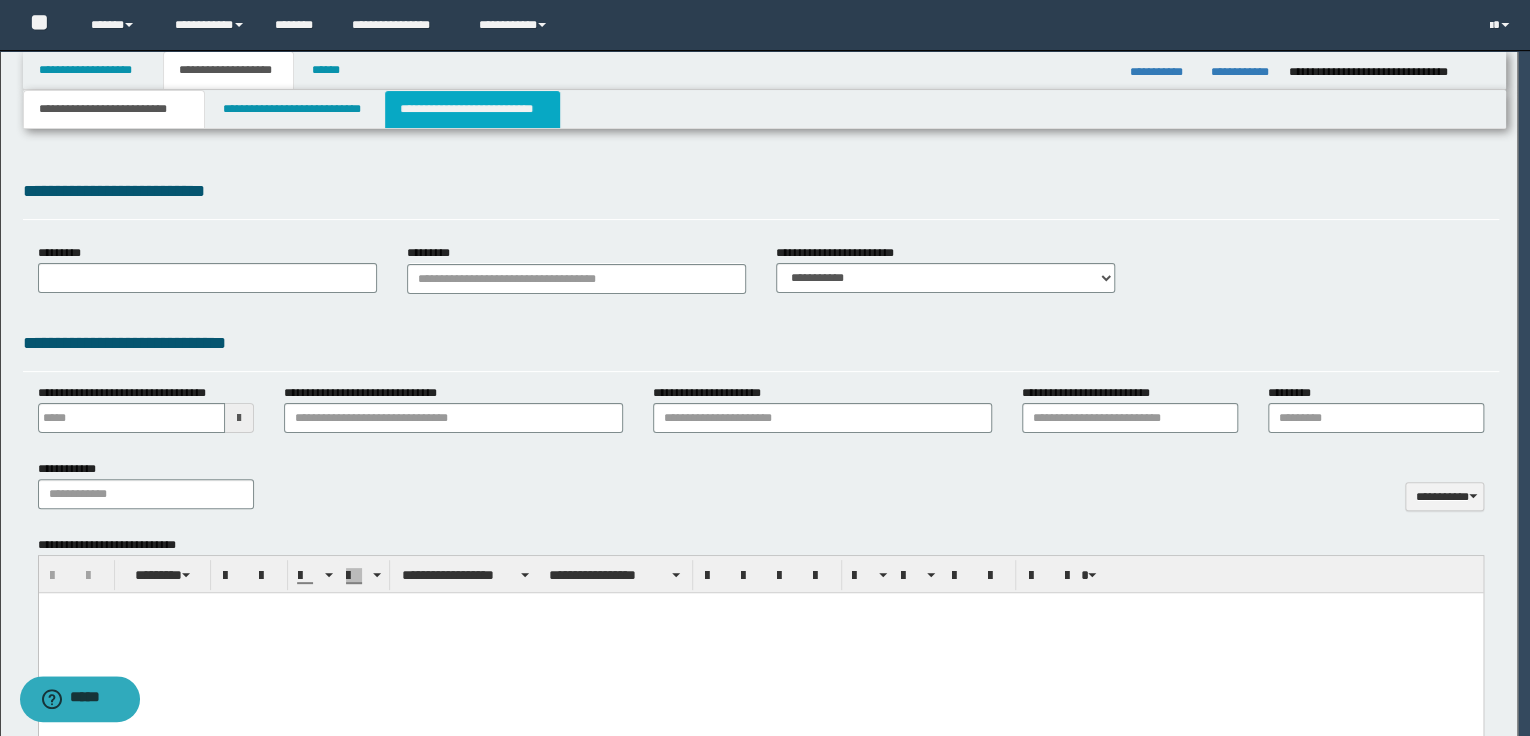 type 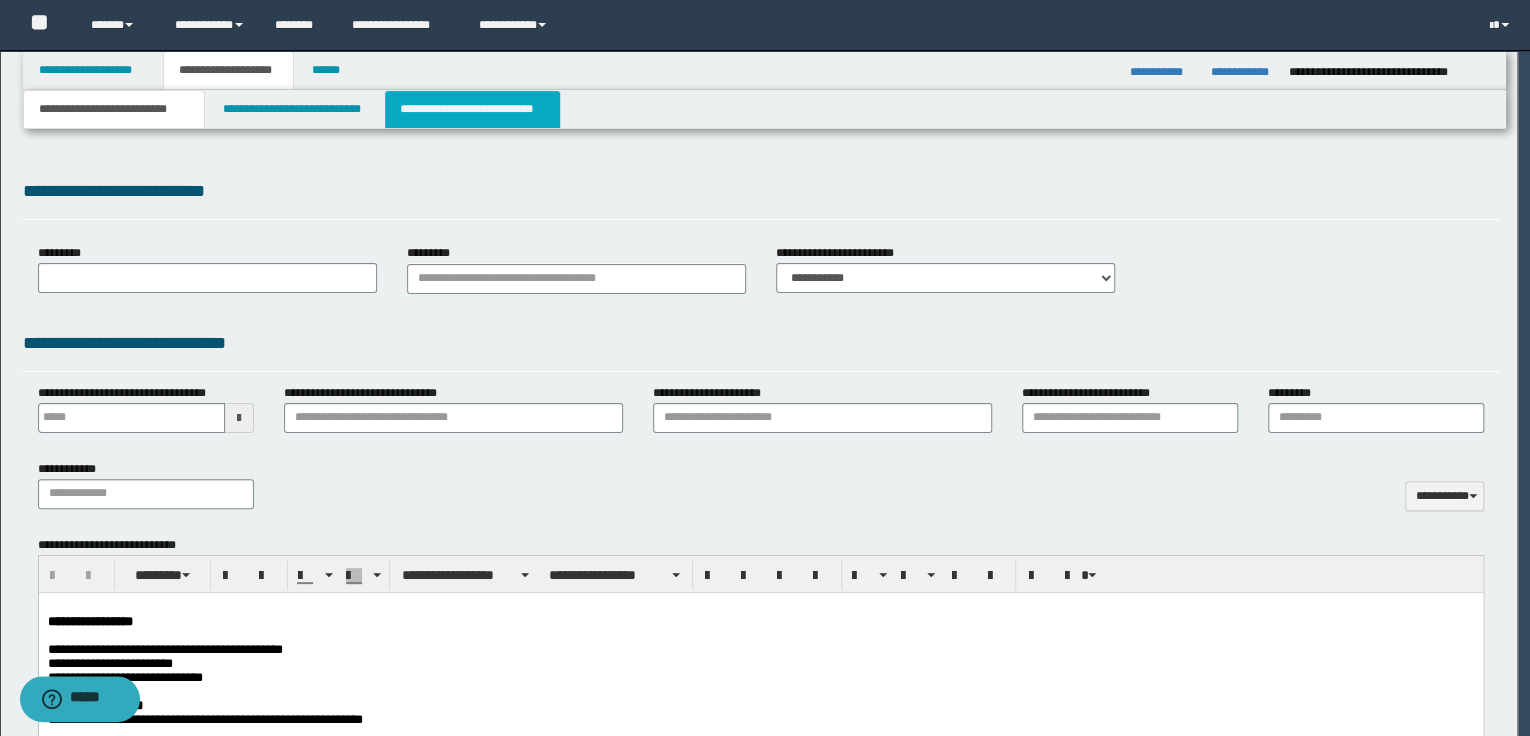 scroll, scrollTop: 0, scrollLeft: 0, axis: both 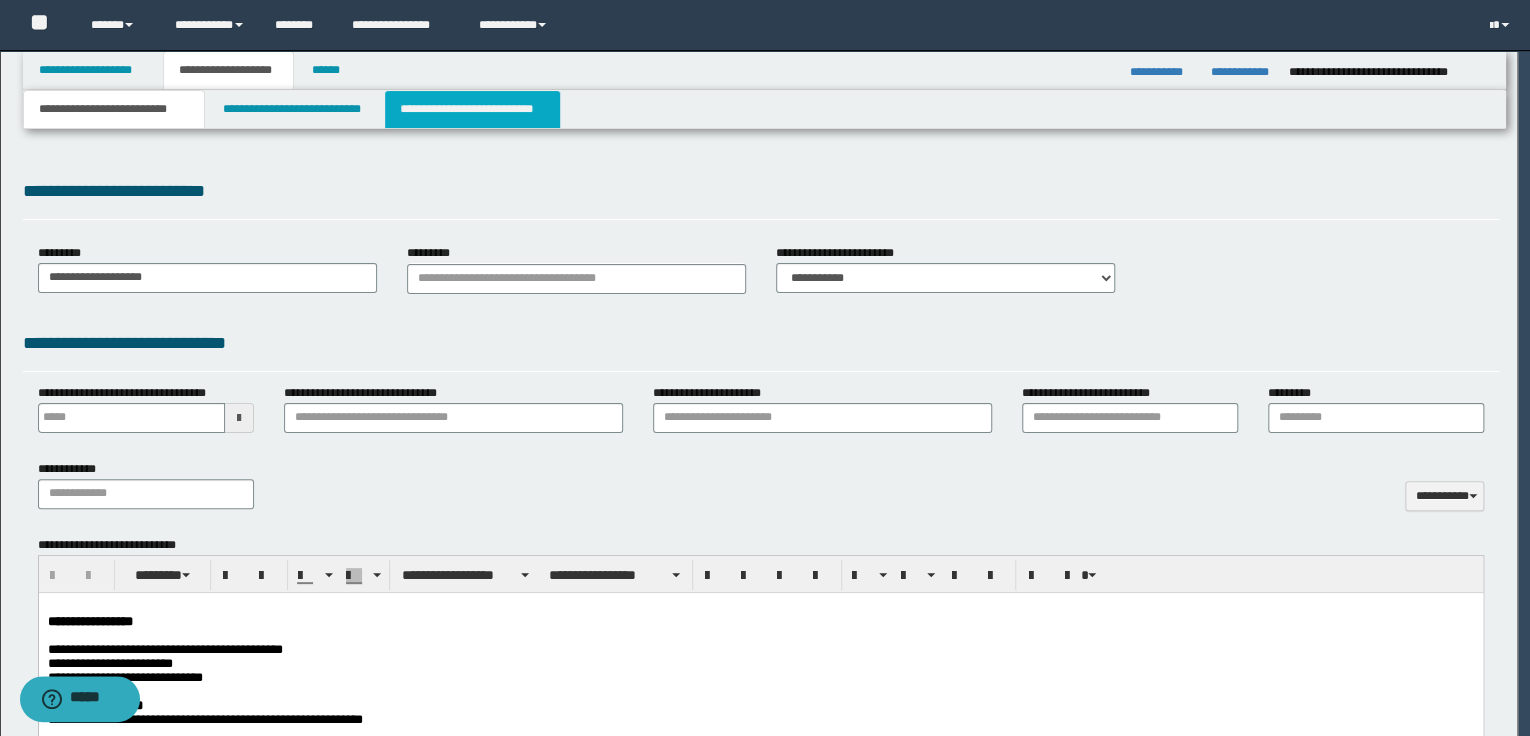 click on "**********" at bounding box center [472, 109] 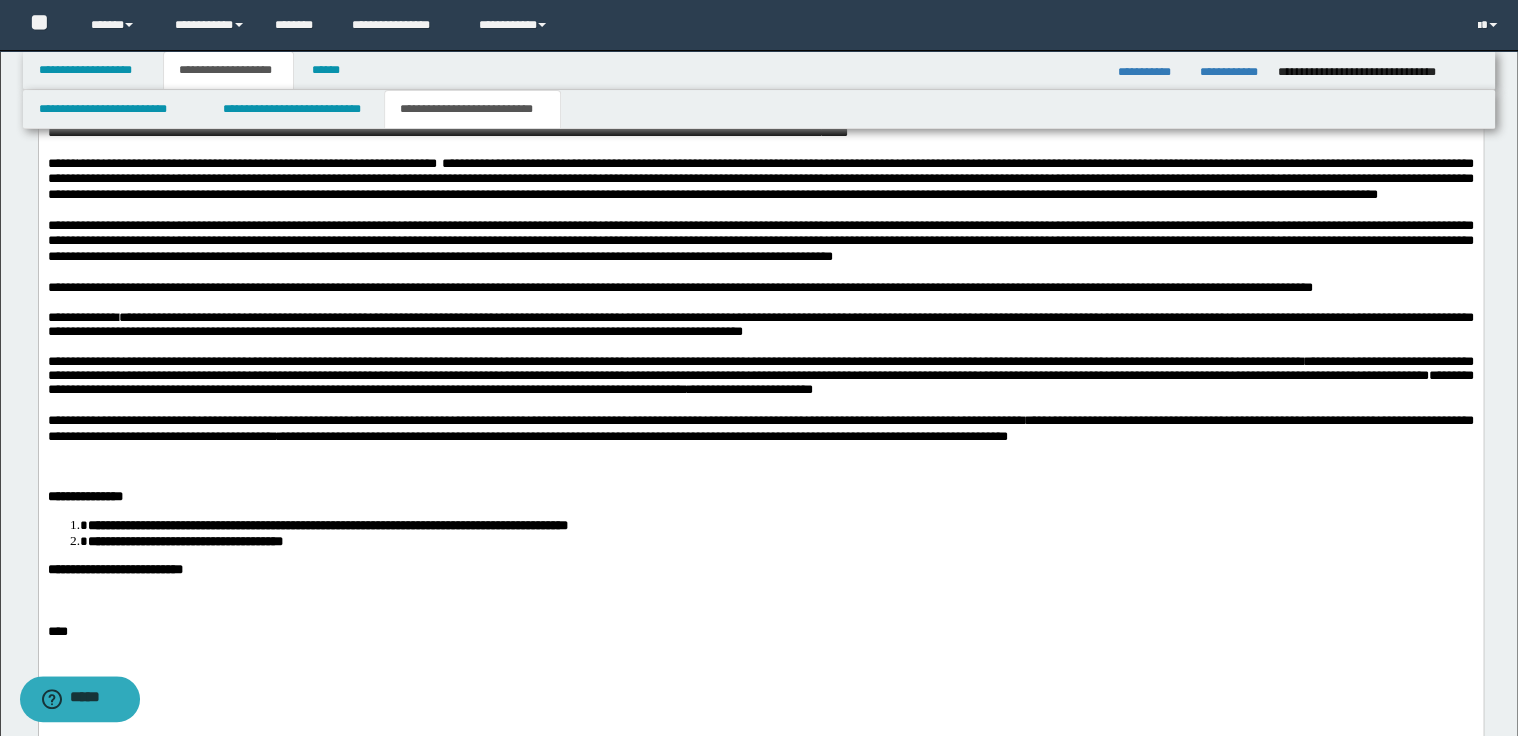 scroll, scrollTop: 2160, scrollLeft: 0, axis: vertical 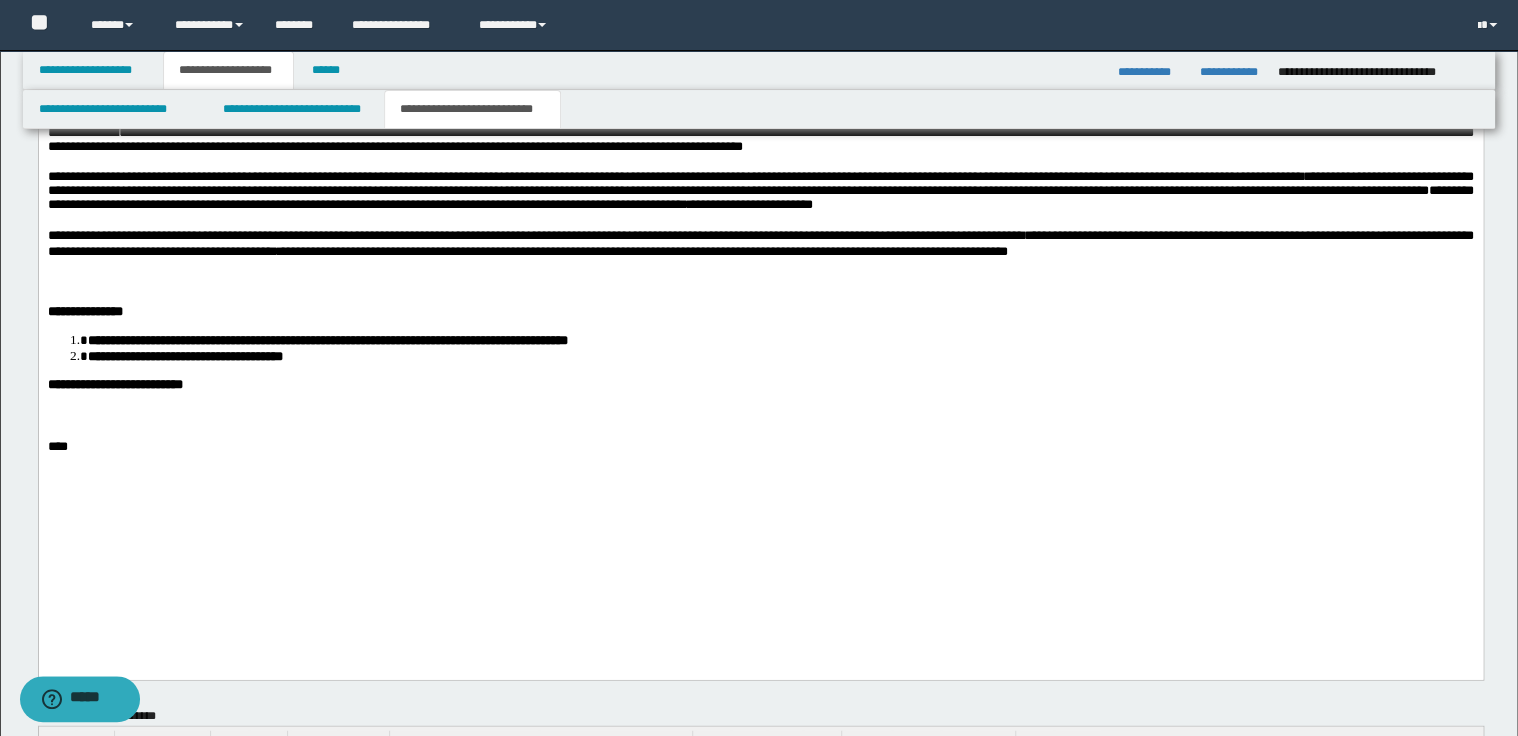 click at bounding box center (760, 284) 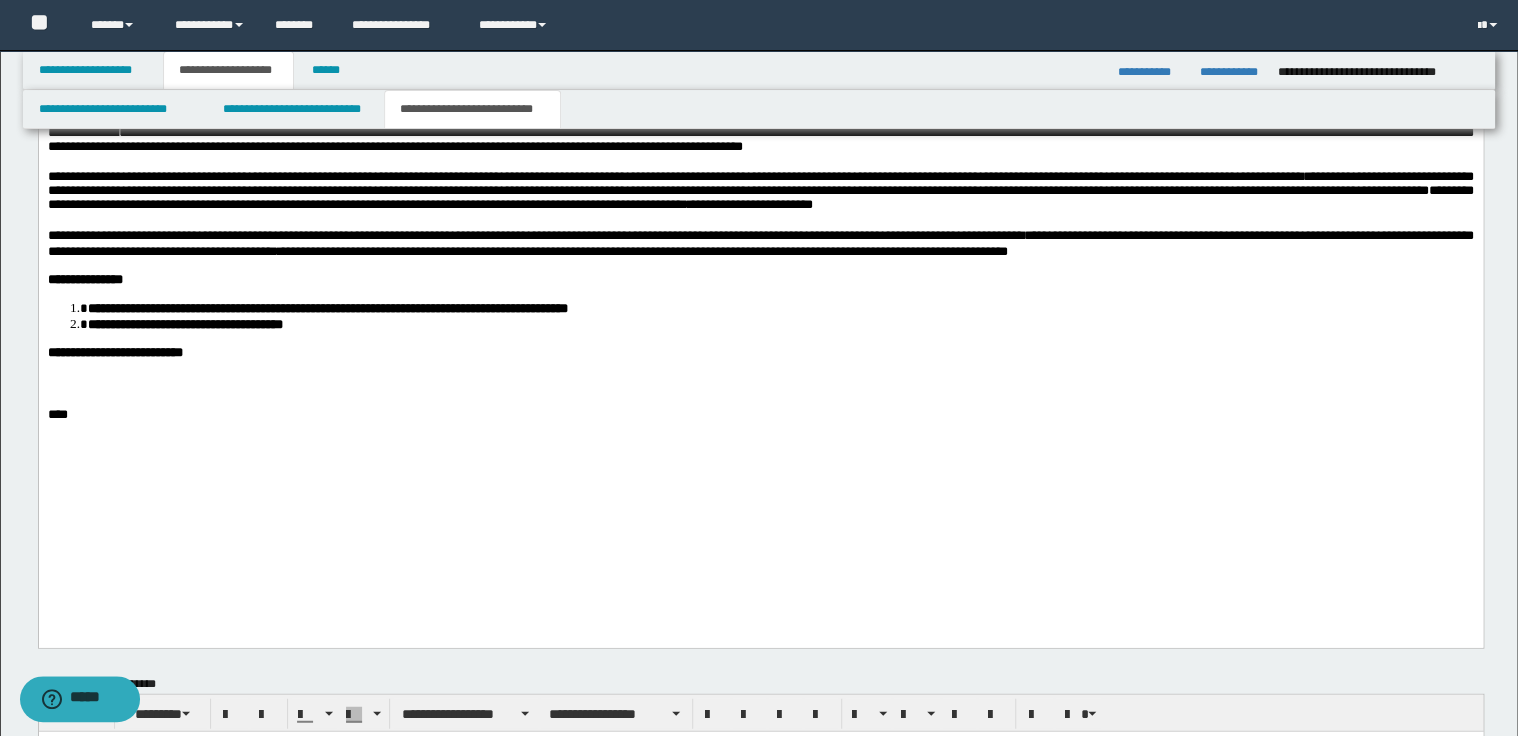 click at bounding box center (760, 401) 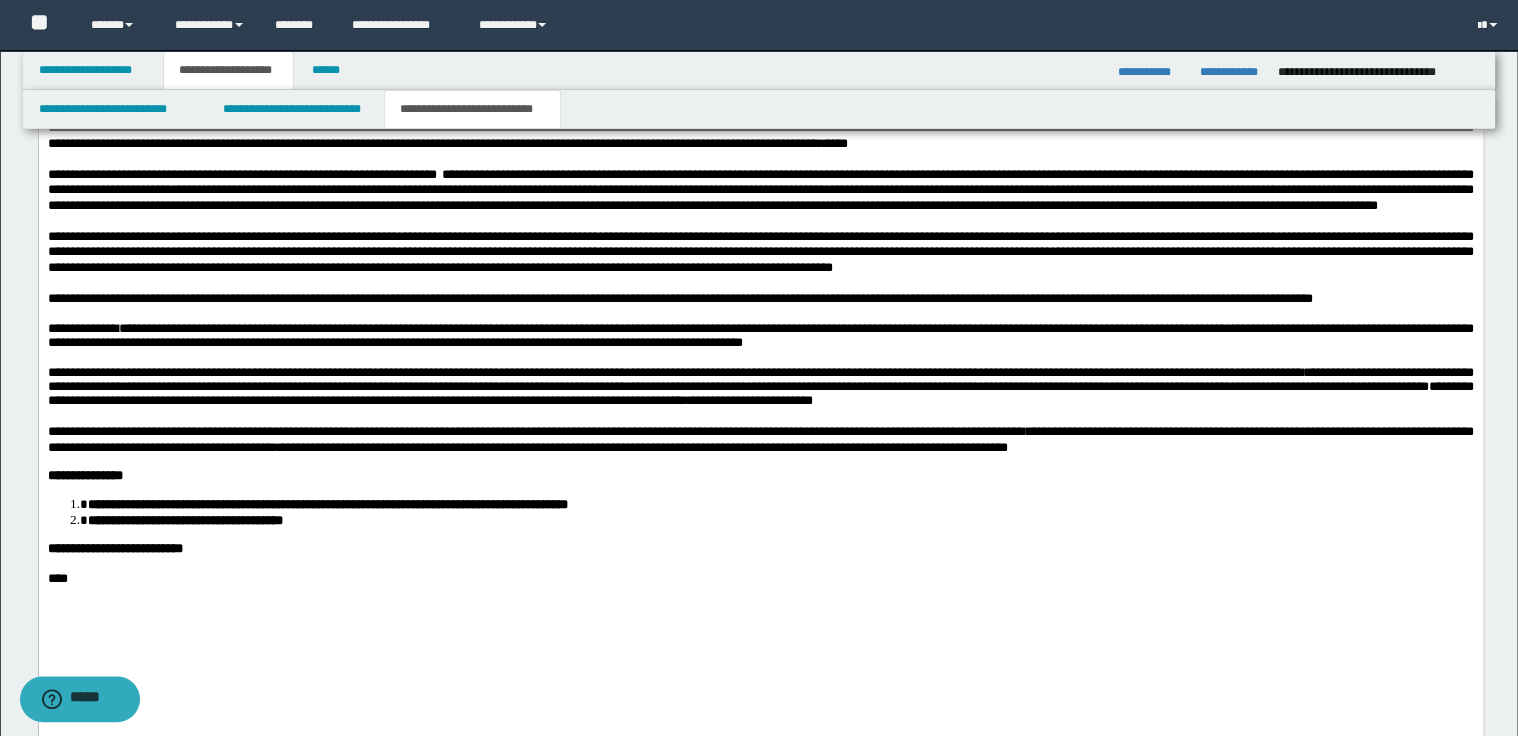 scroll, scrollTop: 1920, scrollLeft: 0, axis: vertical 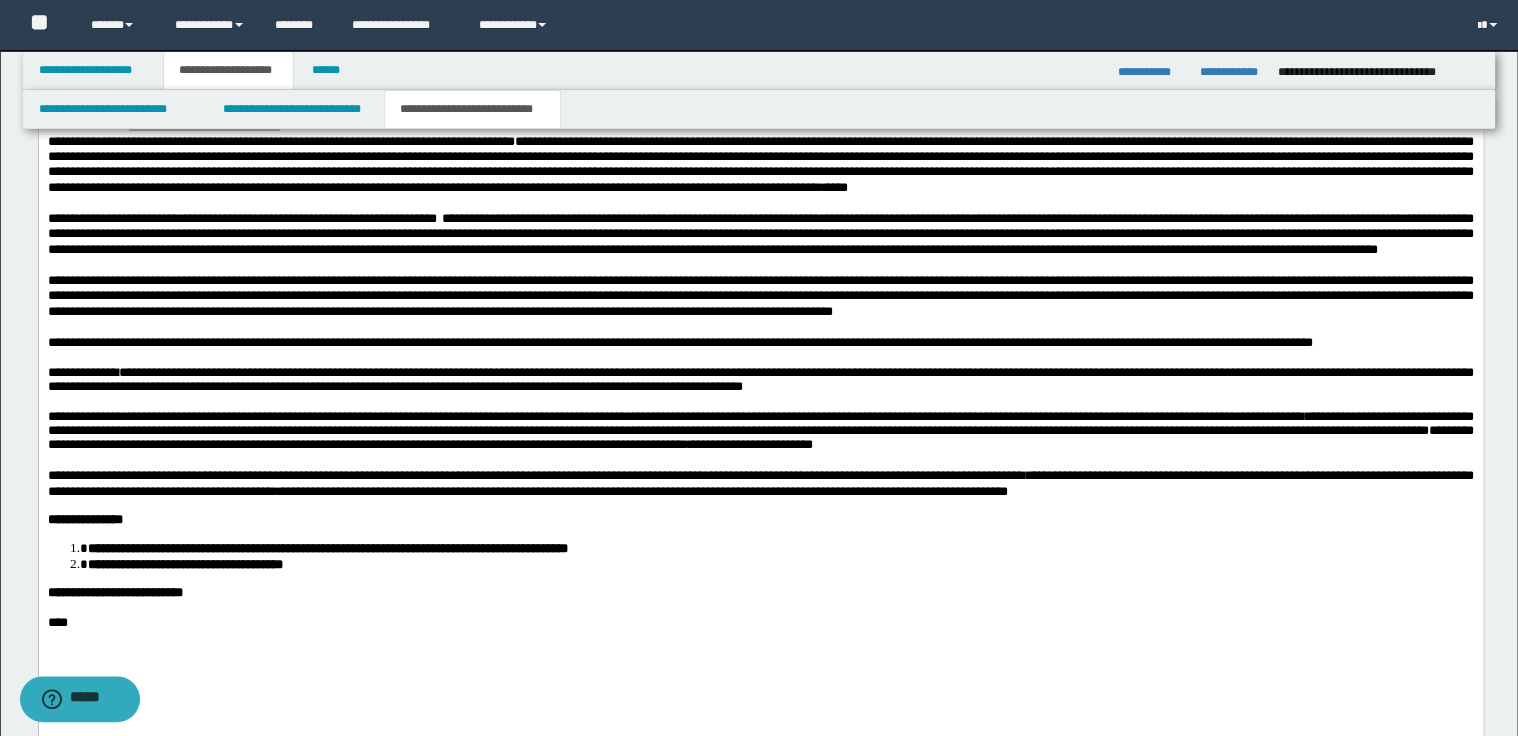click on "**********" at bounding box center [760, 380] 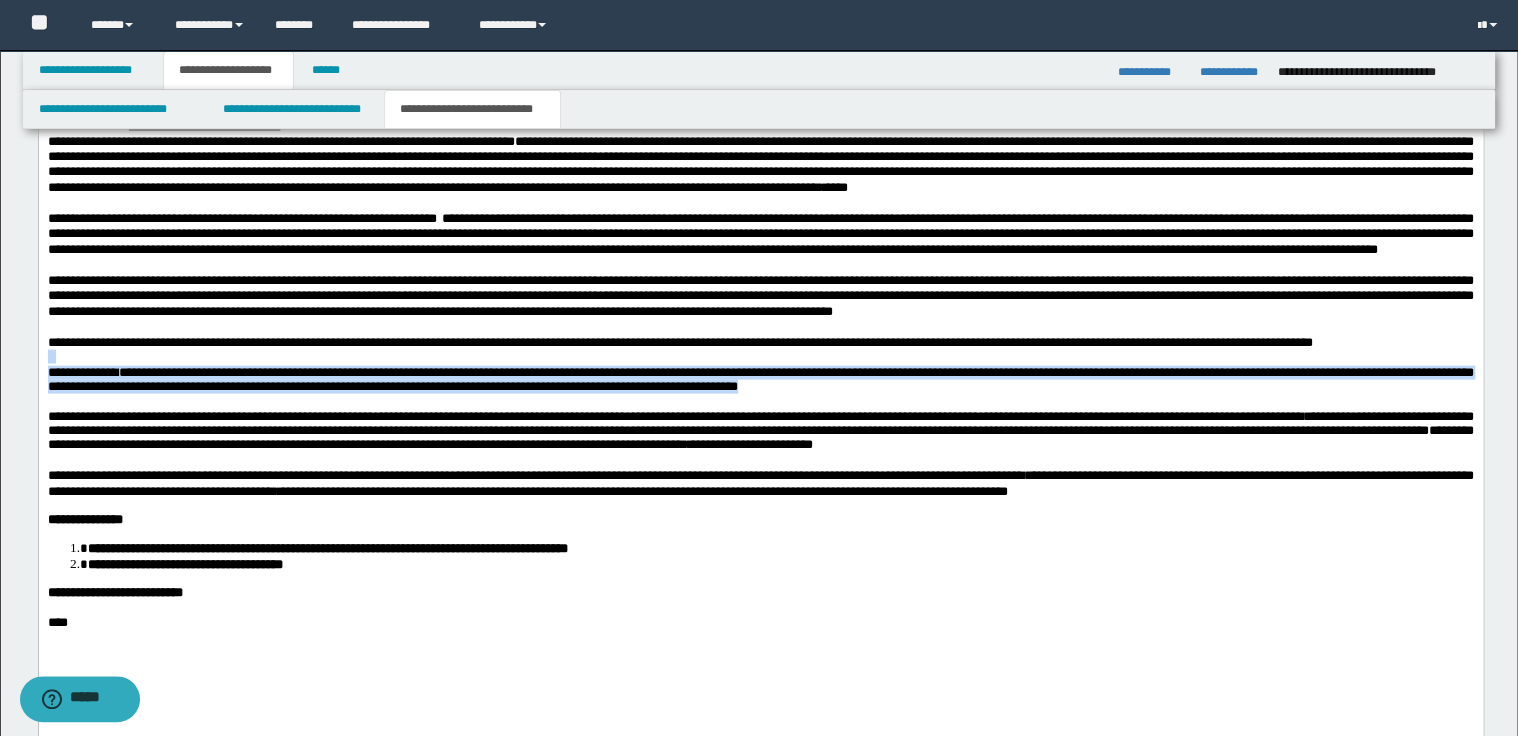 drag, startPoint x: 1032, startPoint y: 479, endPoint x: 44, endPoint y: 448, distance: 988.4862 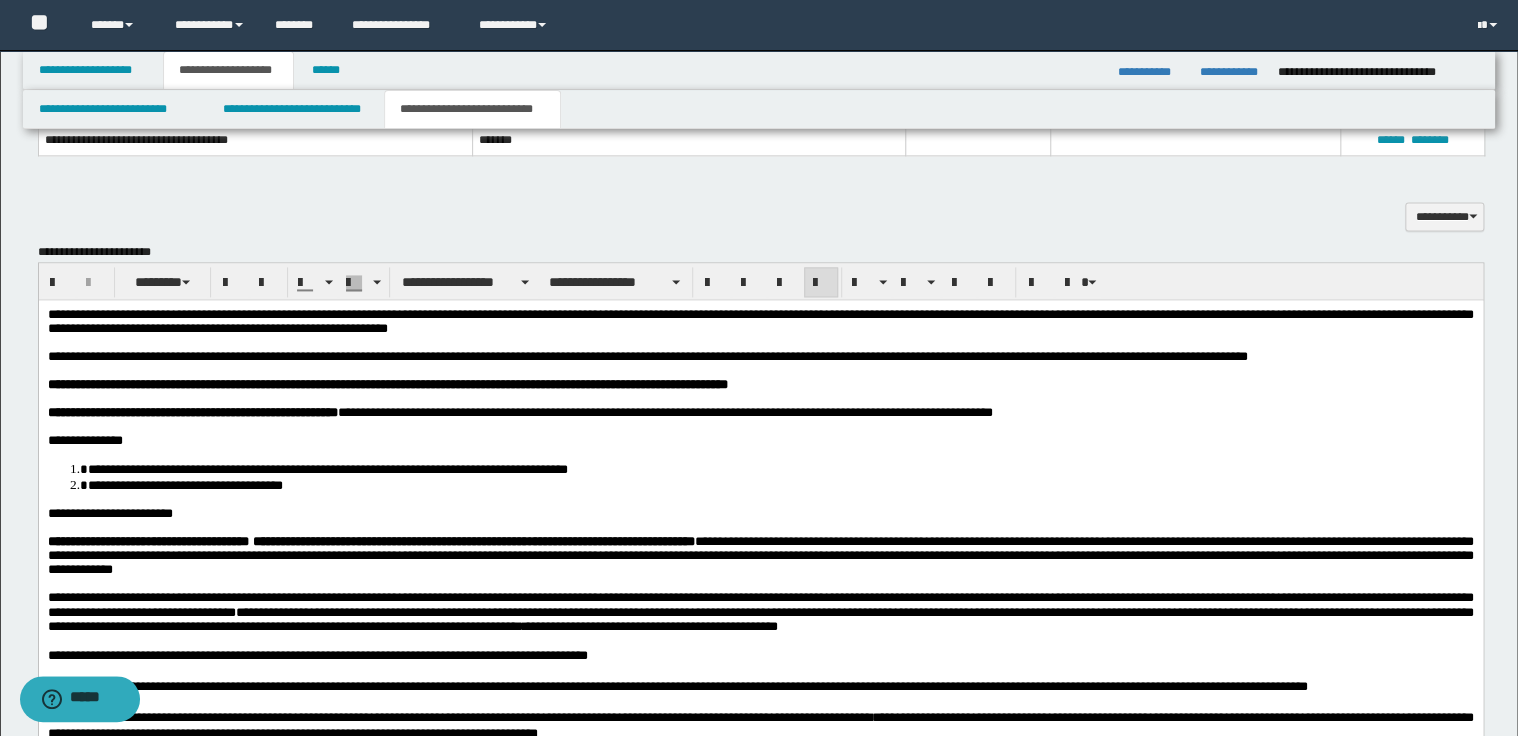 scroll, scrollTop: 1280, scrollLeft: 0, axis: vertical 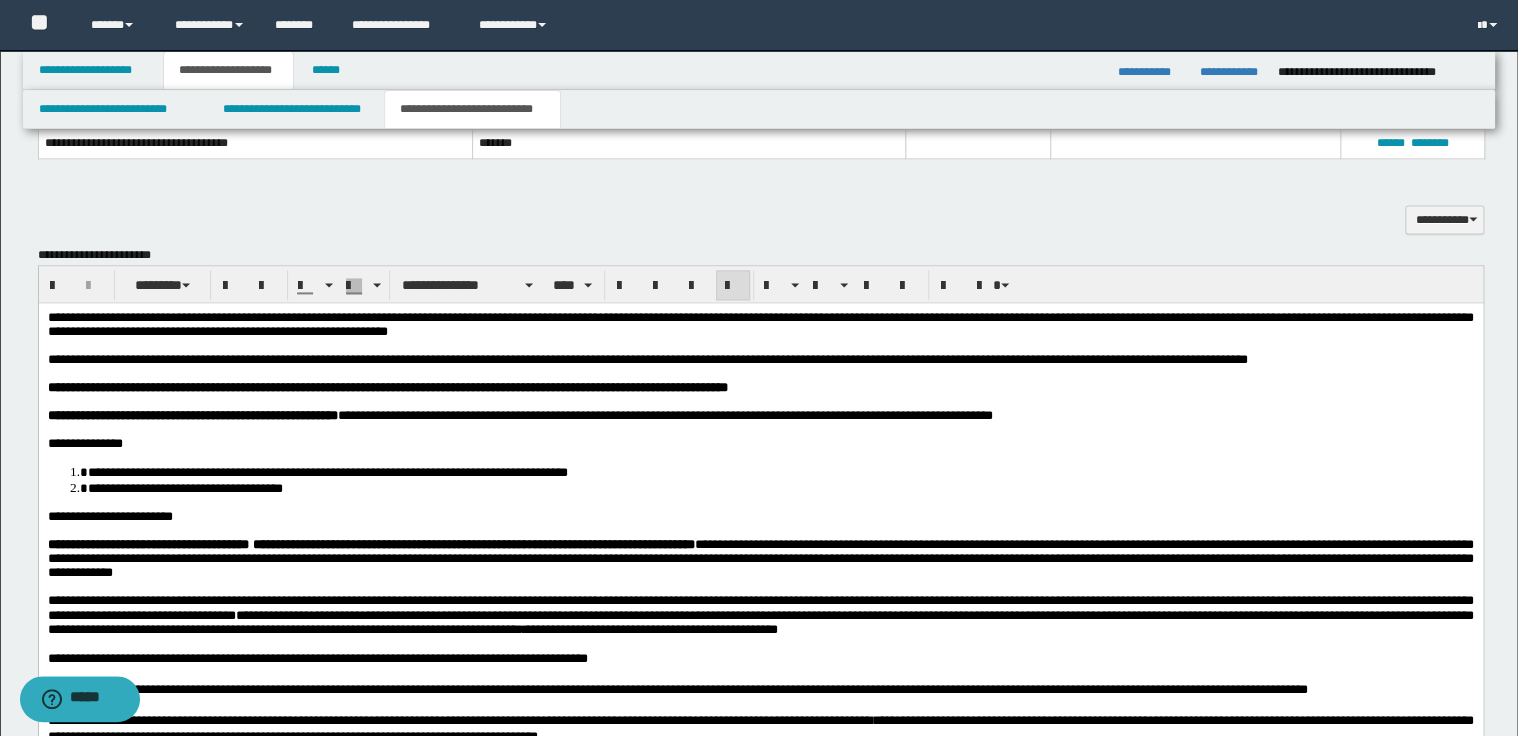 click on "**********" at bounding box center (760, 324) 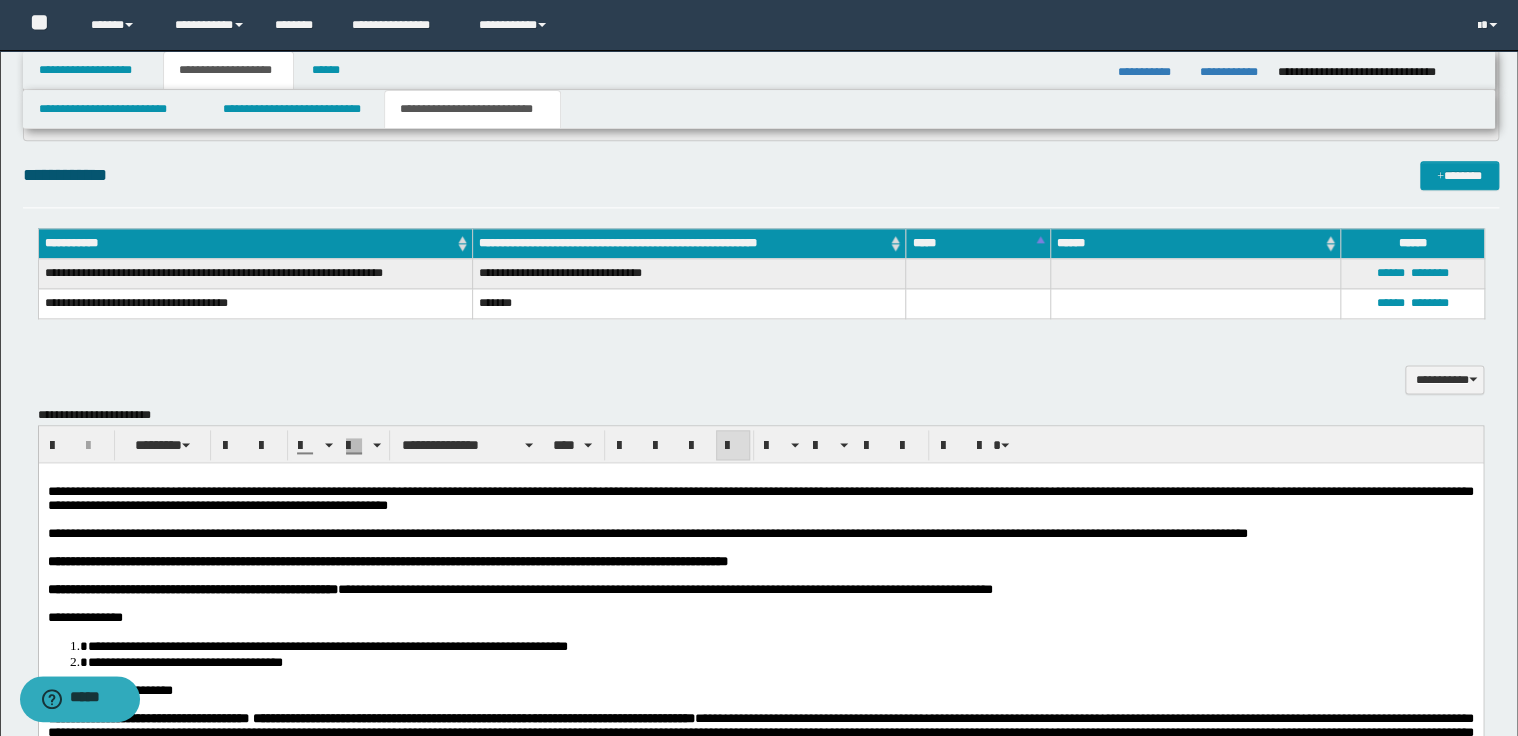 scroll, scrollTop: 1120, scrollLeft: 0, axis: vertical 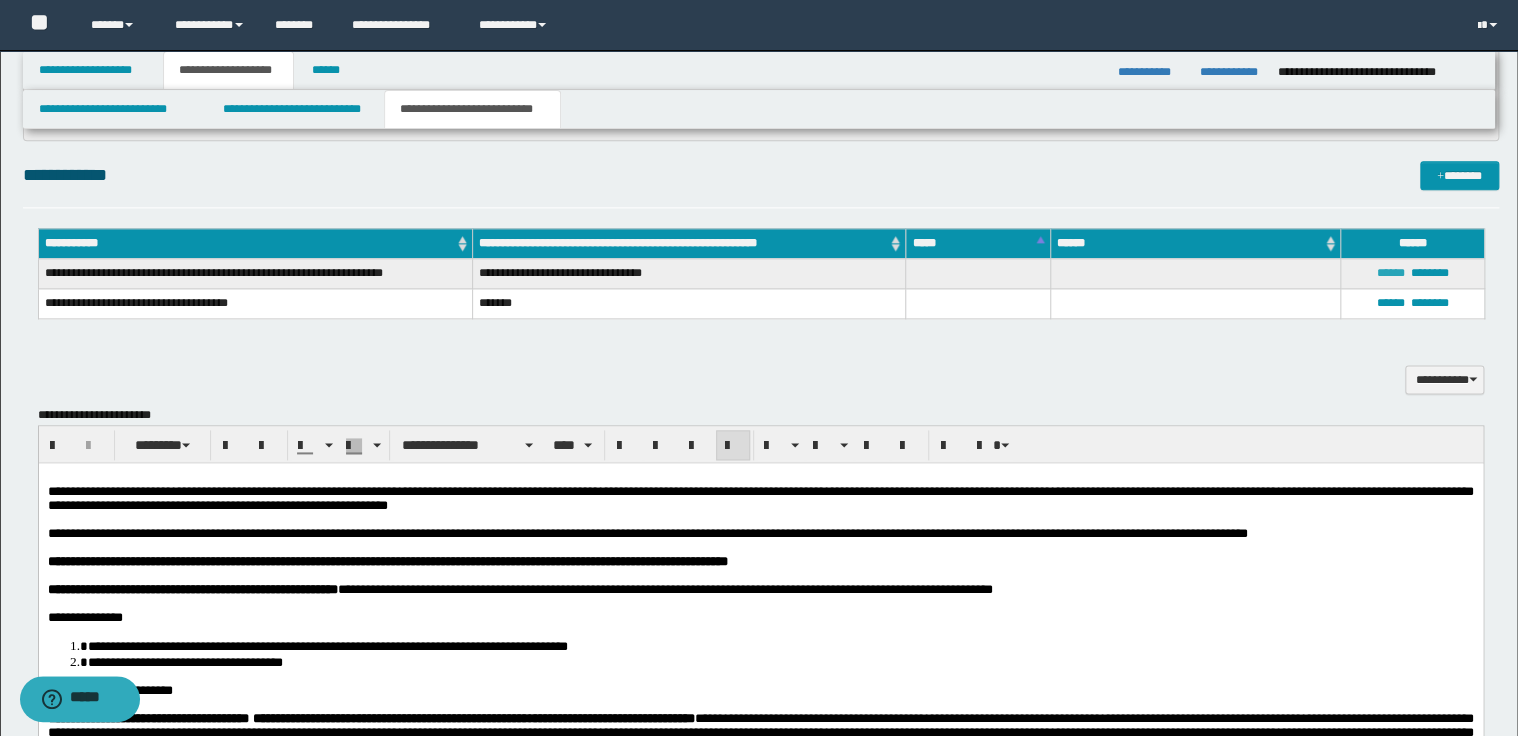 click on "******" at bounding box center [1390, 273] 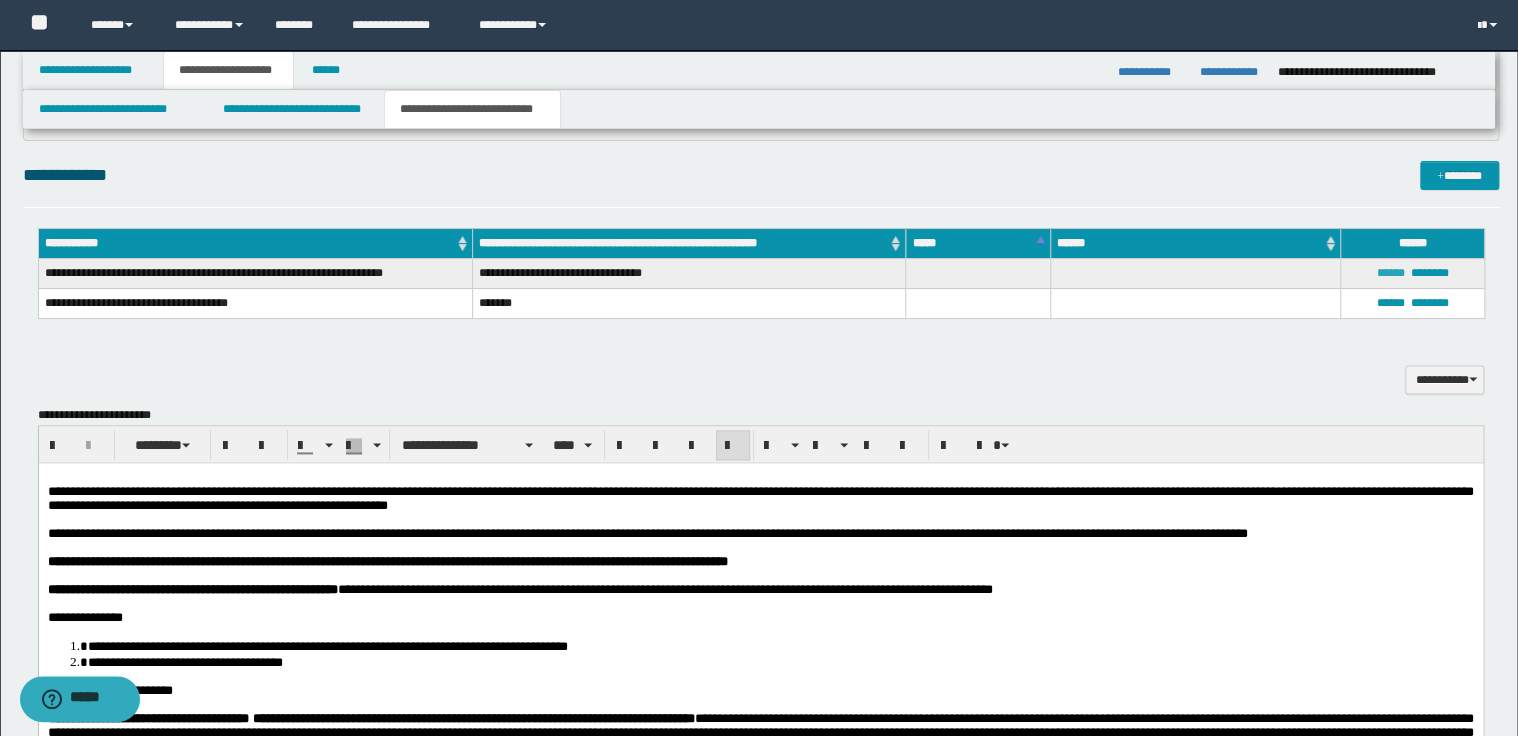 type on "**********" 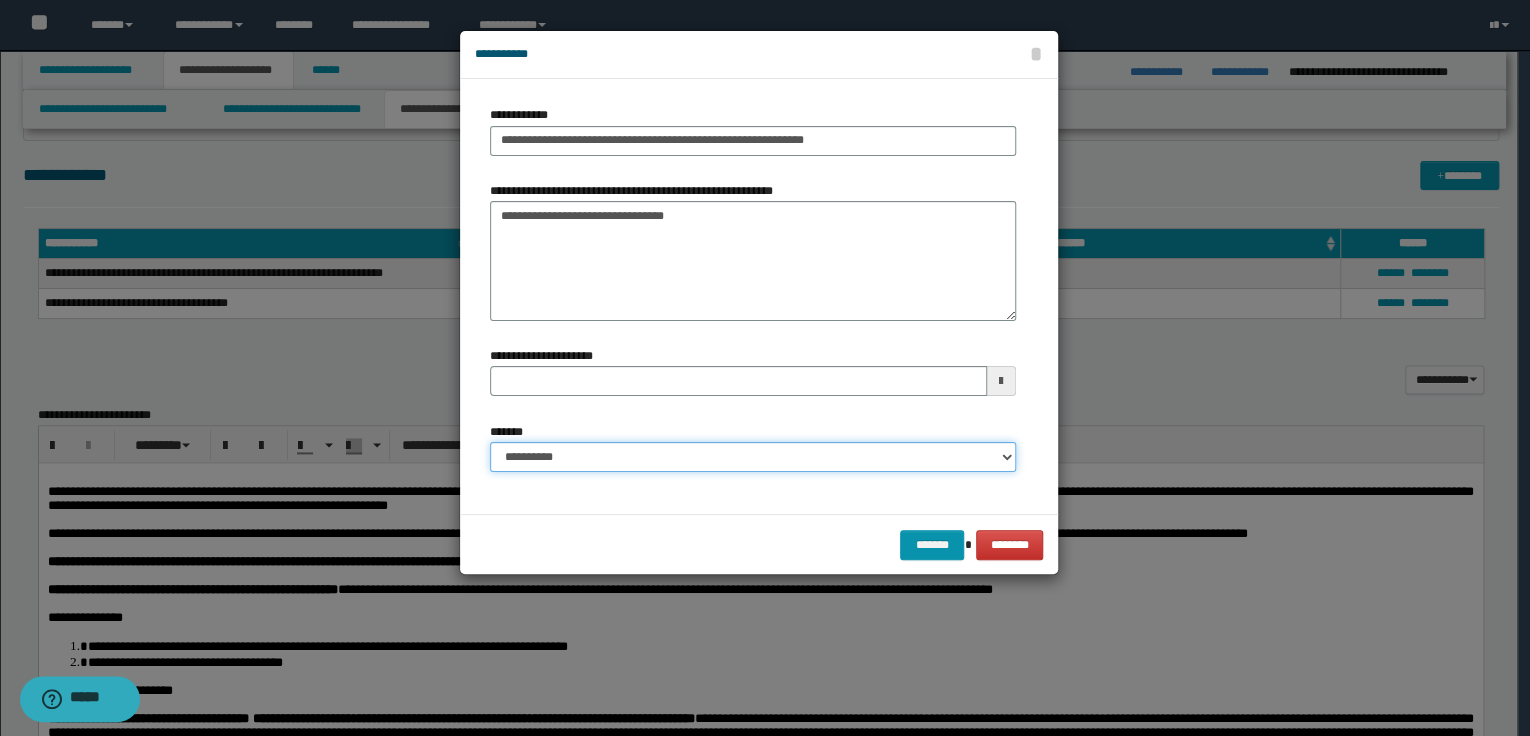 click on "**********" at bounding box center (753, 457) 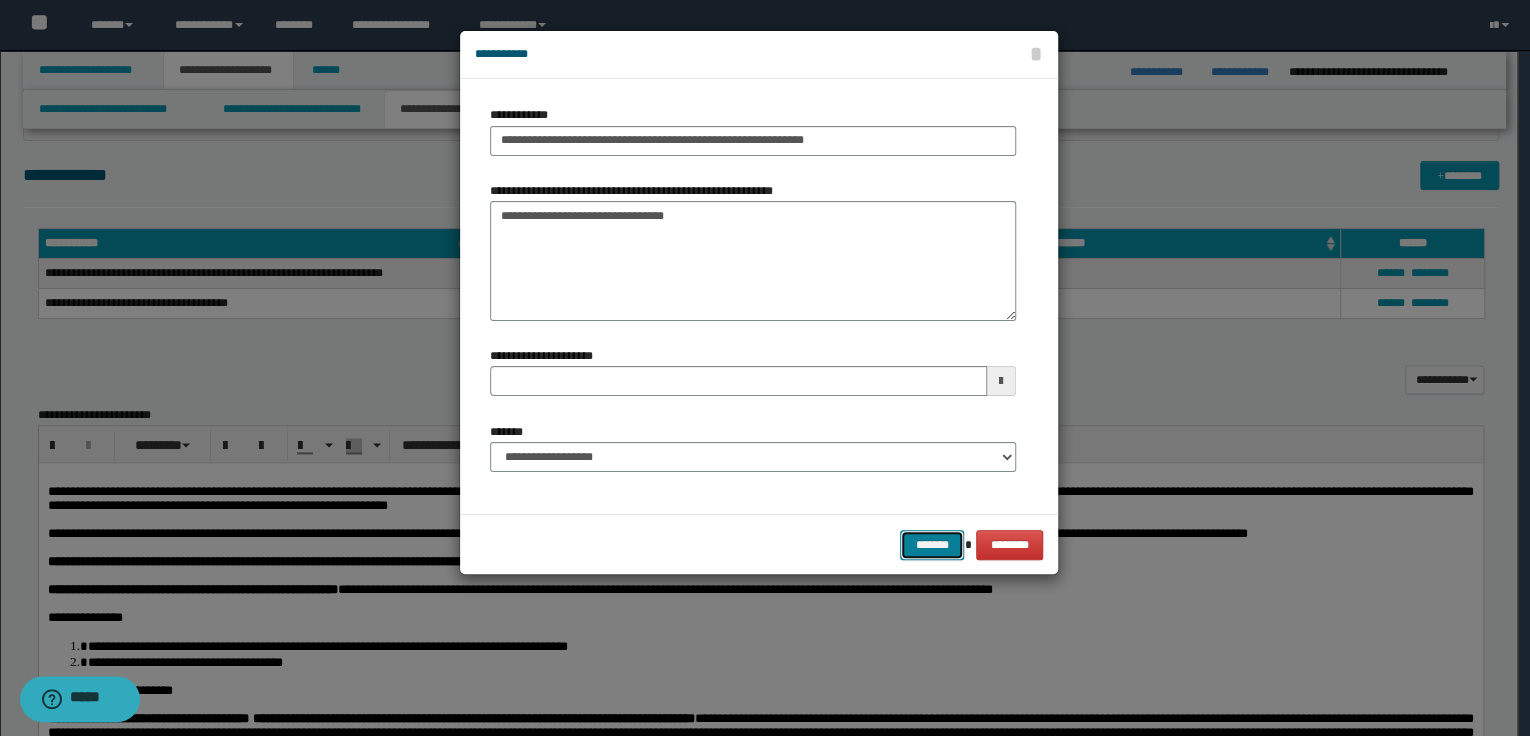 click on "*******" at bounding box center (932, 545) 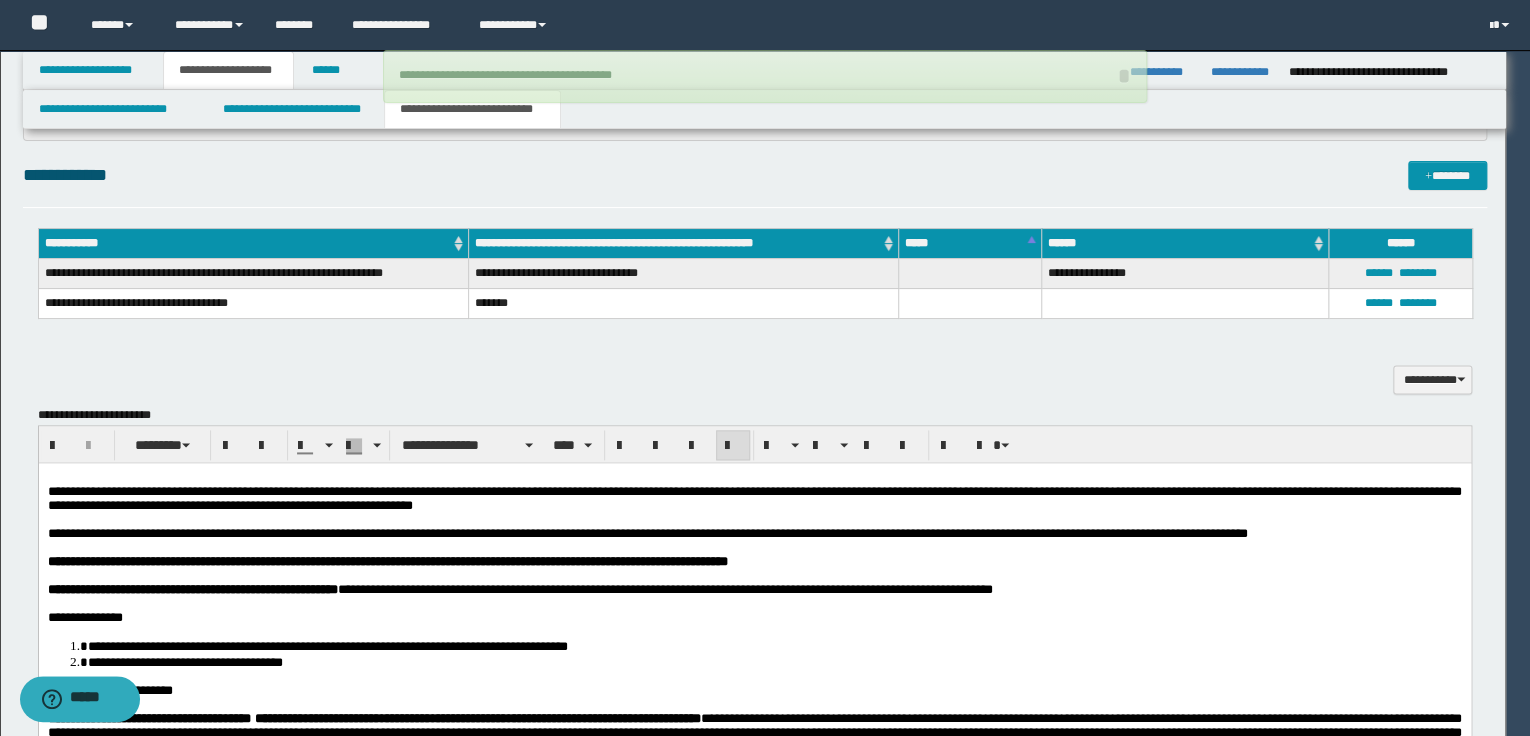 type 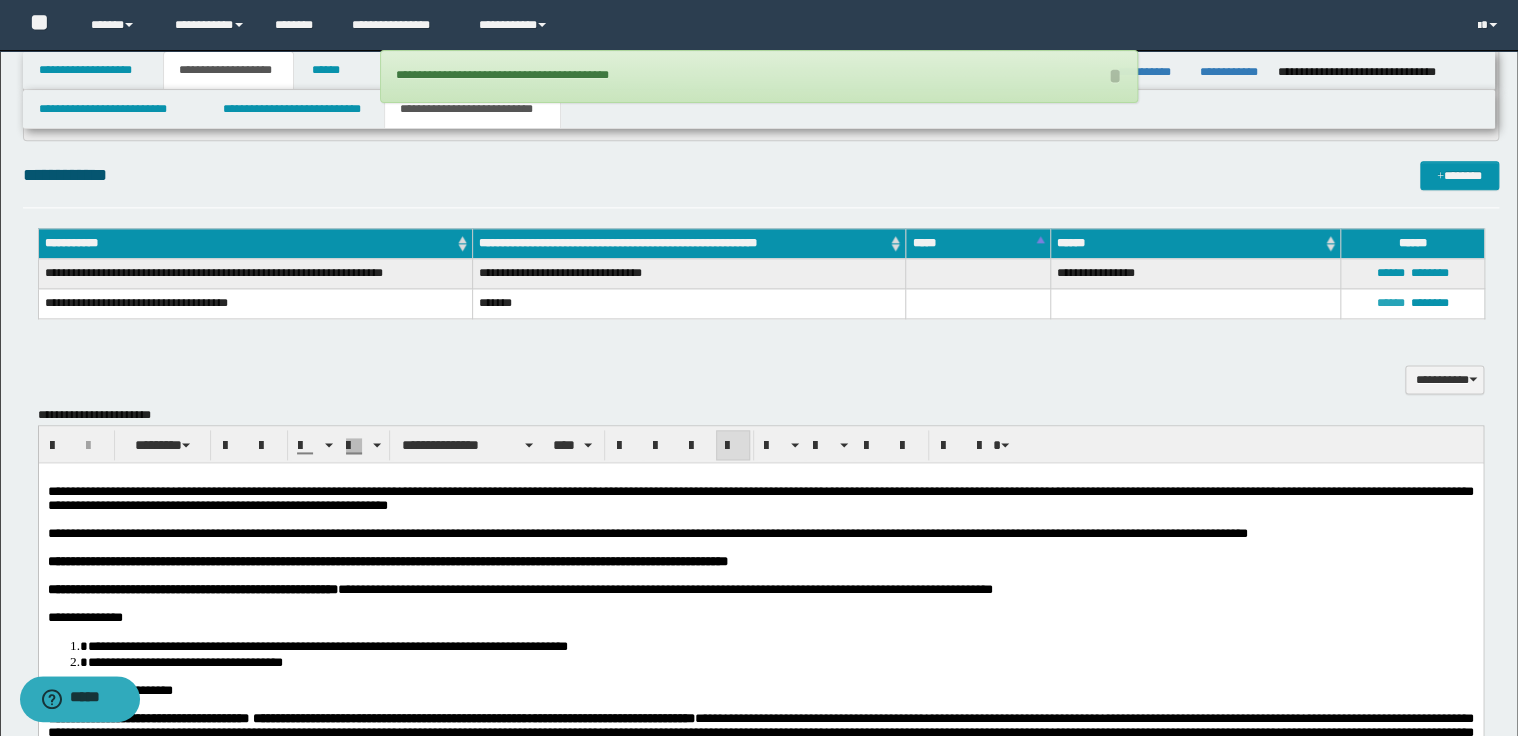 click on "******" at bounding box center (1390, 303) 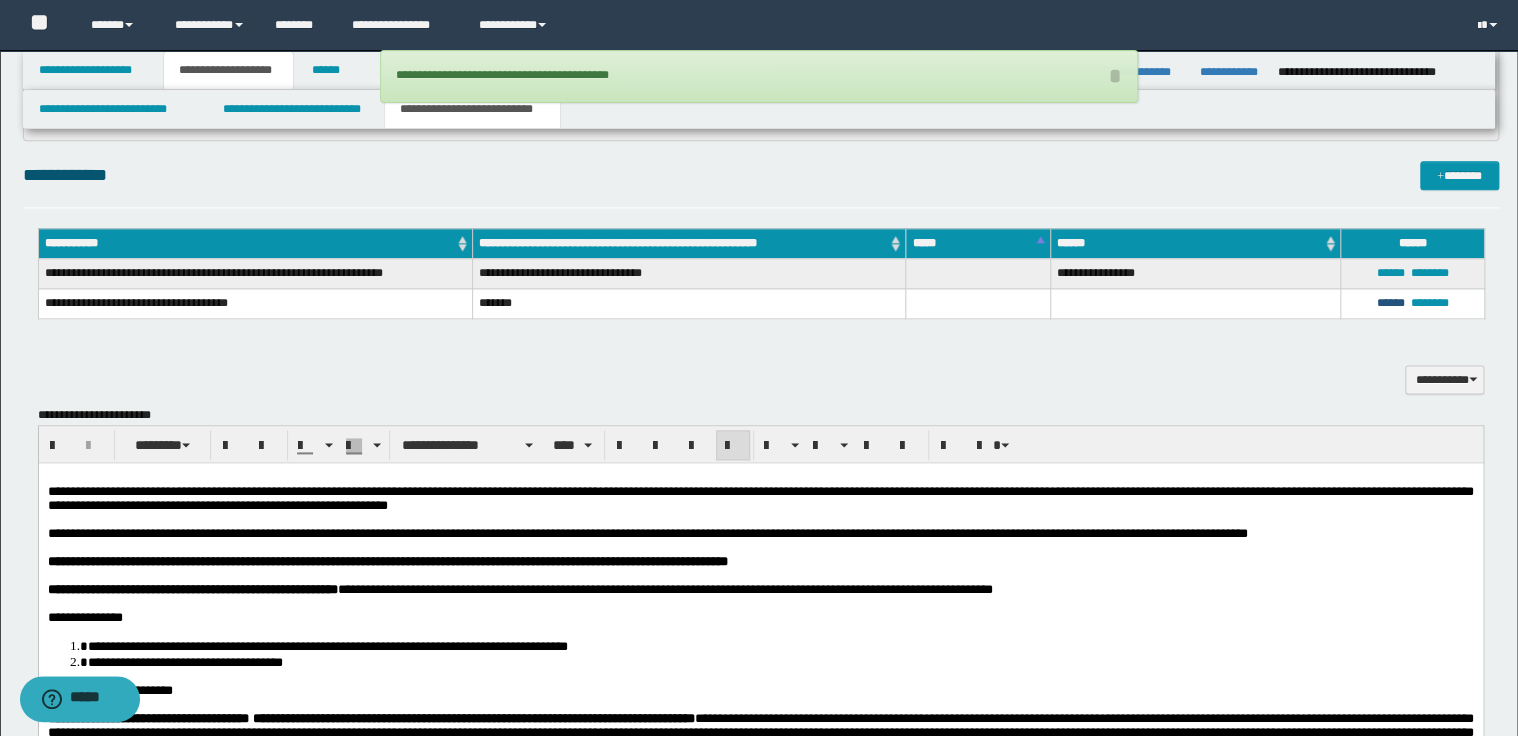 type on "**********" 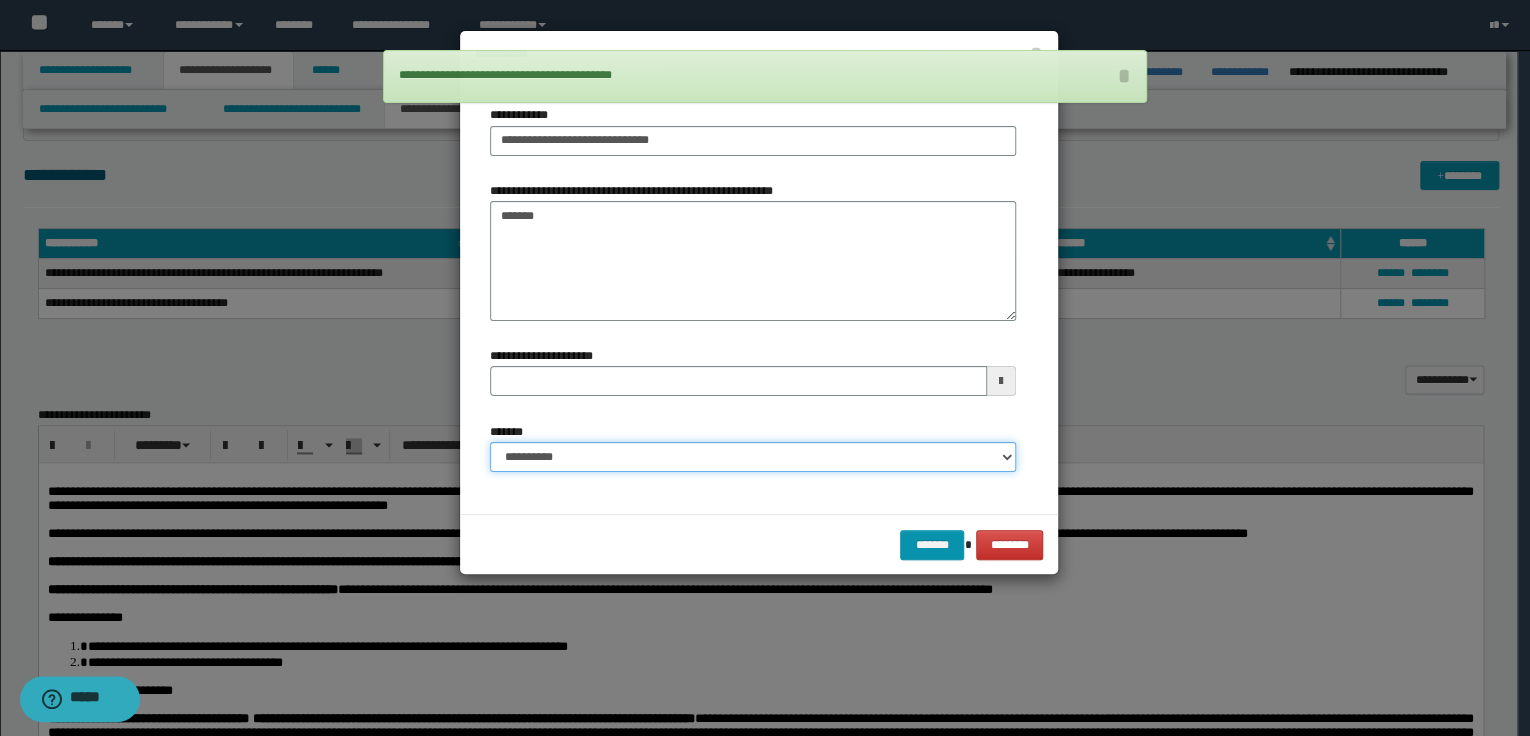 click on "**********" at bounding box center (753, 457) 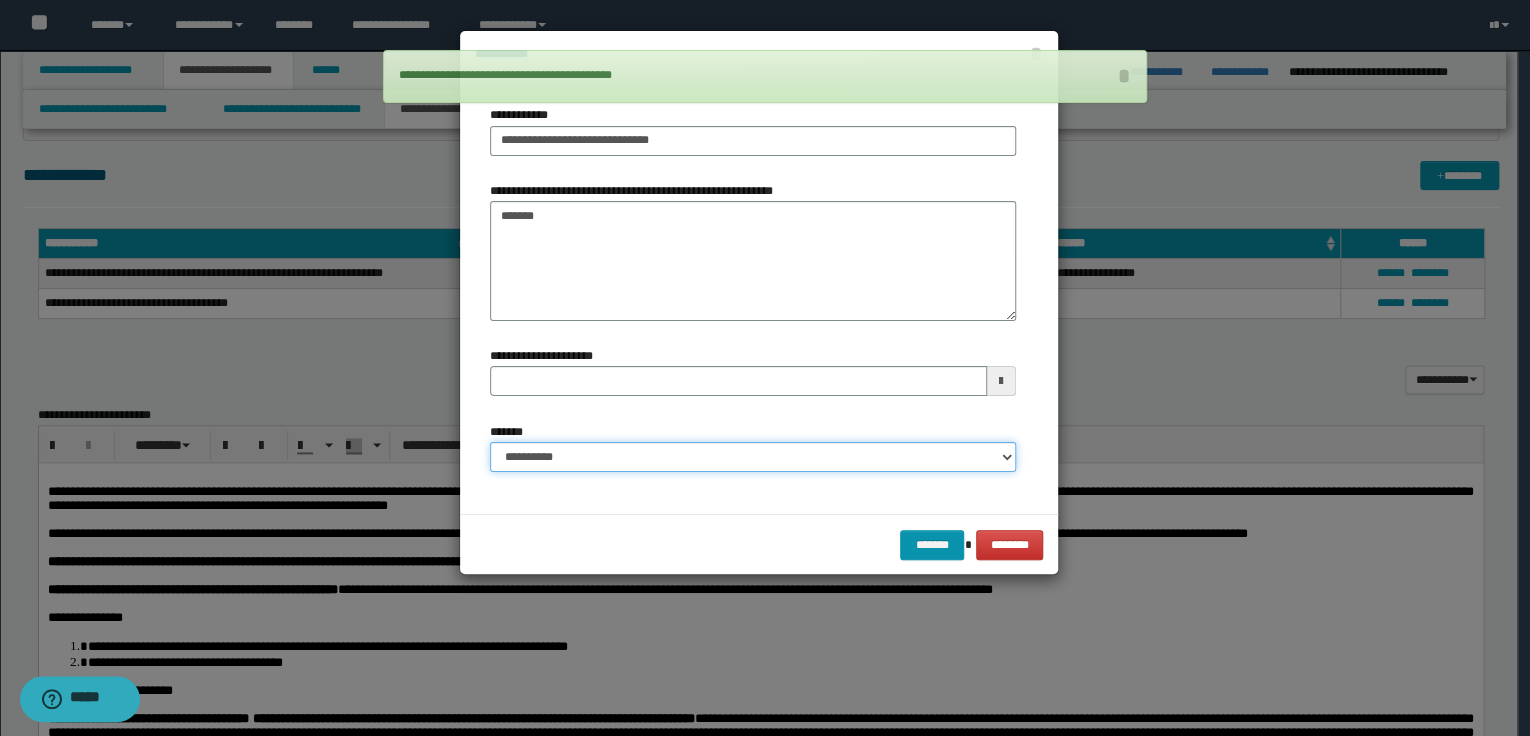 select on "*" 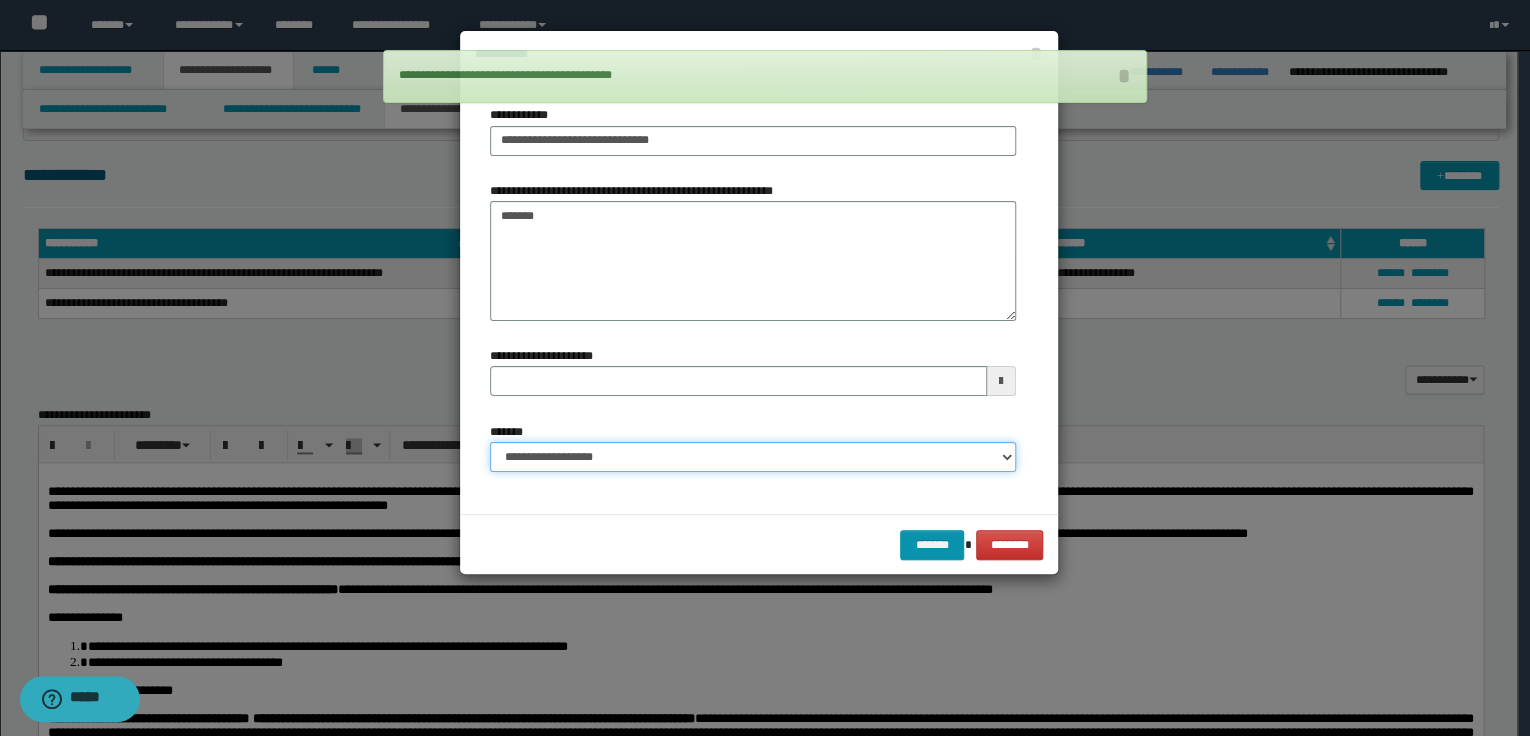 click on "**********" at bounding box center (753, 457) 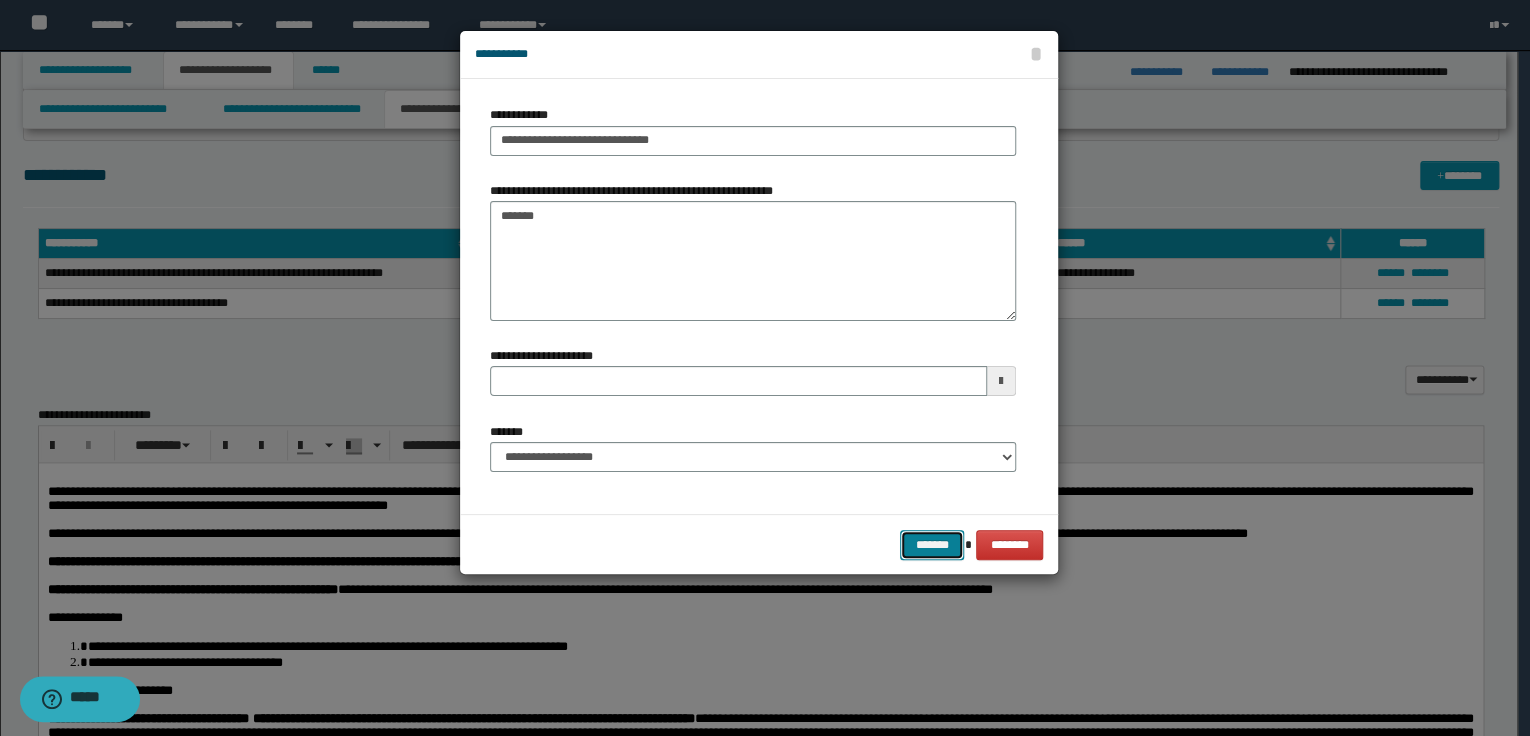 click on "*******" at bounding box center (932, 545) 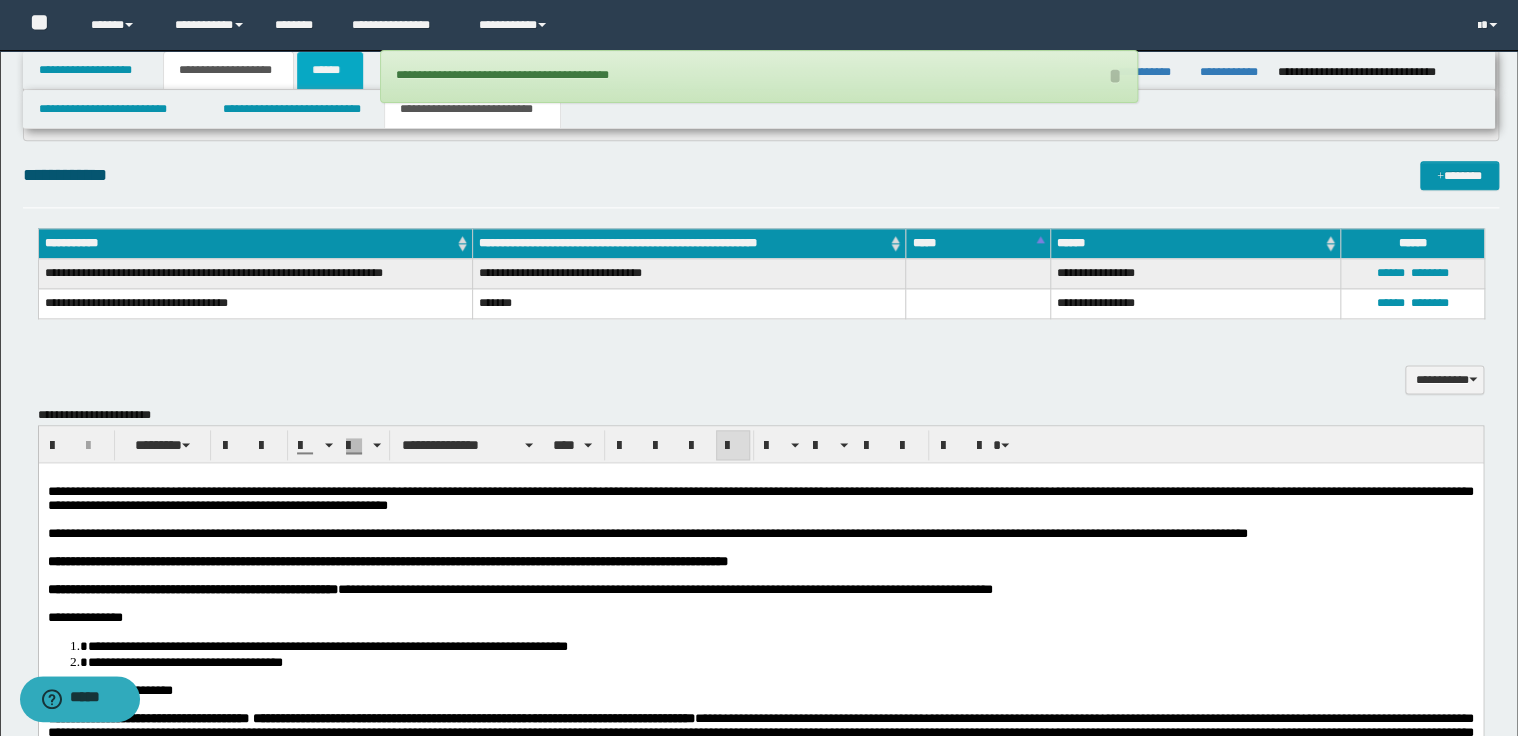 click on "******" at bounding box center [330, 70] 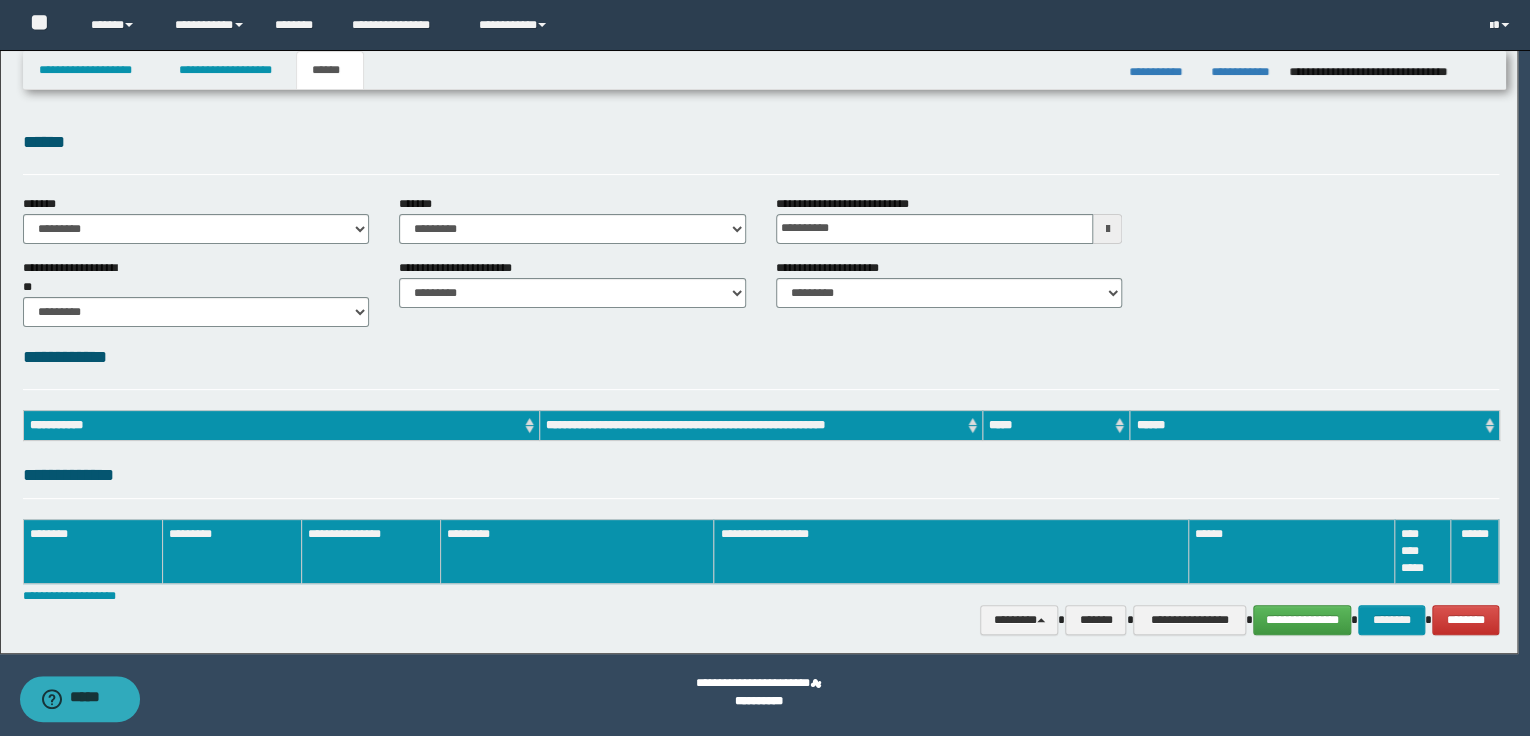 scroll, scrollTop: 0, scrollLeft: 0, axis: both 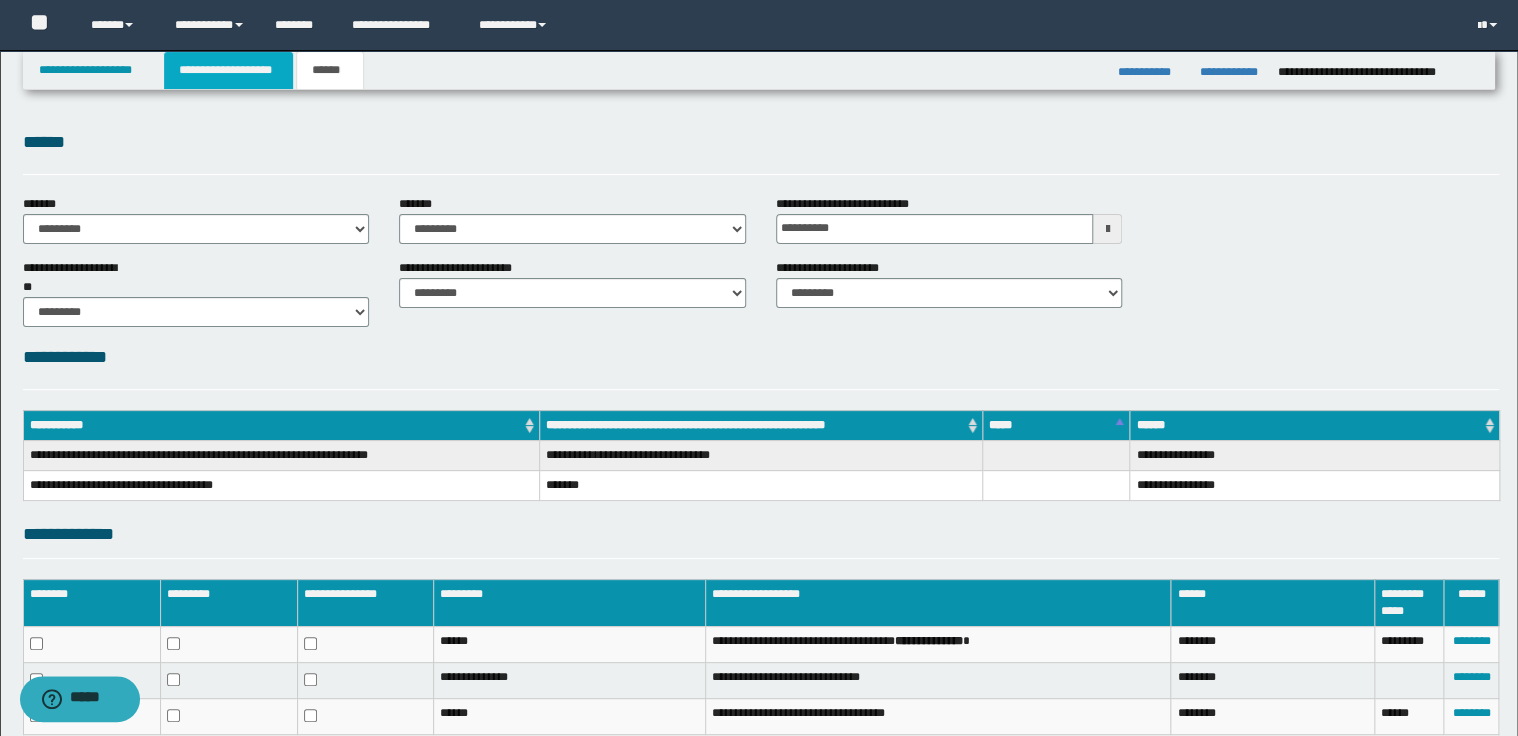 click on "**********" at bounding box center [228, 70] 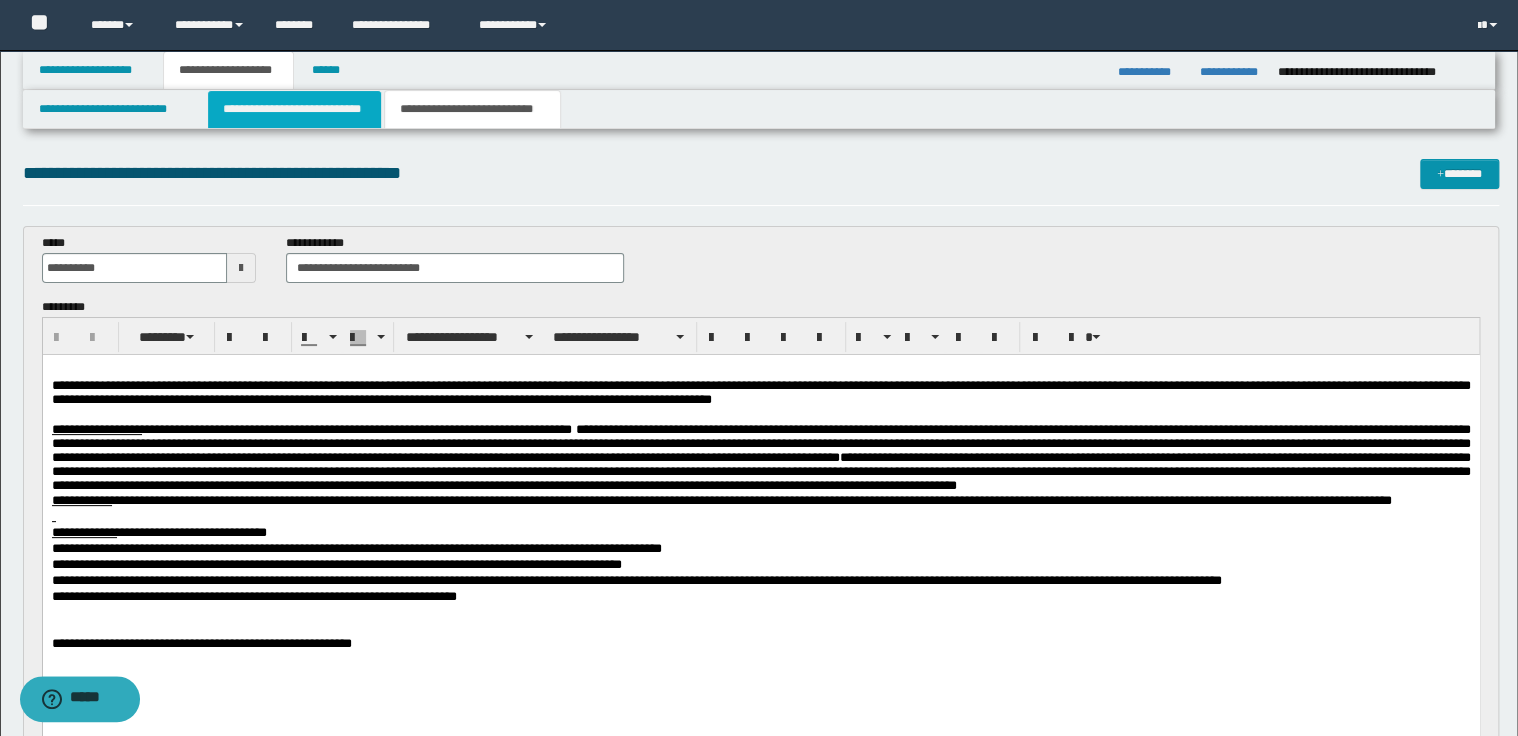 click on "**********" at bounding box center (294, 109) 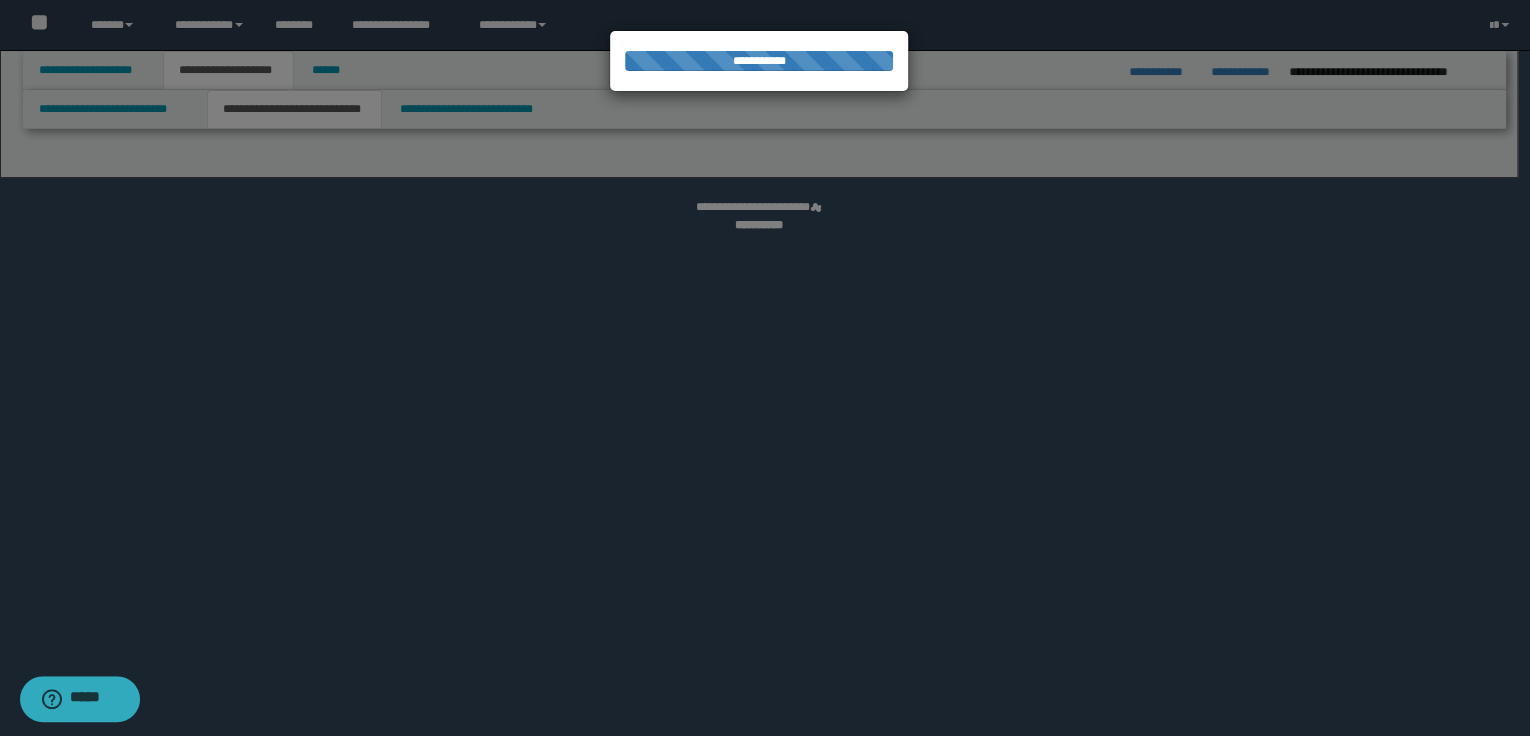 select on "*" 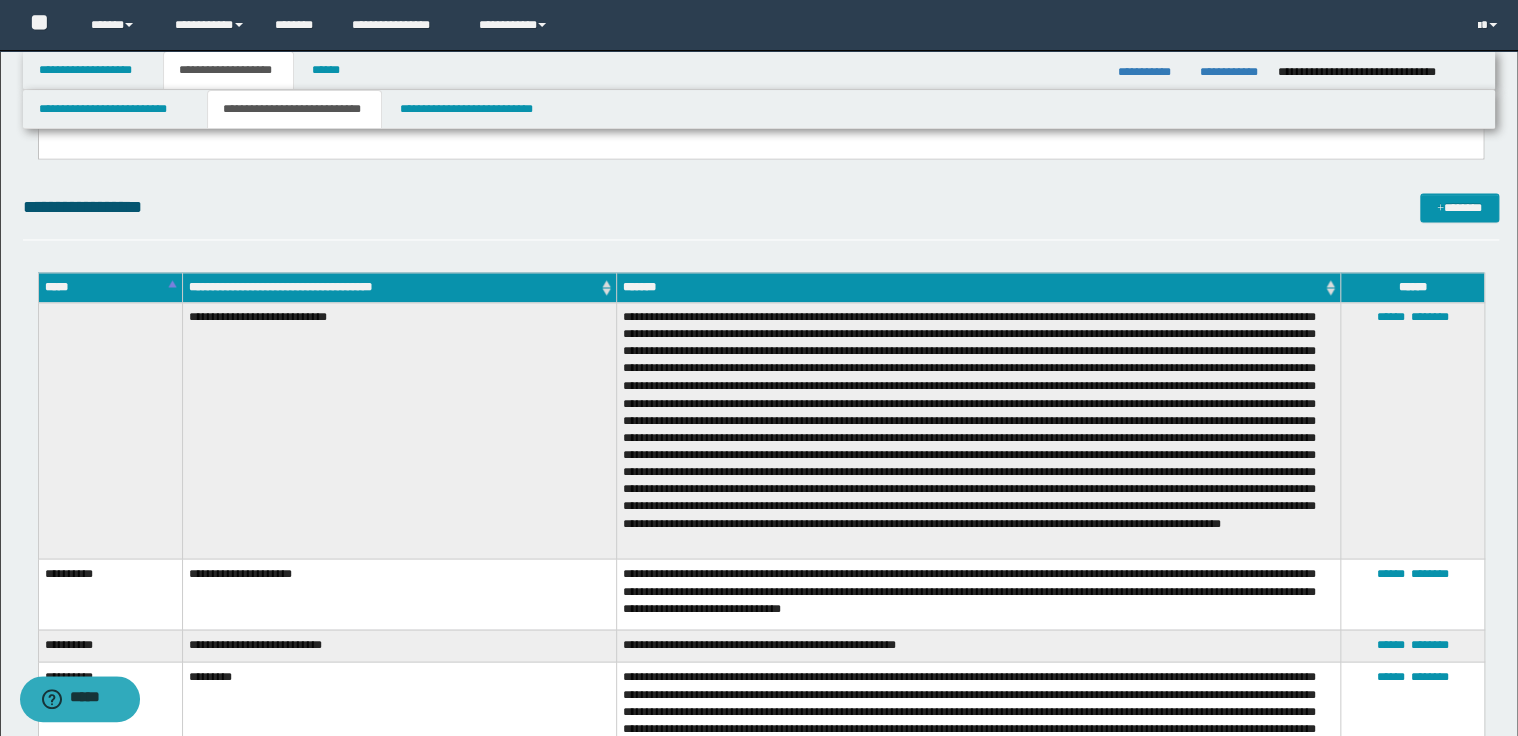 scroll, scrollTop: 1600, scrollLeft: 0, axis: vertical 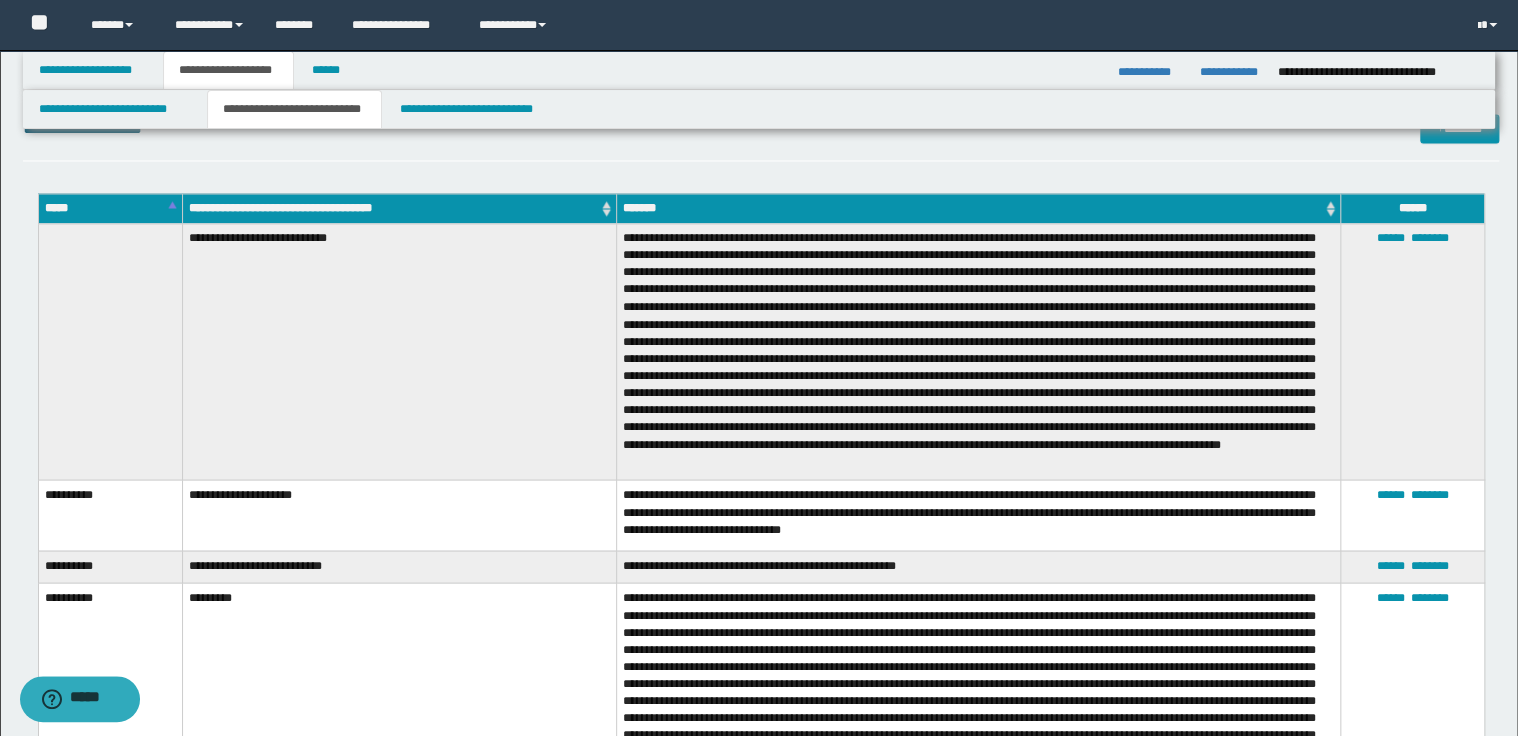 click on "*****" at bounding box center [110, 208] 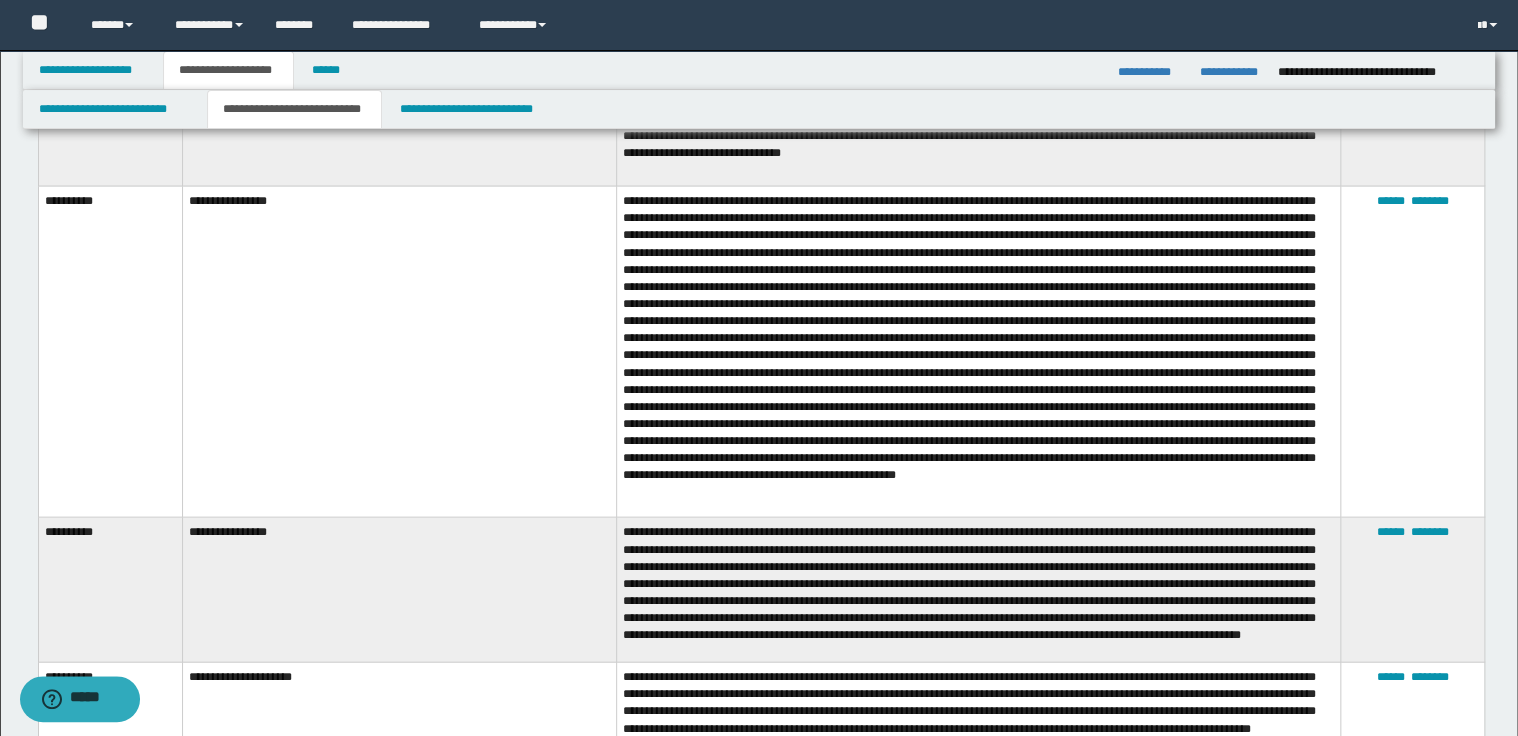 scroll, scrollTop: 1760, scrollLeft: 0, axis: vertical 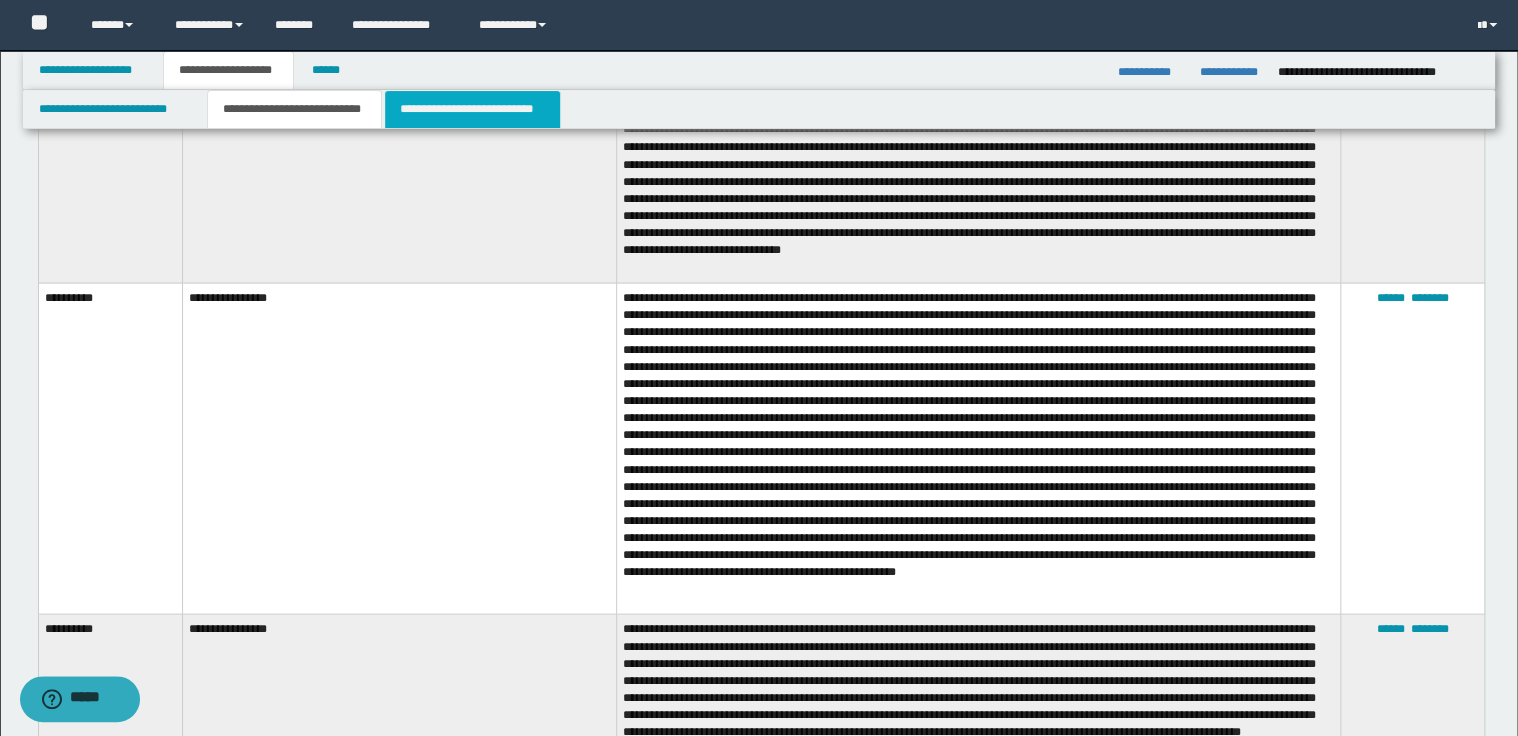 click on "**********" at bounding box center [472, 109] 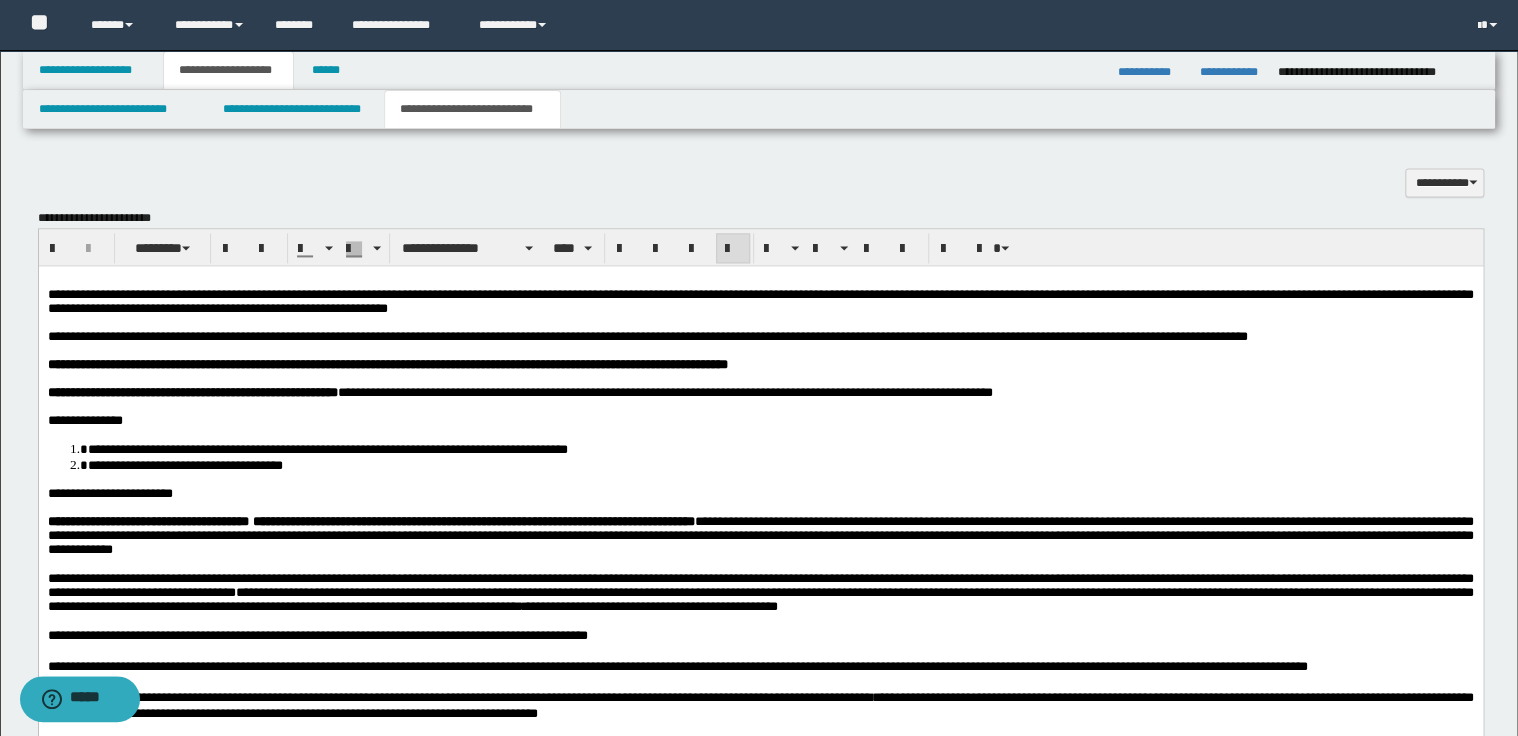 scroll, scrollTop: 1200, scrollLeft: 0, axis: vertical 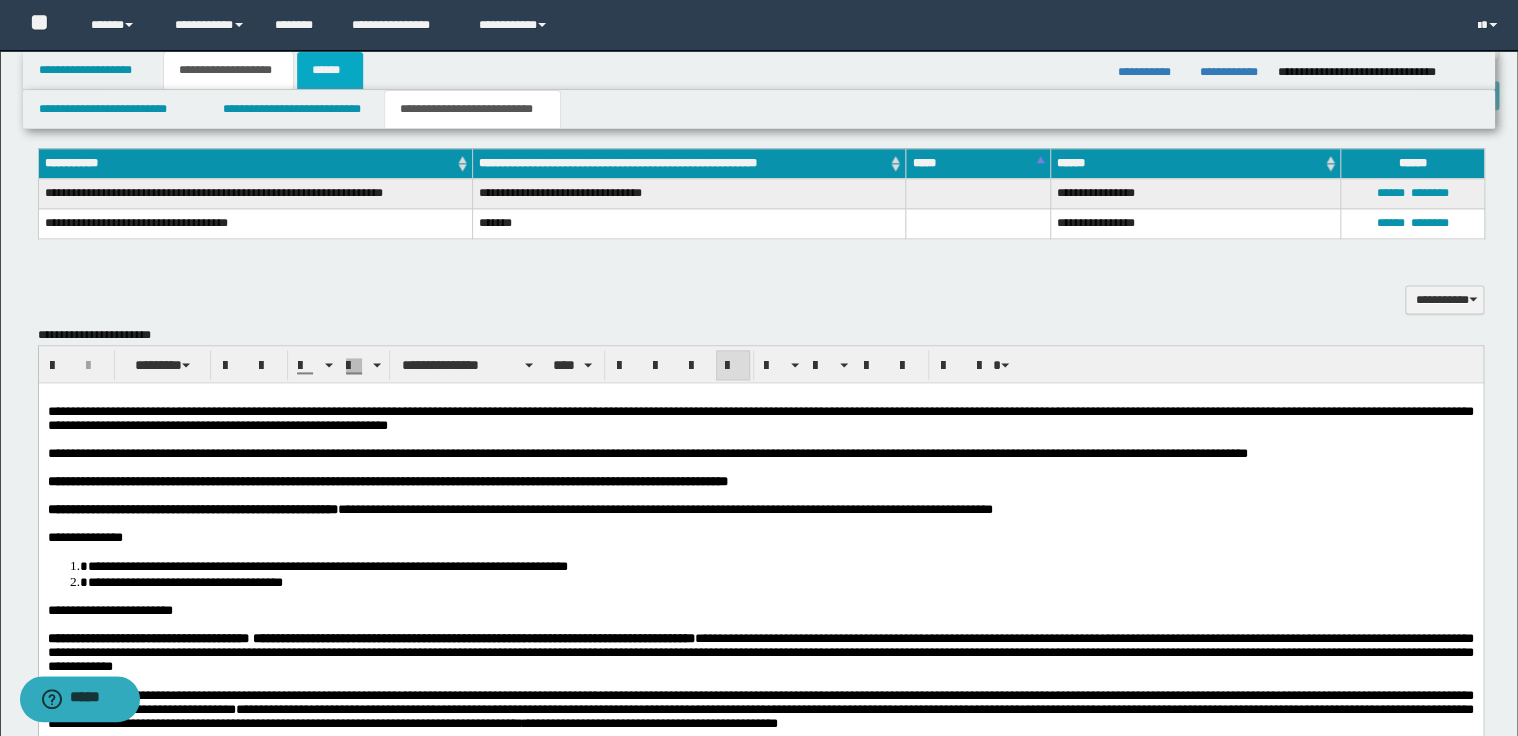 click on "******" at bounding box center [330, 70] 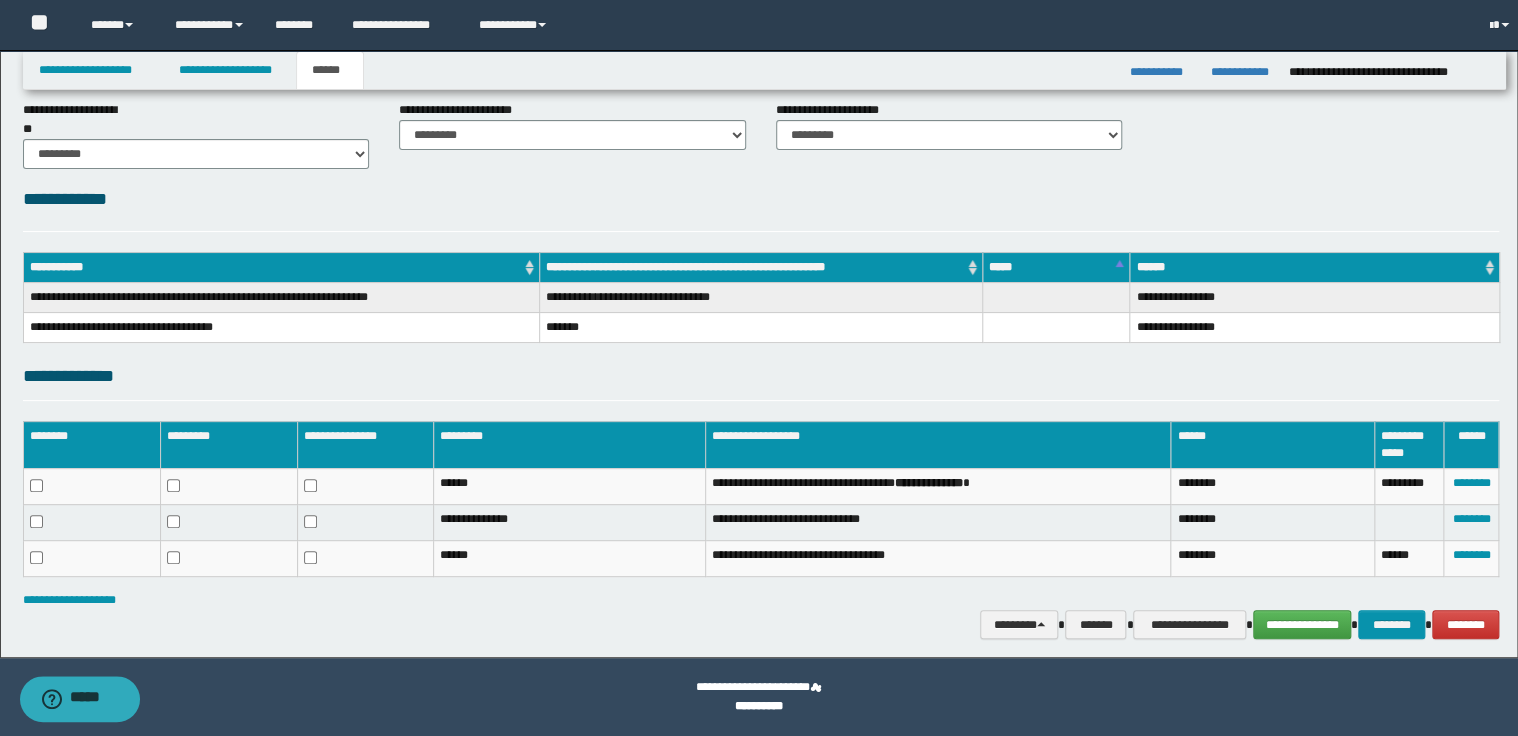scroll, scrollTop: 157, scrollLeft: 0, axis: vertical 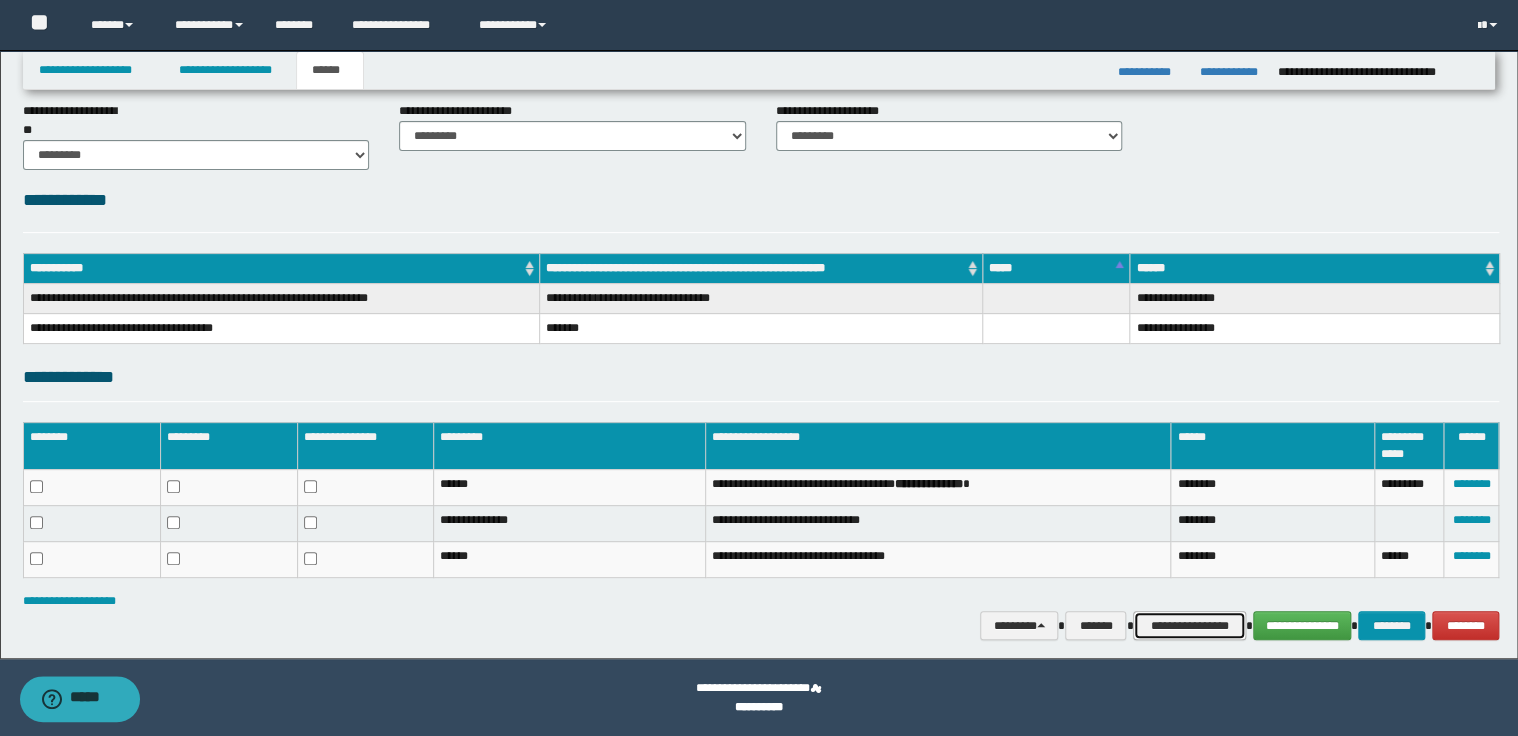 click on "**********" at bounding box center [1189, 626] 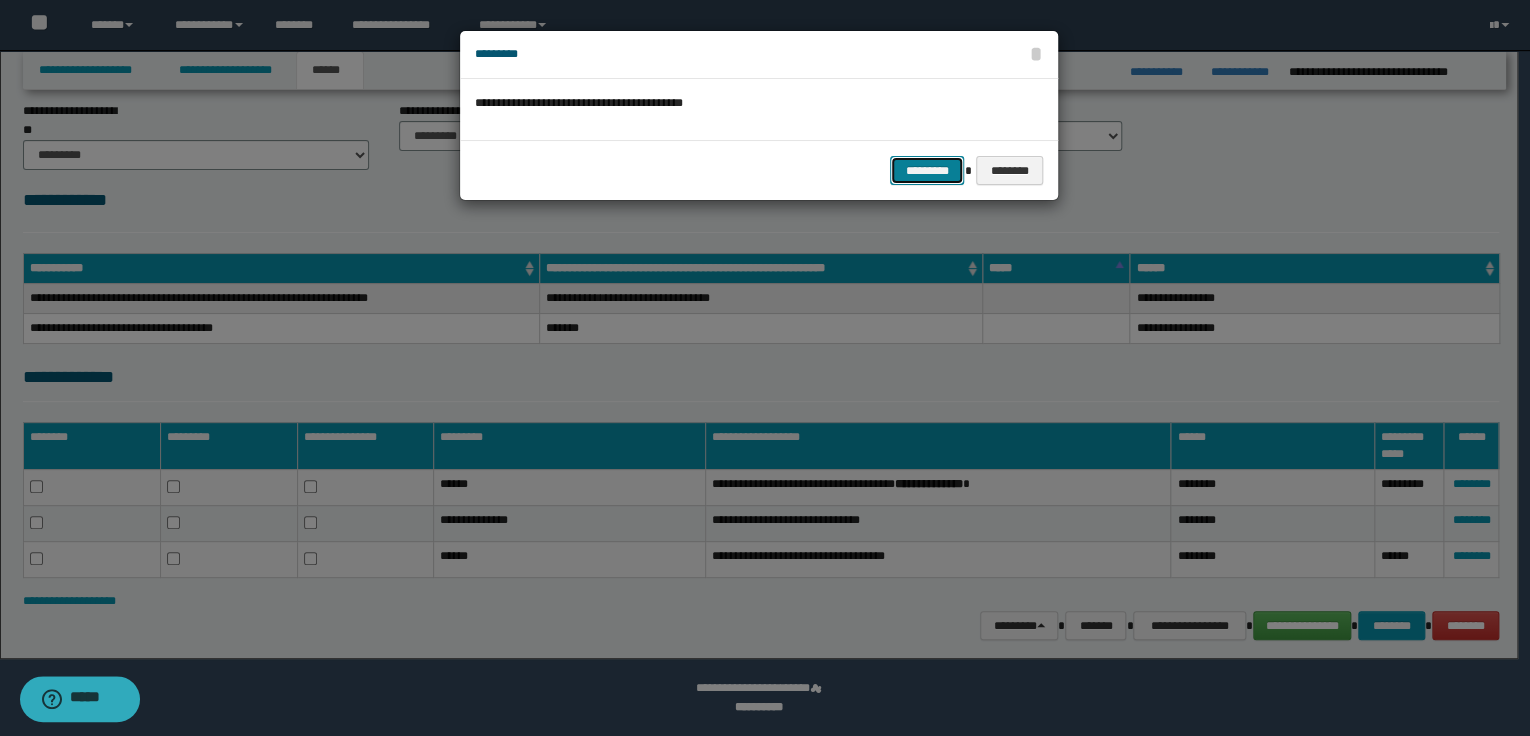 click on "*********" at bounding box center [927, 171] 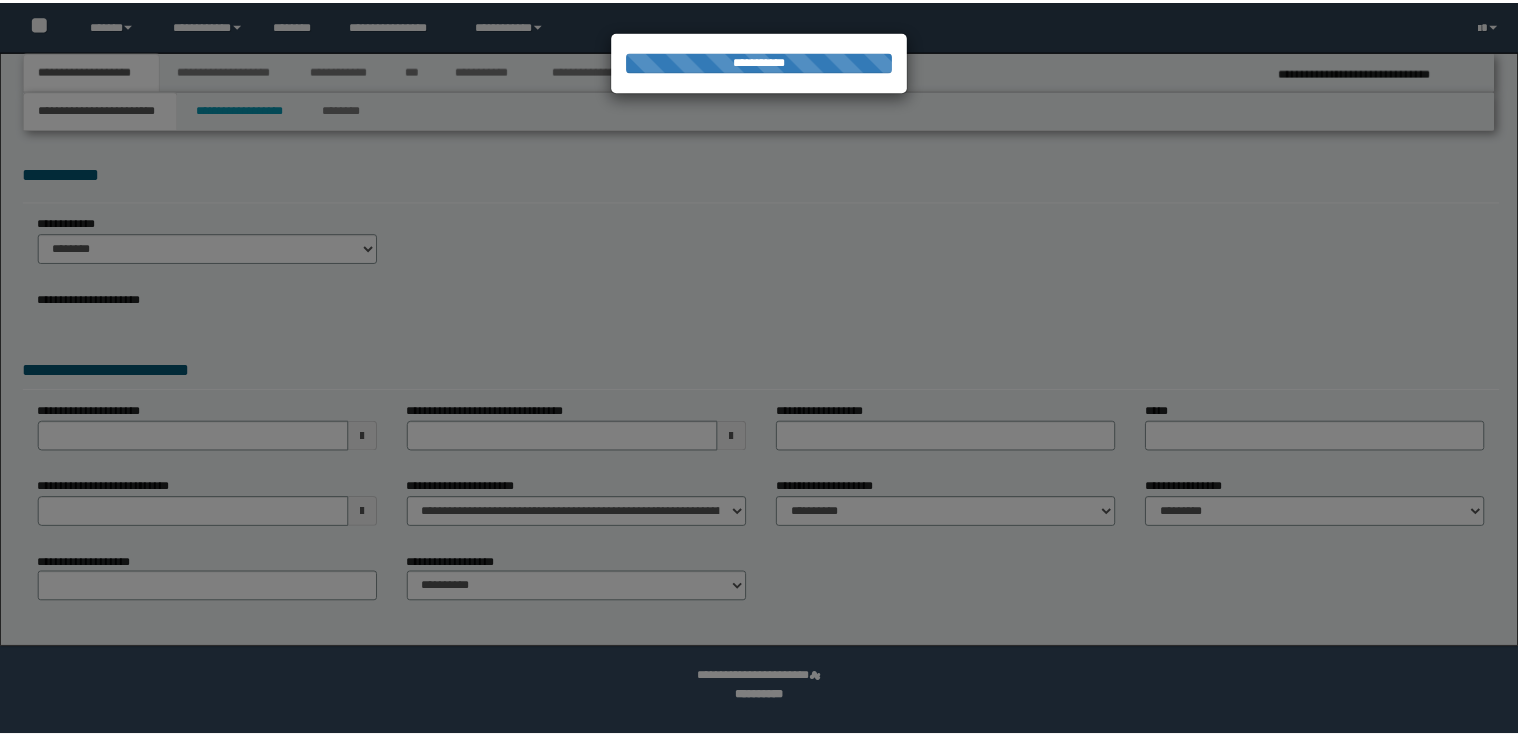scroll, scrollTop: 0, scrollLeft: 0, axis: both 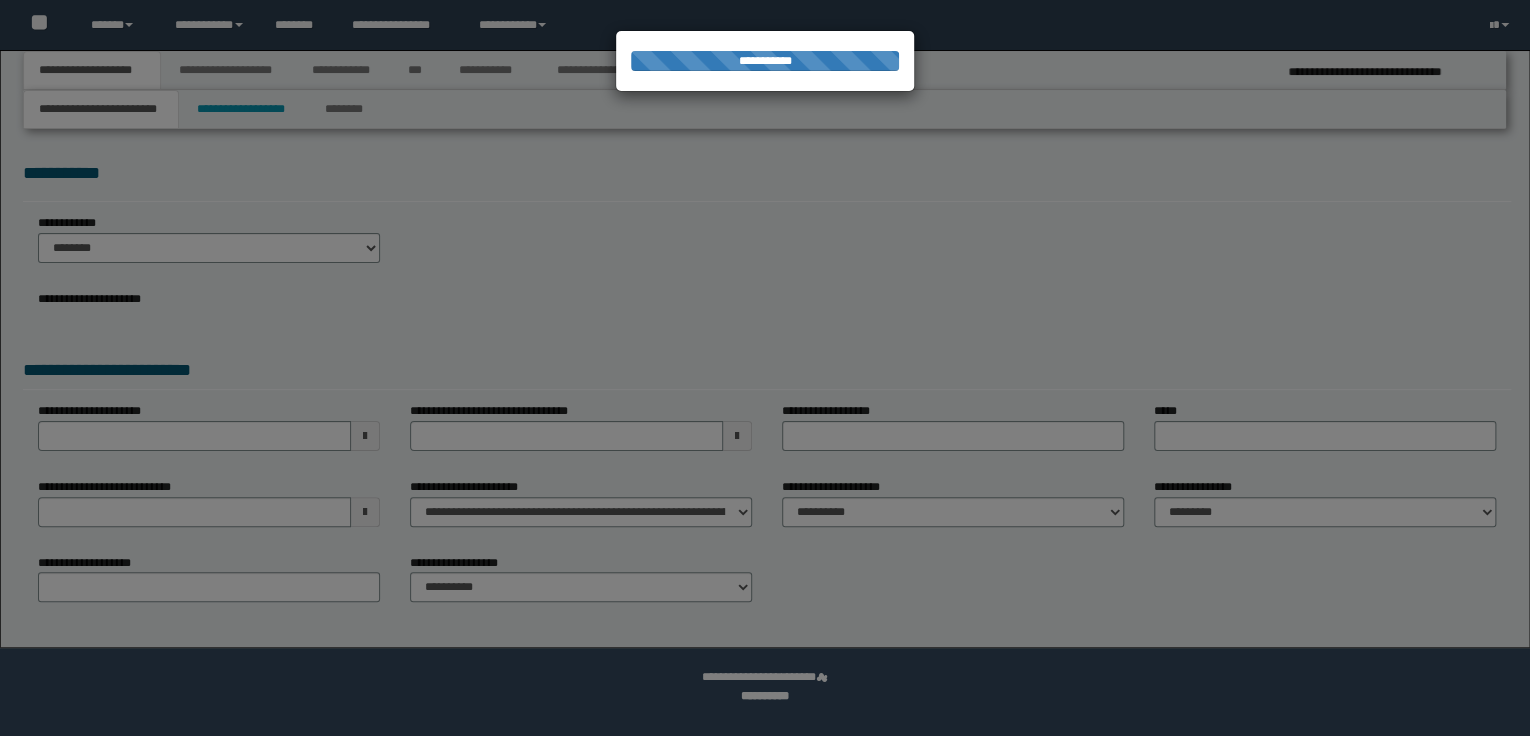select on "*" 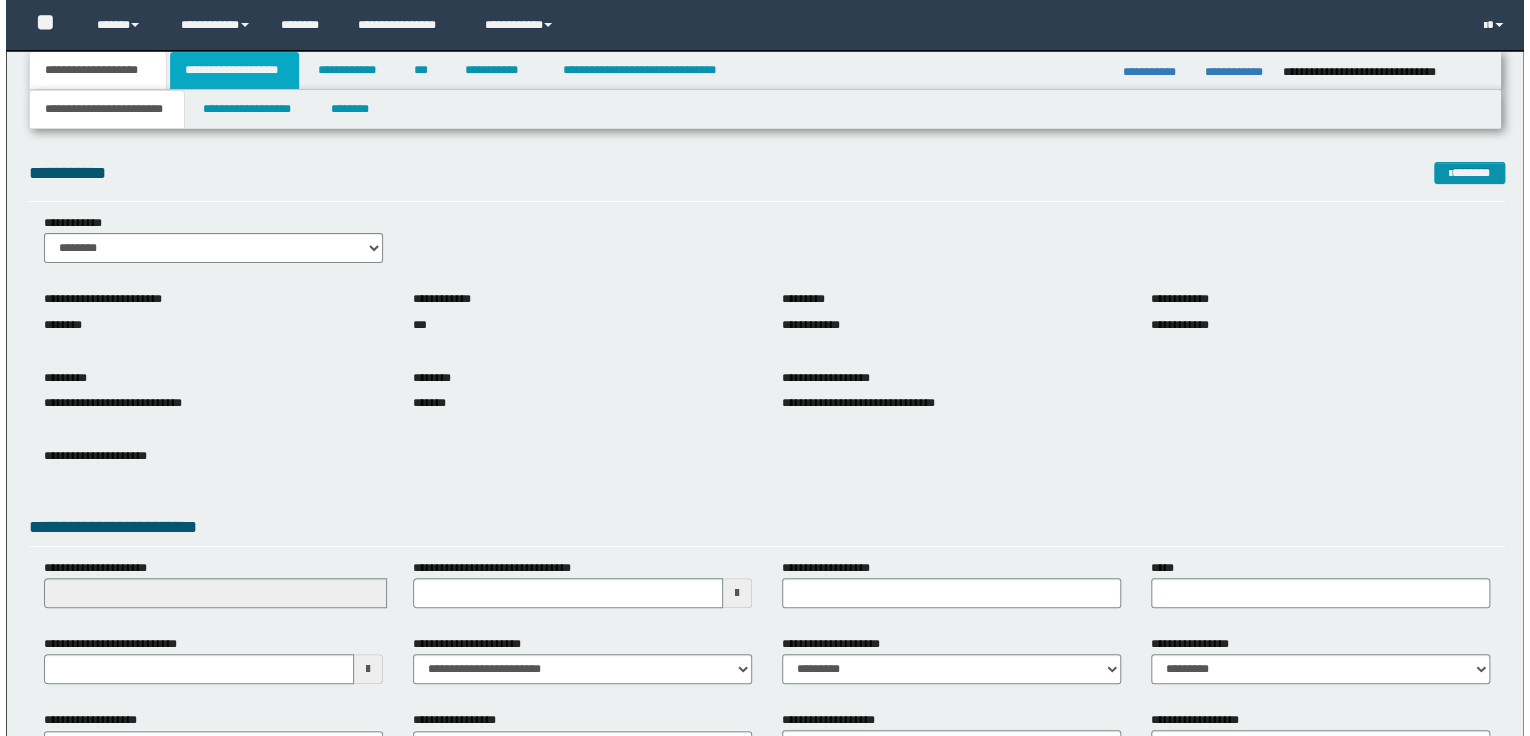 scroll, scrollTop: 0, scrollLeft: 0, axis: both 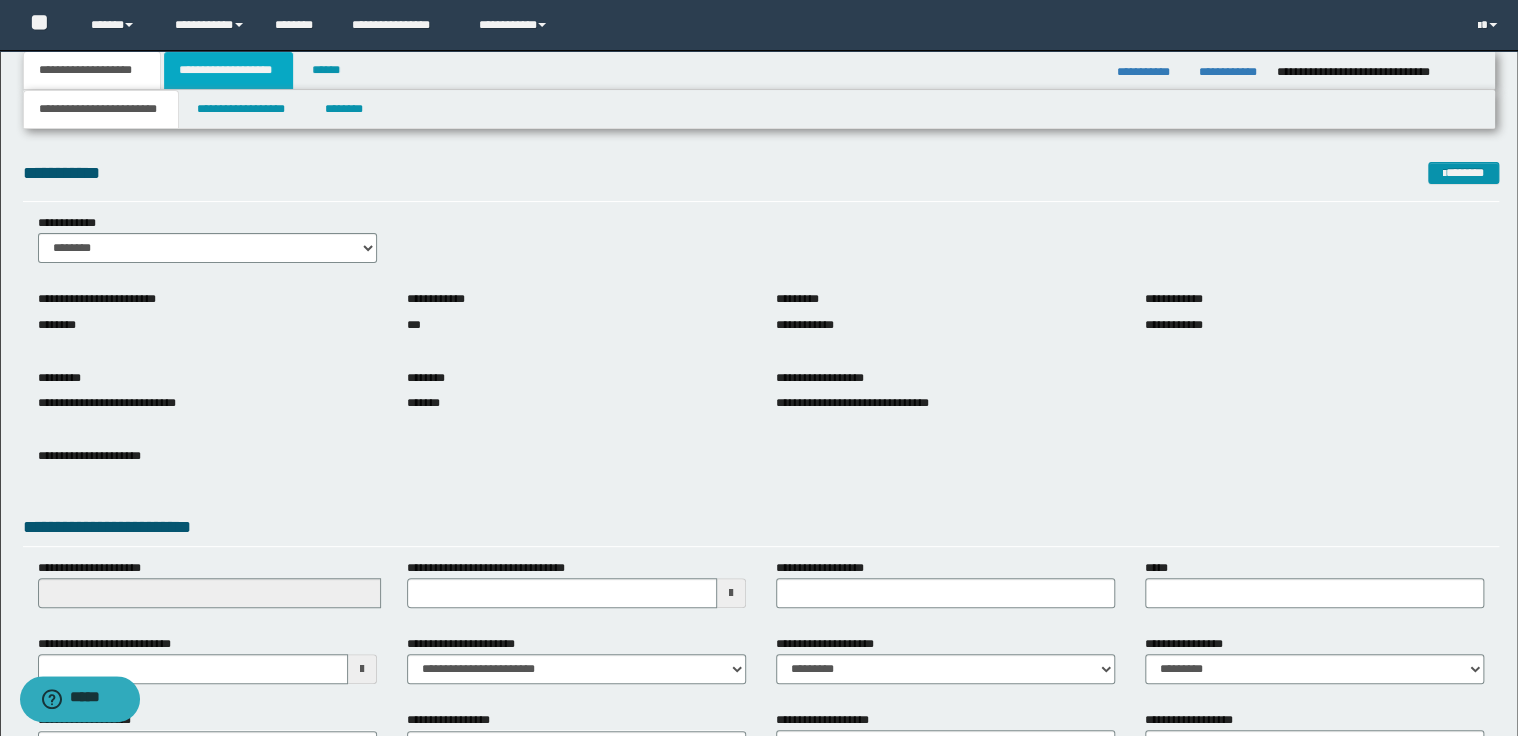click on "**********" at bounding box center [228, 70] 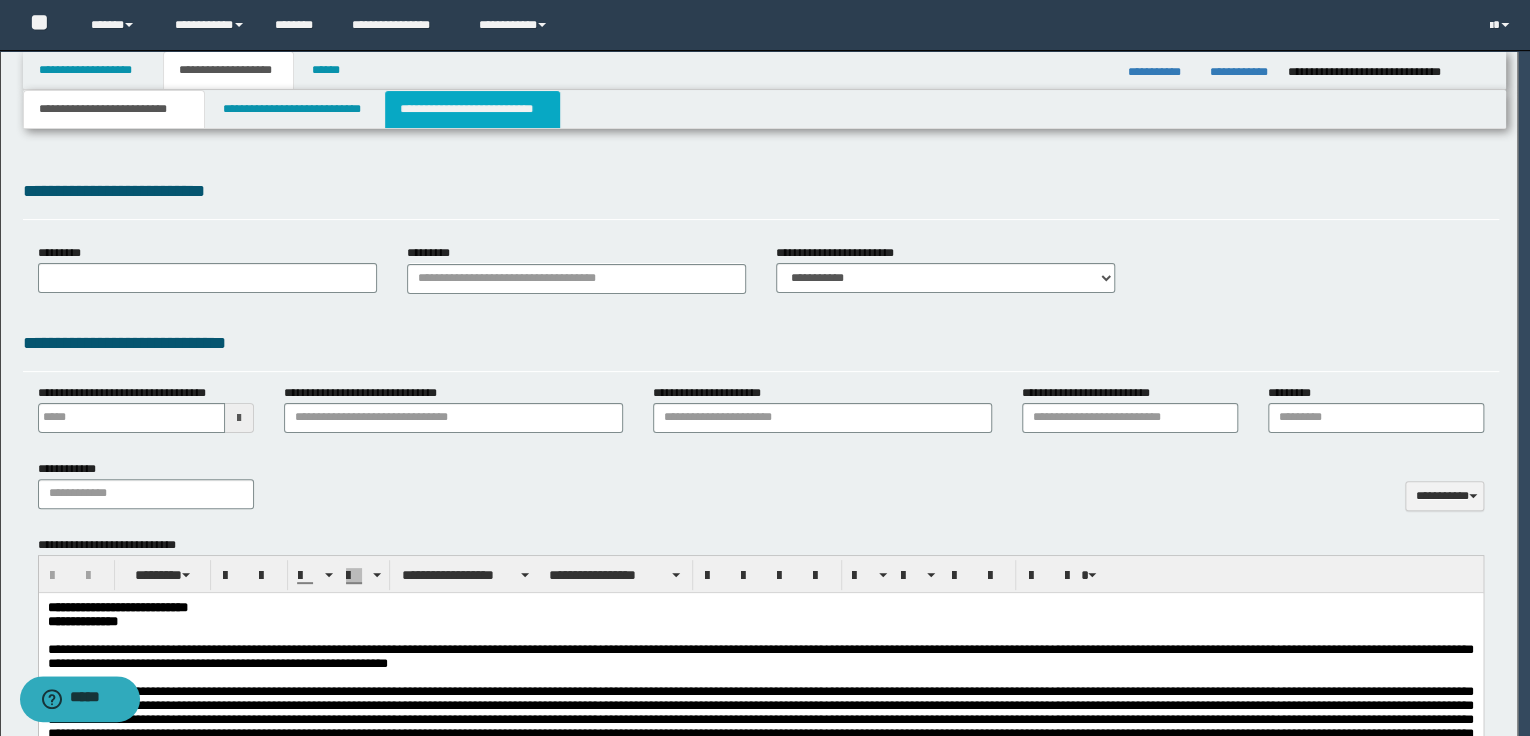 scroll, scrollTop: 0, scrollLeft: 0, axis: both 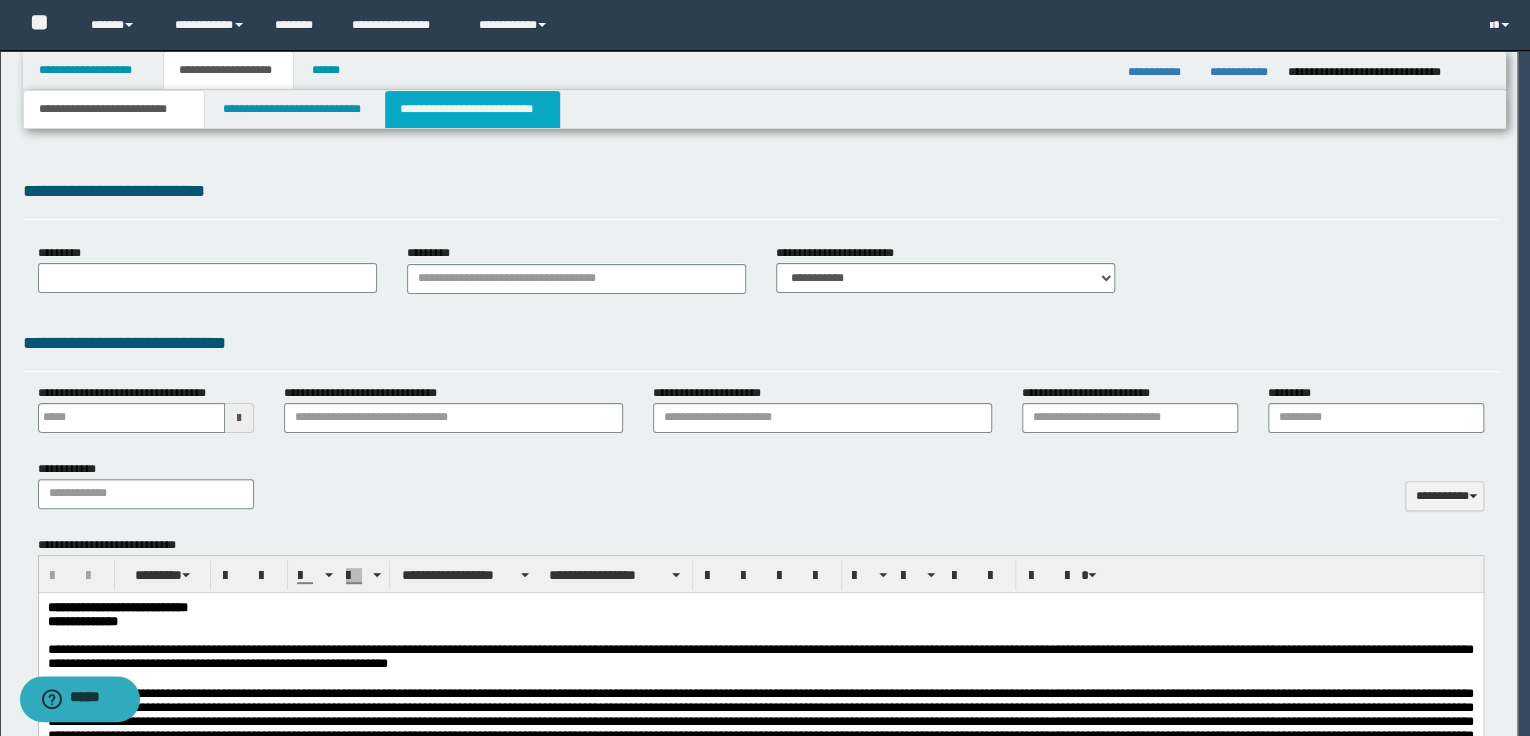 type on "**********" 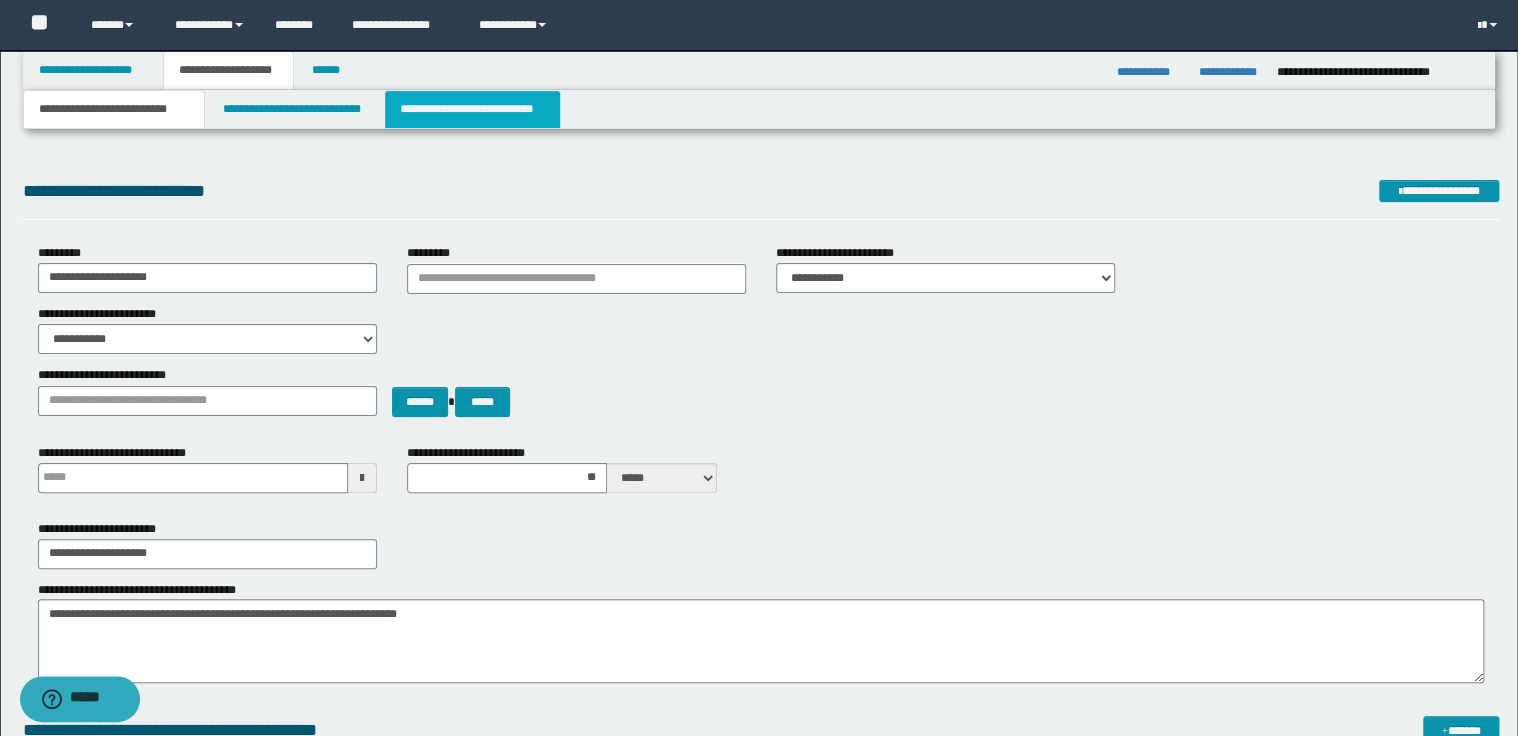 click on "**********" at bounding box center (472, 109) 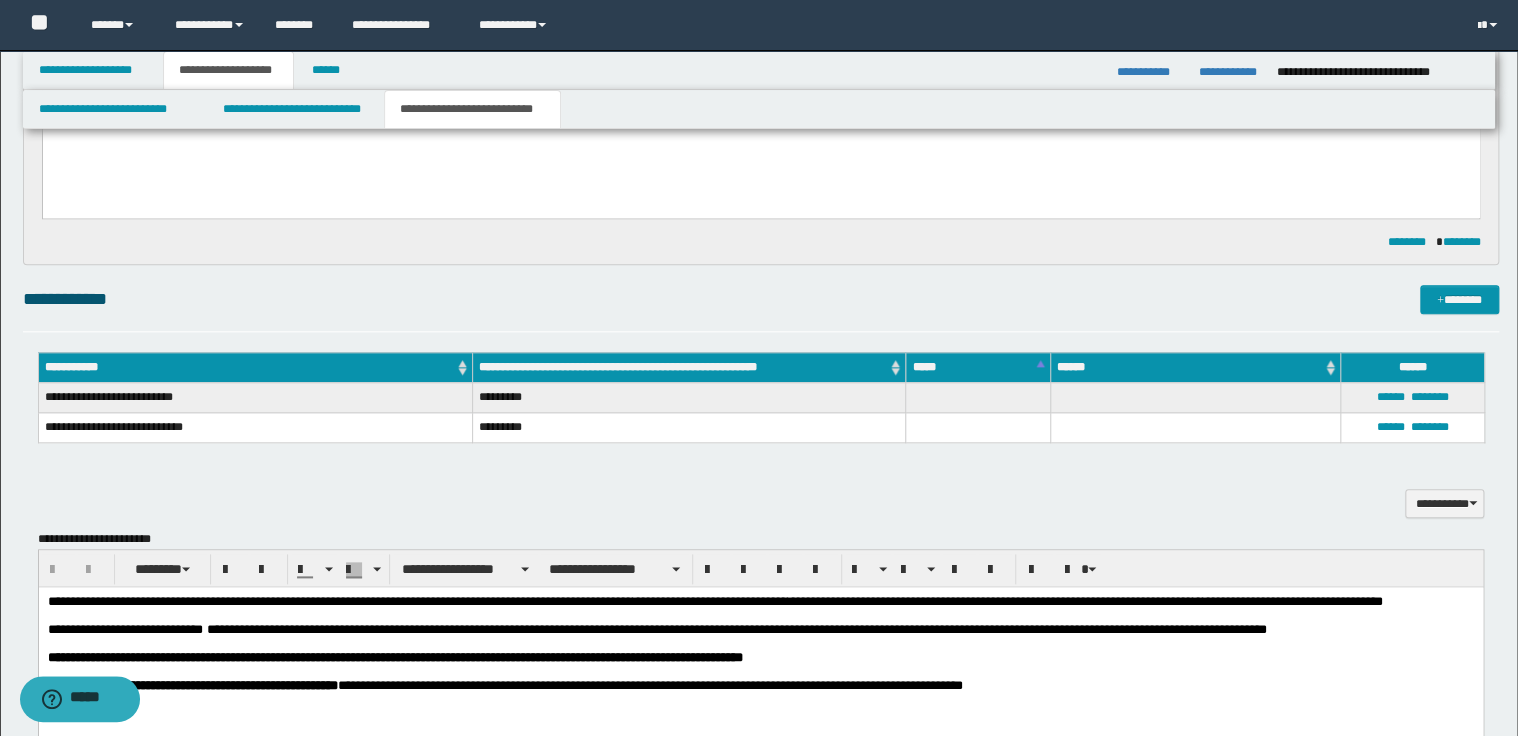scroll, scrollTop: 640, scrollLeft: 0, axis: vertical 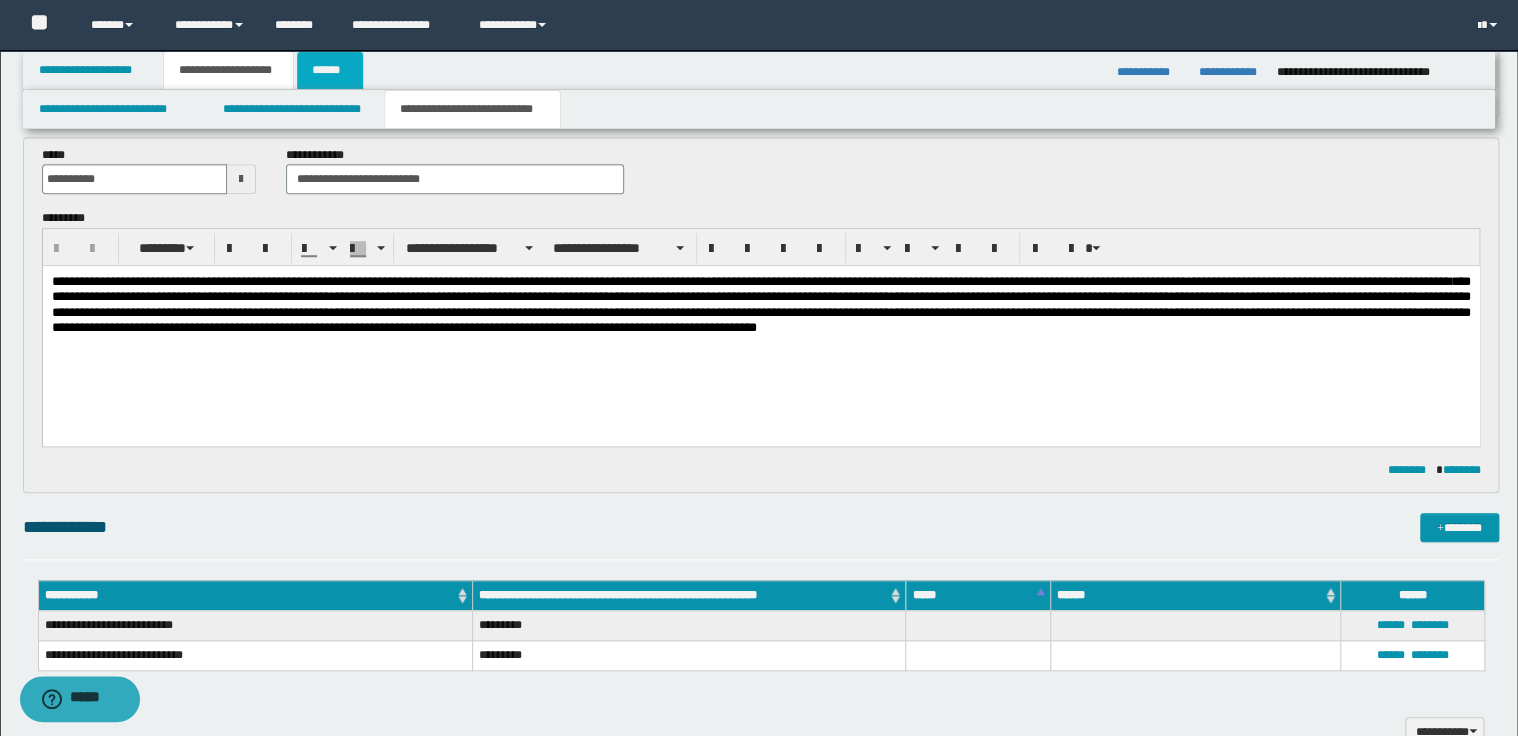 click on "******" at bounding box center (330, 70) 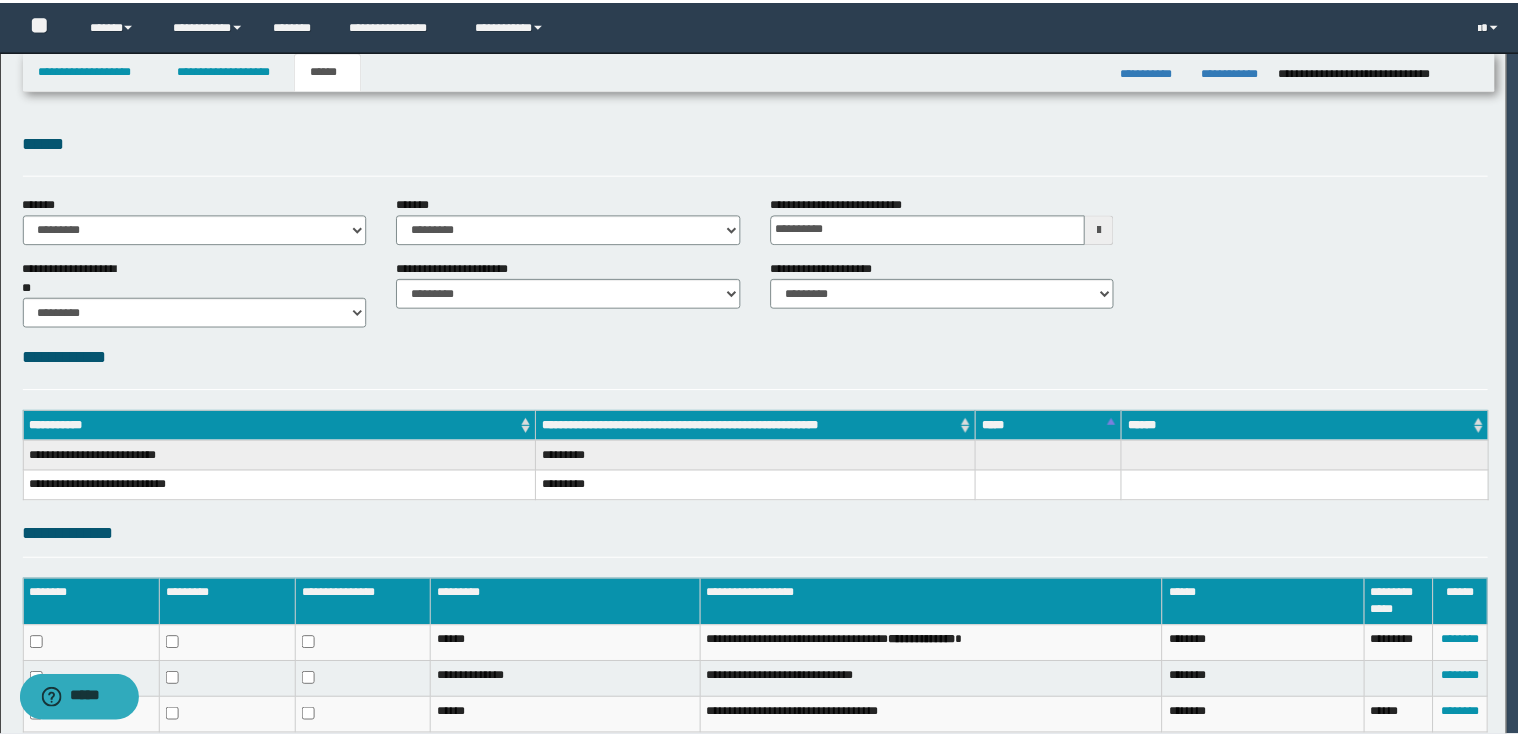 scroll, scrollTop: 0, scrollLeft: 0, axis: both 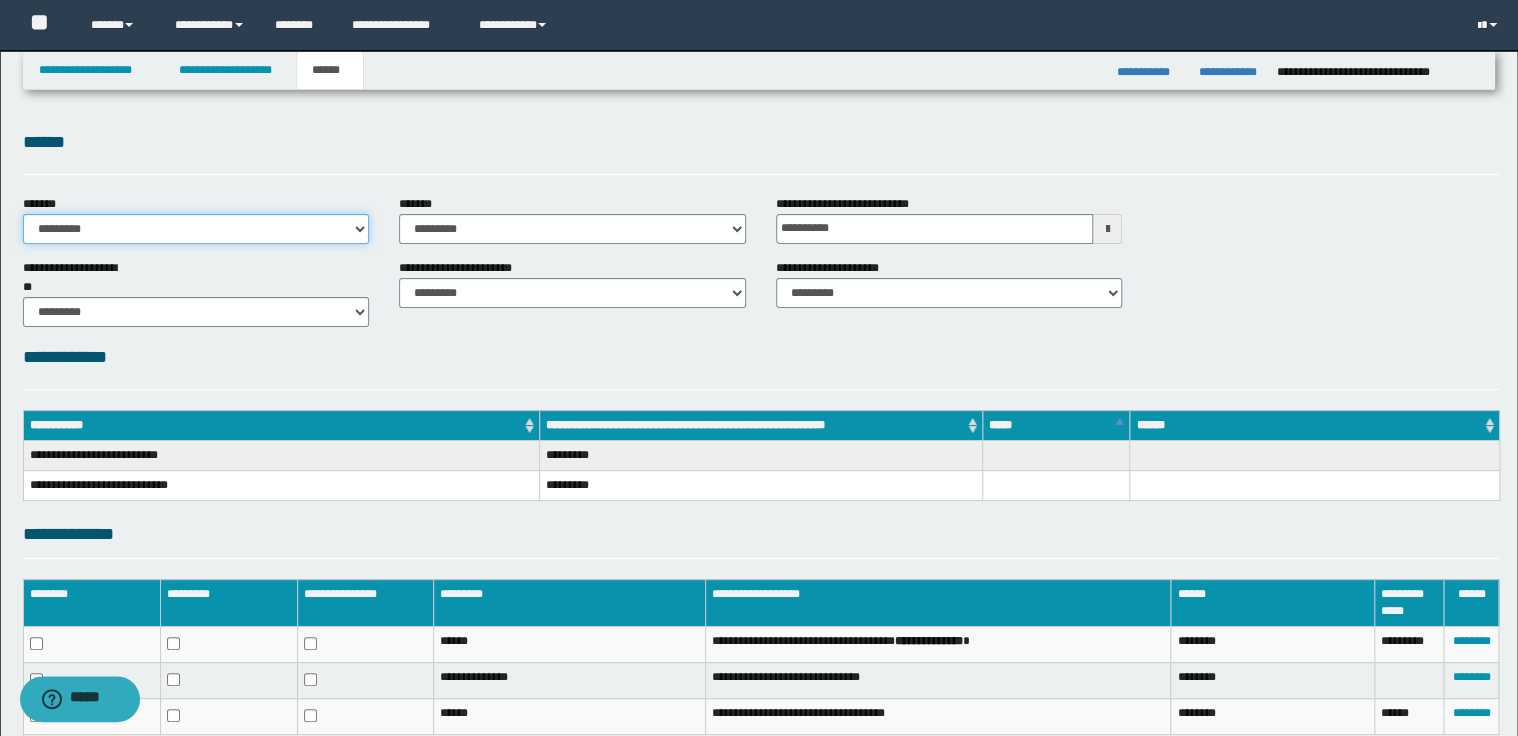 click on "**********" at bounding box center (196, 229) 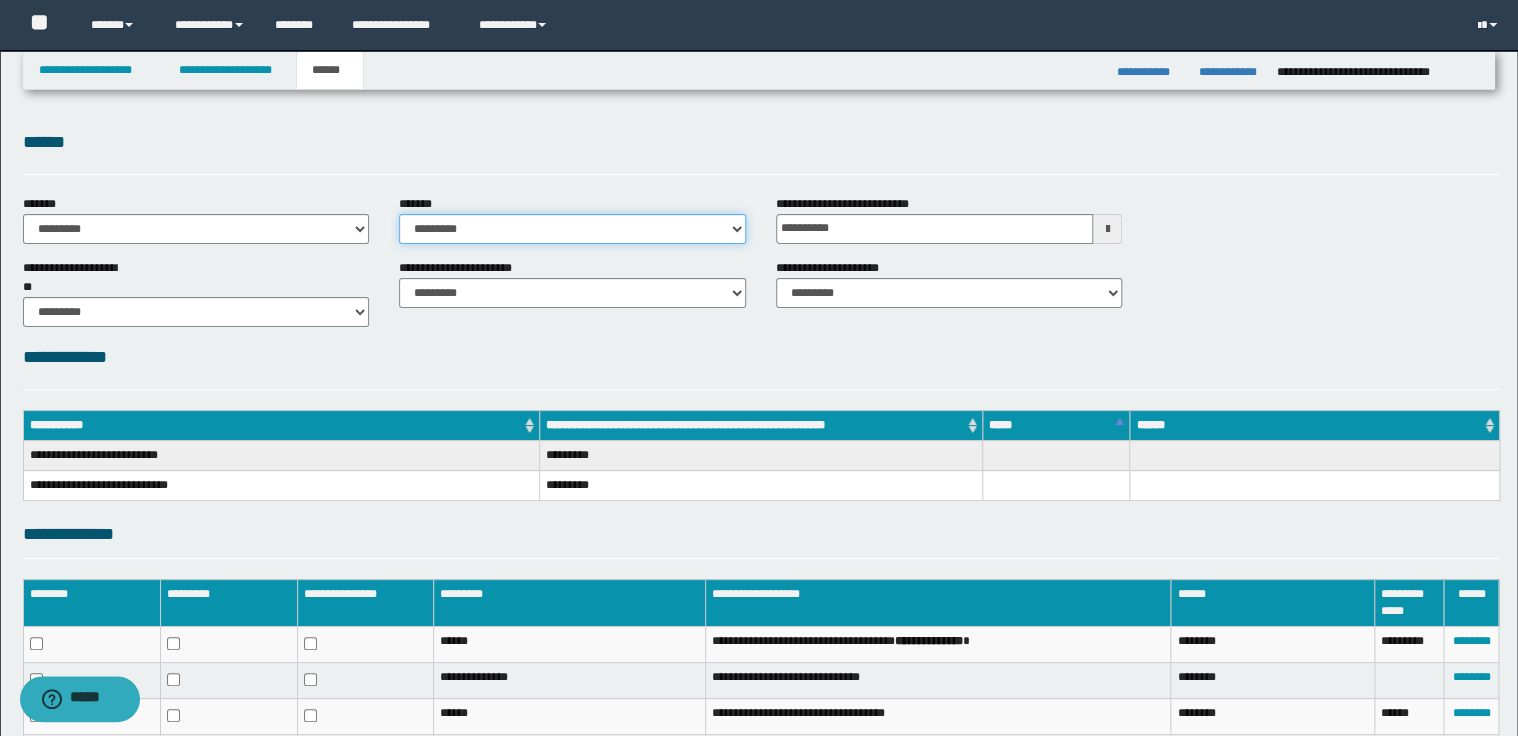 click on "**********" at bounding box center [572, 229] 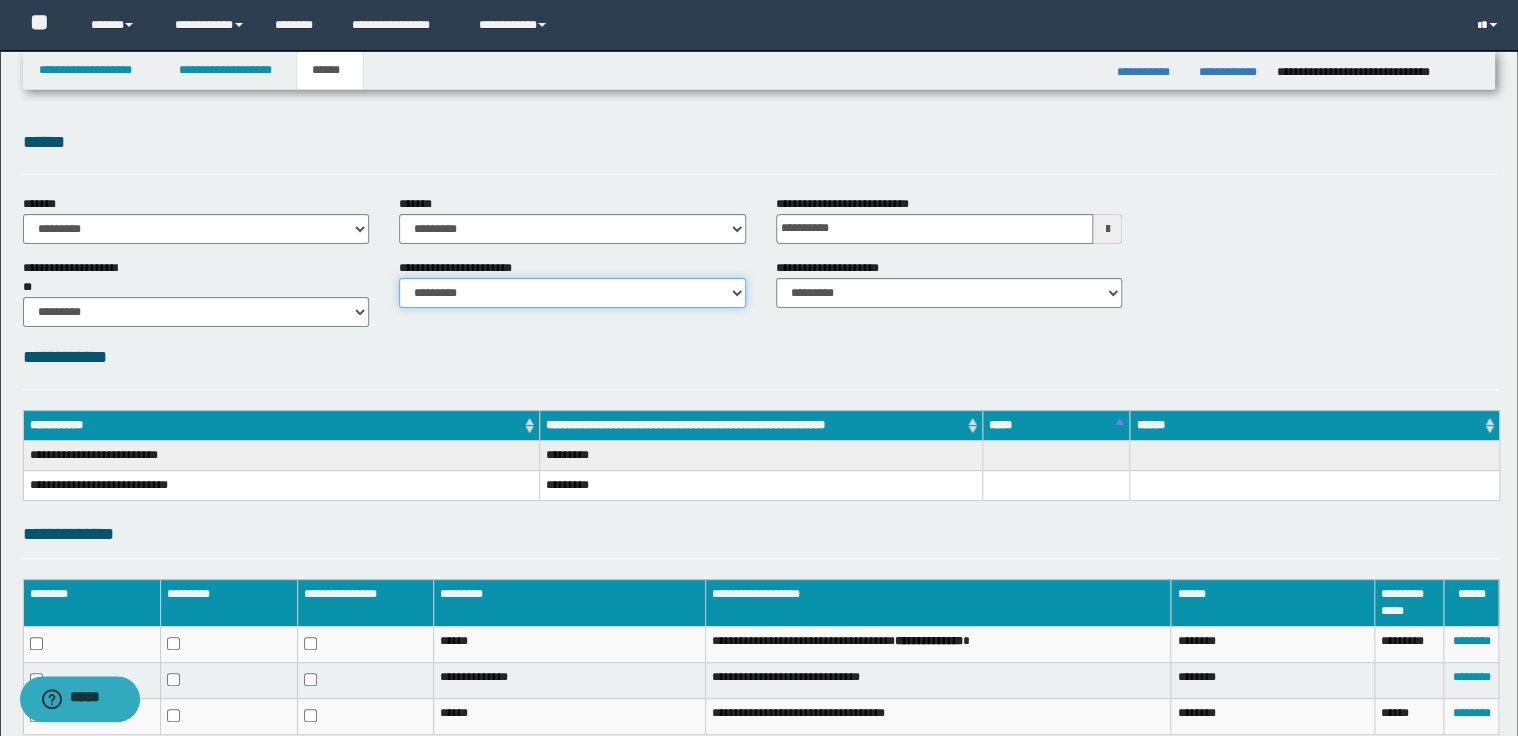 click on "*********
*********
*********" at bounding box center (572, 293) 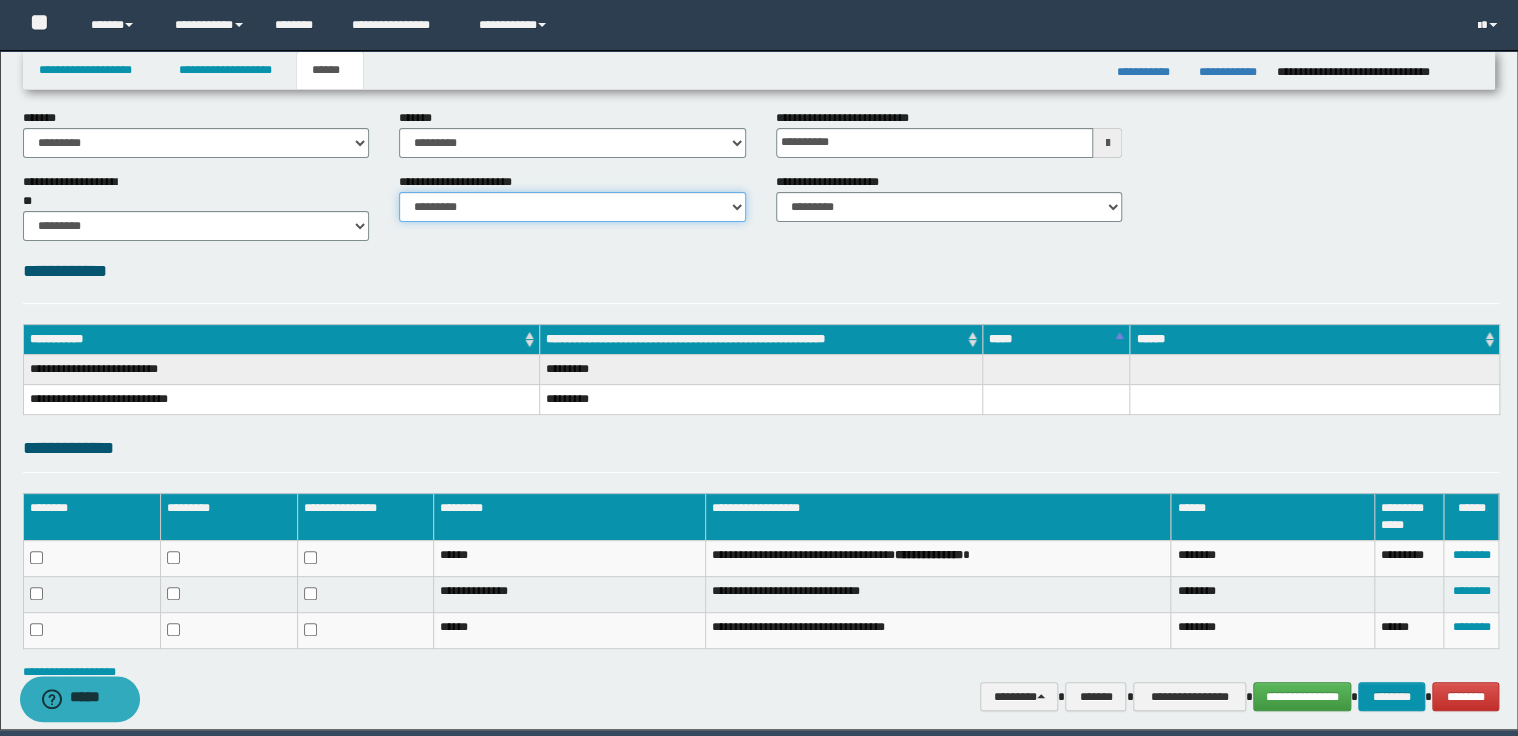 scroll, scrollTop: 157, scrollLeft: 0, axis: vertical 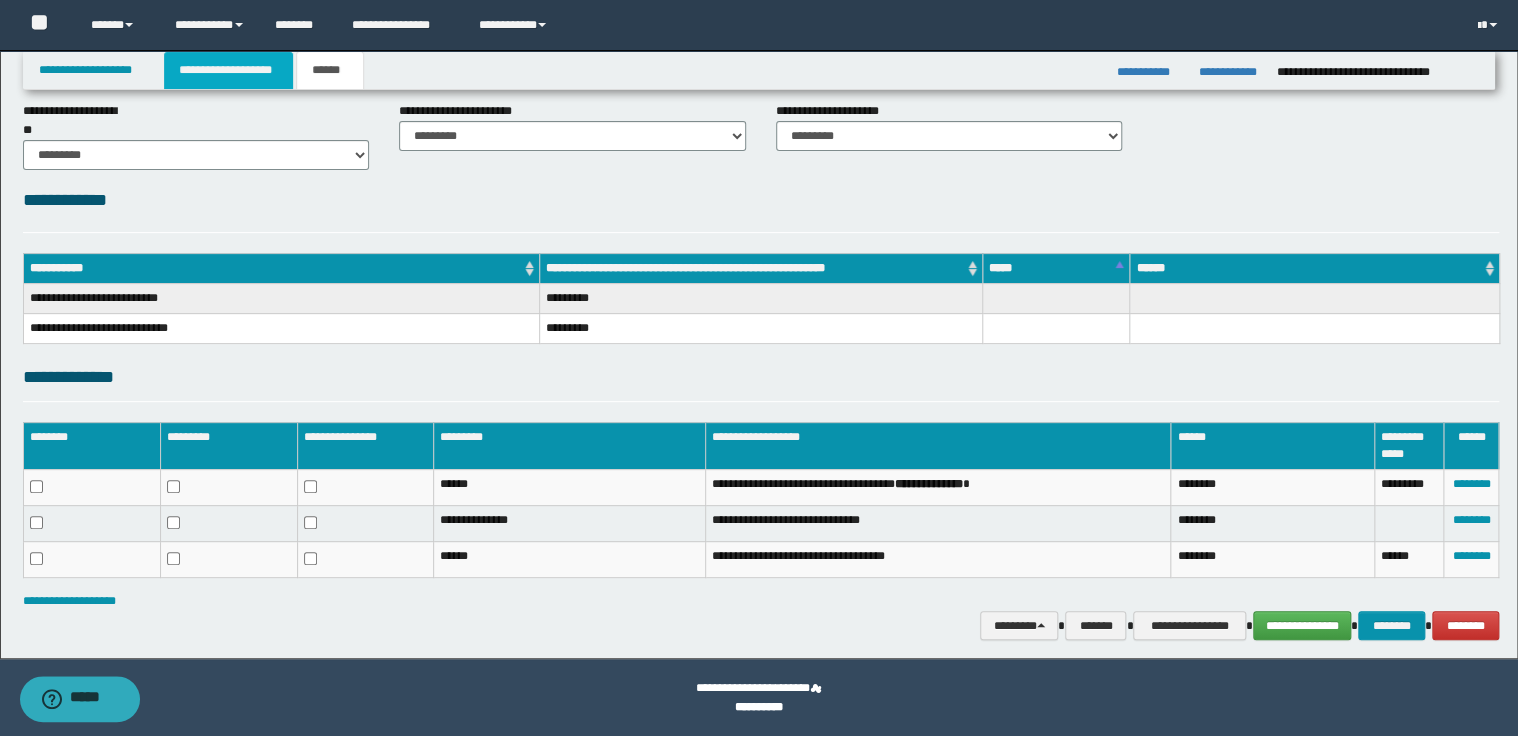 click on "**********" at bounding box center (228, 70) 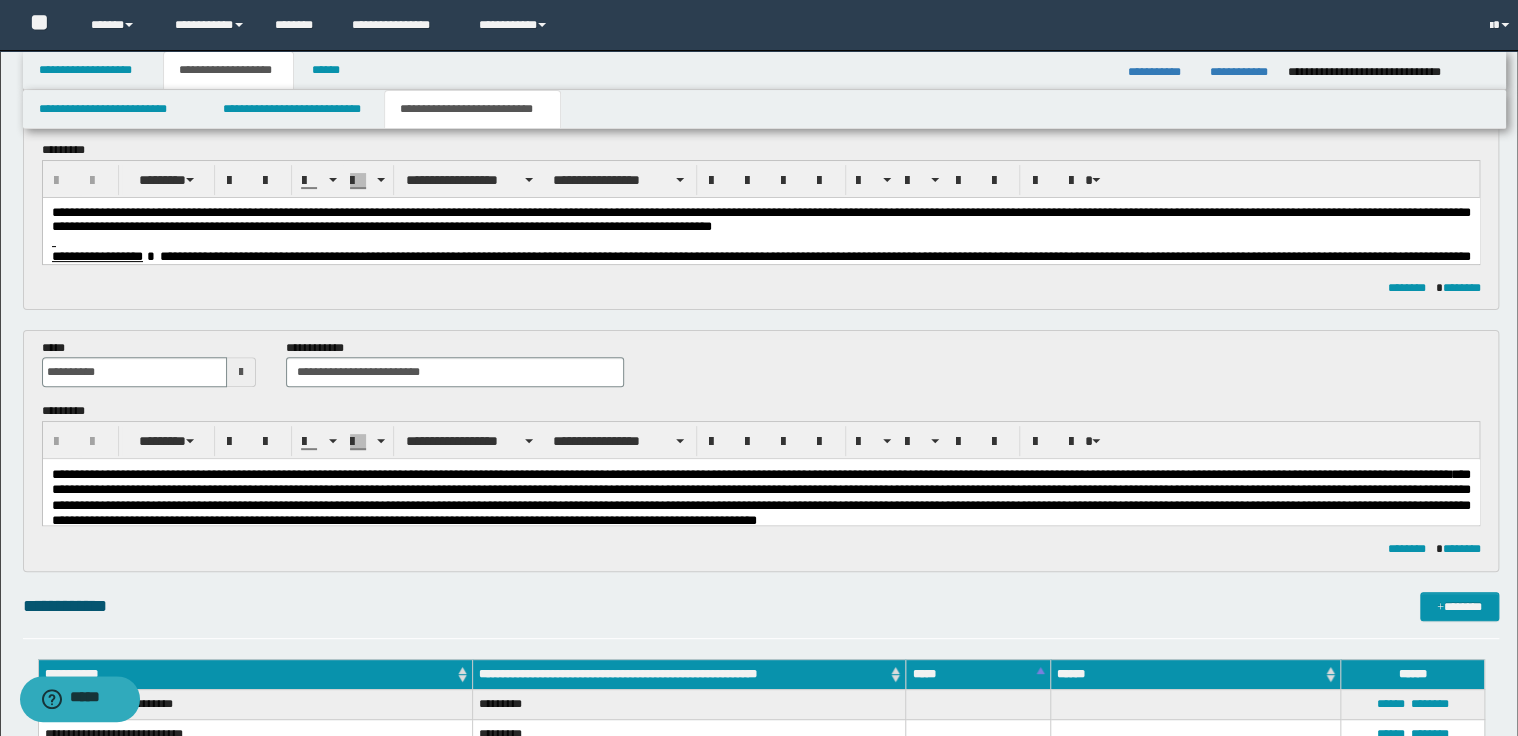 scroll, scrollTop: 188, scrollLeft: 0, axis: vertical 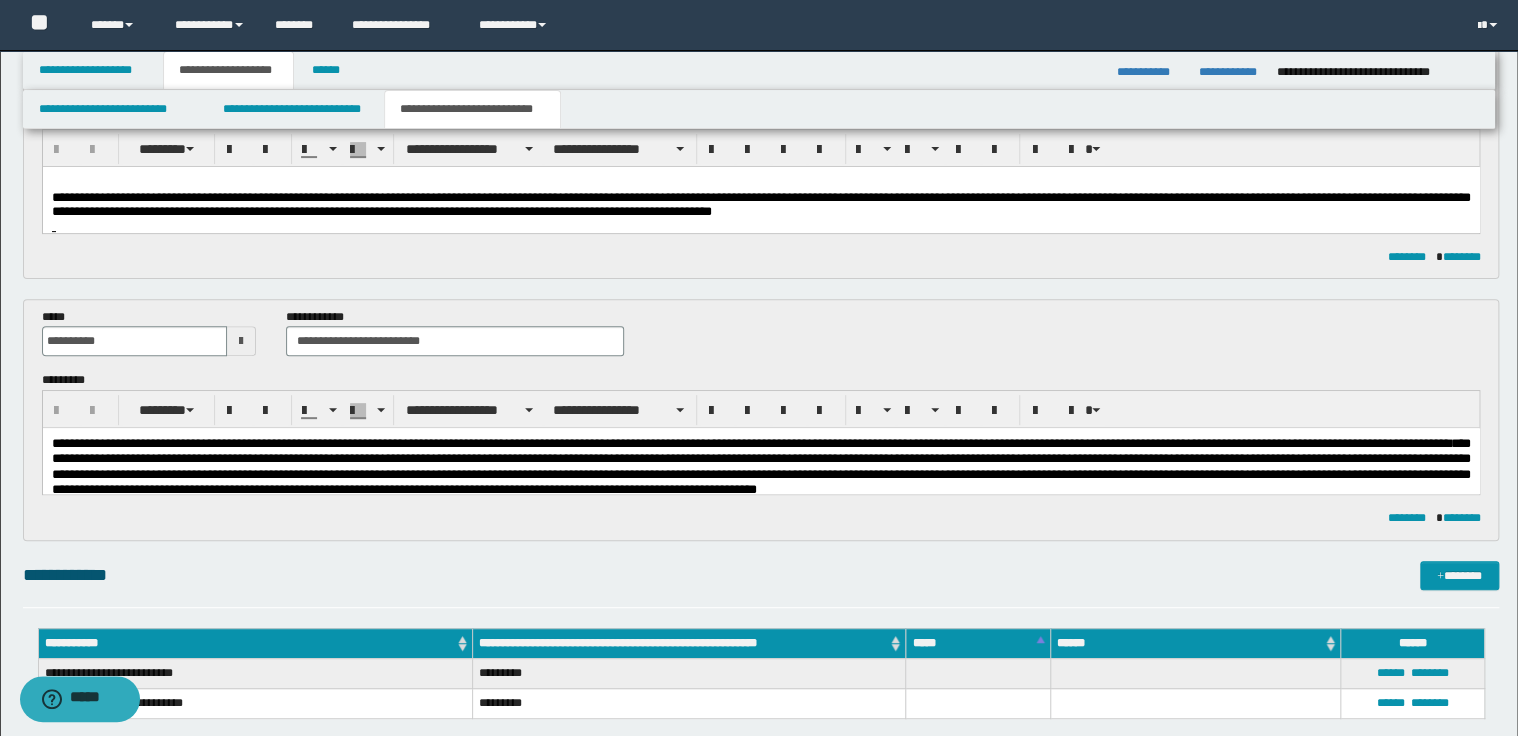 click on "**********" at bounding box center [760, 203] 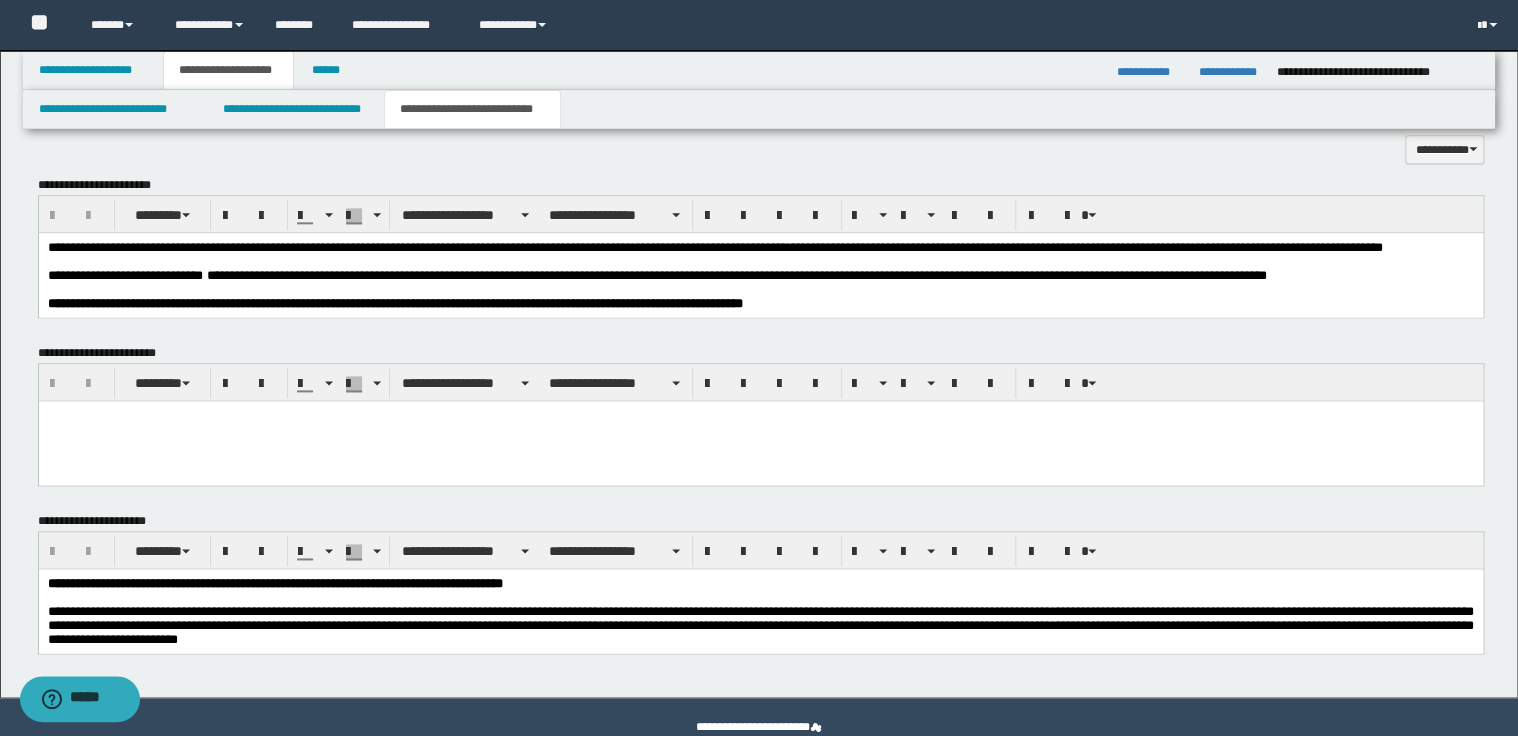 scroll, scrollTop: 1147, scrollLeft: 0, axis: vertical 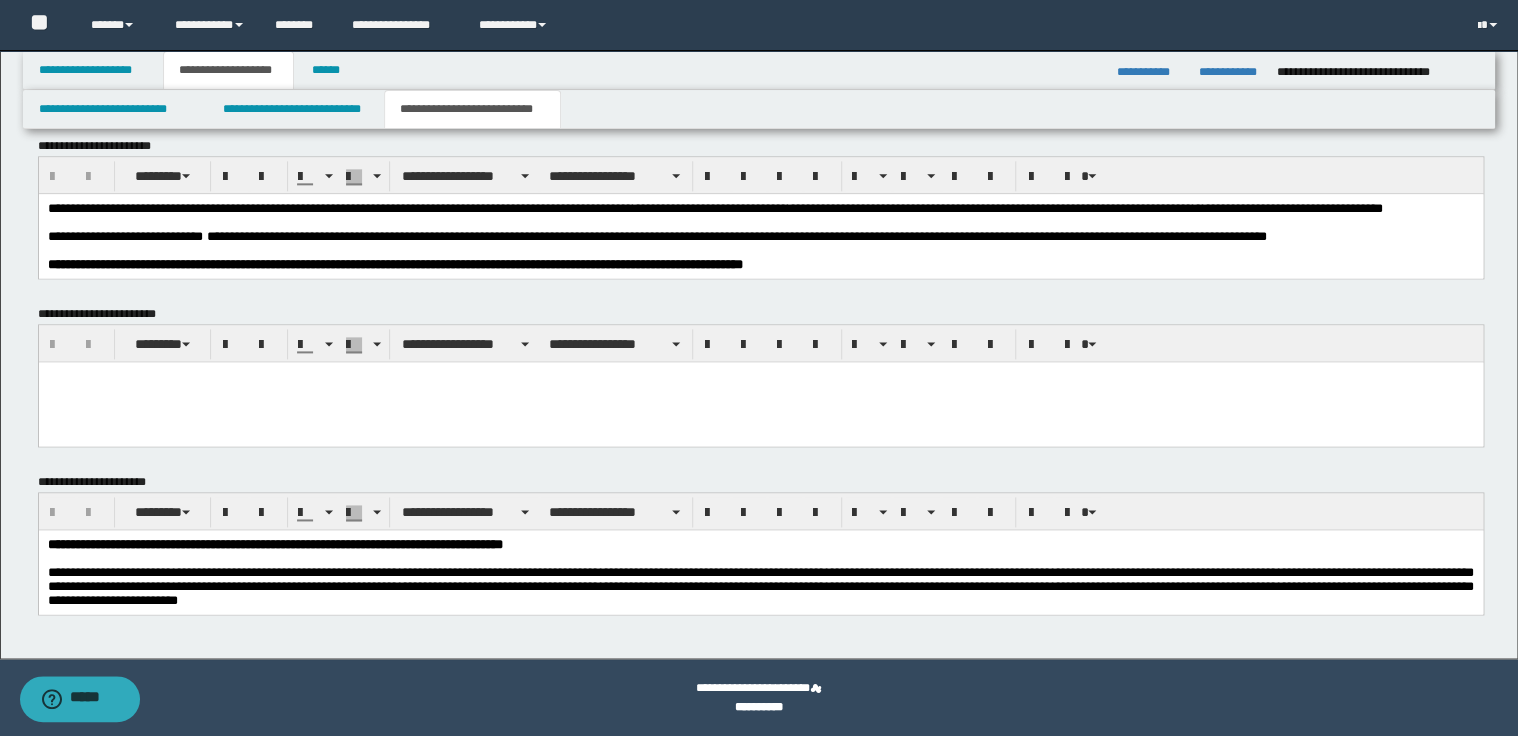 click at bounding box center (760, 223) 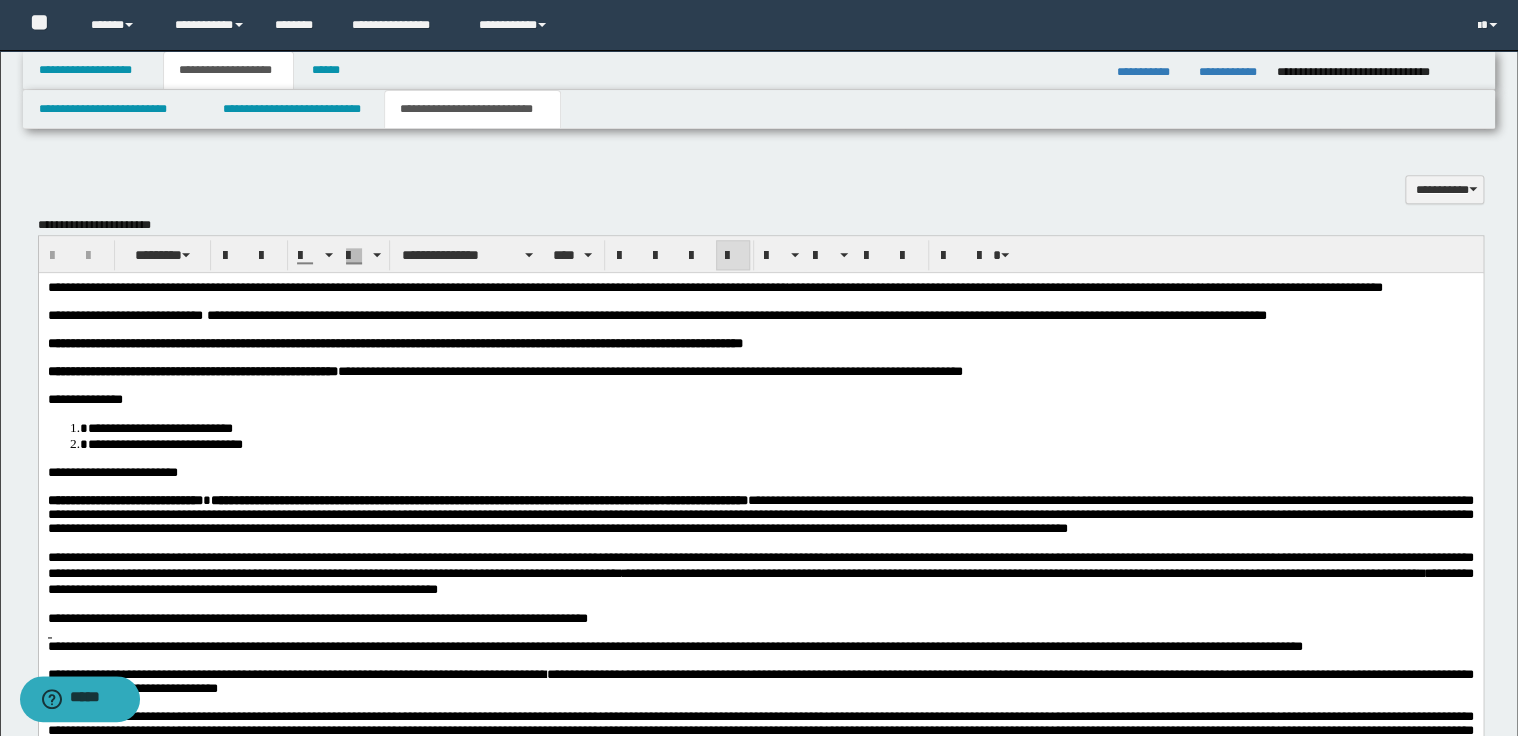 scroll, scrollTop: 1067, scrollLeft: 0, axis: vertical 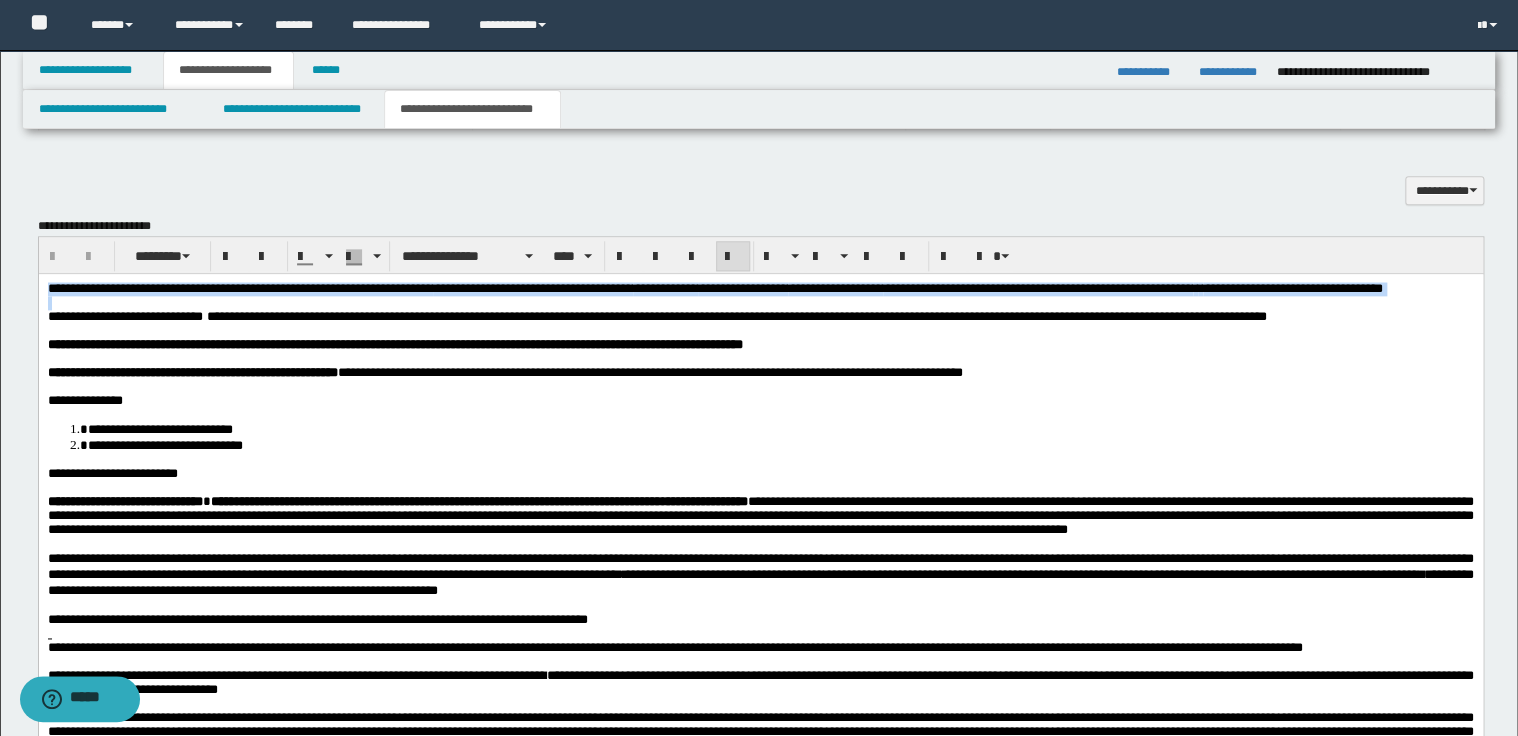 drag, startPoint x: 47, startPoint y: 287, endPoint x: 76, endPoint y: 323, distance: 46.227695 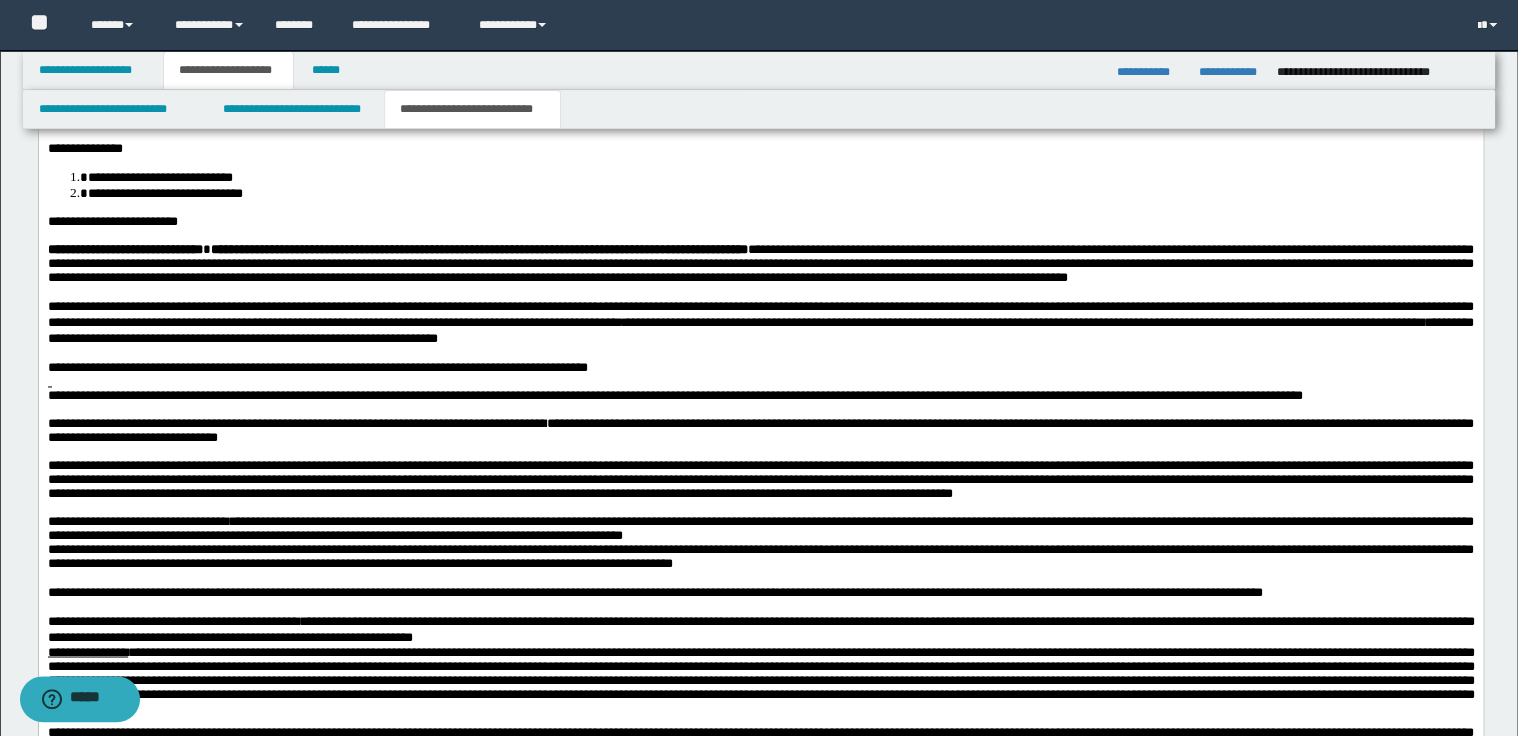 scroll, scrollTop: 1307, scrollLeft: 0, axis: vertical 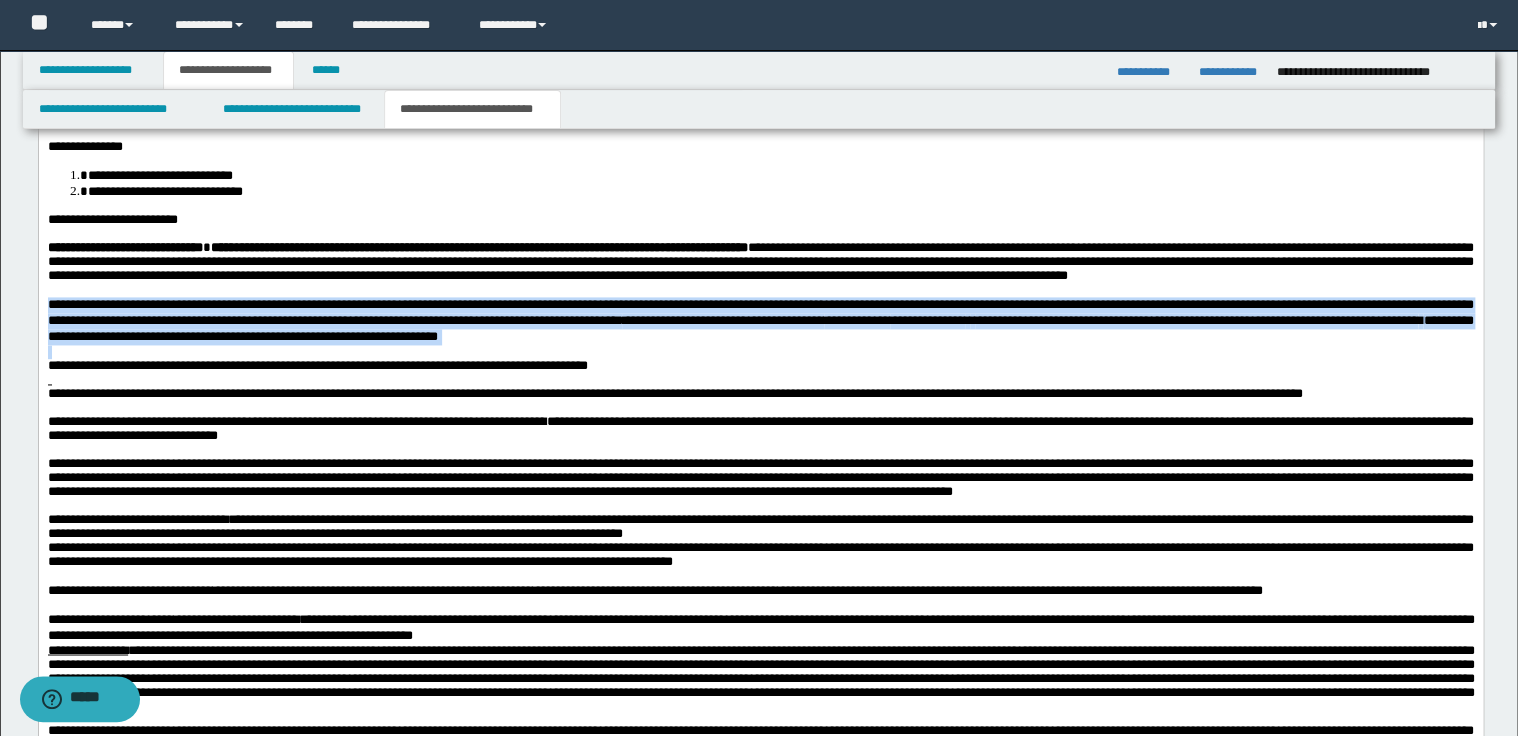 drag, startPoint x: 46, startPoint y: 344, endPoint x: 251, endPoint y: 400, distance: 212.51117 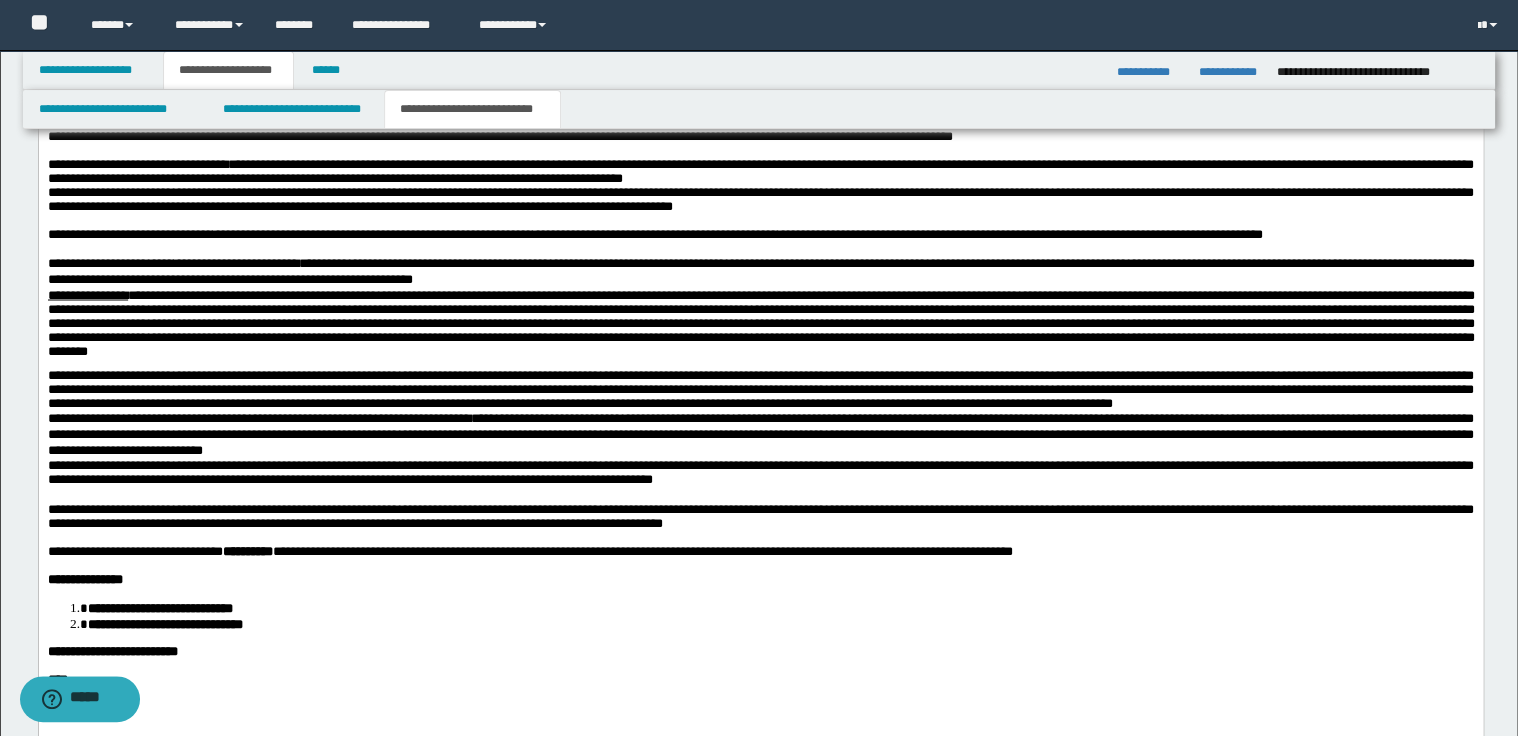 scroll, scrollTop: 1440, scrollLeft: 0, axis: vertical 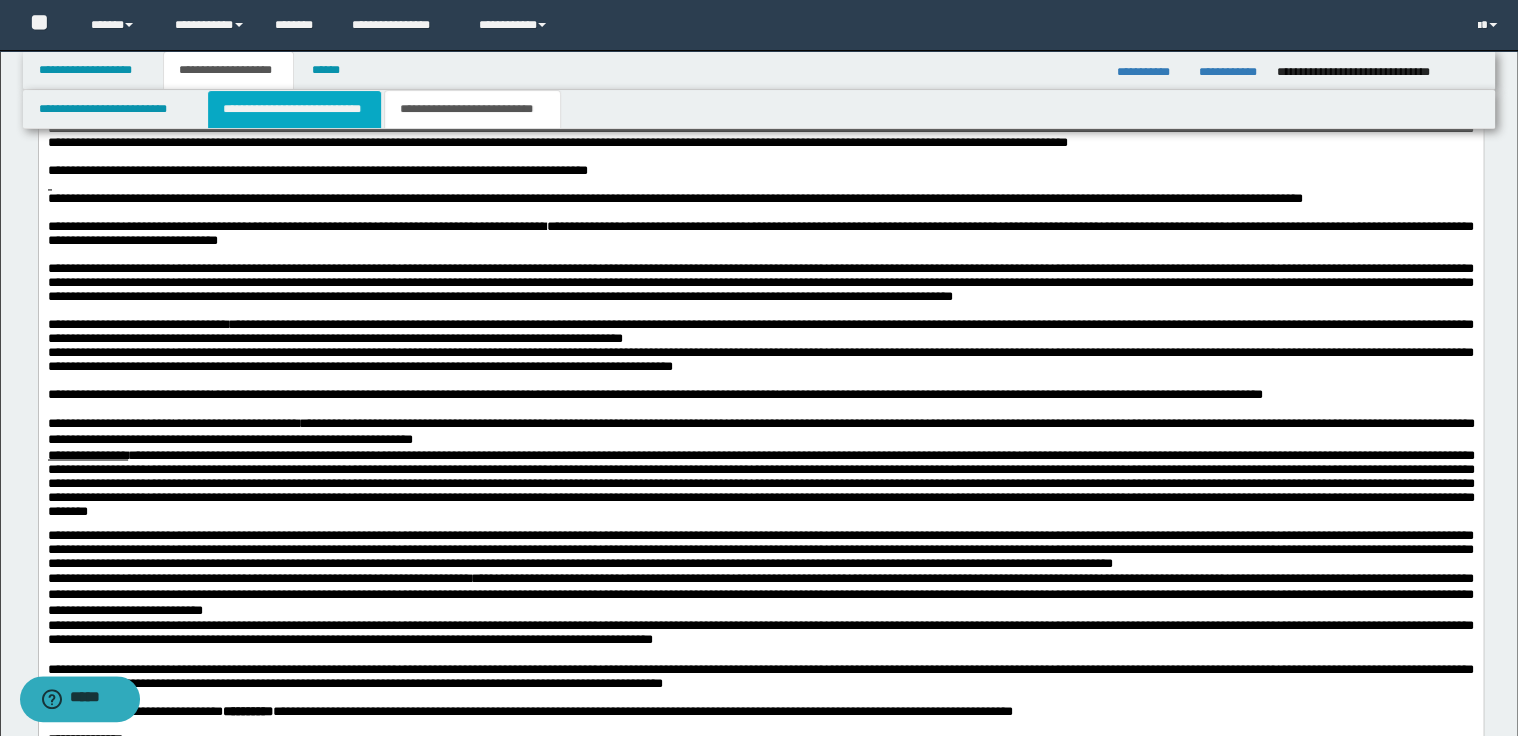 click on "**********" at bounding box center [294, 109] 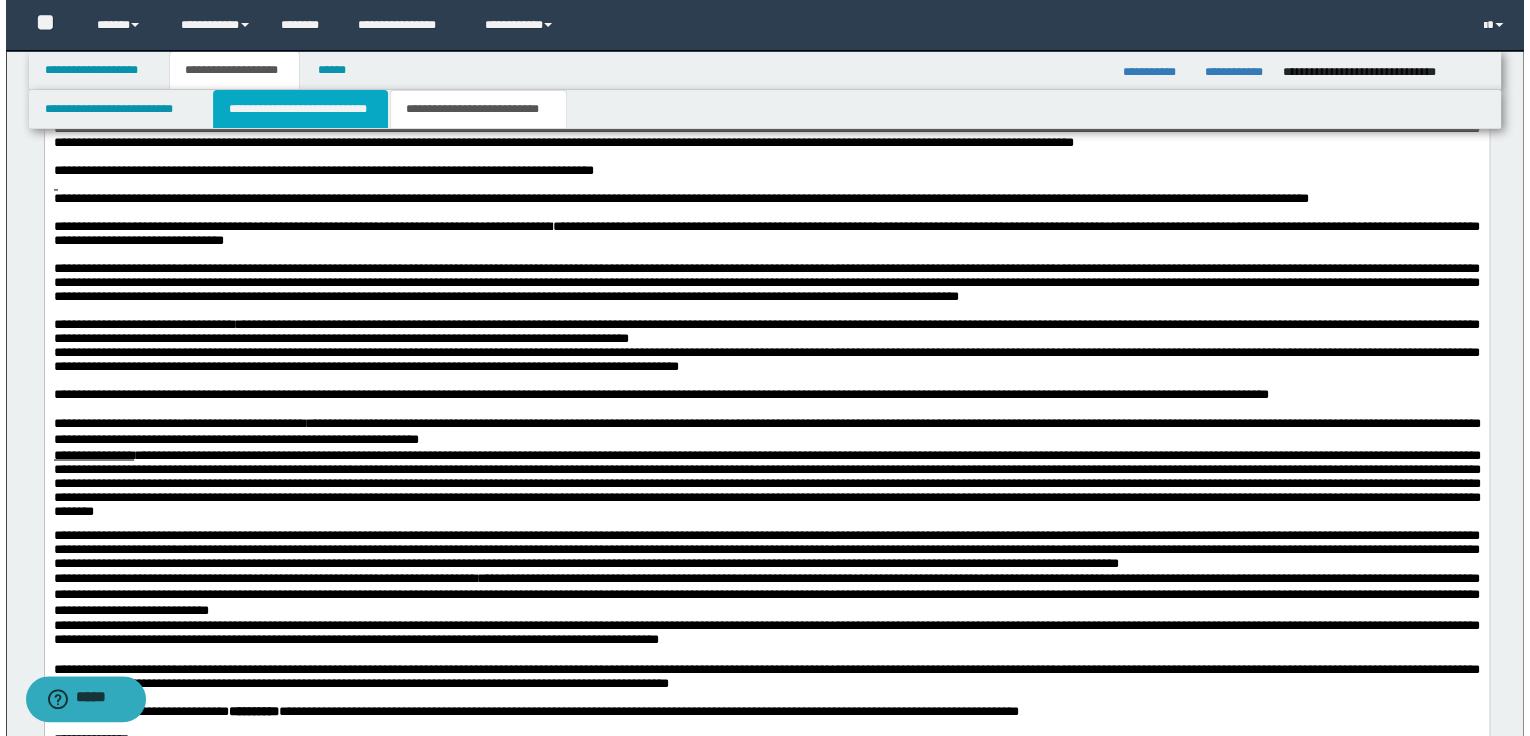 scroll, scrollTop: 0, scrollLeft: 0, axis: both 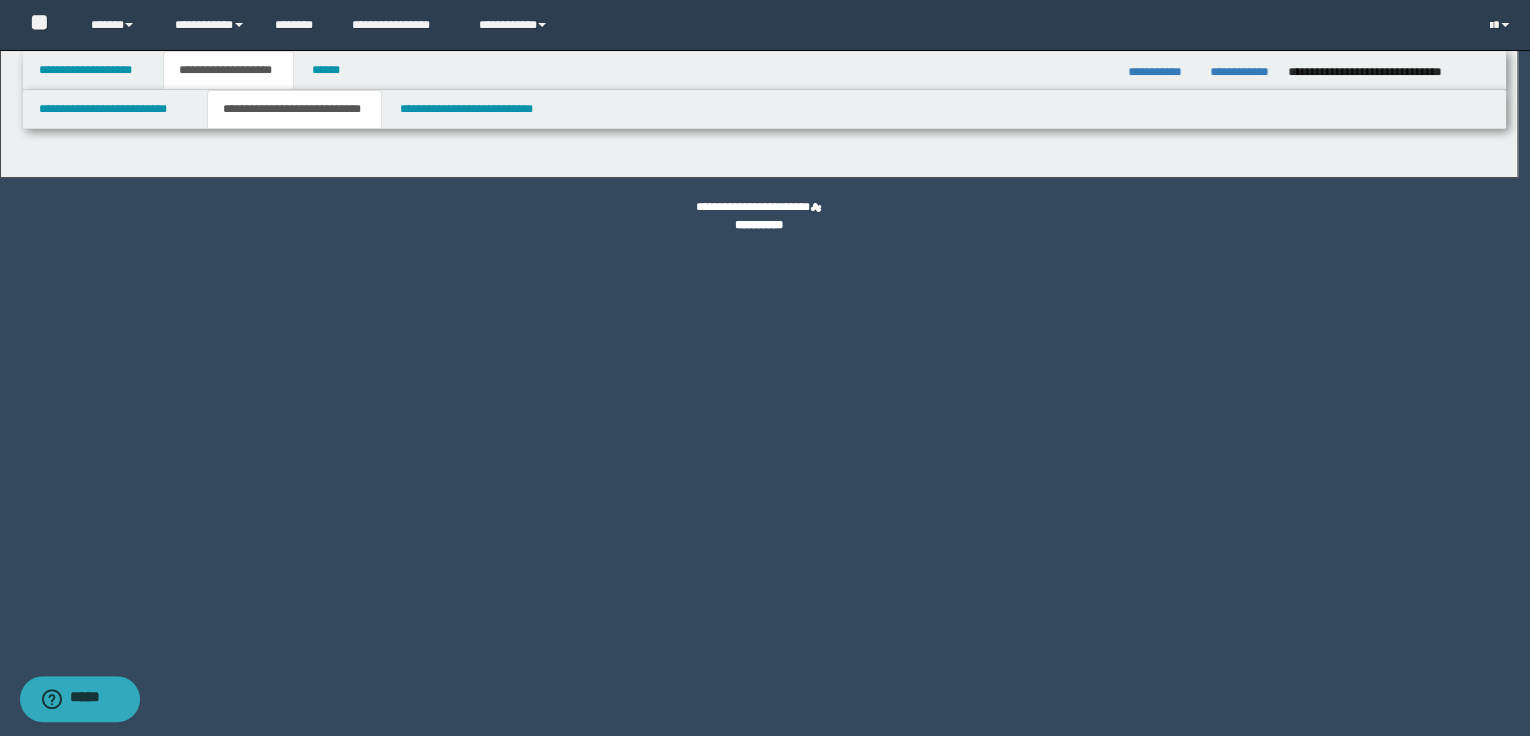 select on "*" 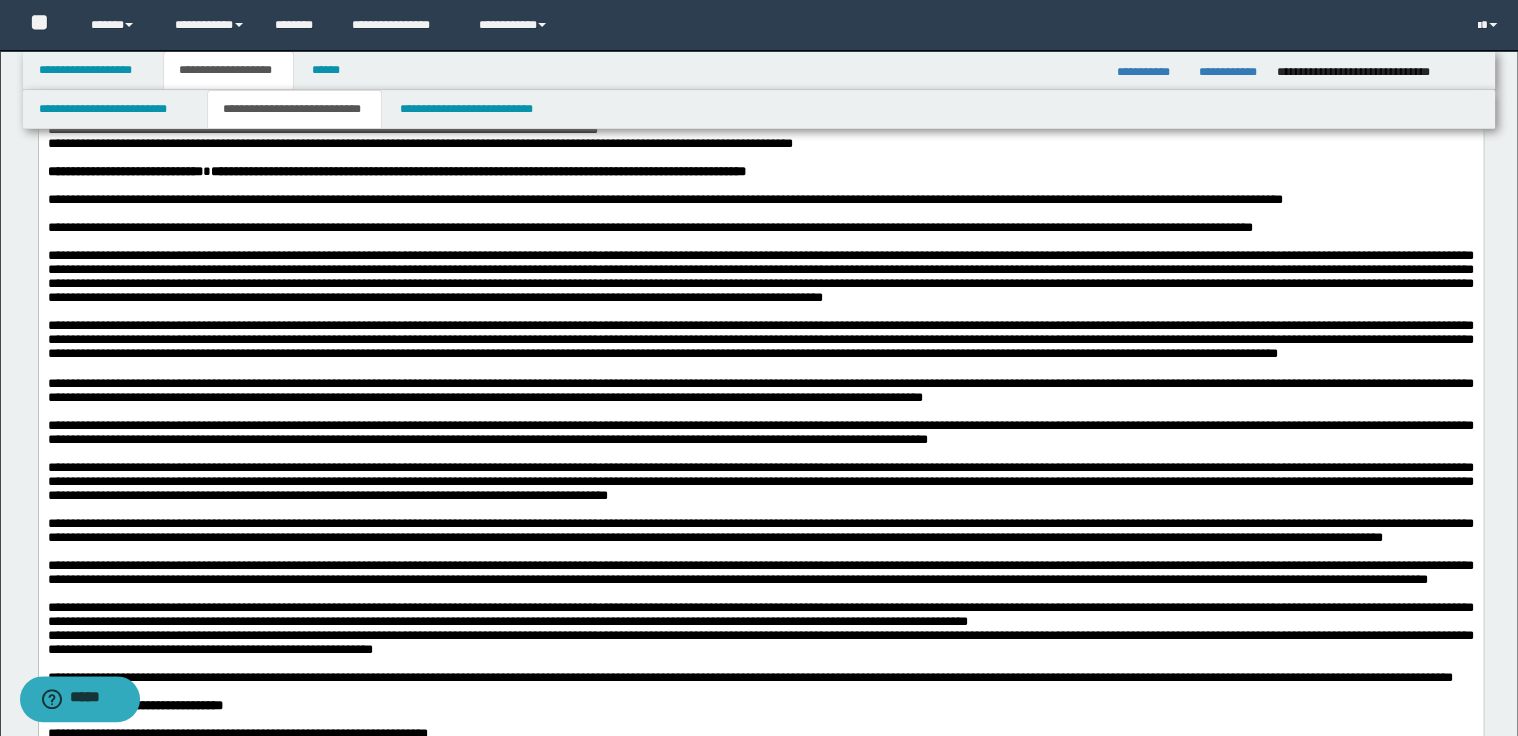 scroll, scrollTop: 640, scrollLeft: 0, axis: vertical 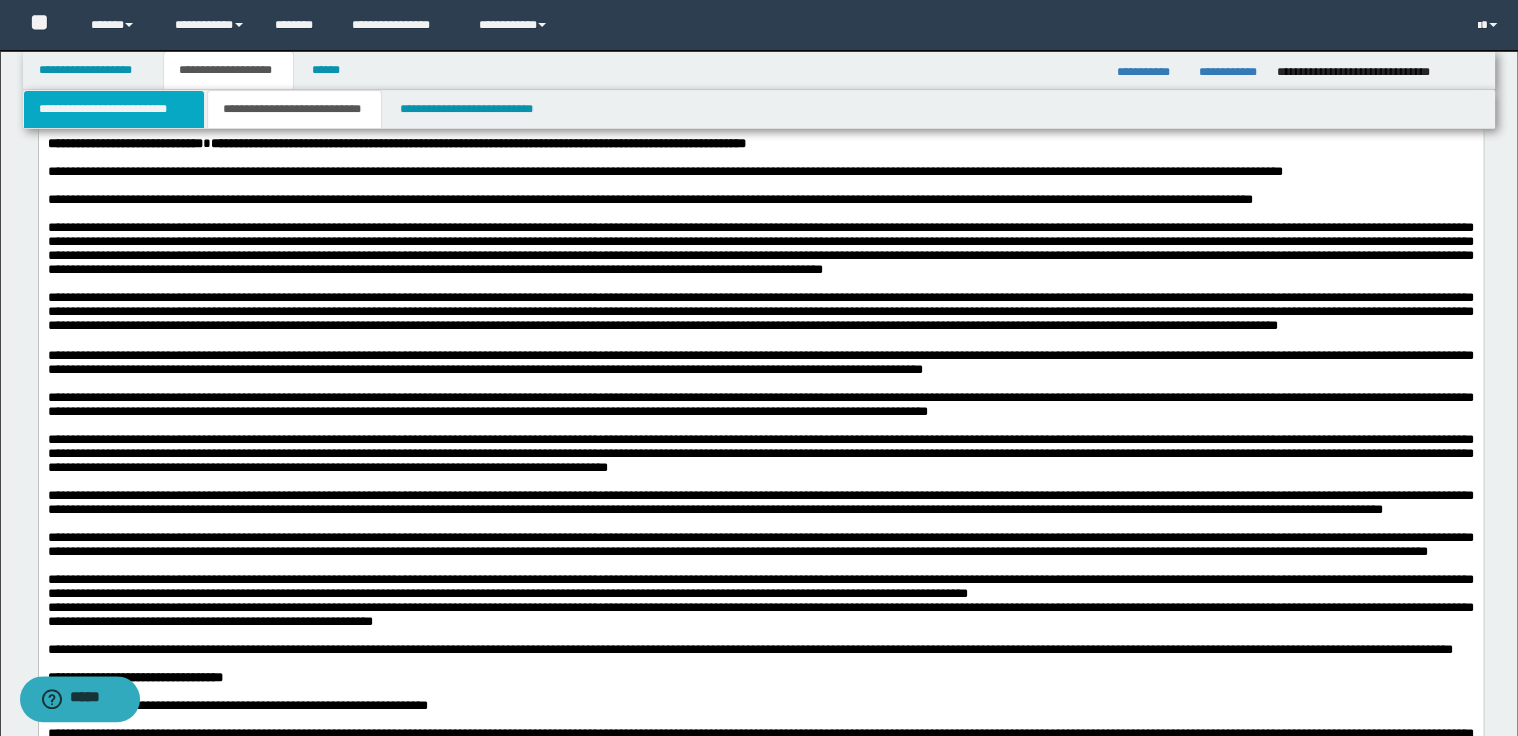 click on "**********" at bounding box center (114, 109) 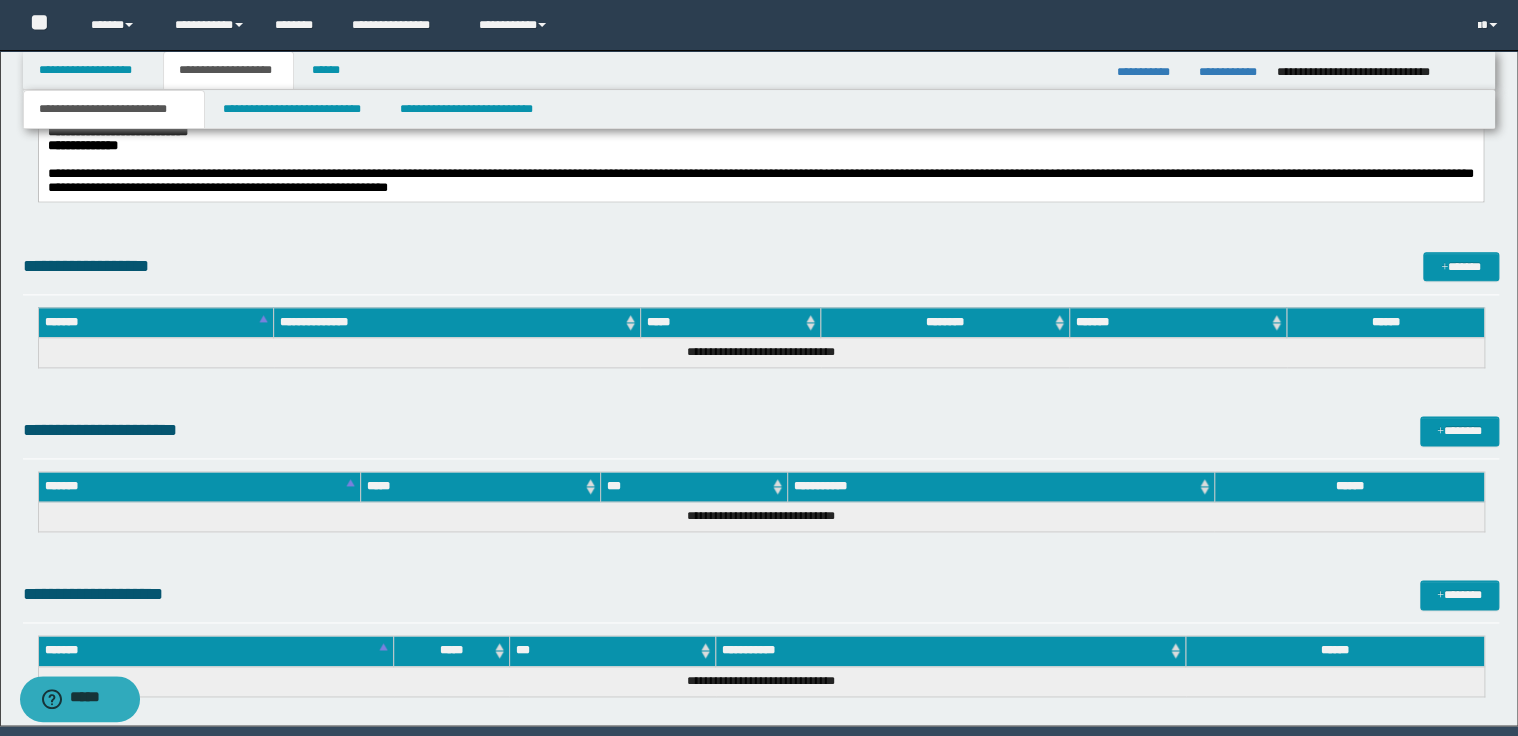 scroll, scrollTop: 1120, scrollLeft: 0, axis: vertical 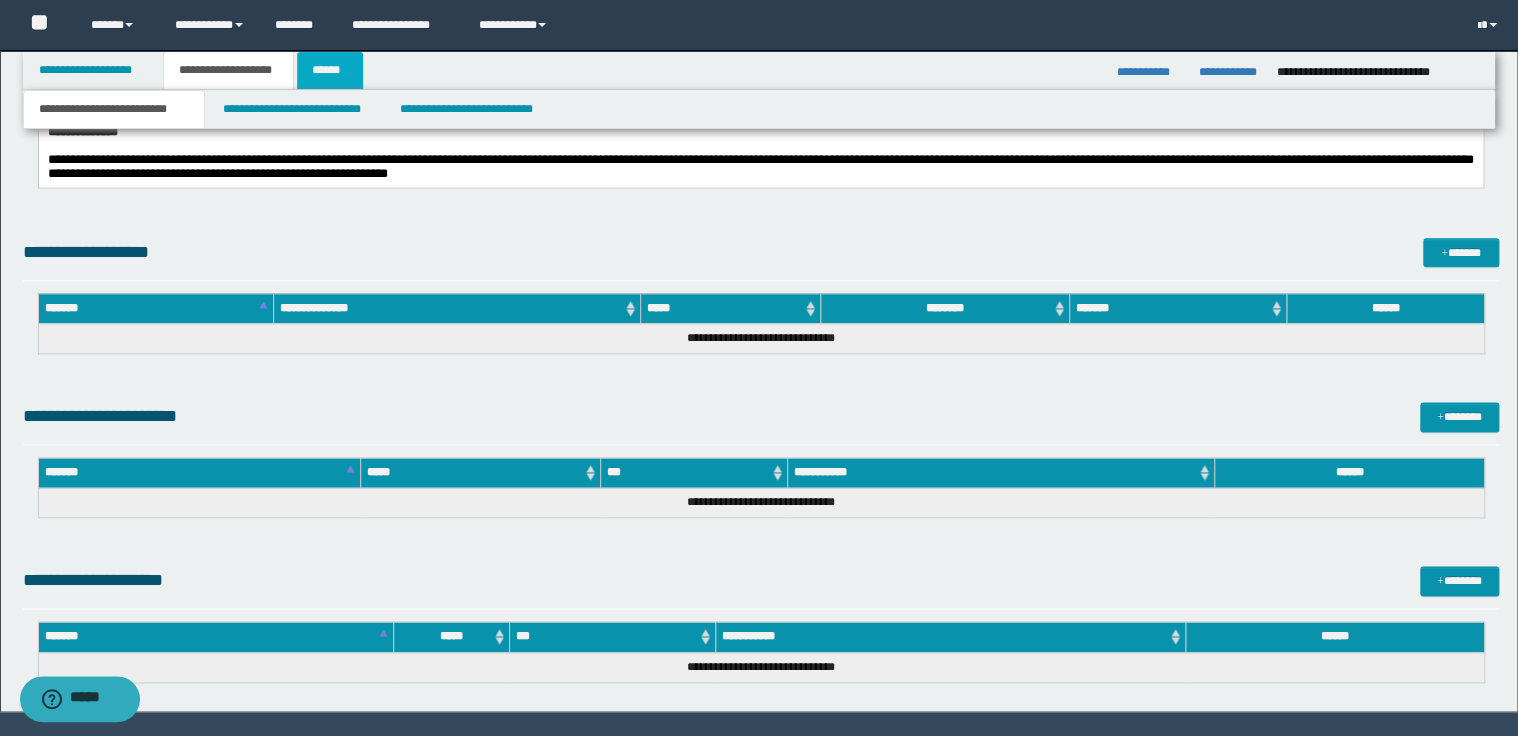 click on "******" at bounding box center (330, 70) 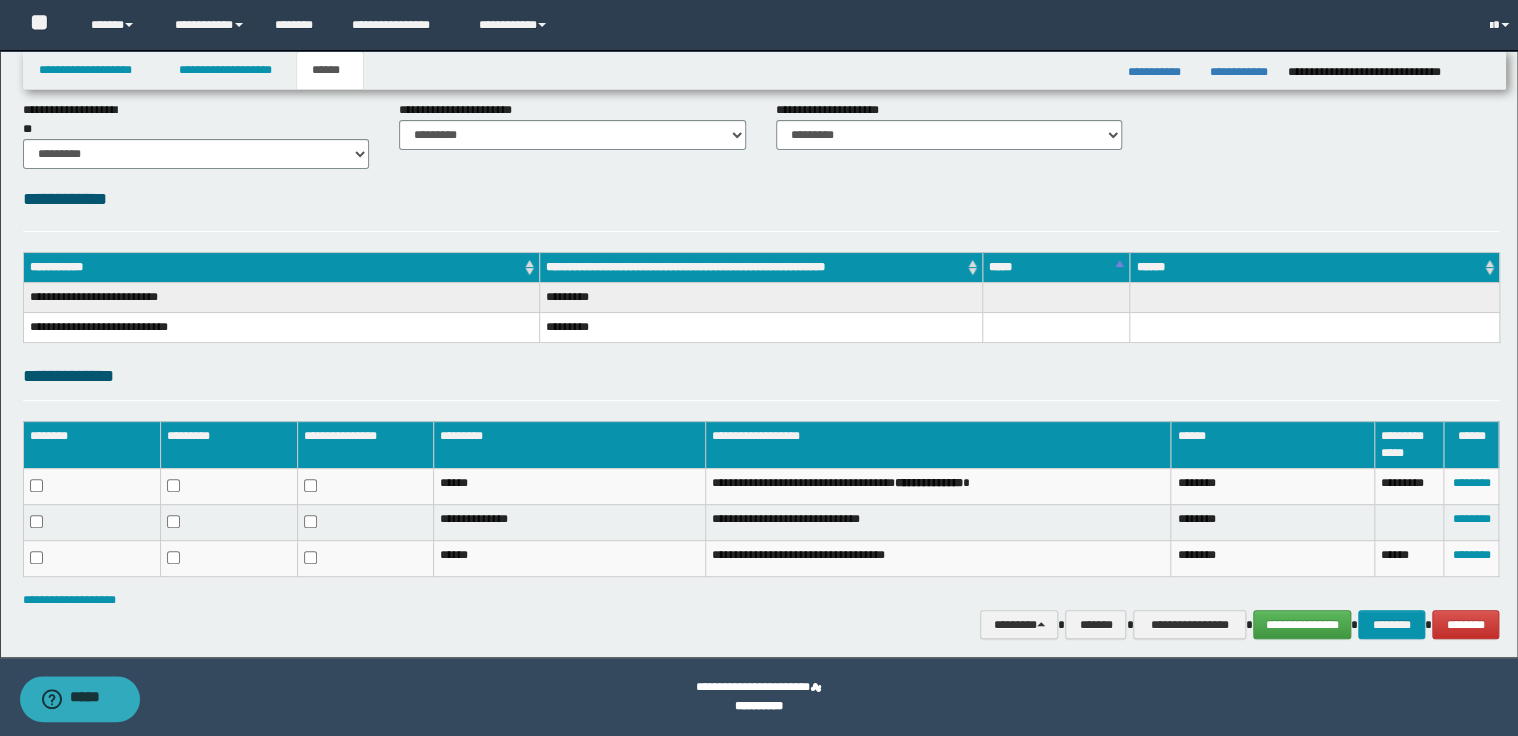 scroll, scrollTop: 157, scrollLeft: 0, axis: vertical 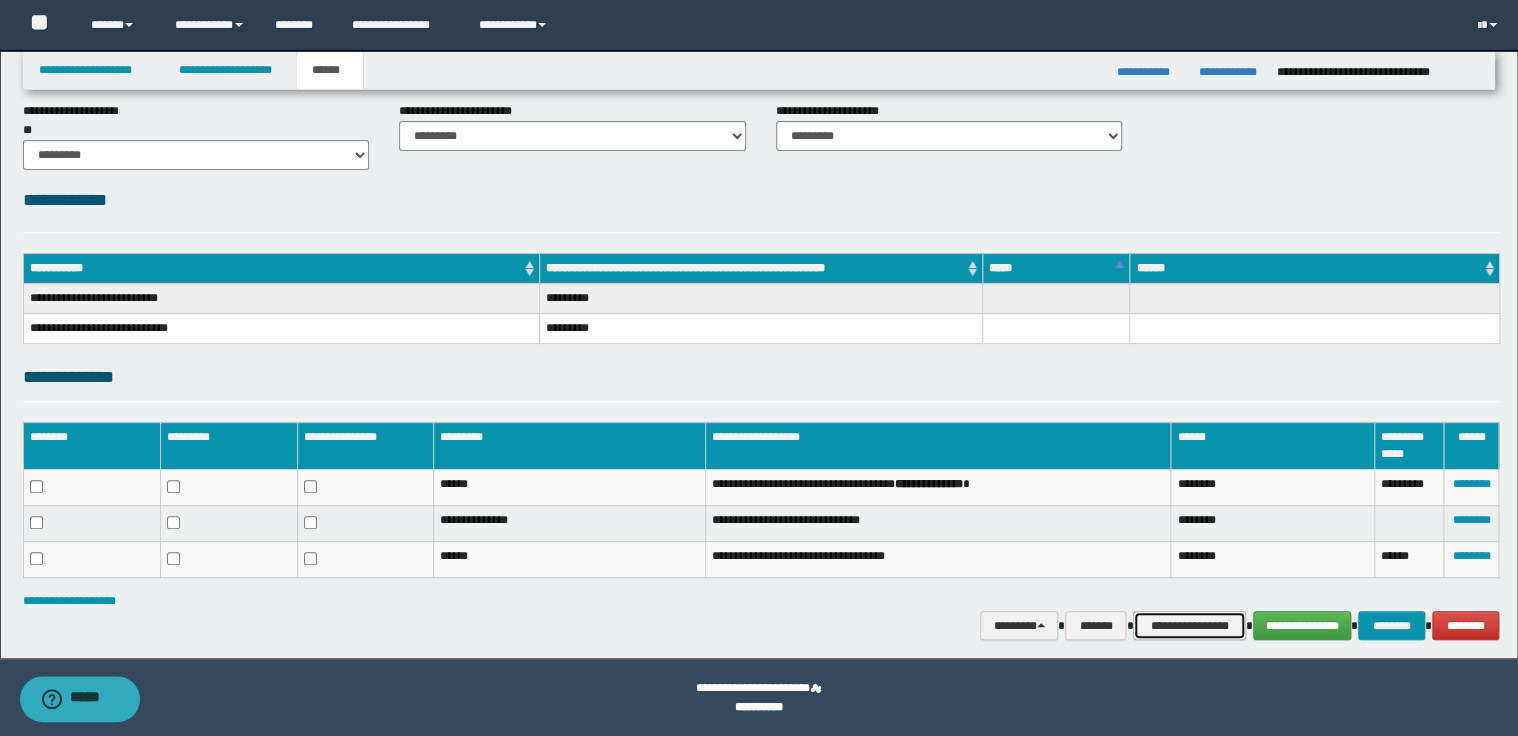 click on "**********" at bounding box center (1189, 626) 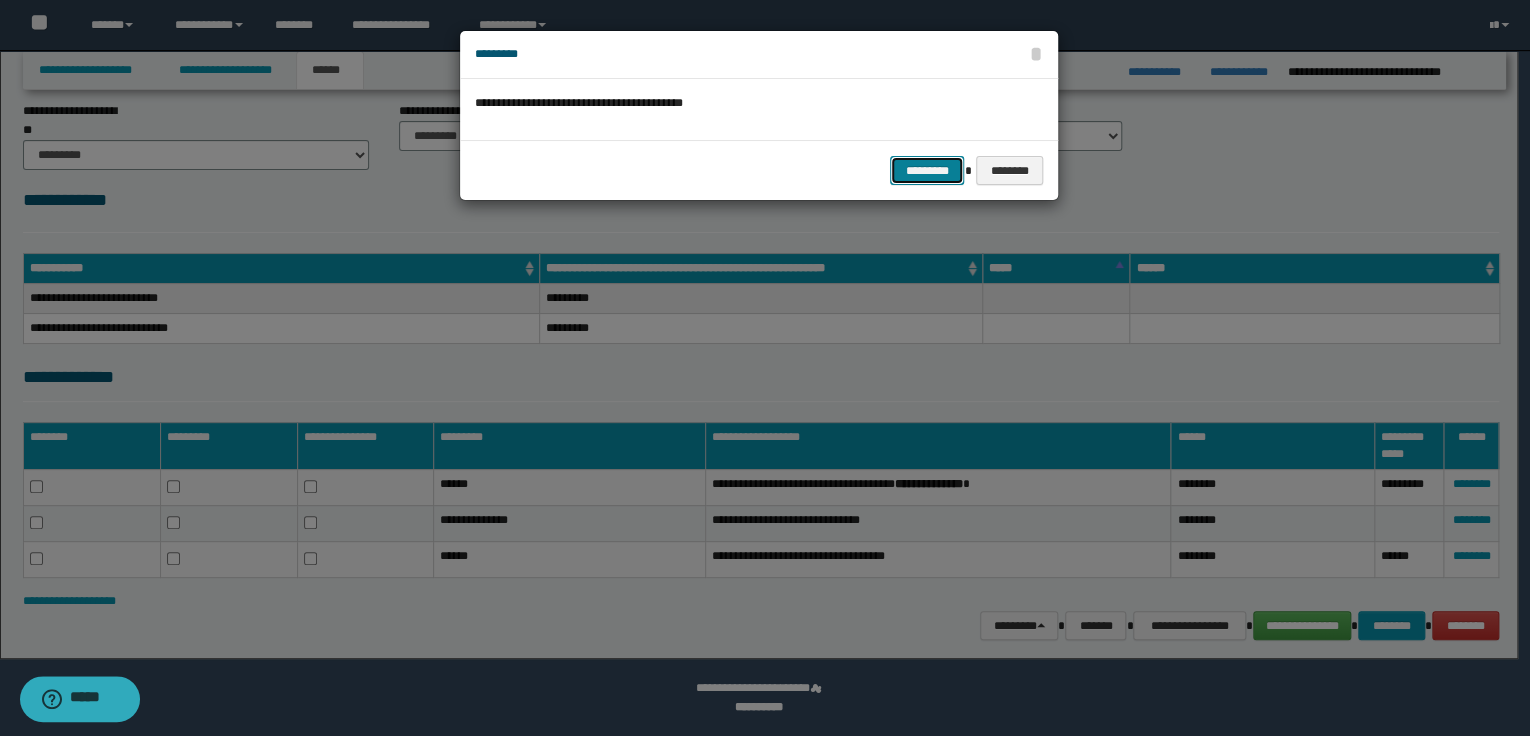 click on "*********" at bounding box center (927, 171) 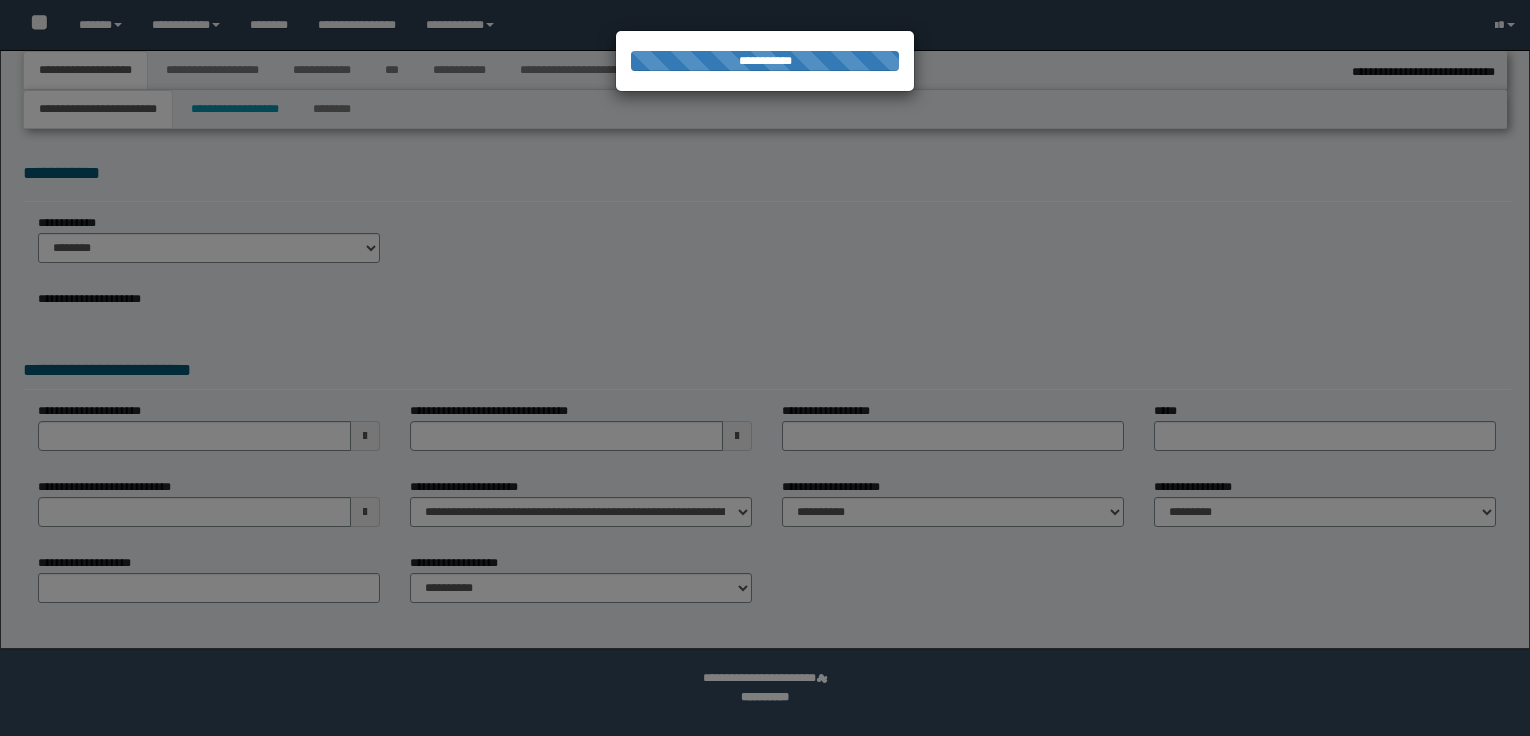 select on "*" 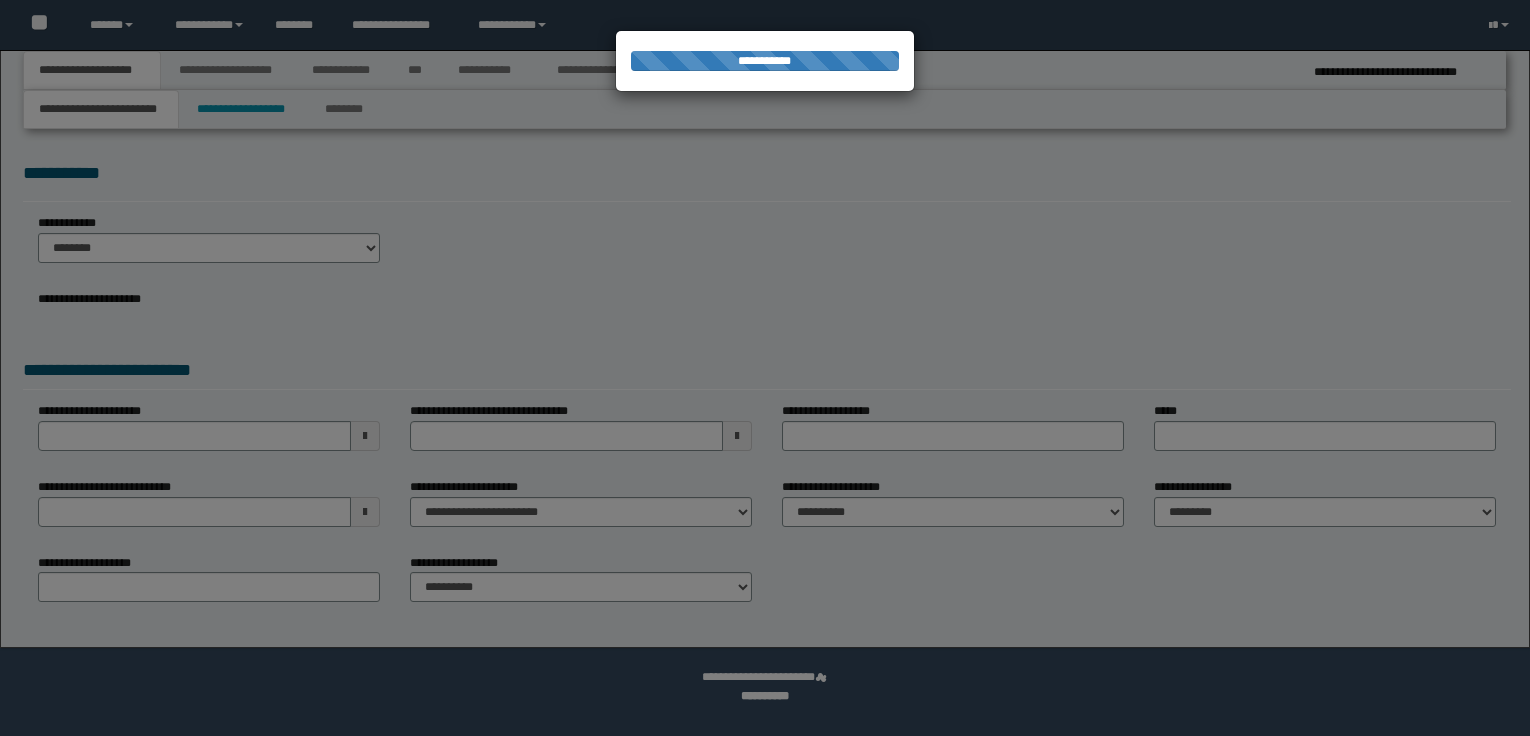 scroll, scrollTop: 0, scrollLeft: 0, axis: both 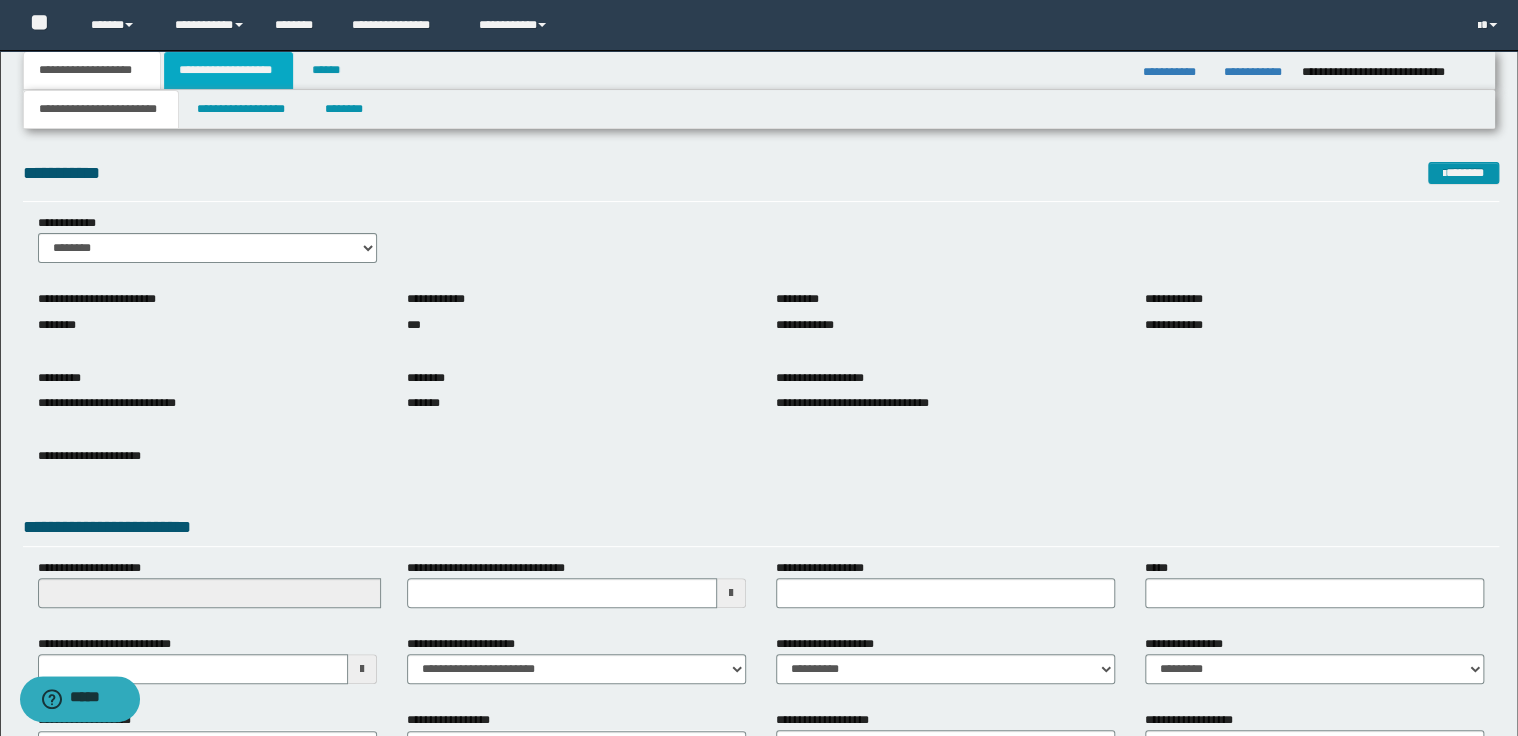 click on "**********" at bounding box center (228, 70) 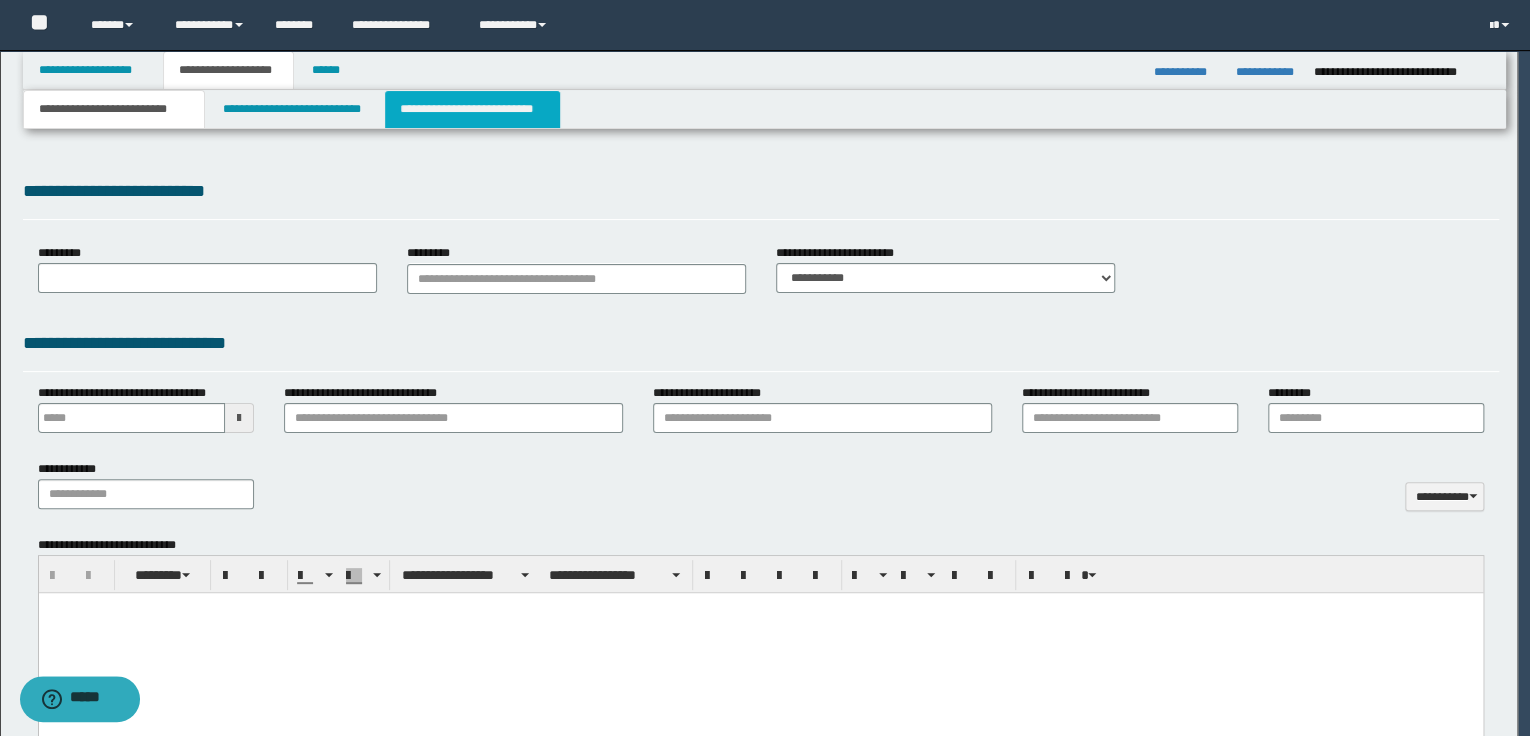 type on "**********" 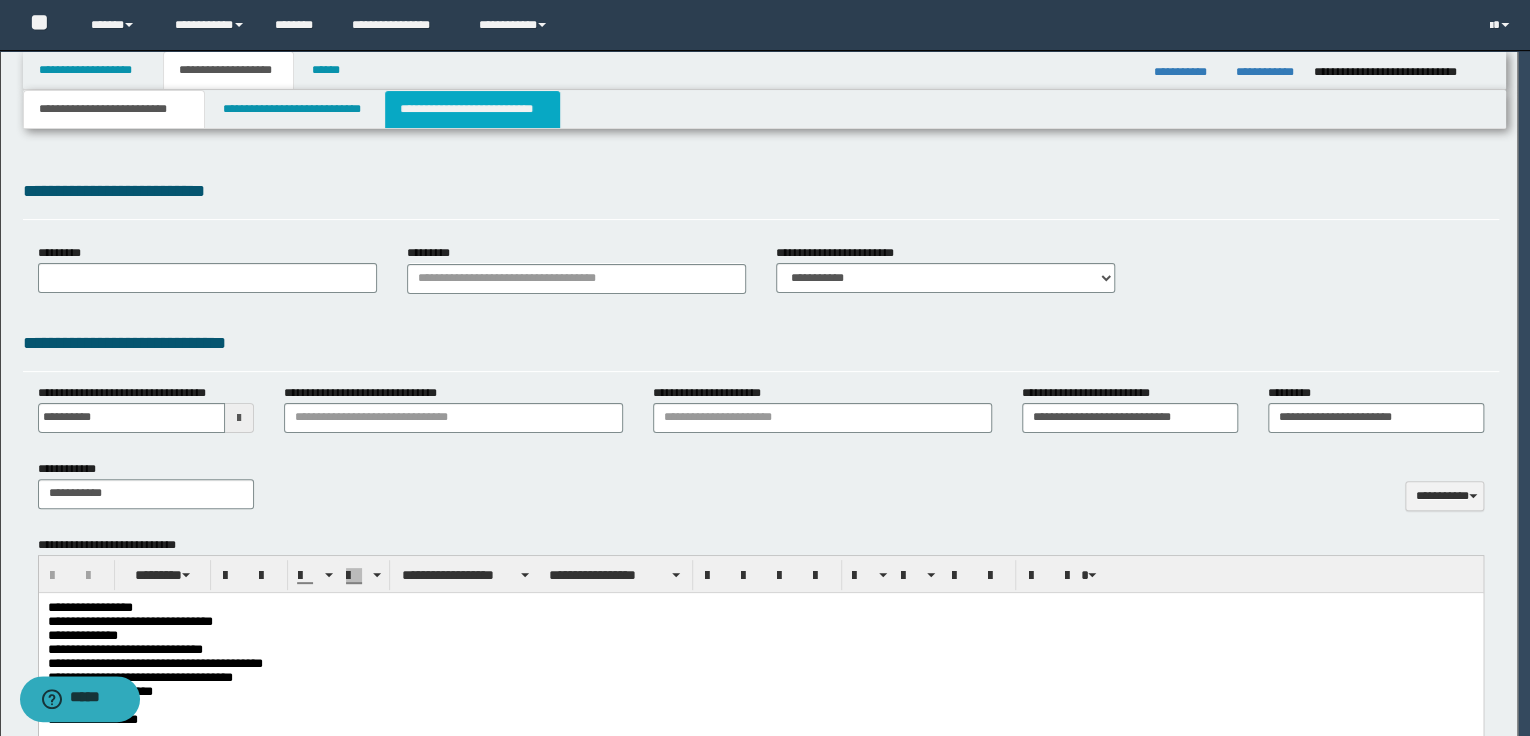 scroll, scrollTop: 0, scrollLeft: 0, axis: both 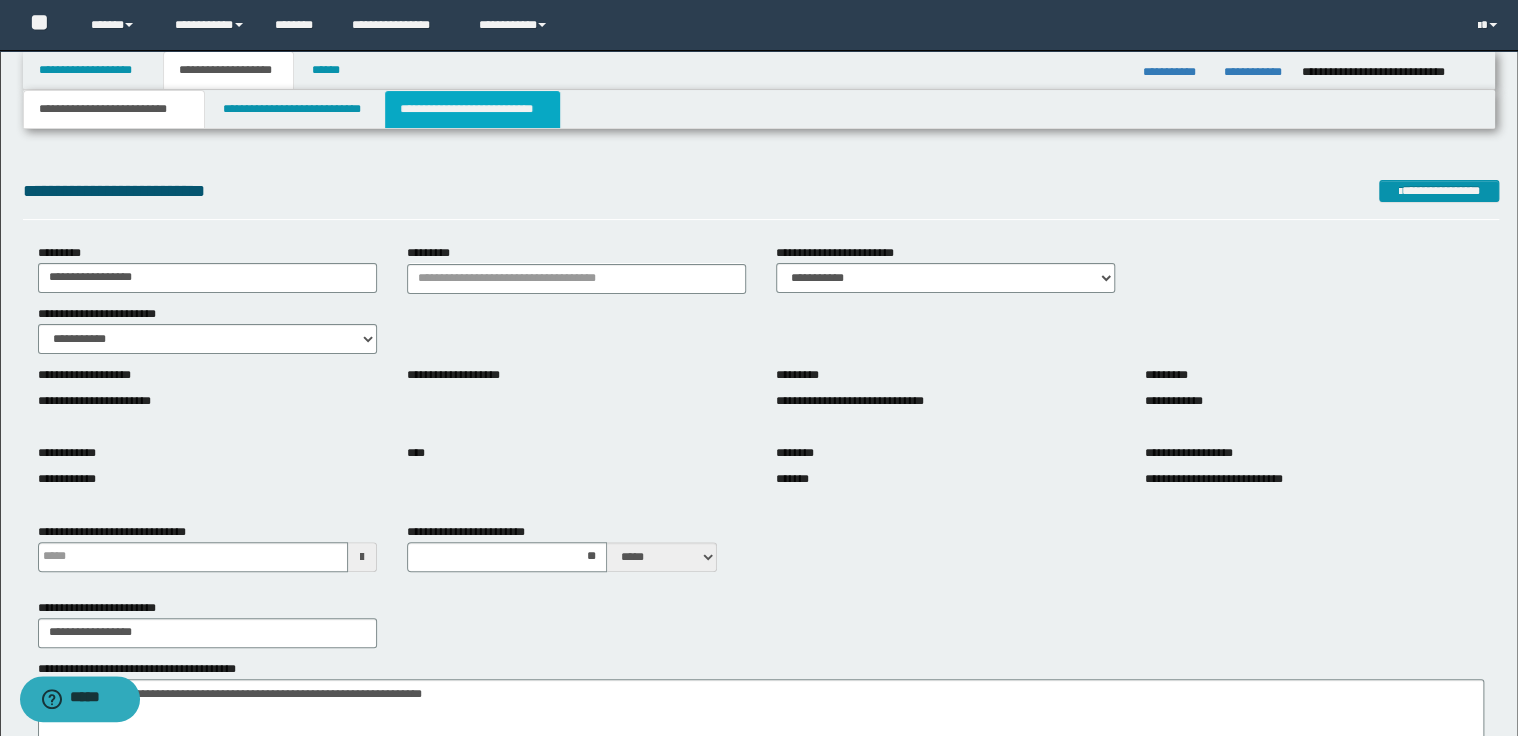 click on "**********" at bounding box center [472, 109] 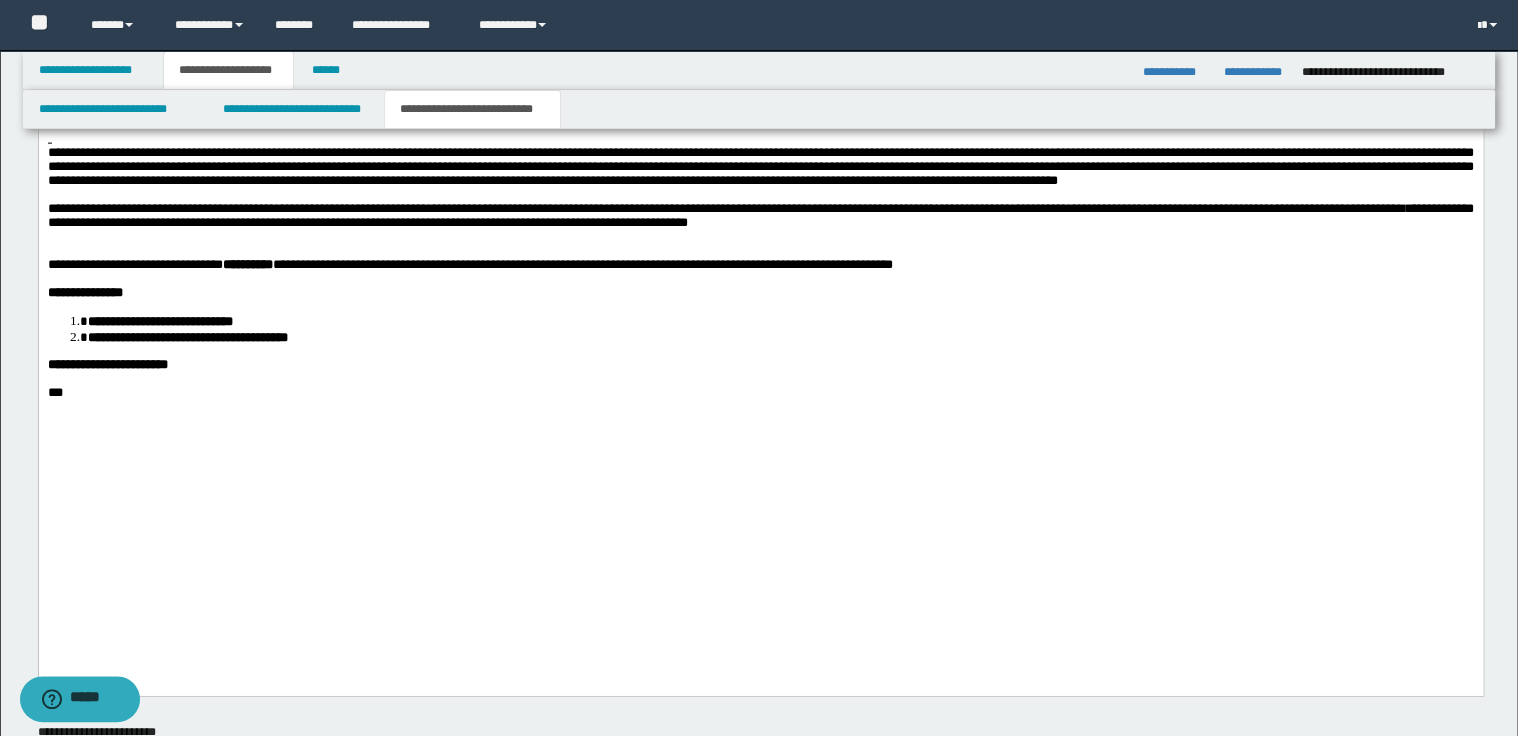 scroll, scrollTop: 2080, scrollLeft: 0, axis: vertical 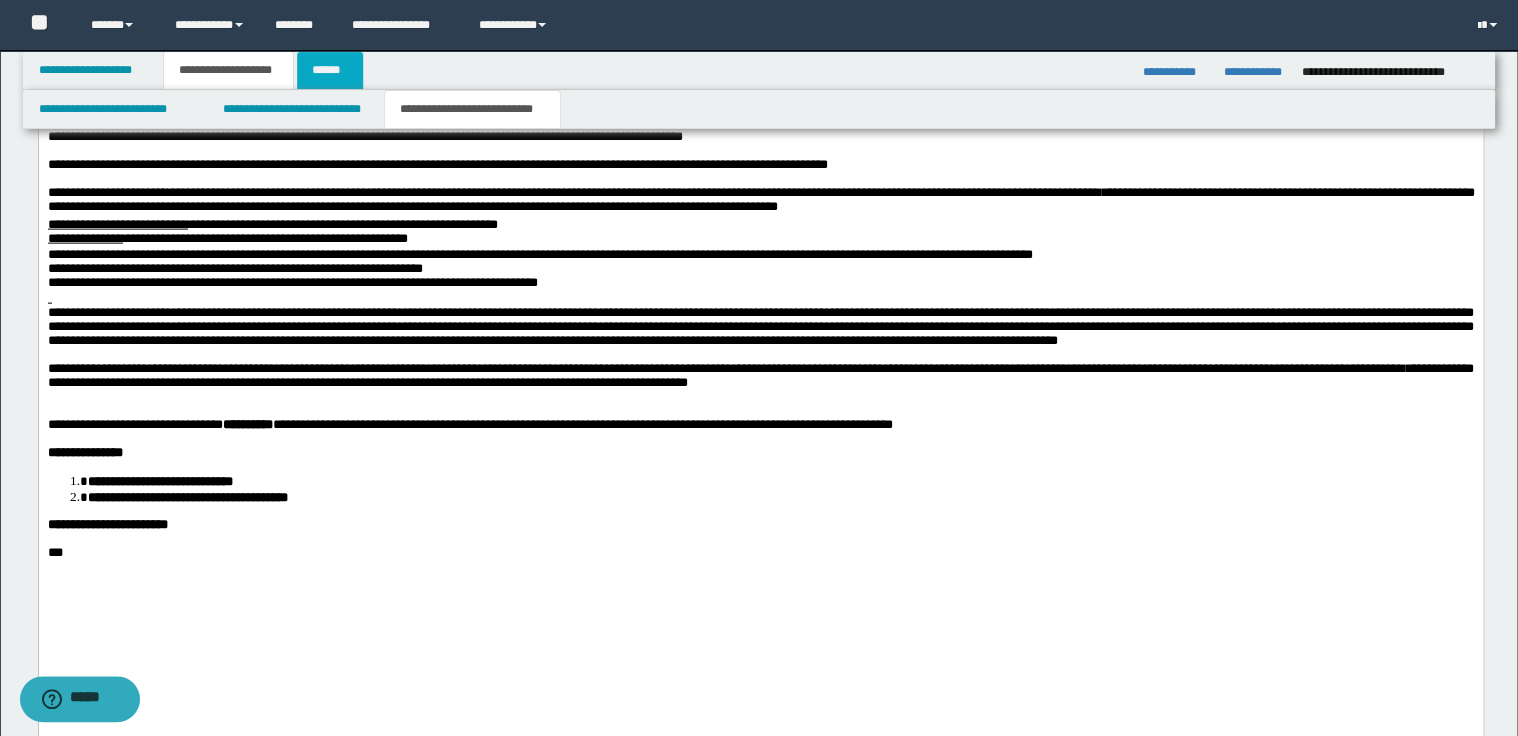 click on "******" at bounding box center [330, 70] 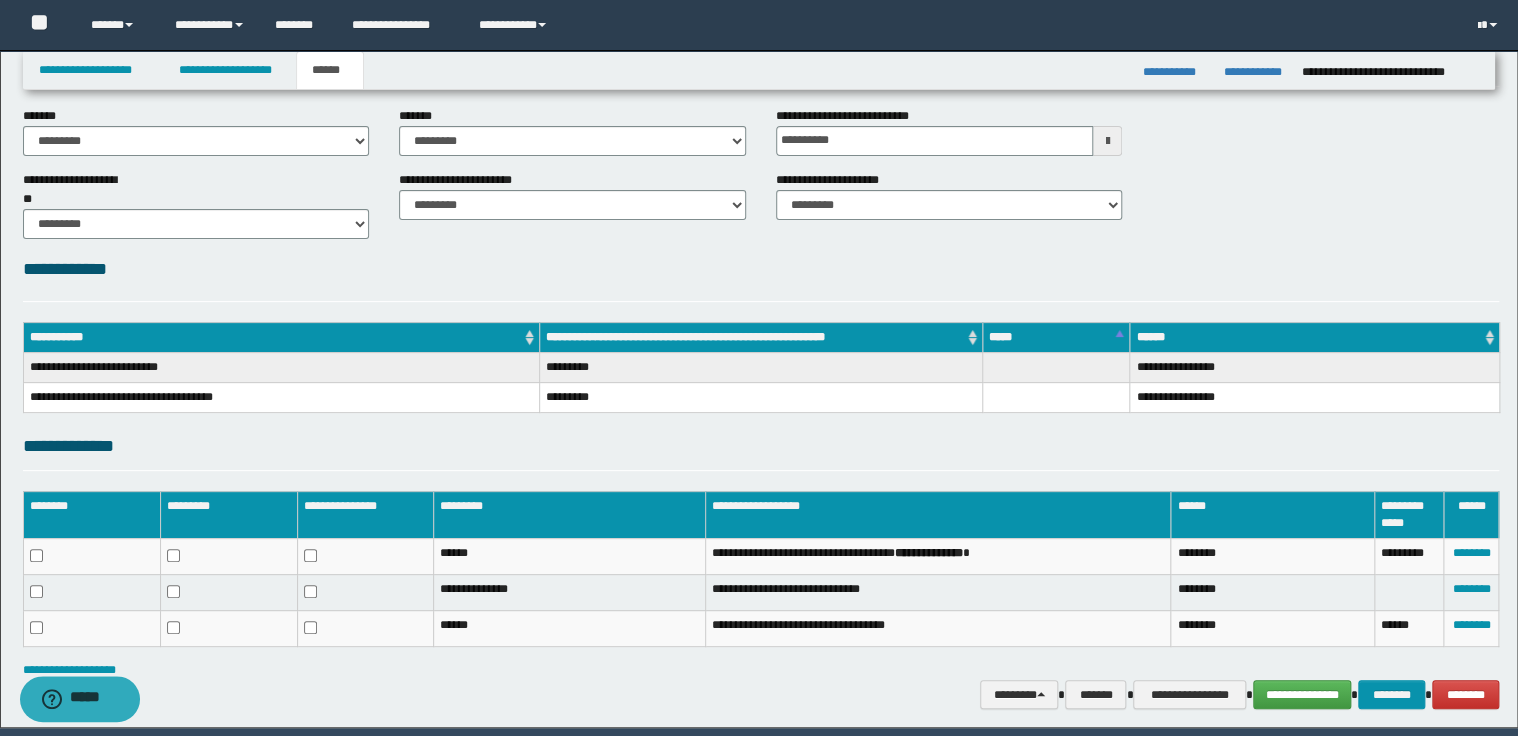 scroll, scrollTop: 157, scrollLeft: 0, axis: vertical 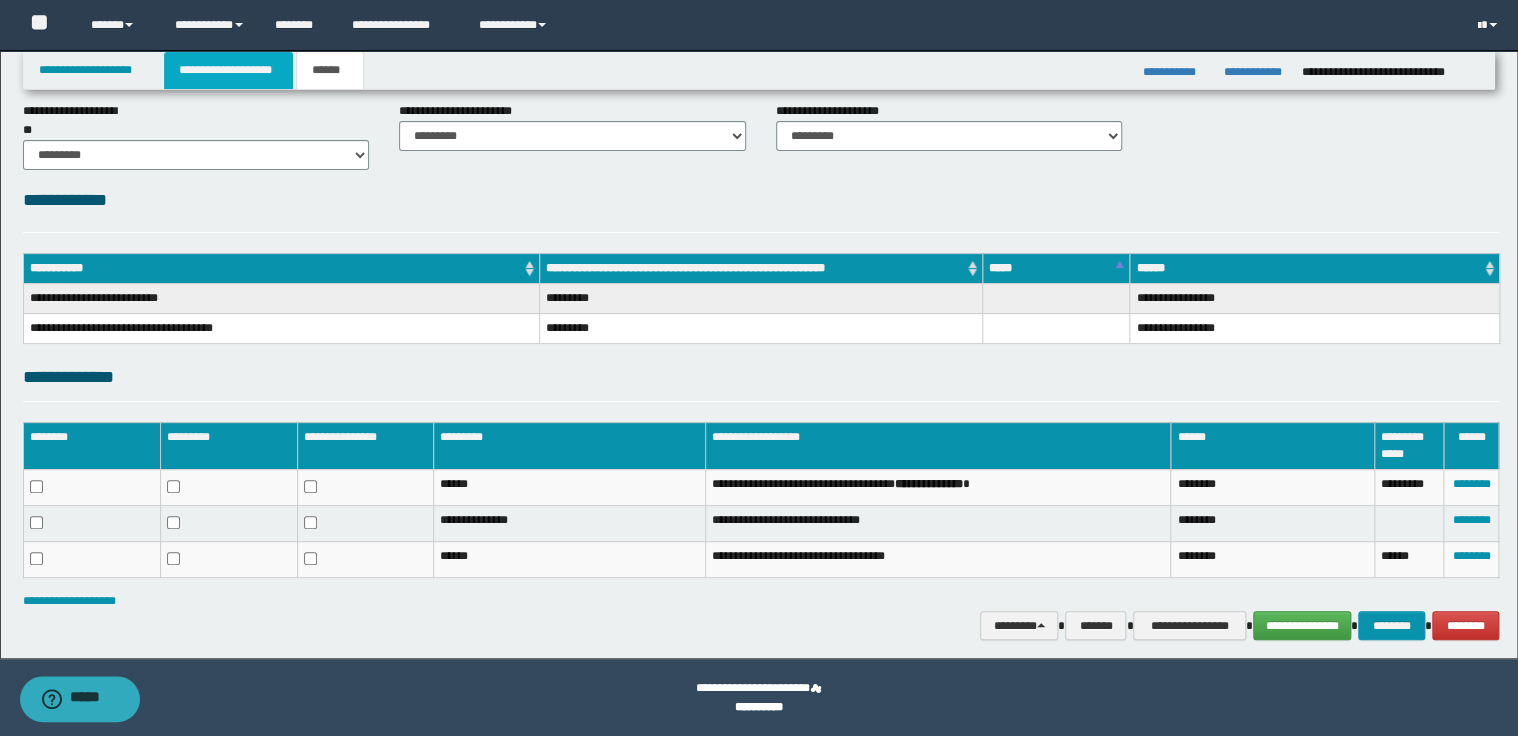 click on "**********" at bounding box center [228, 70] 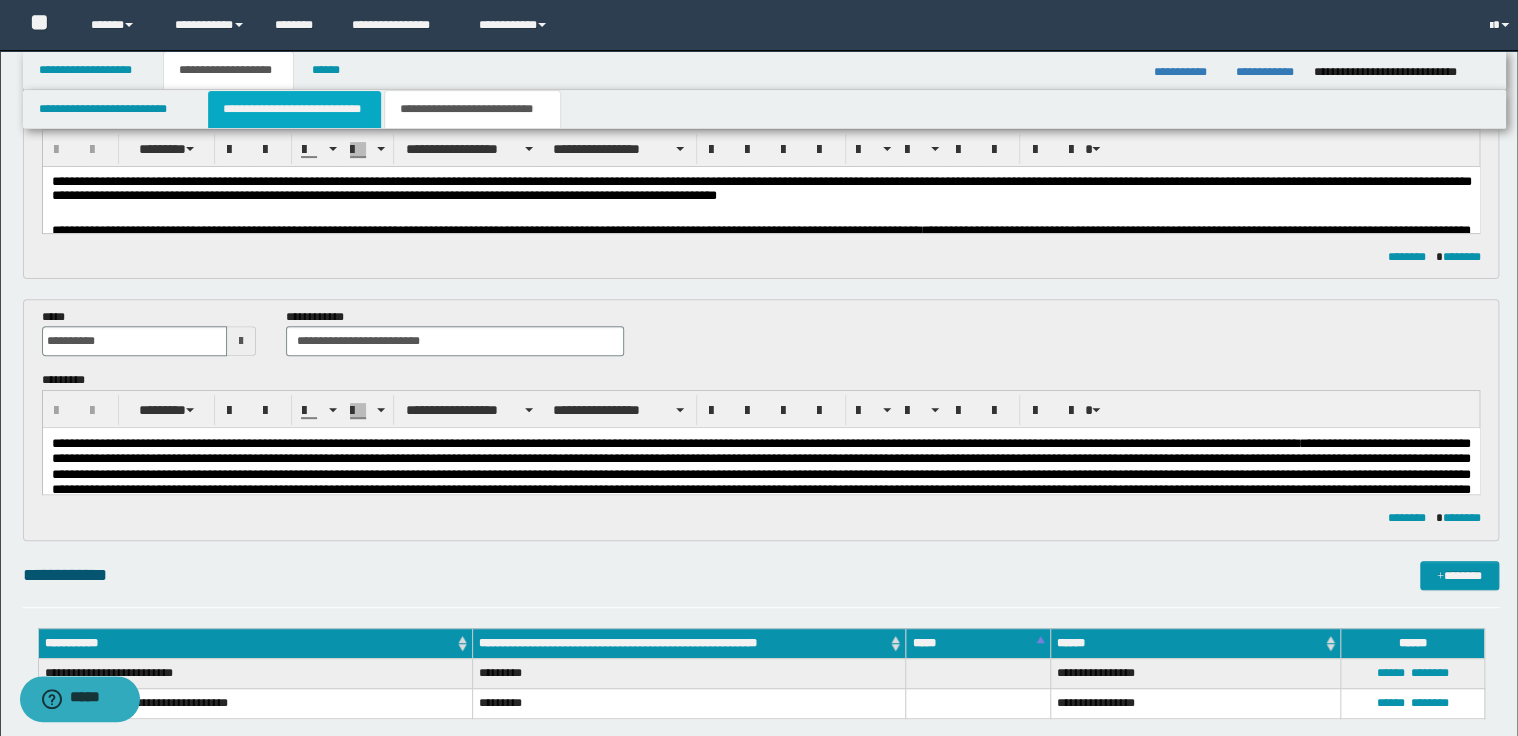 click on "**********" at bounding box center [294, 109] 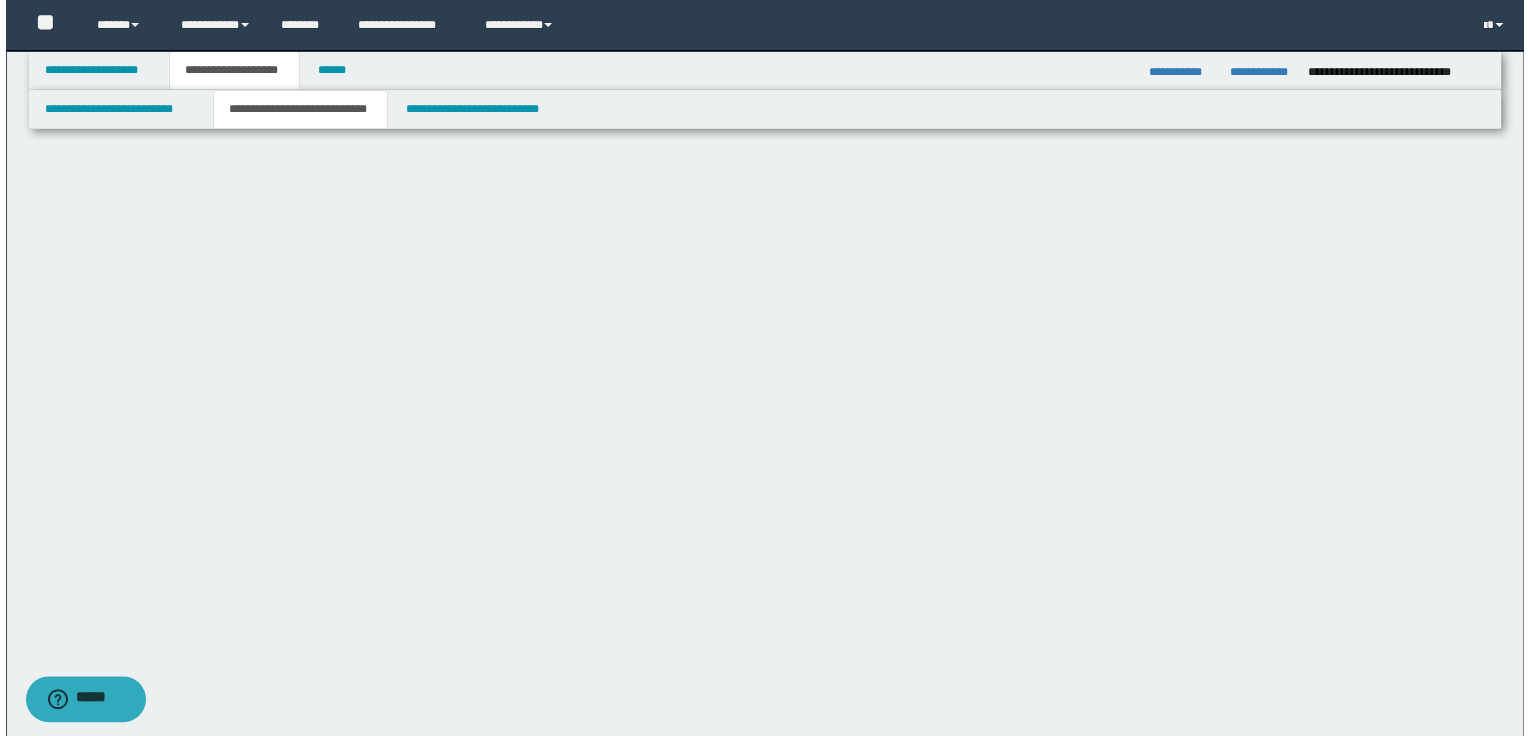 scroll, scrollTop: 0, scrollLeft: 0, axis: both 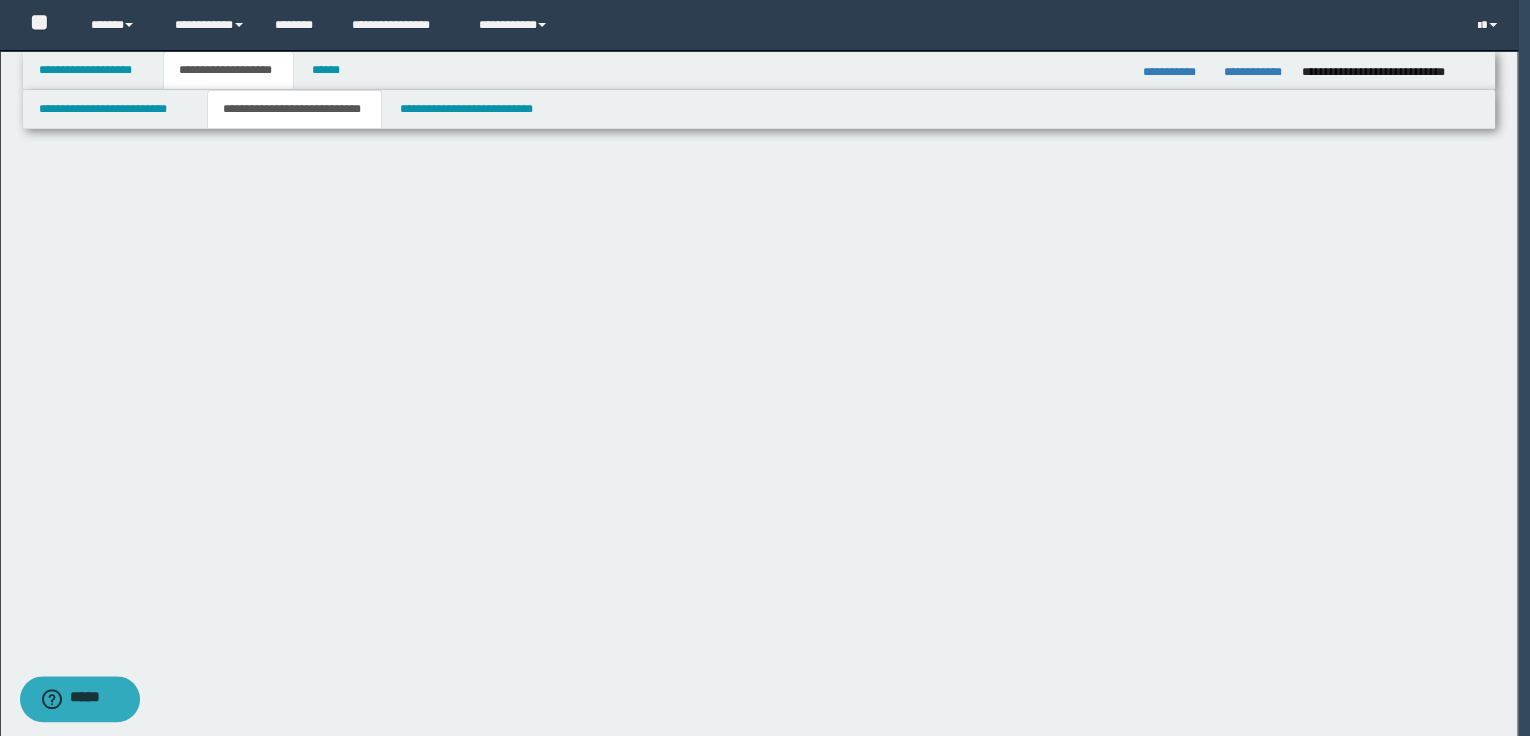 select on "*" 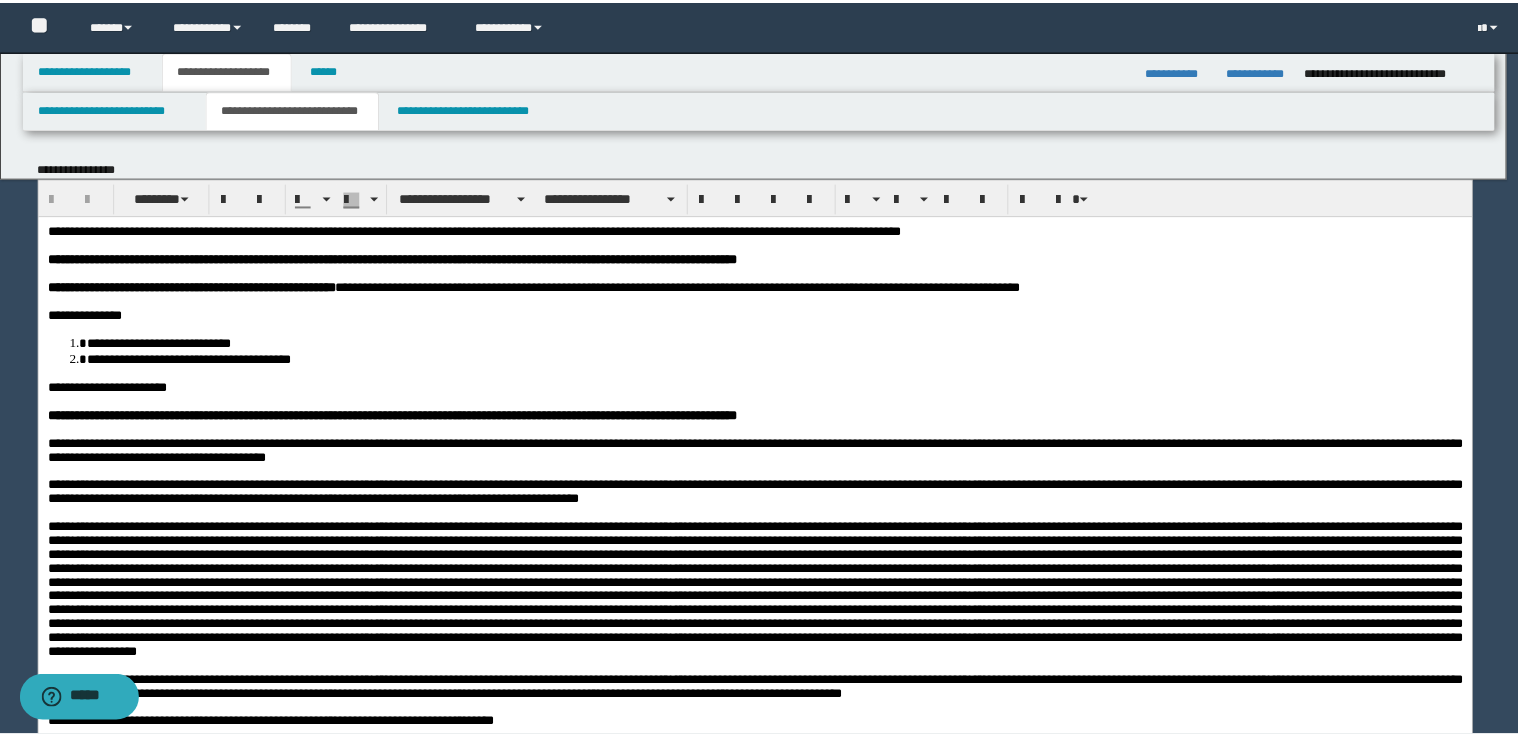 scroll, scrollTop: 0, scrollLeft: 0, axis: both 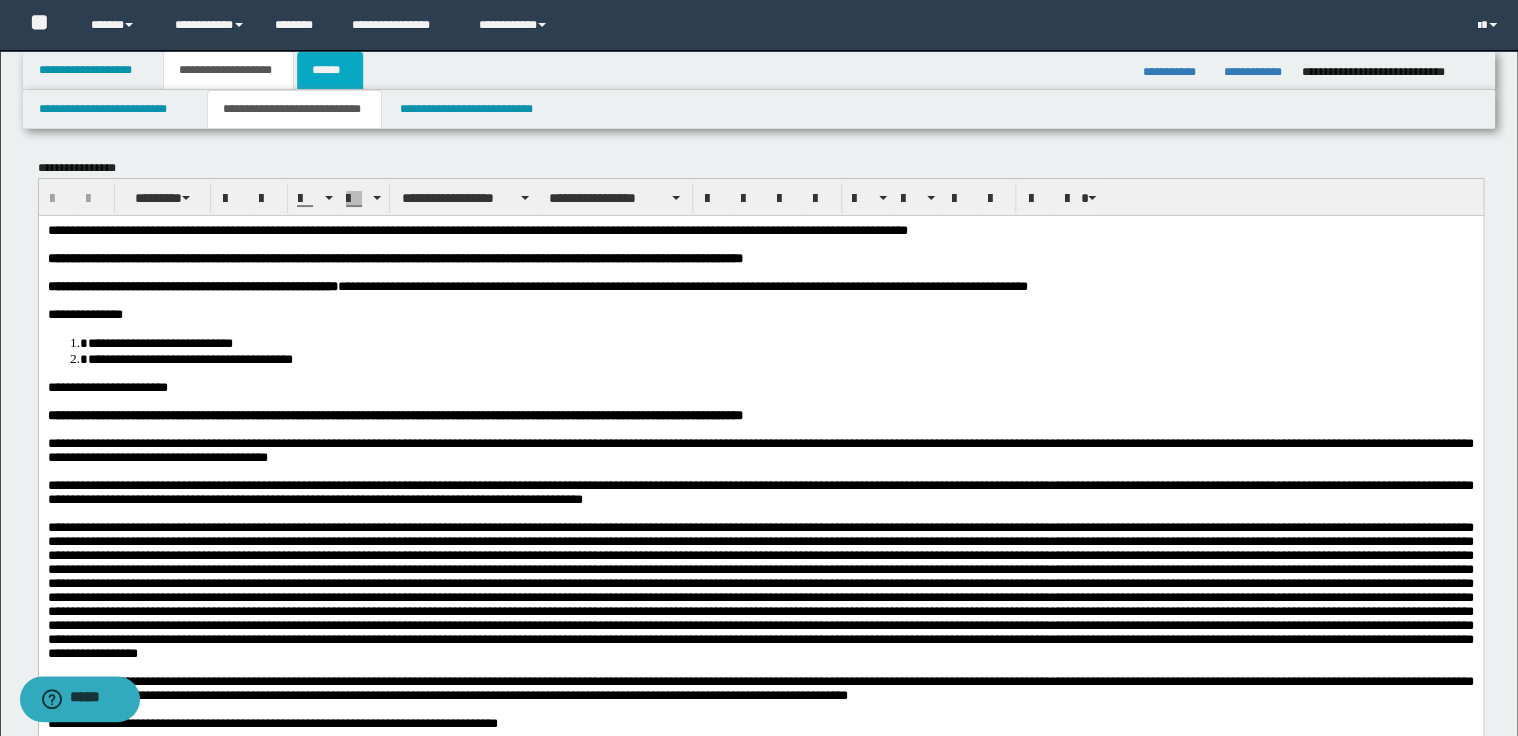 click on "******" at bounding box center [330, 70] 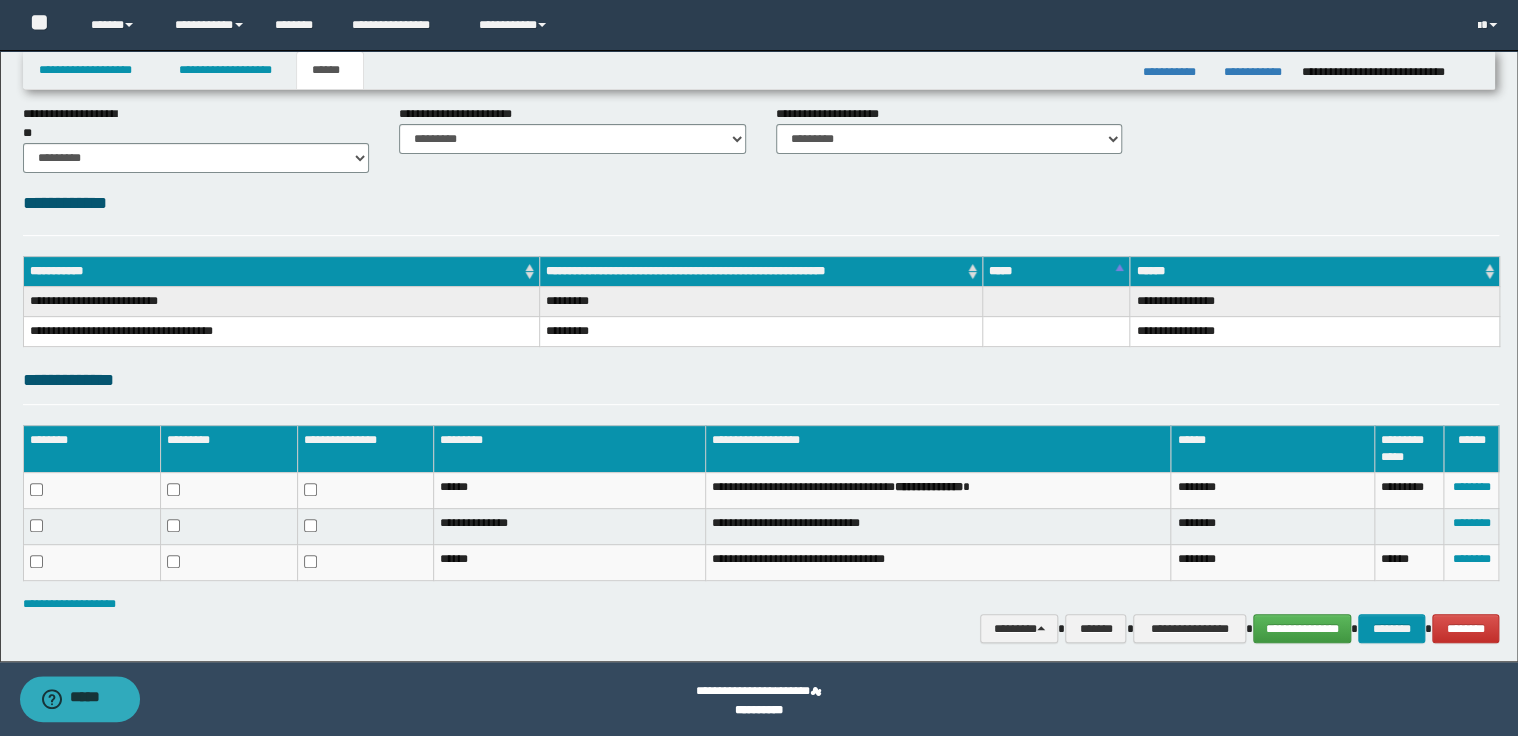 scroll, scrollTop: 157, scrollLeft: 0, axis: vertical 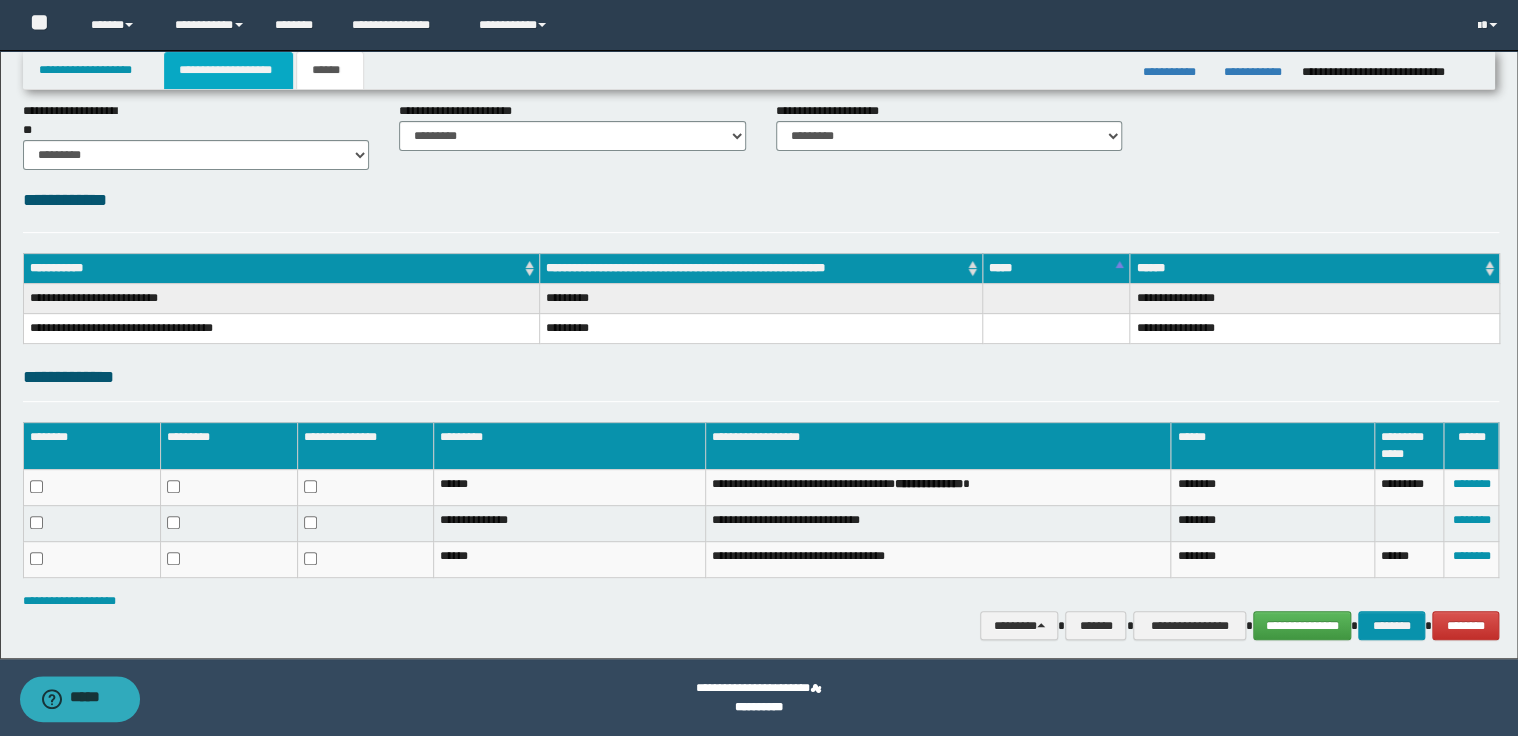 click on "**********" at bounding box center (228, 70) 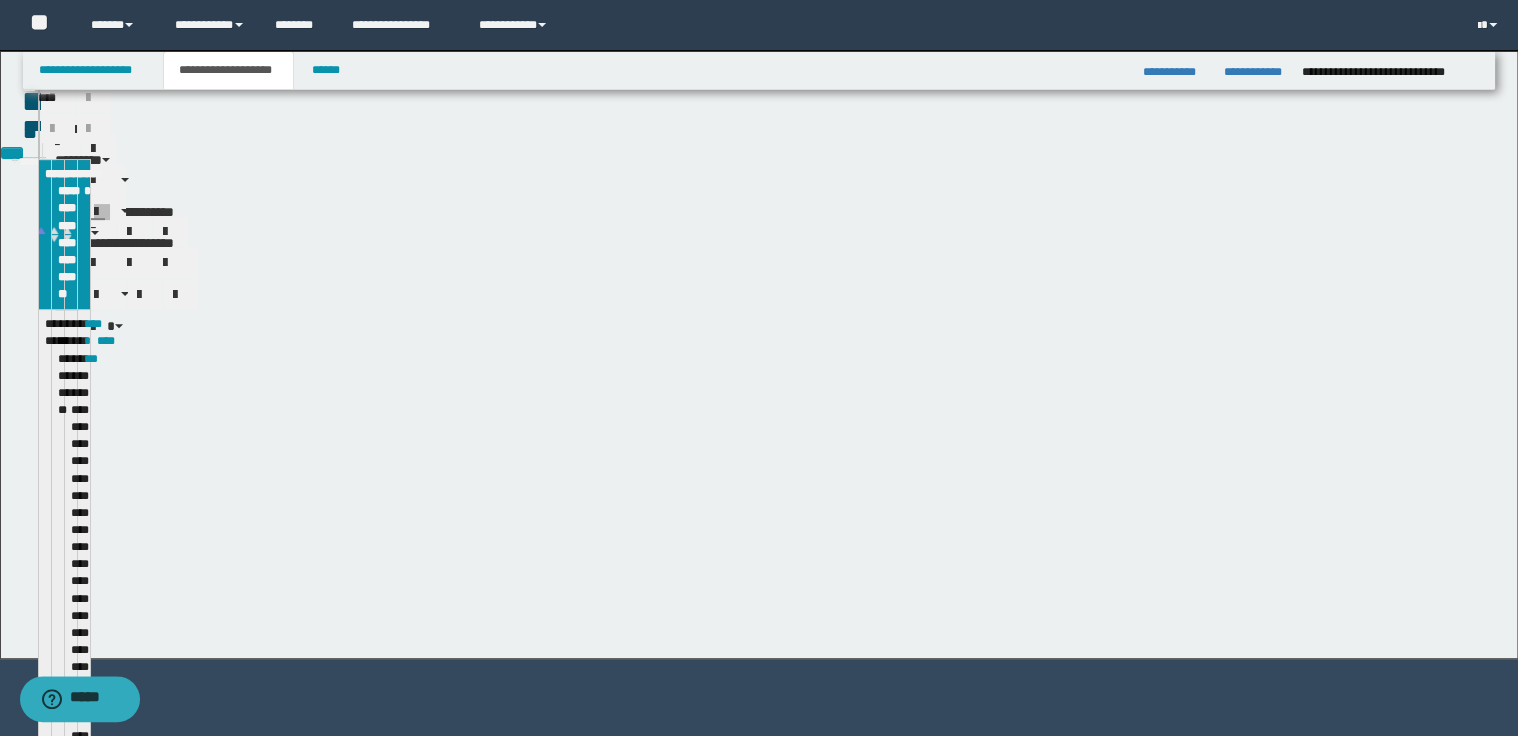 scroll, scrollTop: 188, scrollLeft: 0, axis: vertical 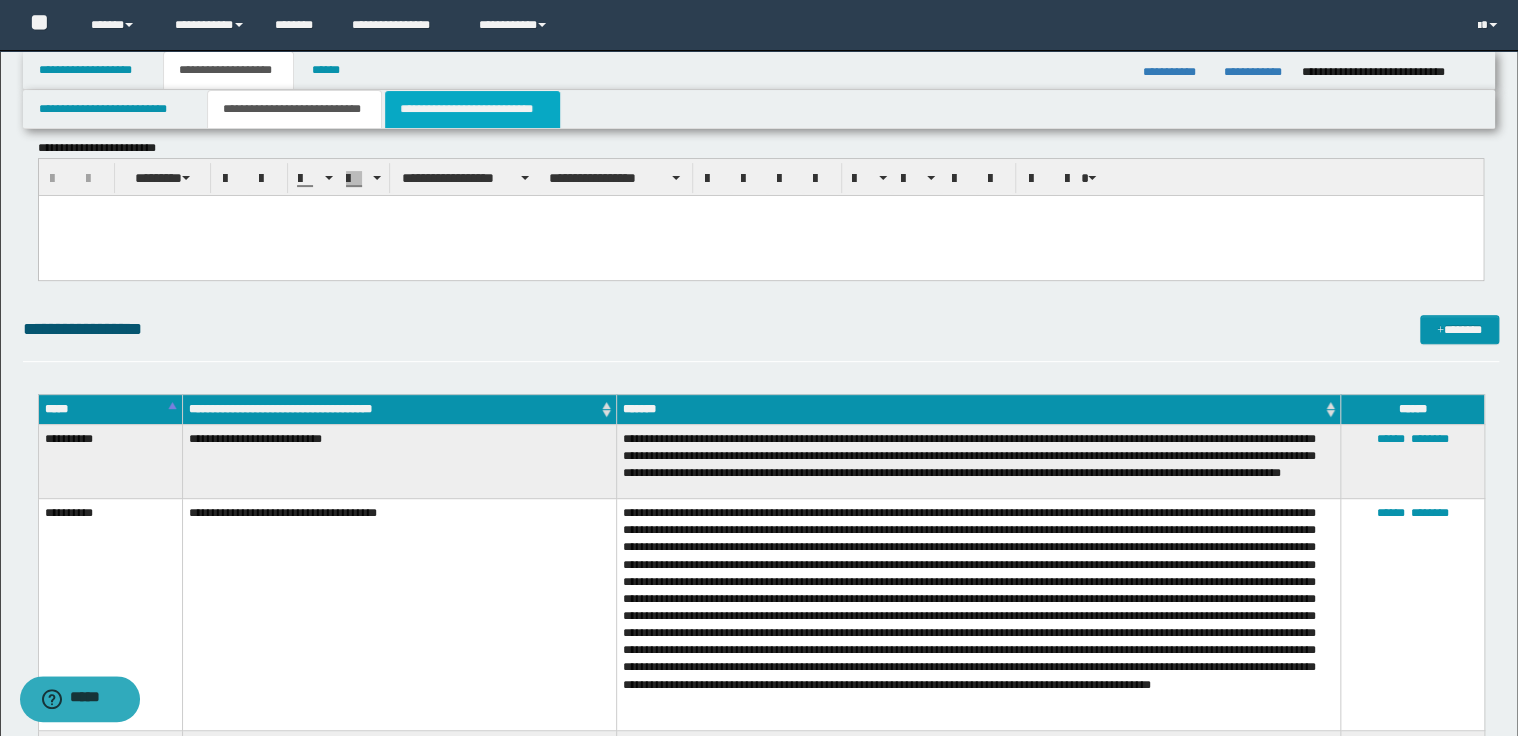 click on "**********" at bounding box center [472, 109] 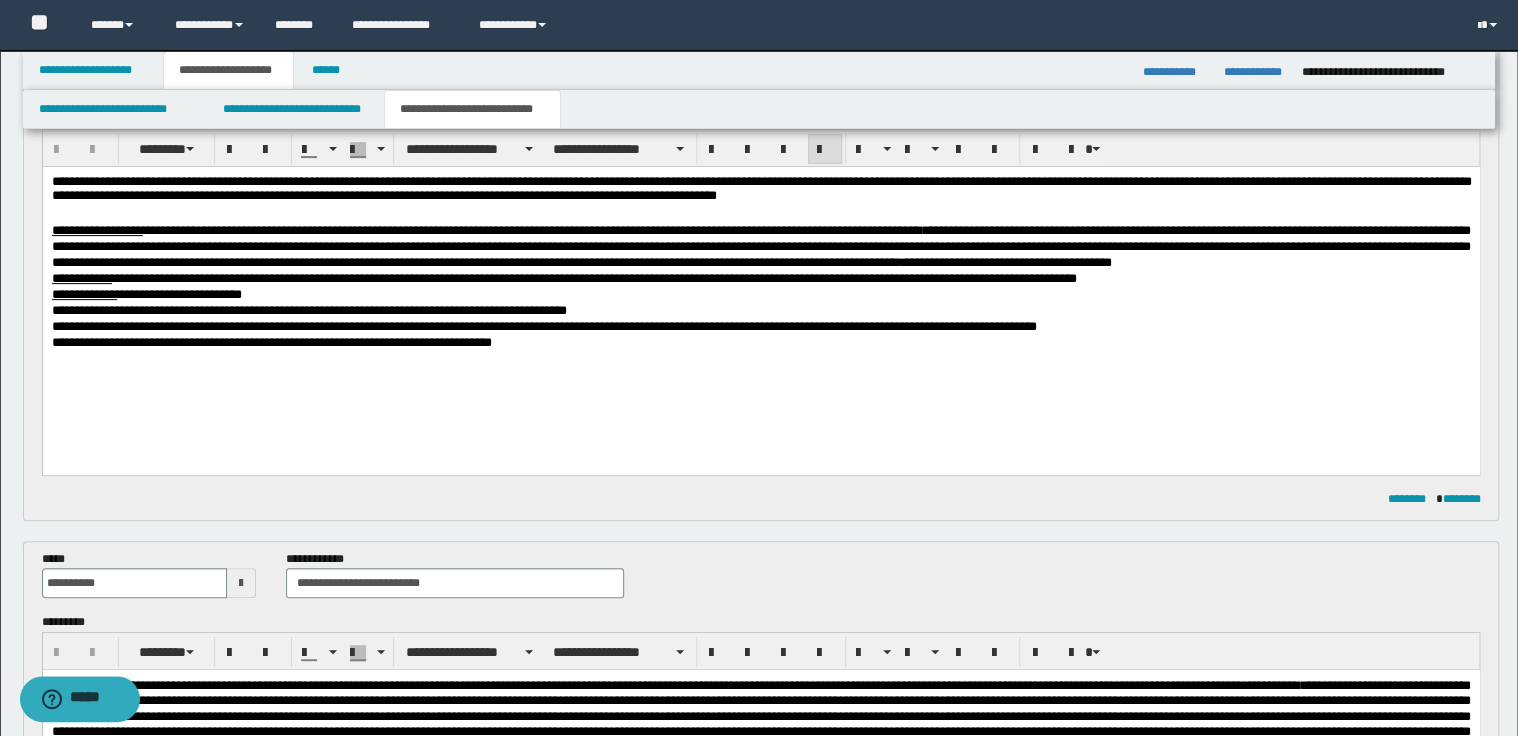 click at bounding box center (761, 214) 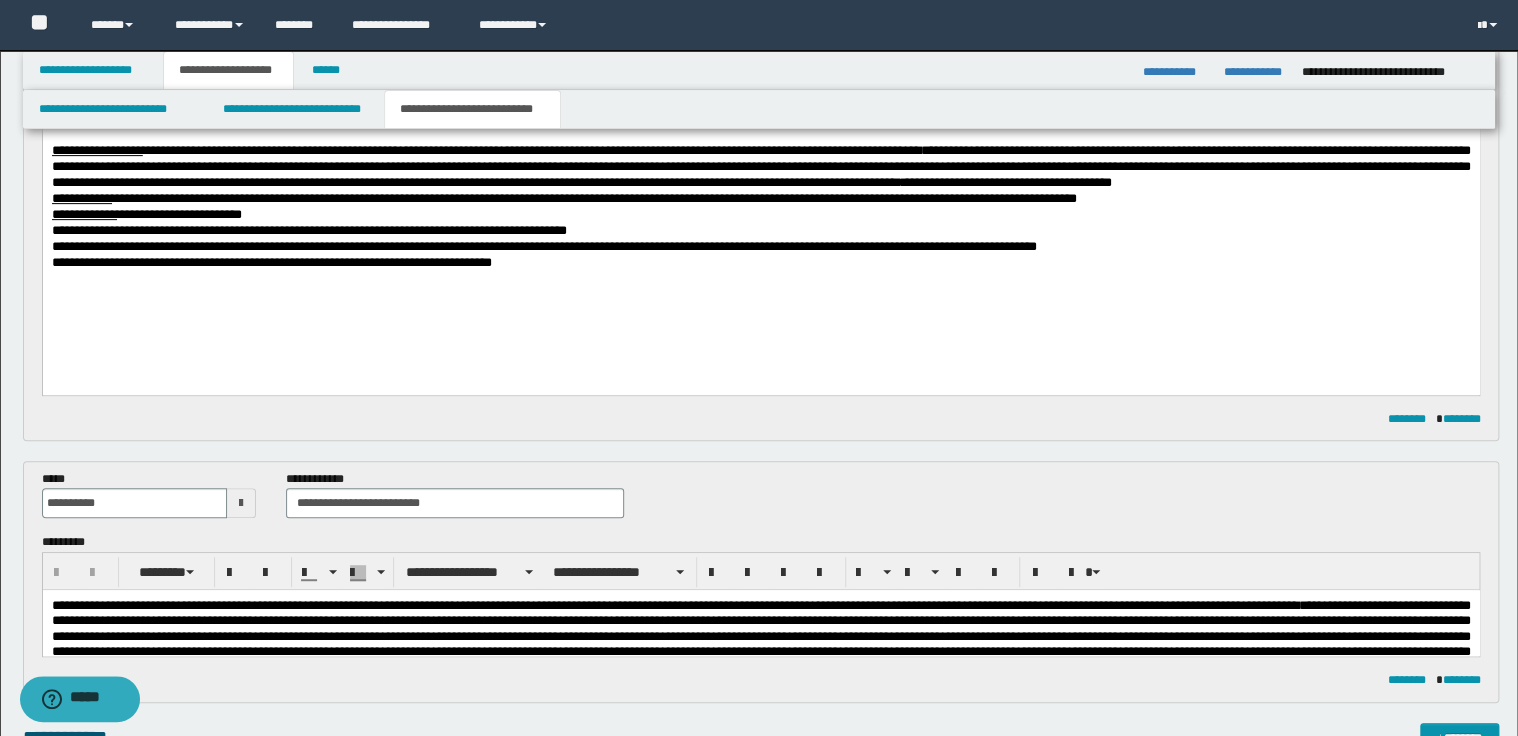 scroll, scrollTop: 508, scrollLeft: 0, axis: vertical 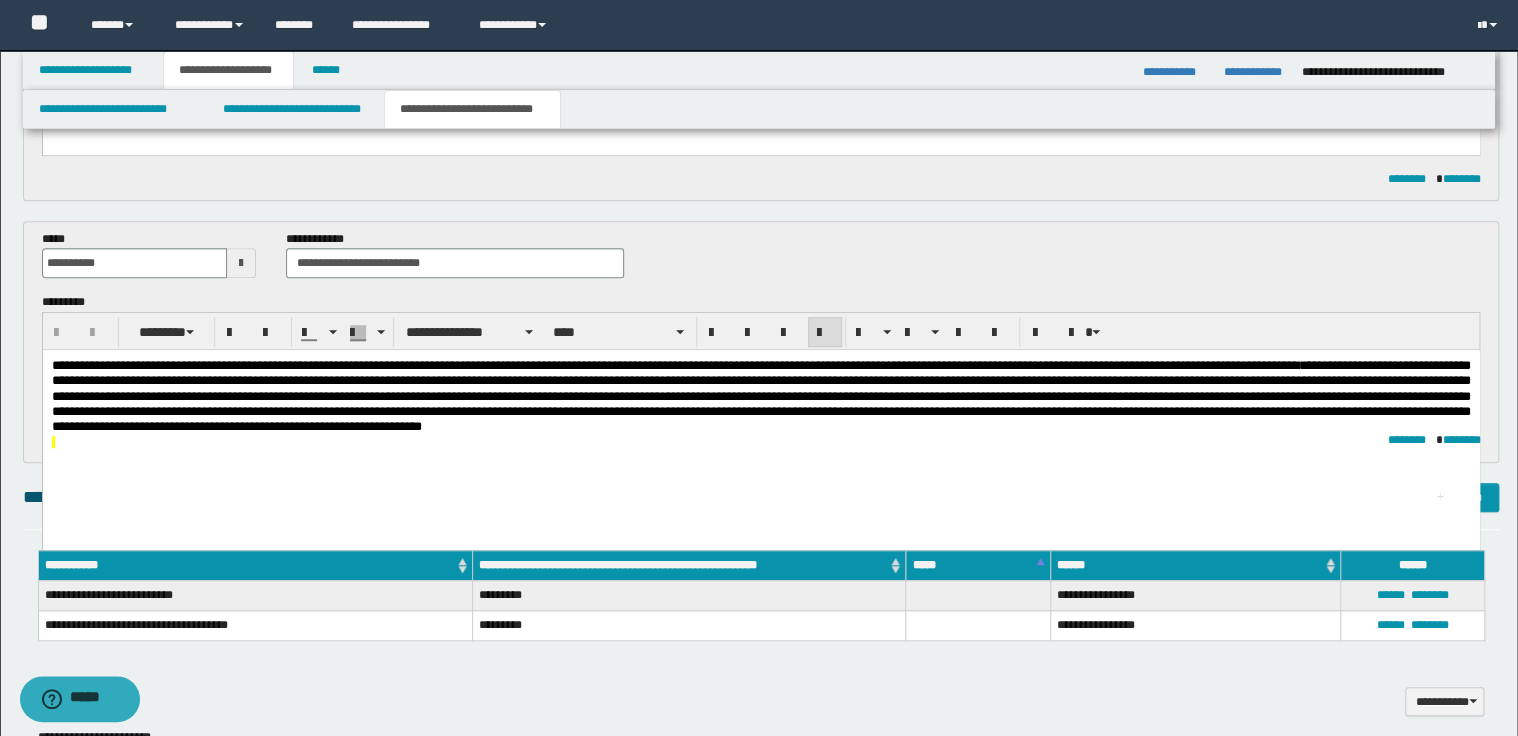 click on "**********" at bounding box center [760, 396] 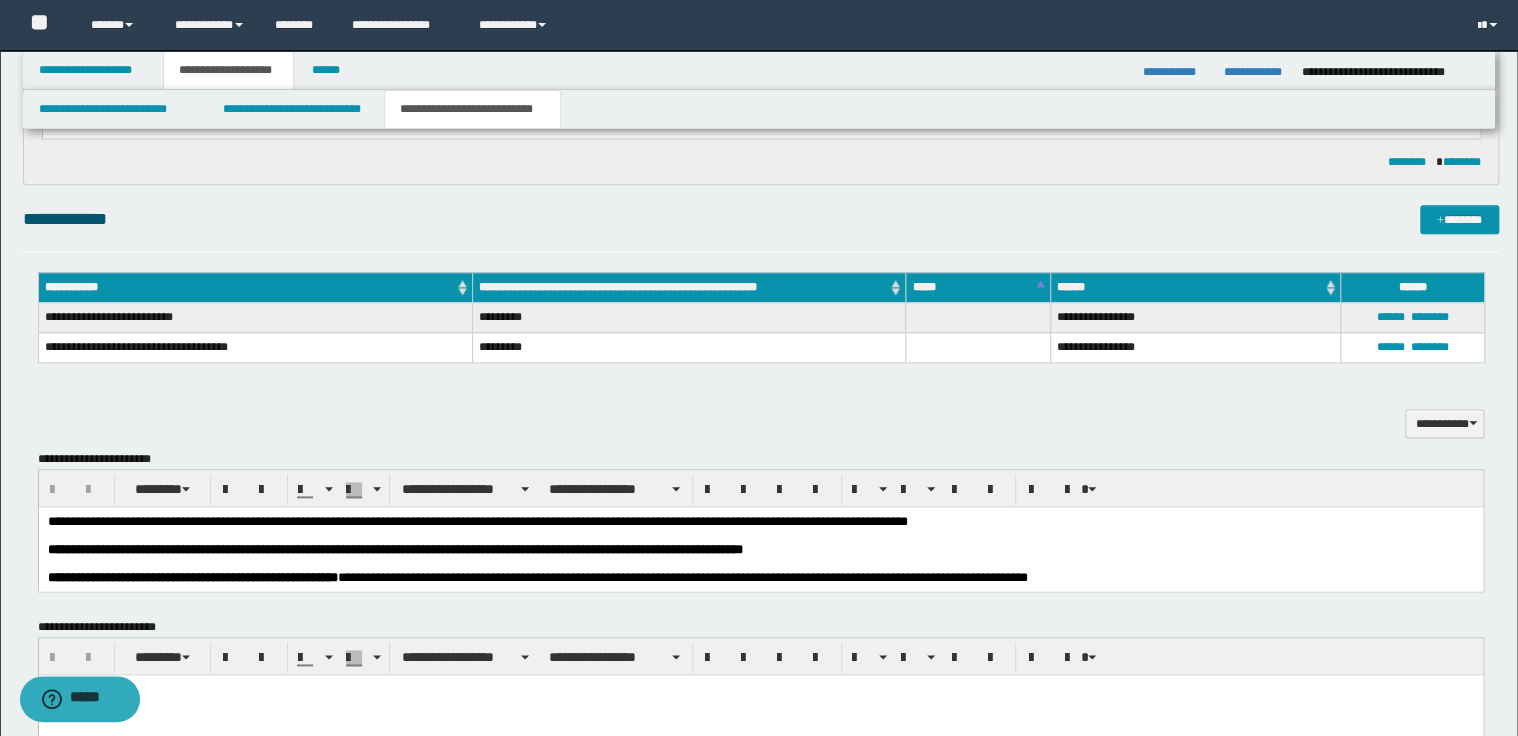 scroll, scrollTop: 1148, scrollLeft: 0, axis: vertical 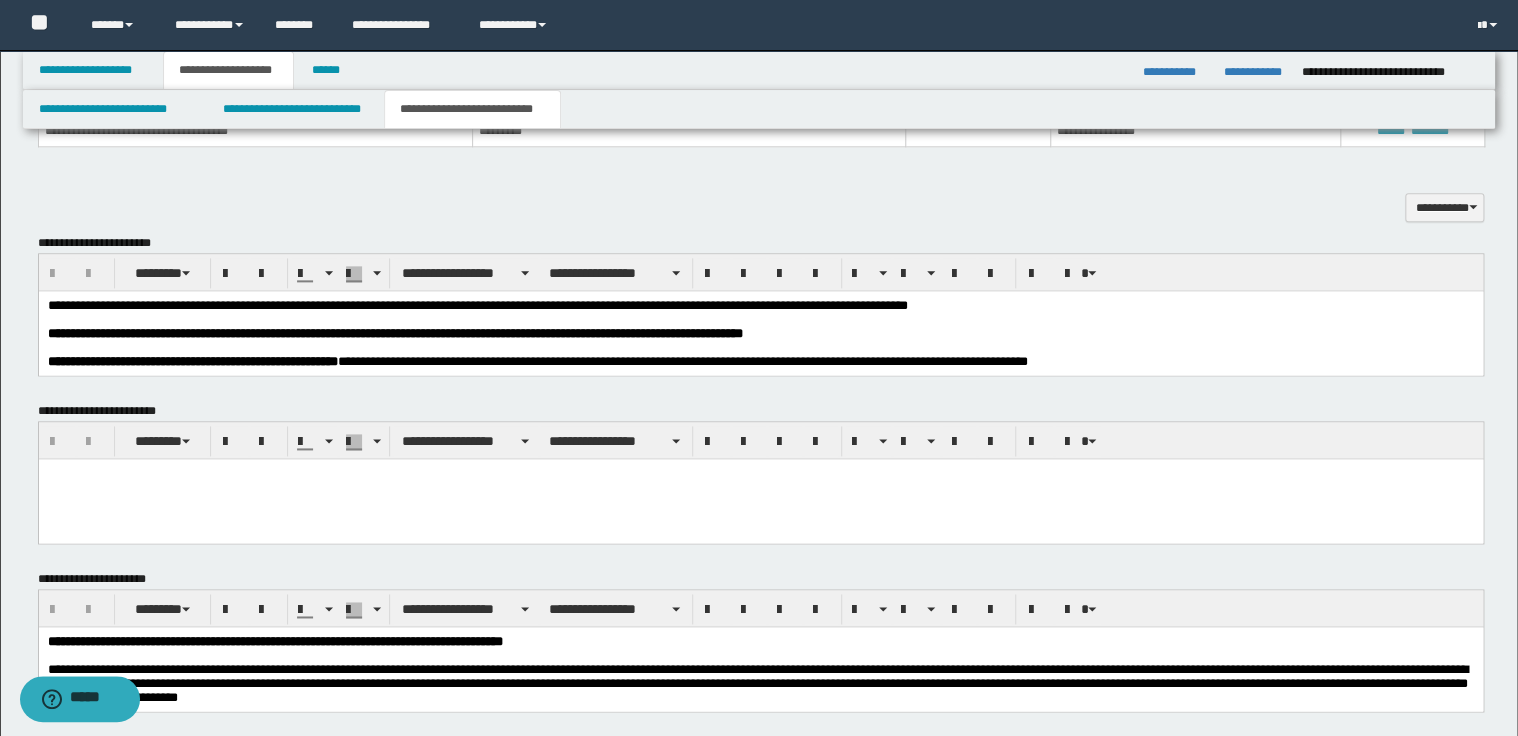 click on "**********" at bounding box center [760, 334] 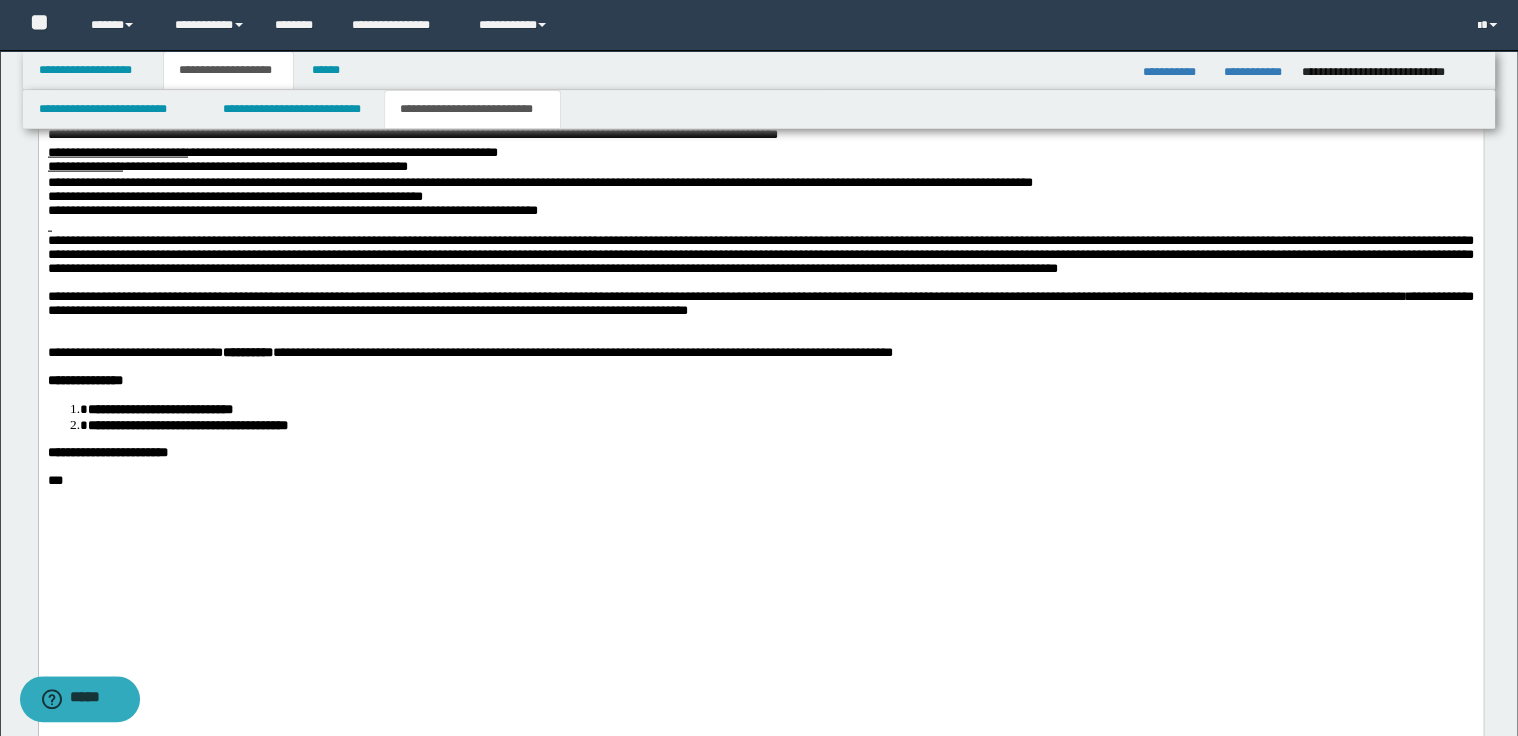 scroll, scrollTop: 2188, scrollLeft: 0, axis: vertical 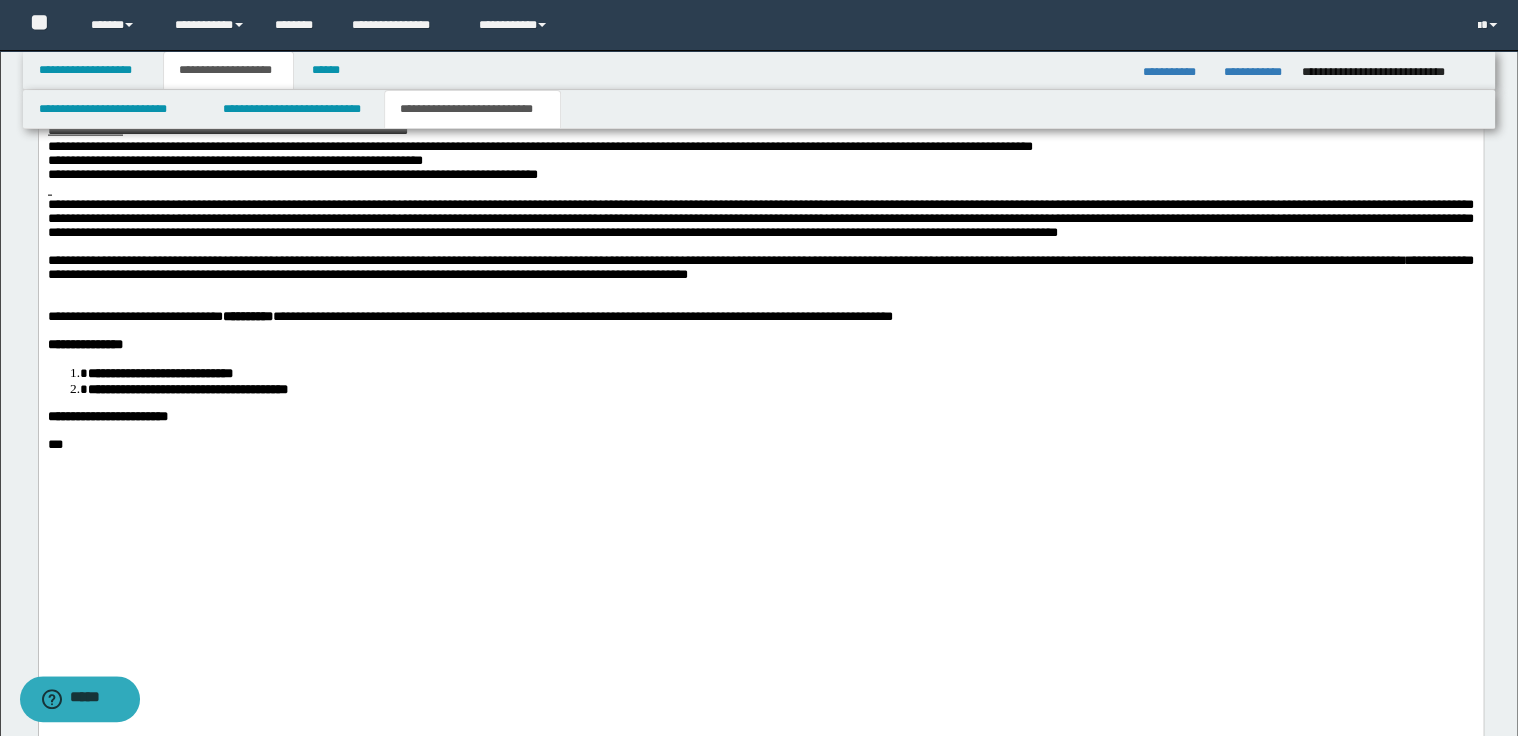 click on "**********" at bounding box center [760, 219] 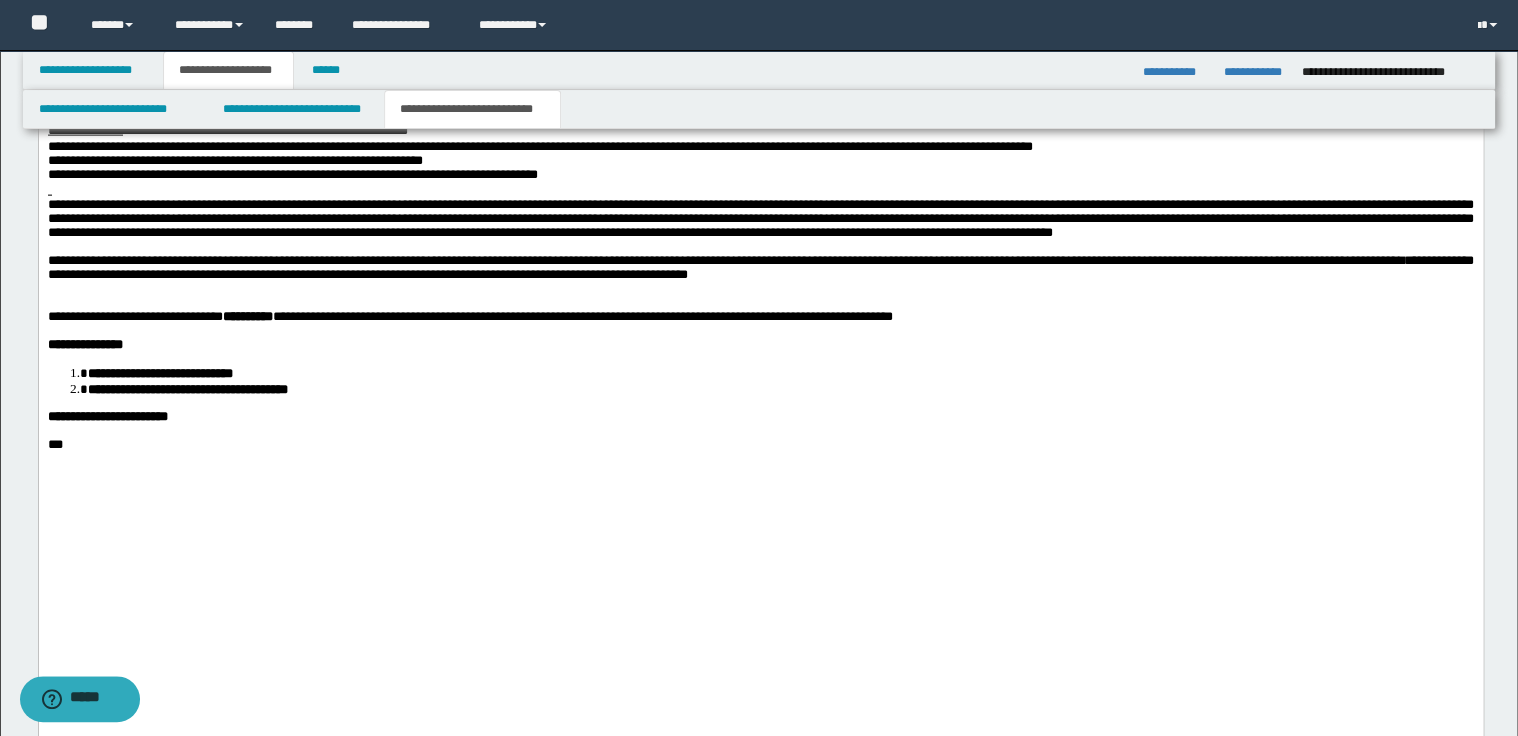 click at bounding box center [760, 304] 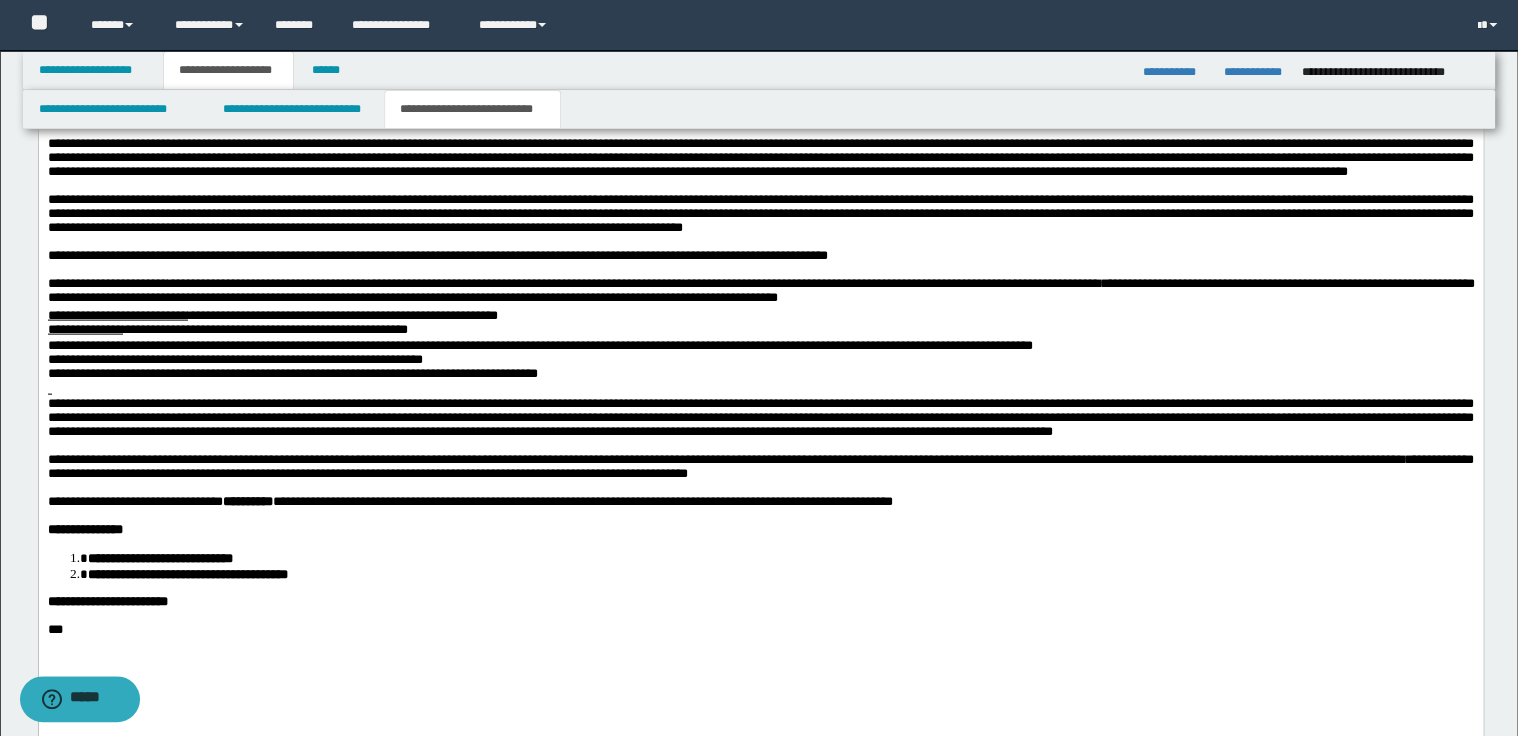 scroll, scrollTop: 1948, scrollLeft: 0, axis: vertical 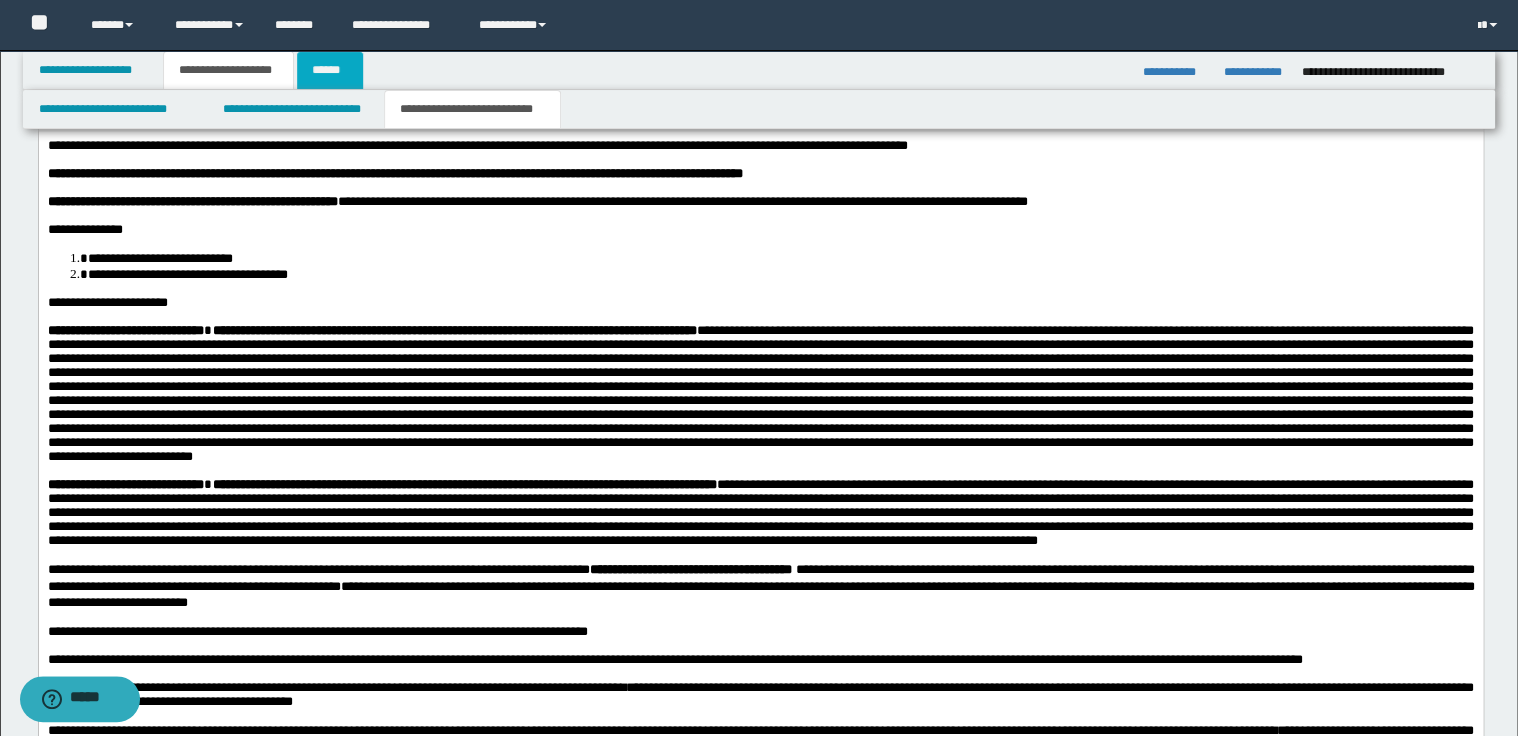 click on "******" at bounding box center (330, 70) 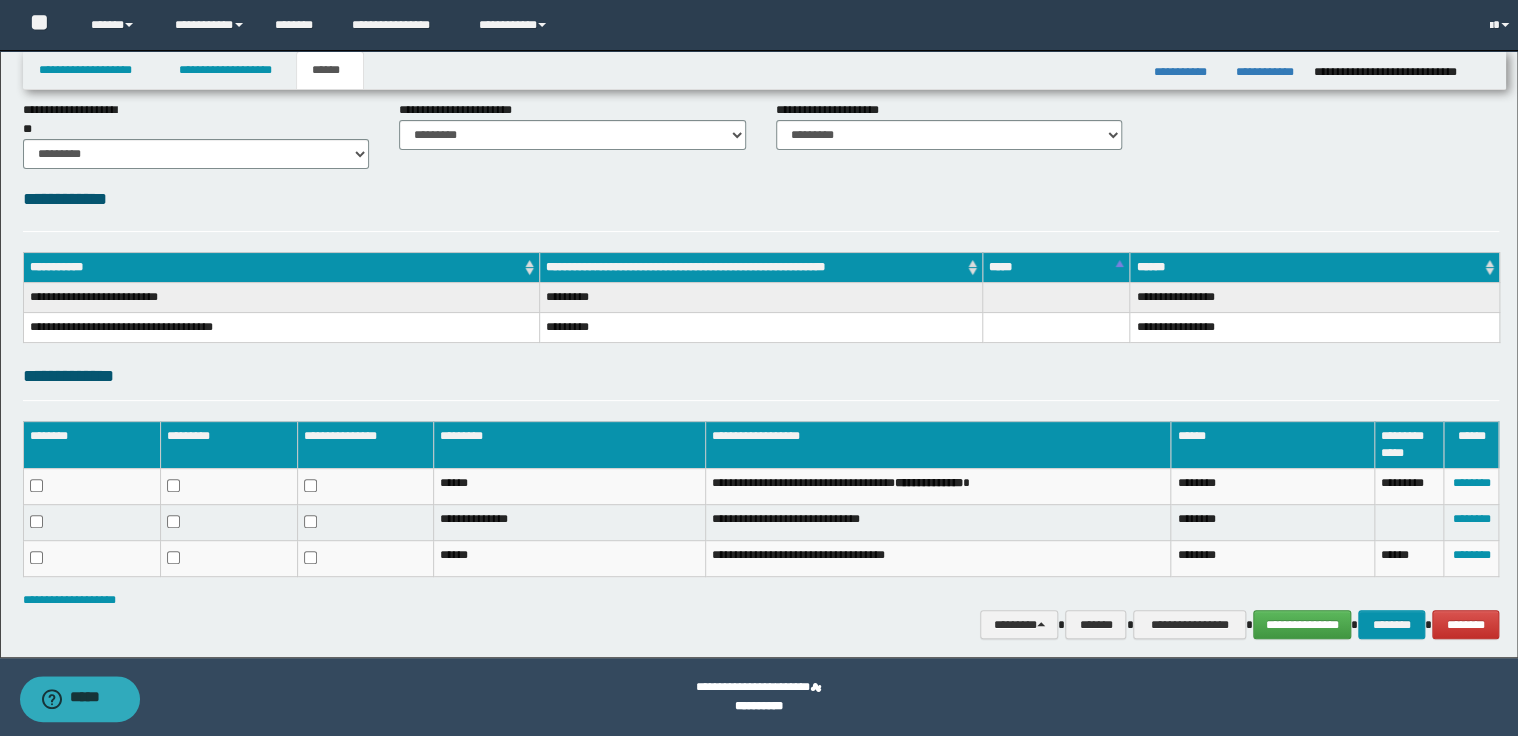 scroll, scrollTop: 157, scrollLeft: 0, axis: vertical 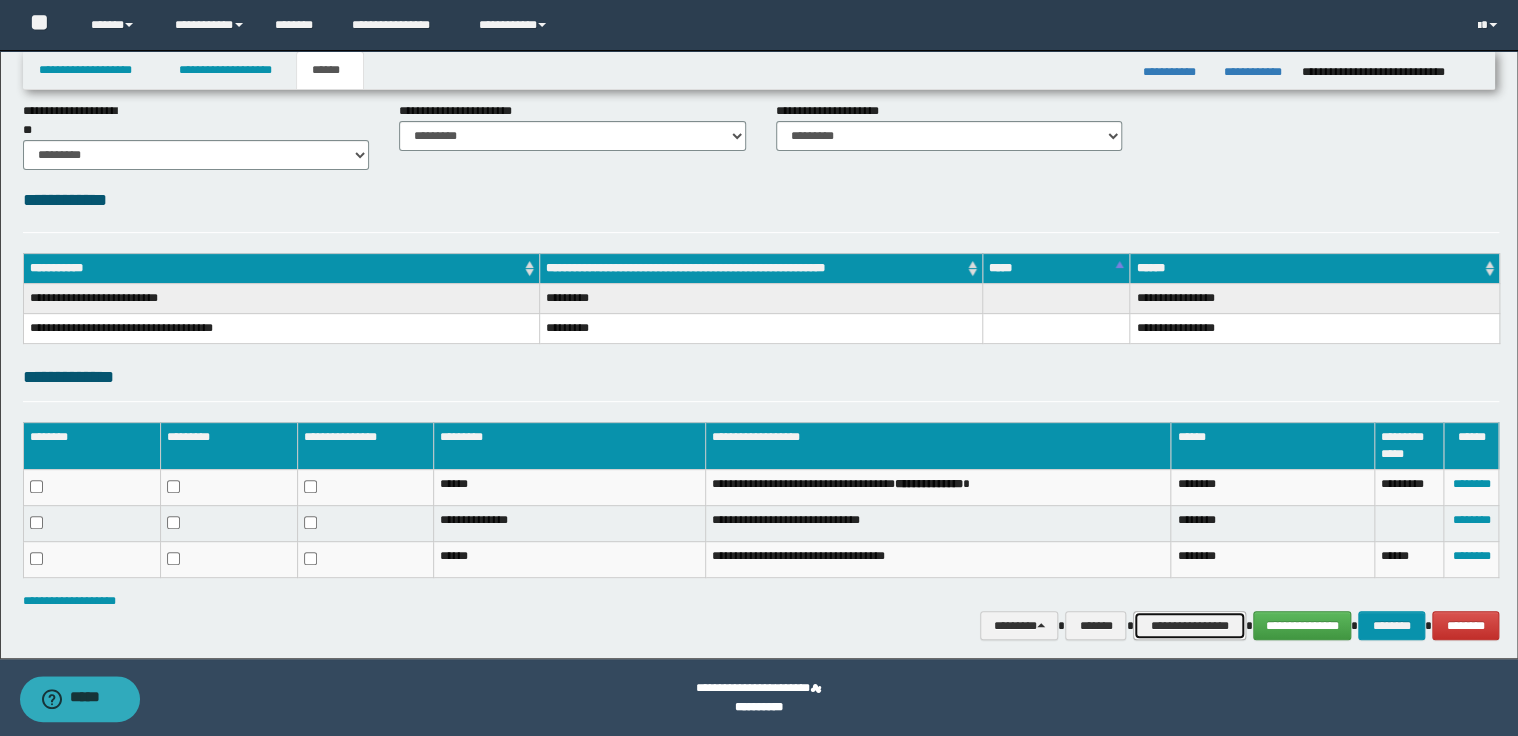 click on "**********" at bounding box center (1189, 626) 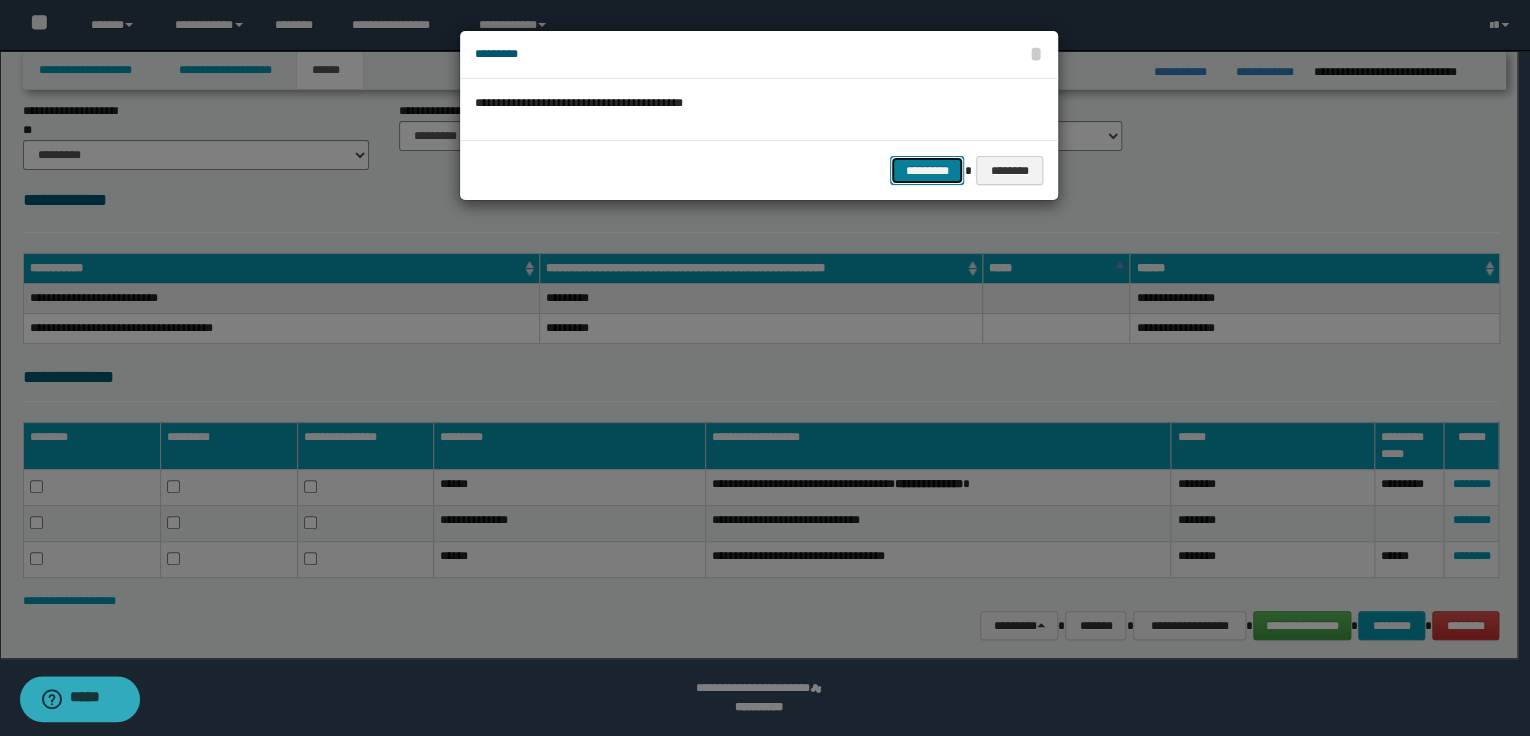click on "*********" at bounding box center (927, 171) 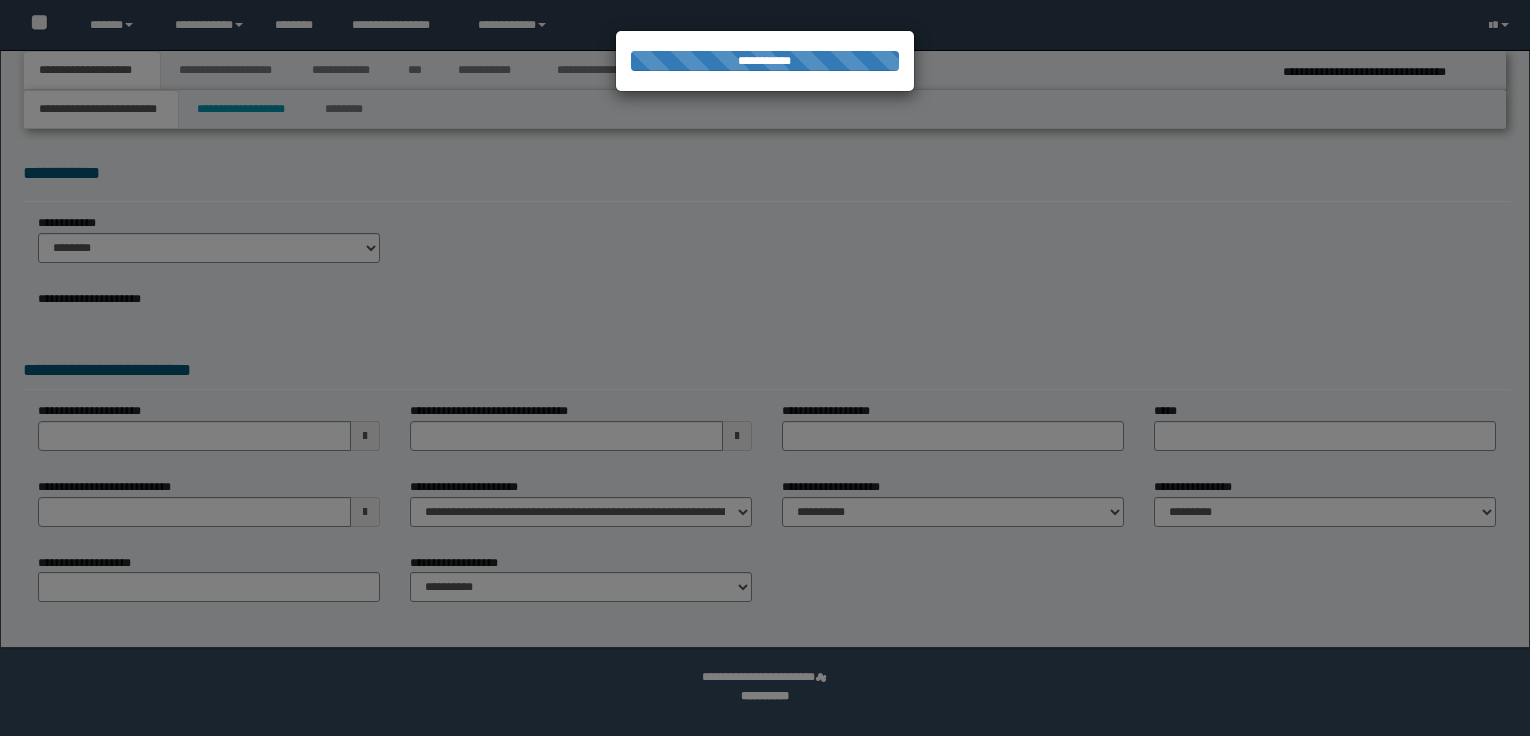 scroll, scrollTop: 0, scrollLeft: 0, axis: both 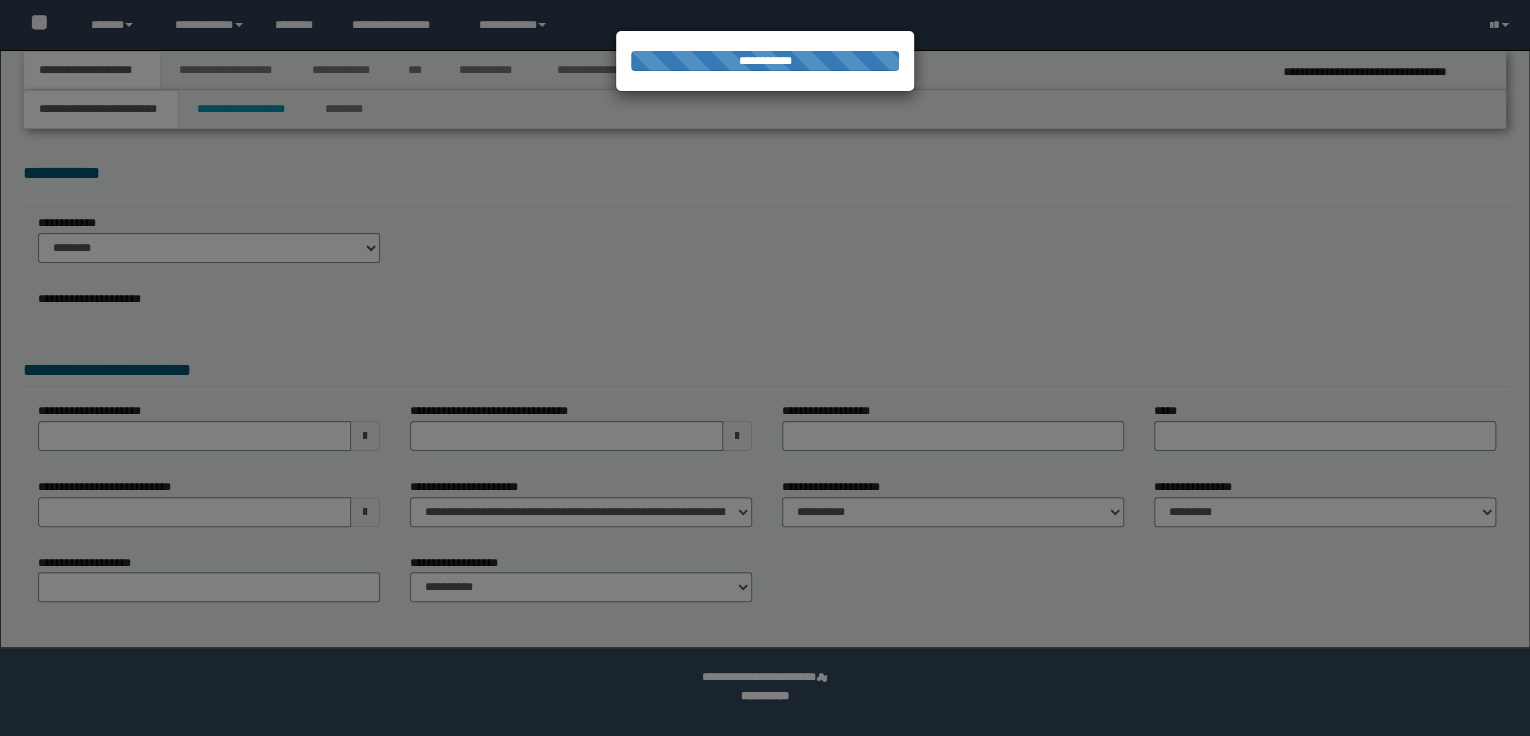 select on "*" 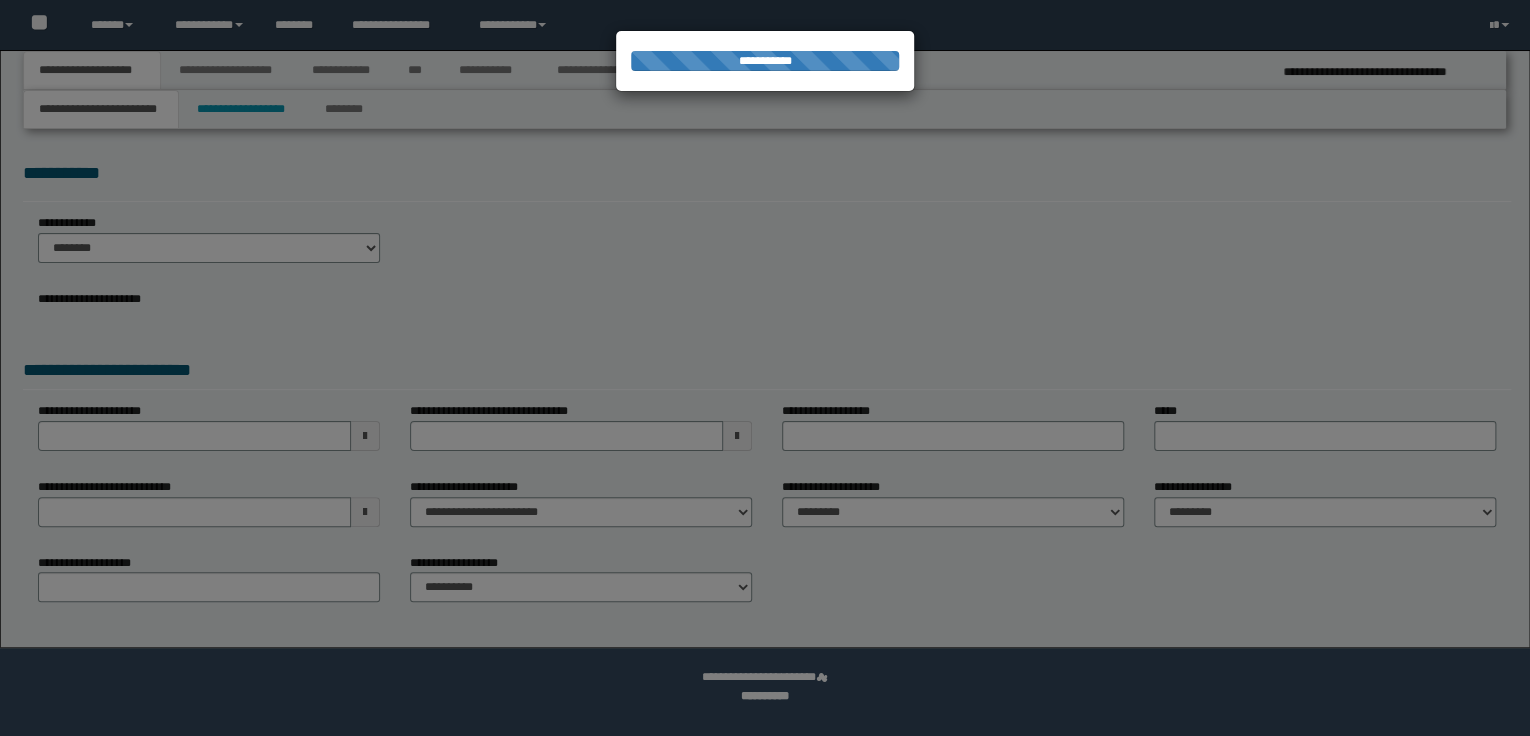 scroll, scrollTop: 0, scrollLeft: 0, axis: both 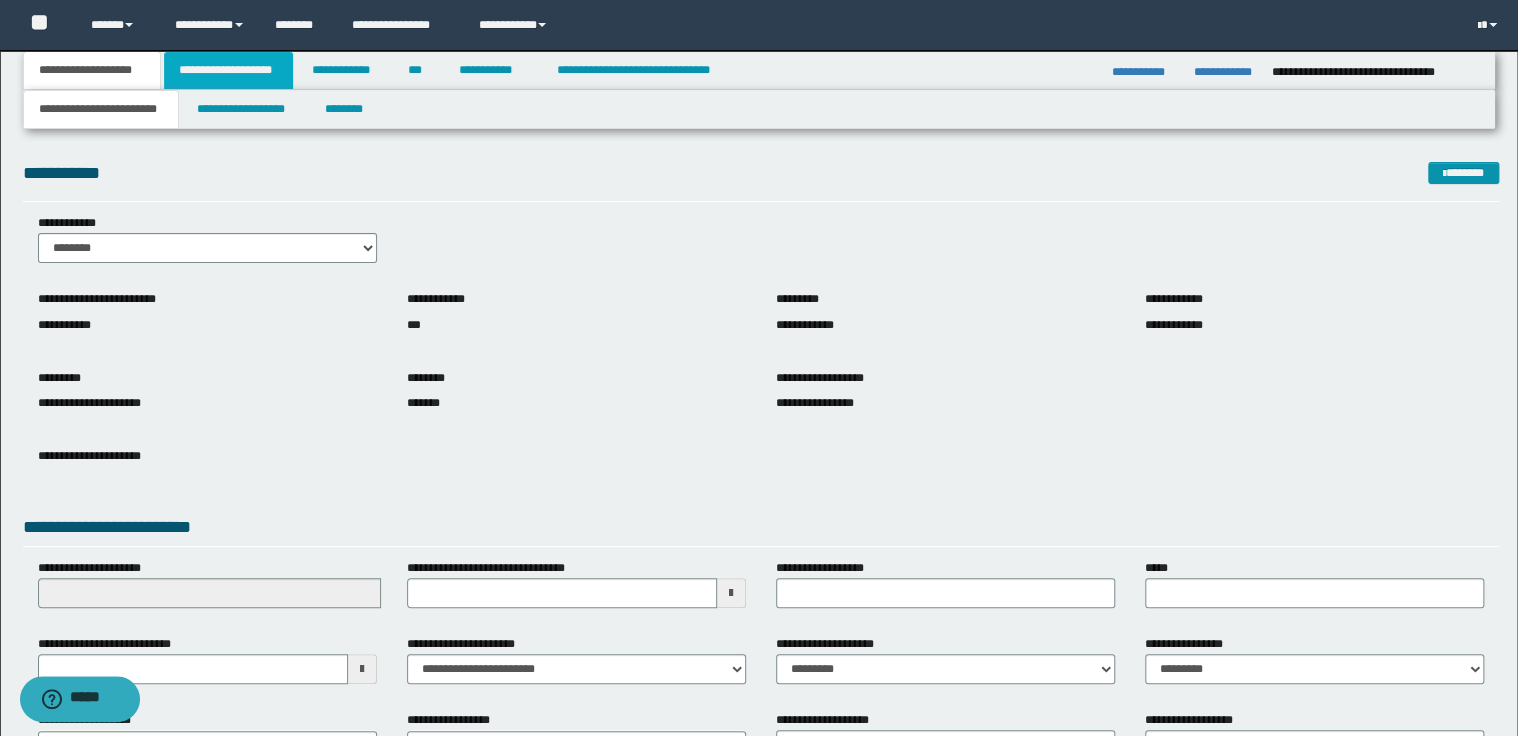 click on "**********" at bounding box center [228, 70] 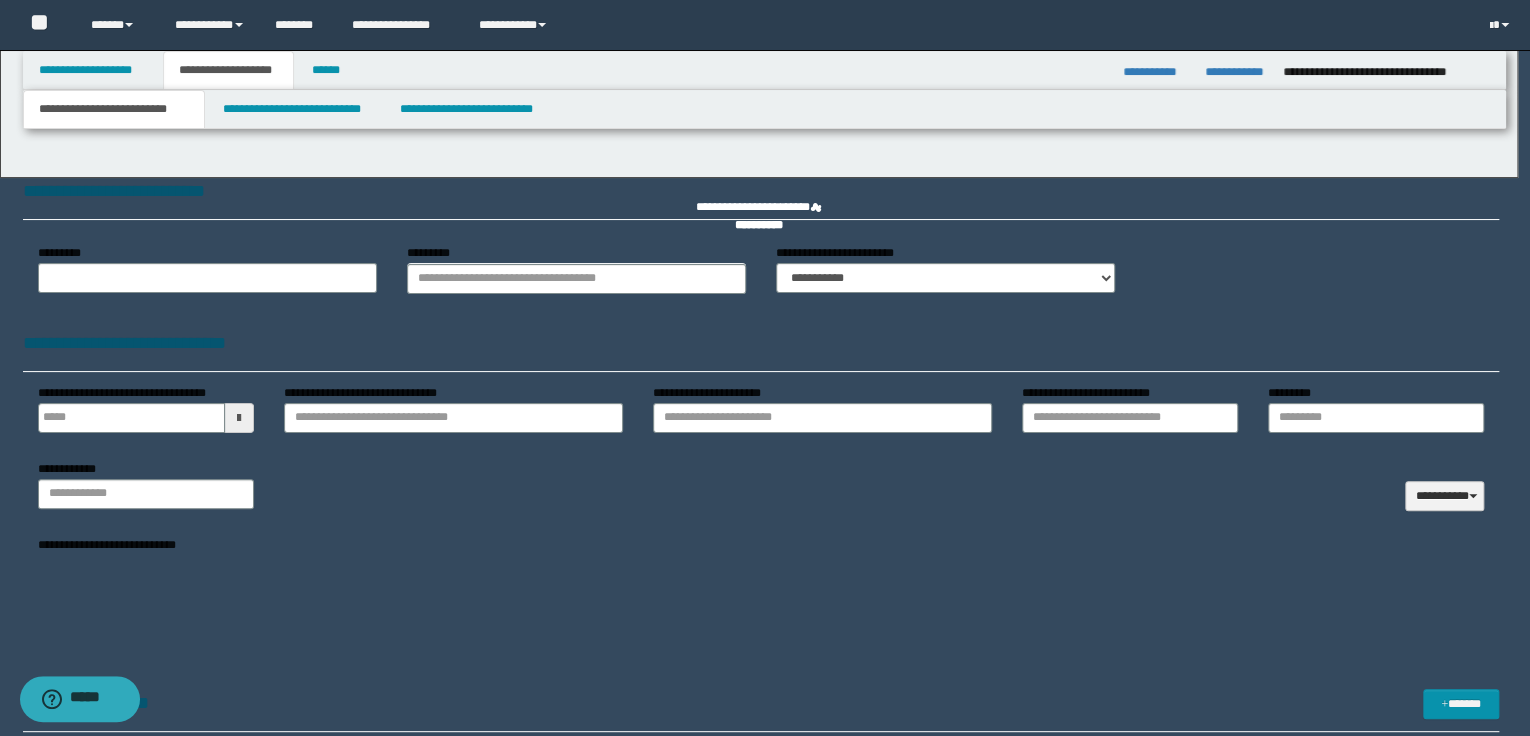 type 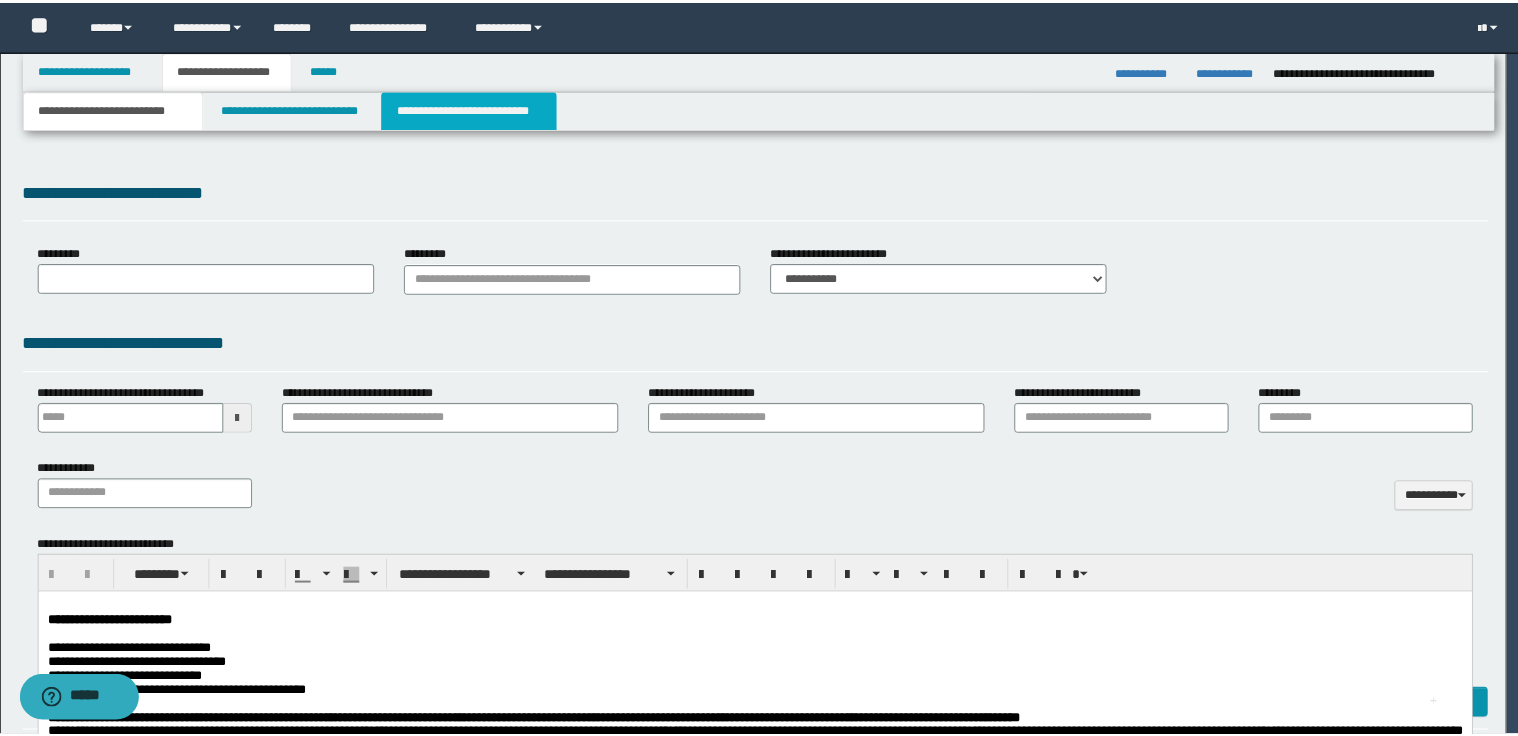 scroll, scrollTop: 0, scrollLeft: 0, axis: both 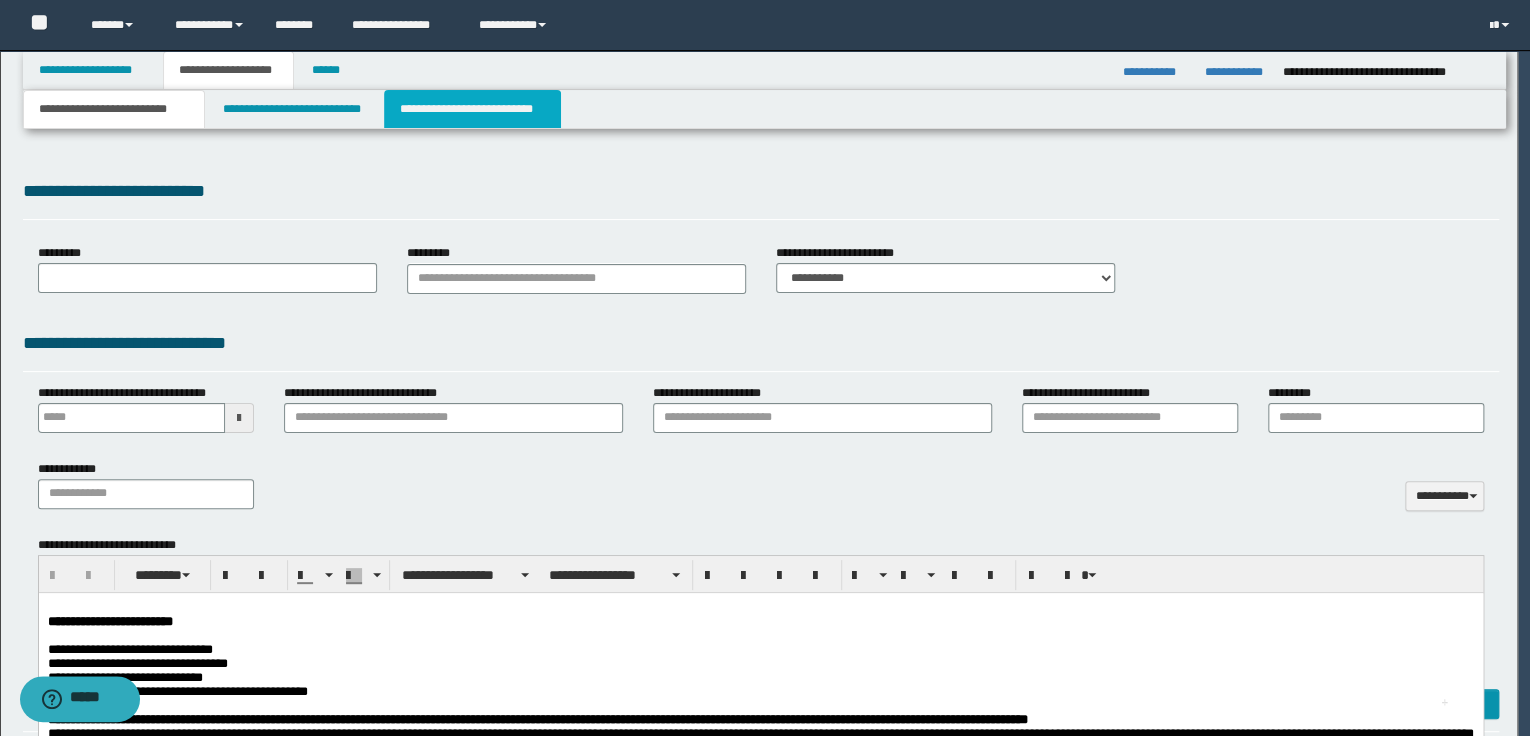 click on "**********" at bounding box center [472, 109] 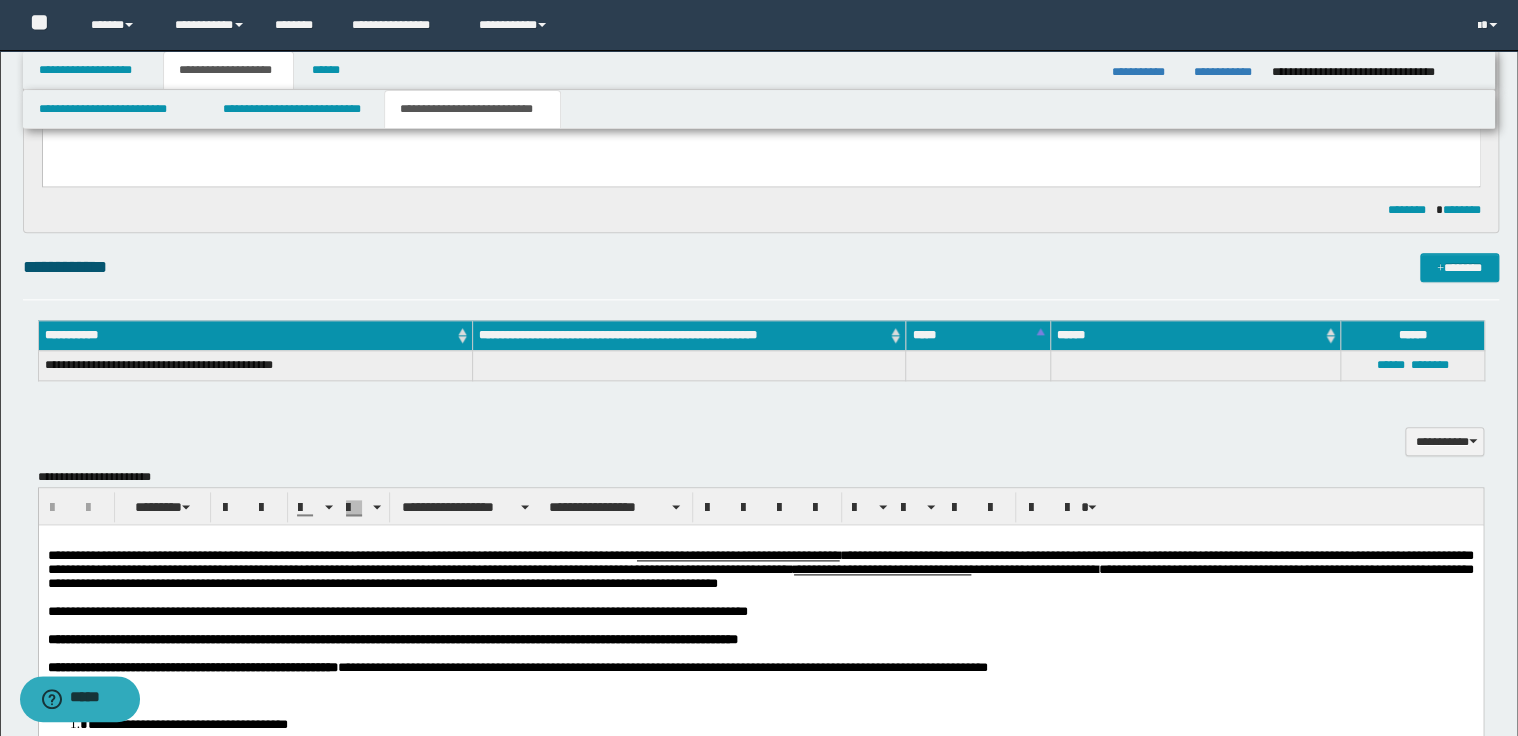 scroll, scrollTop: 960, scrollLeft: 0, axis: vertical 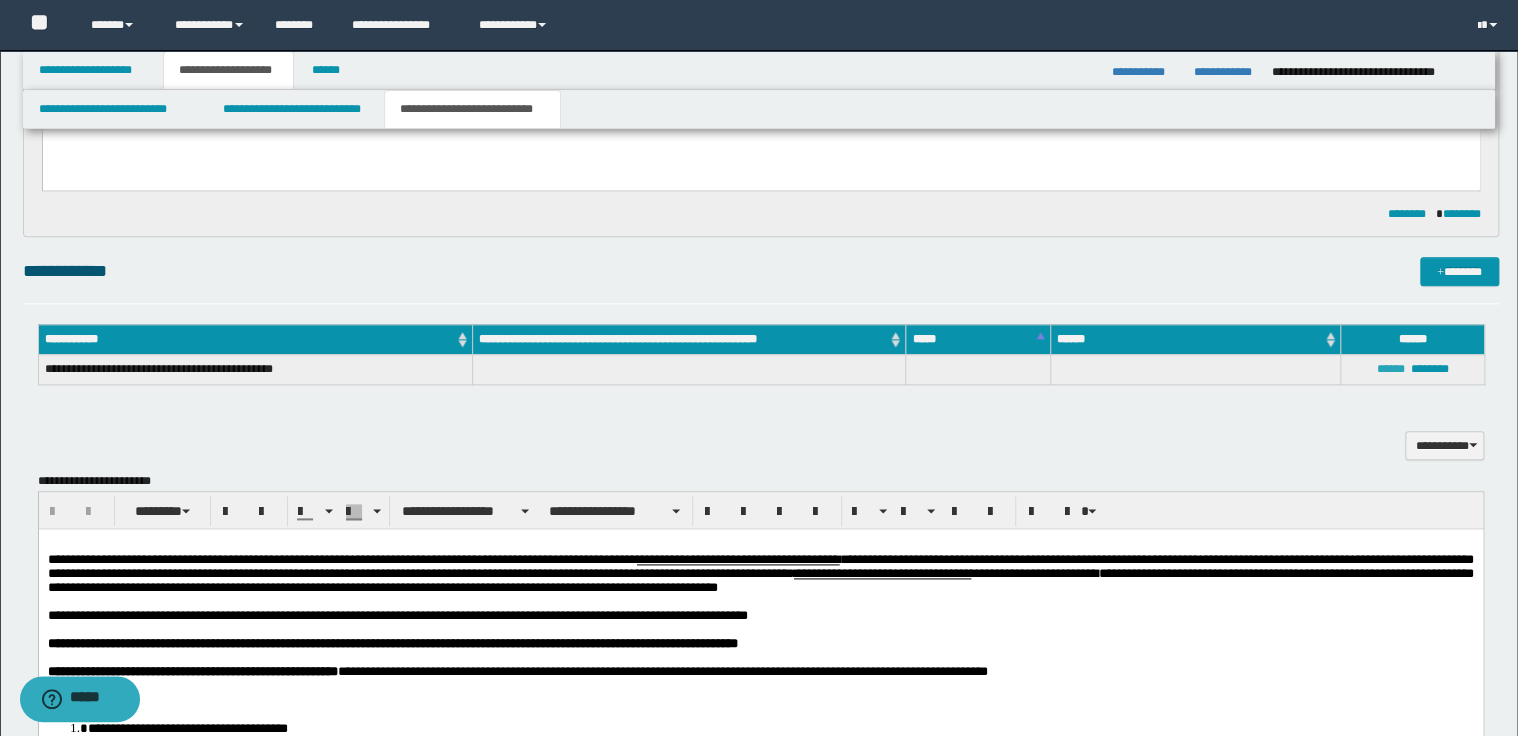 click on "******" at bounding box center [1390, 369] 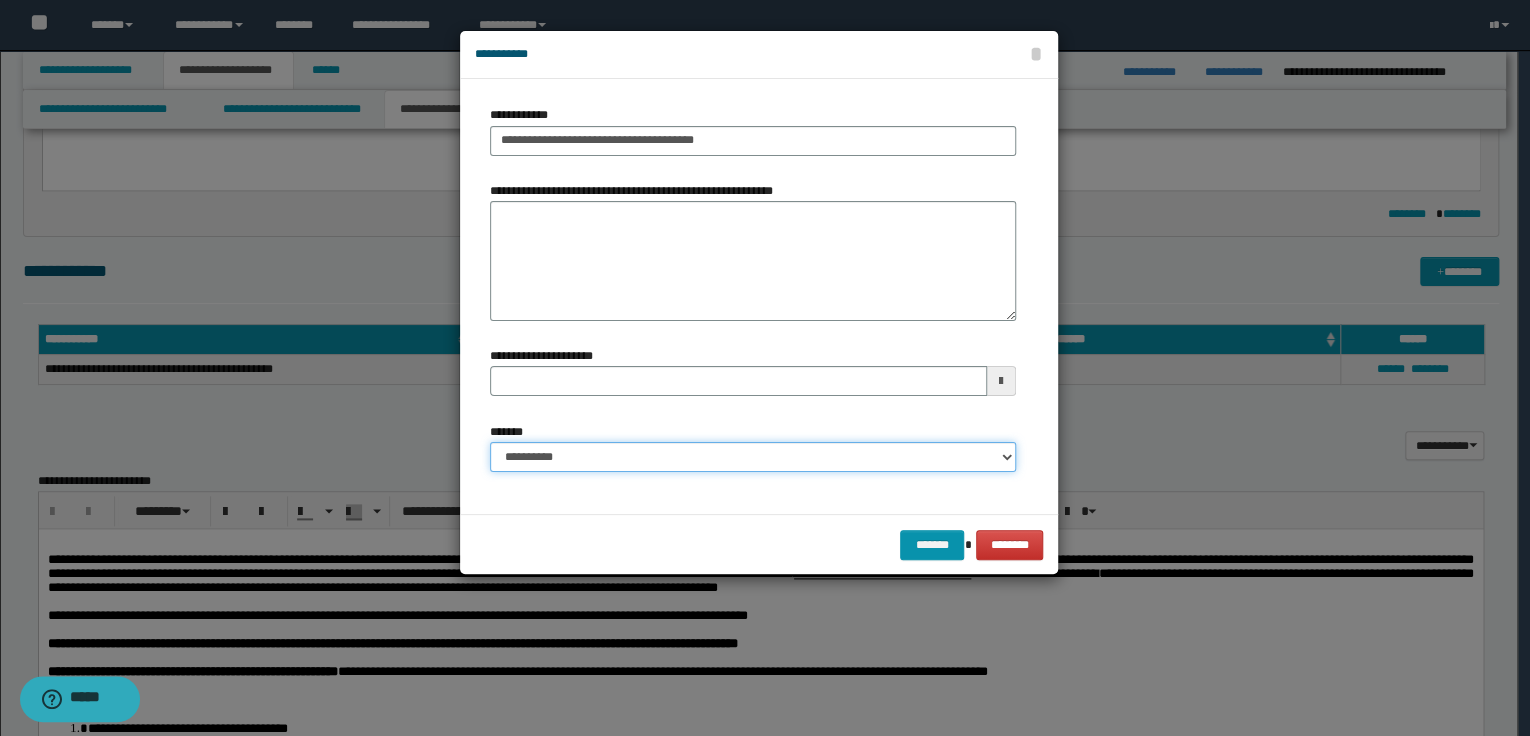 click on "**********" at bounding box center [753, 457] 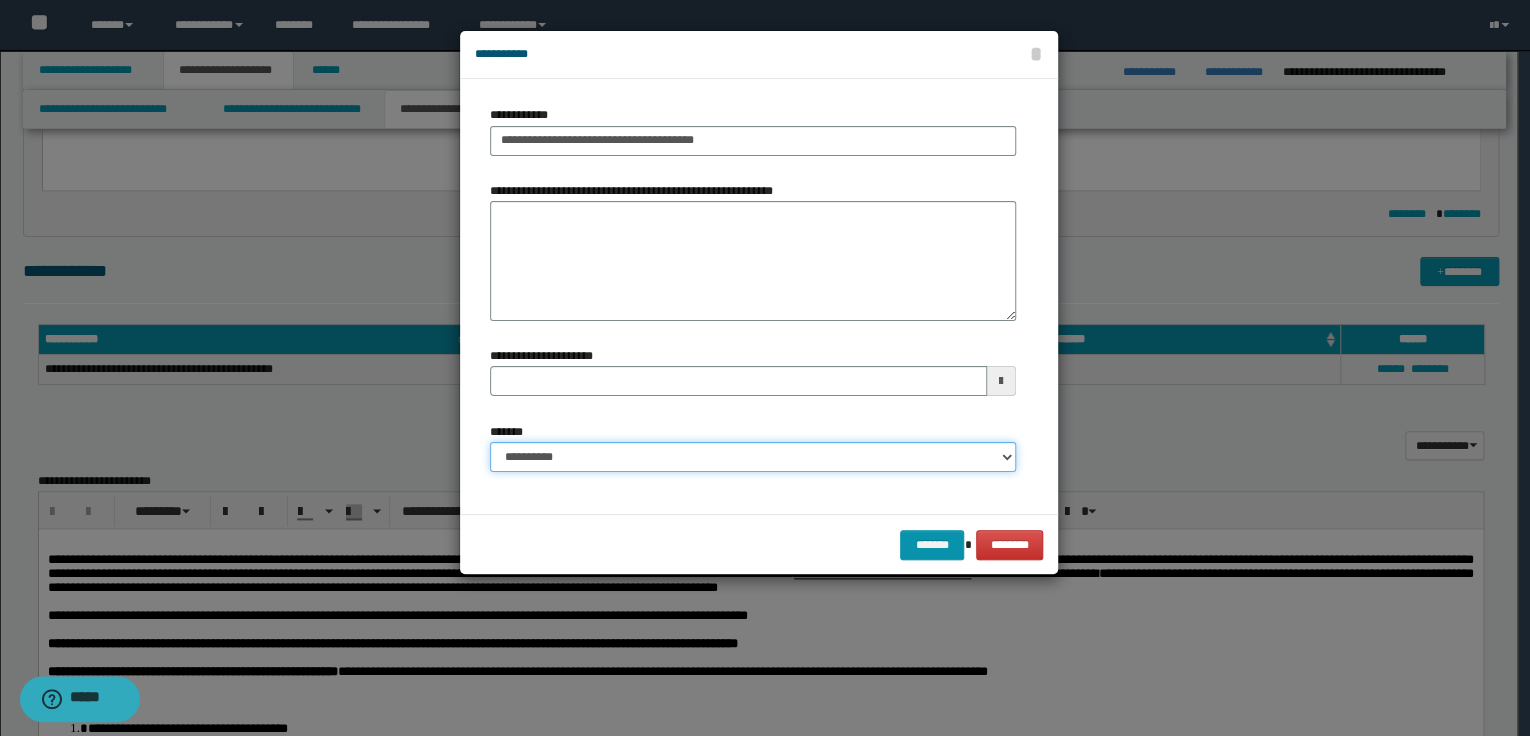 select on "*" 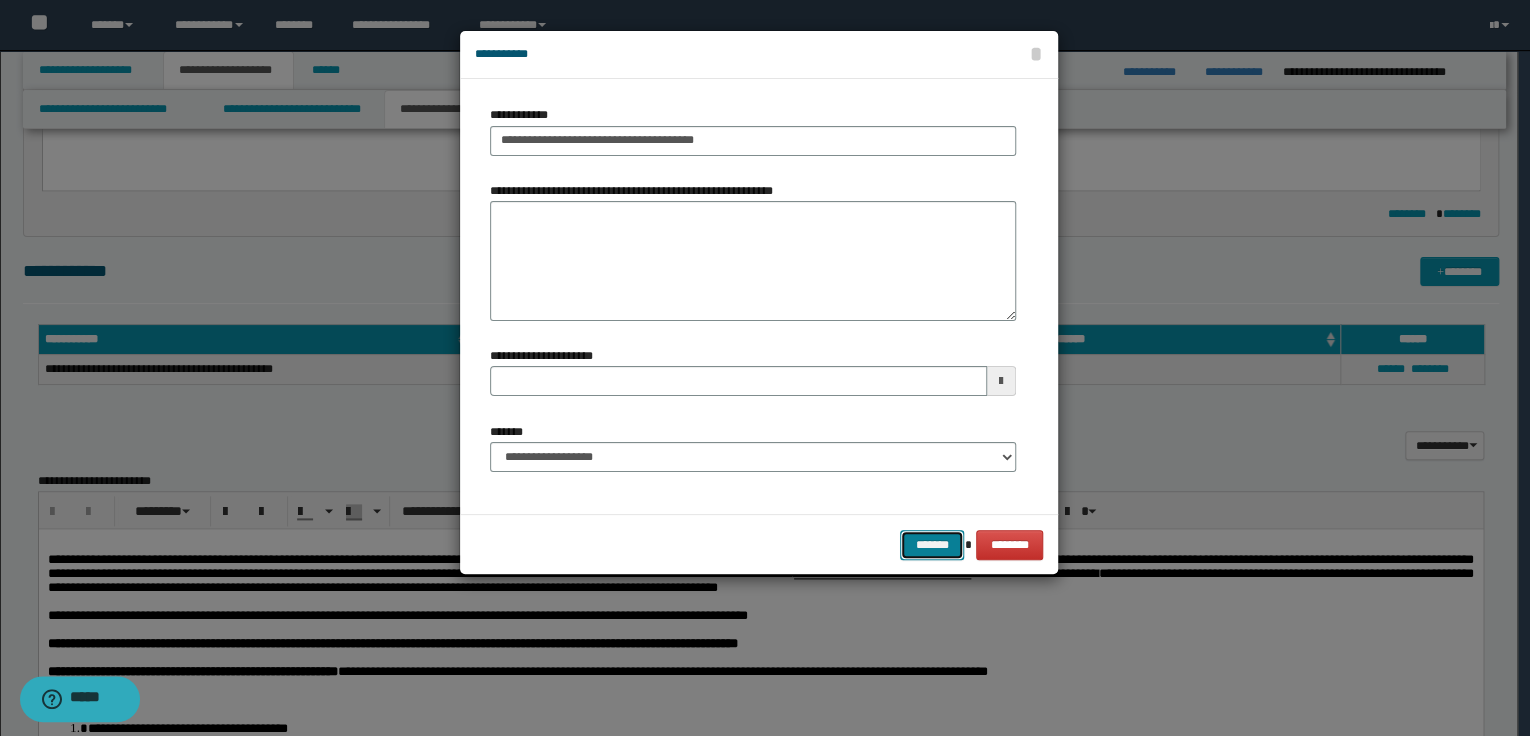 click on "*******" at bounding box center (932, 545) 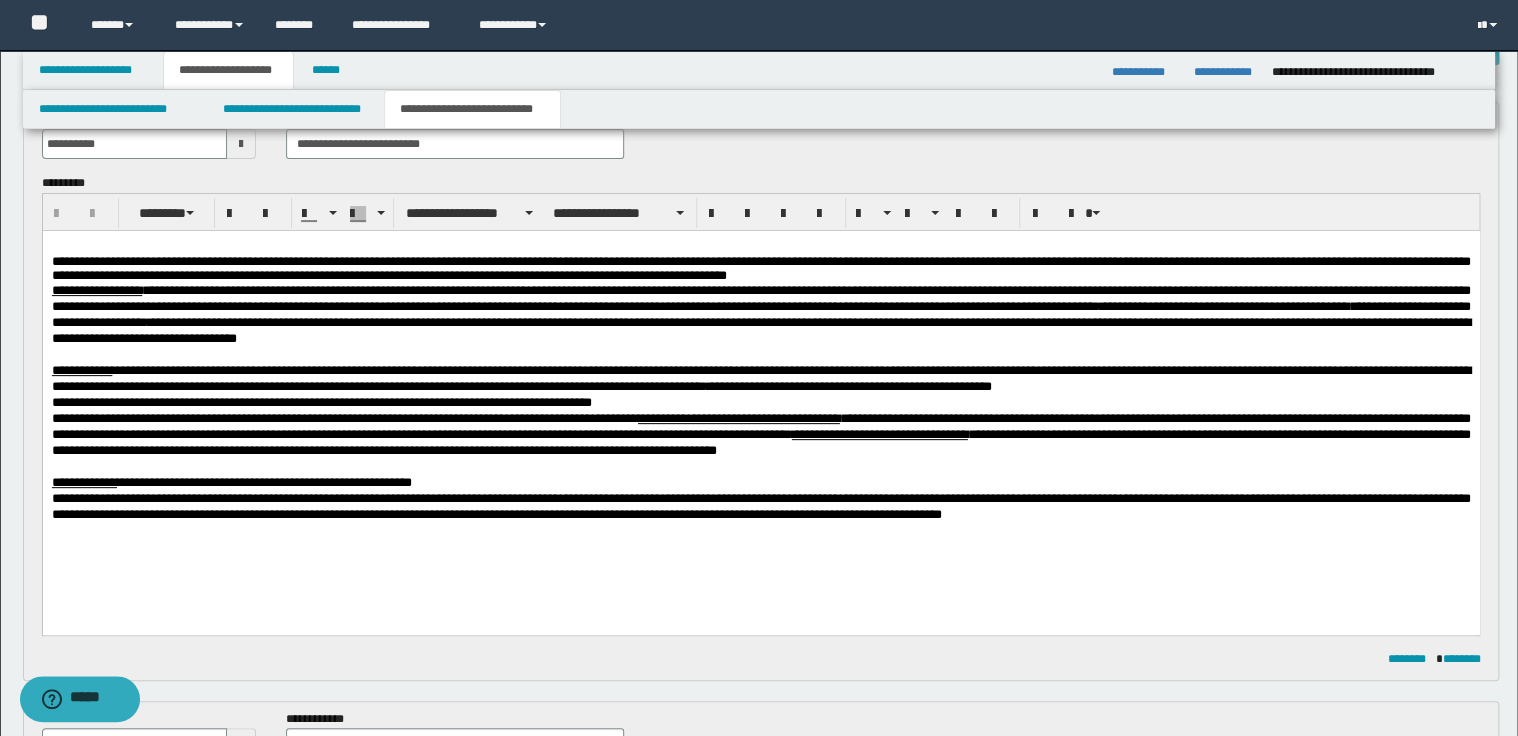 scroll, scrollTop: 160, scrollLeft: 0, axis: vertical 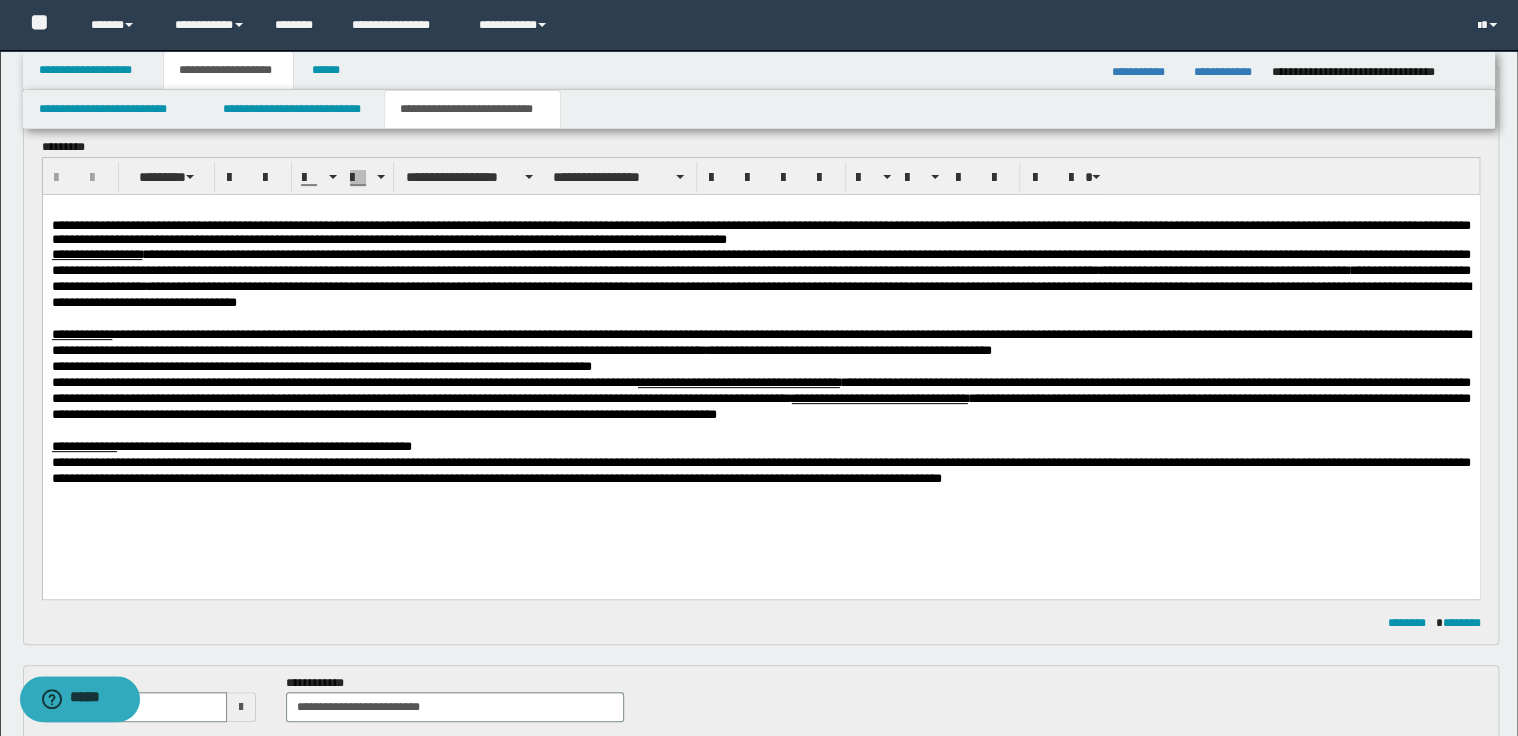 click on "**********" at bounding box center [760, 366] 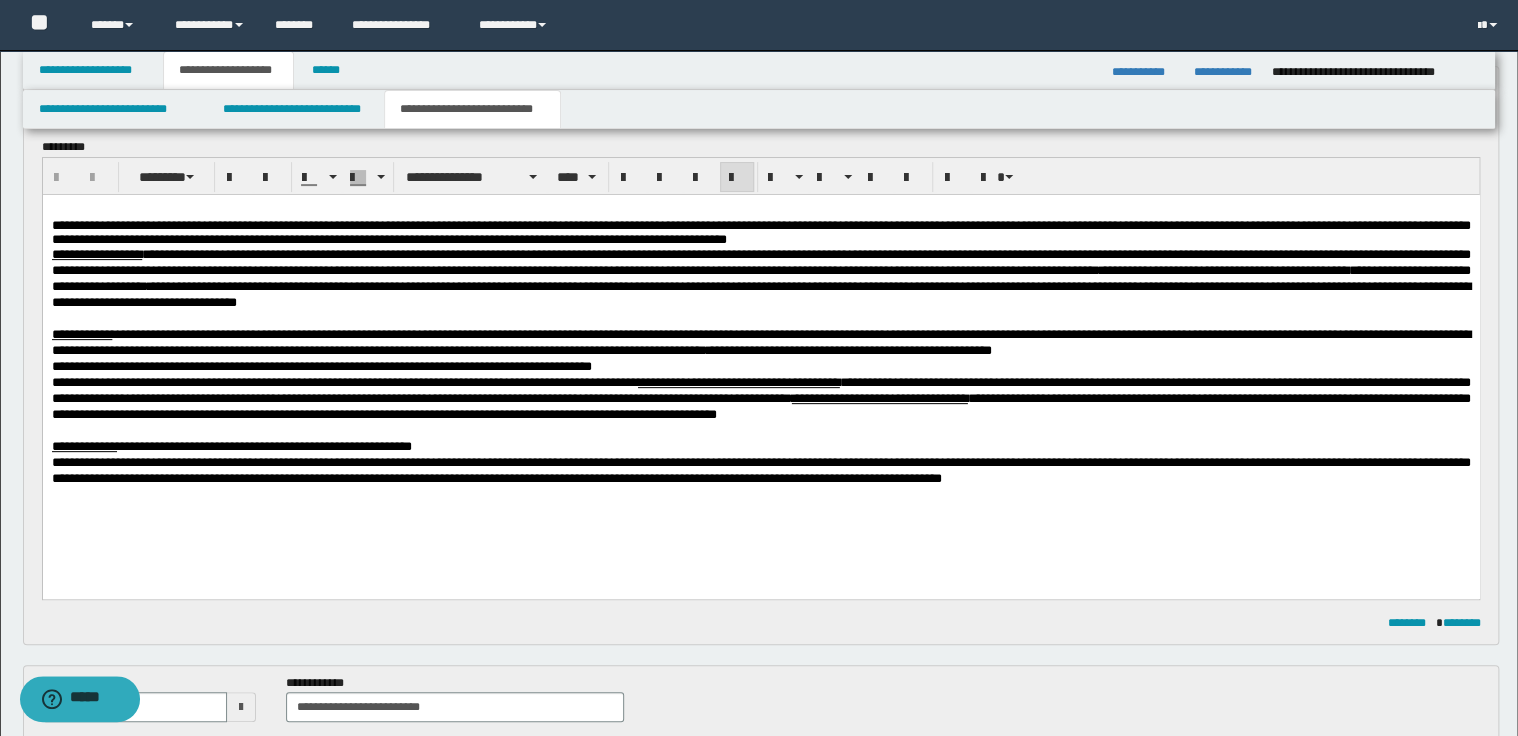 type 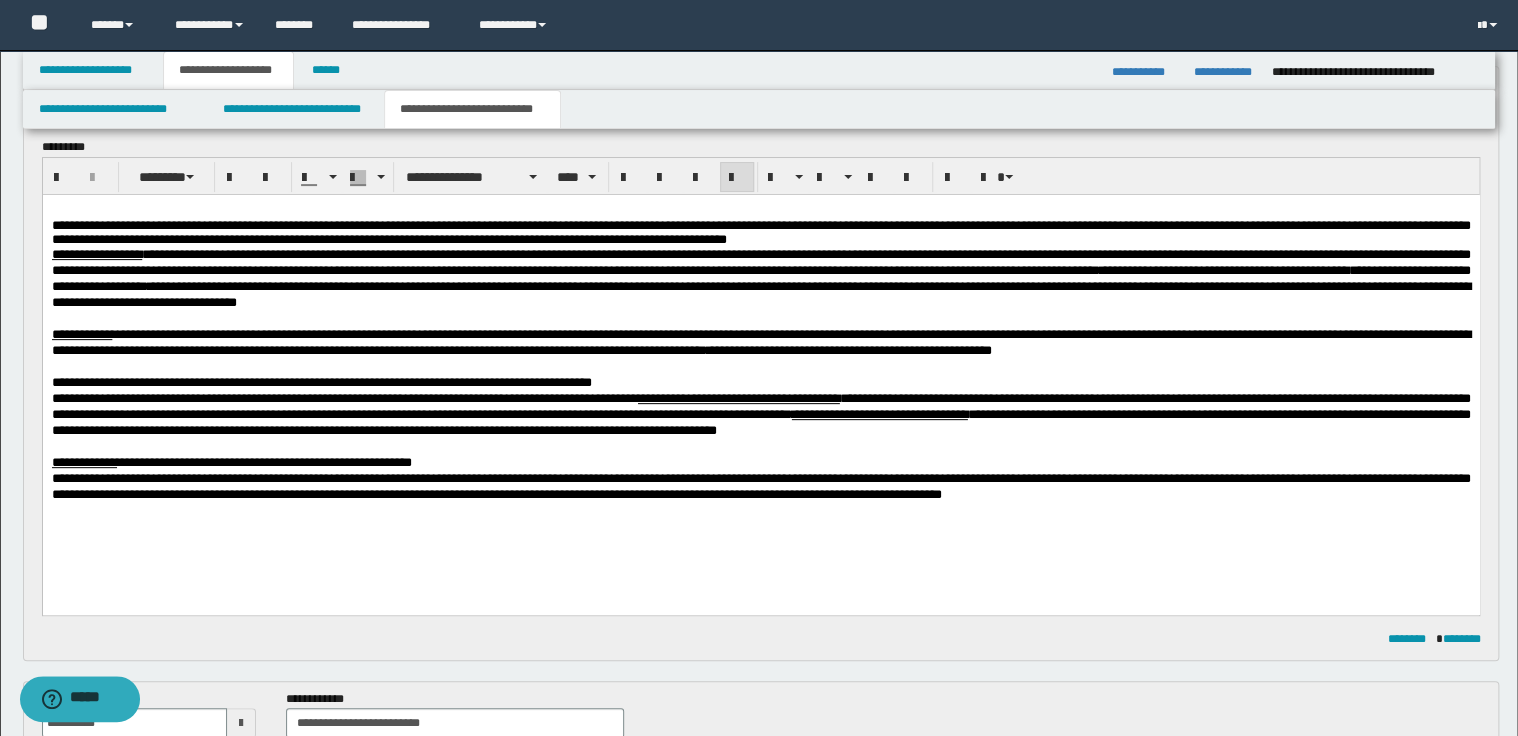 click on "**********" at bounding box center (760, 382) 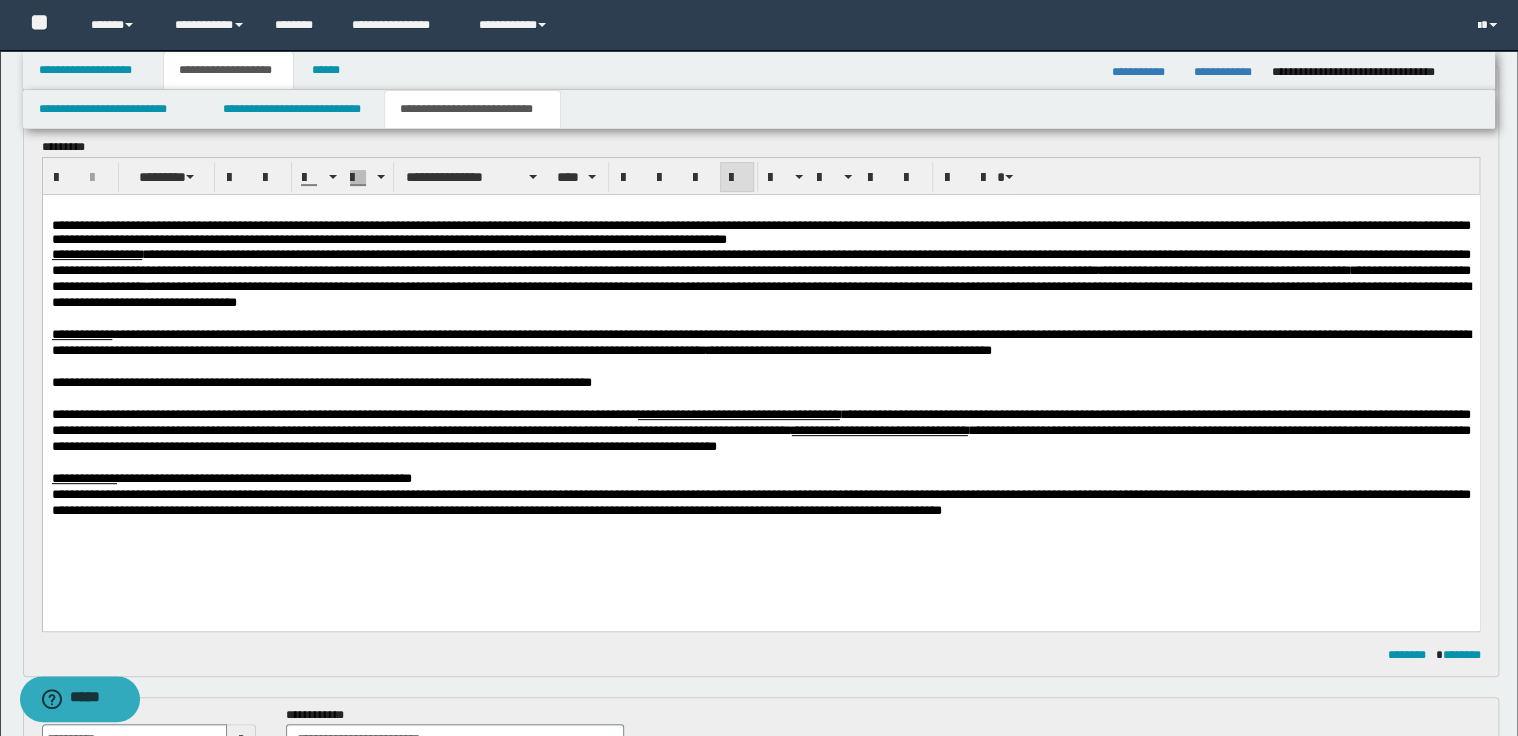 click on "**********" at bounding box center (760, 478) 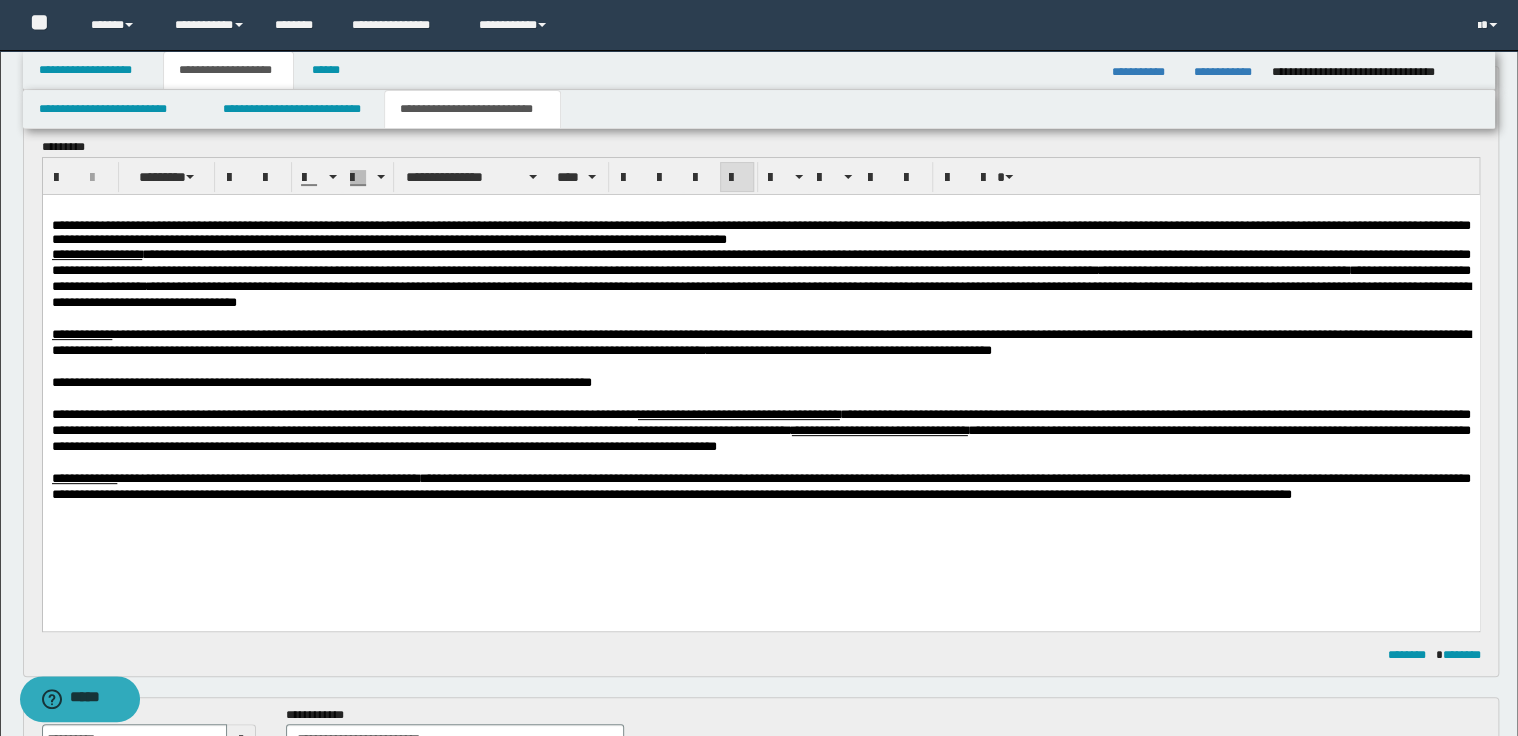 click on "**********" at bounding box center [267, 477] 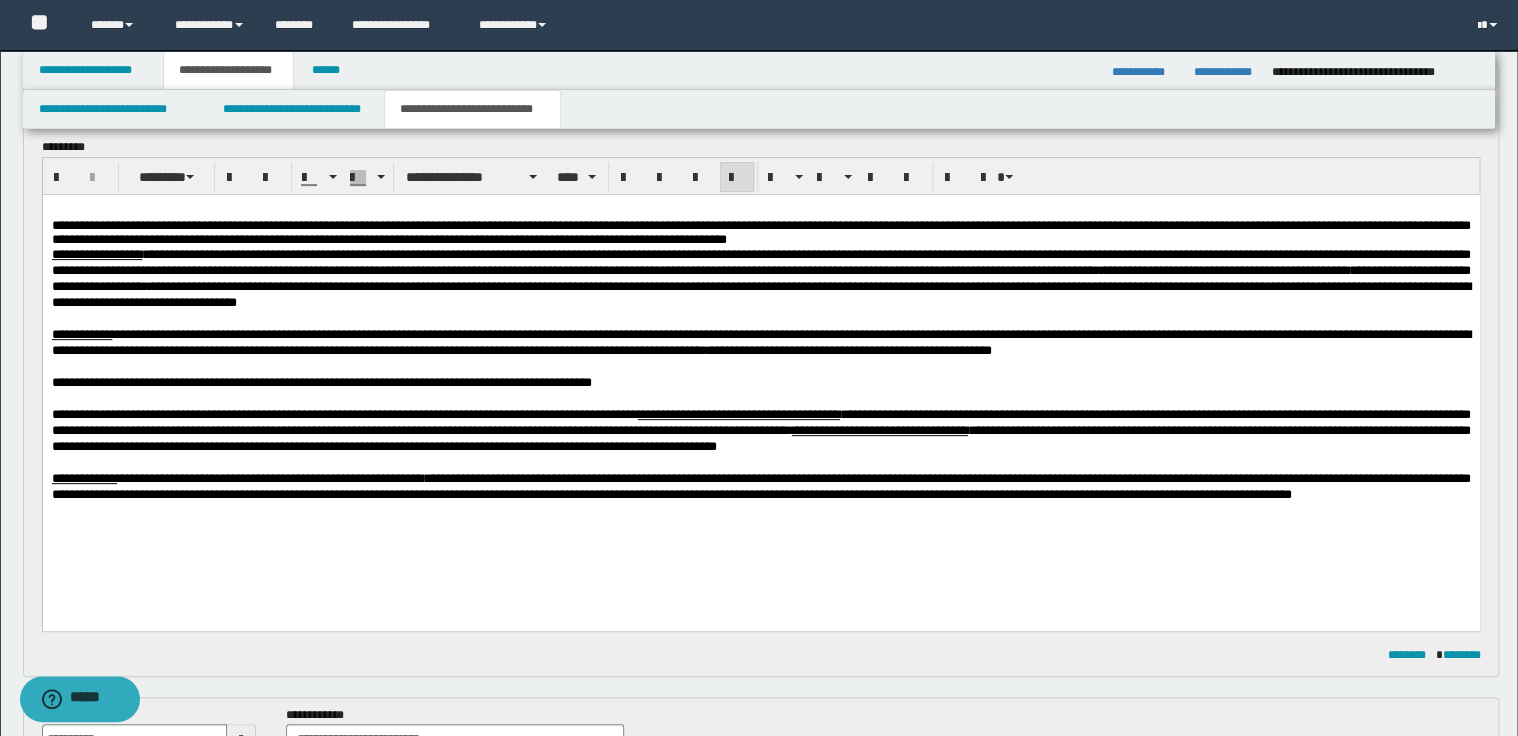 click on "**********" at bounding box center (269, 477) 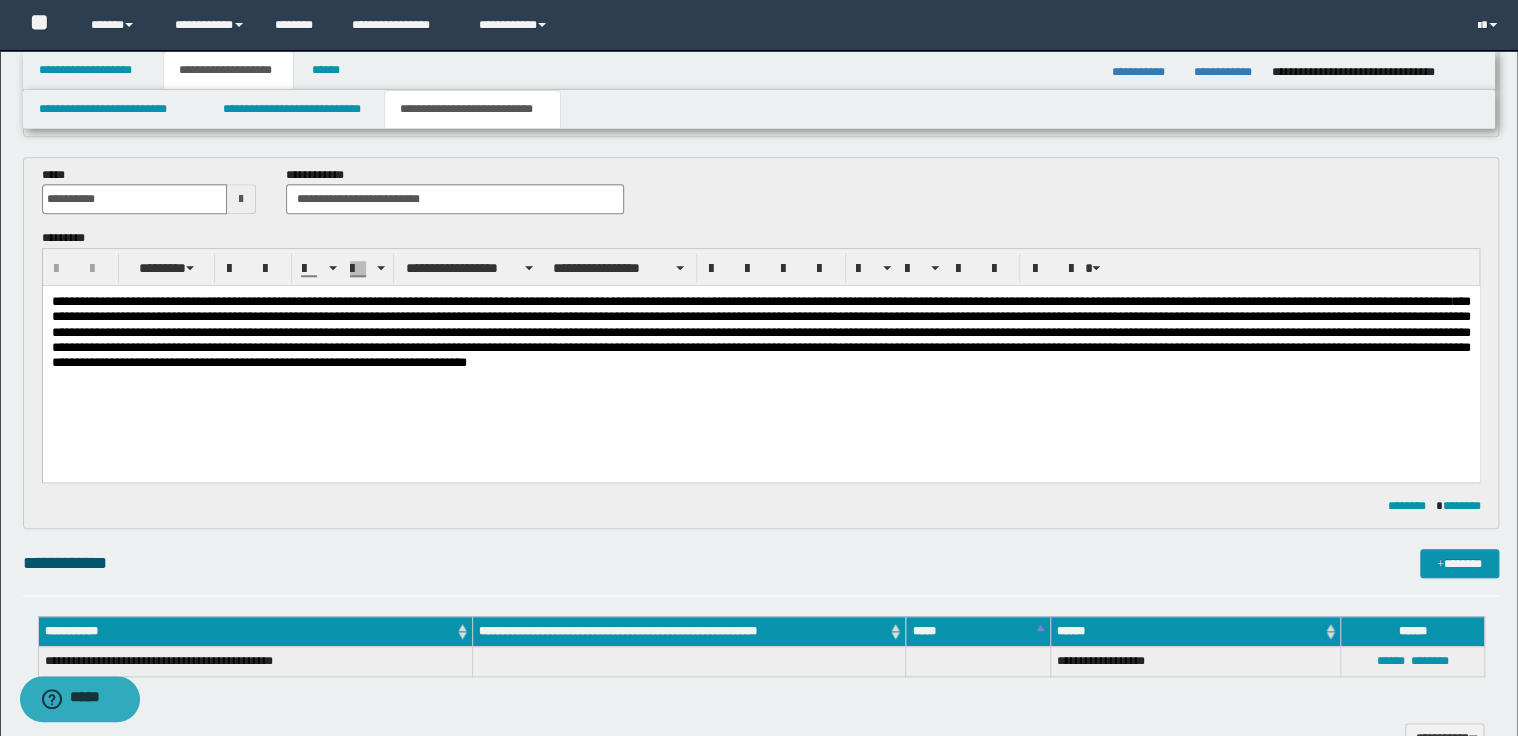 scroll, scrollTop: 720, scrollLeft: 0, axis: vertical 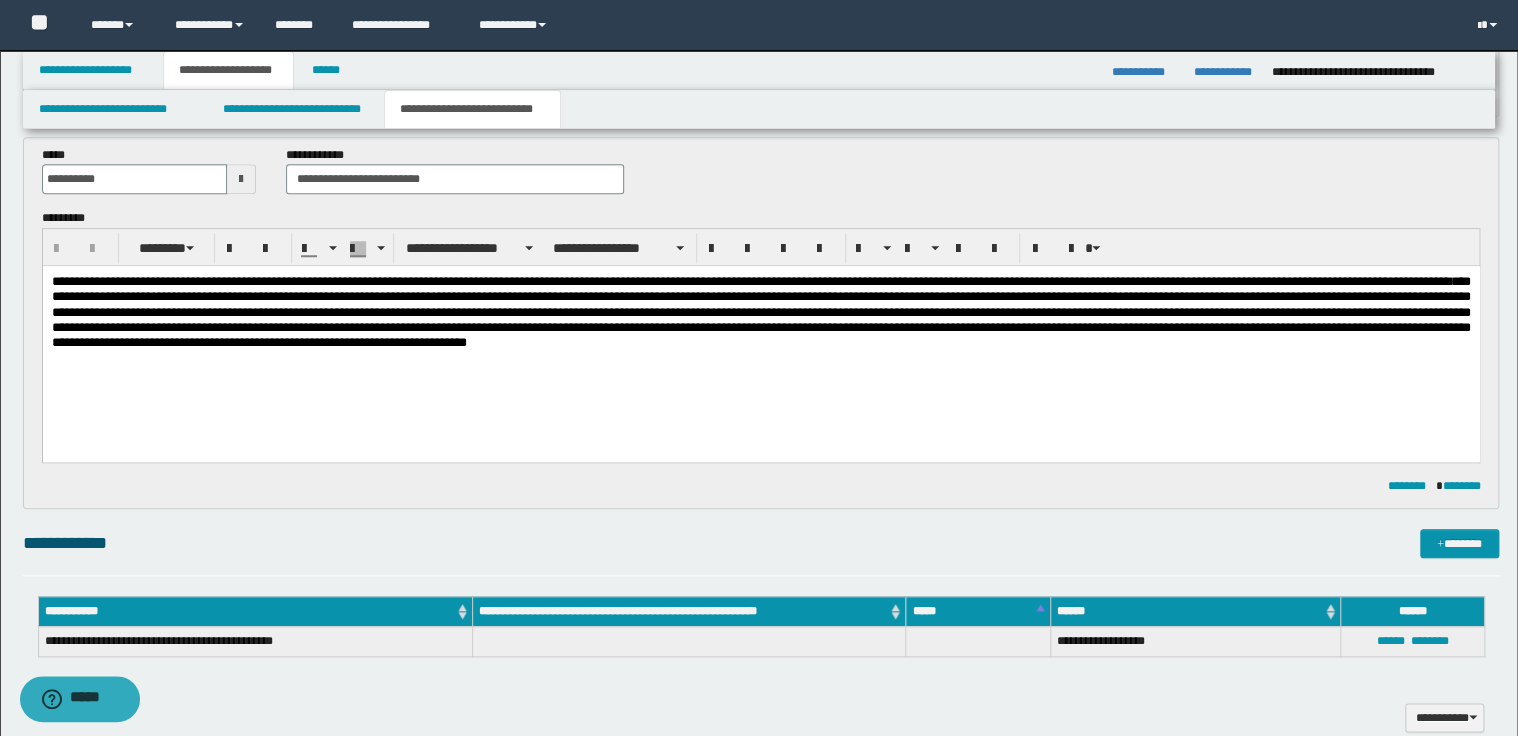 click on "**********" at bounding box center [748, 281] 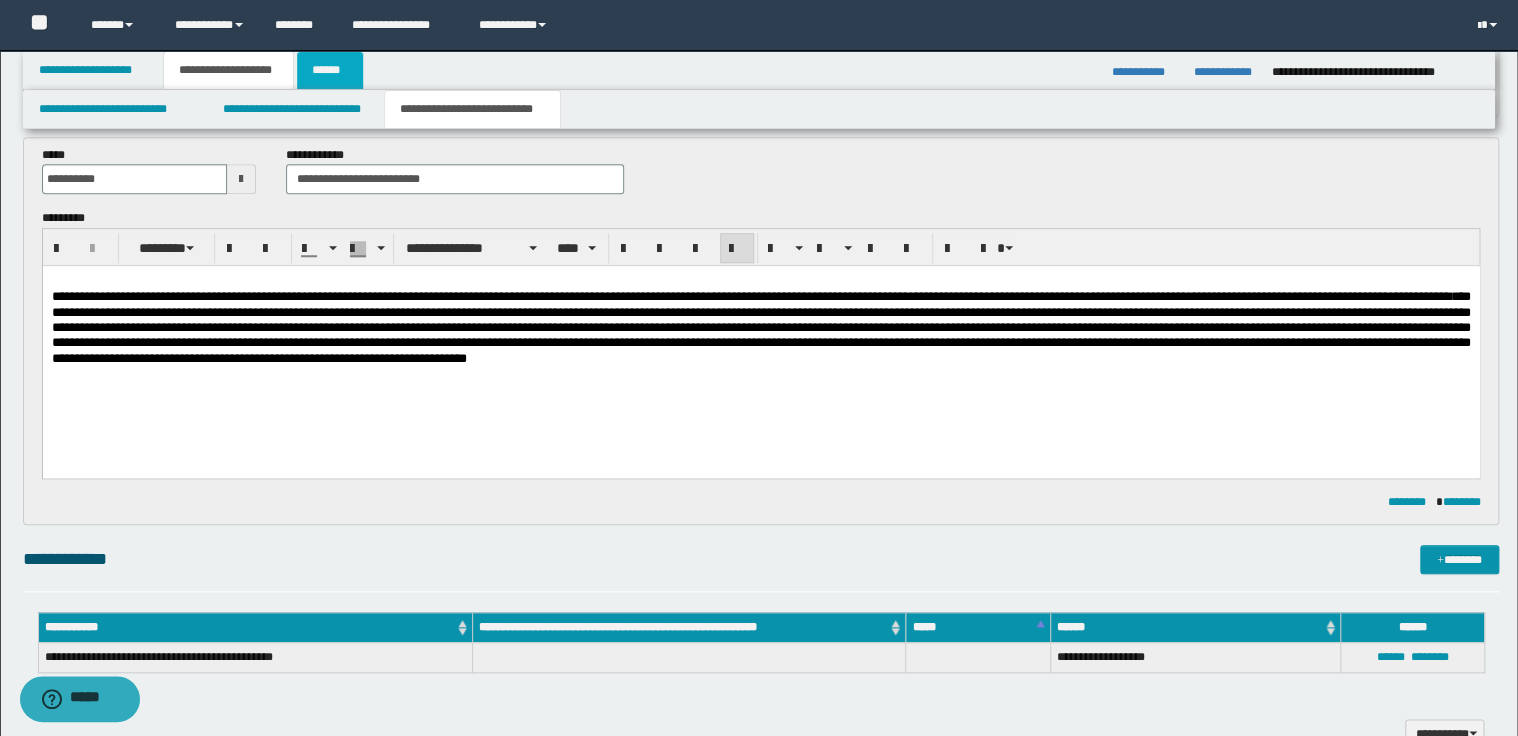 click on "******" at bounding box center (330, 70) 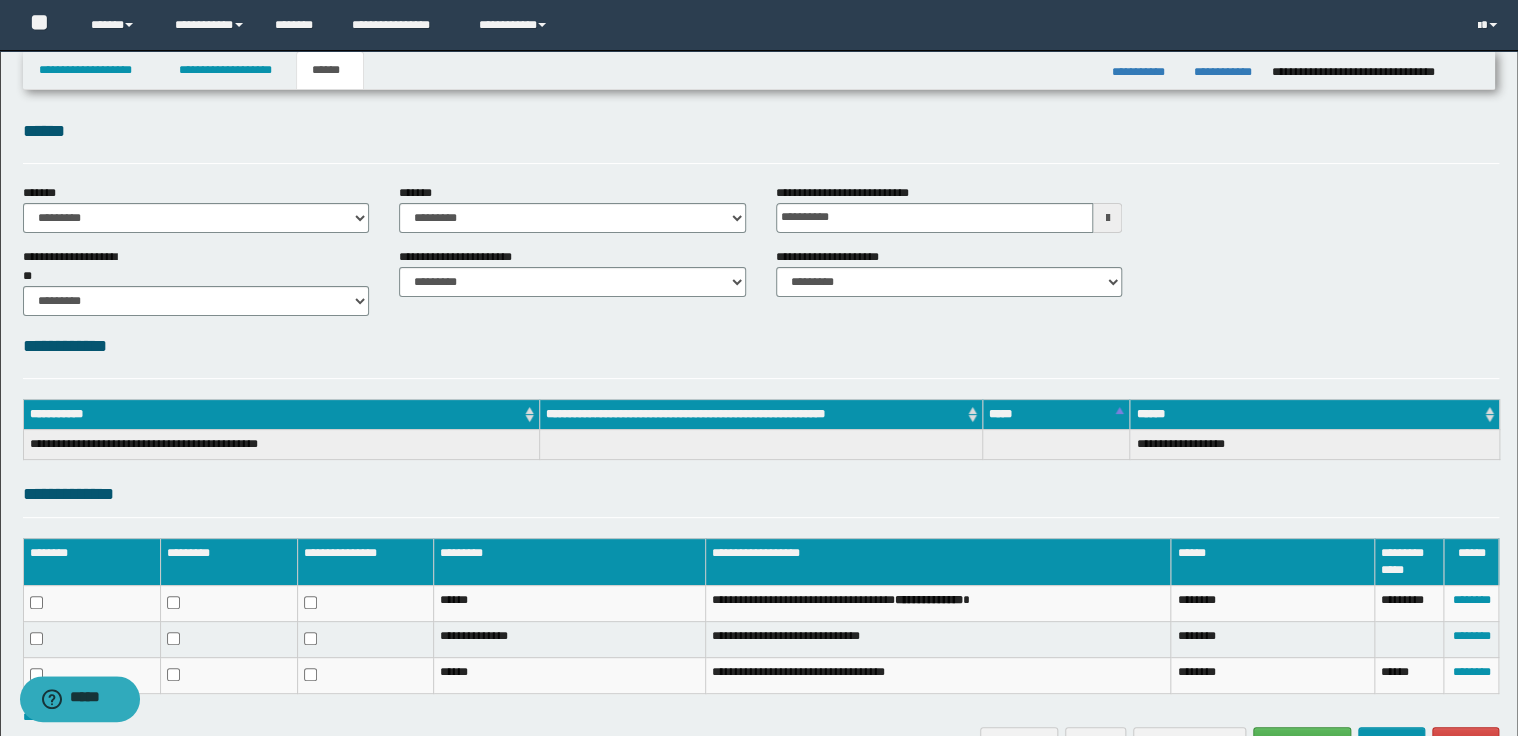 scroll, scrollTop: 0, scrollLeft: 0, axis: both 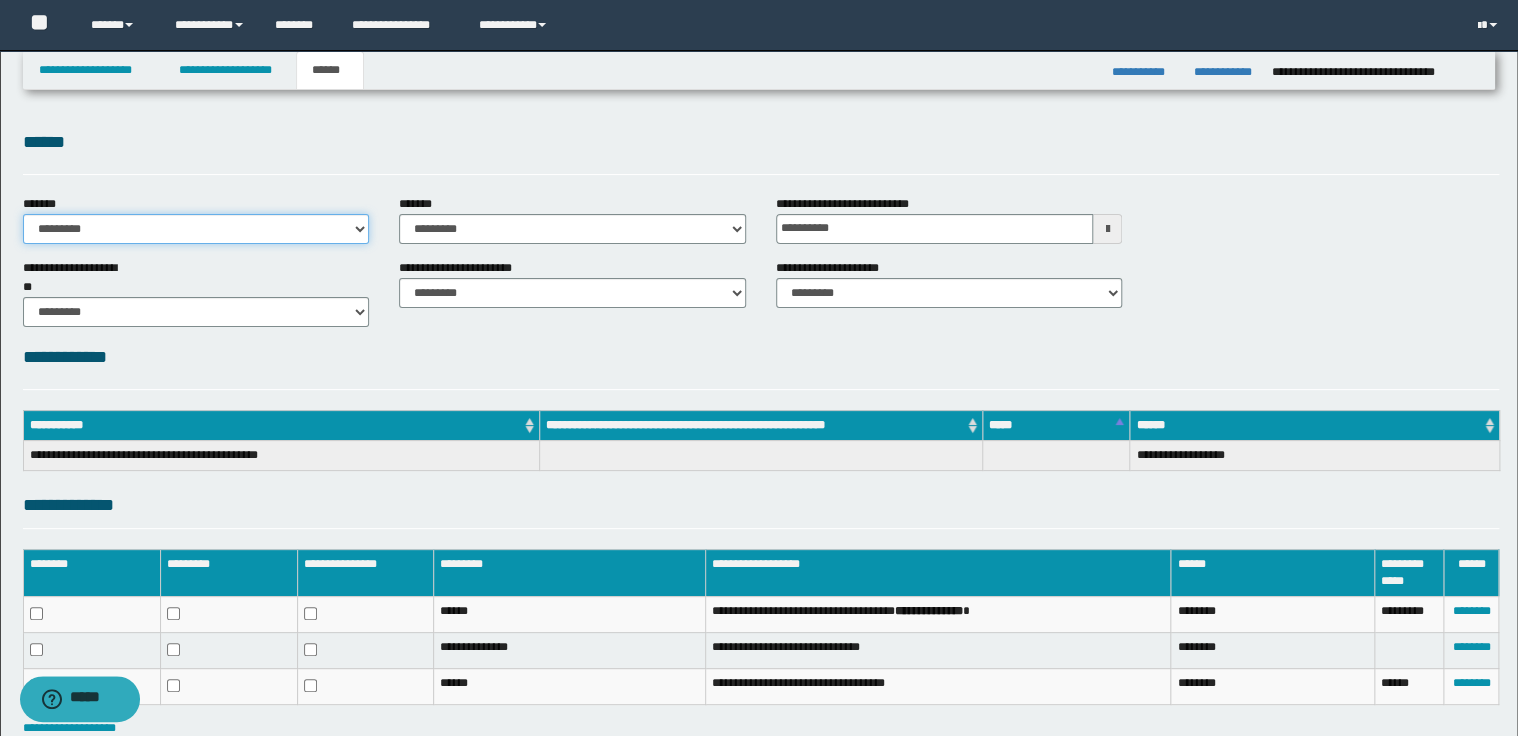 click on "**********" at bounding box center [196, 229] 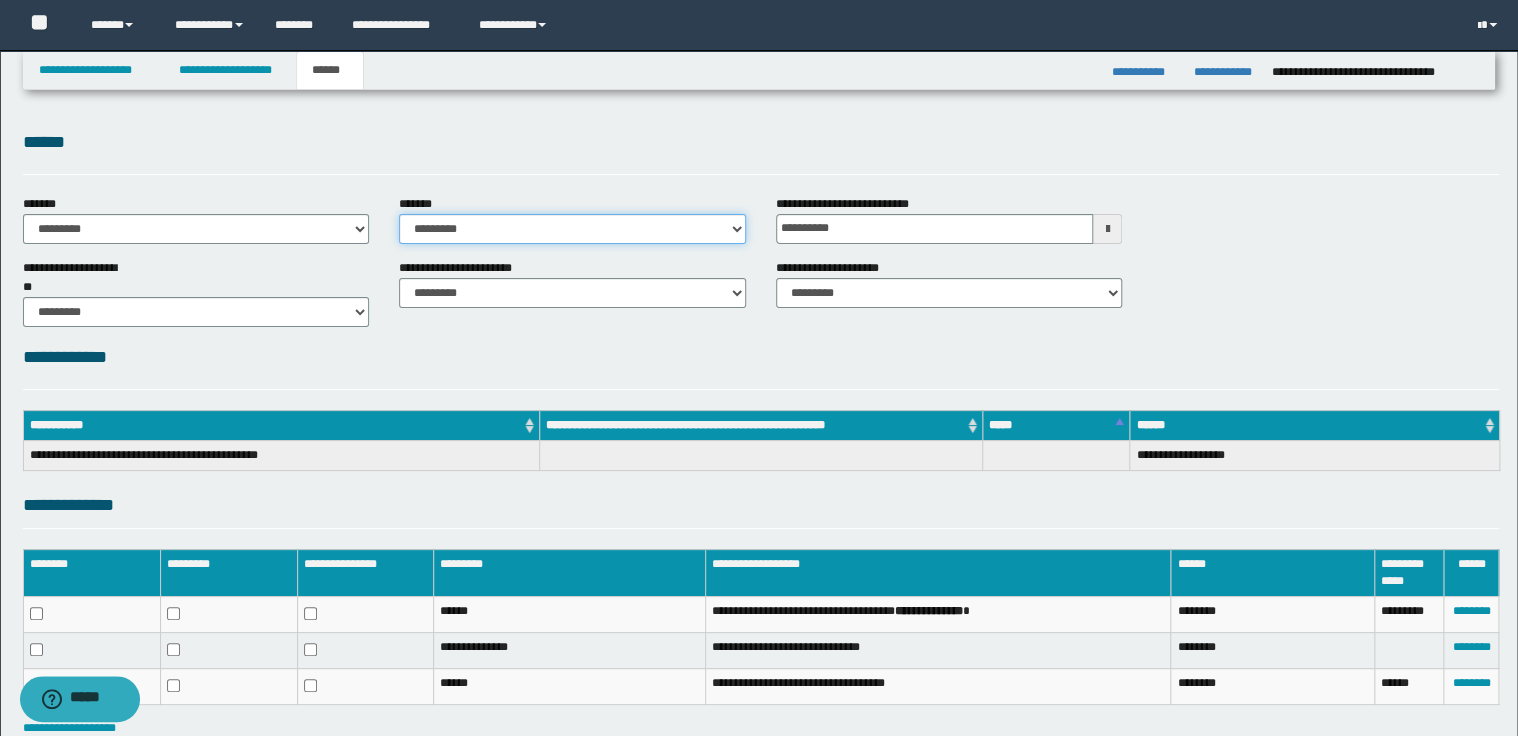 click on "**********" at bounding box center (572, 229) 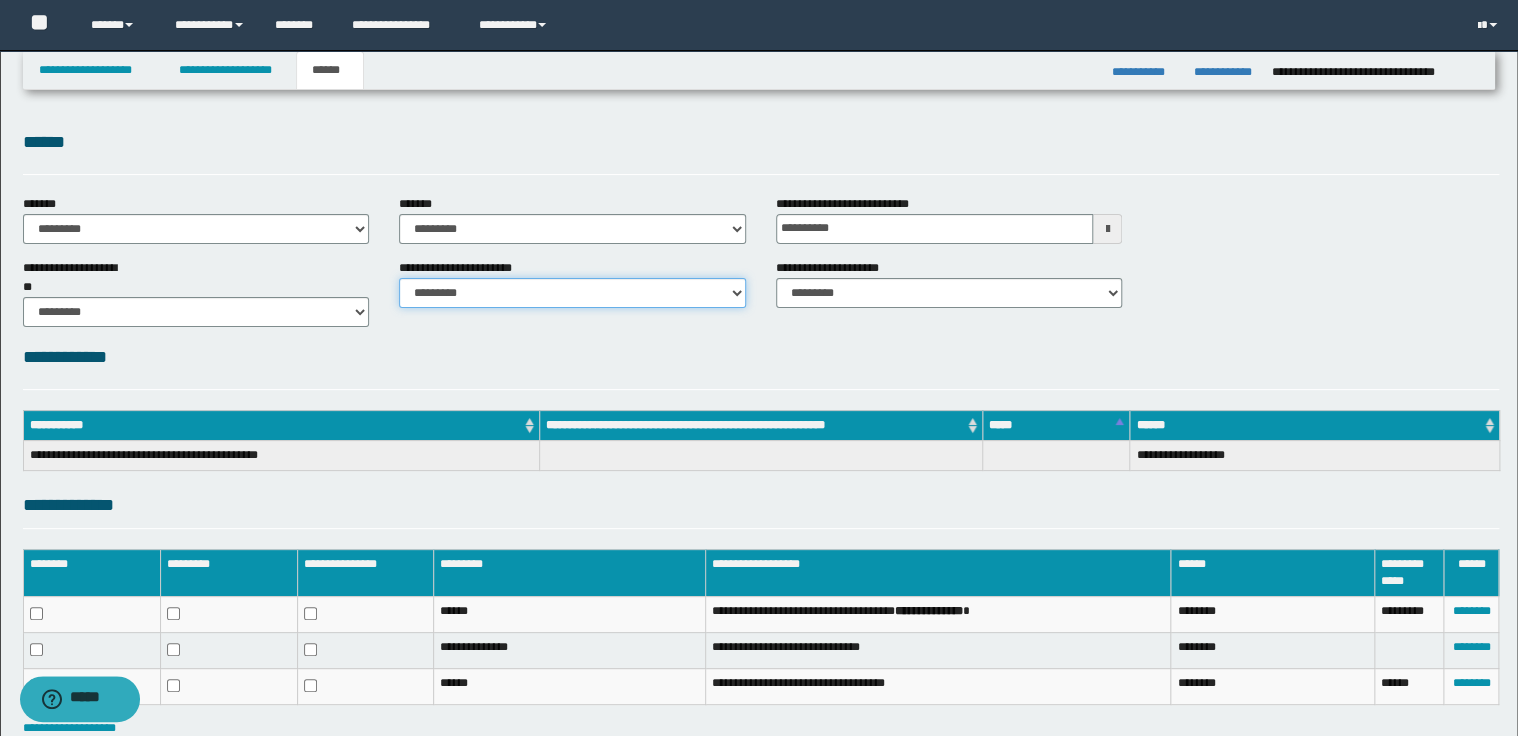 click on "*********
*********
*********" at bounding box center (572, 293) 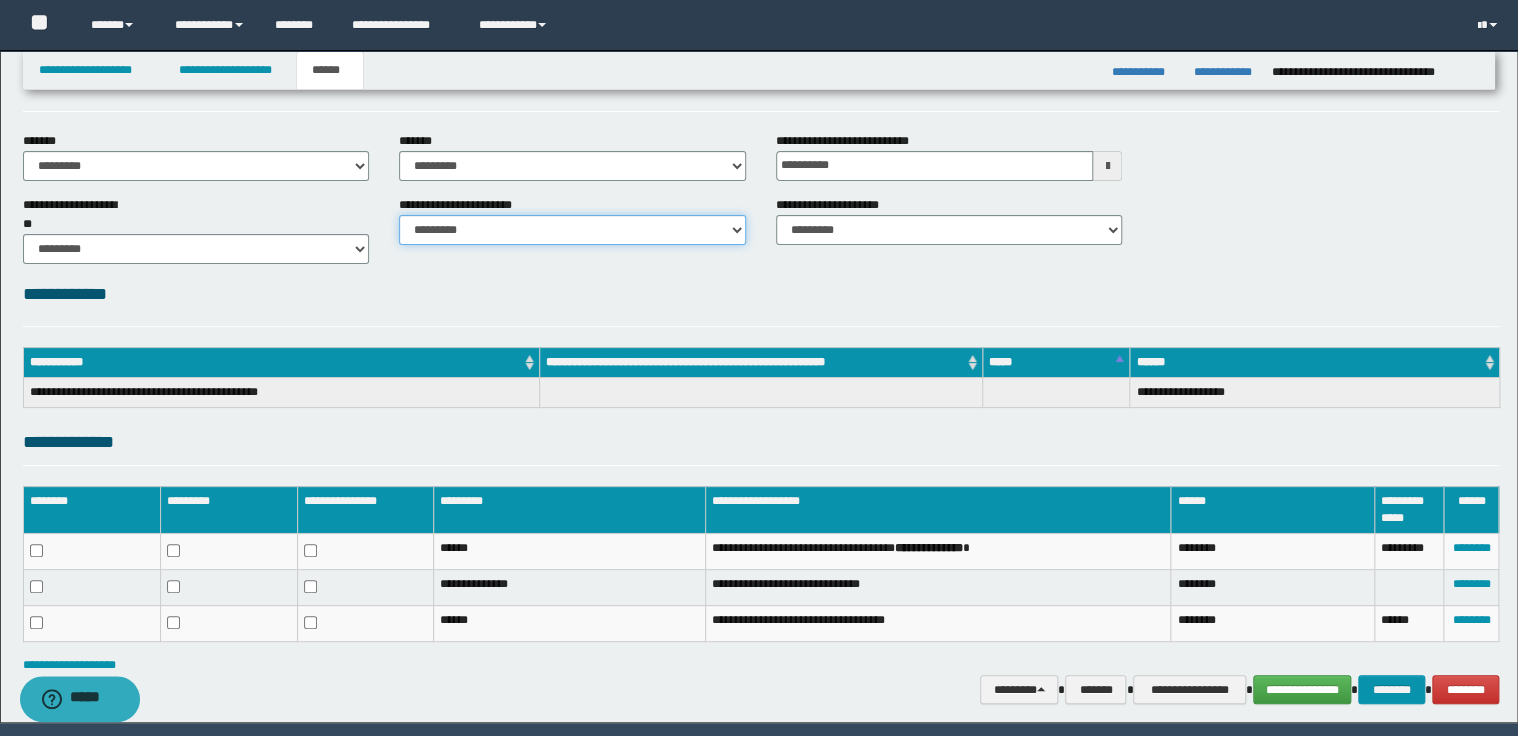 scroll, scrollTop: 128, scrollLeft: 0, axis: vertical 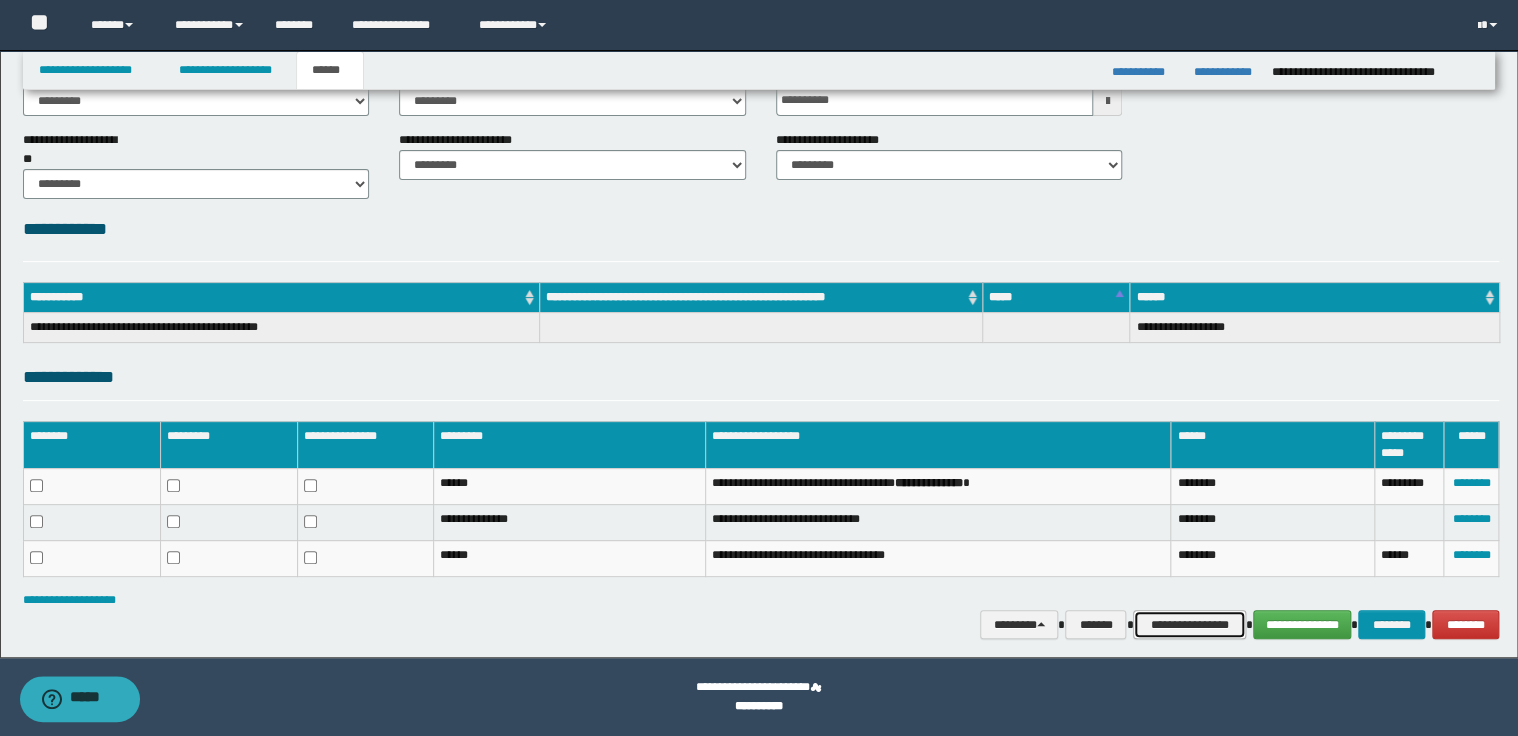 click on "**********" at bounding box center [1189, 625] 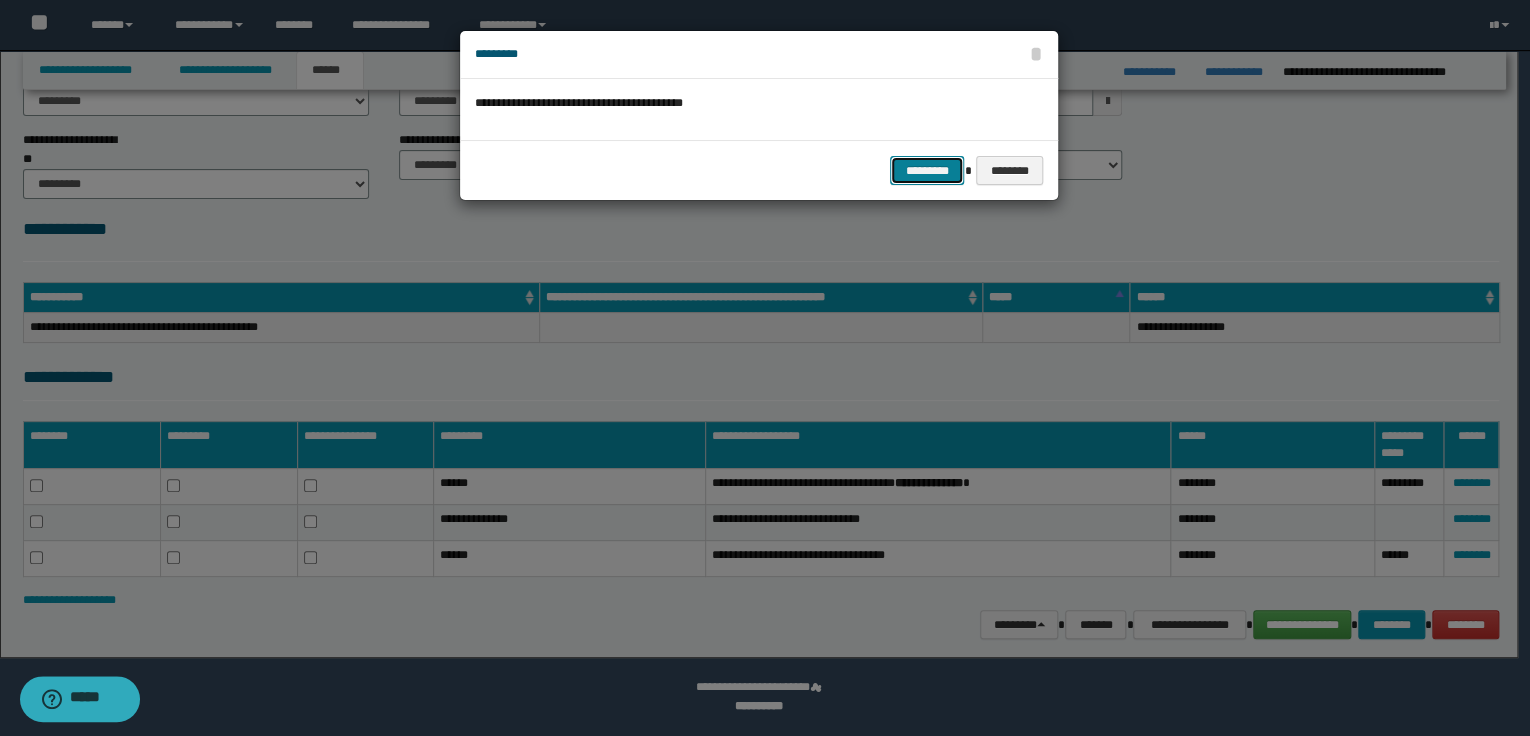 click on "*********" at bounding box center (927, 171) 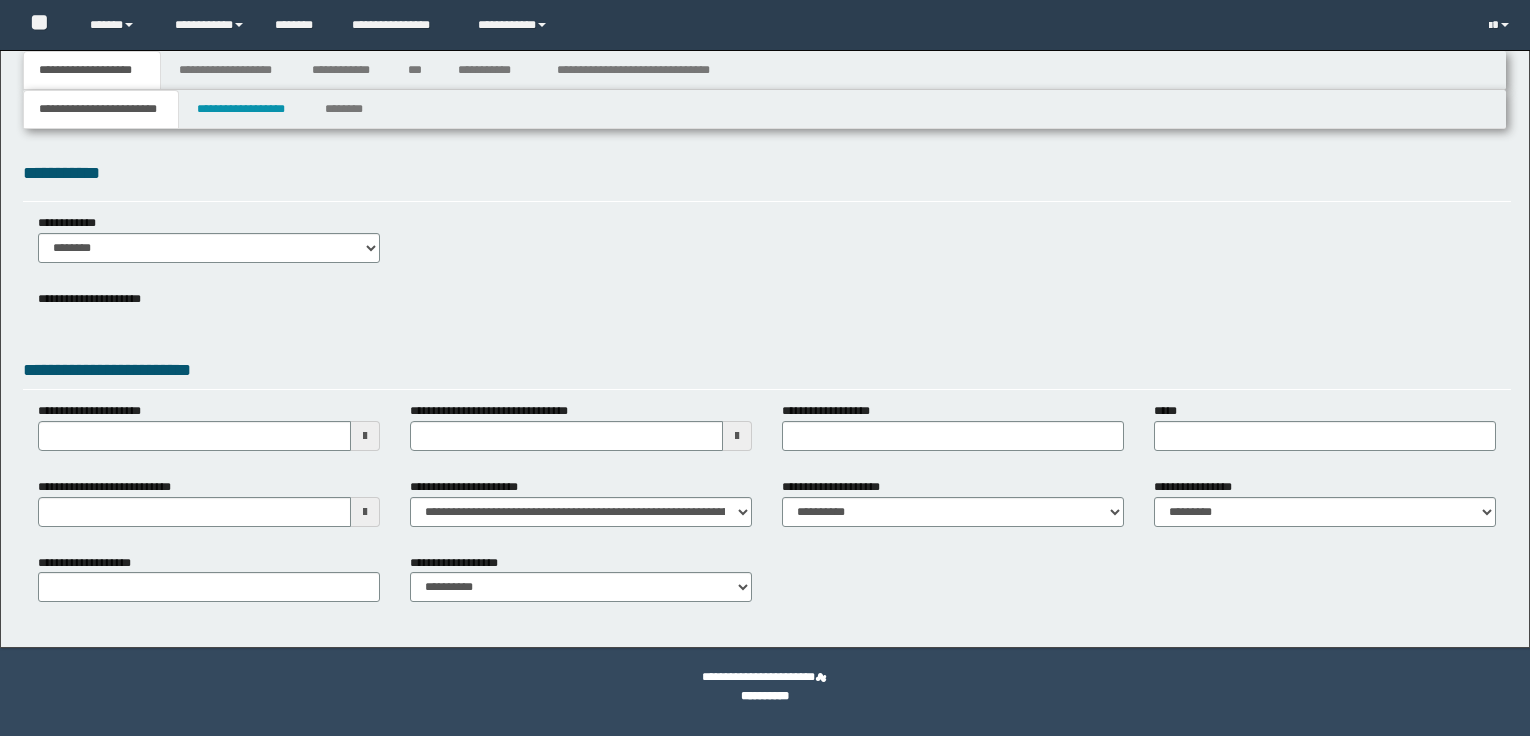 scroll, scrollTop: 0, scrollLeft: 0, axis: both 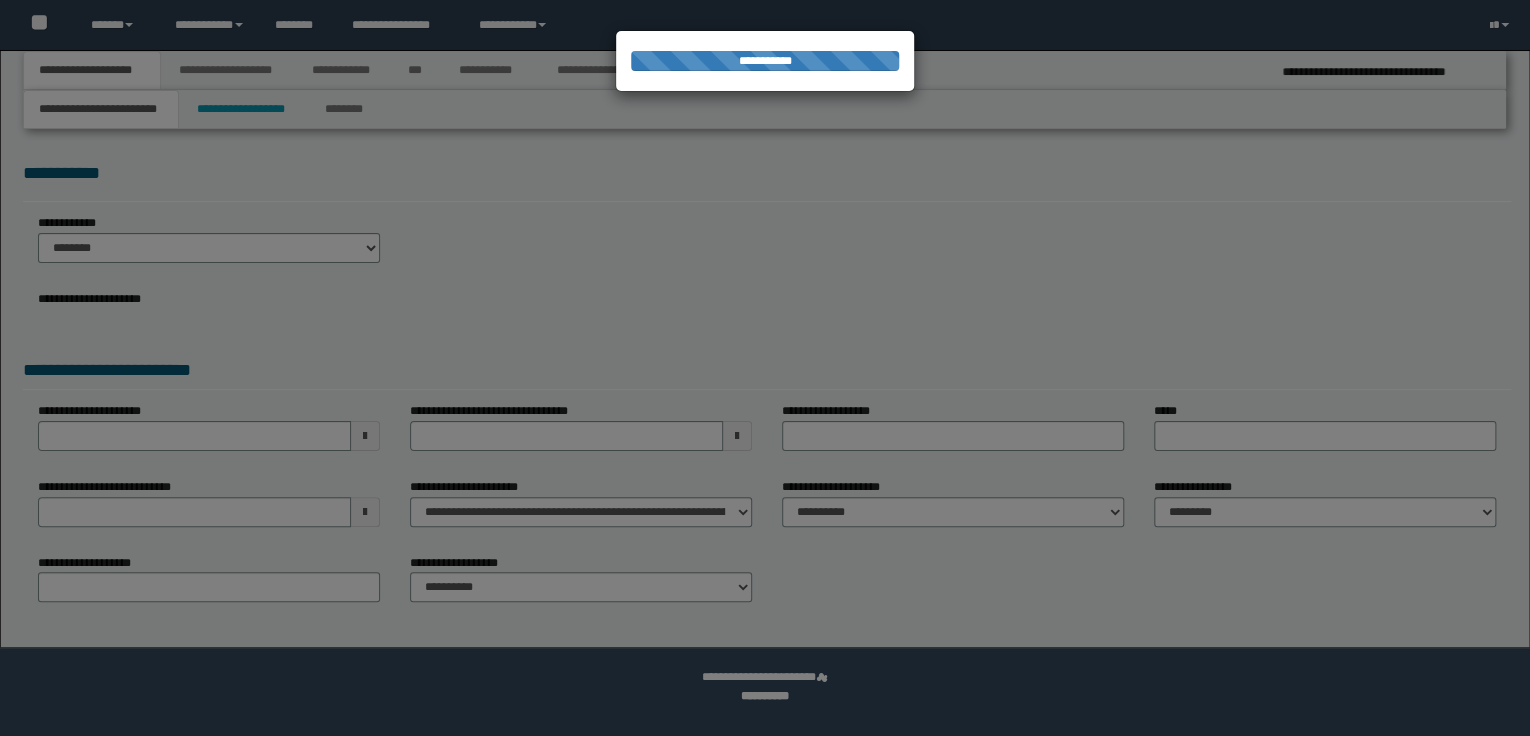 select on "*" 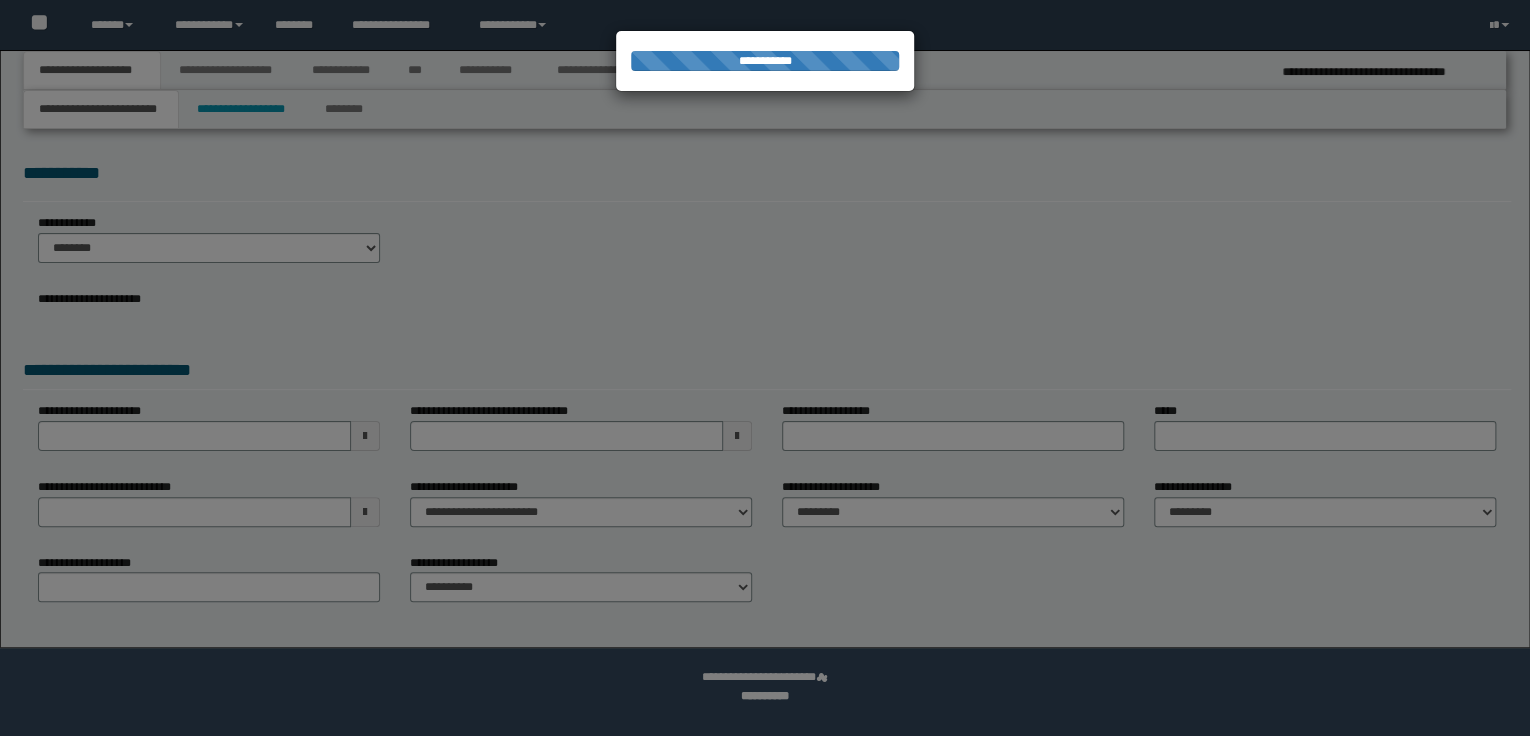 scroll, scrollTop: 0, scrollLeft: 0, axis: both 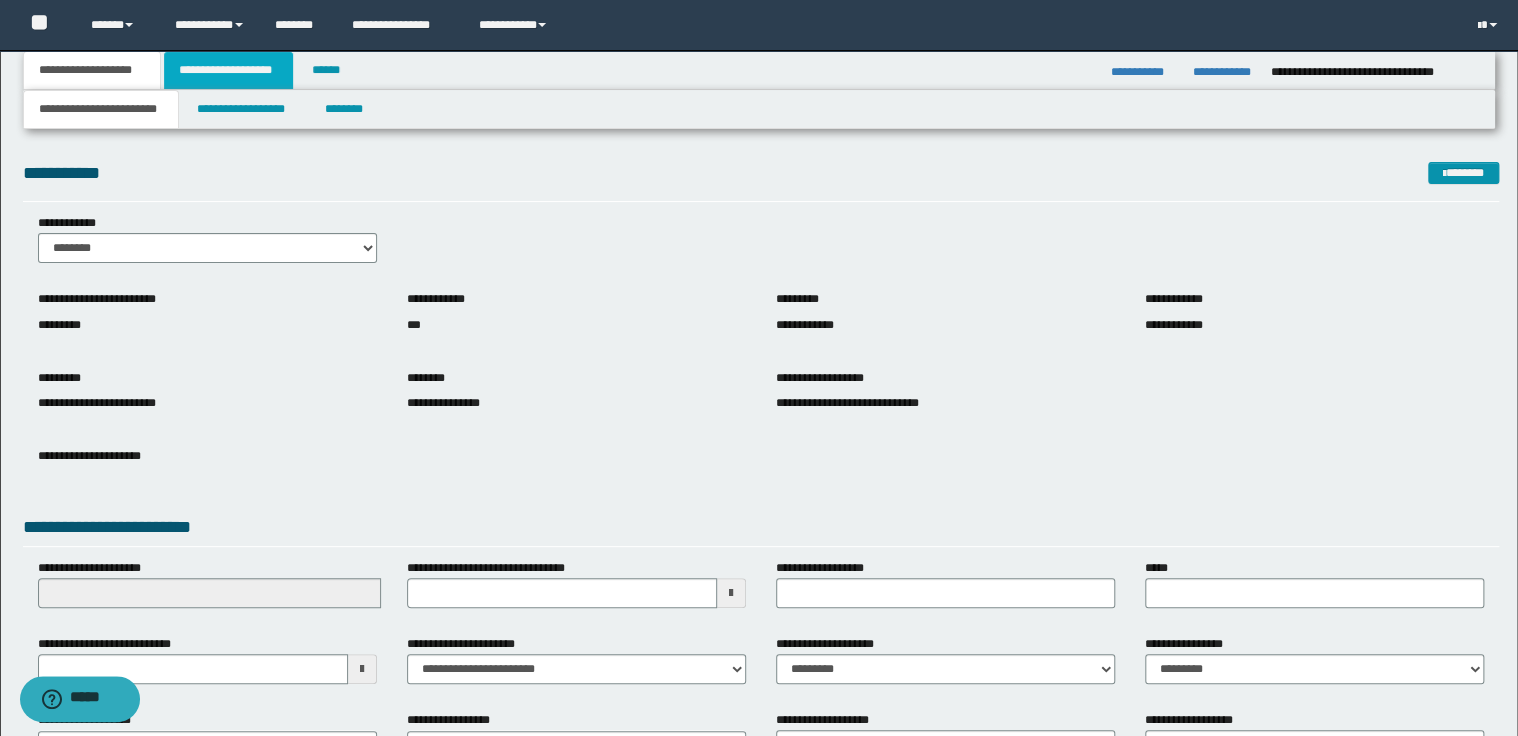 click on "**********" at bounding box center [228, 70] 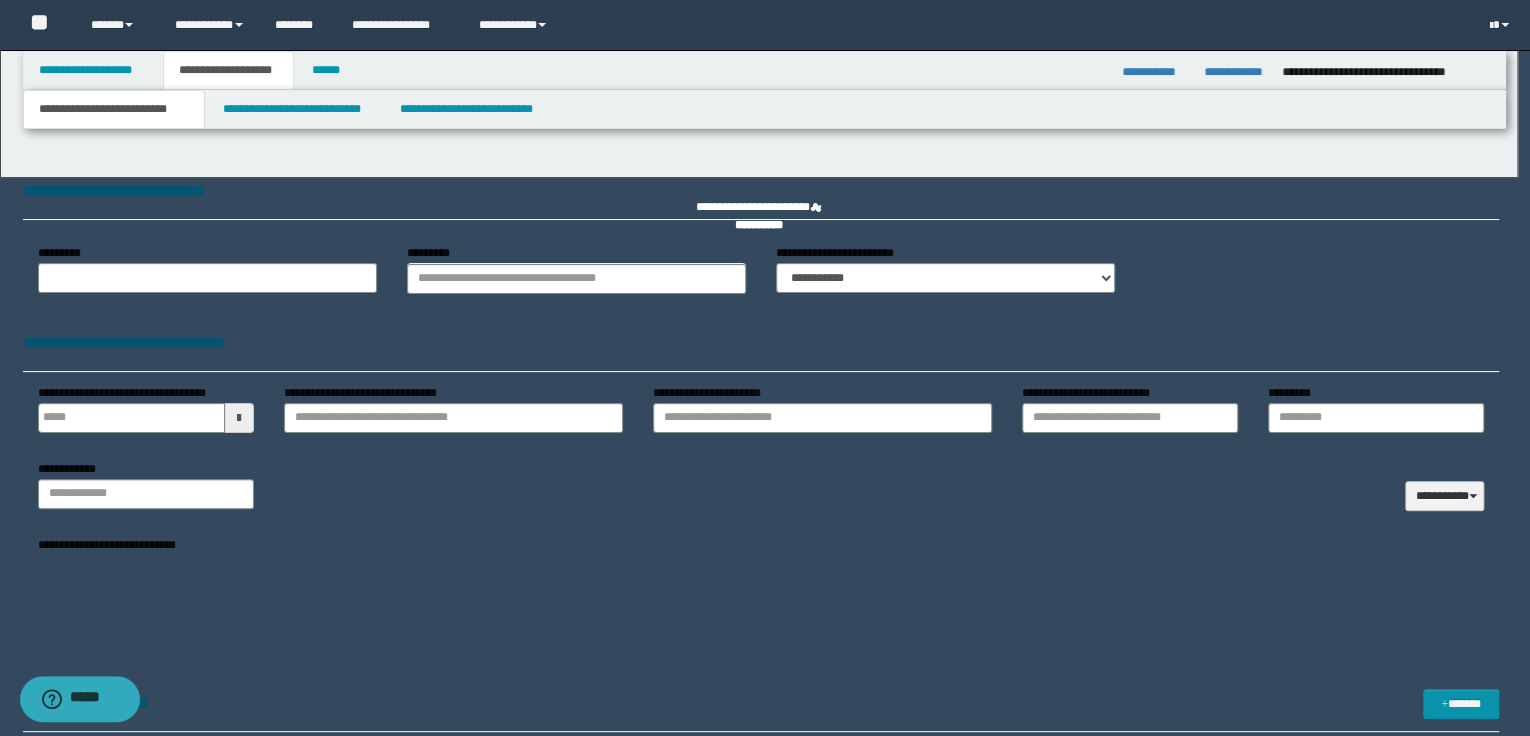 type 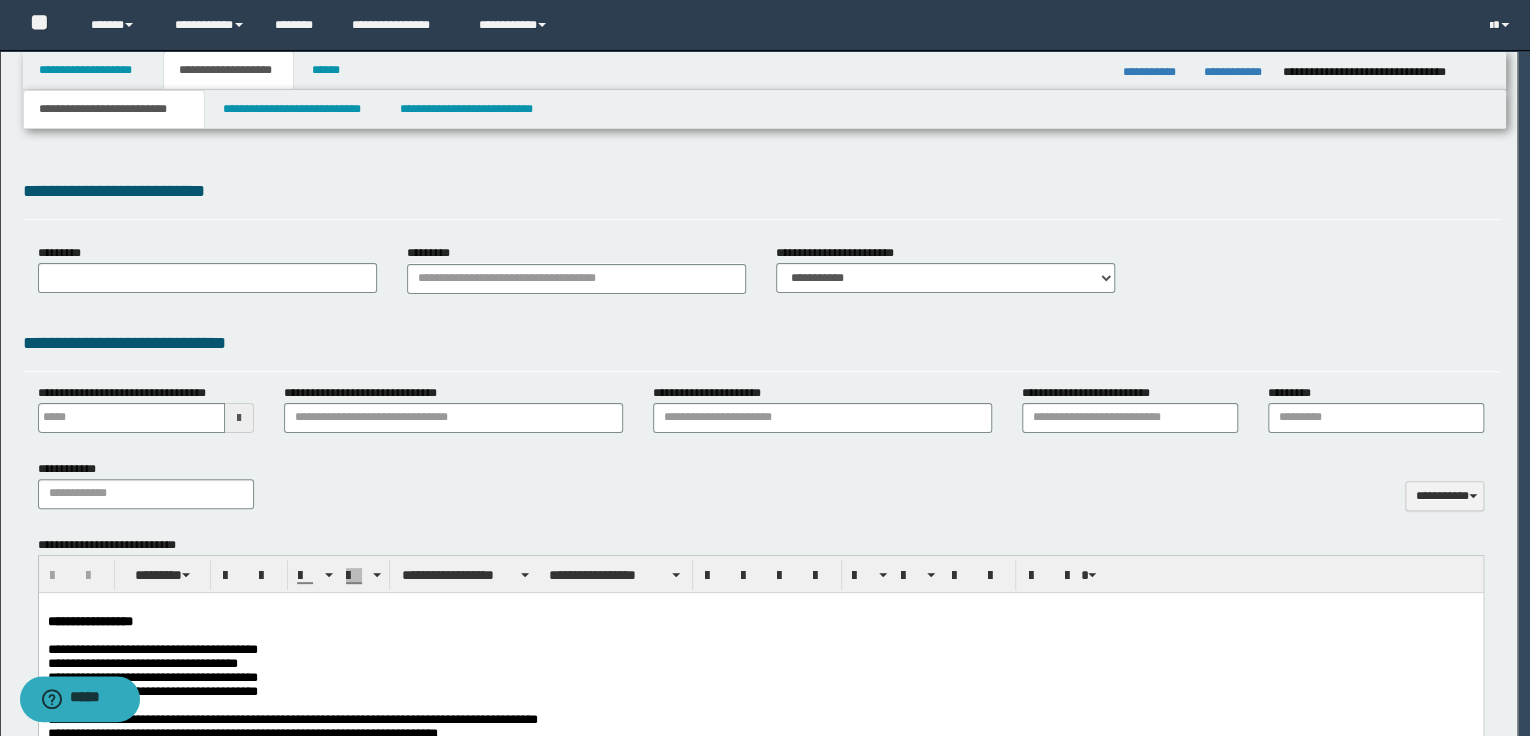scroll, scrollTop: 0, scrollLeft: 0, axis: both 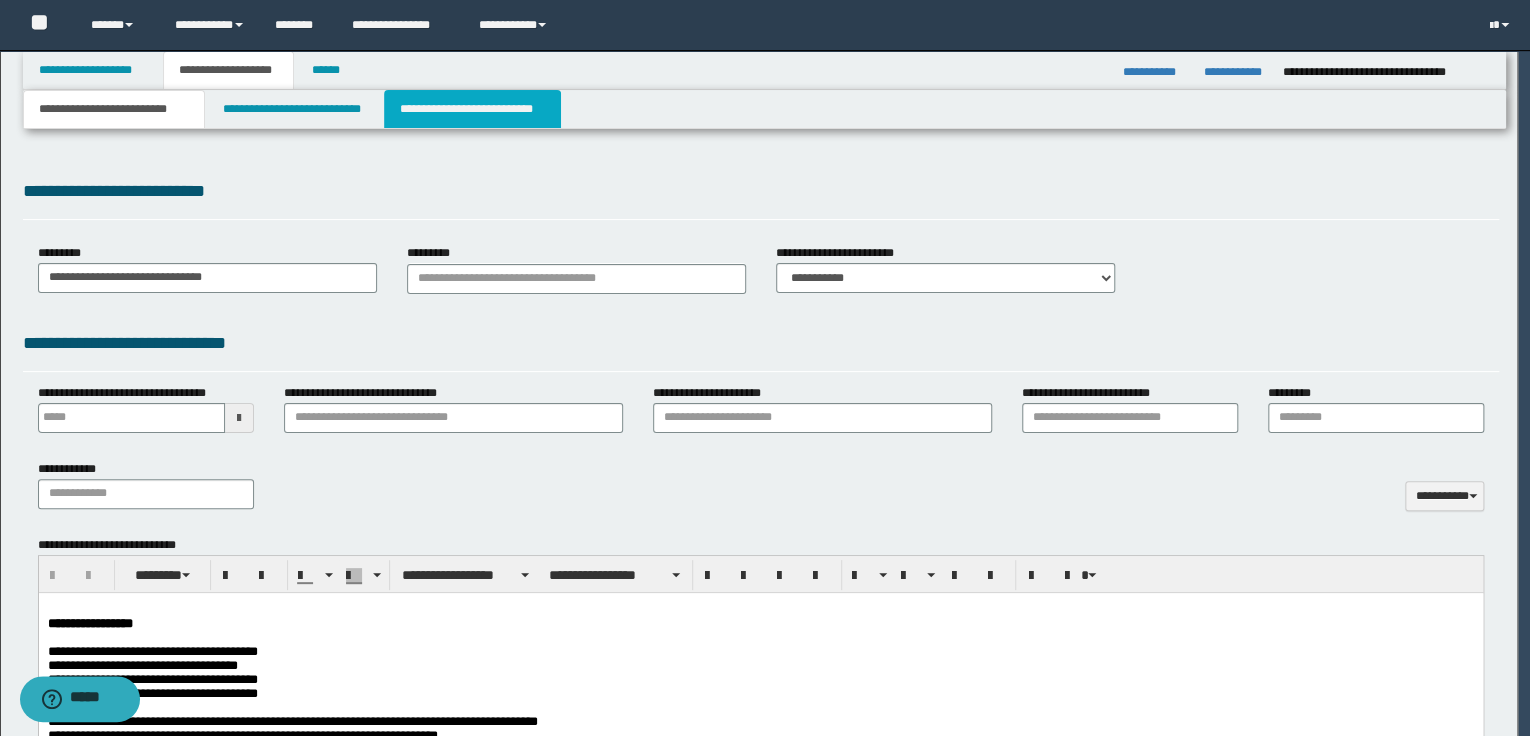 click on "**********" at bounding box center [472, 109] 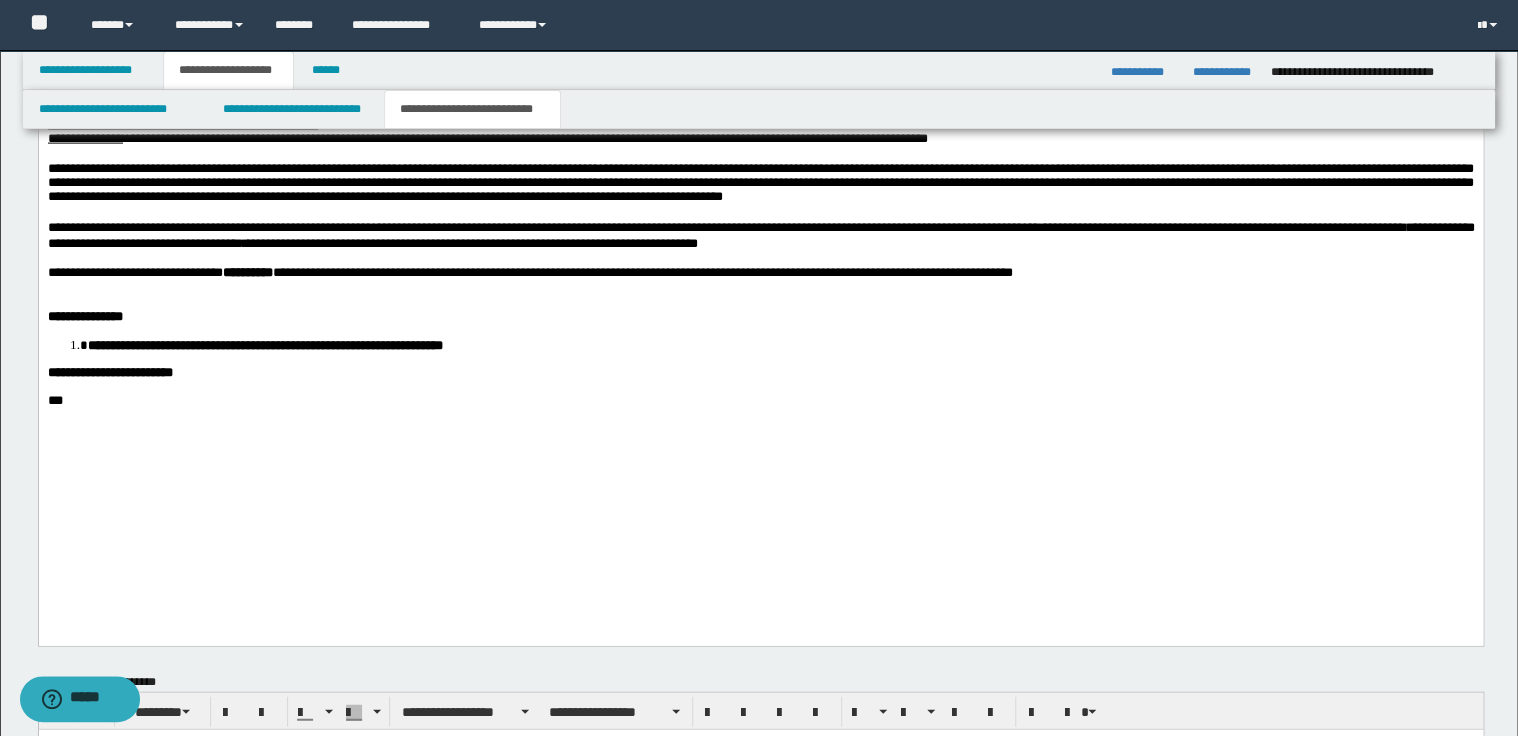 scroll, scrollTop: 2160, scrollLeft: 0, axis: vertical 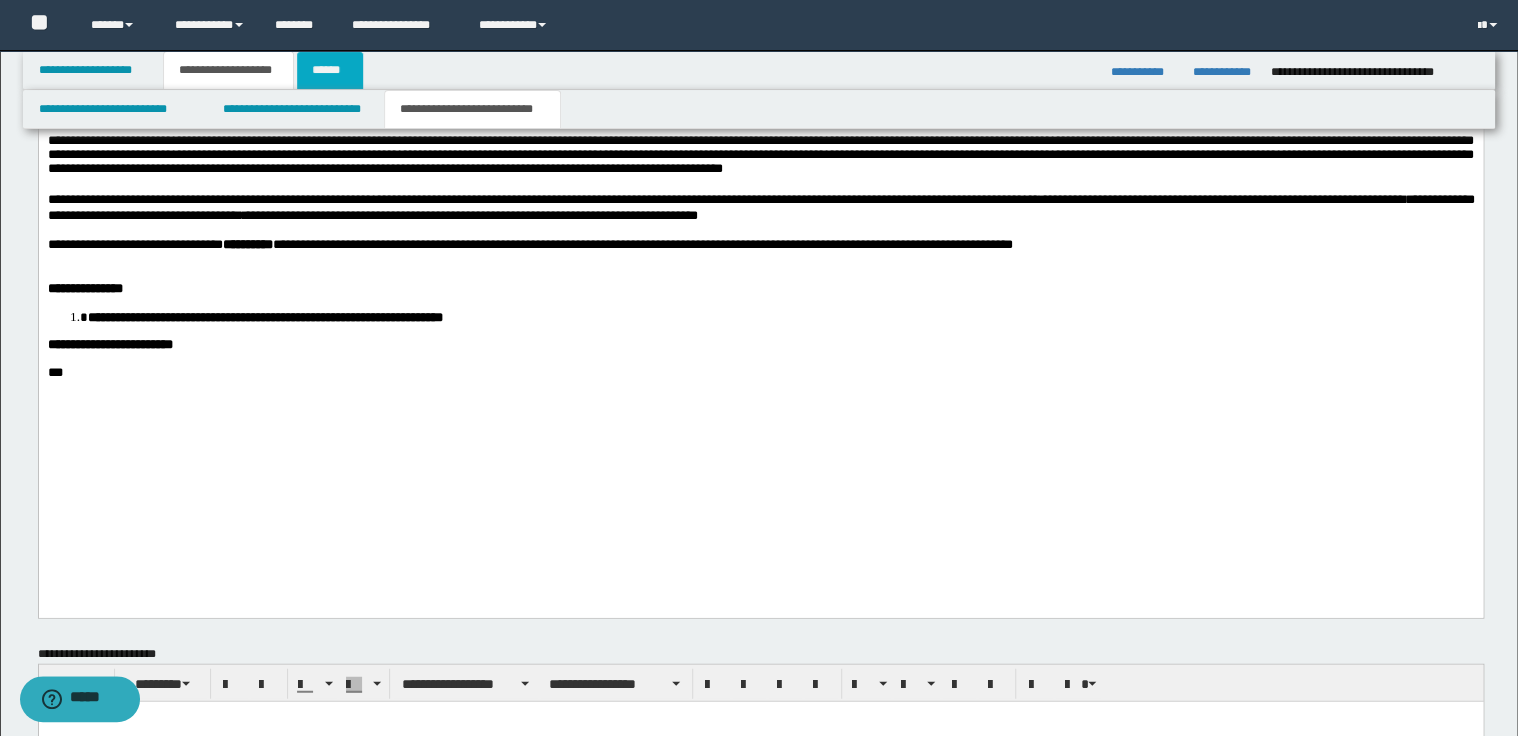click on "******" at bounding box center [330, 70] 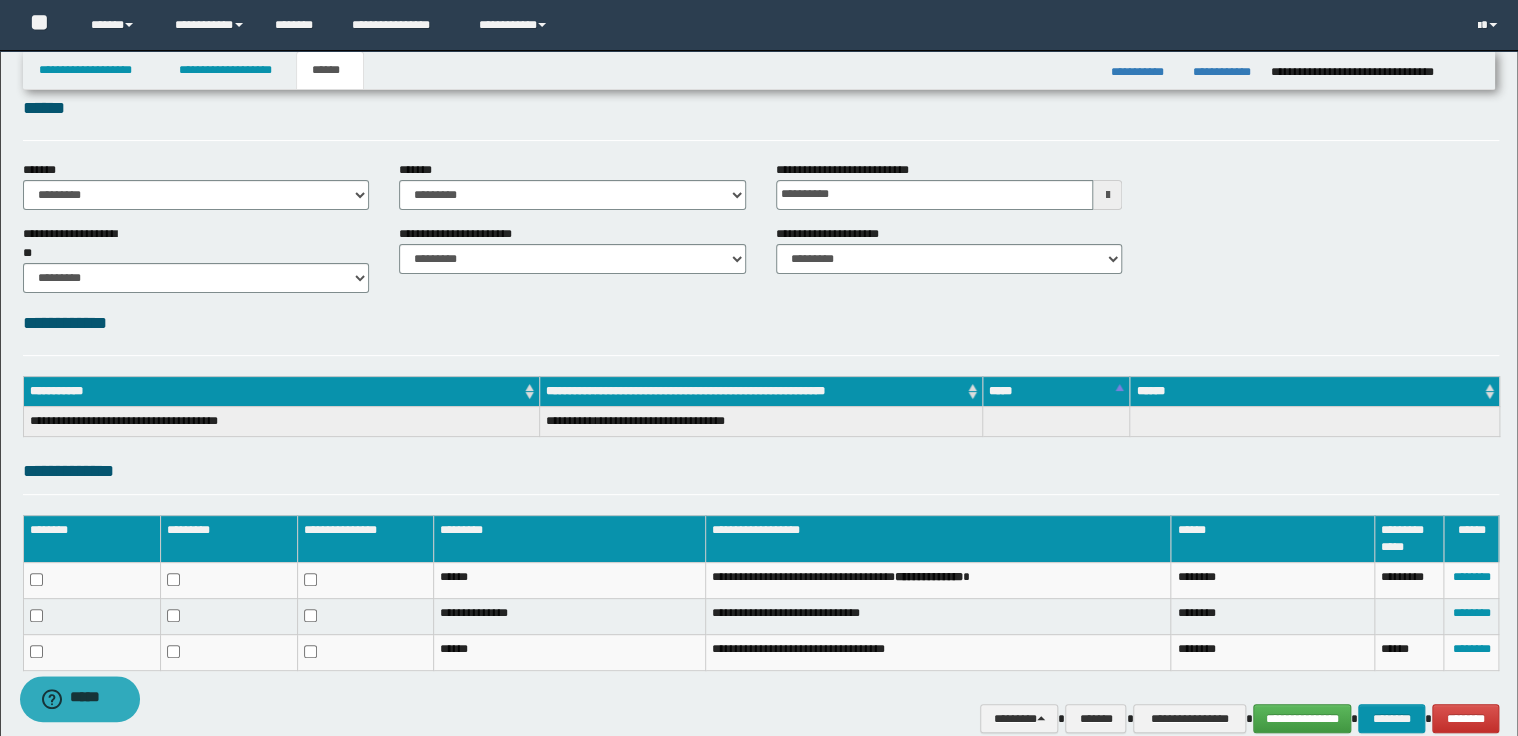 scroll, scrollTop: 128, scrollLeft: 0, axis: vertical 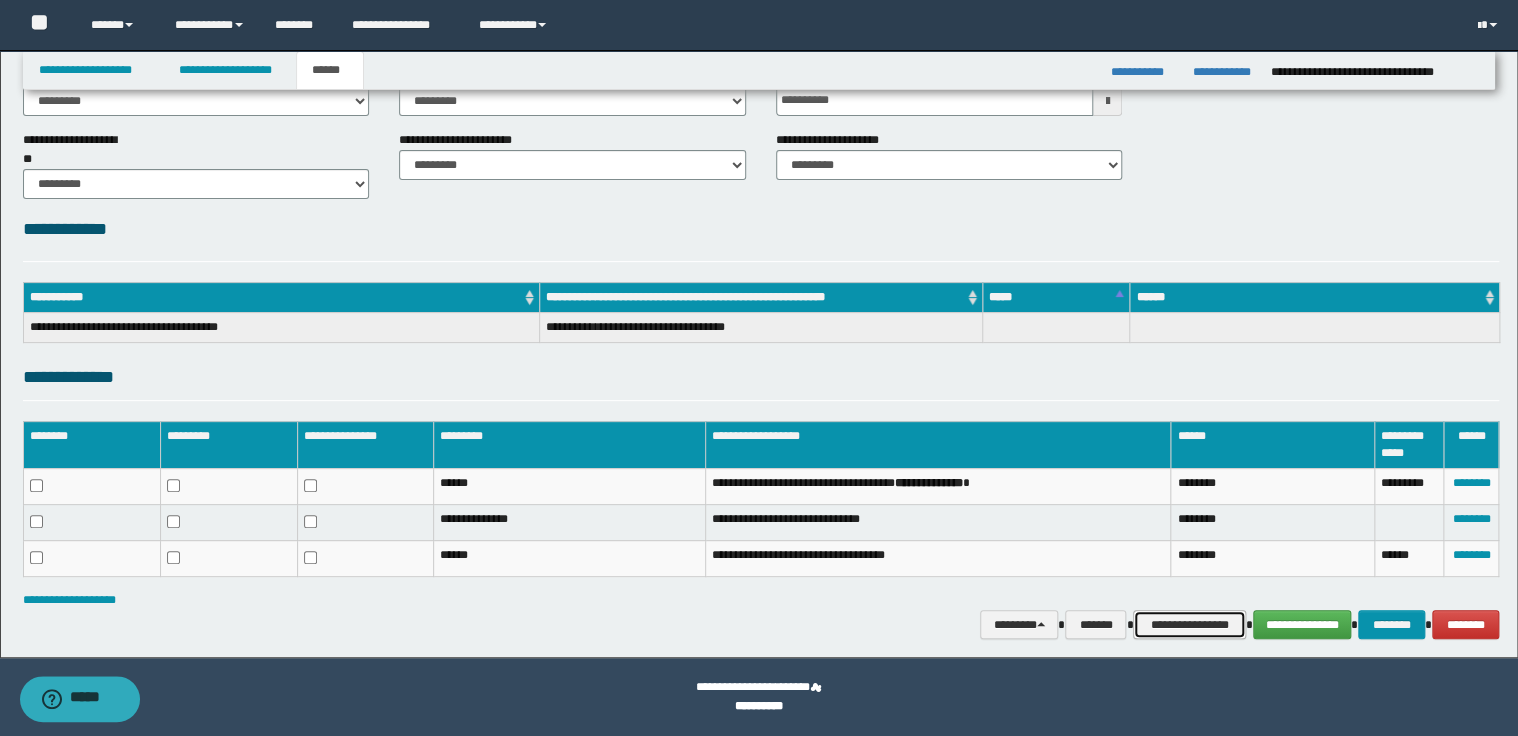 click on "**********" at bounding box center [1189, 625] 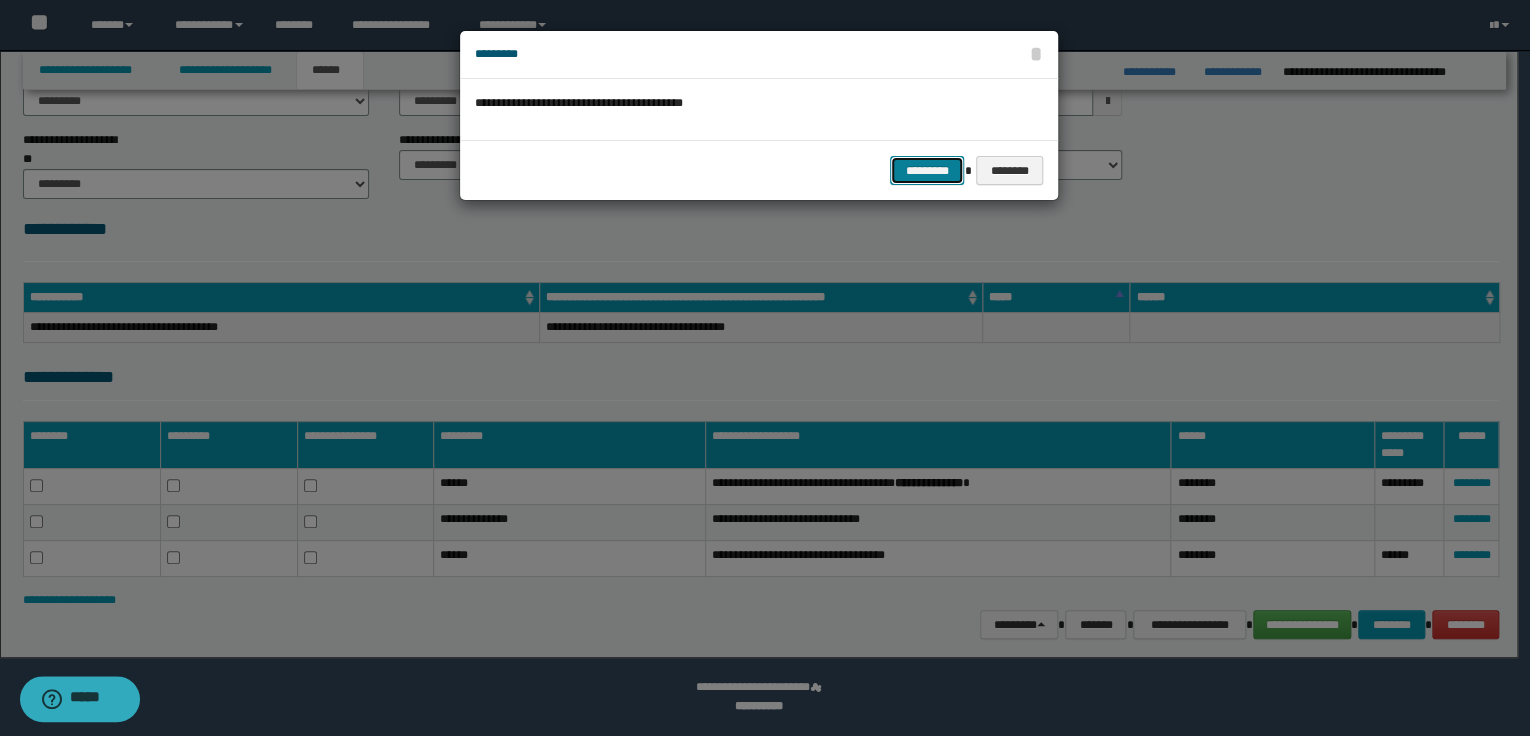 click on "*********" at bounding box center [927, 171] 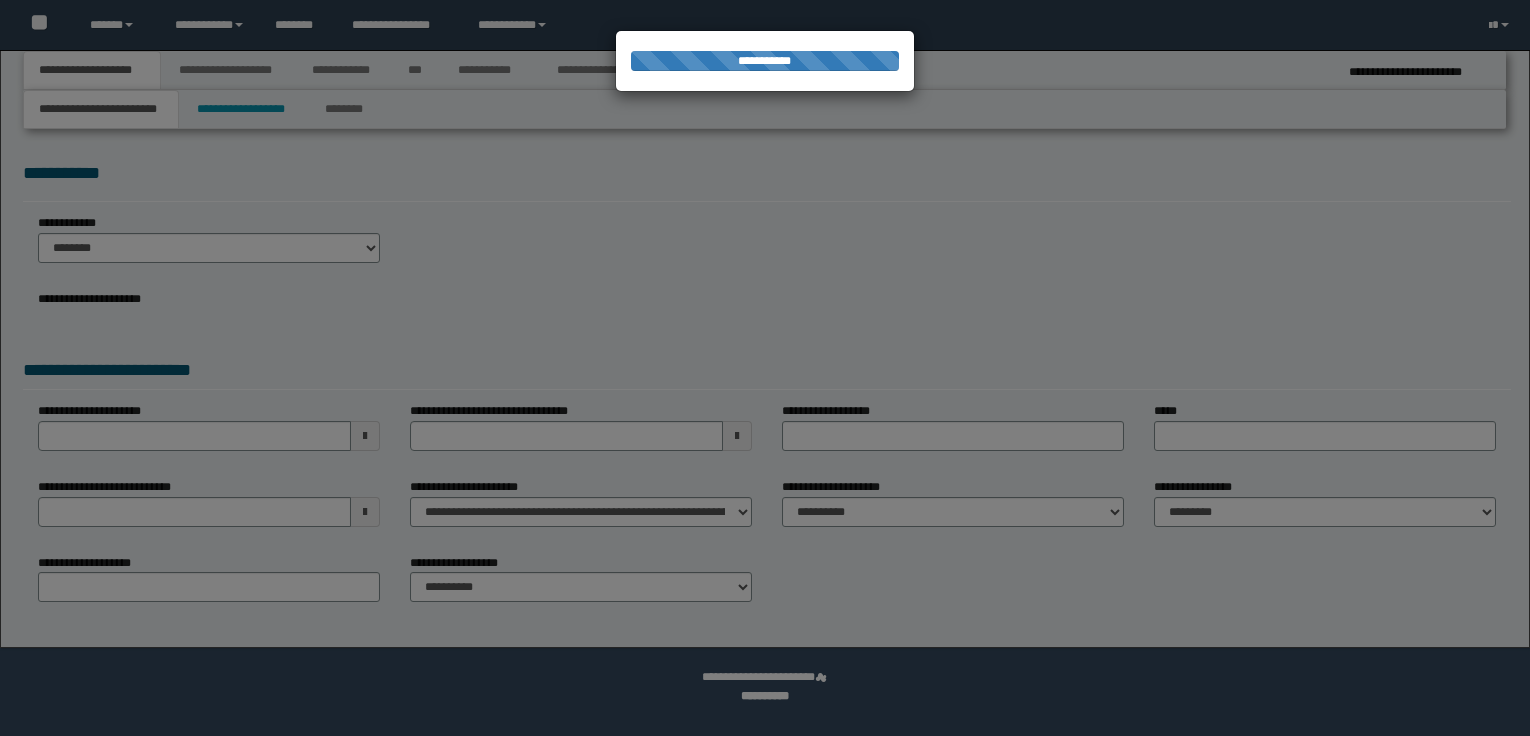 scroll, scrollTop: 0, scrollLeft: 0, axis: both 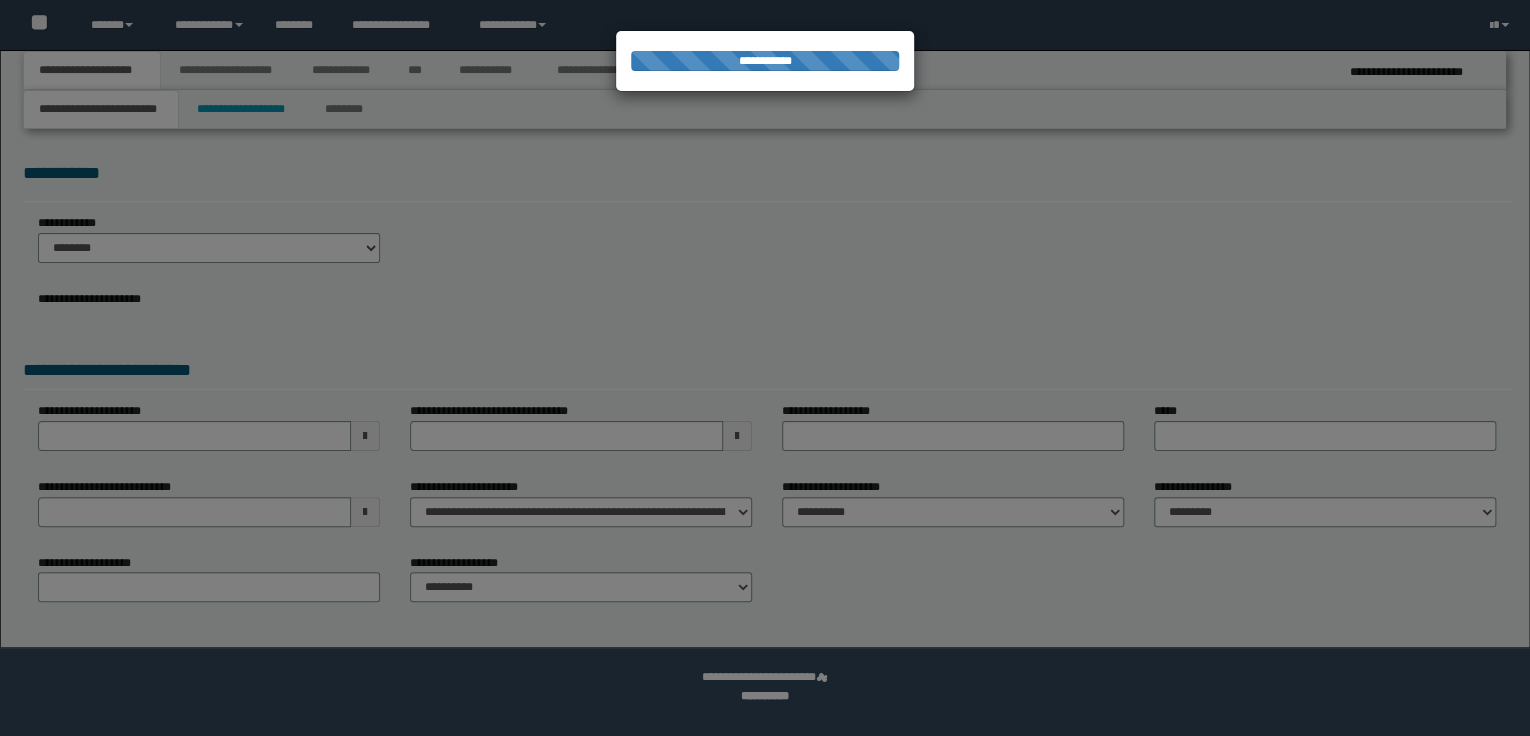 select on "*" 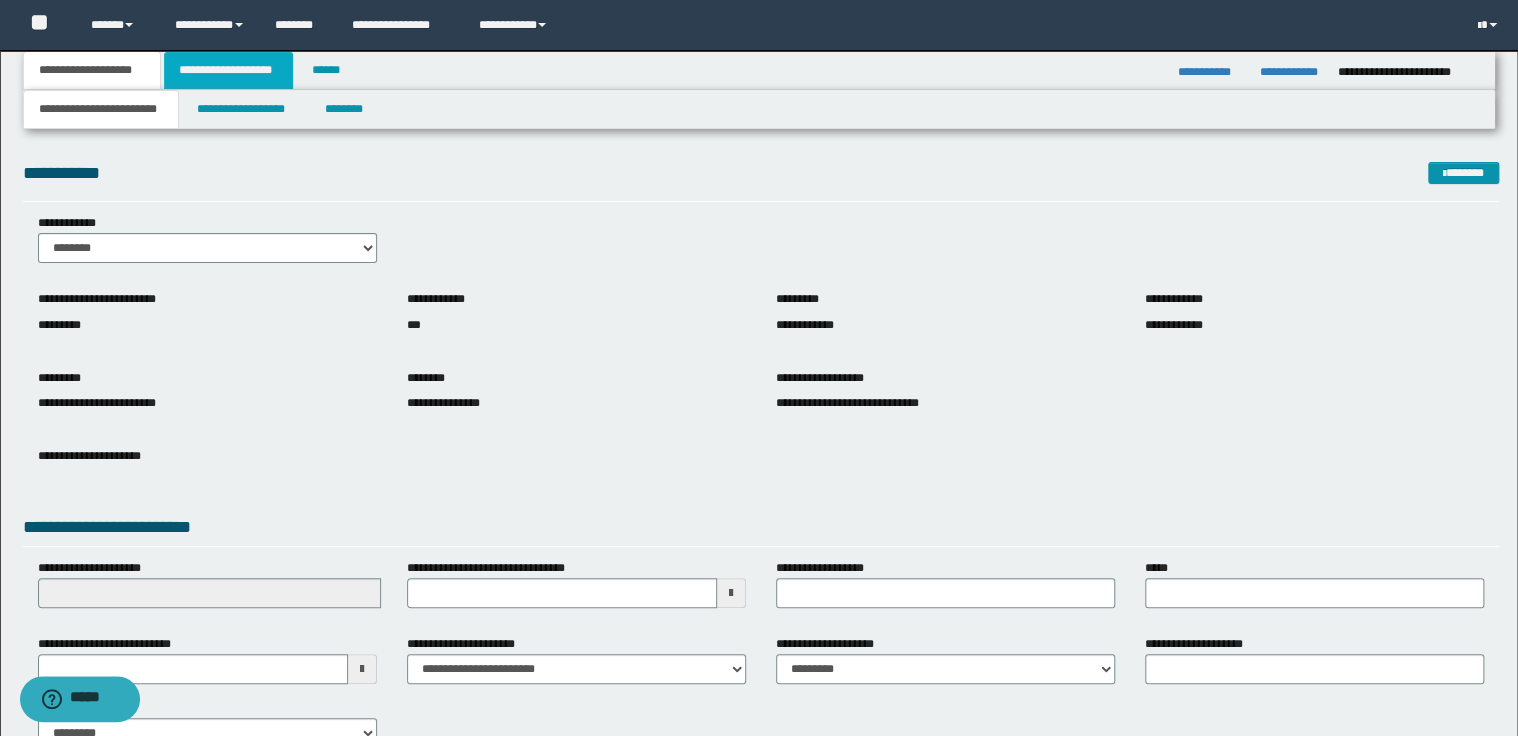 drag, startPoint x: 232, startPoint y: 69, endPoint x: 245, endPoint y: 72, distance: 13.341664 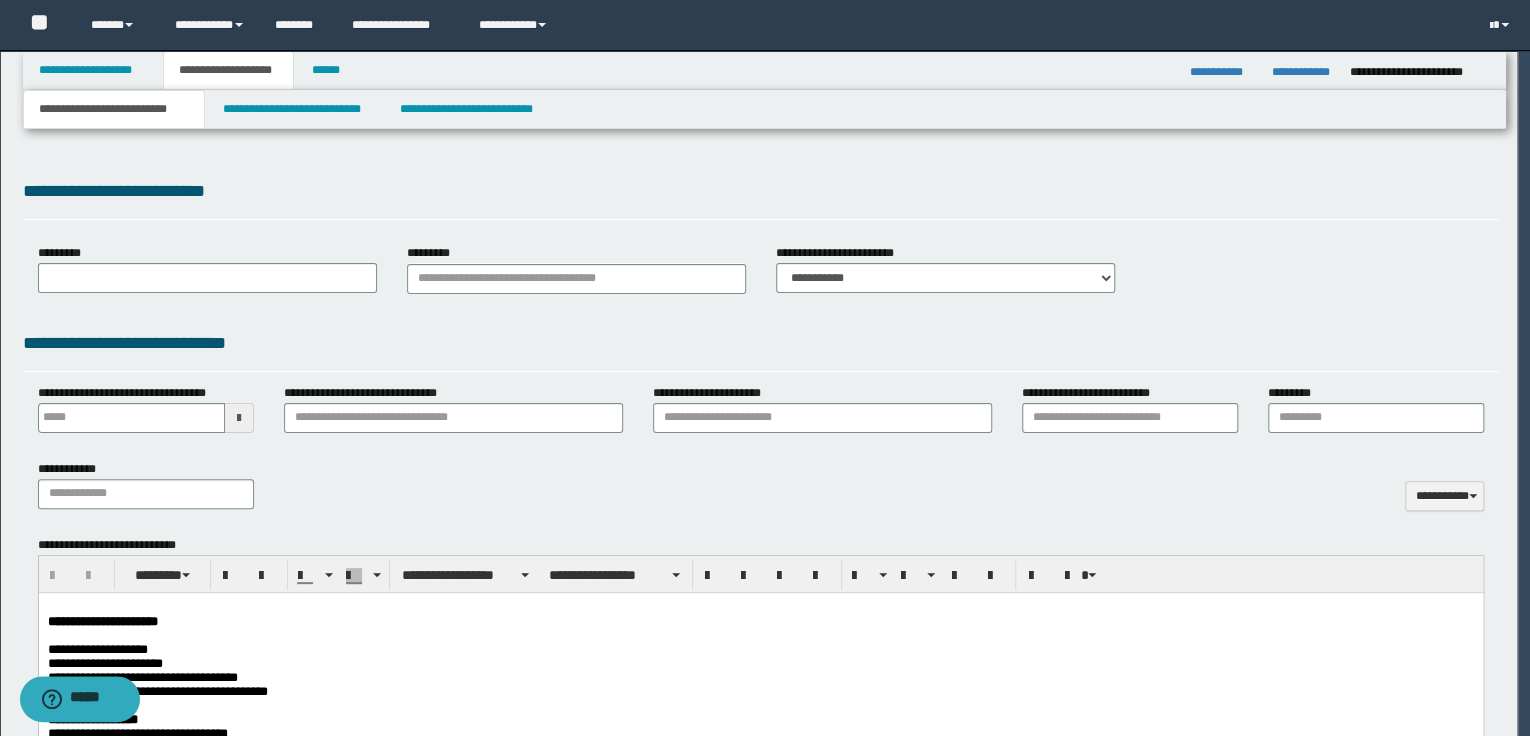 scroll, scrollTop: 0, scrollLeft: 0, axis: both 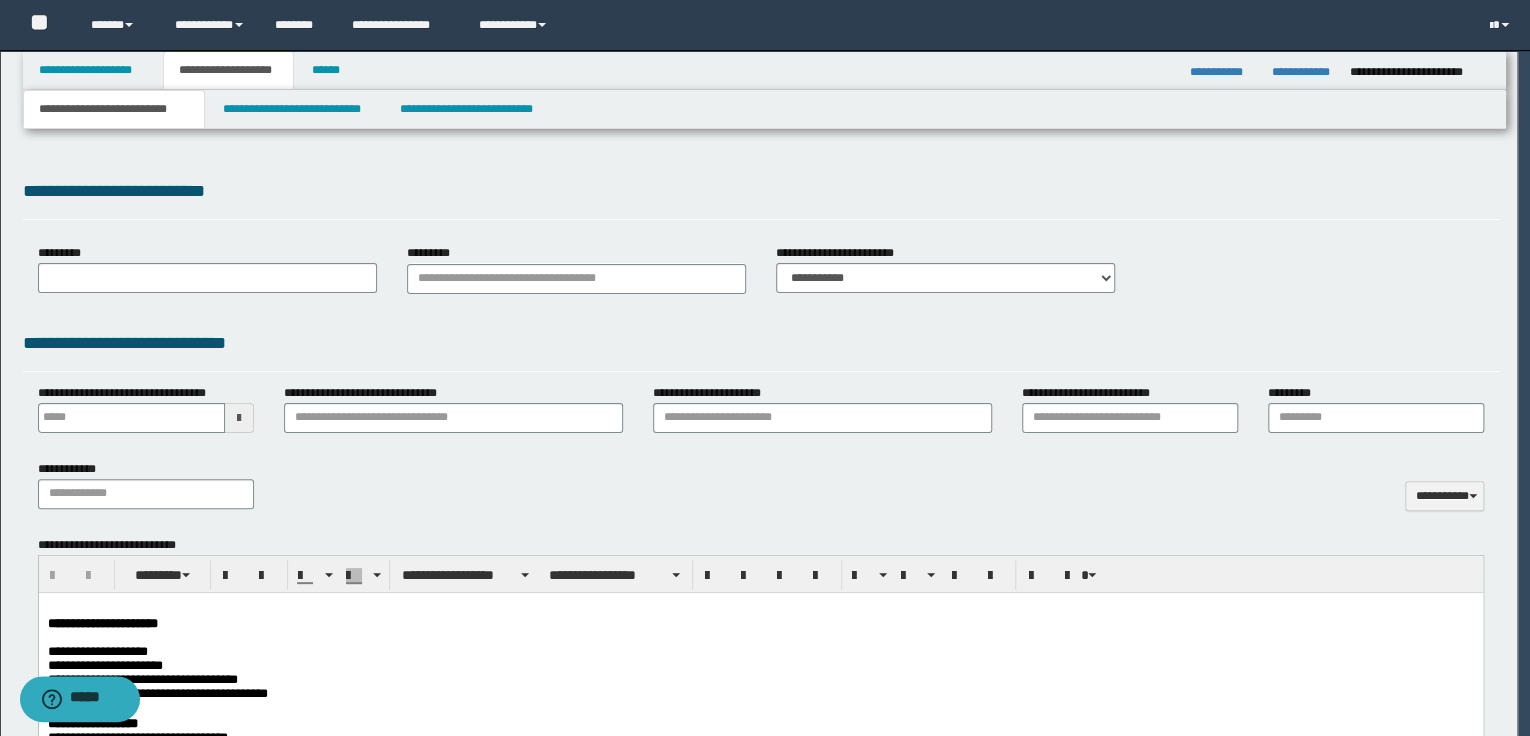 type on "**********" 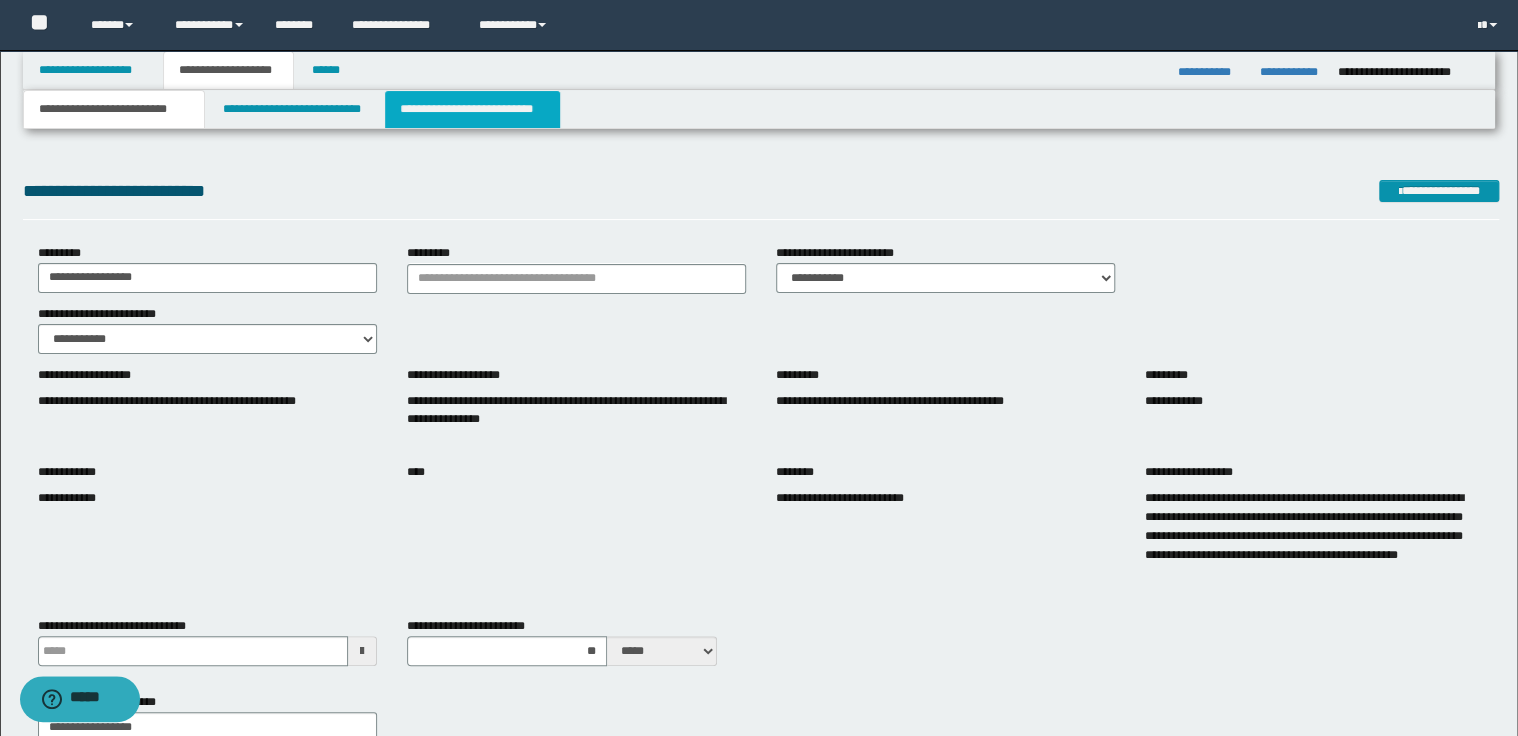 click on "**********" at bounding box center [472, 109] 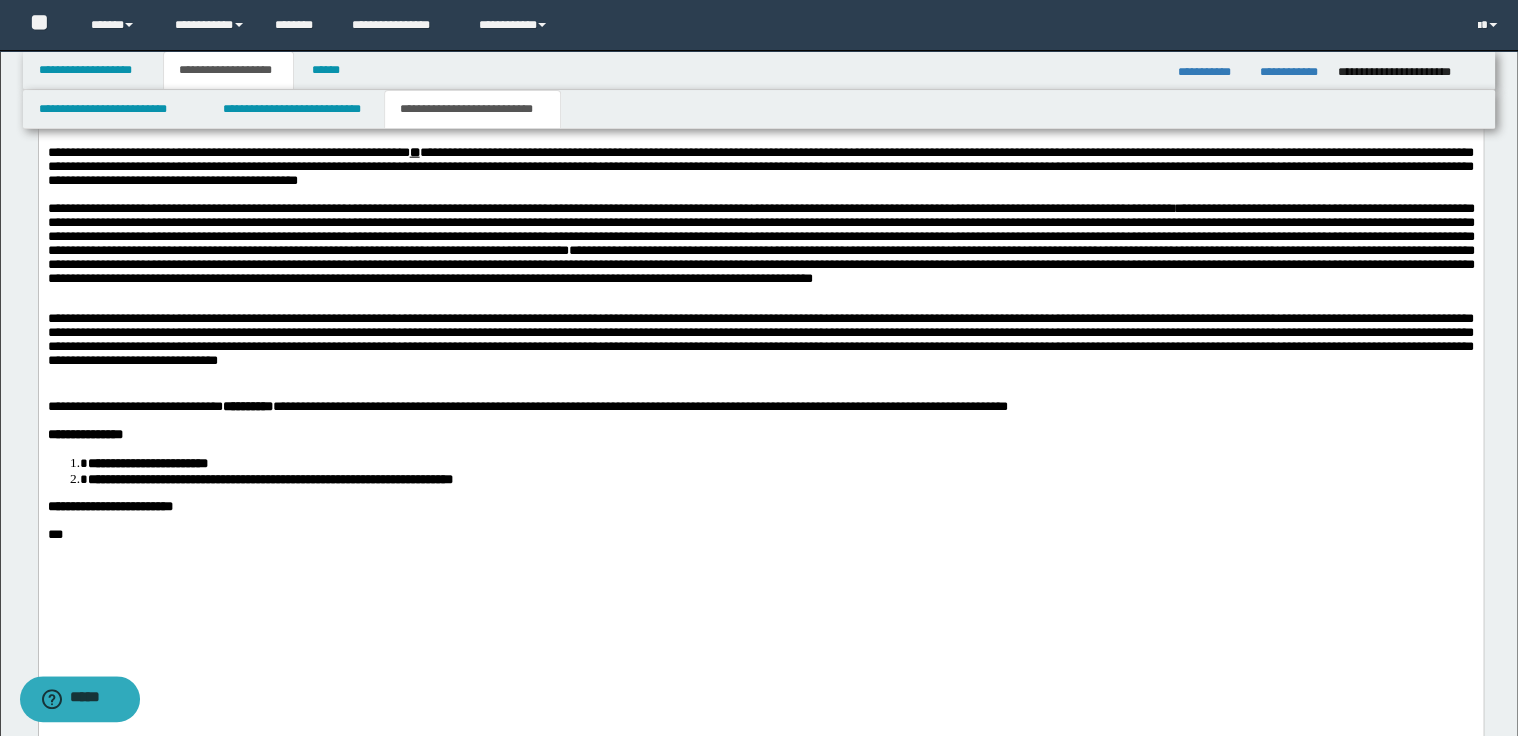 scroll, scrollTop: 2480, scrollLeft: 0, axis: vertical 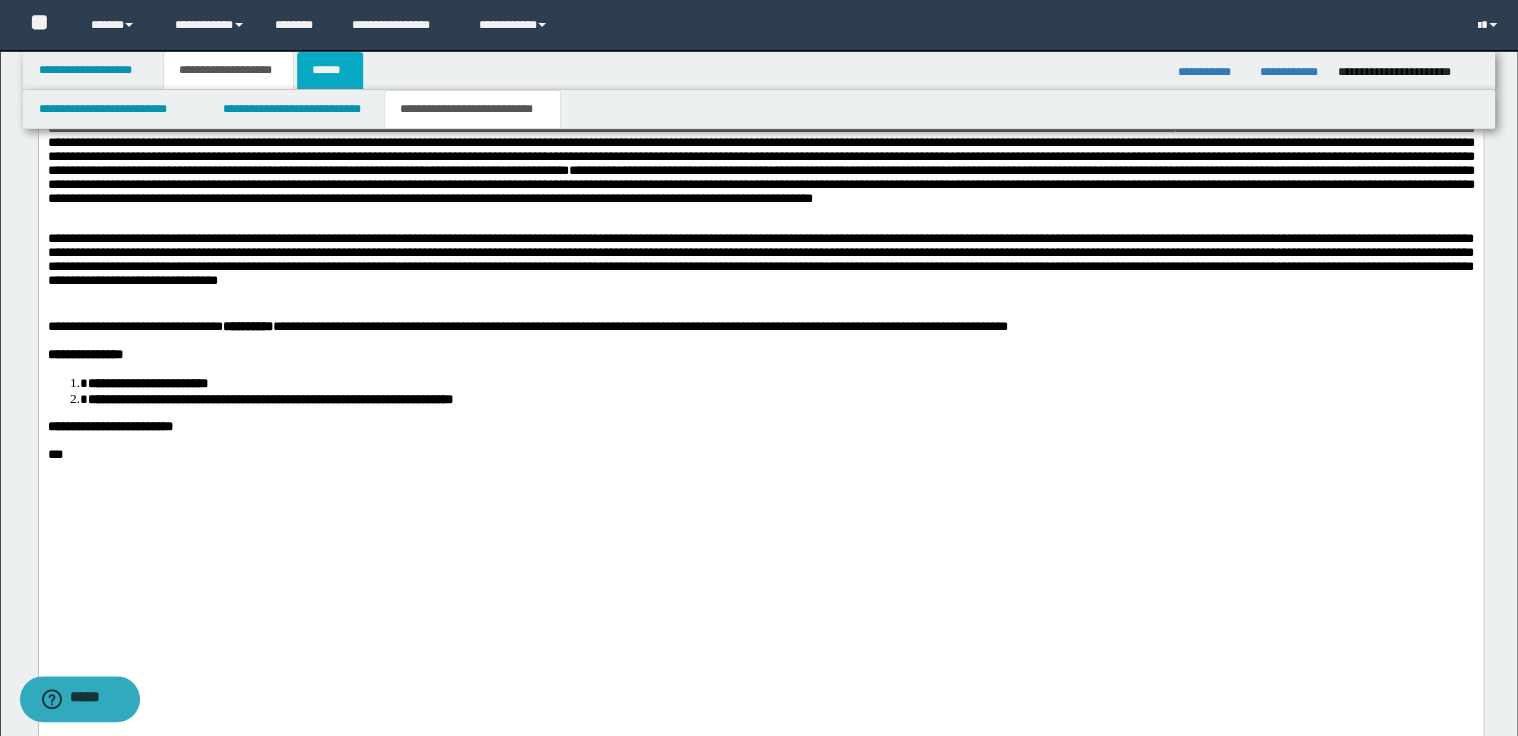 click on "******" at bounding box center (330, 70) 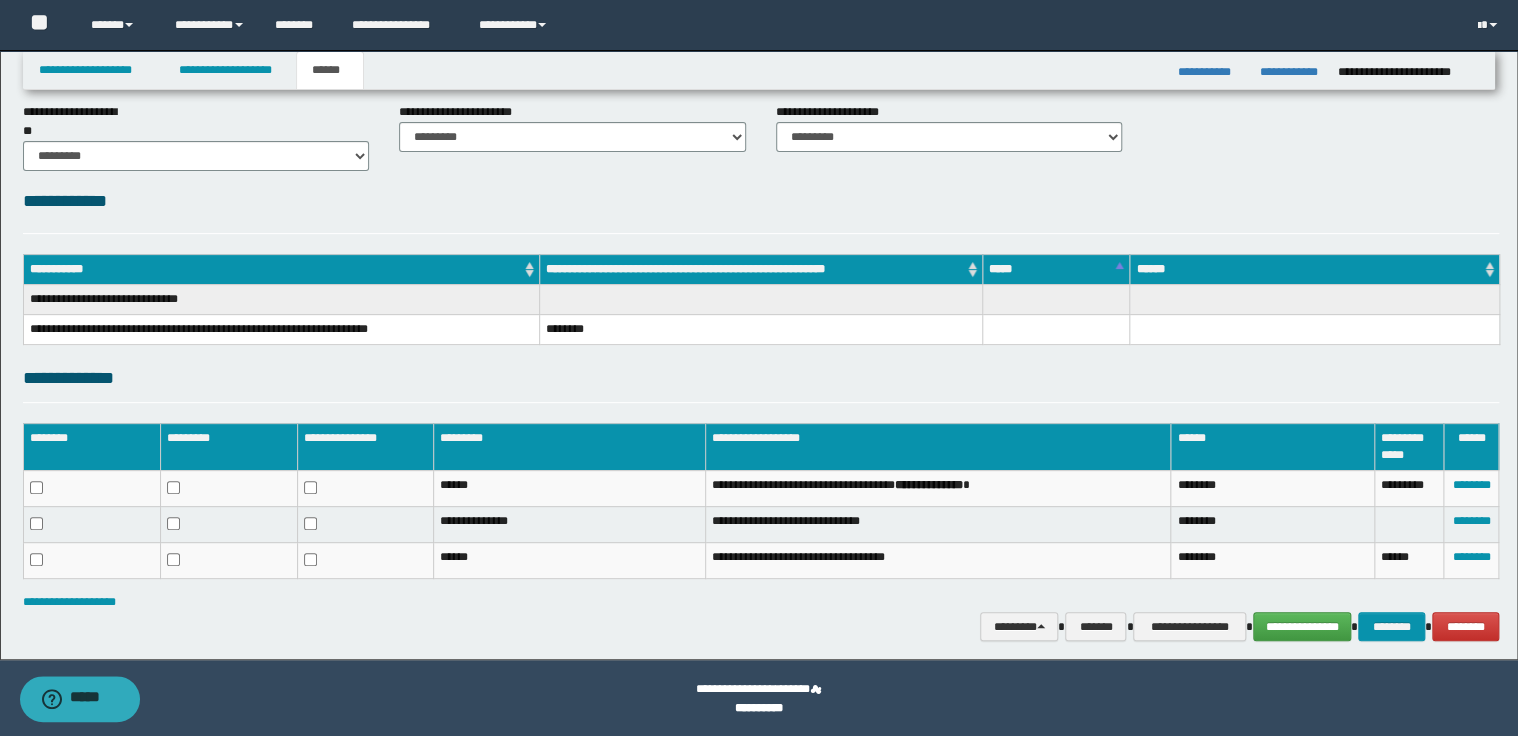 scroll, scrollTop: 157, scrollLeft: 0, axis: vertical 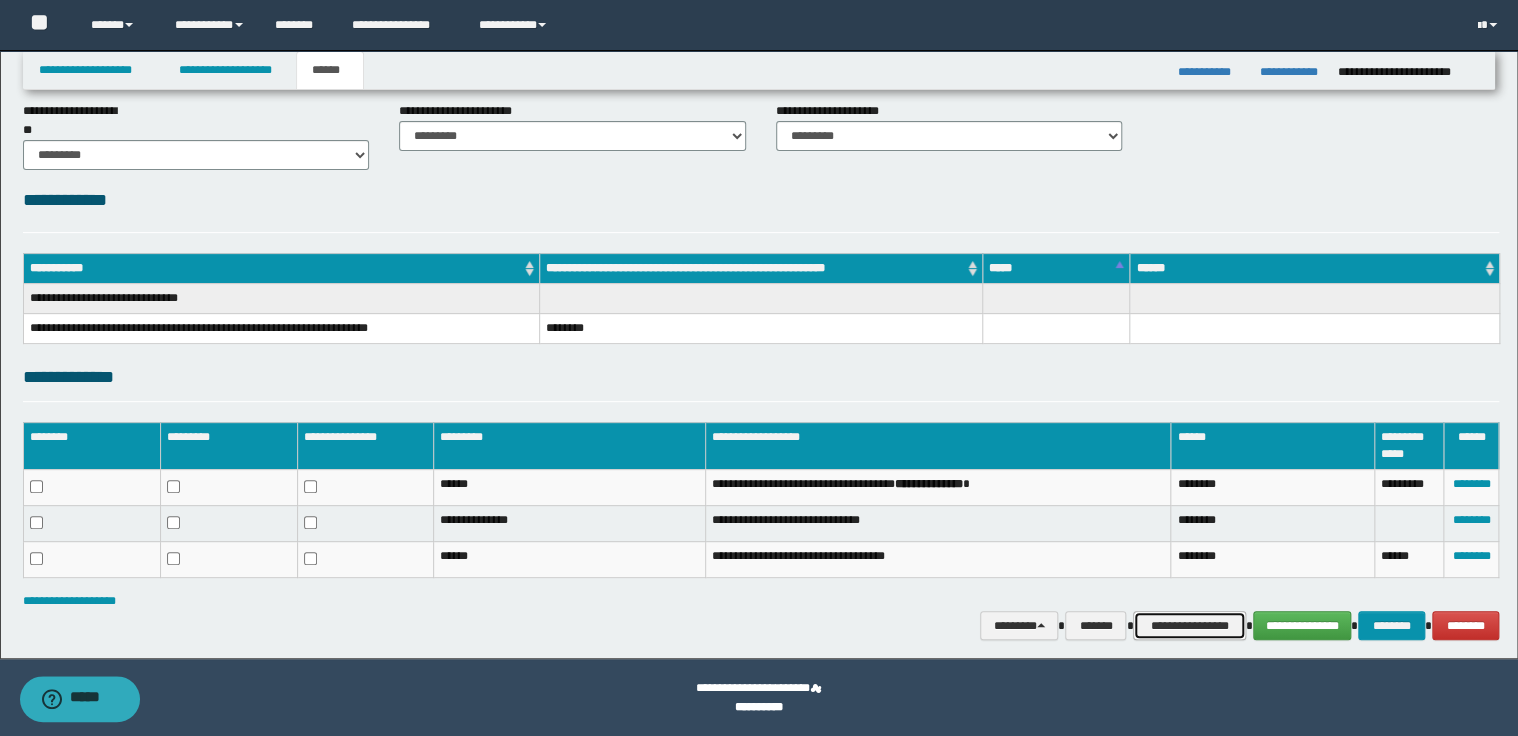 click on "**********" at bounding box center (1189, 626) 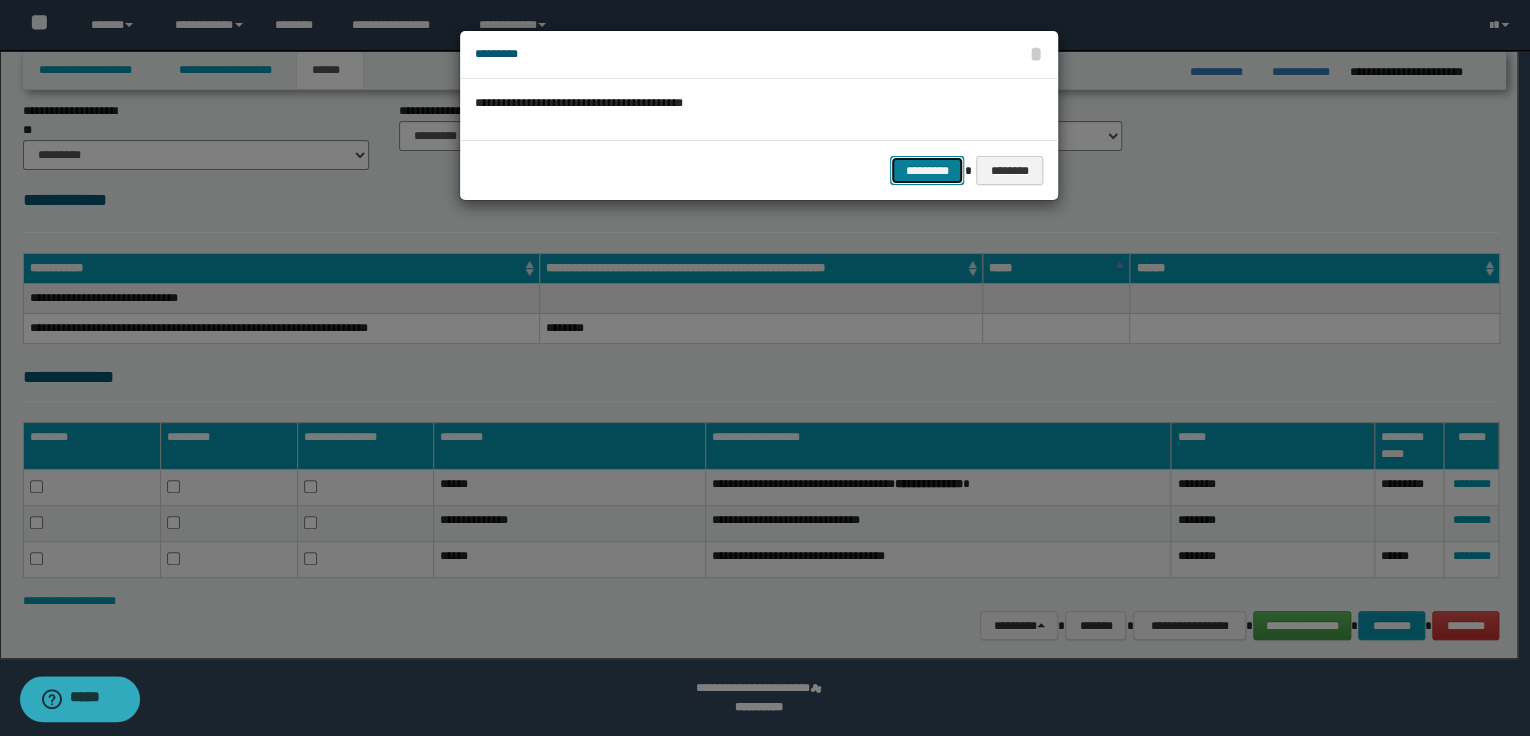 click on "*********" at bounding box center (927, 171) 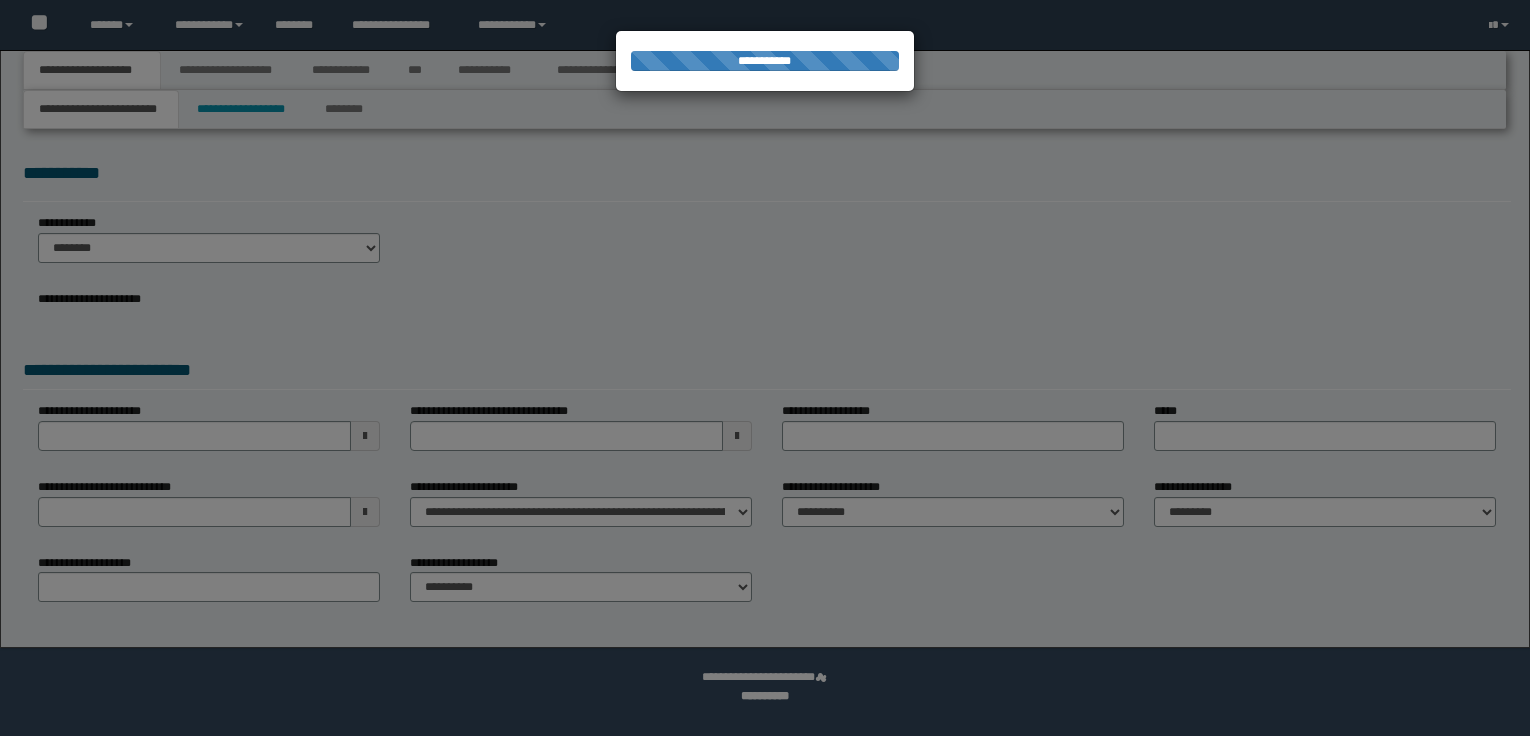 scroll, scrollTop: 0, scrollLeft: 0, axis: both 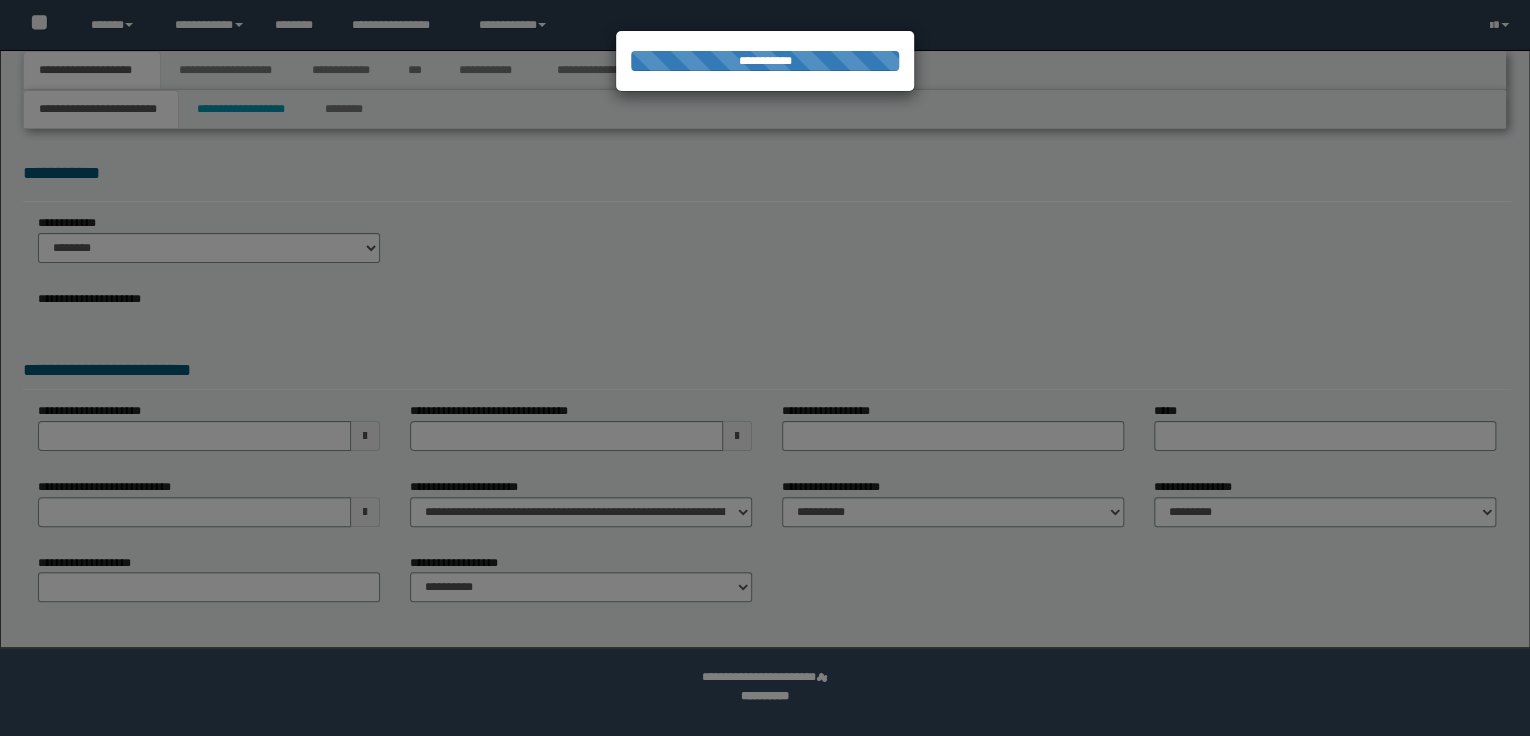 select on "*" 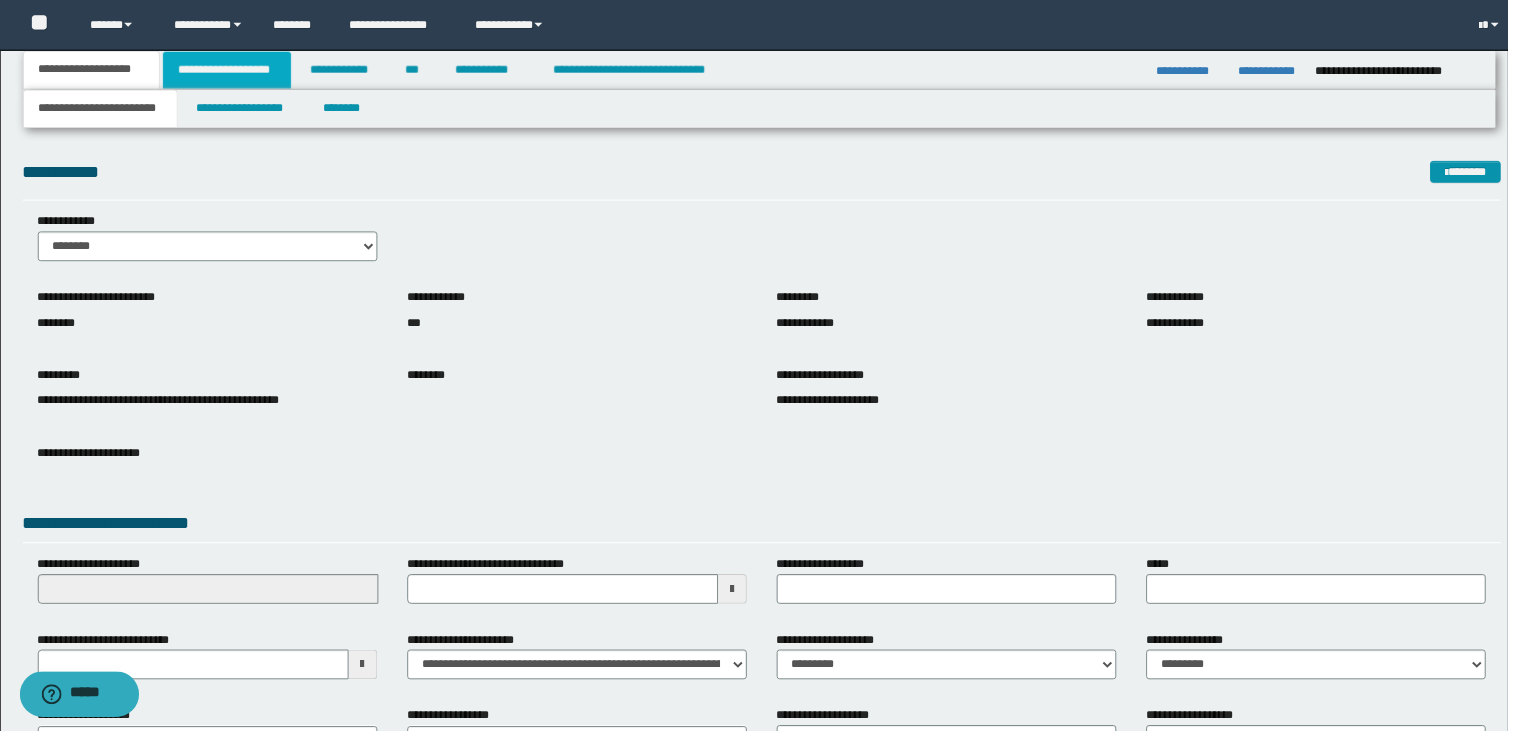 click on "**********" at bounding box center [228, 70] 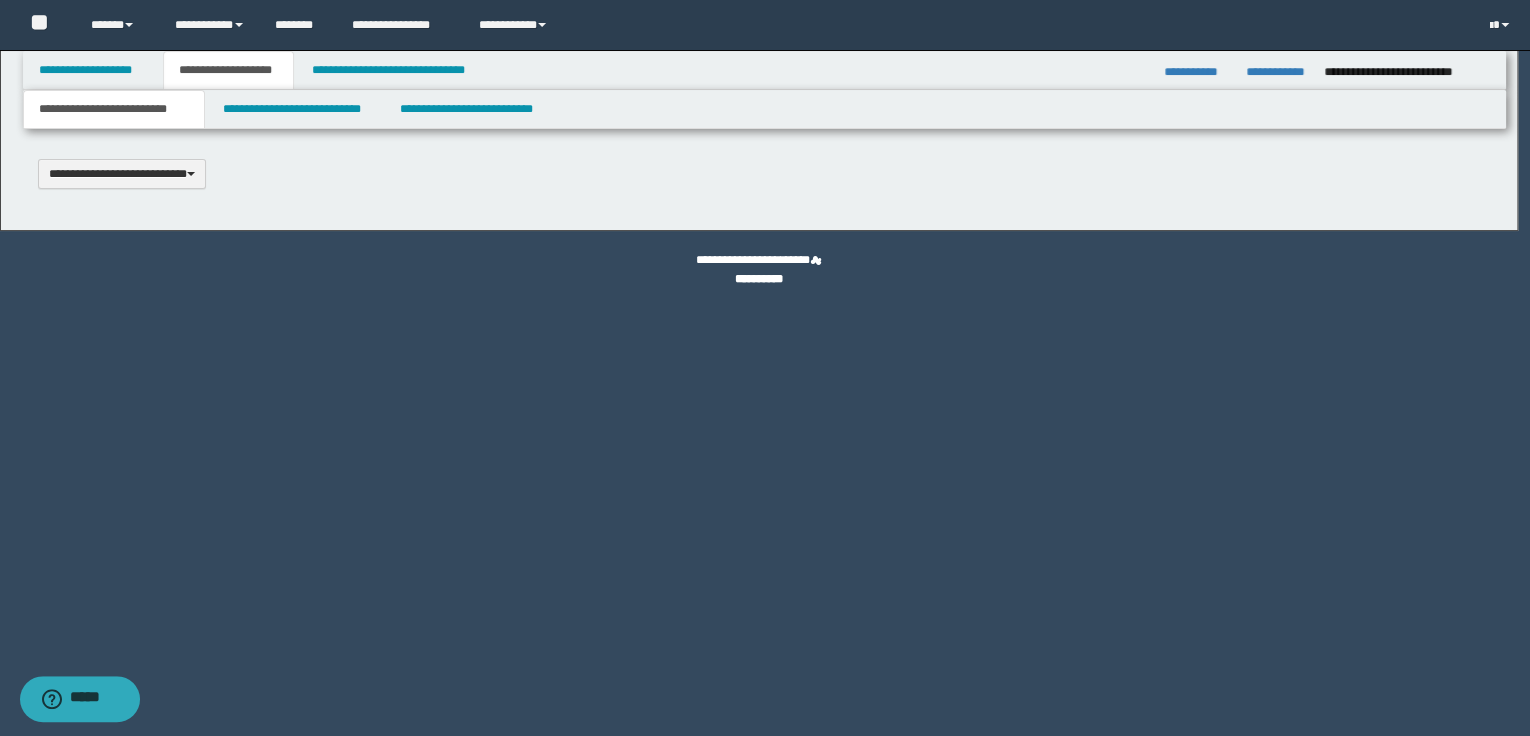 type 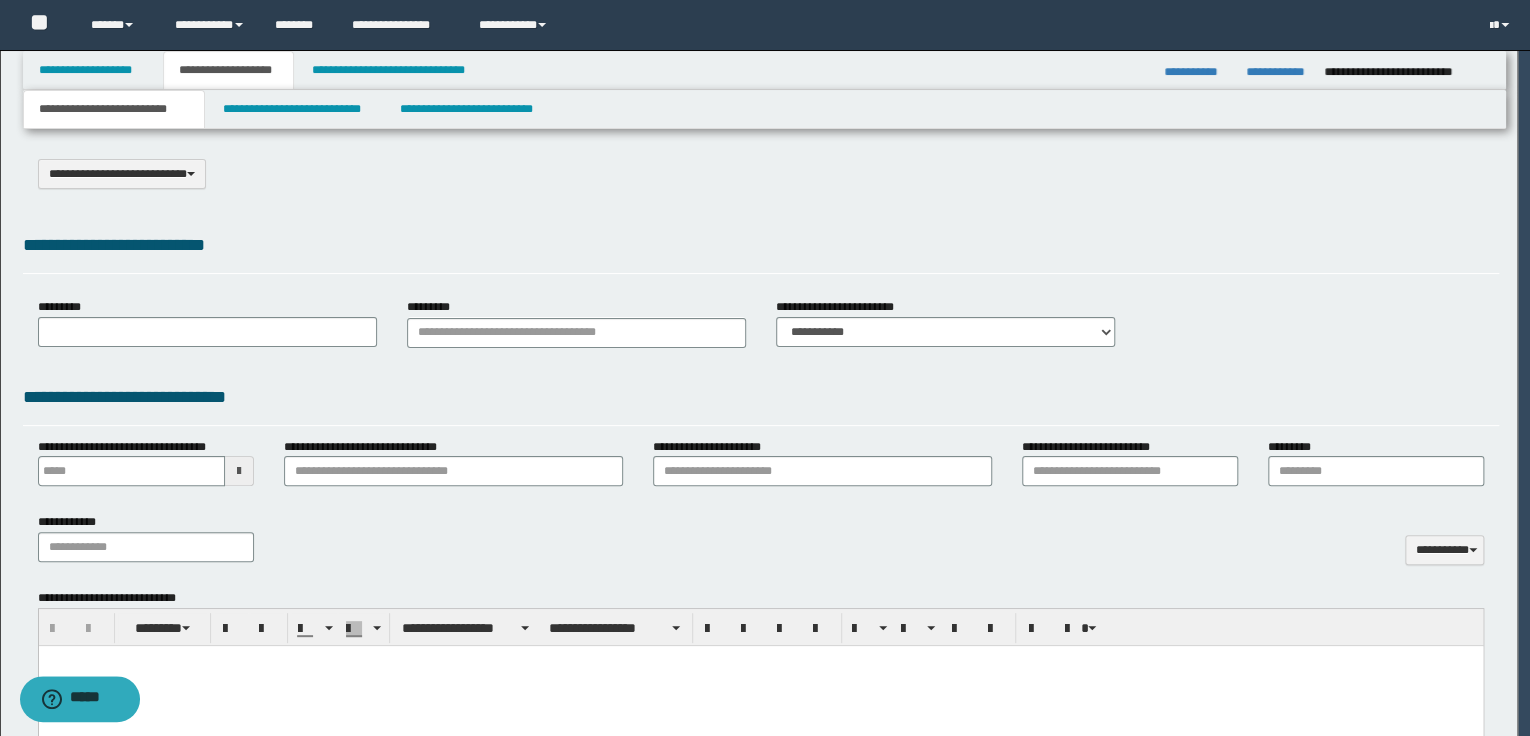 type on "**********" 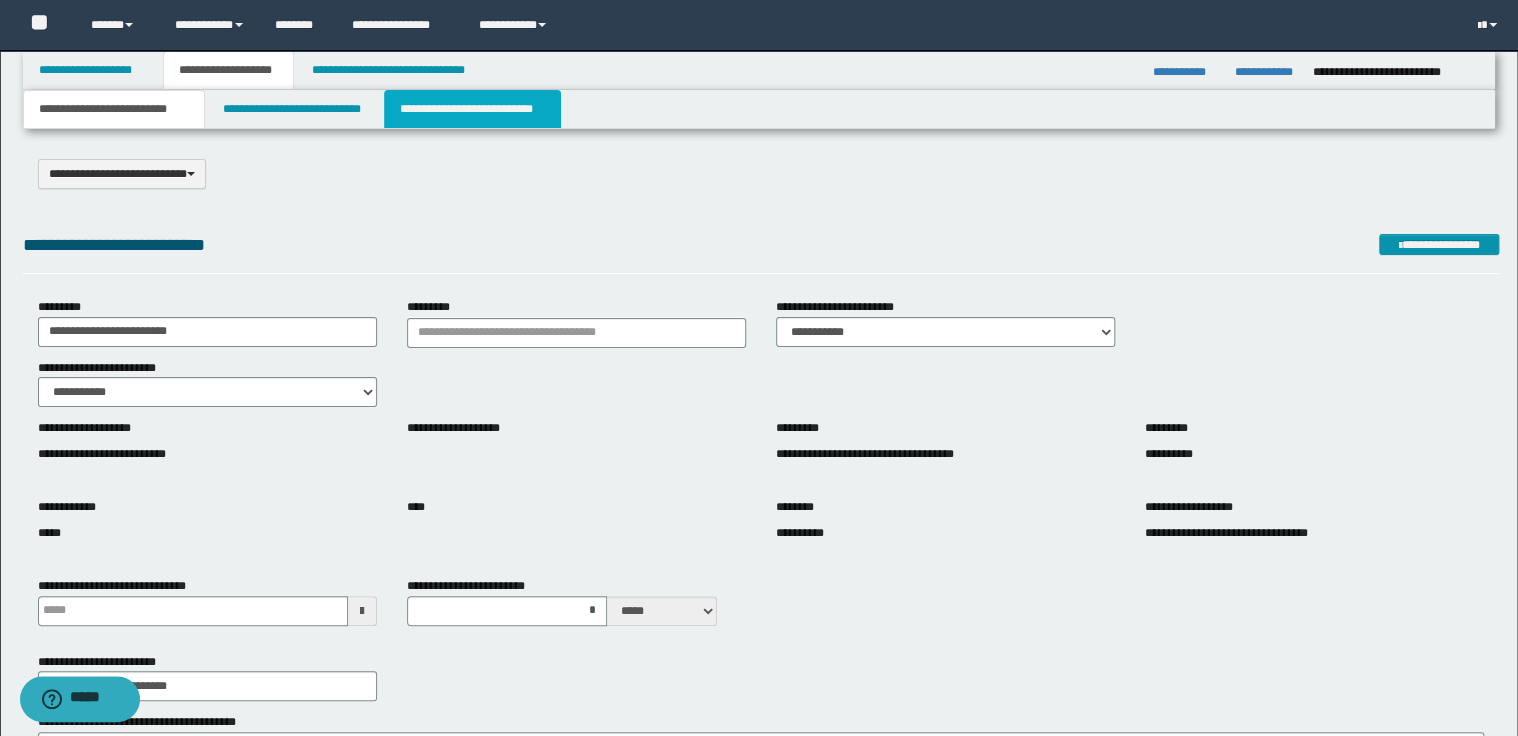 click on "**********" at bounding box center [472, 109] 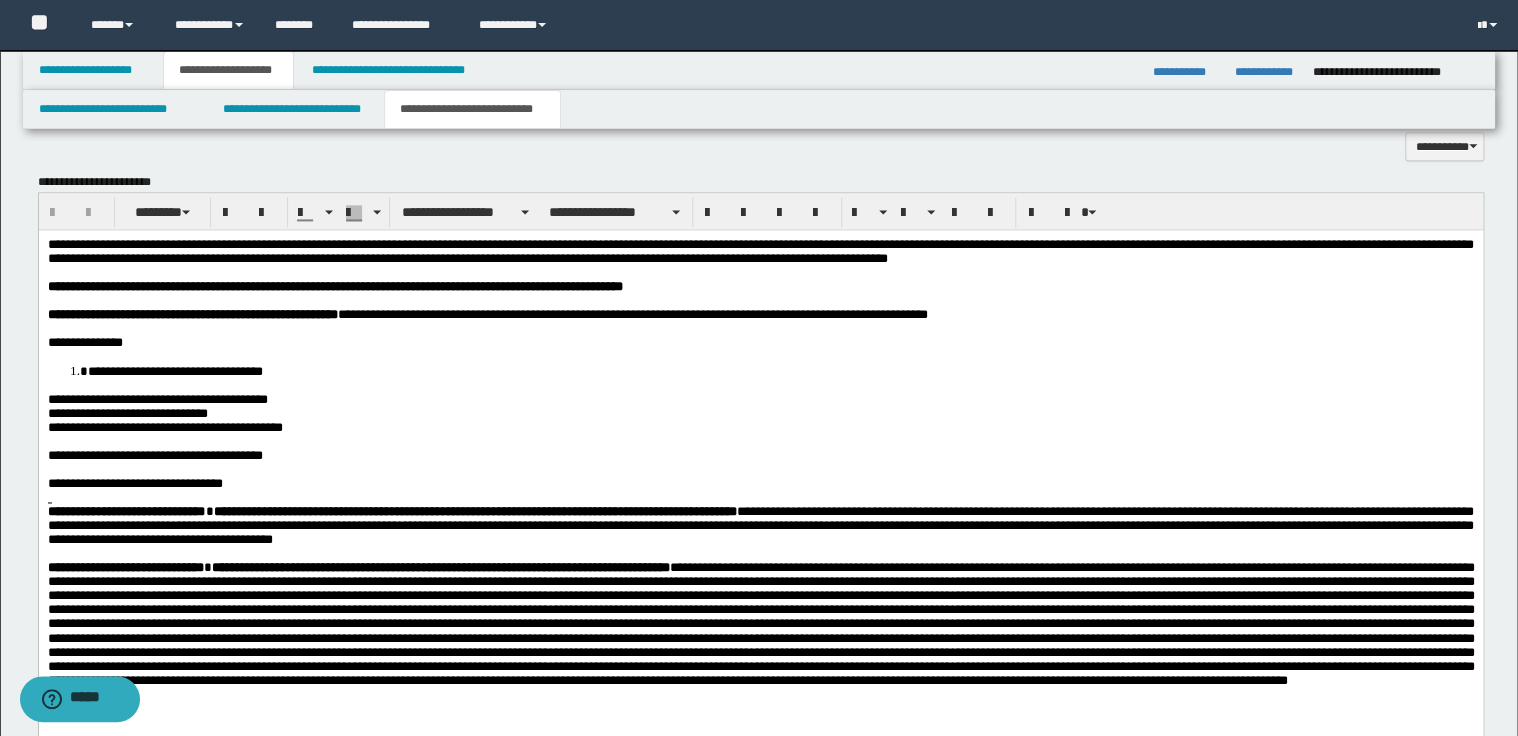 scroll, scrollTop: 1200, scrollLeft: 0, axis: vertical 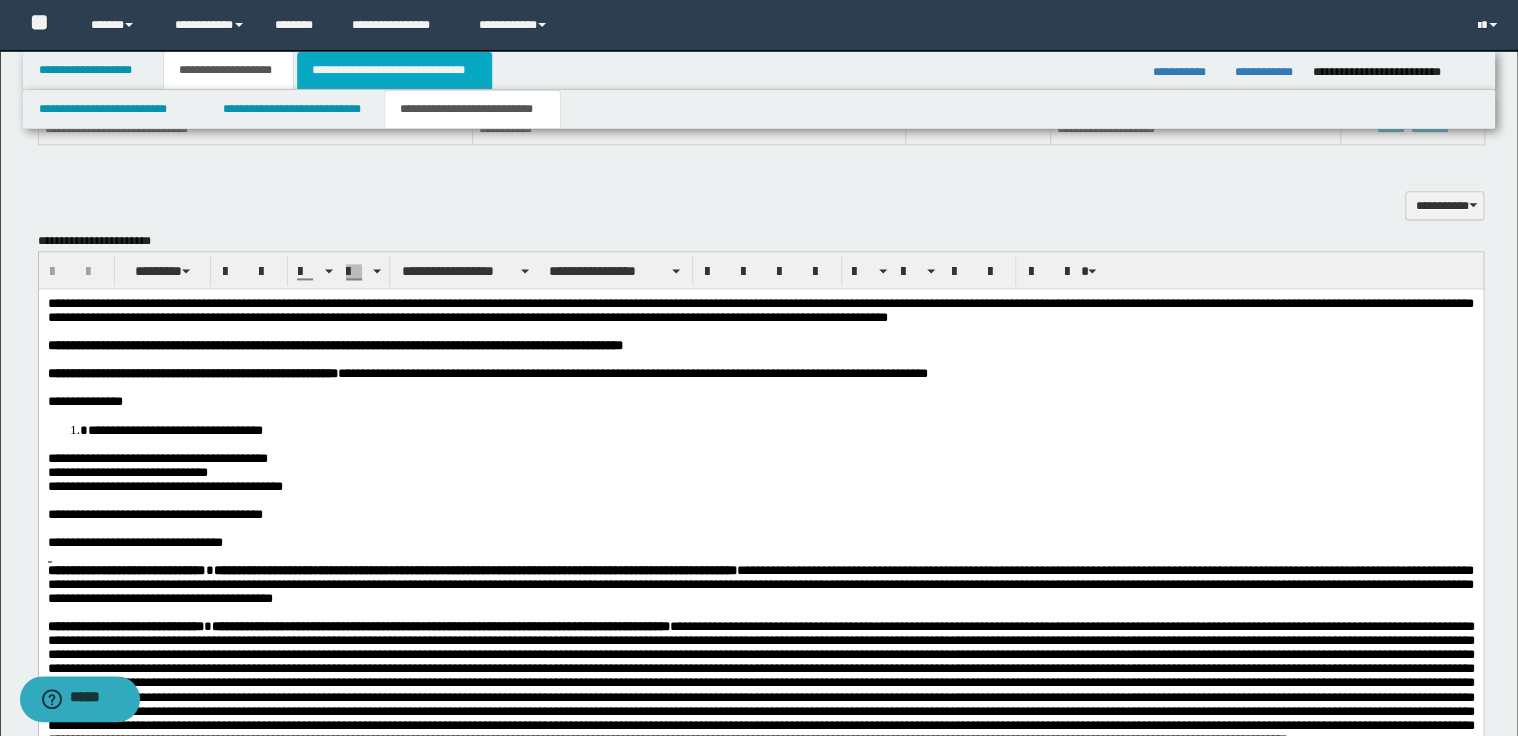 click on "**********" at bounding box center [394, 70] 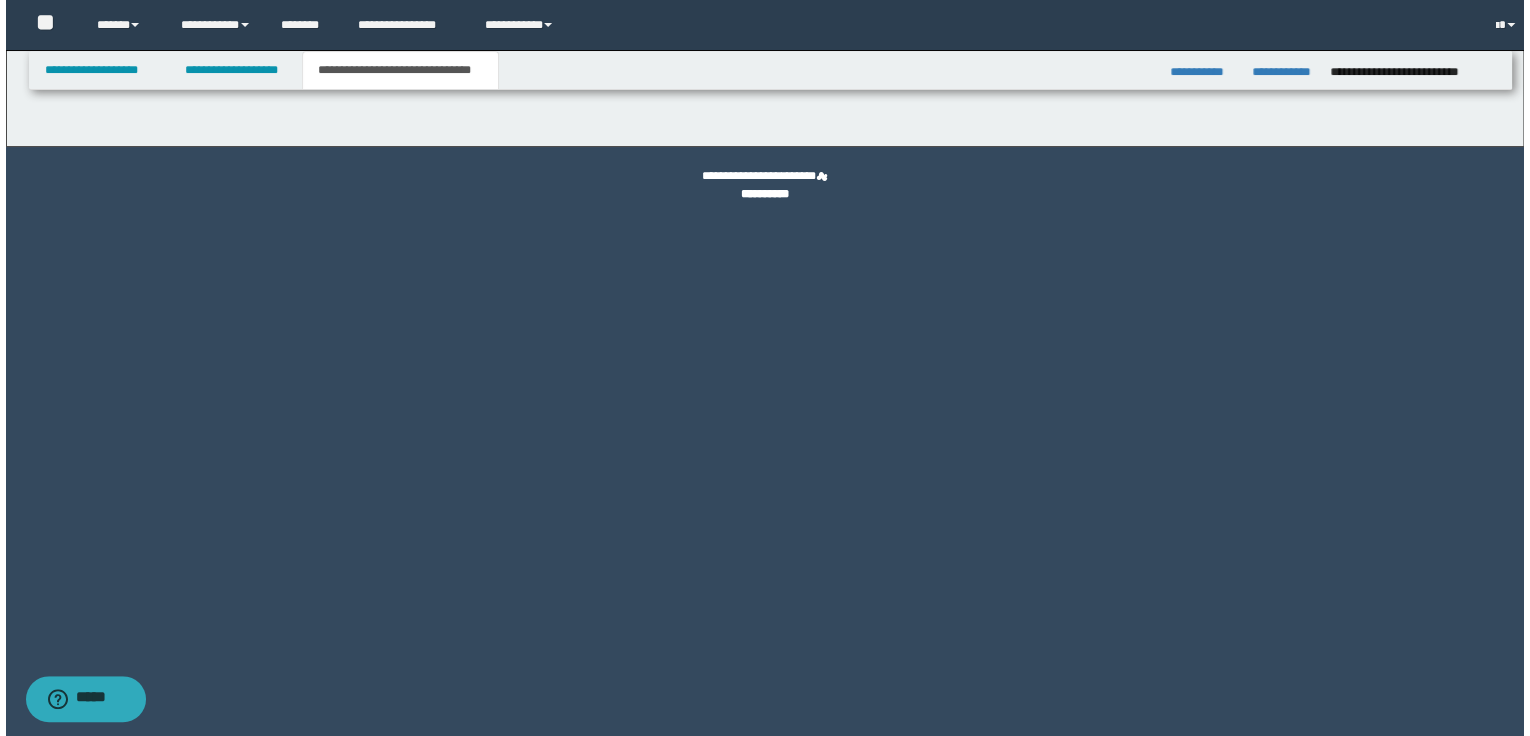 scroll, scrollTop: 0, scrollLeft: 0, axis: both 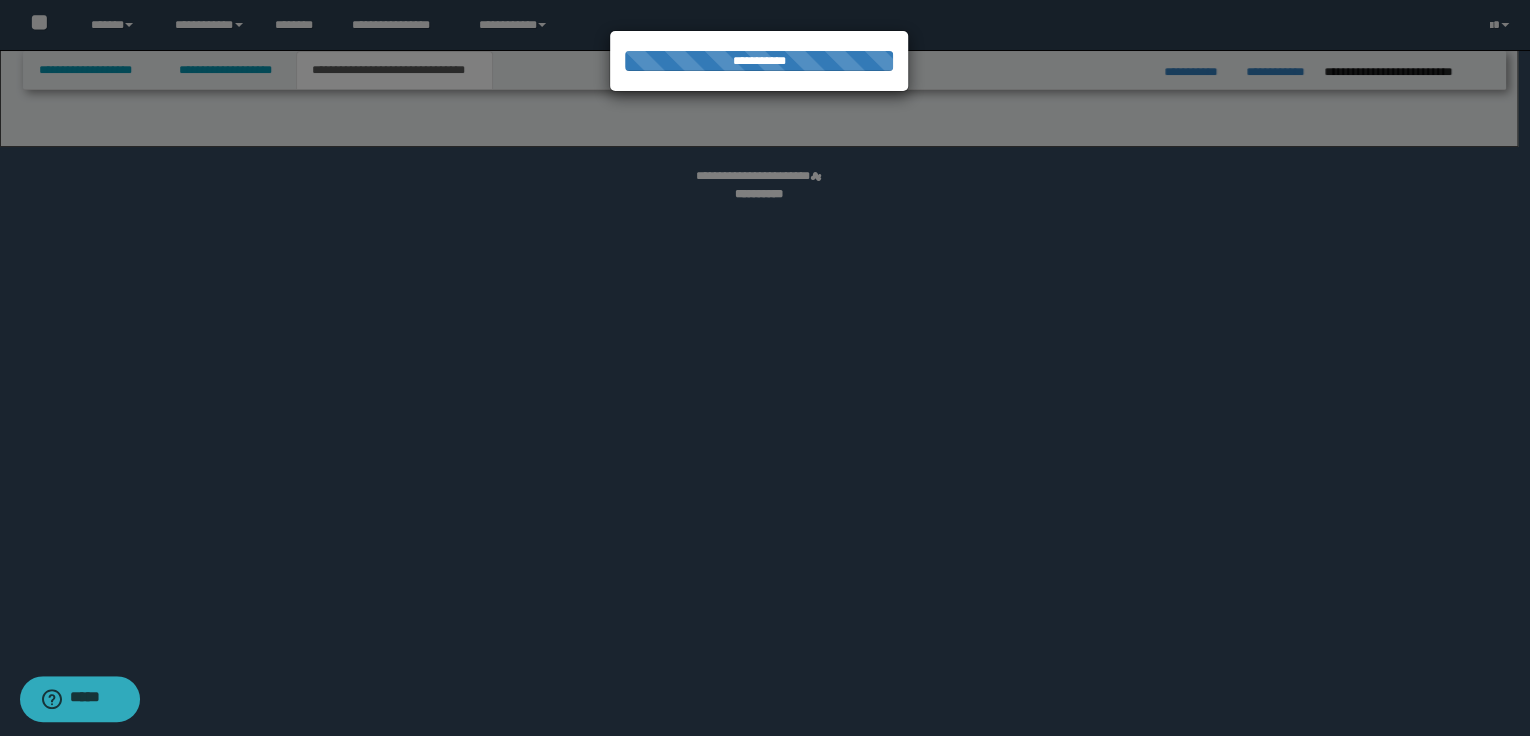 select on "*" 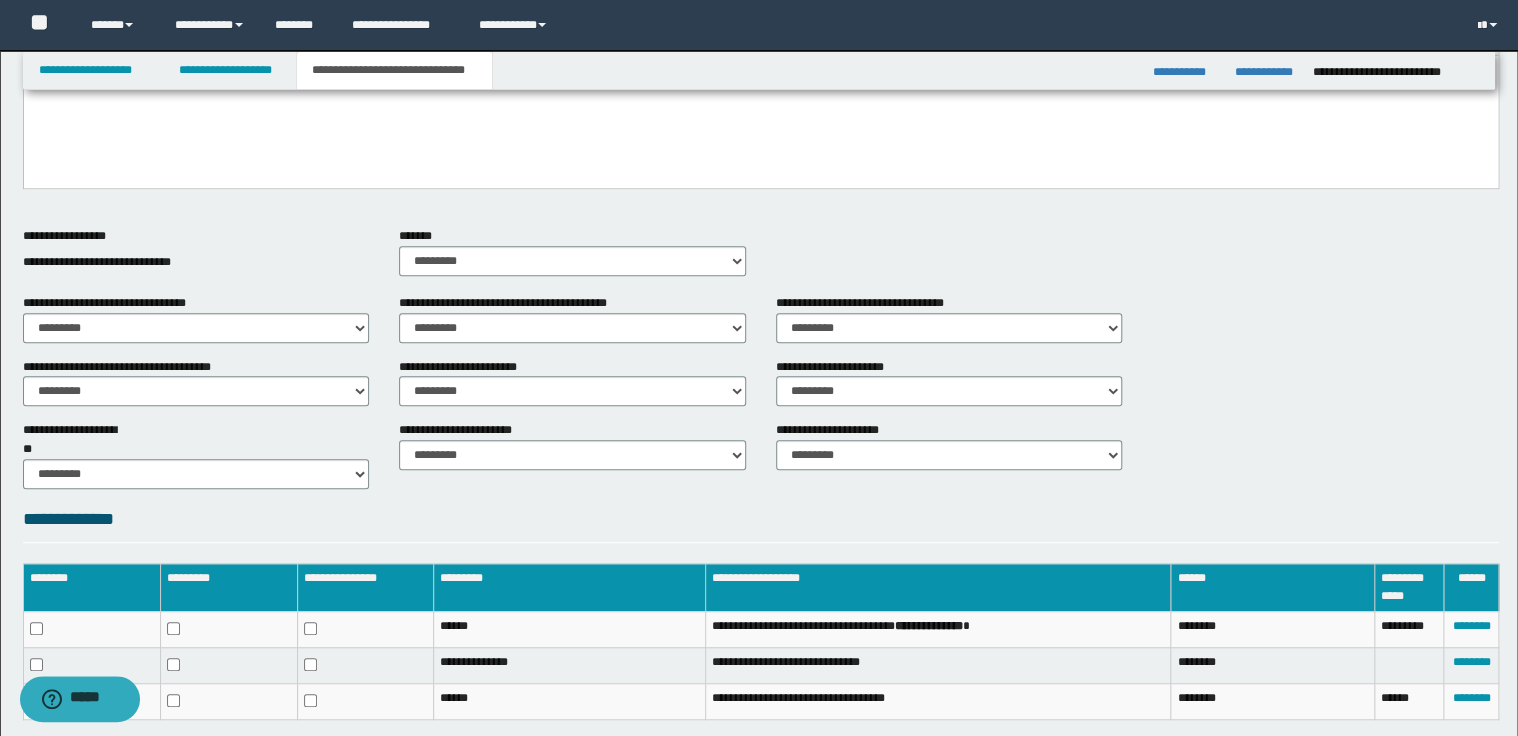 scroll, scrollTop: 529, scrollLeft: 0, axis: vertical 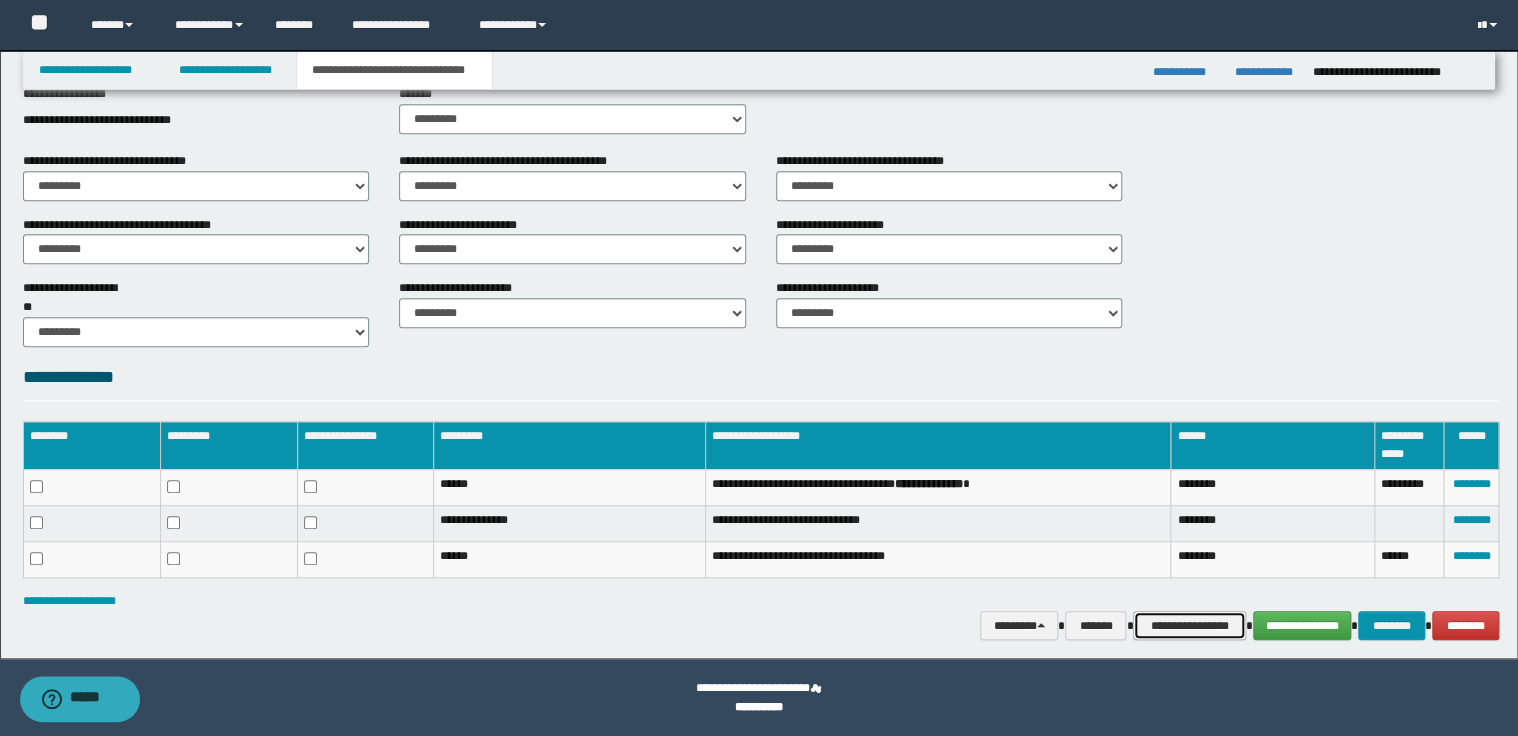 click on "**********" at bounding box center [1189, 626] 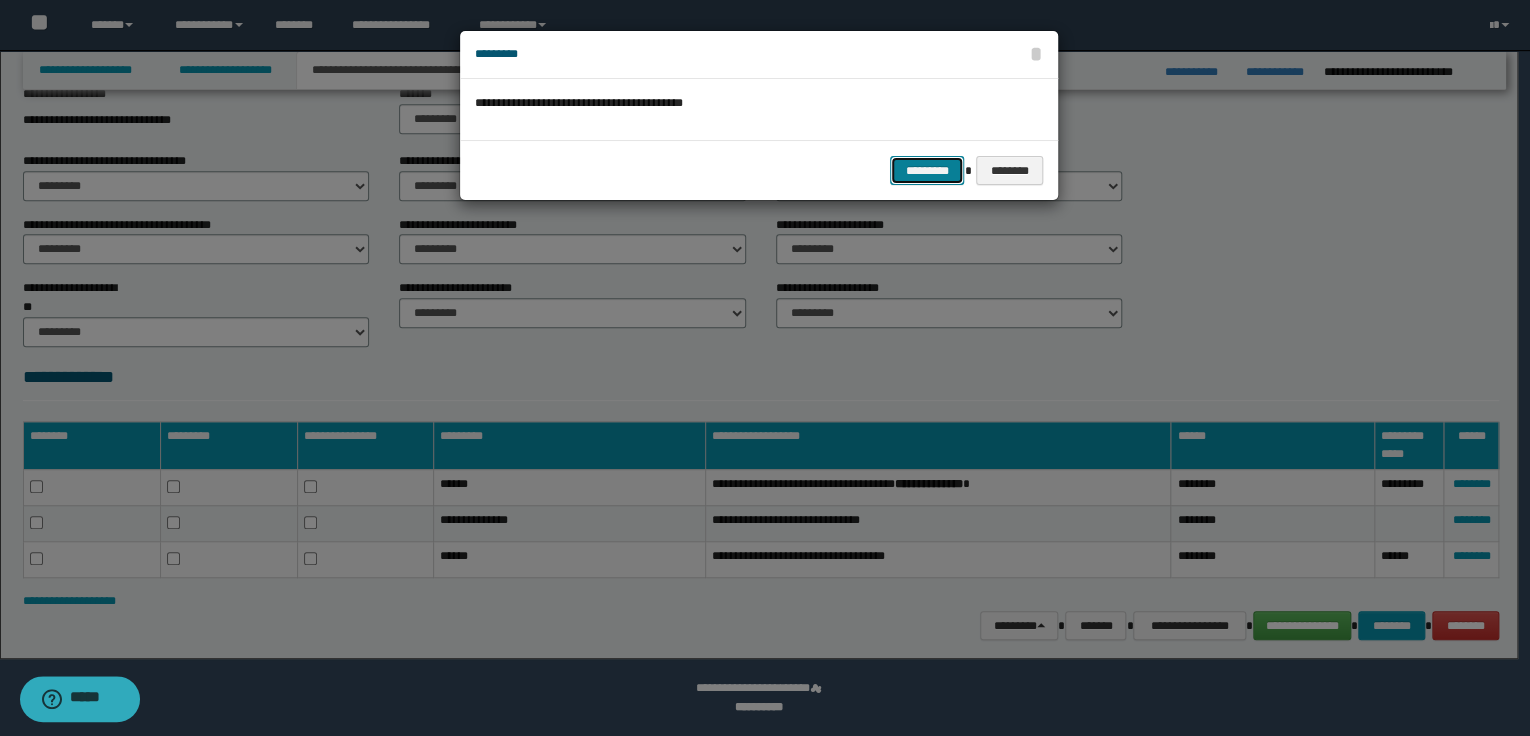 click on "*********" at bounding box center [927, 171] 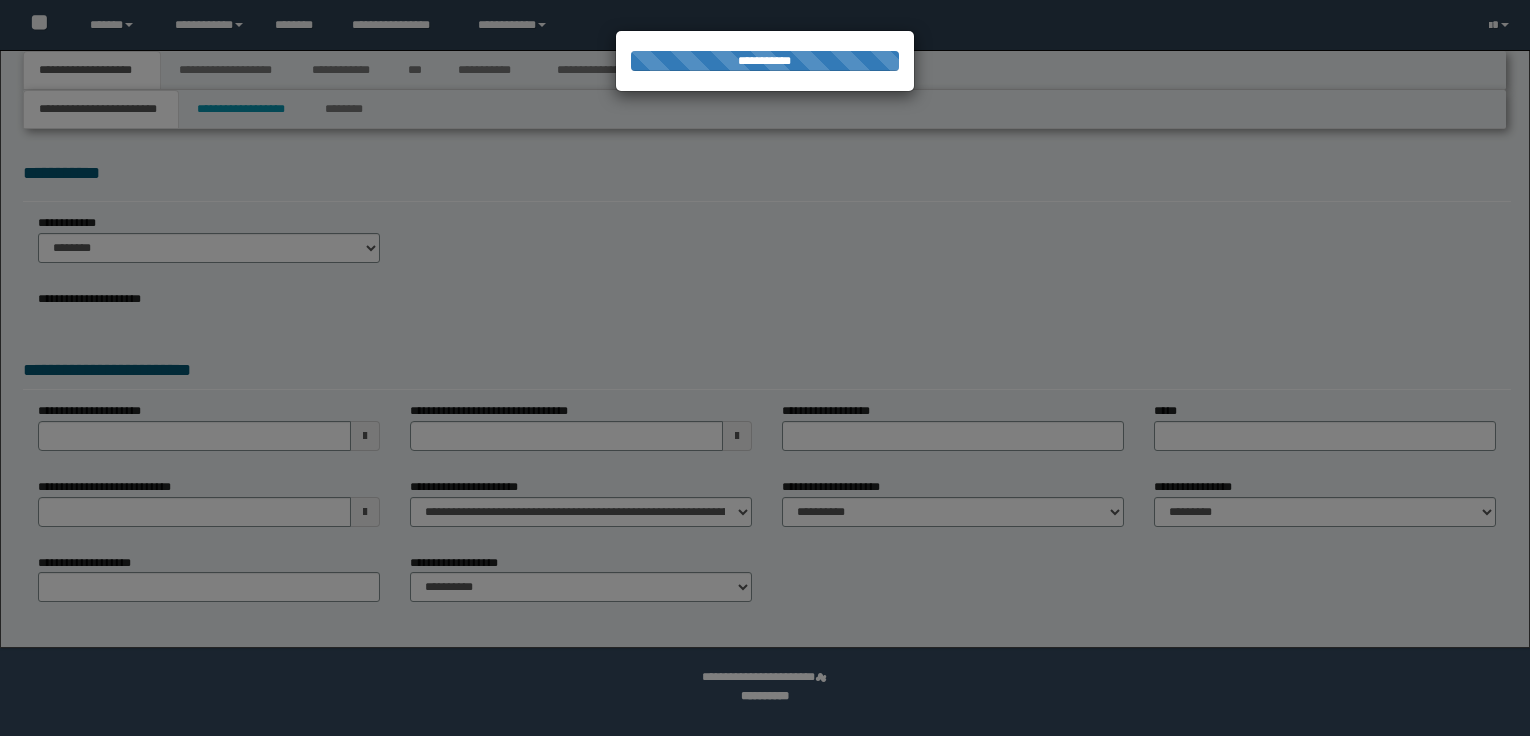 scroll, scrollTop: 0, scrollLeft: 0, axis: both 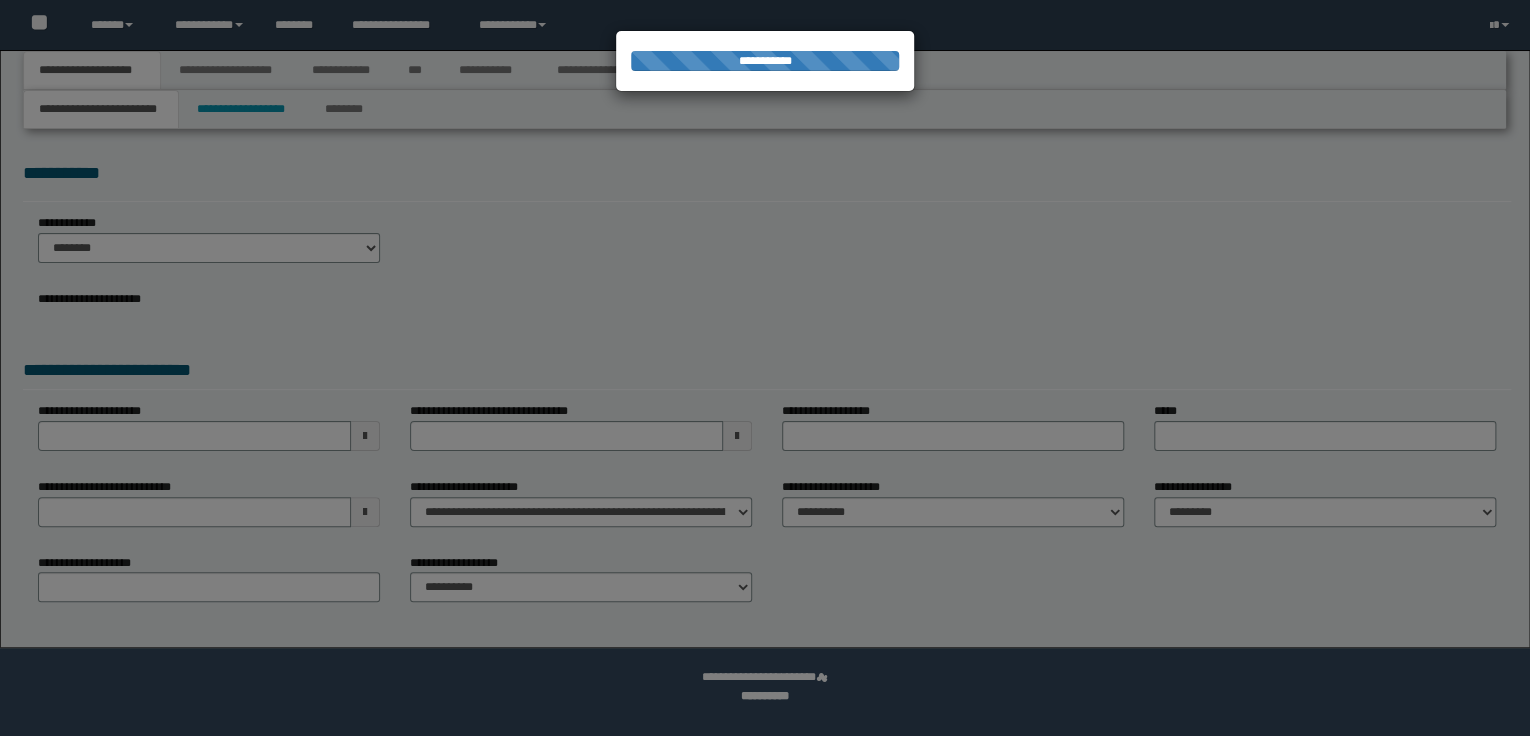 select on "*" 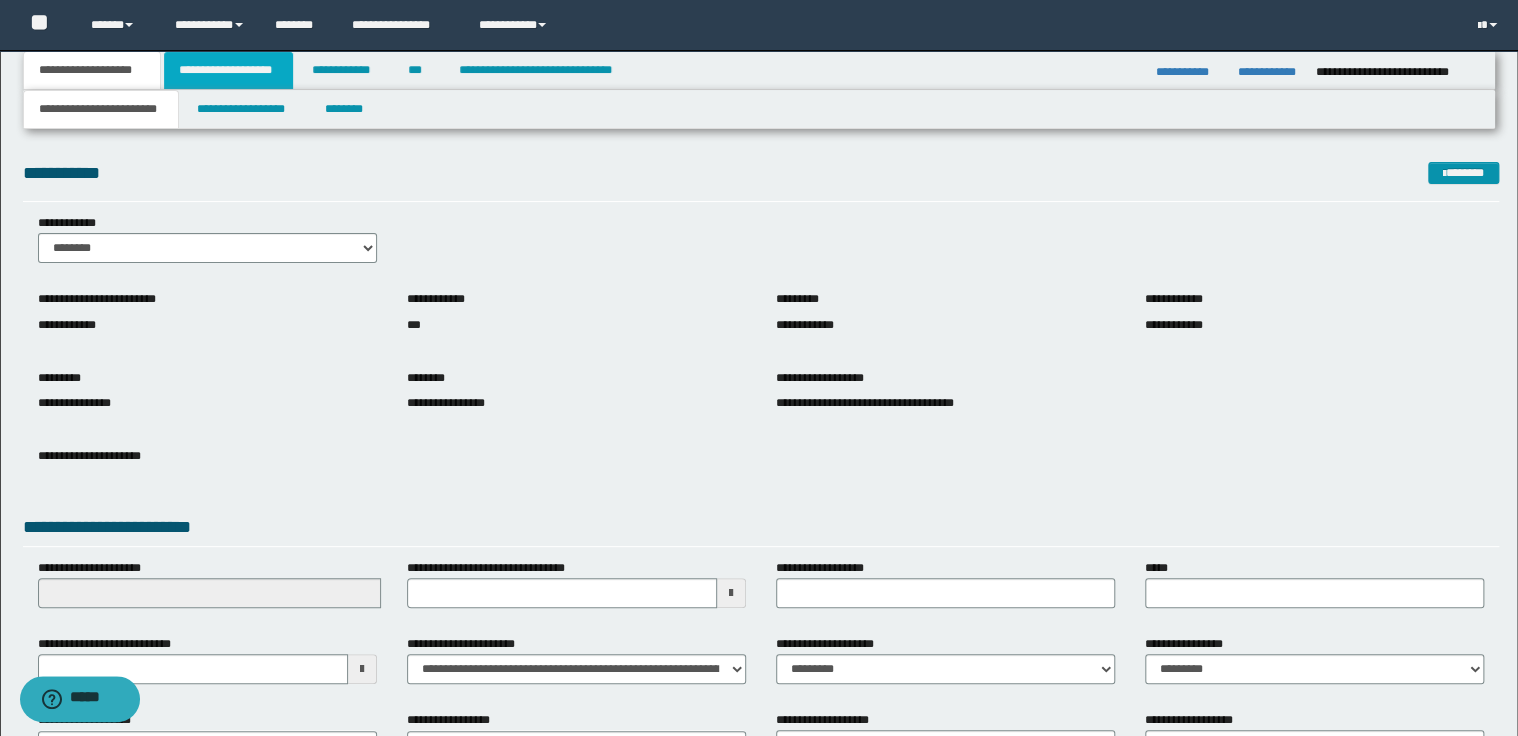 click on "**********" at bounding box center [228, 70] 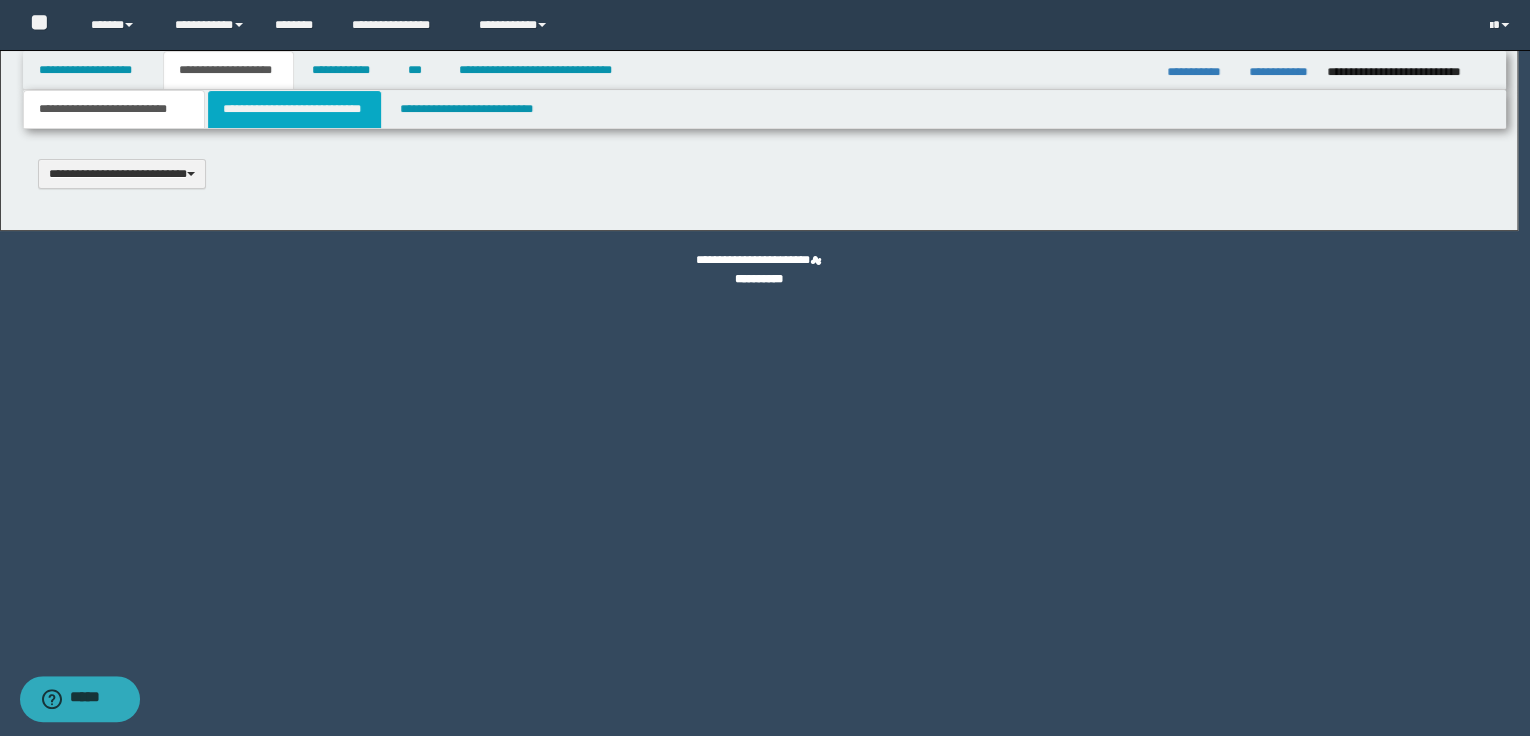 type 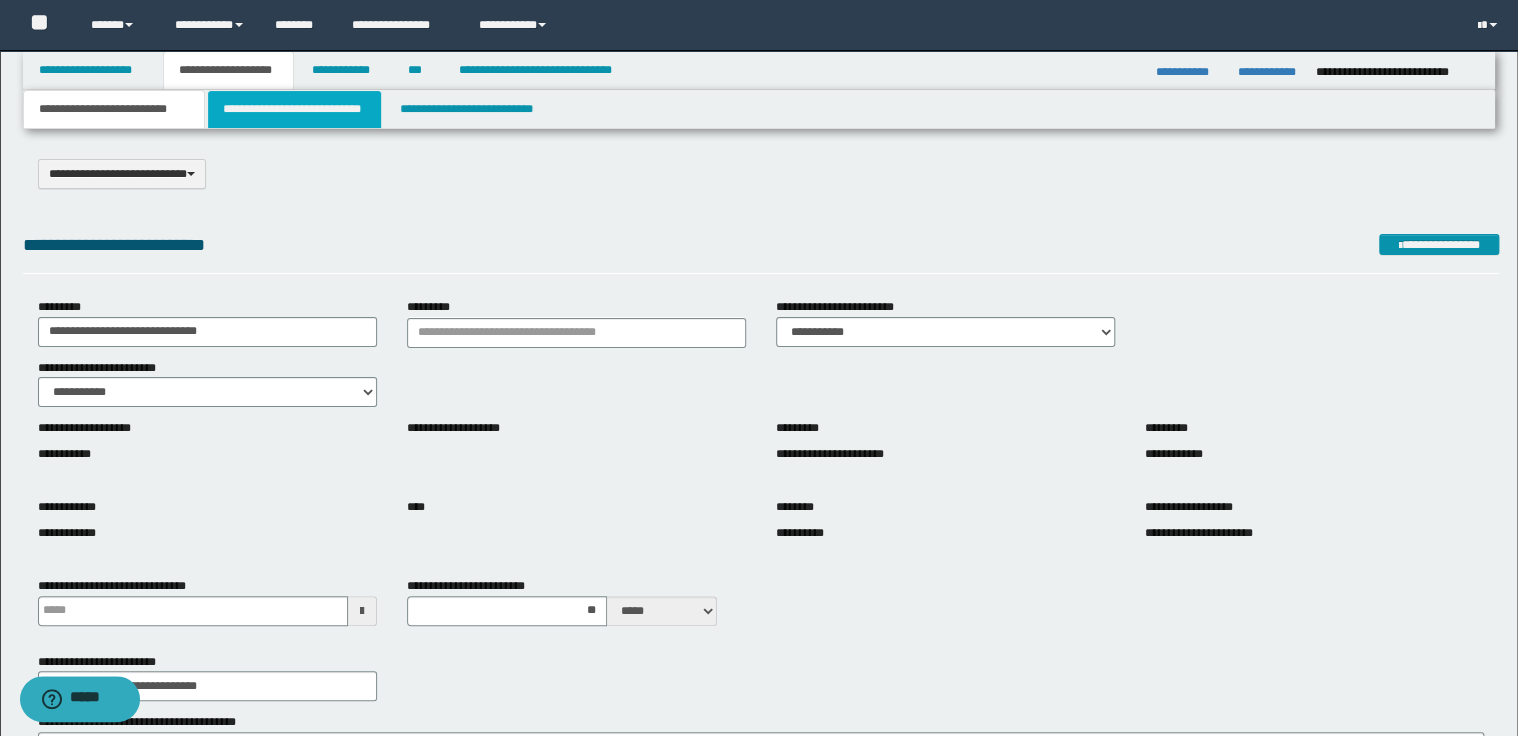click on "**********" at bounding box center [294, 109] 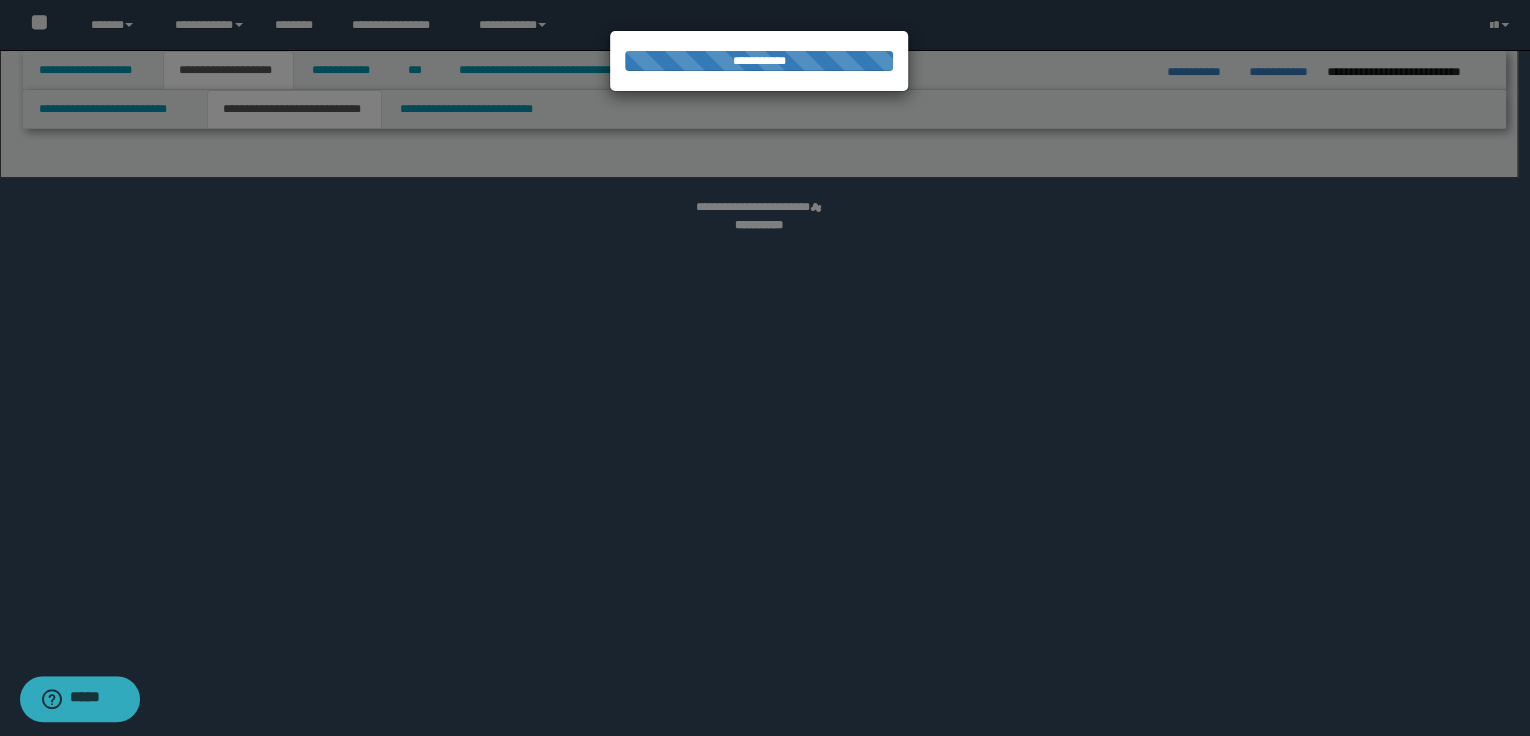 select on "*" 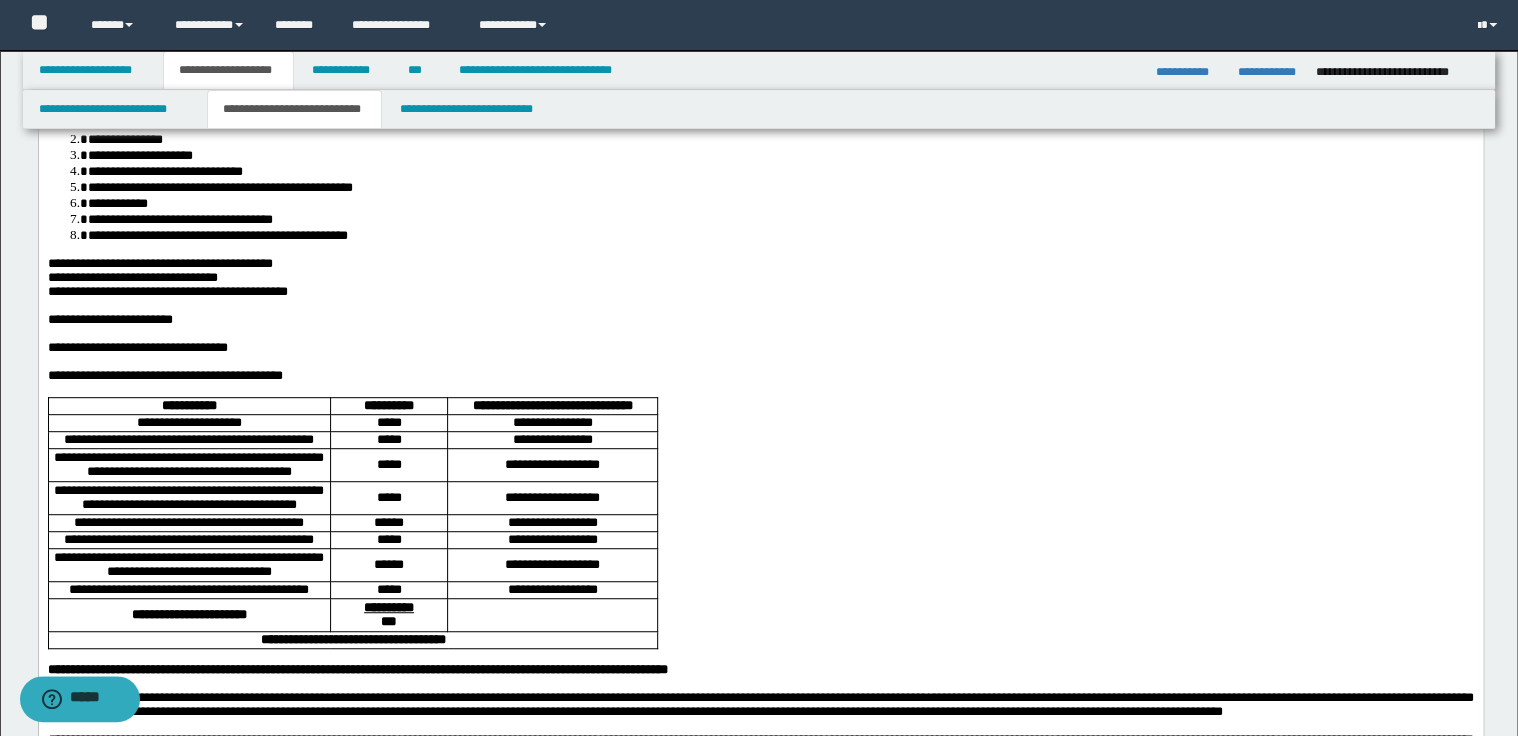 scroll, scrollTop: 320, scrollLeft: 0, axis: vertical 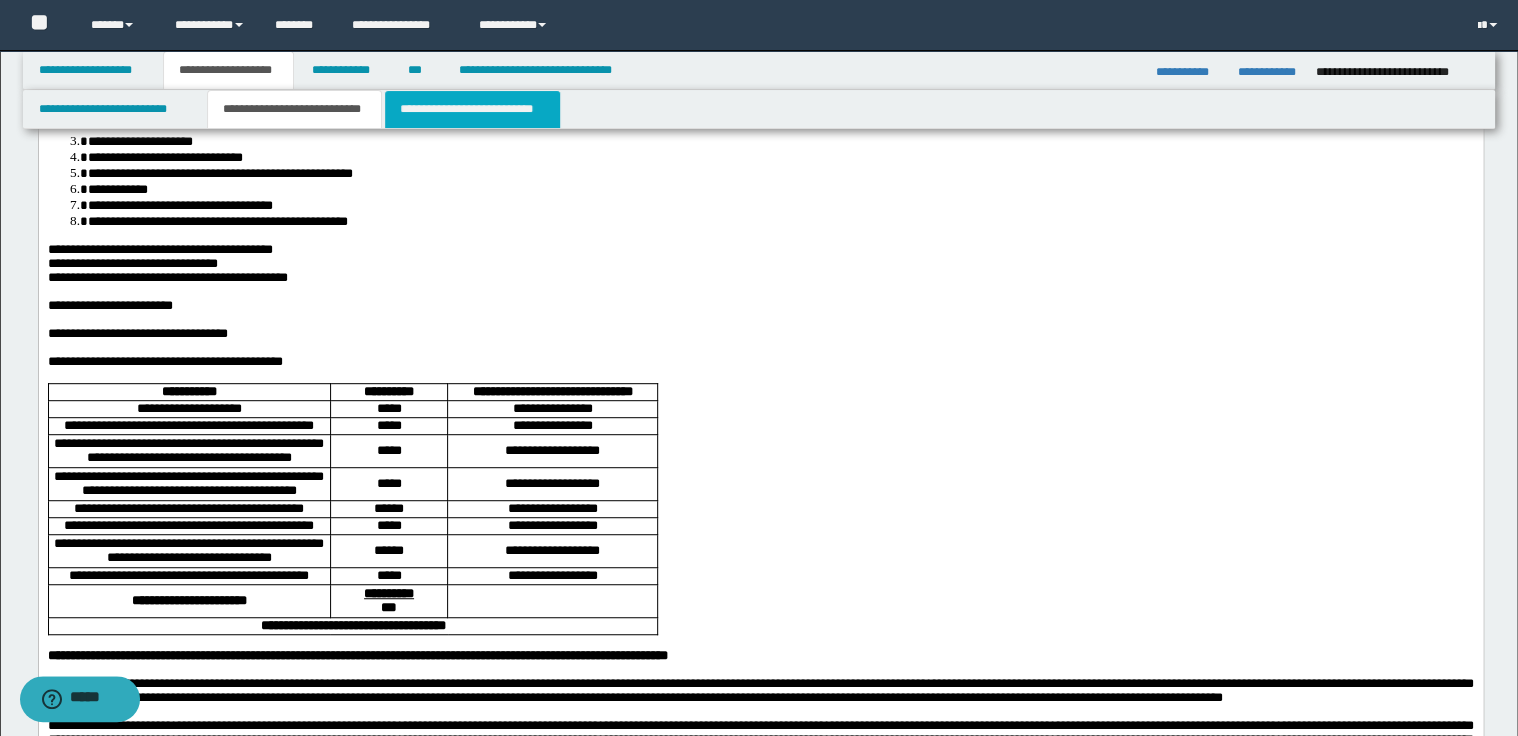 click on "**********" at bounding box center [472, 109] 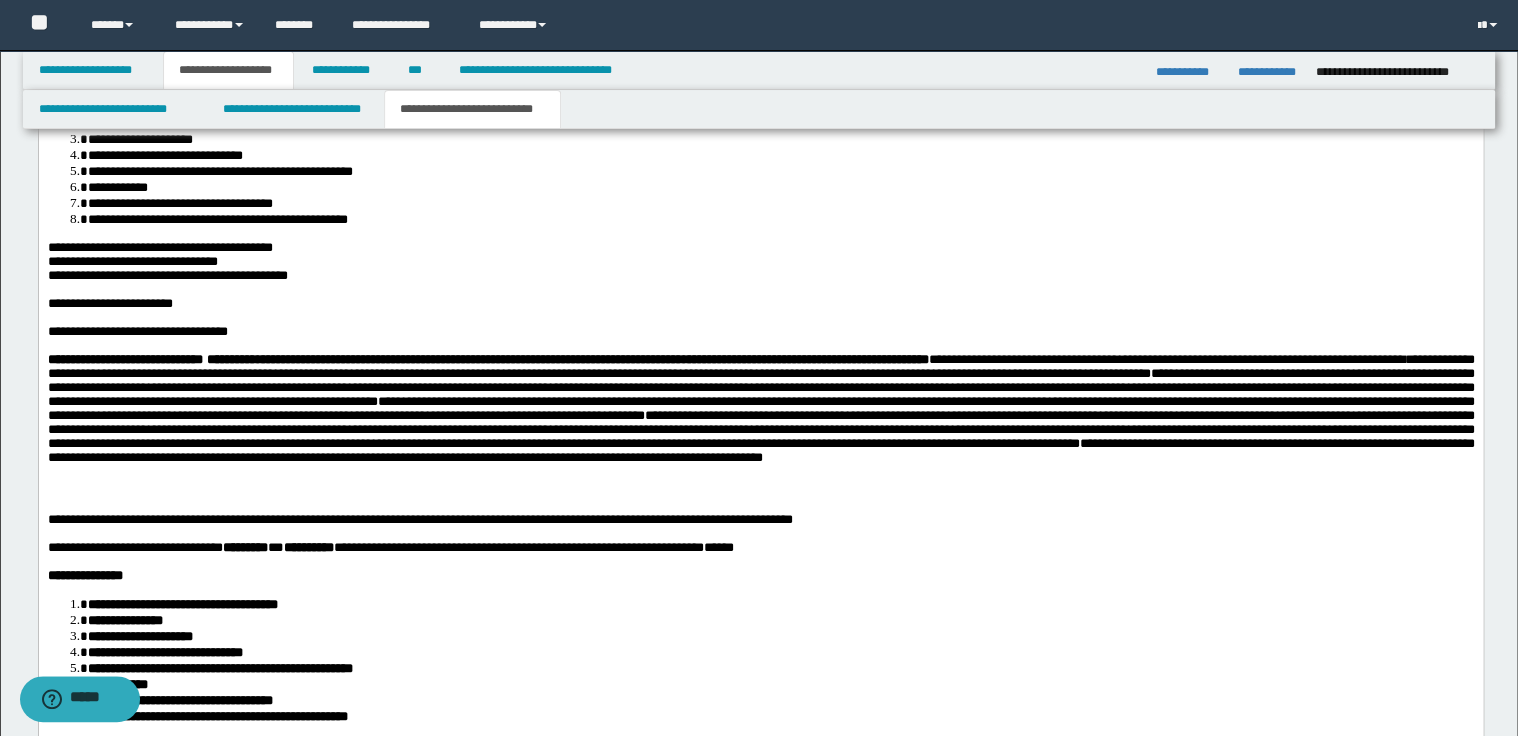 scroll, scrollTop: 2000, scrollLeft: 0, axis: vertical 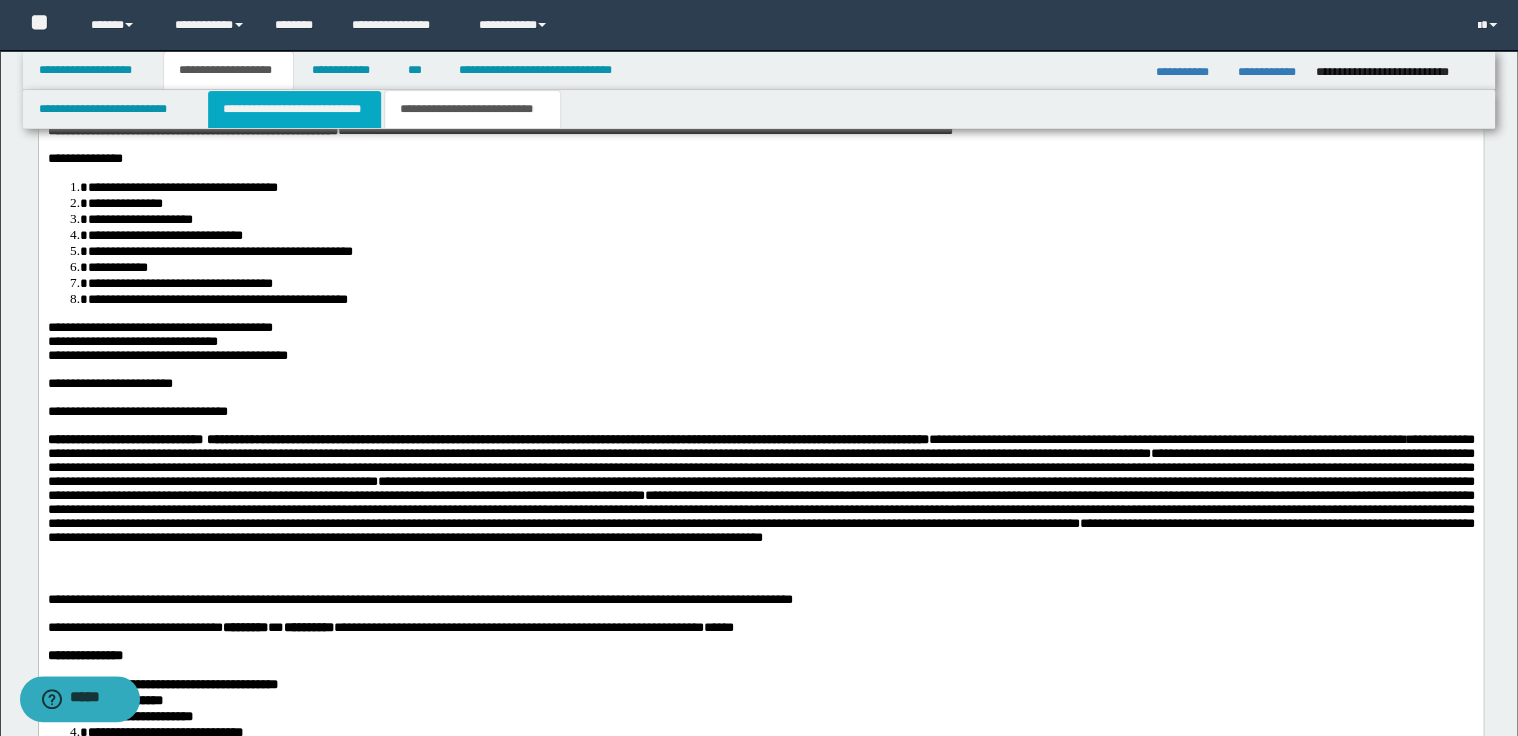 click on "**********" at bounding box center (294, 109) 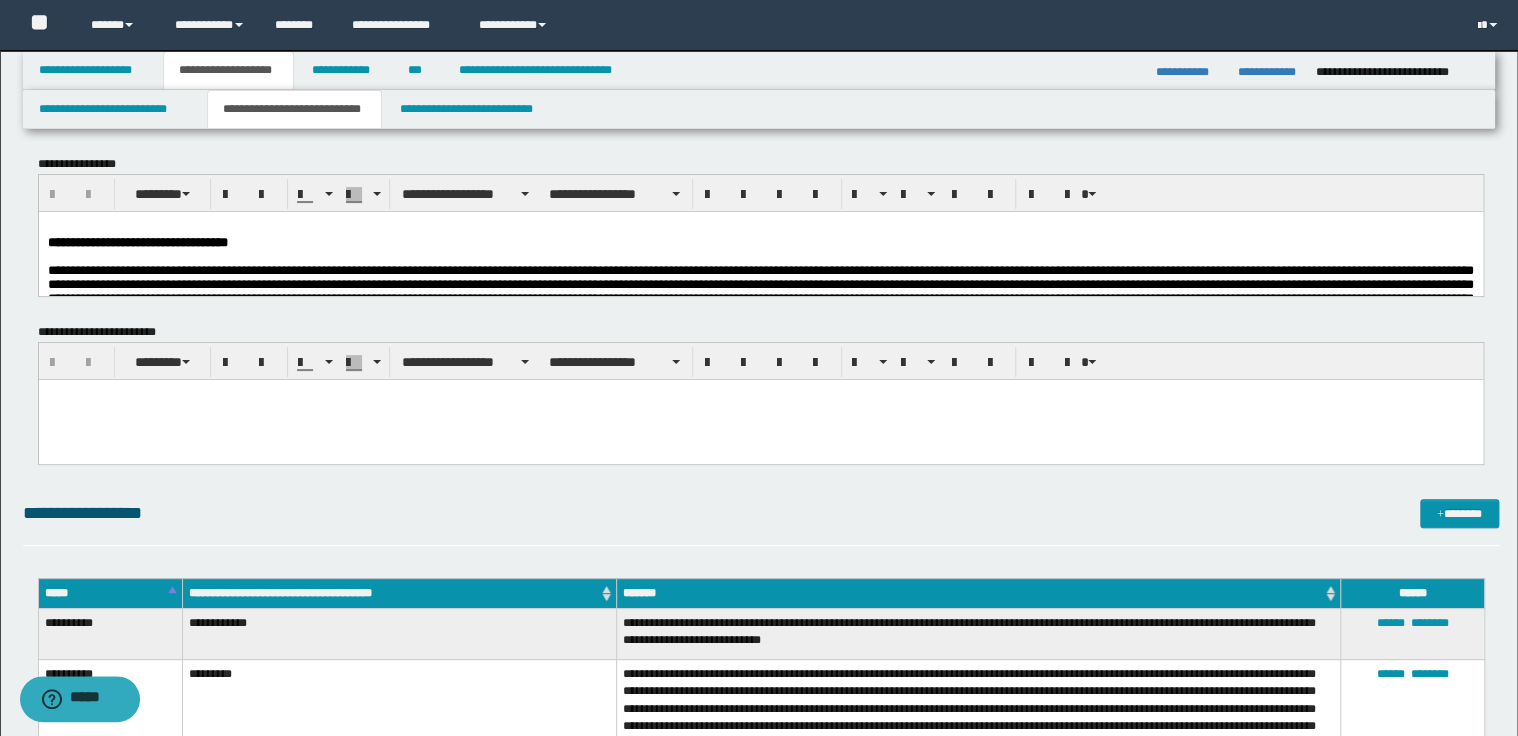 scroll, scrollTop: 0, scrollLeft: 0, axis: both 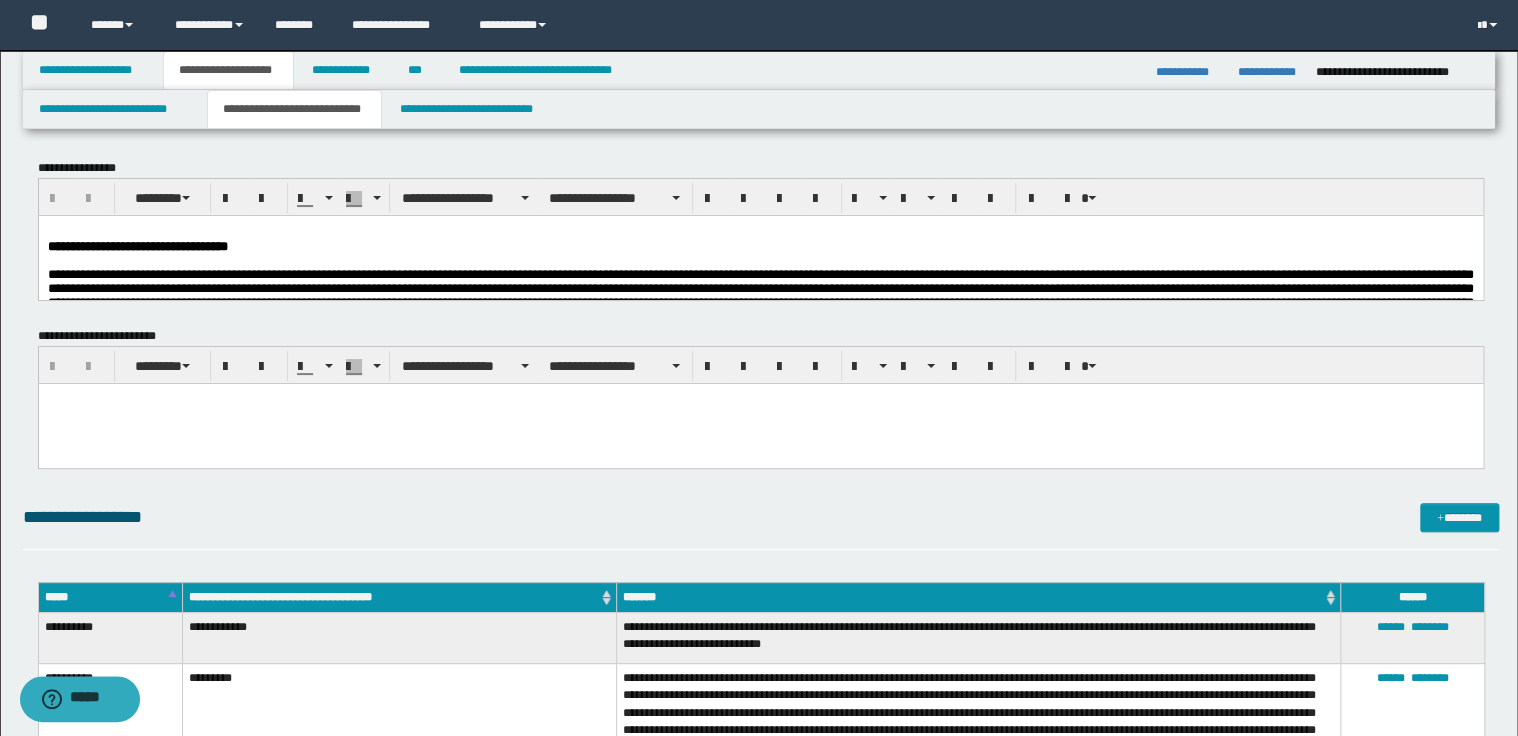 click on "**********" at bounding box center [760, 246] 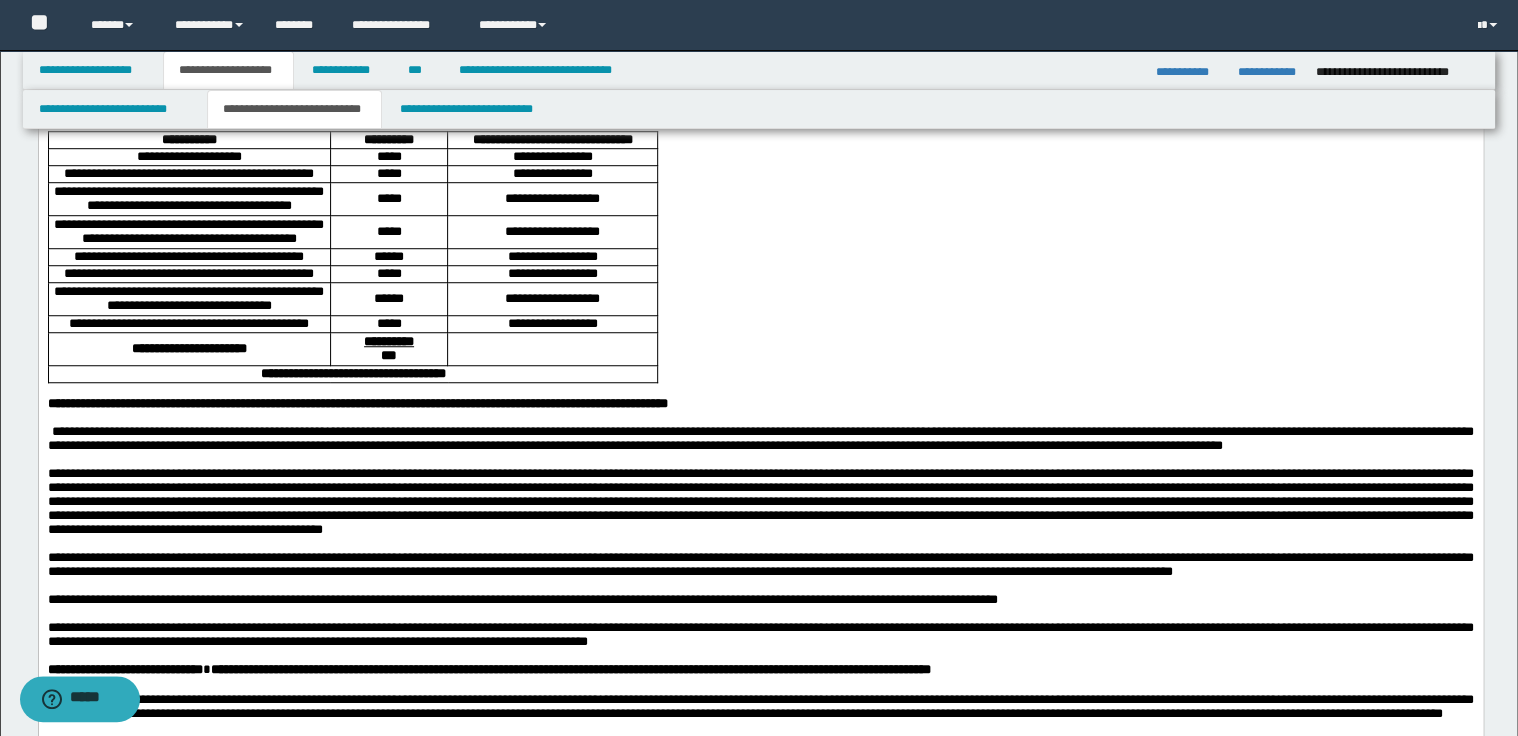 scroll, scrollTop: 480, scrollLeft: 0, axis: vertical 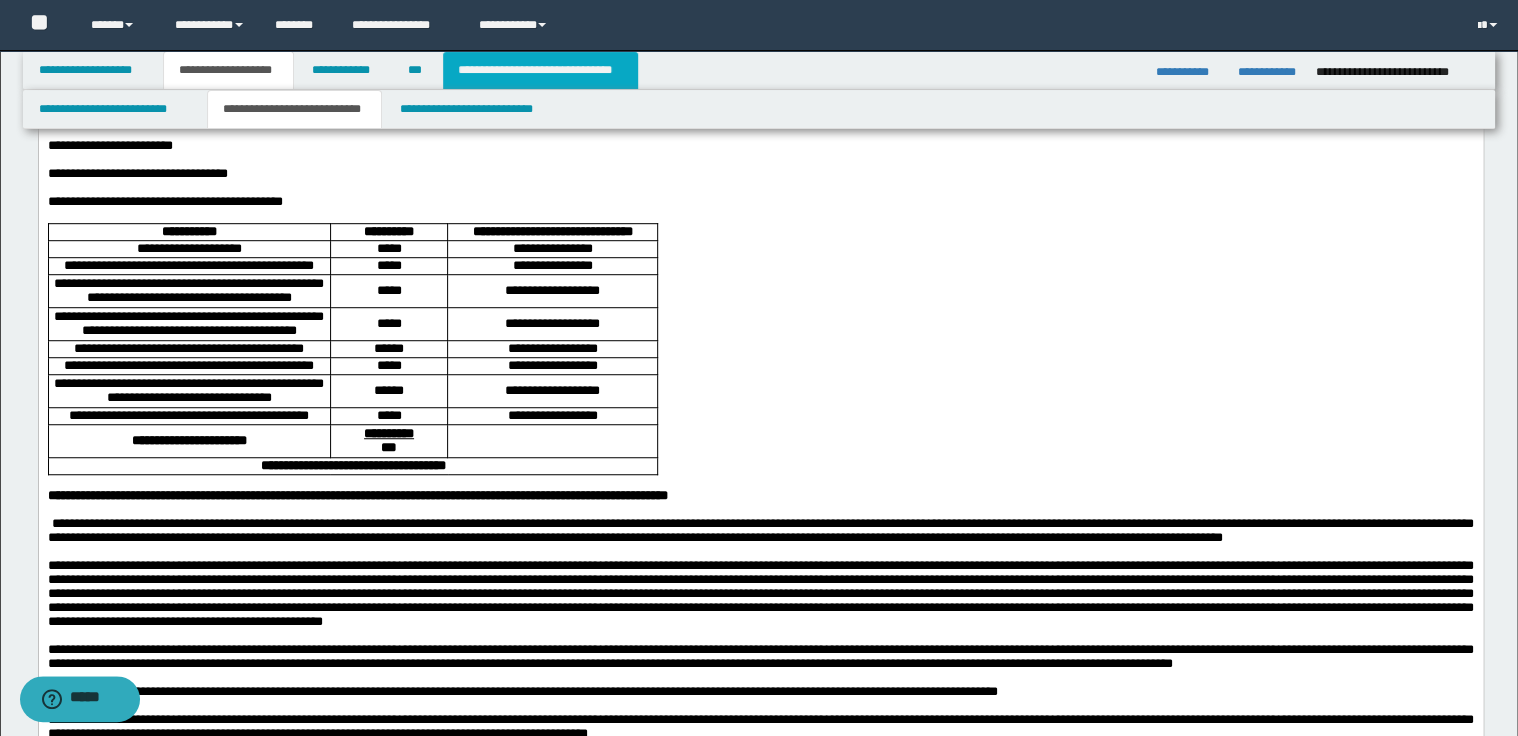 click on "**********" at bounding box center (540, 70) 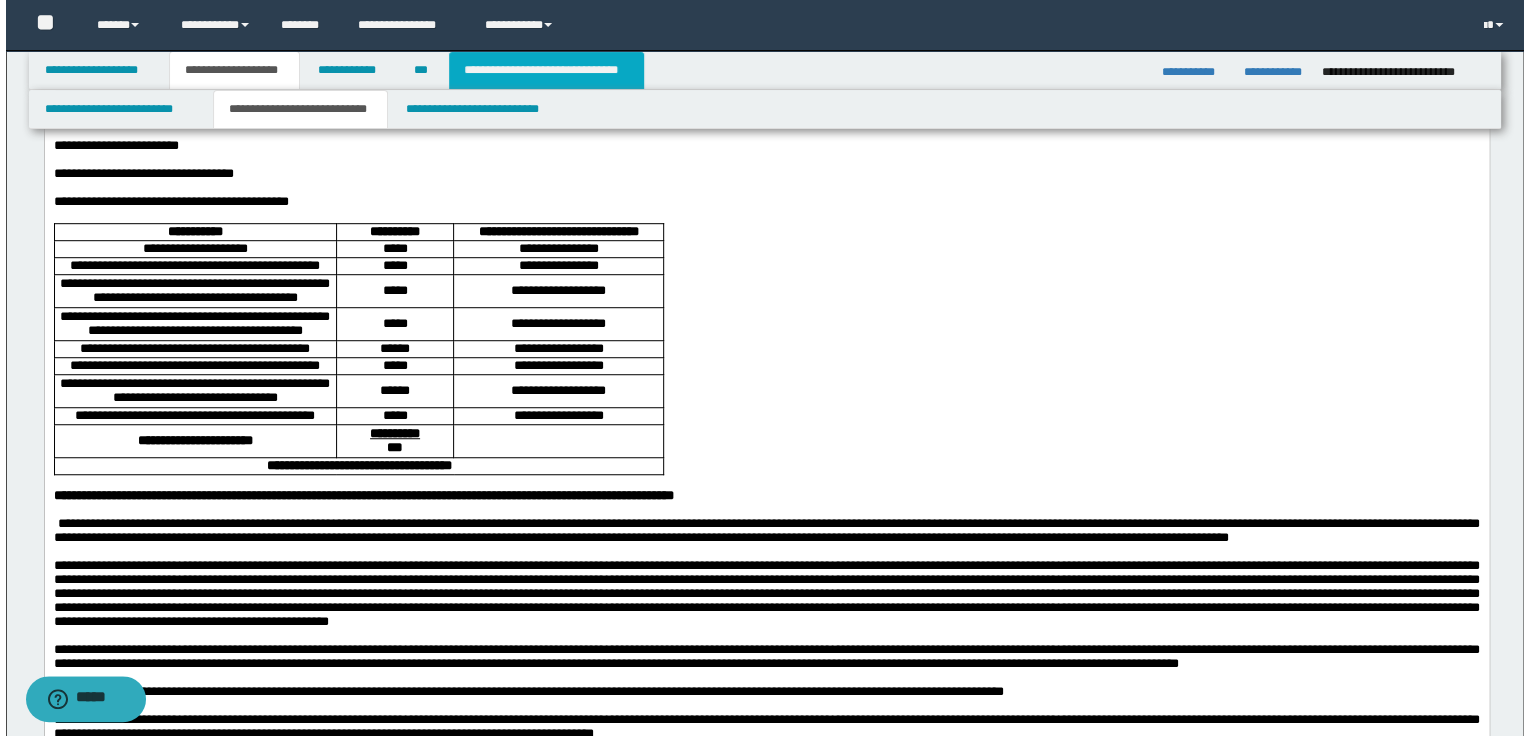 scroll, scrollTop: 0, scrollLeft: 0, axis: both 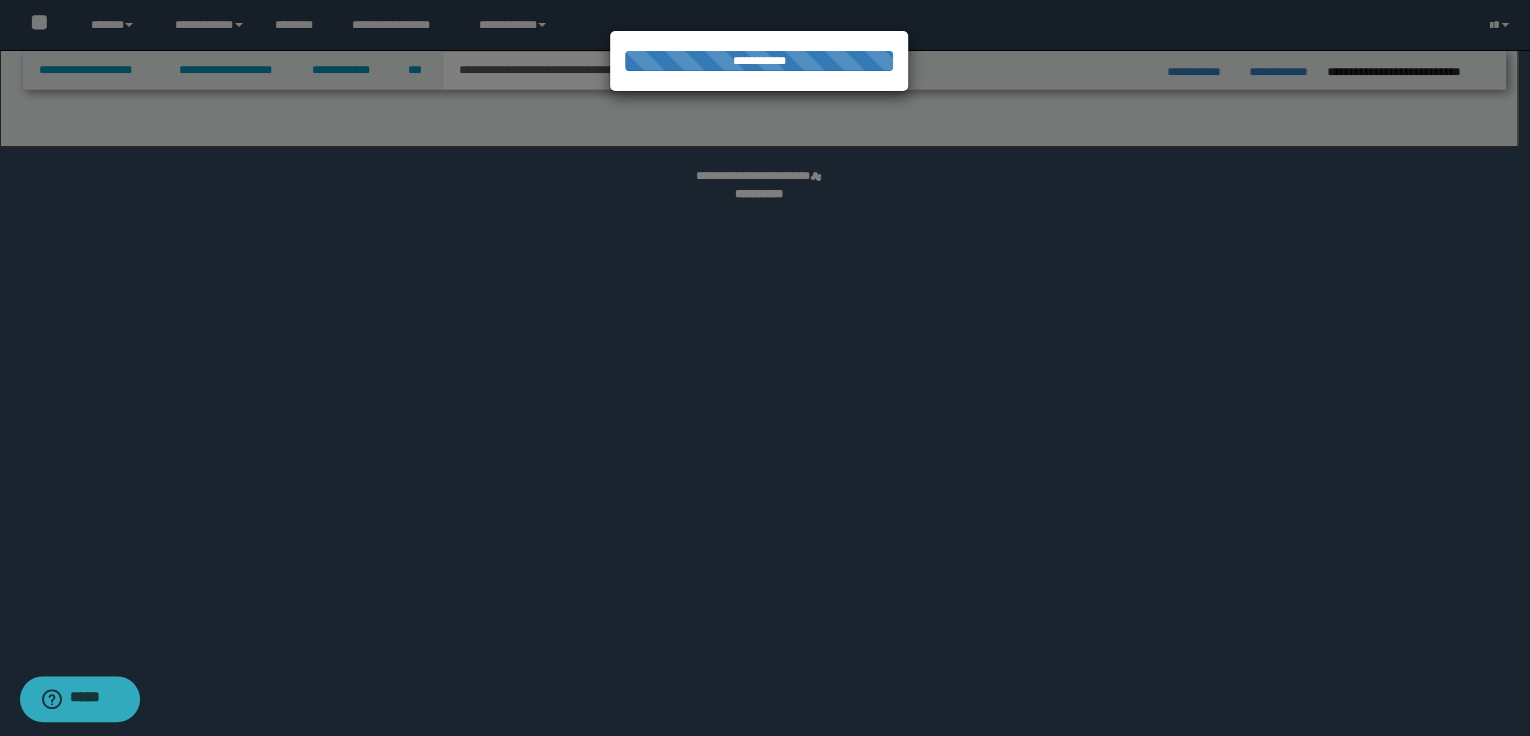 select on "*" 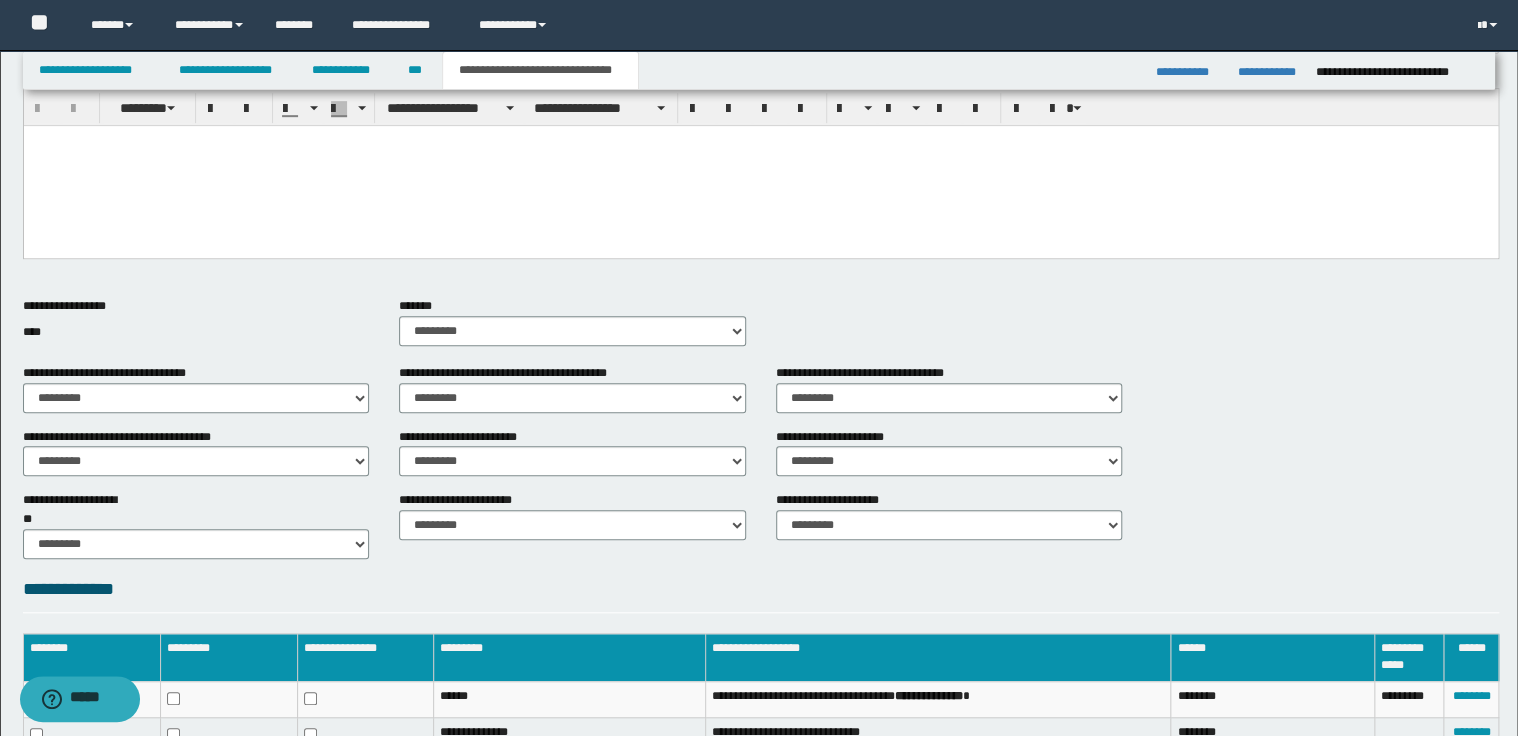 scroll, scrollTop: 692, scrollLeft: 0, axis: vertical 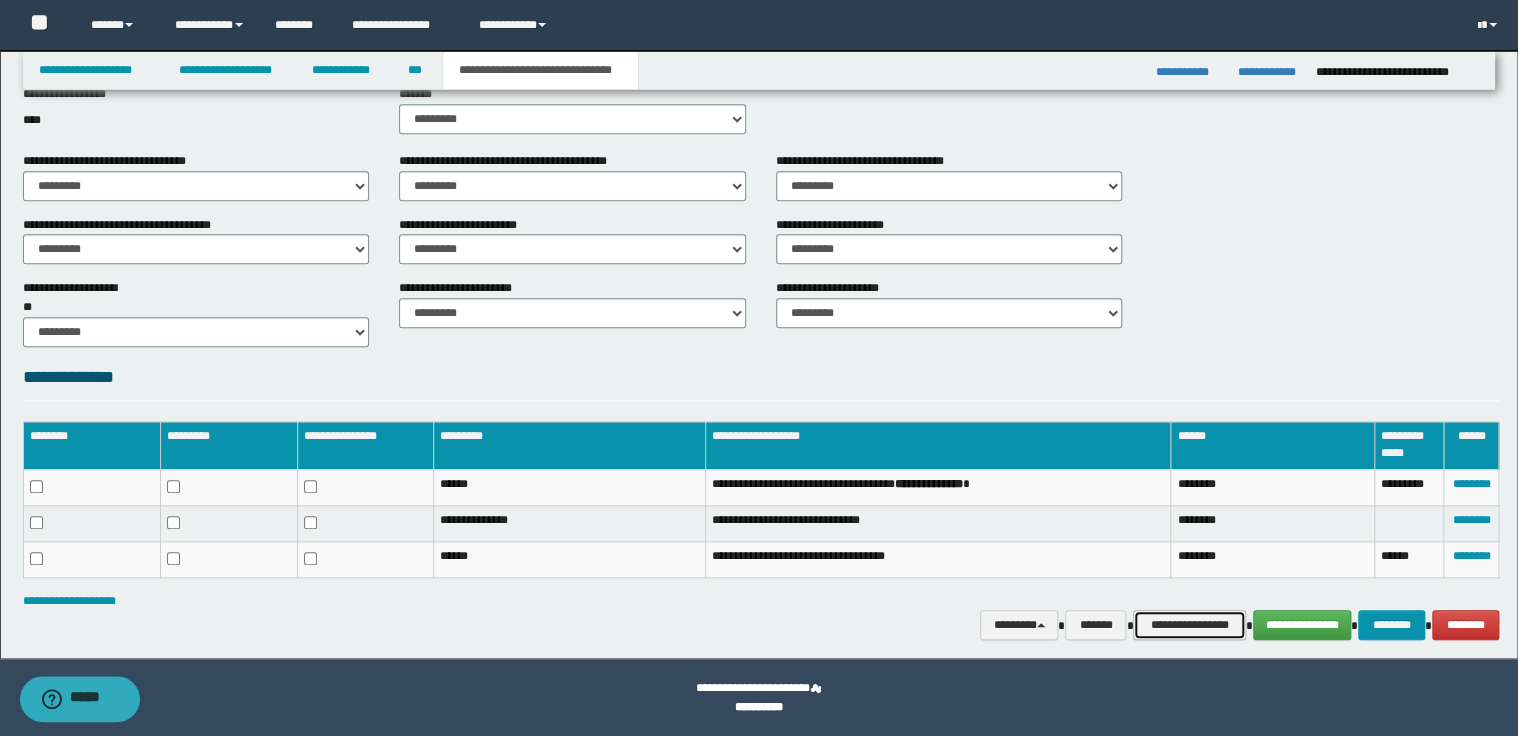 click on "**********" at bounding box center [1189, 625] 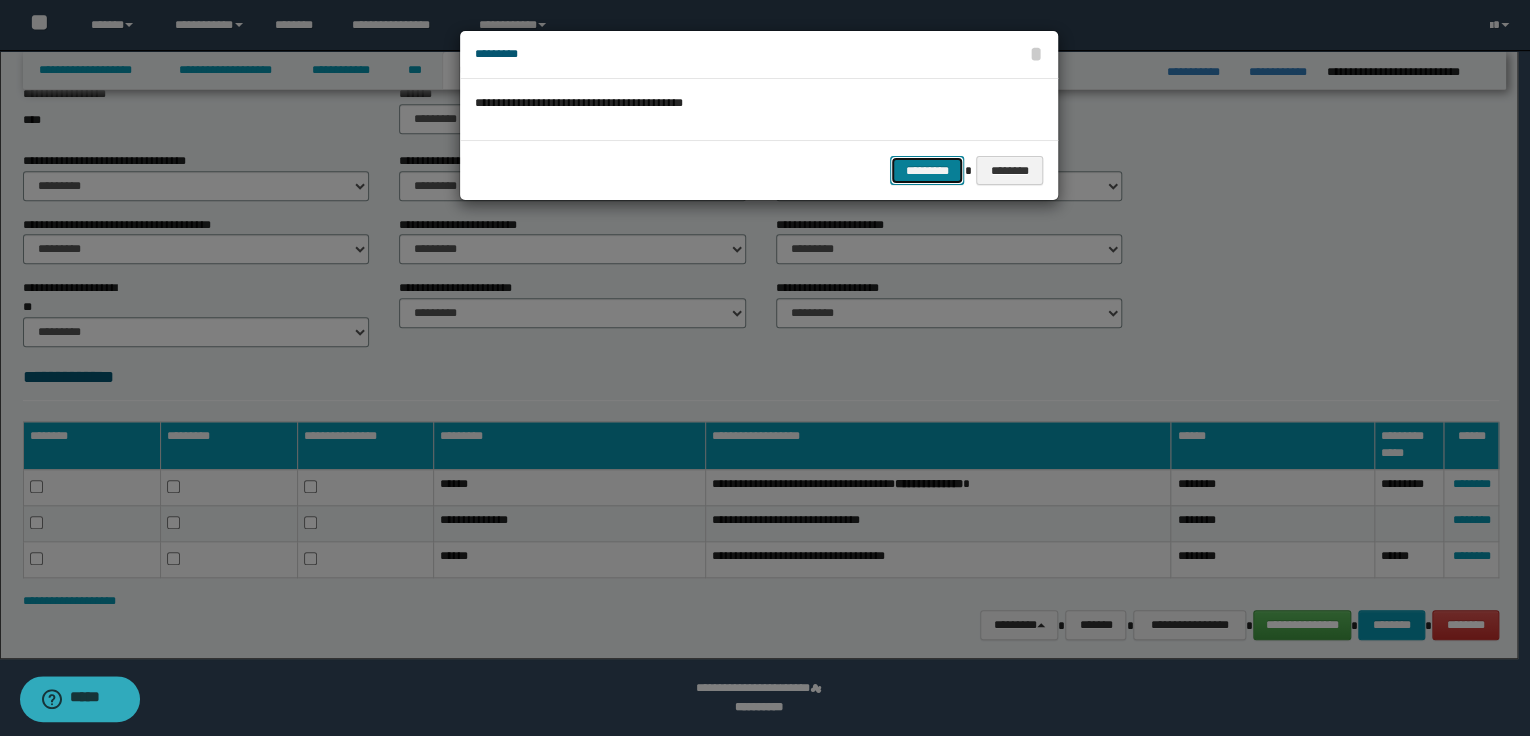 click on "*********" at bounding box center (927, 171) 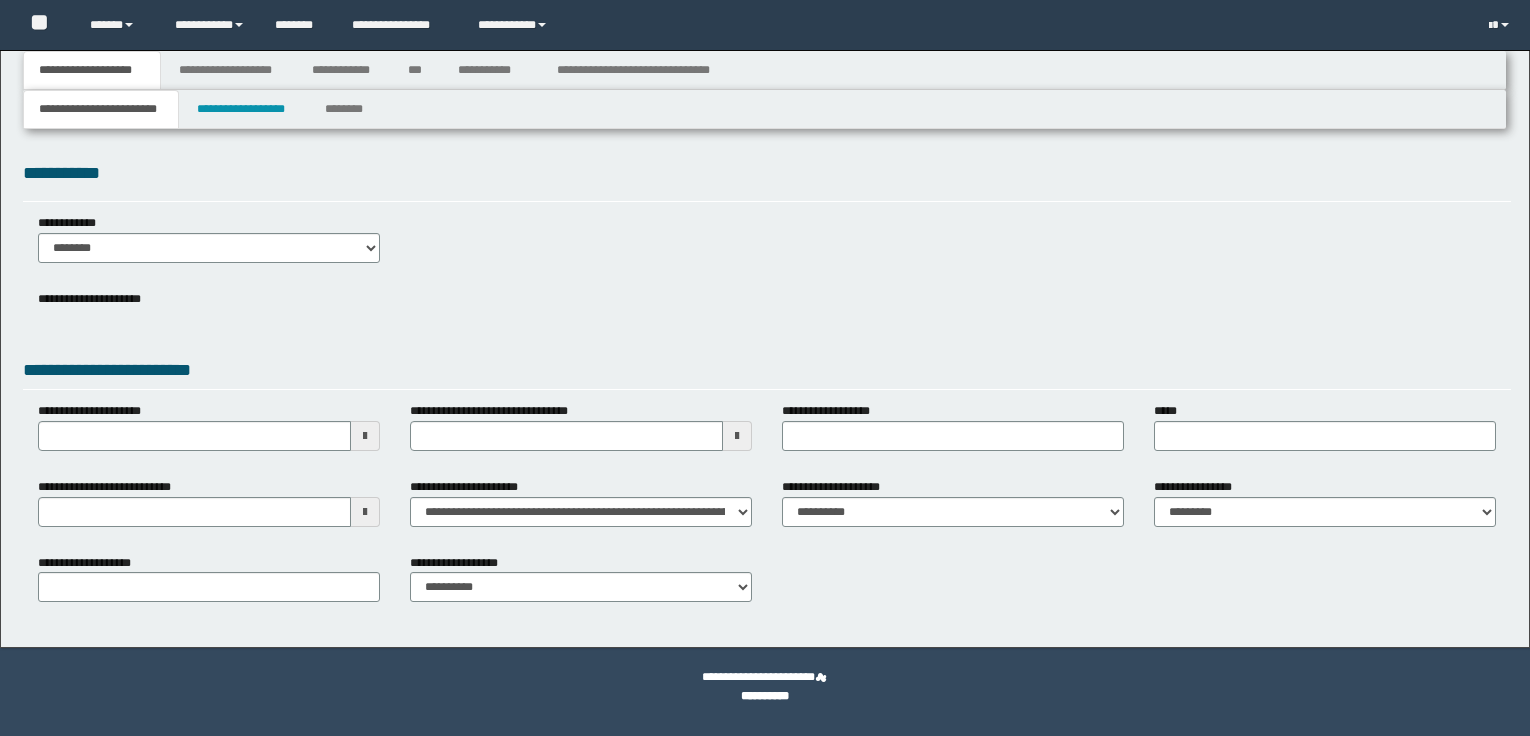 scroll, scrollTop: 0, scrollLeft: 0, axis: both 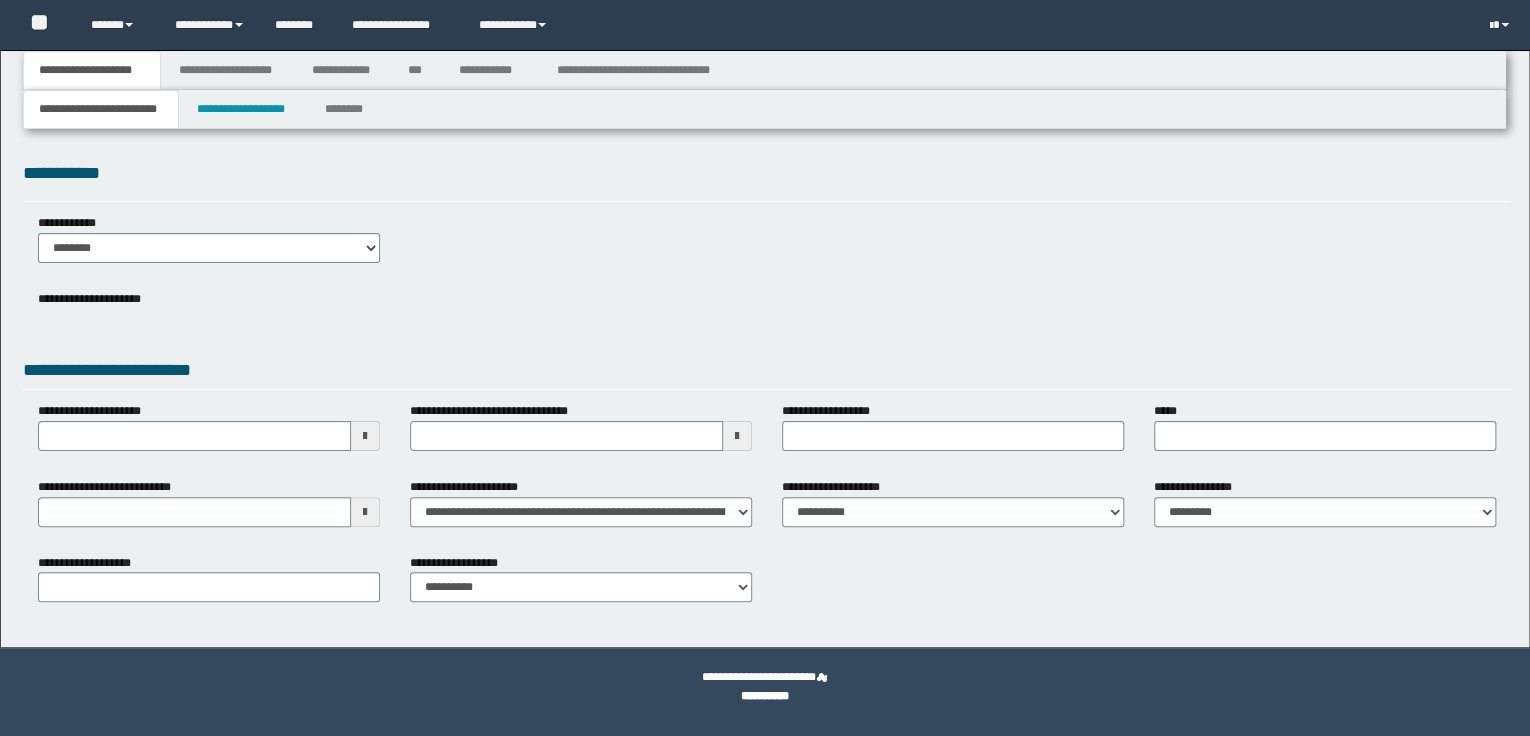 select on "*" 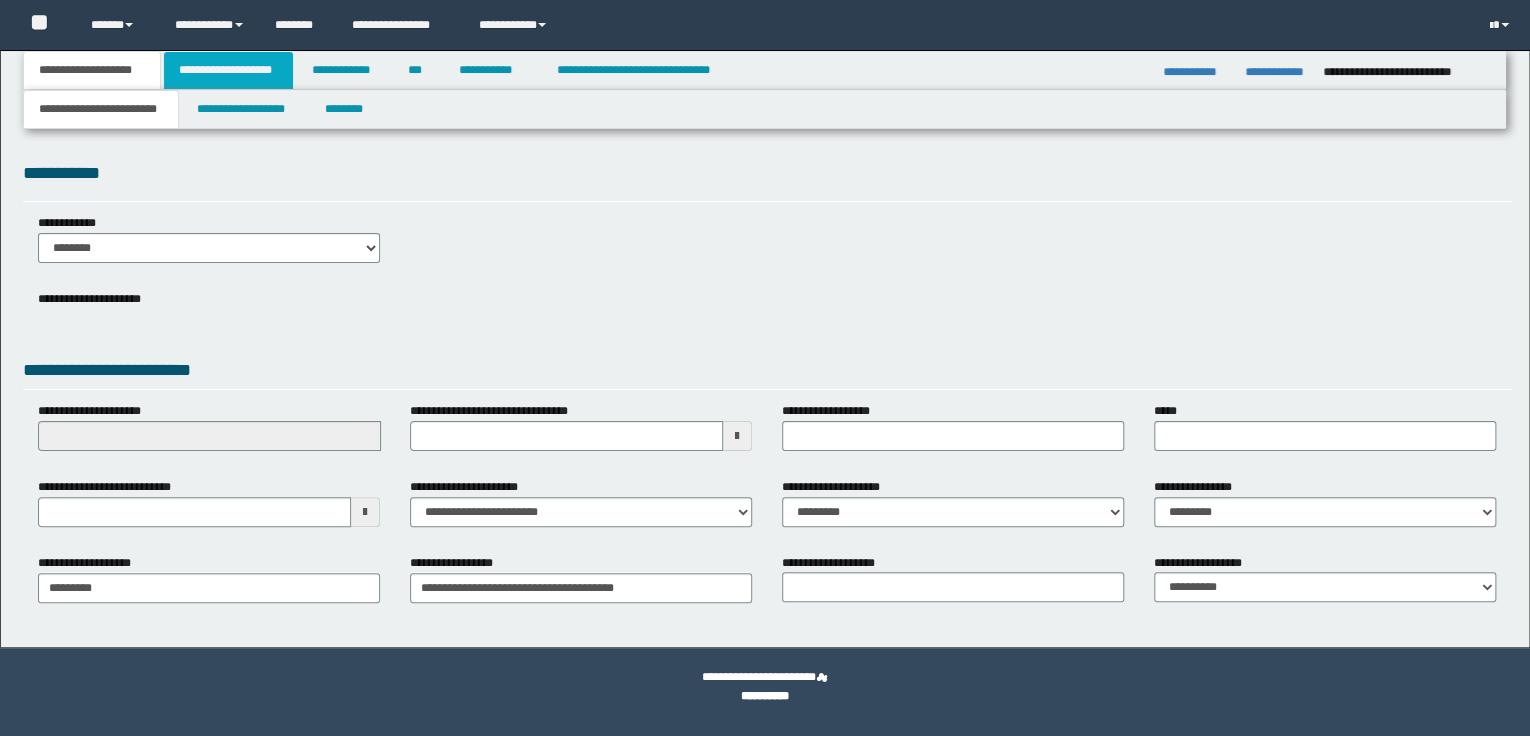 scroll, scrollTop: 0, scrollLeft: 0, axis: both 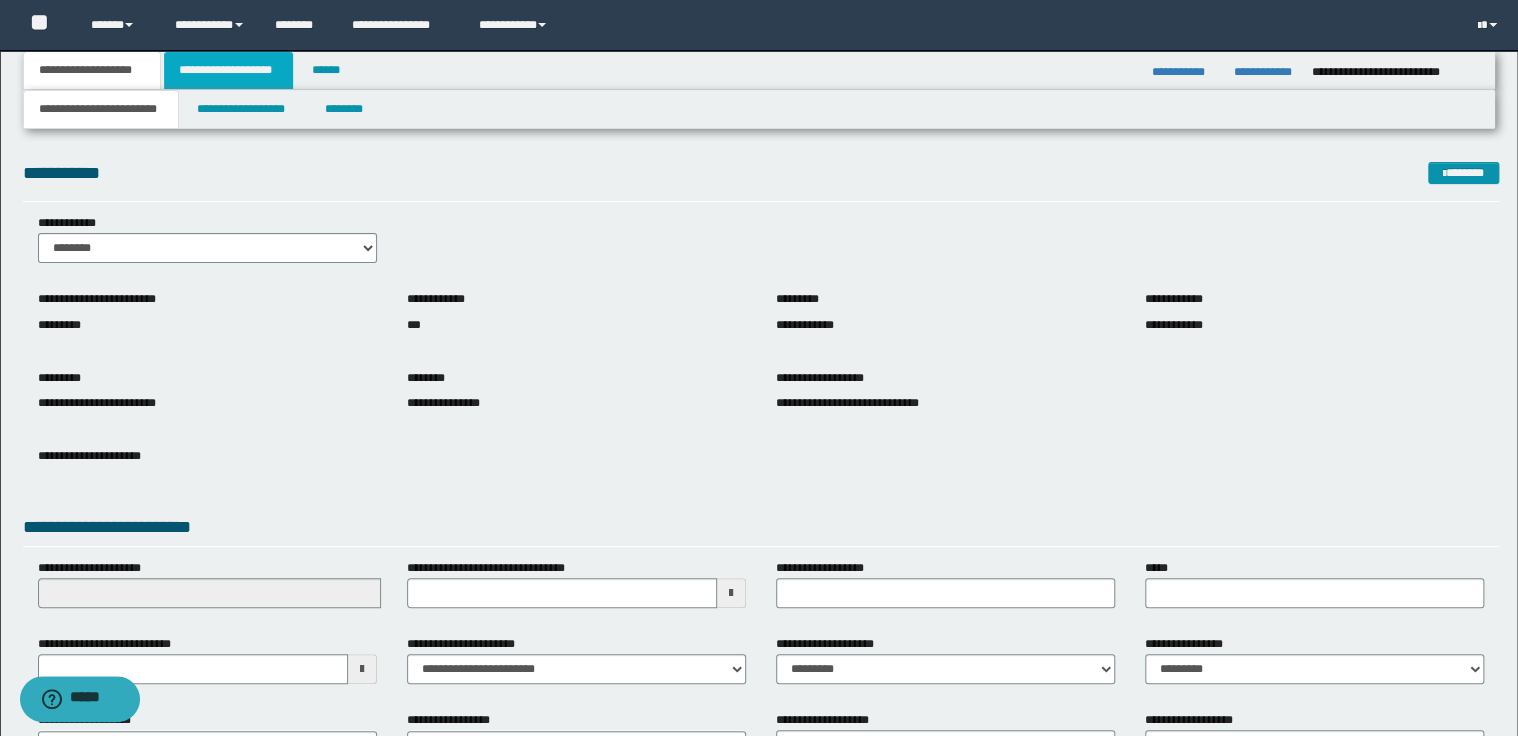 click on "**********" at bounding box center [228, 70] 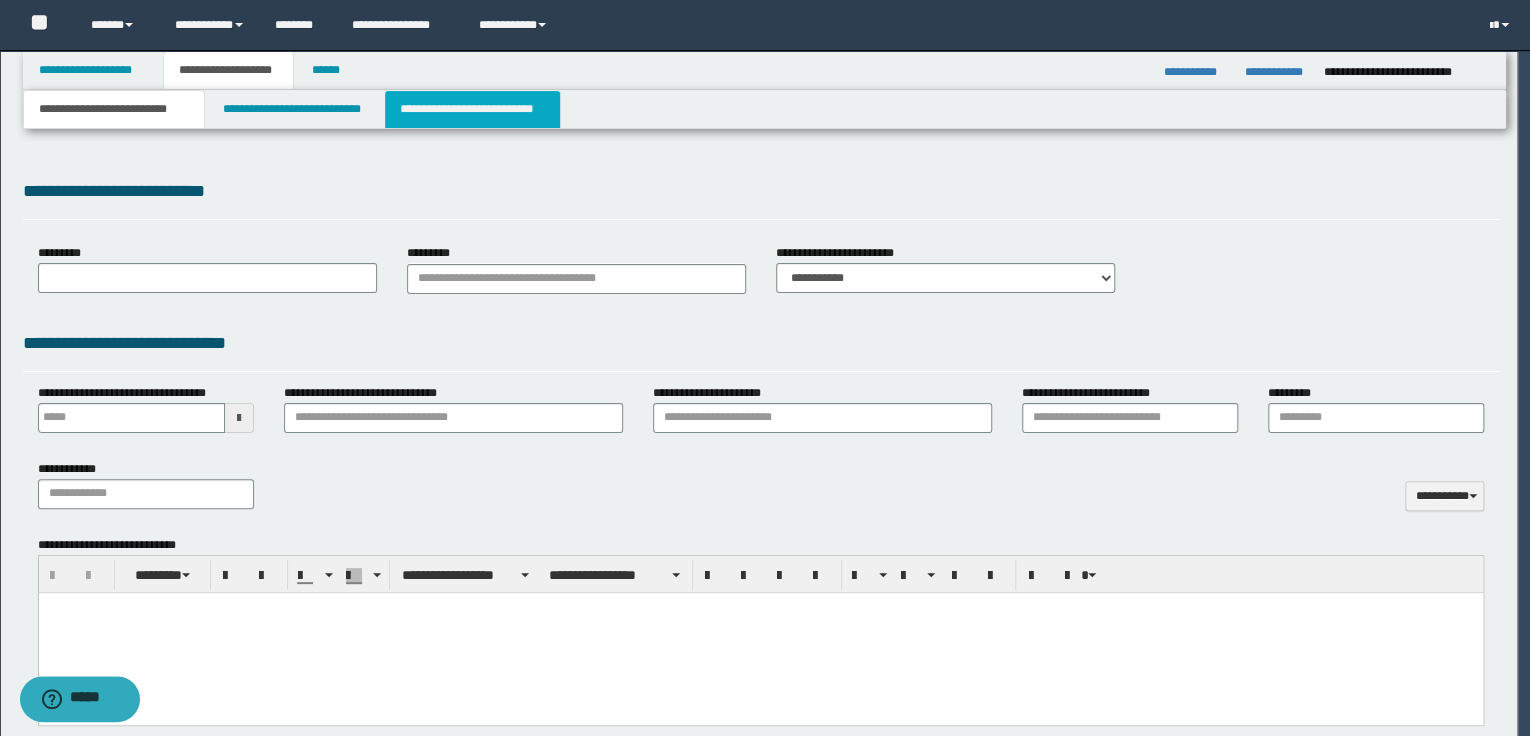 select on "*" 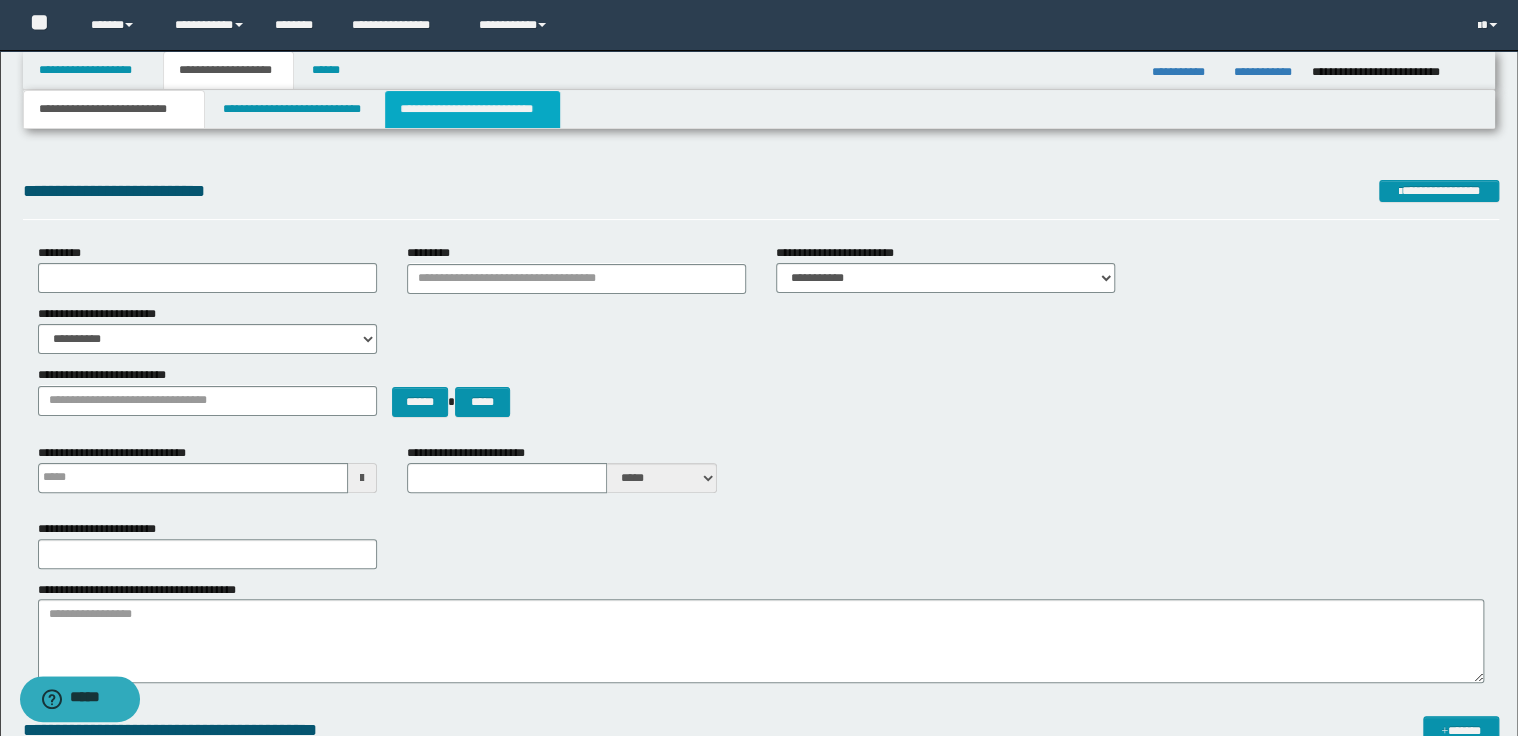 click on "**********" at bounding box center (472, 109) 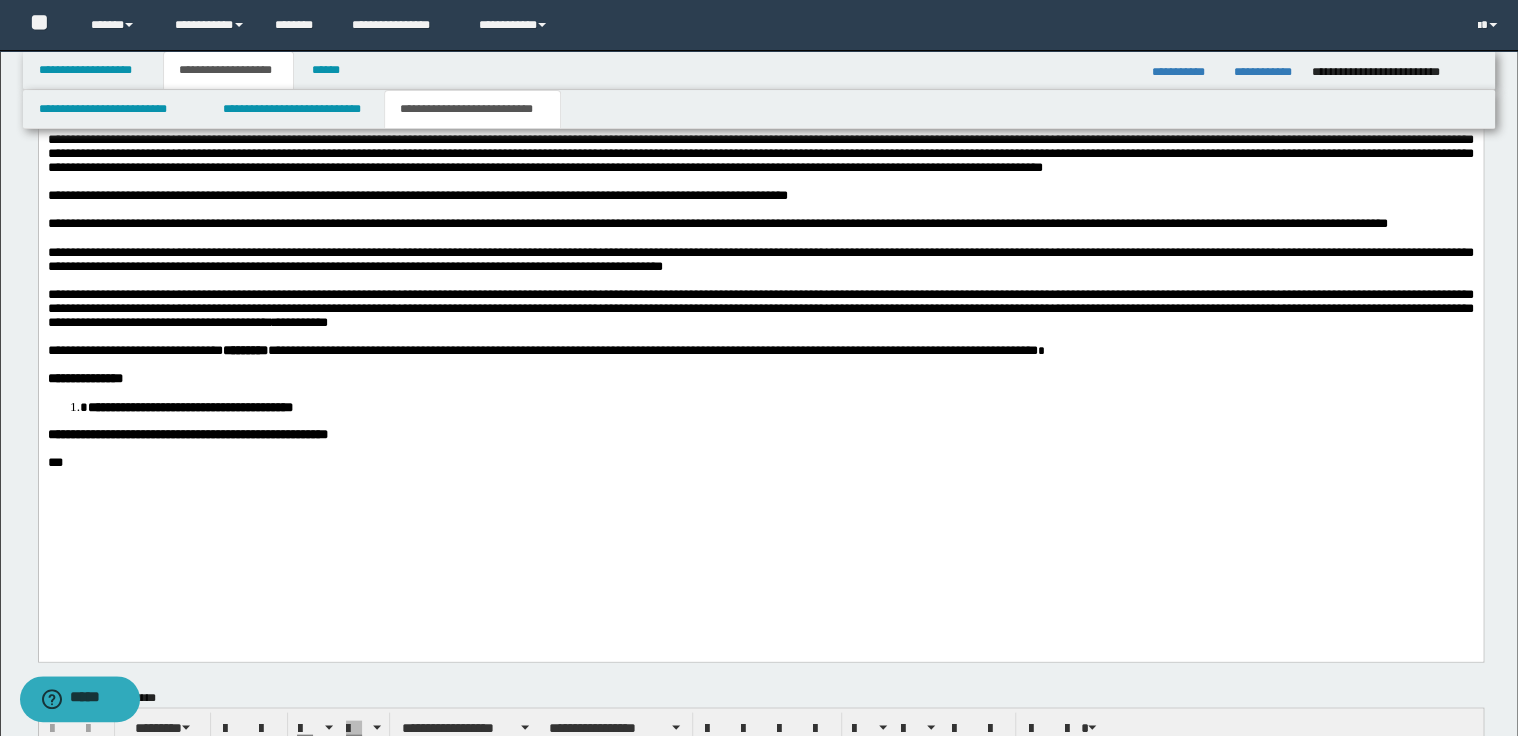scroll, scrollTop: 1680, scrollLeft: 0, axis: vertical 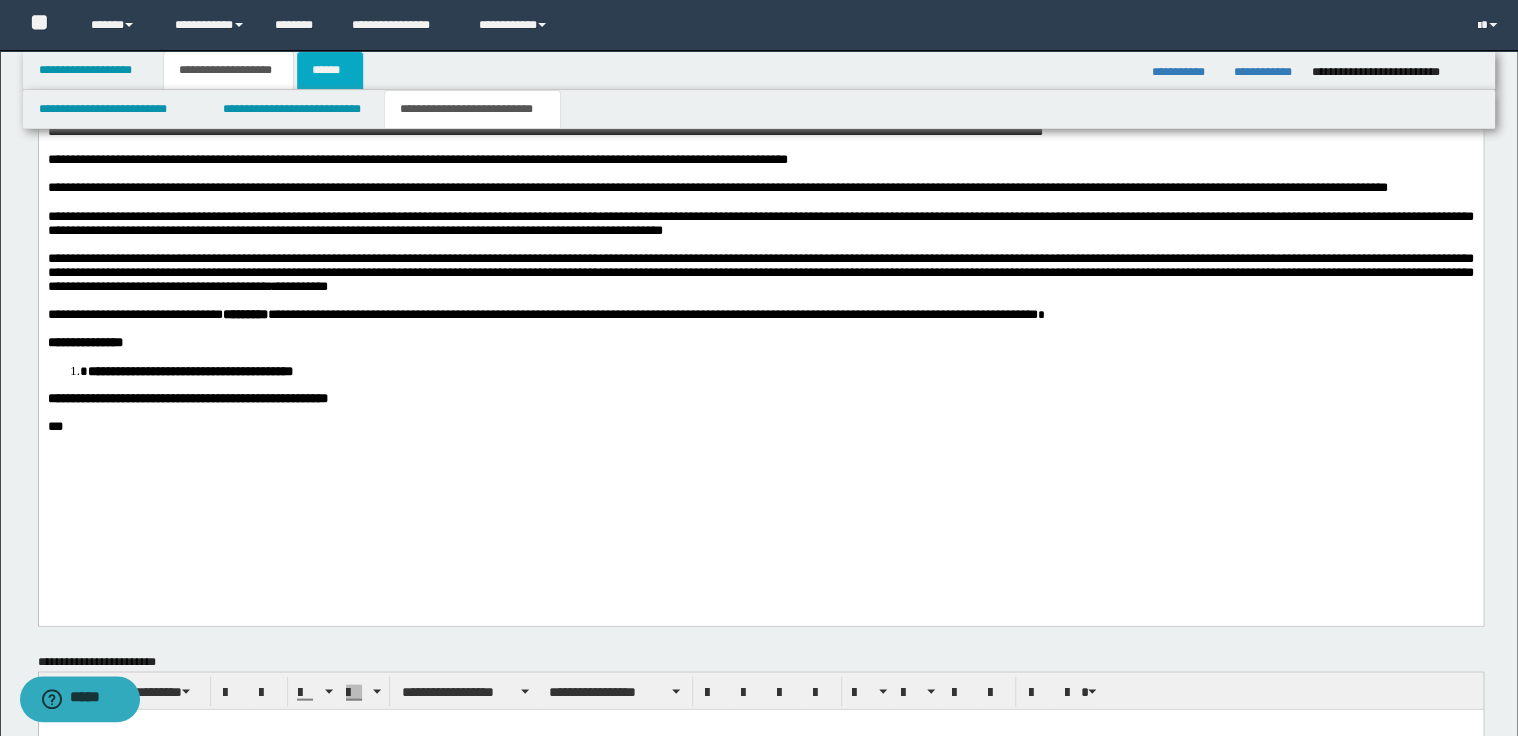click on "******" at bounding box center (330, 70) 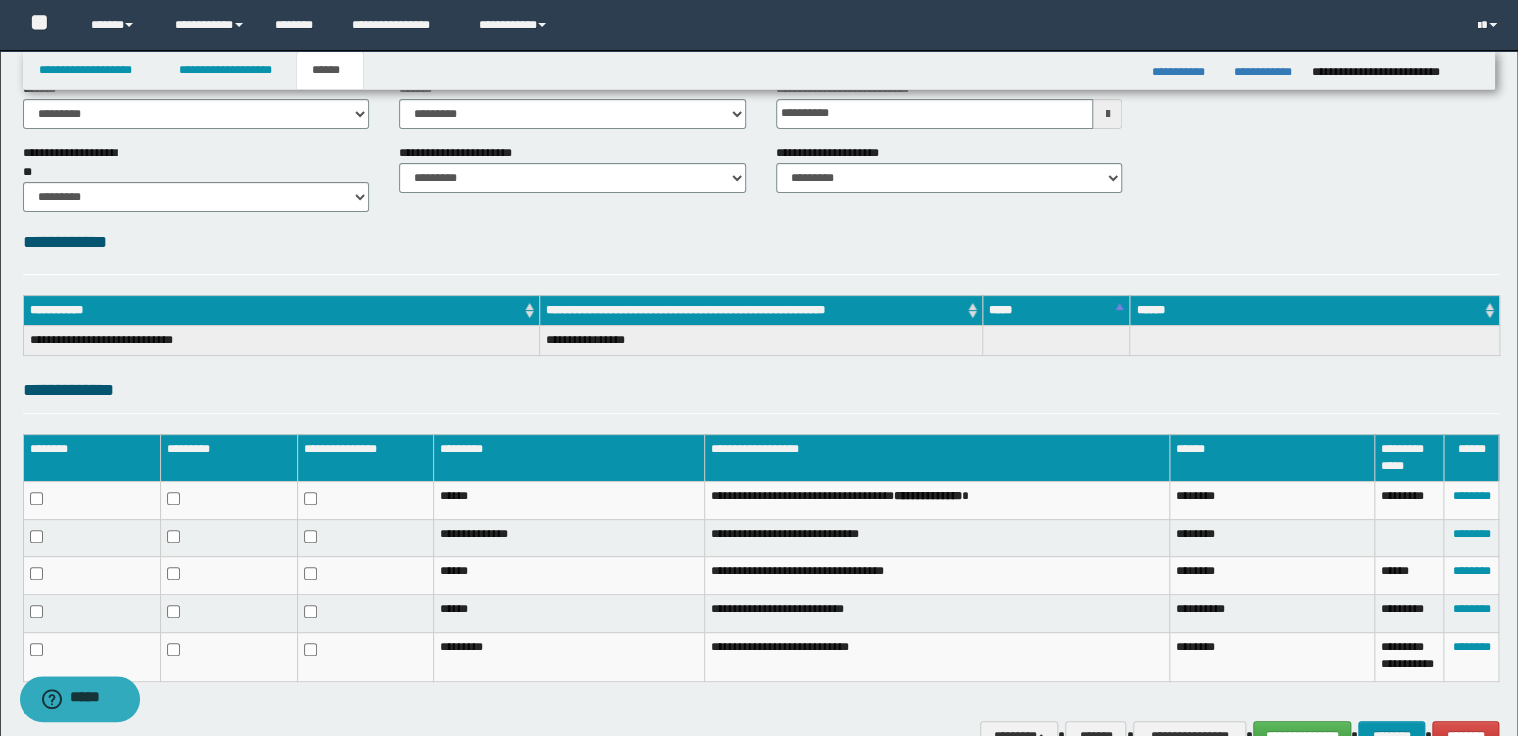 scroll, scrollTop: 225, scrollLeft: 0, axis: vertical 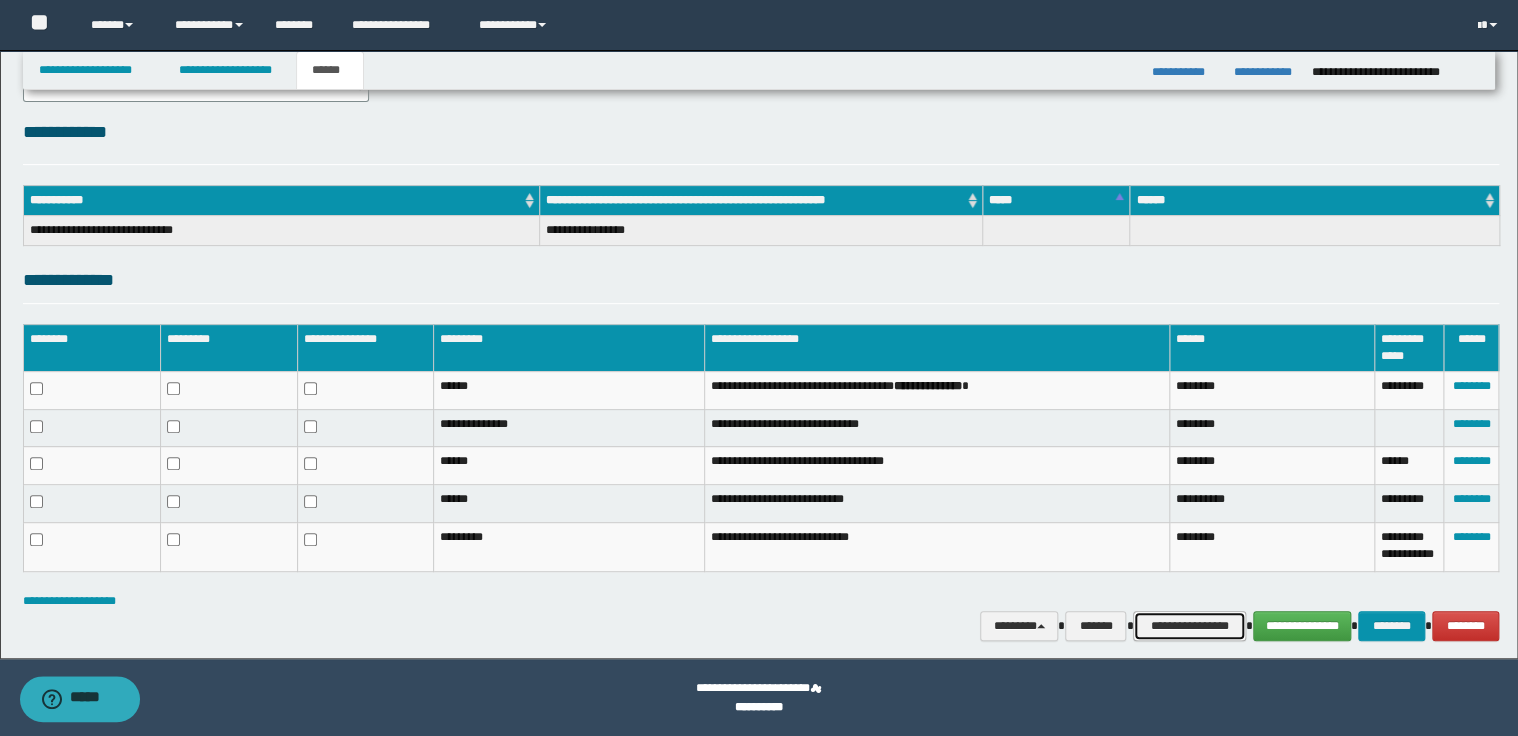 click on "**********" at bounding box center (1189, 626) 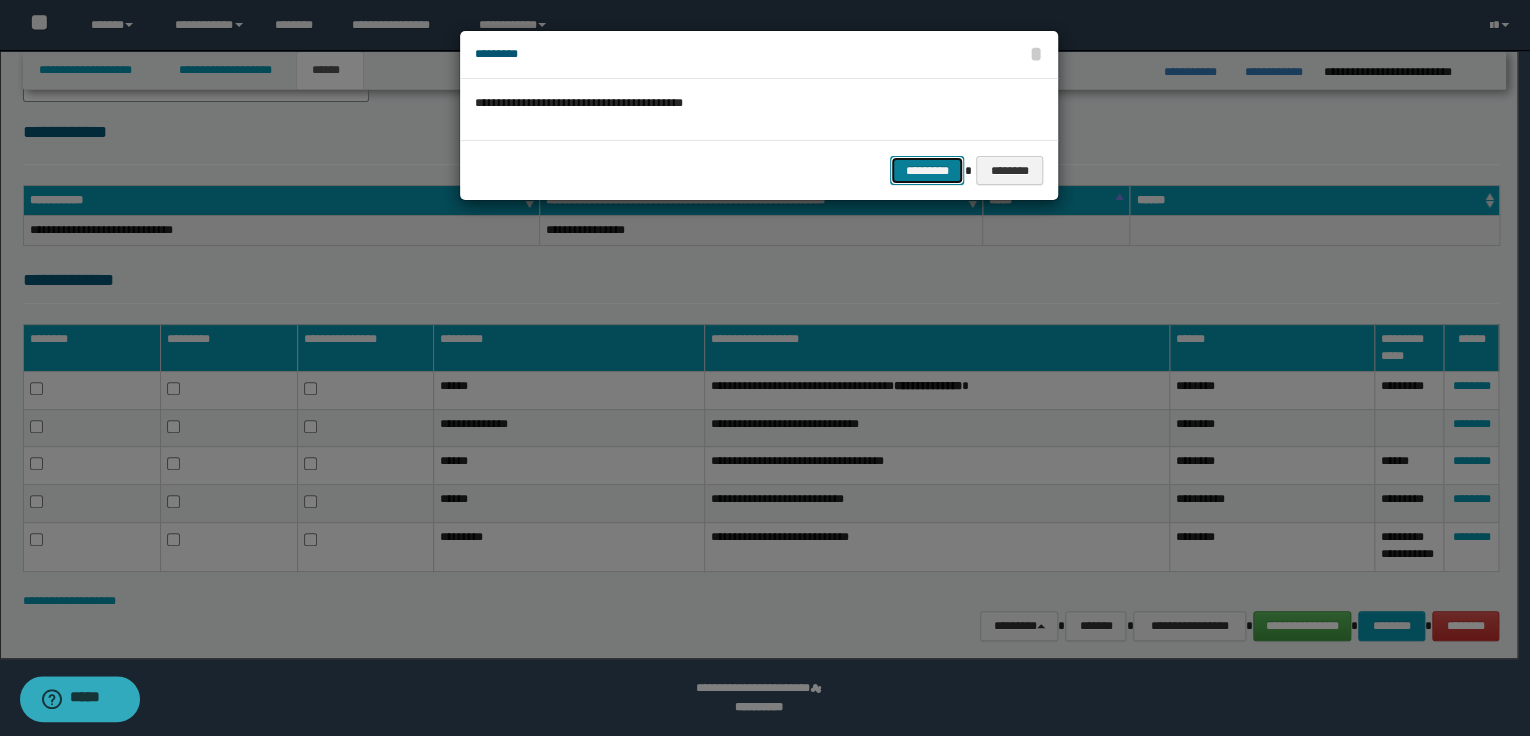 click on "*********" at bounding box center [927, 171] 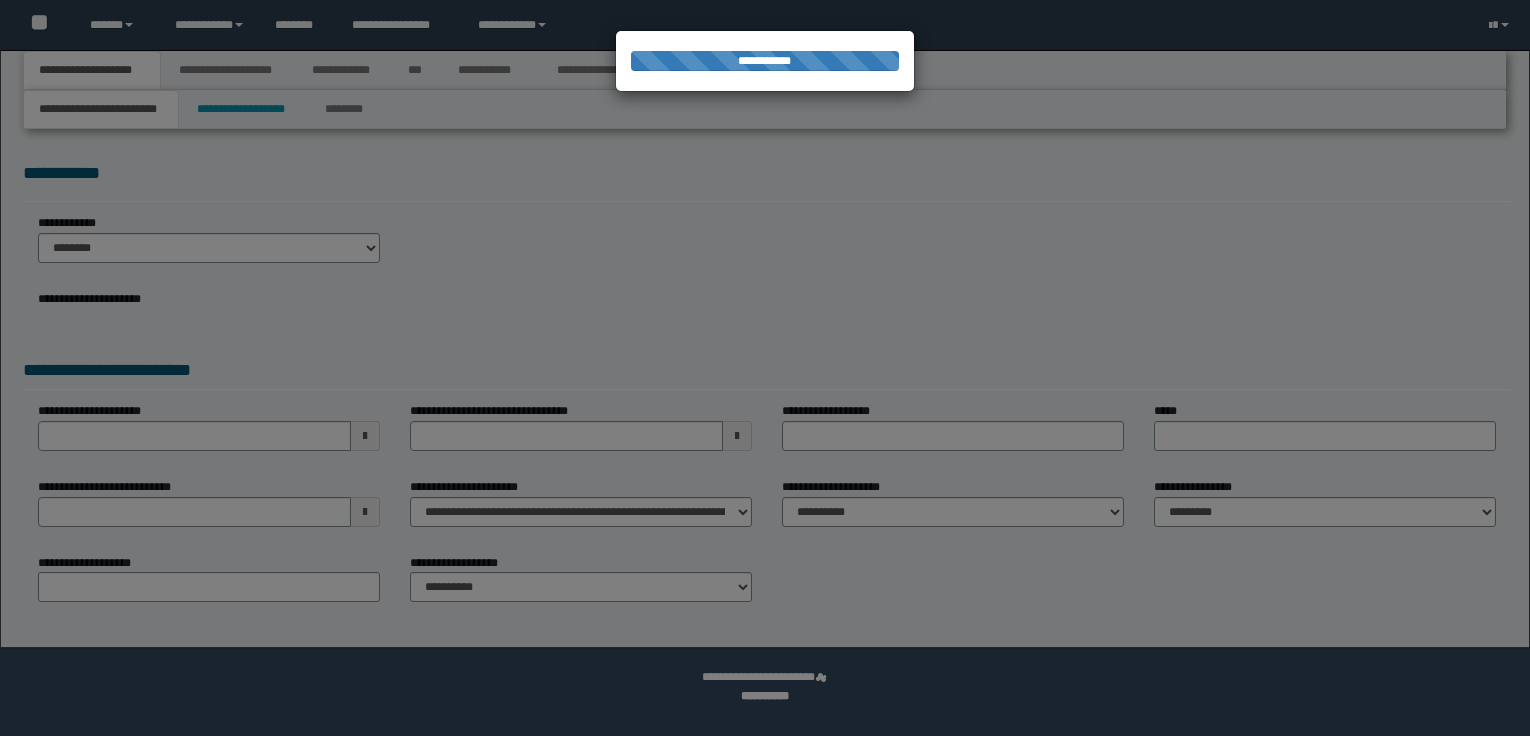 scroll, scrollTop: 0, scrollLeft: 0, axis: both 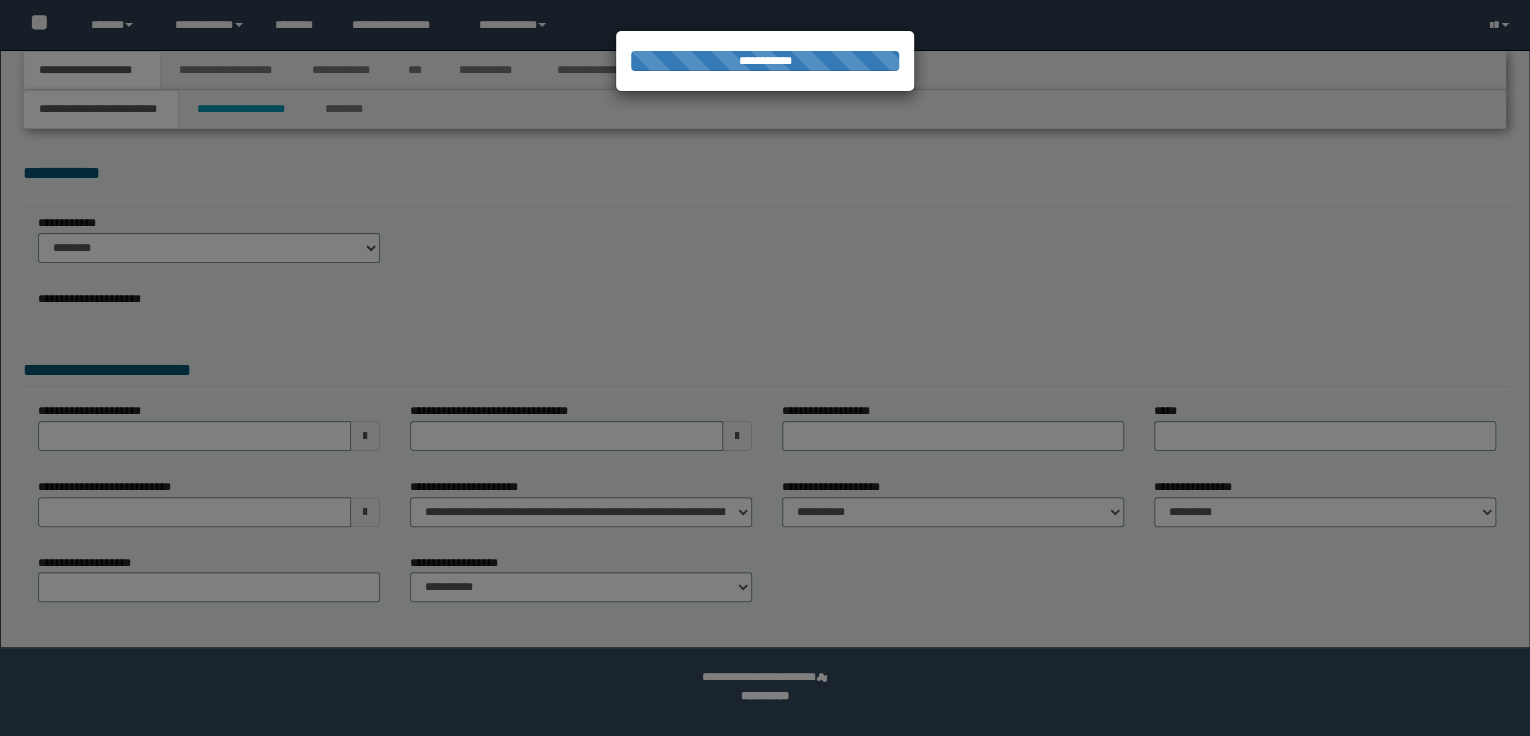 select on "*" 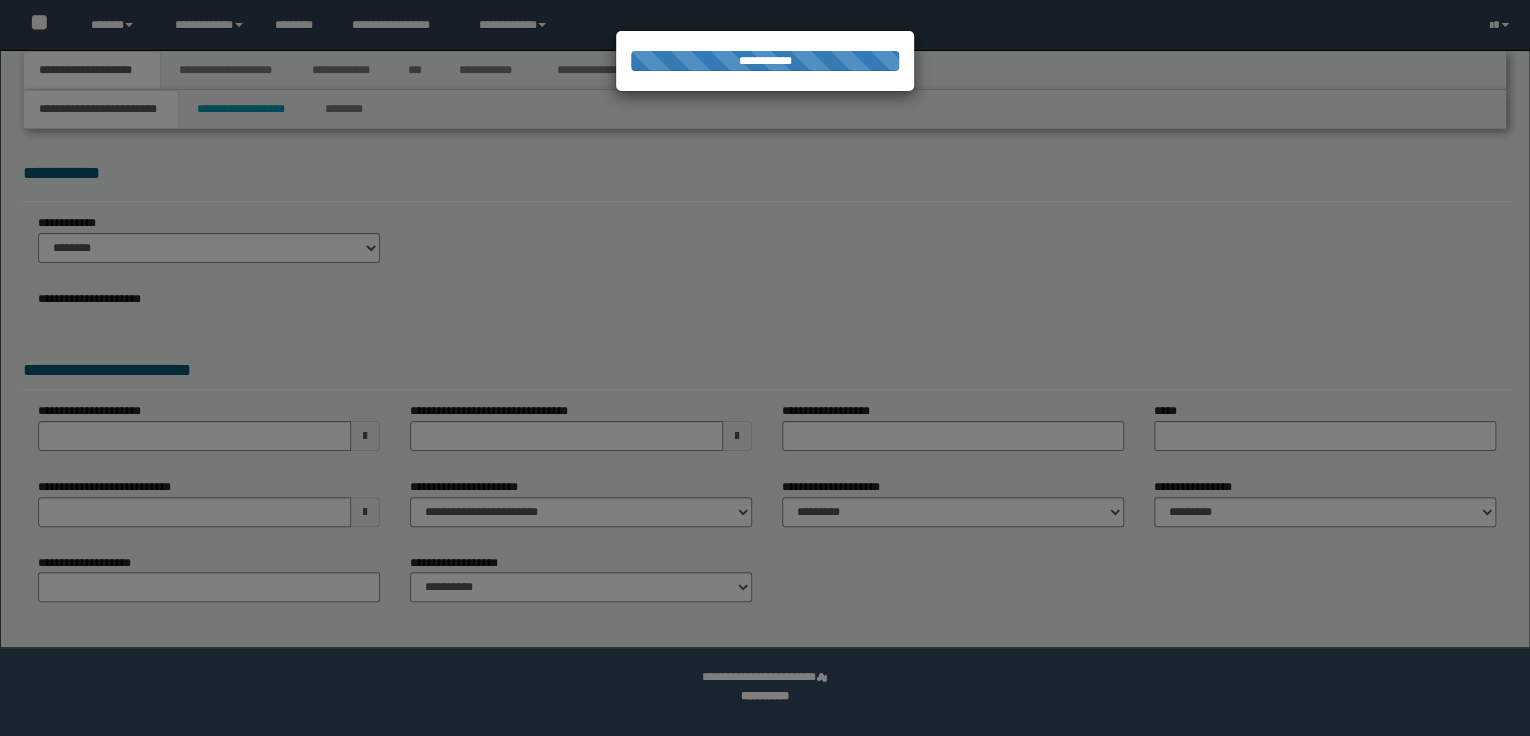 select on "*" 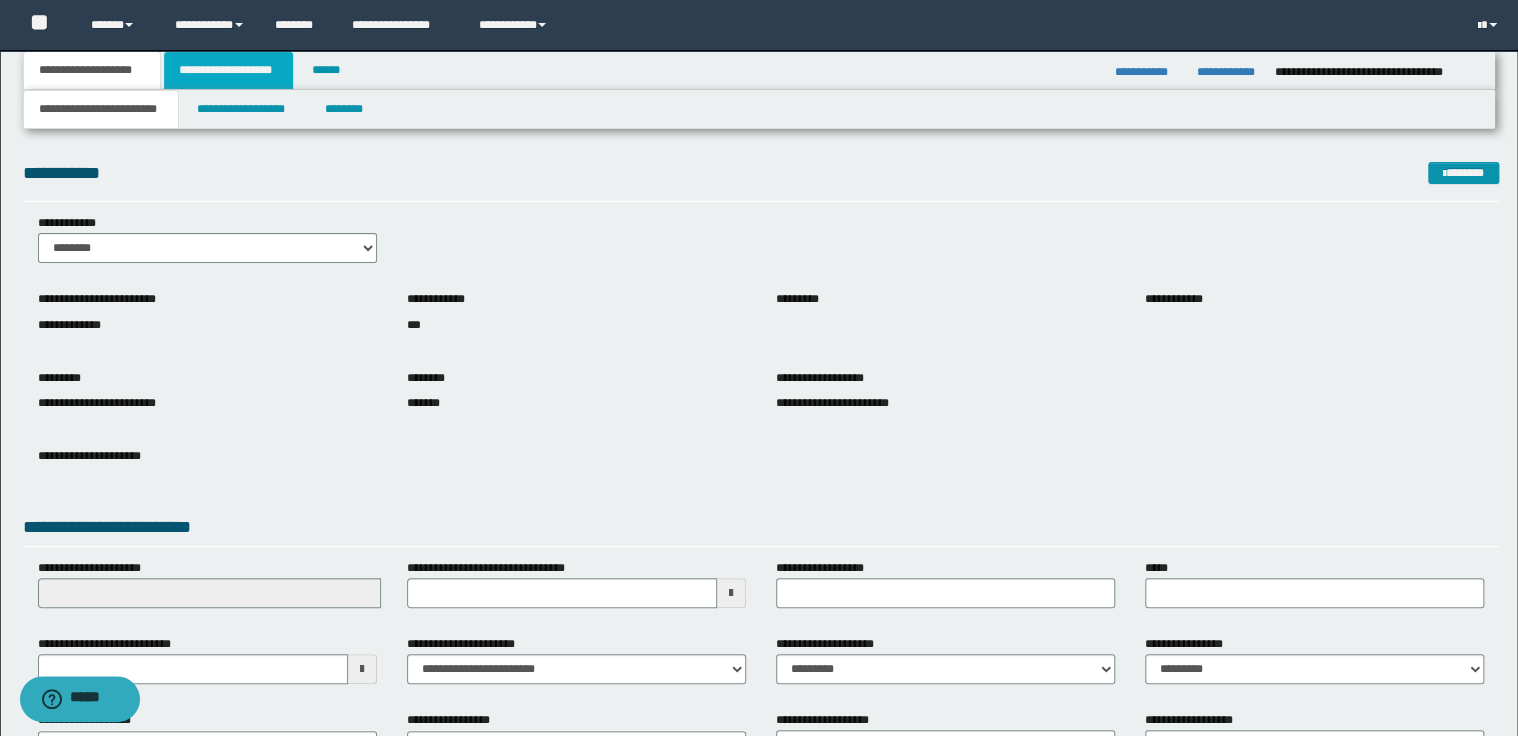 click on "**********" at bounding box center [228, 70] 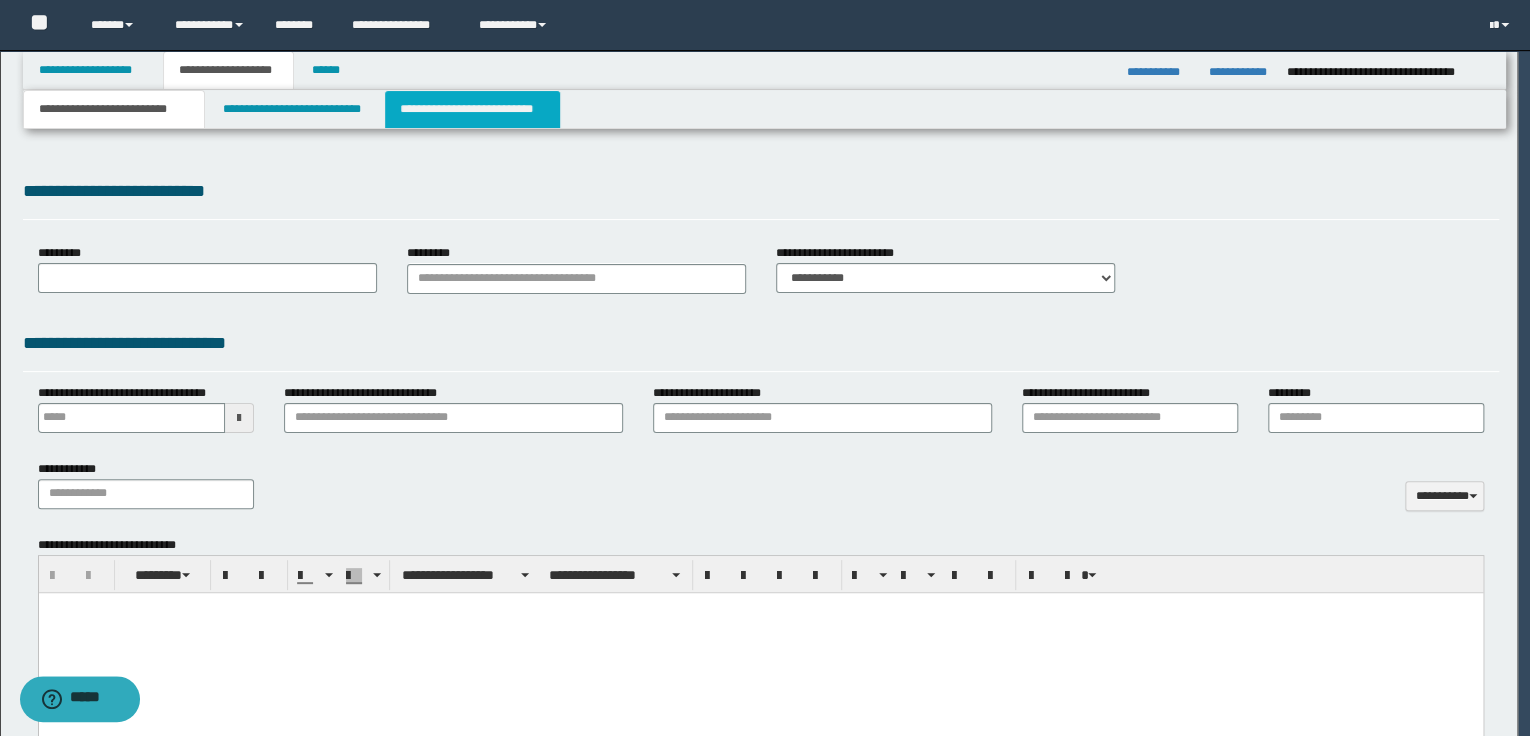 type 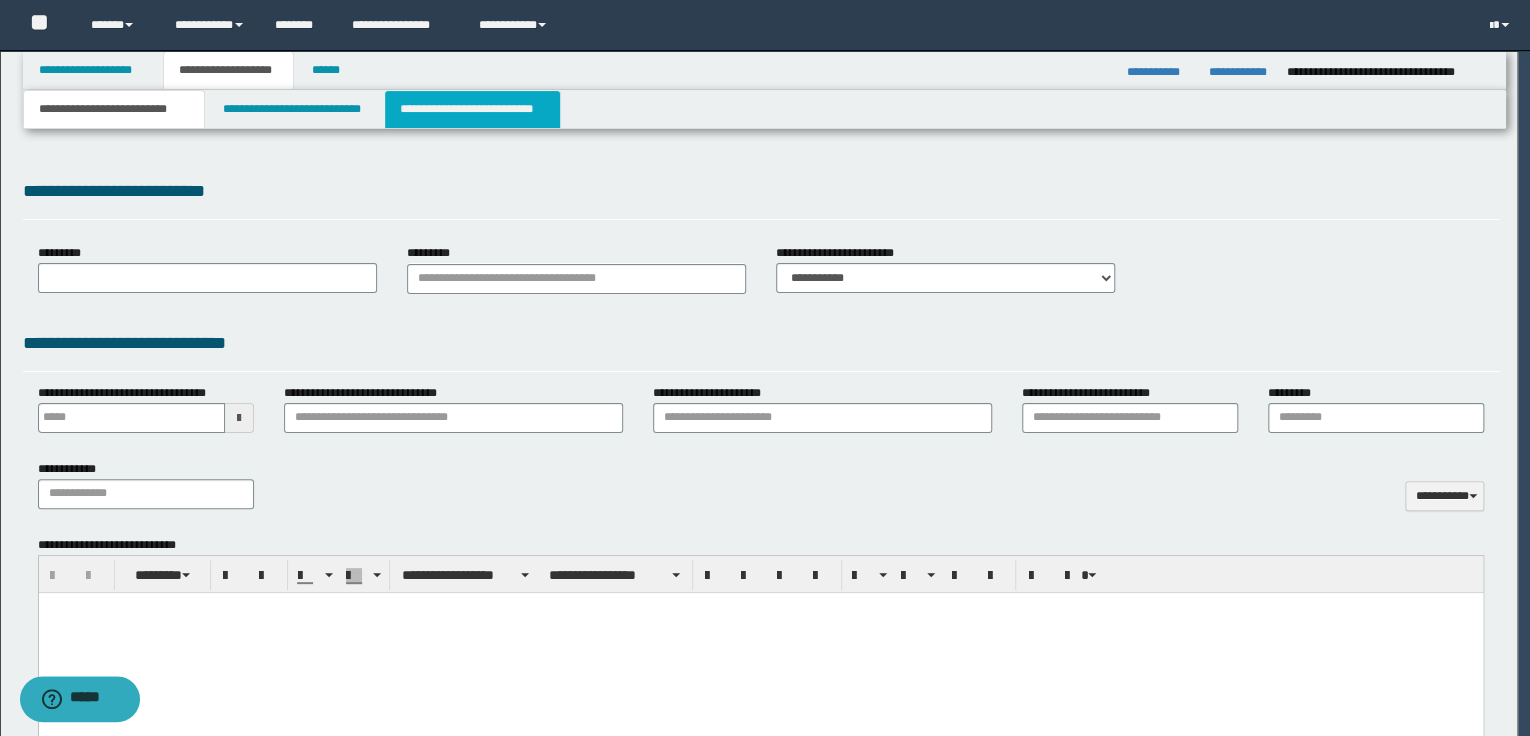 scroll, scrollTop: 0, scrollLeft: 0, axis: both 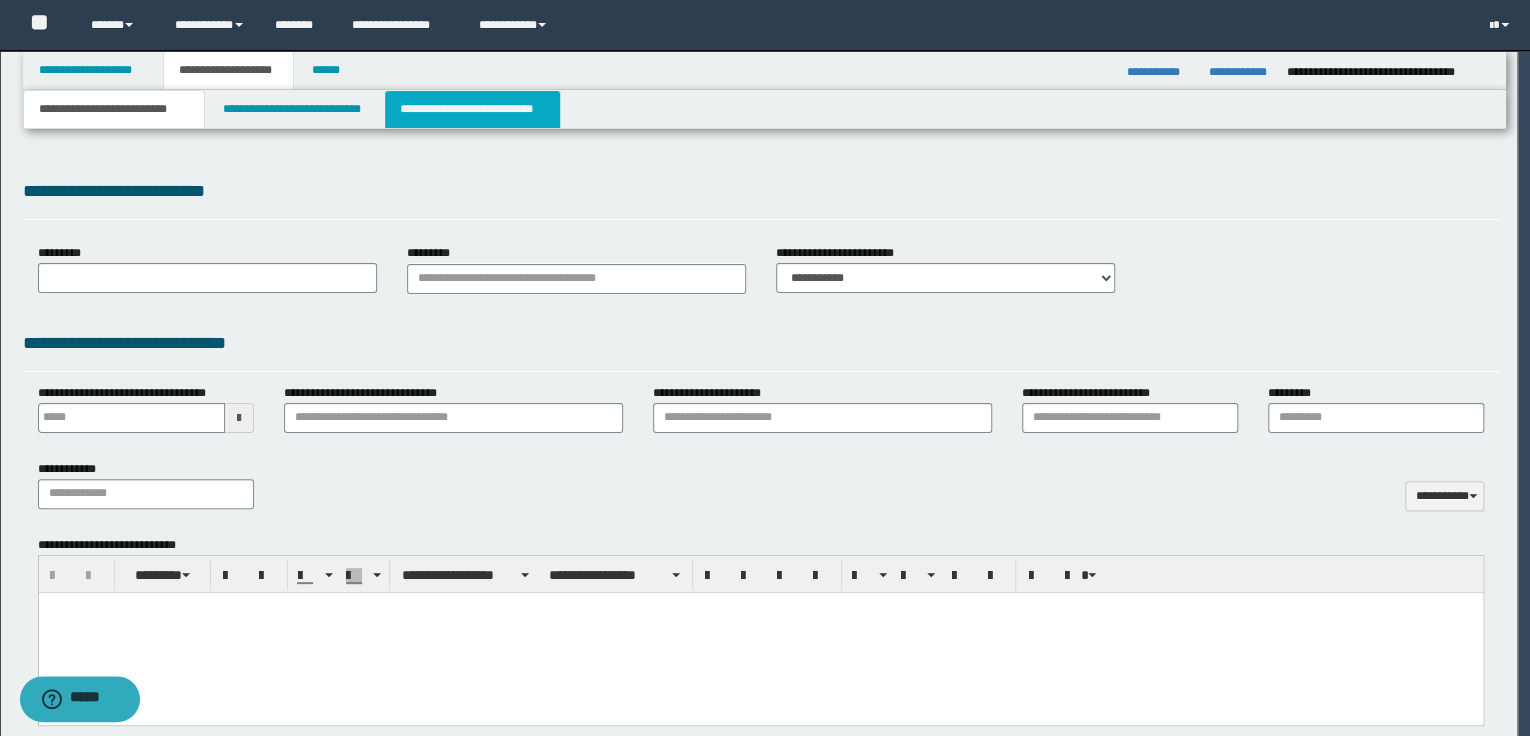 select on "*" 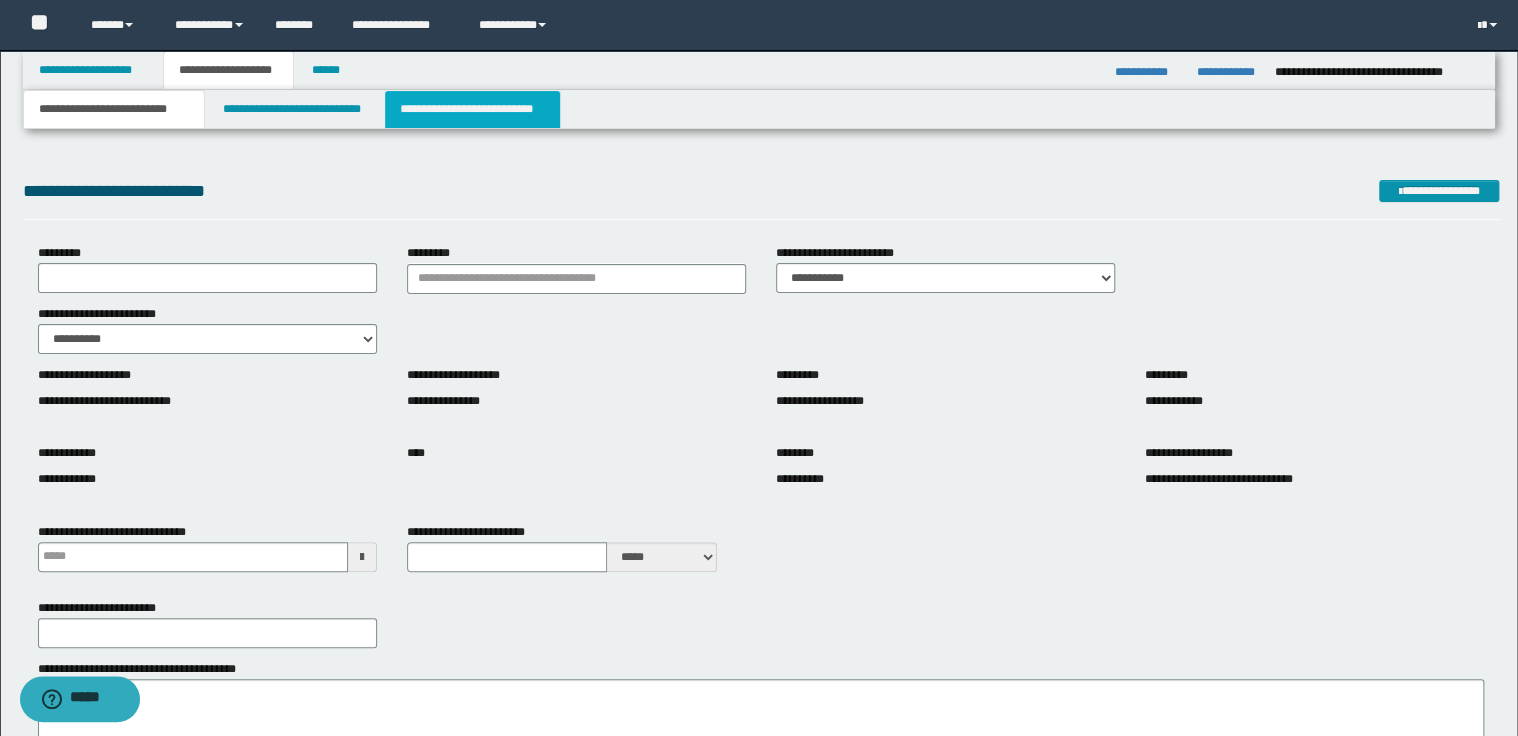 click on "**********" at bounding box center [472, 109] 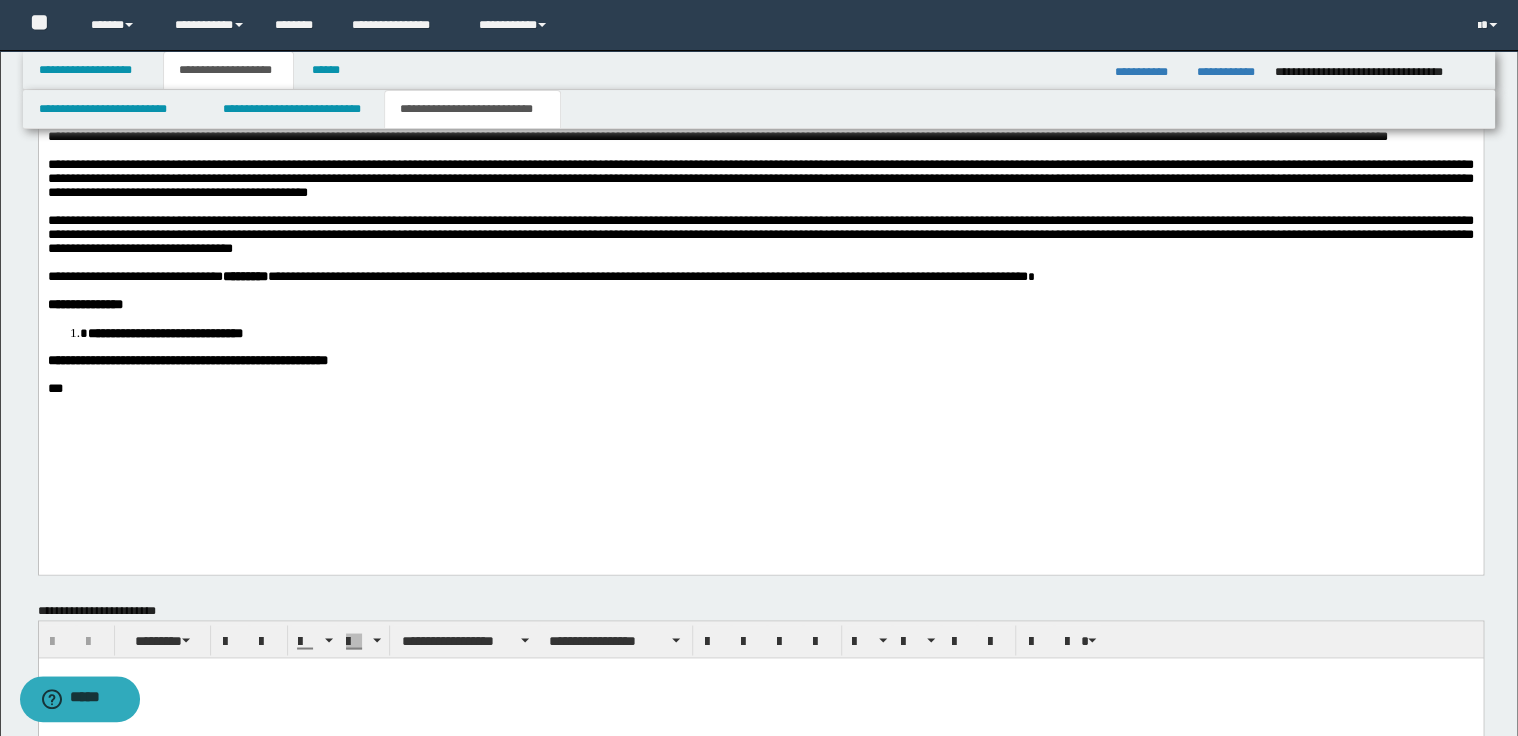 scroll, scrollTop: 1360, scrollLeft: 0, axis: vertical 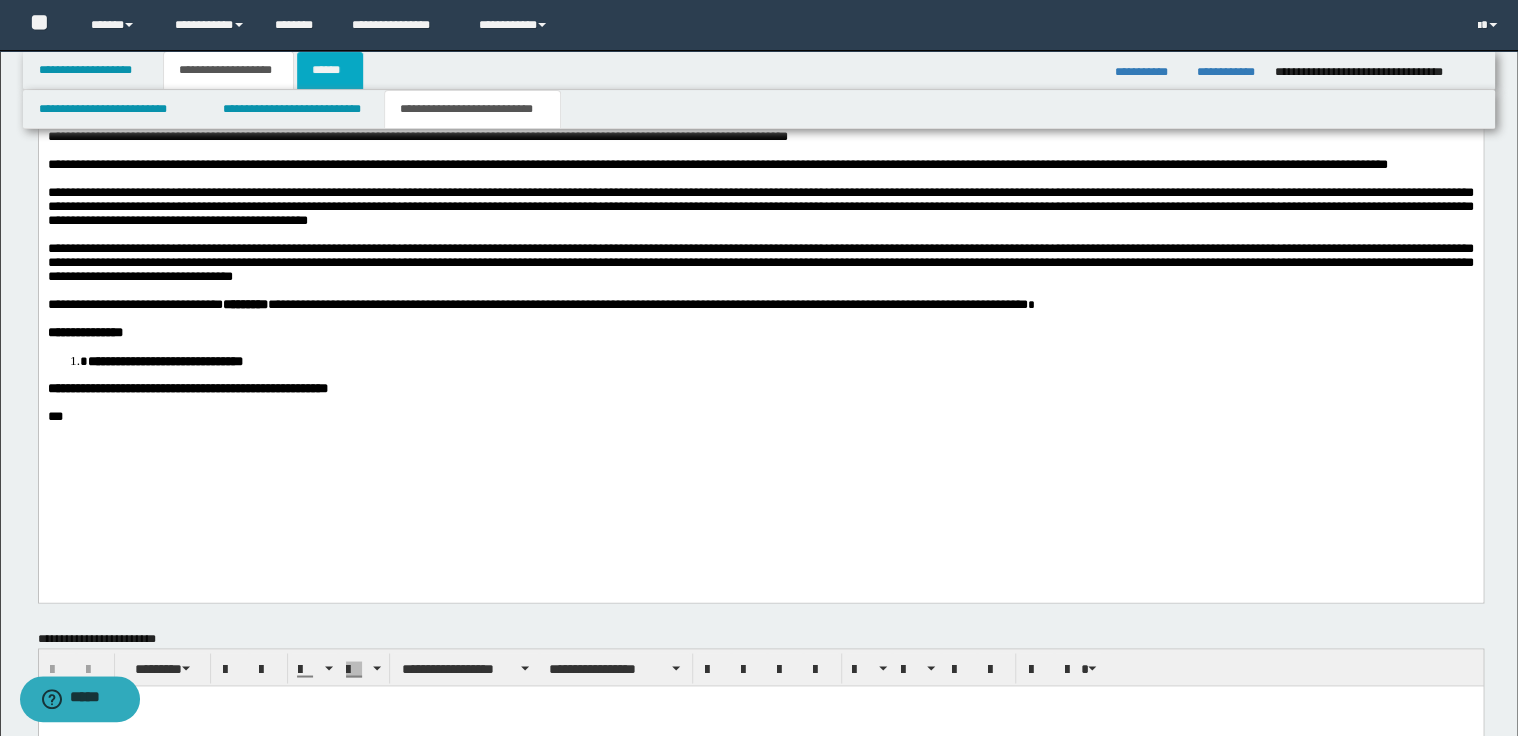 click on "******" at bounding box center [330, 70] 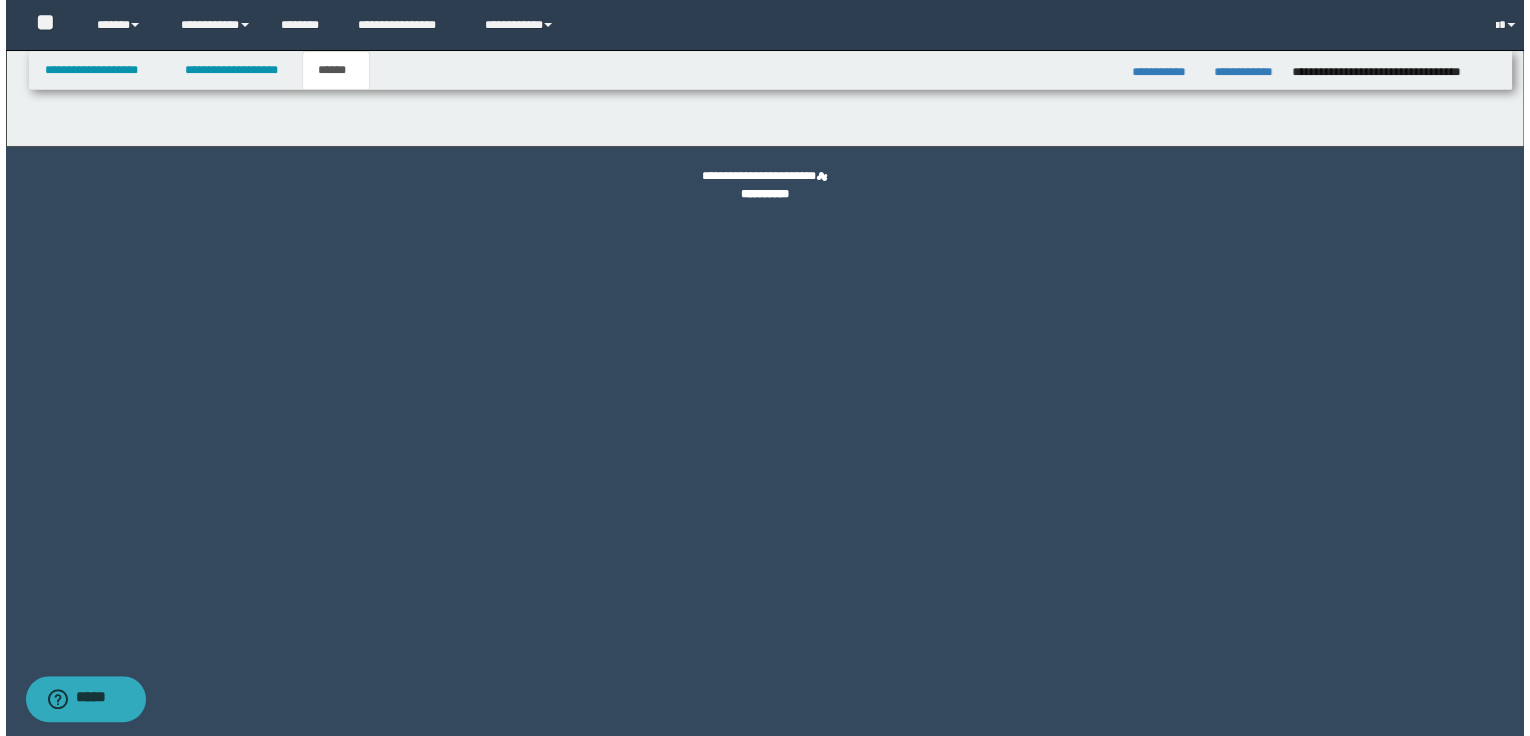 scroll, scrollTop: 0, scrollLeft: 0, axis: both 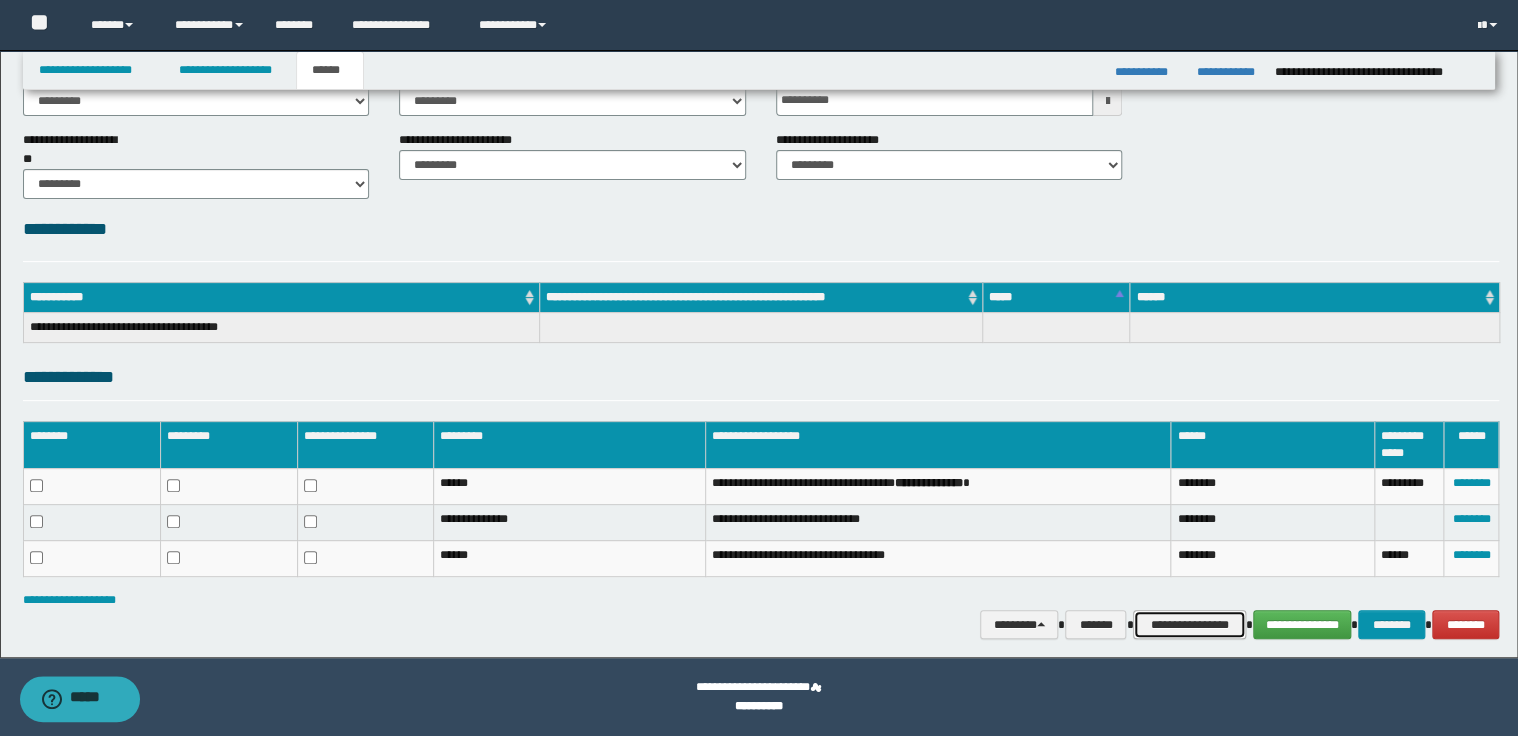 click on "**********" at bounding box center [1189, 625] 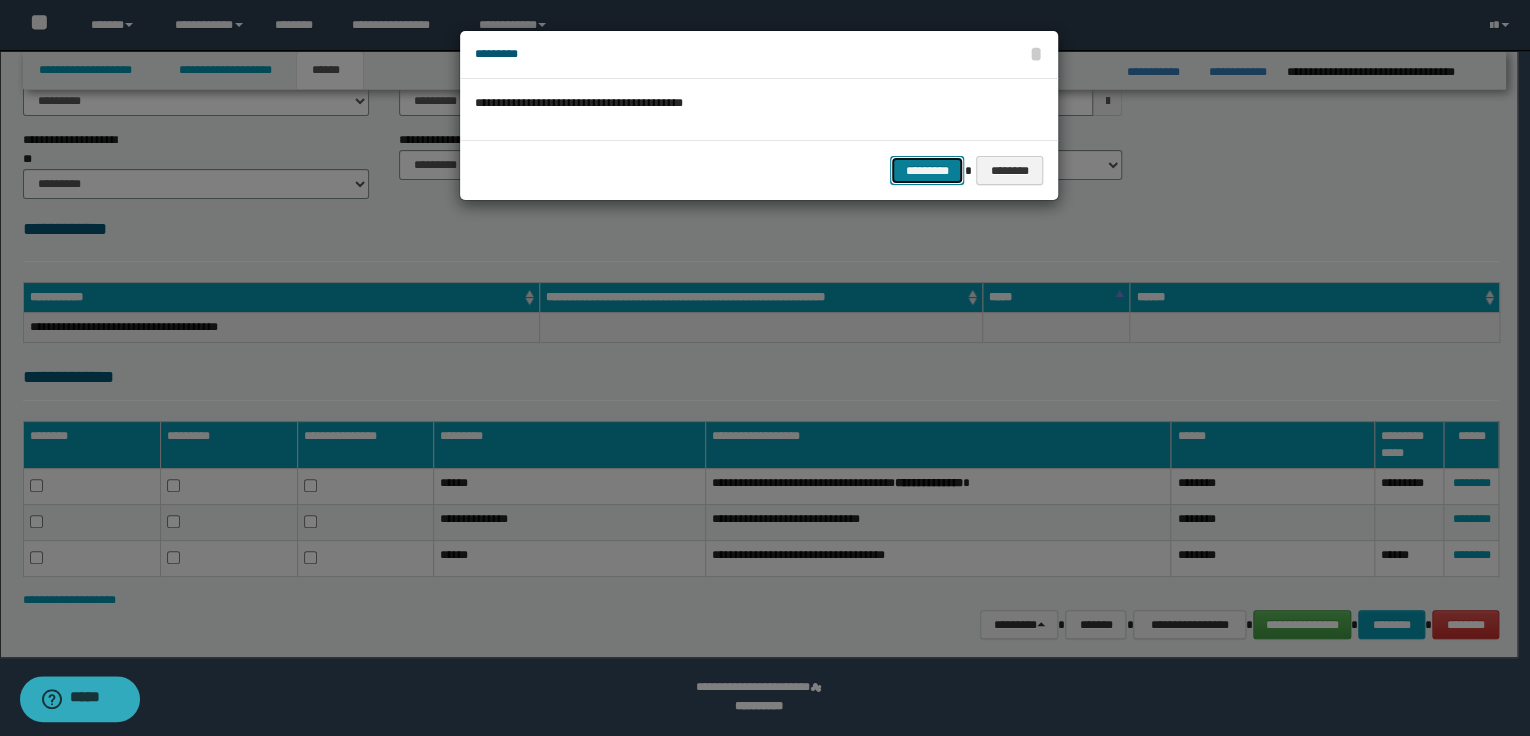 click on "*********" at bounding box center [927, 171] 